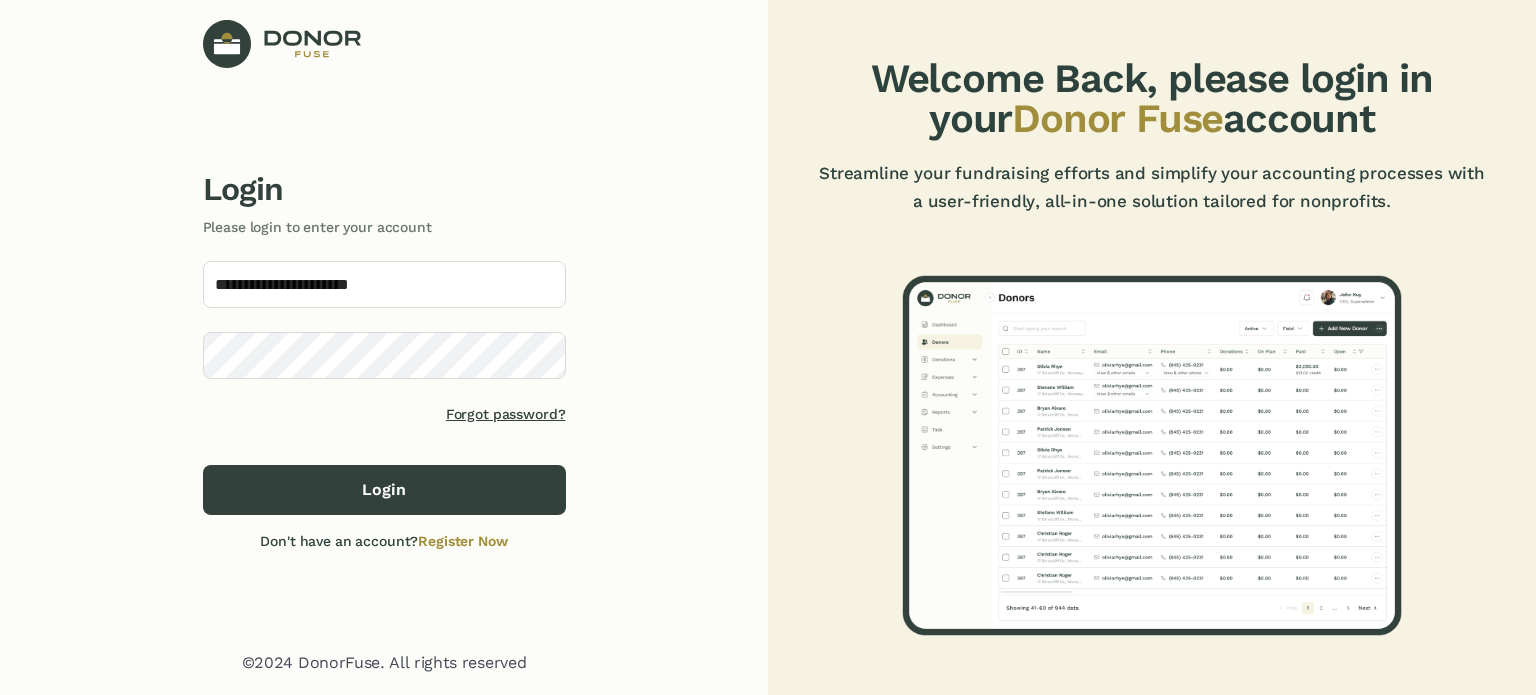 scroll, scrollTop: 0, scrollLeft: 0, axis: both 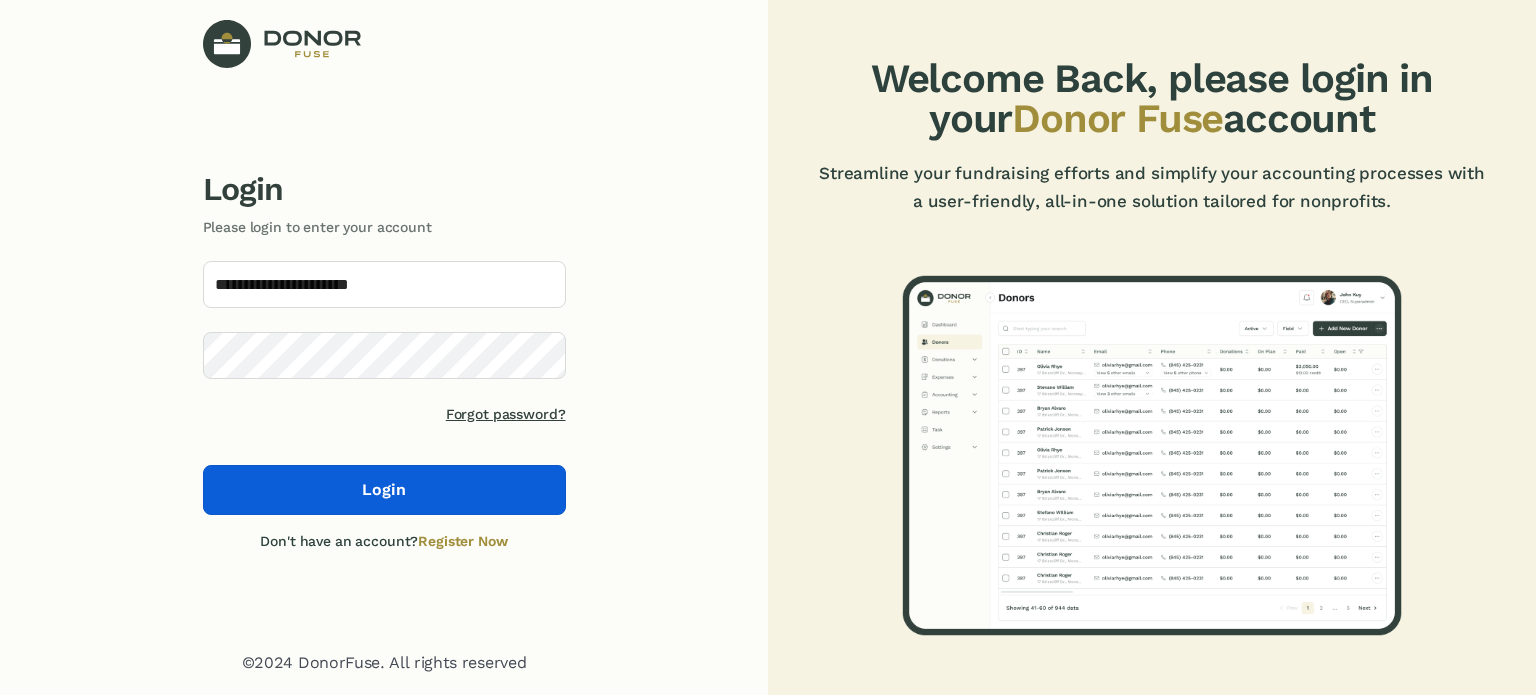 click on "Login" 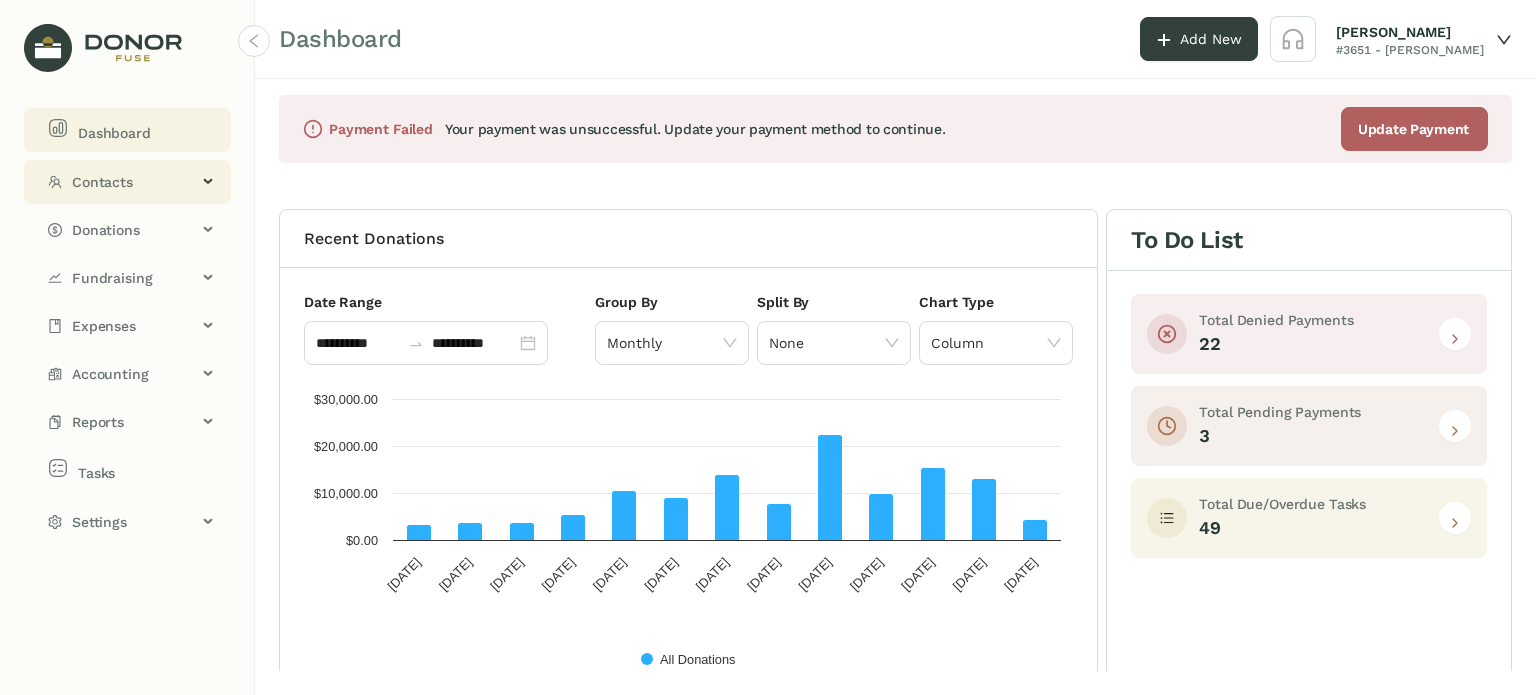 click on "Contacts" 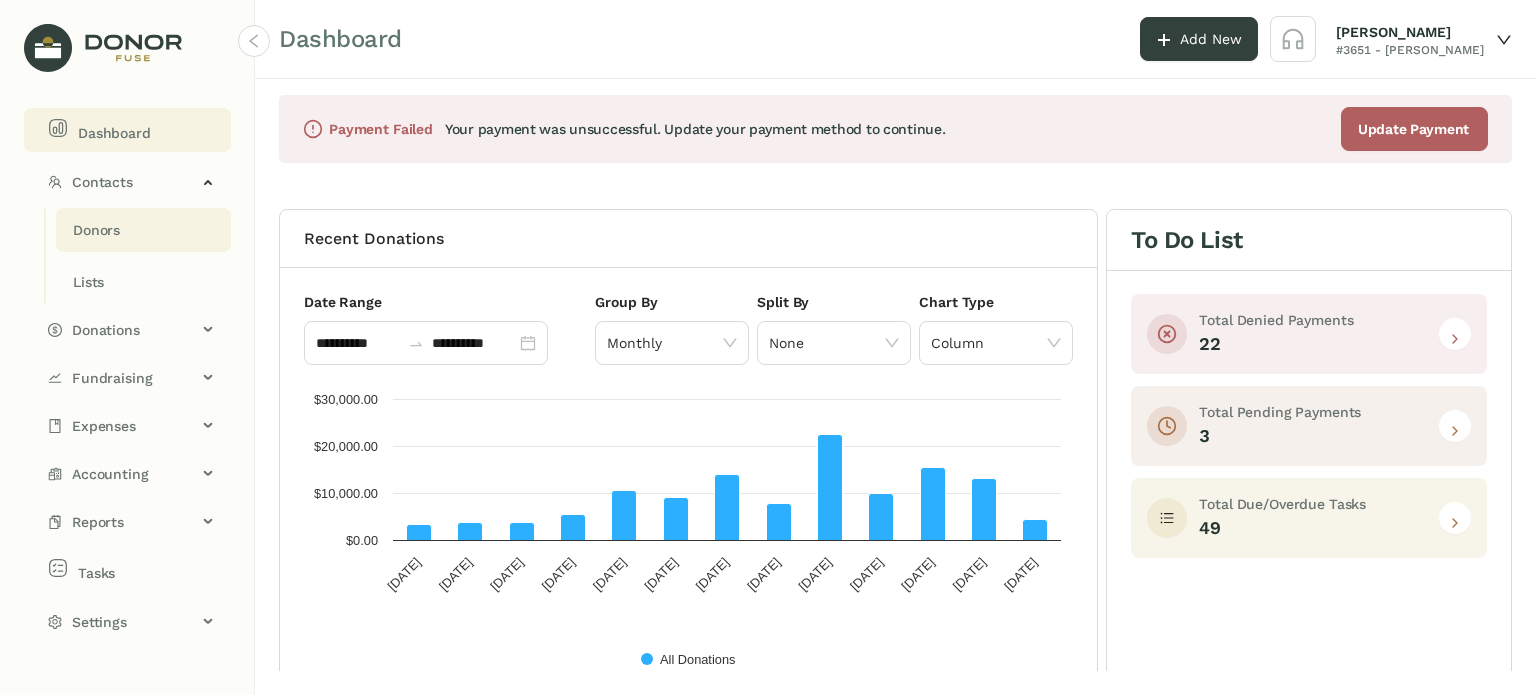 click on "Donors" 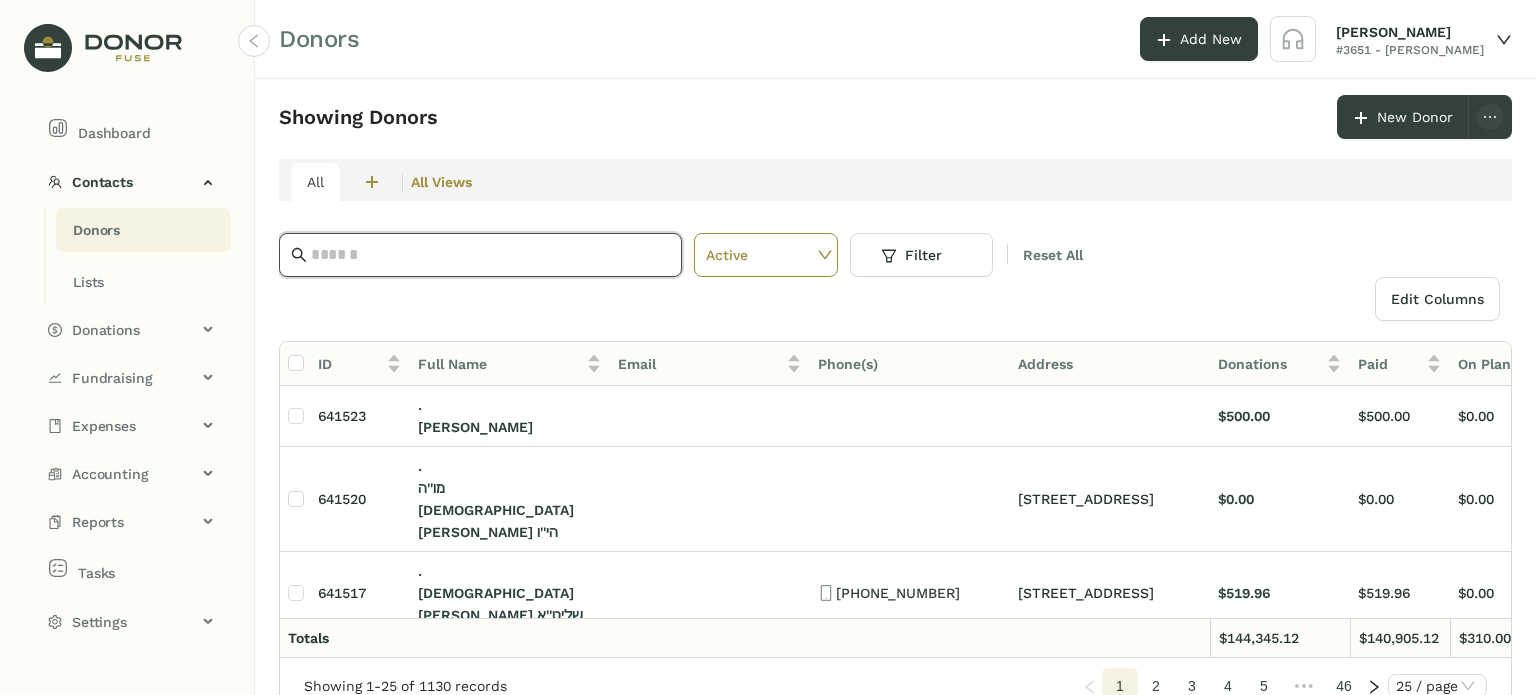 click 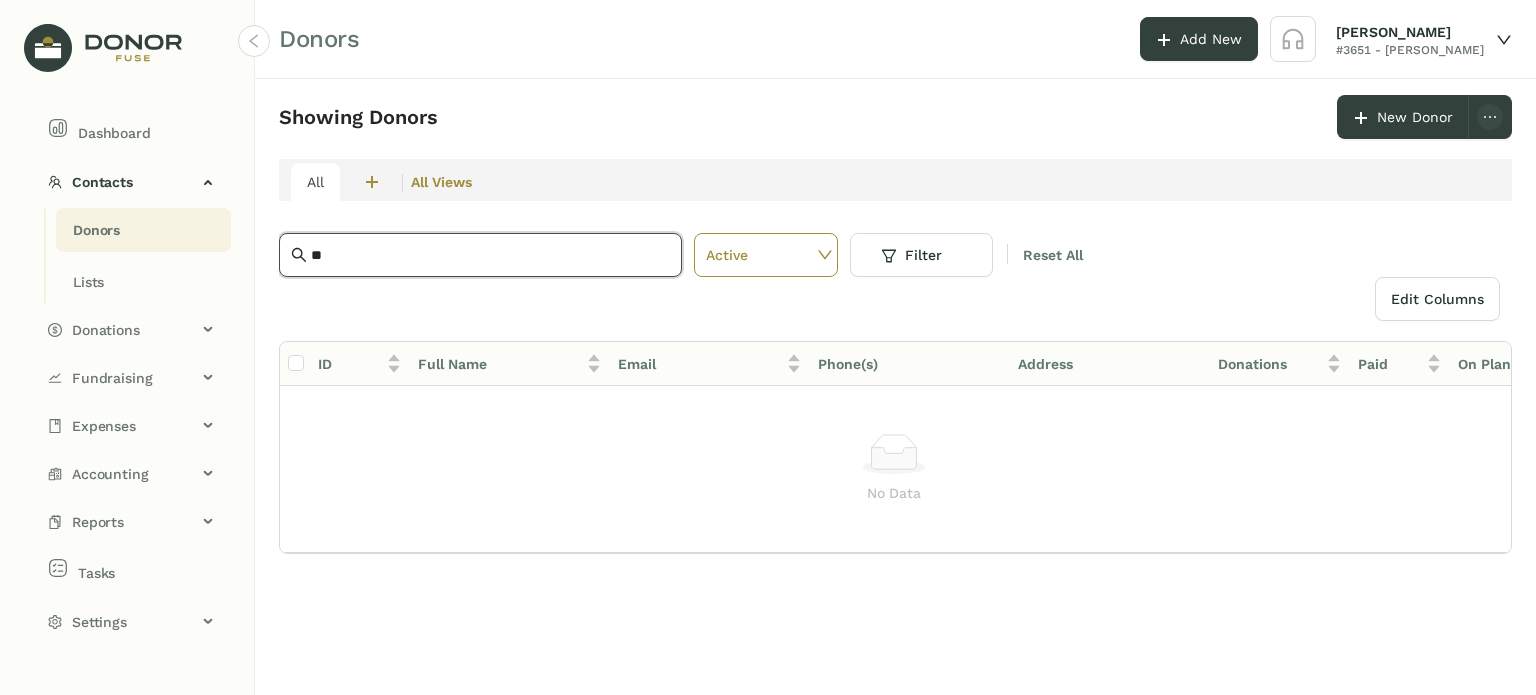 type on "*" 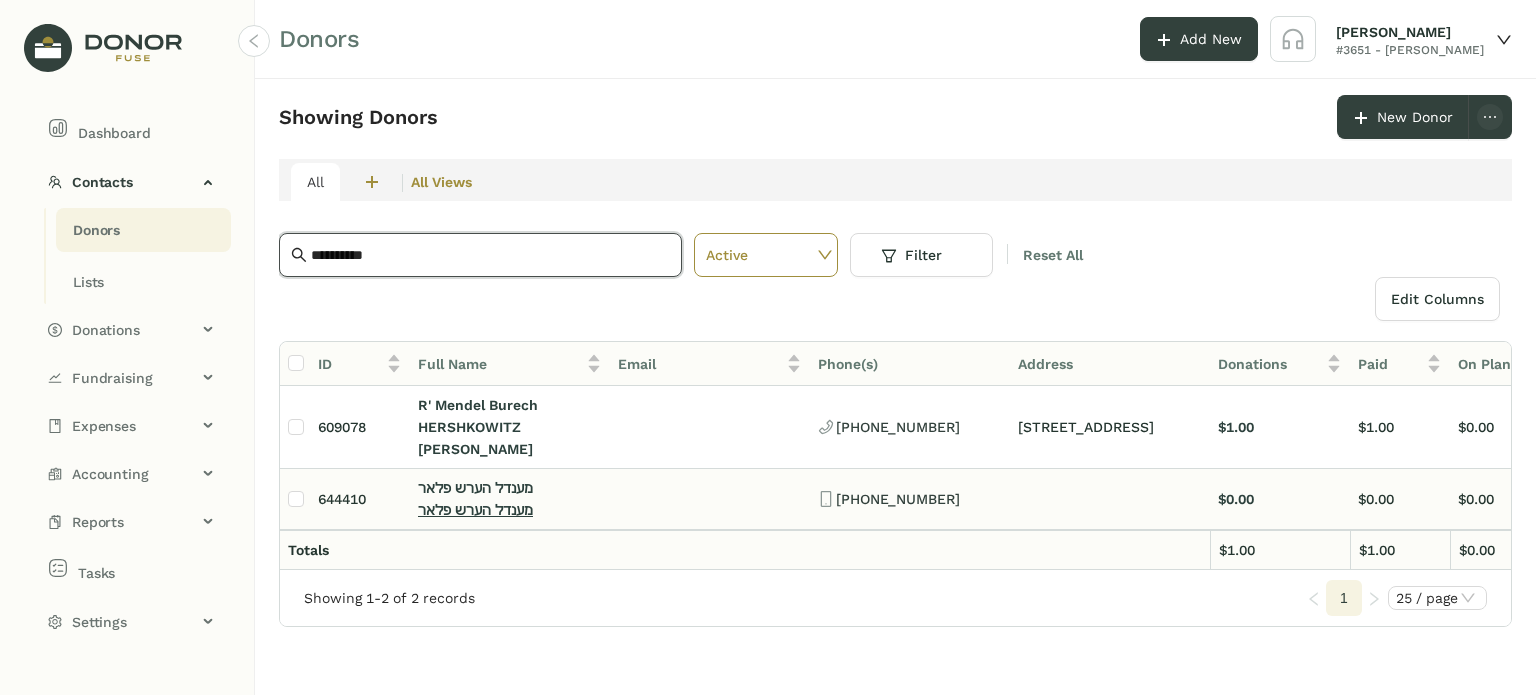 type on "**********" 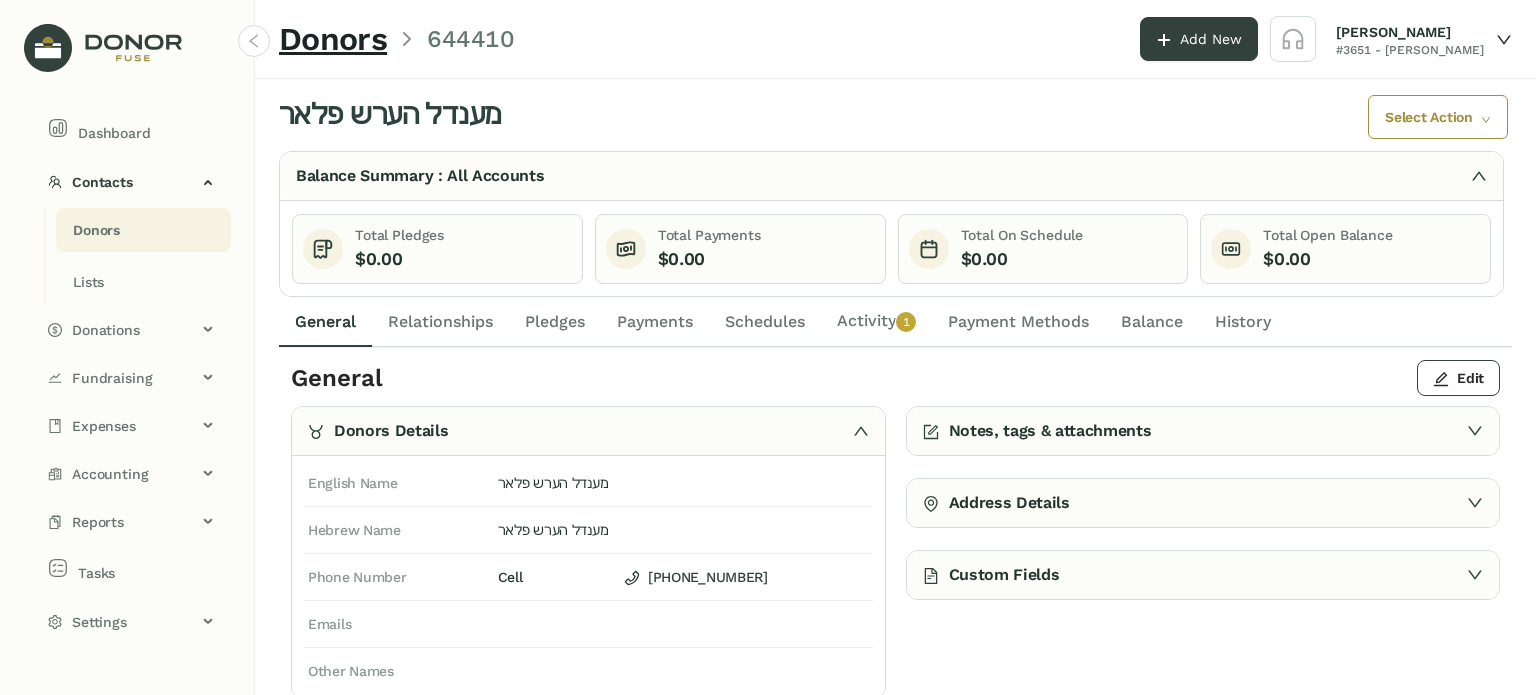 click on "Activity   0   1   2   3   4   5   6   7   8   9" 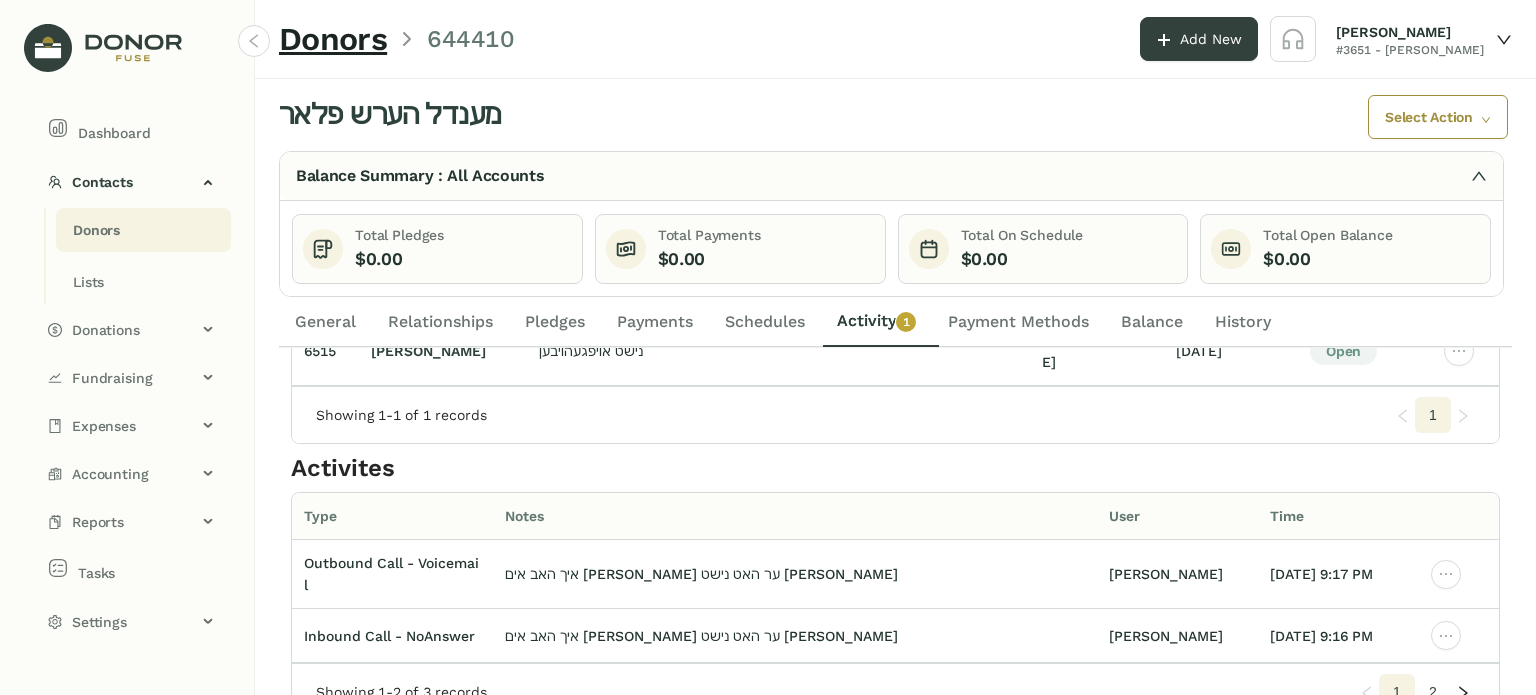 scroll, scrollTop: 0, scrollLeft: 0, axis: both 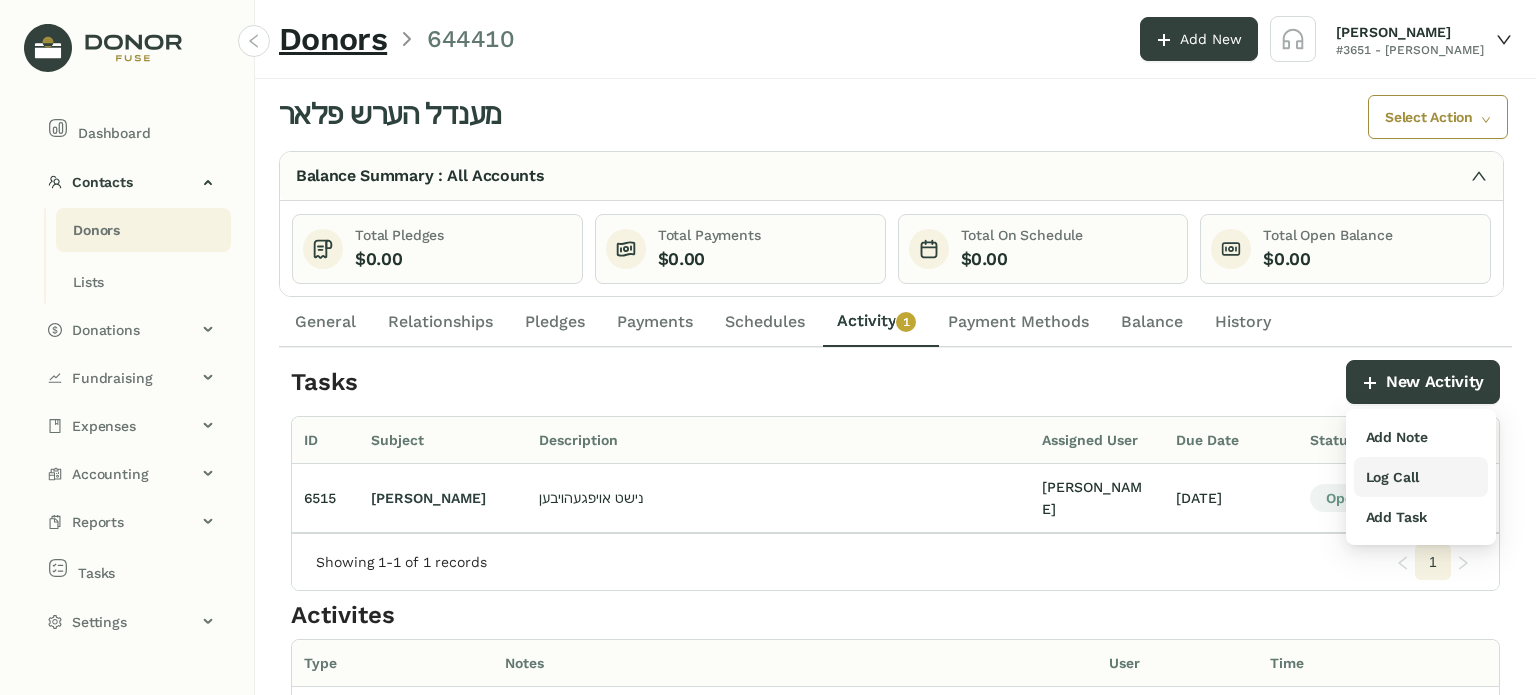 click on "Log Call" at bounding box center (1392, 477) 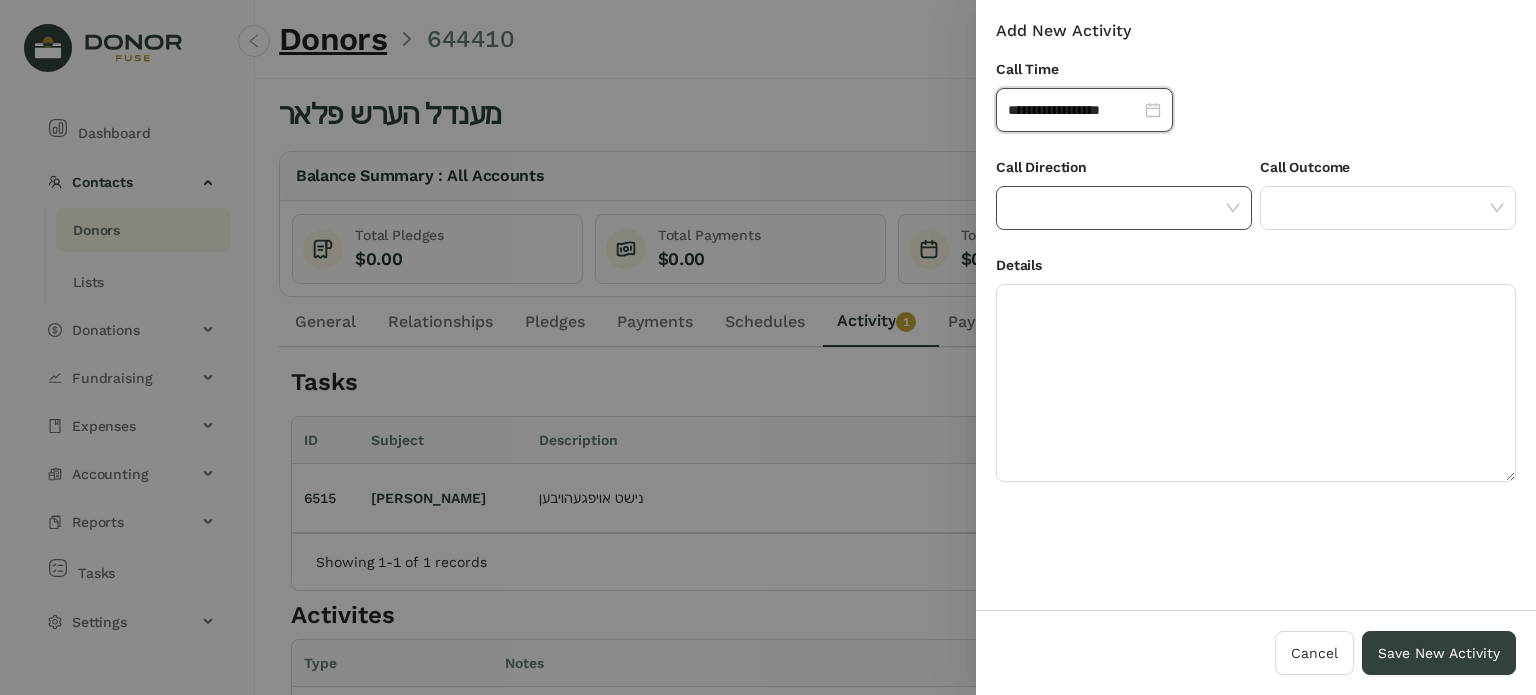 click 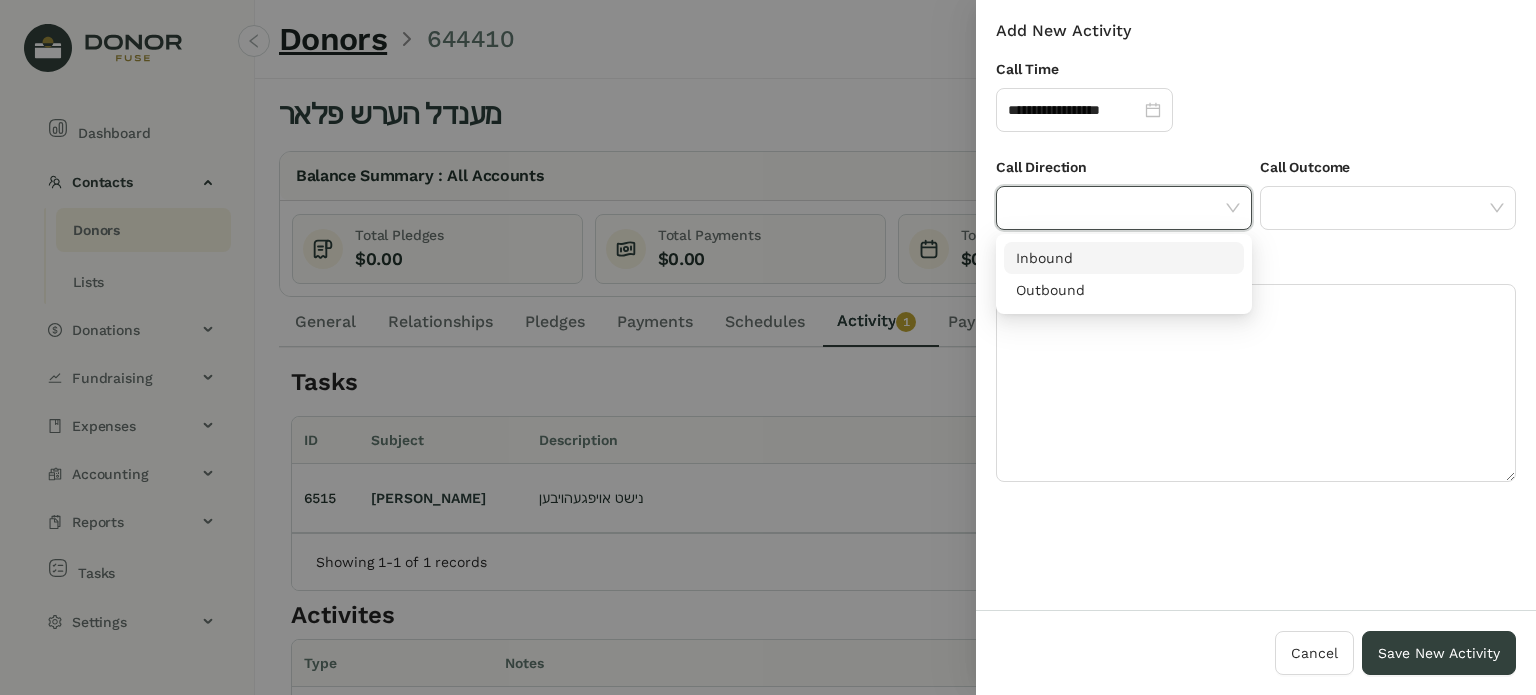 click on "Inbound" at bounding box center [1124, 258] 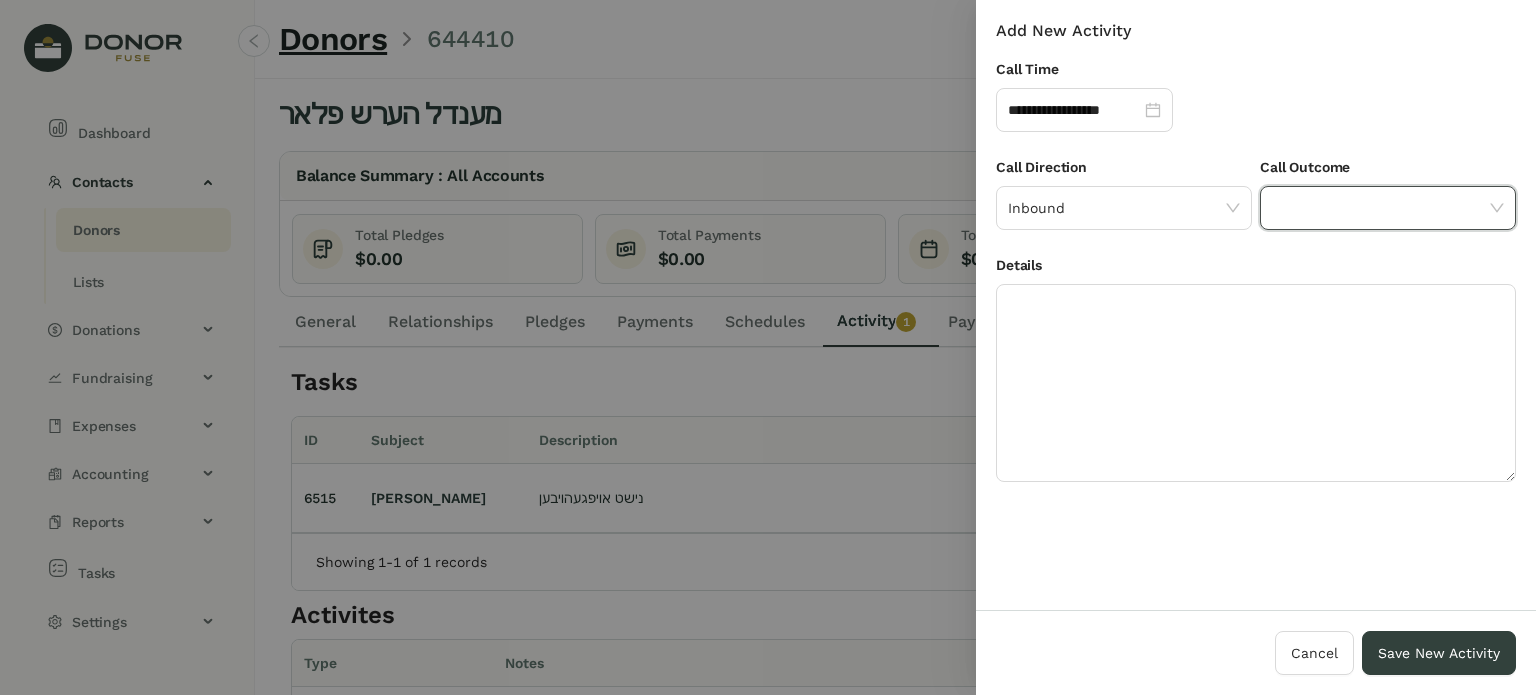 click 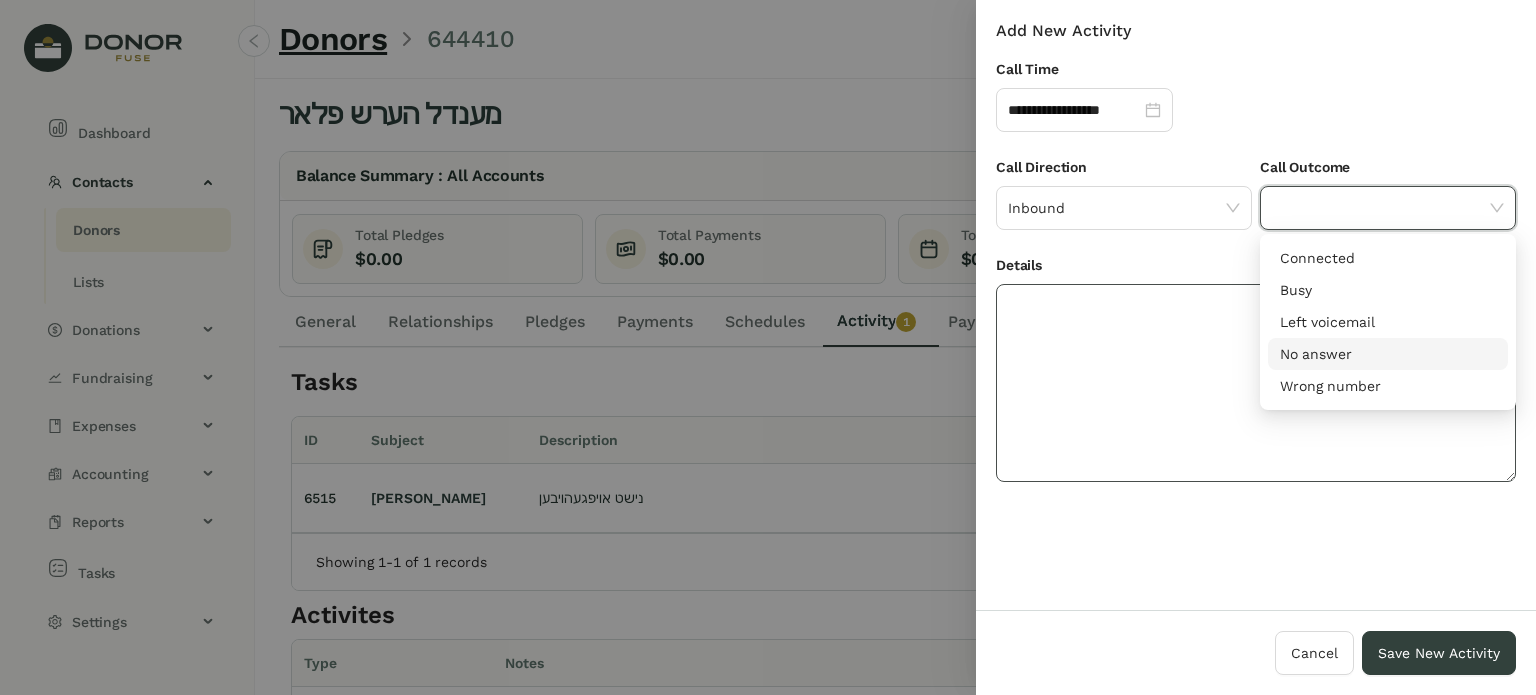 drag, startPoint x: 1317, startPoint y: 351, endPoint x: 1292, endPoint y: 343, distance: 26.24881 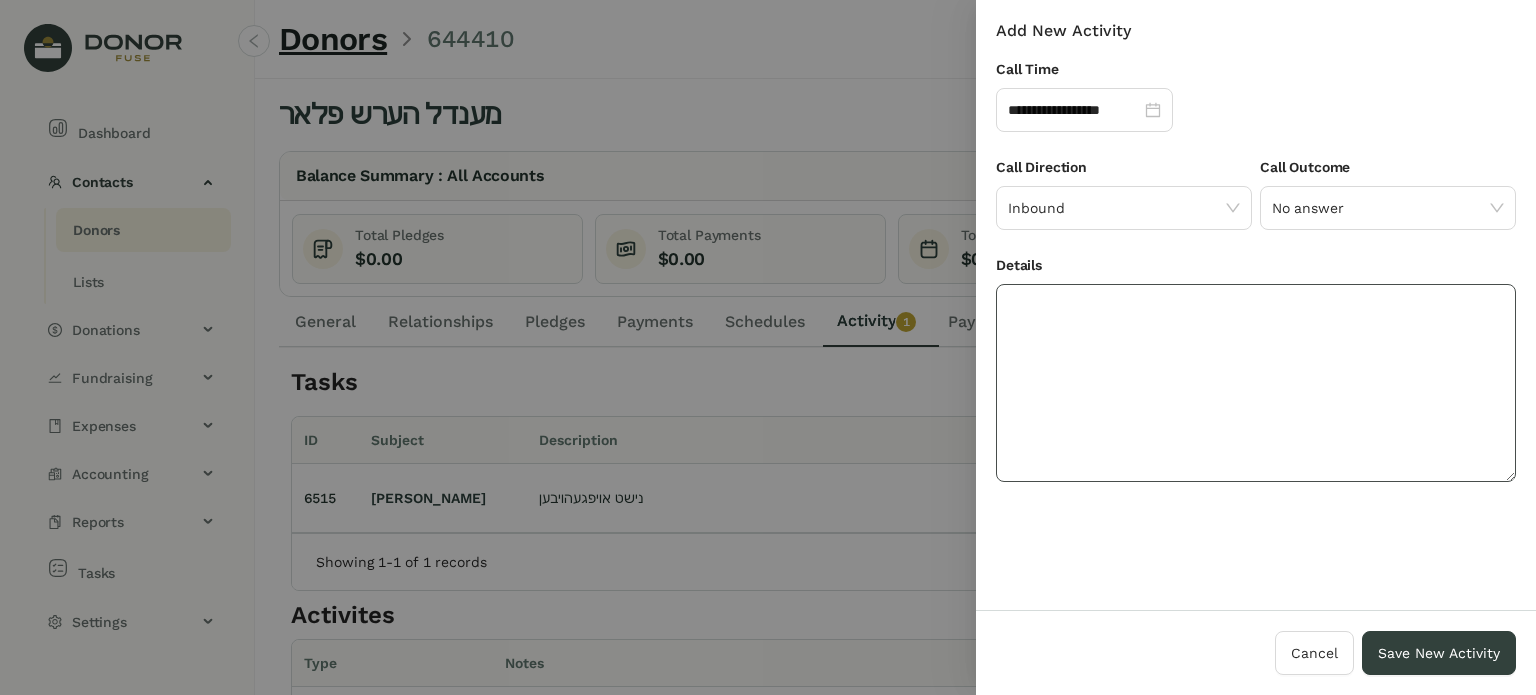 click 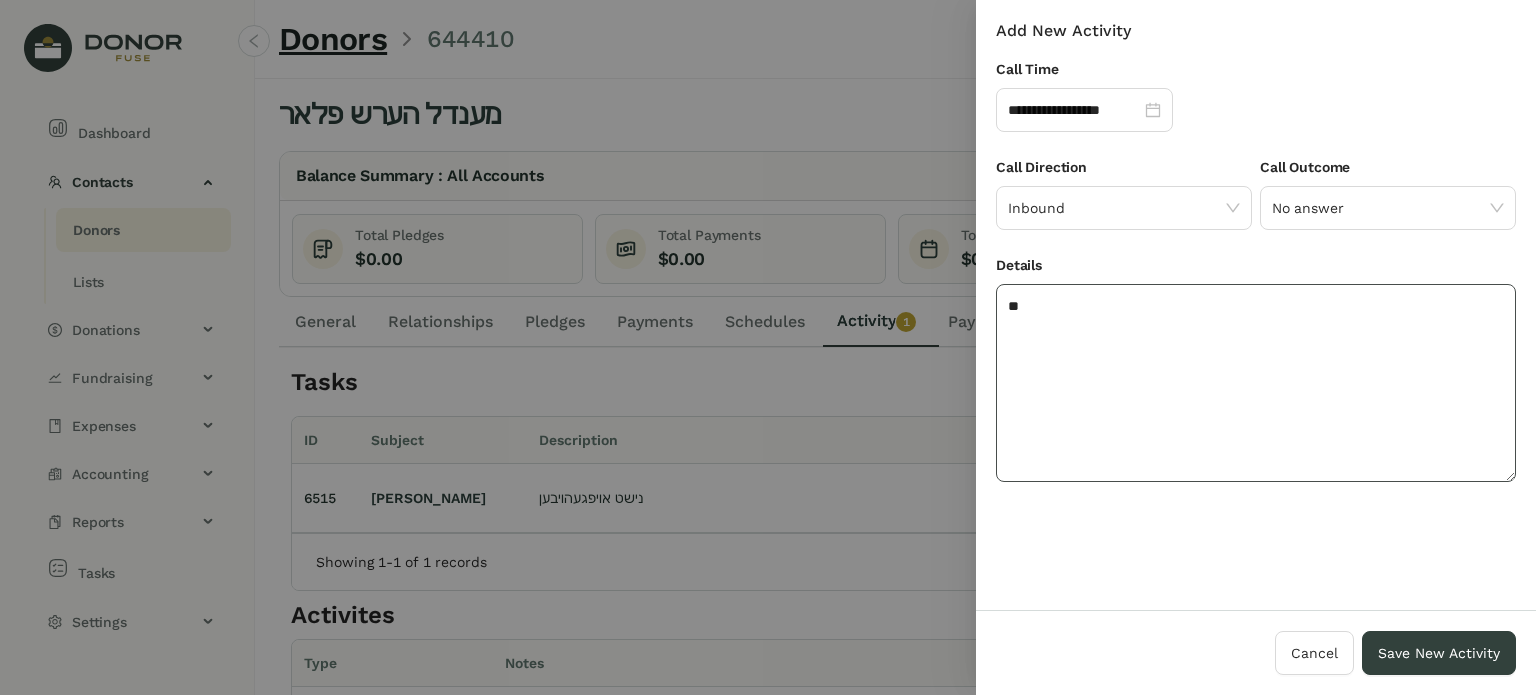type on "*" 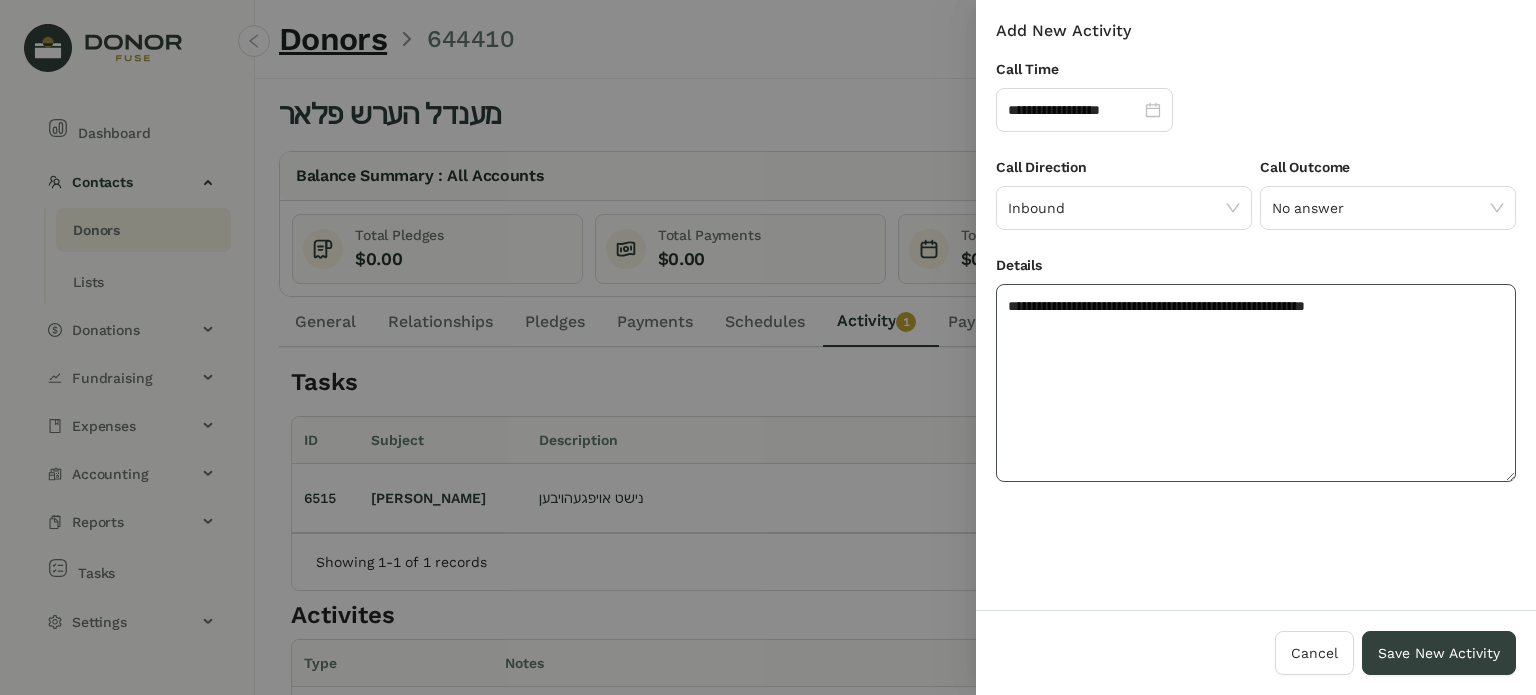 click on "**********" 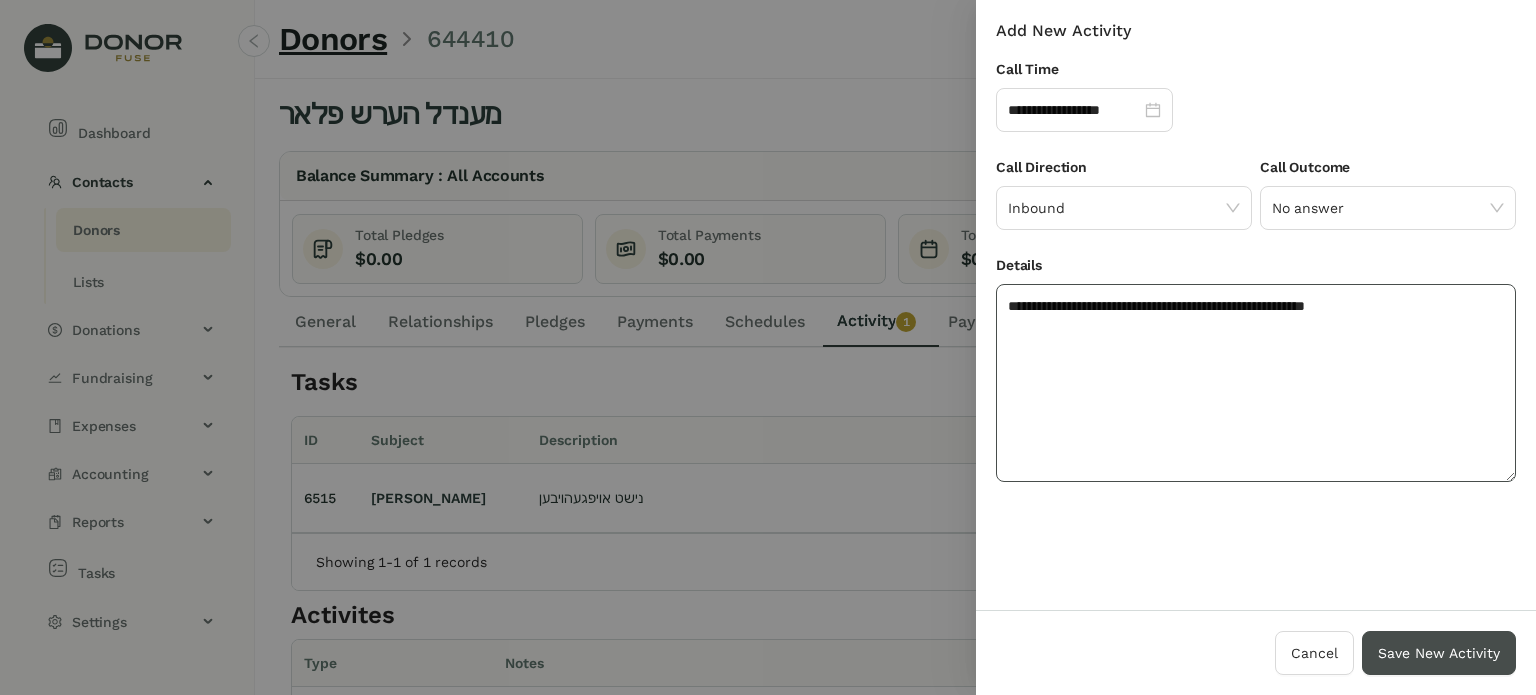 type on "**********" 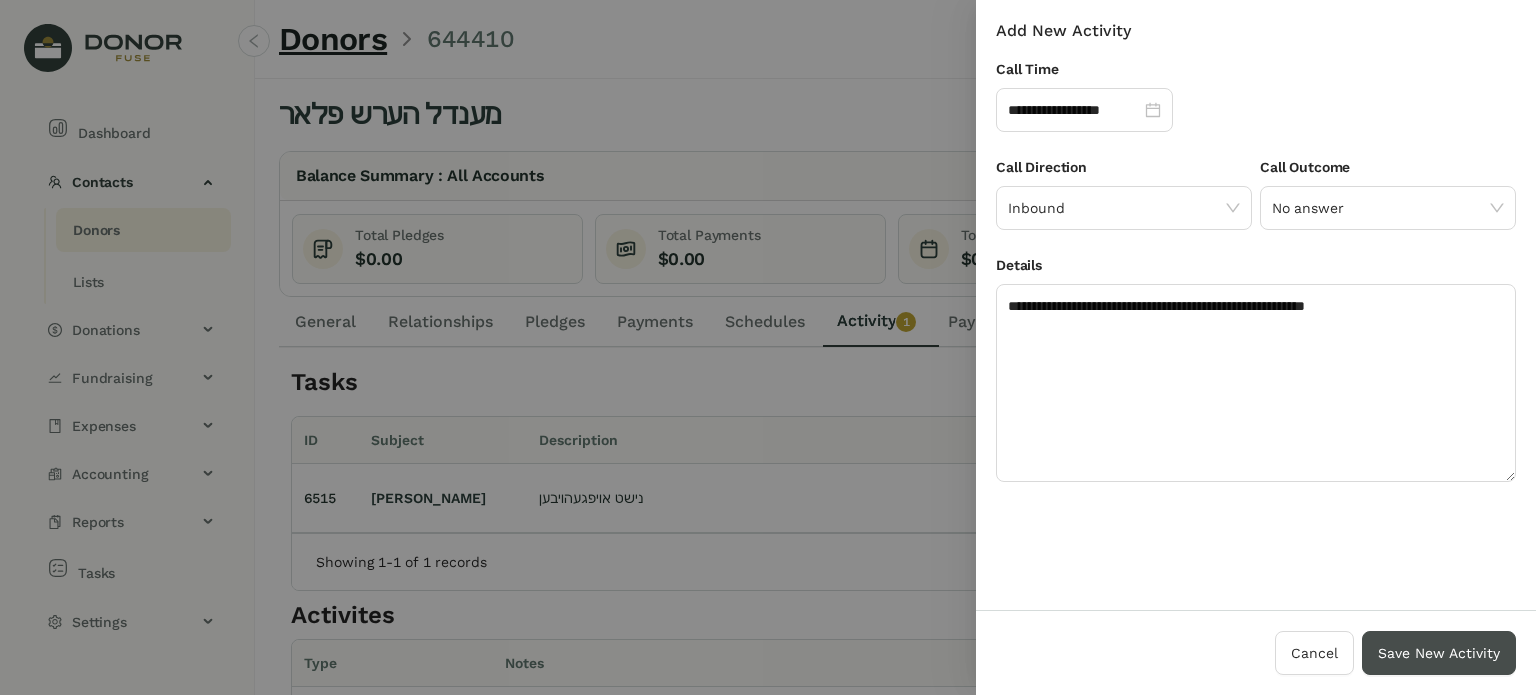 click on "Save New Activity" at bounding box center (1439, 653) 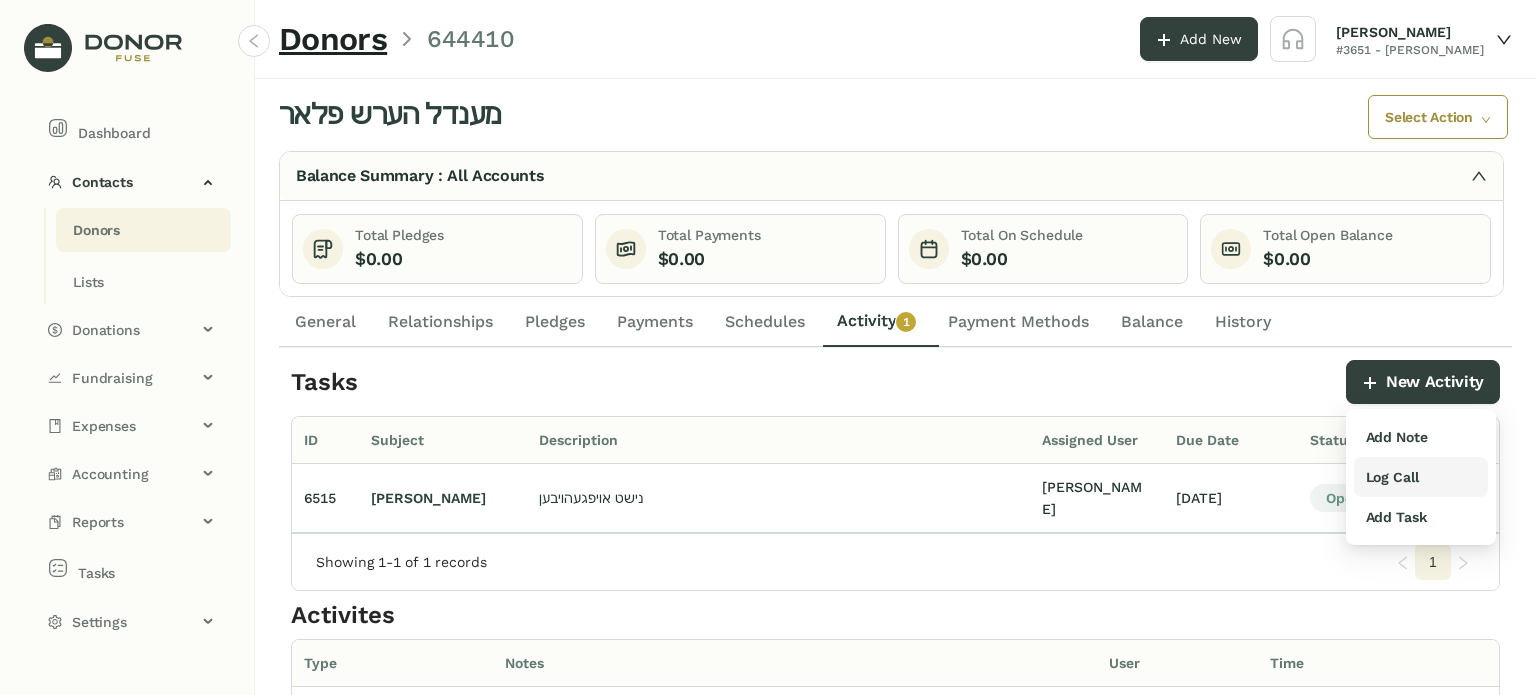 click on "Log Call" at bounding box center (1421, 477) 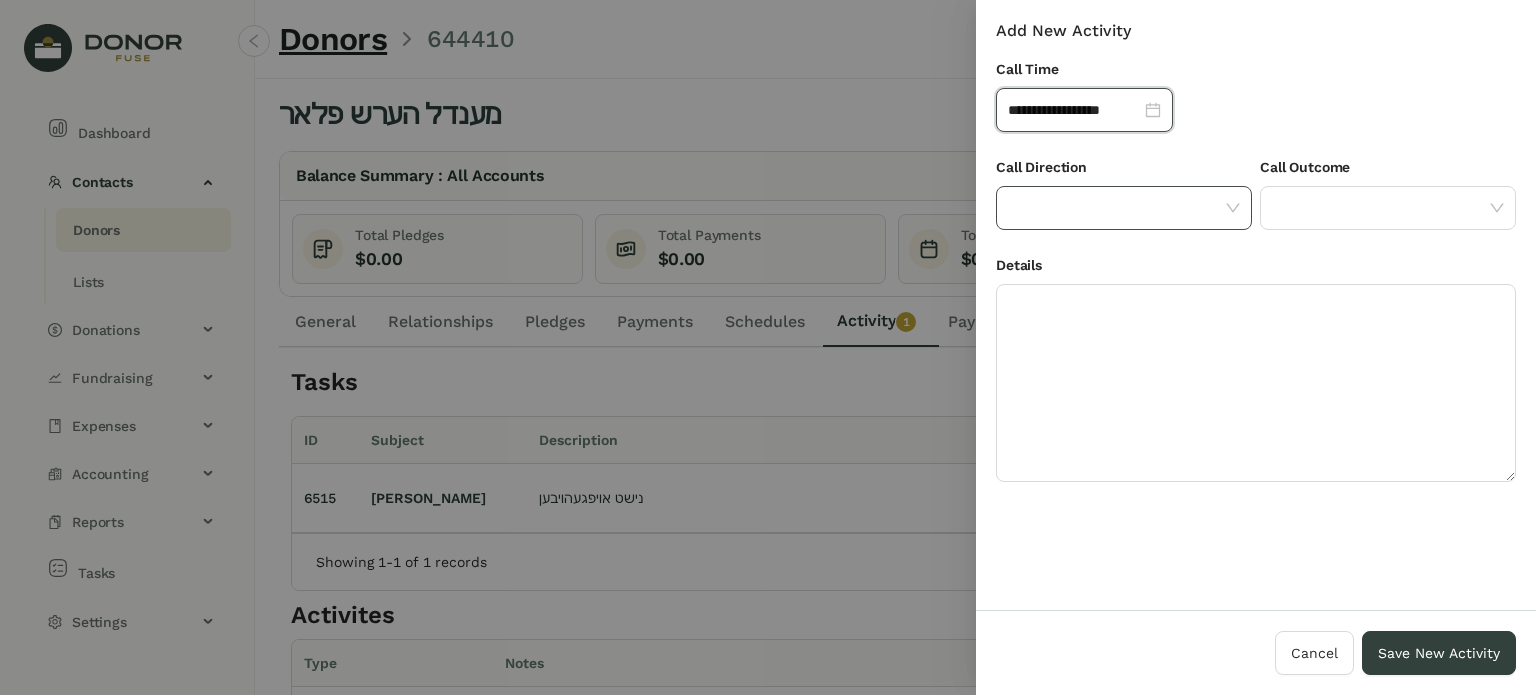 click 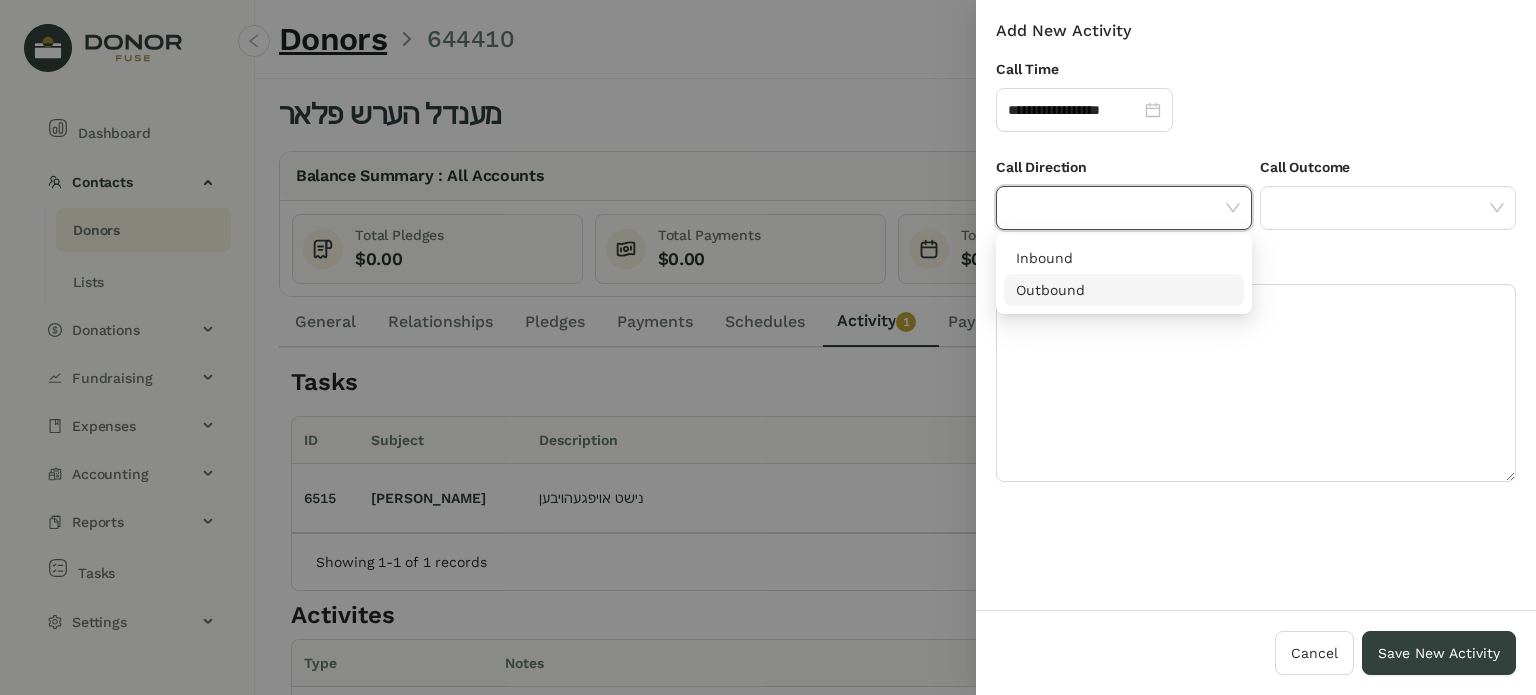 click on "Outbound" at bounding box center [1124, 290] 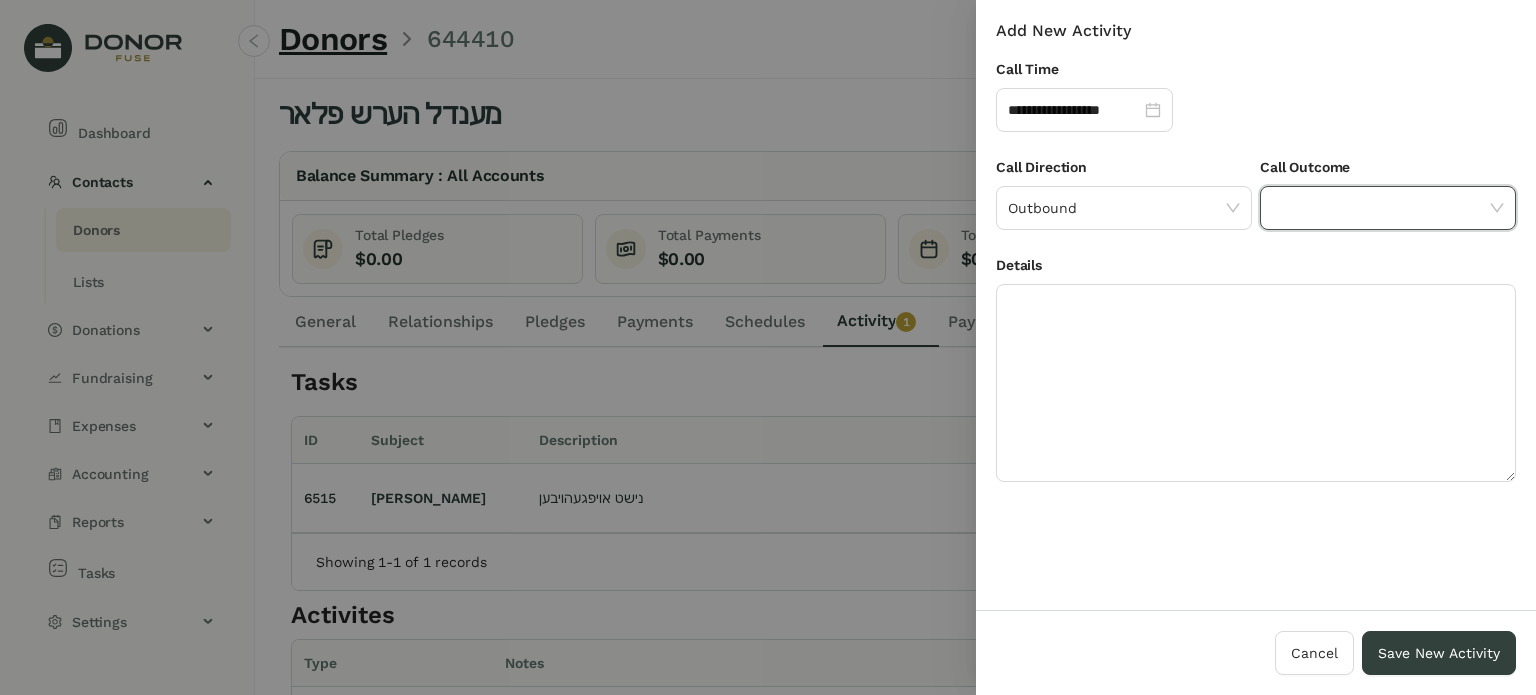 click 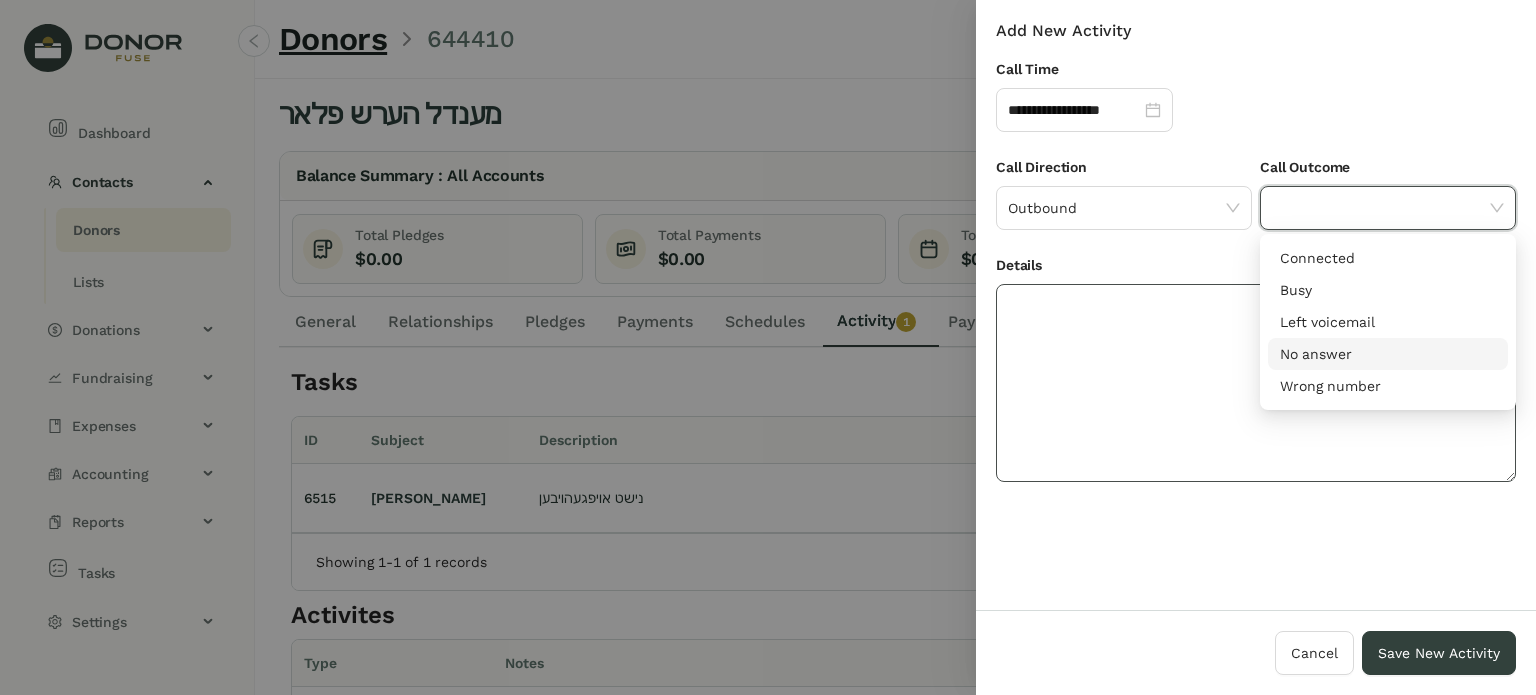 drag, startPoint x: 1389, startPoint y: 349, endPoint x: 1328, endPoint y: 360, distance: 61.983868 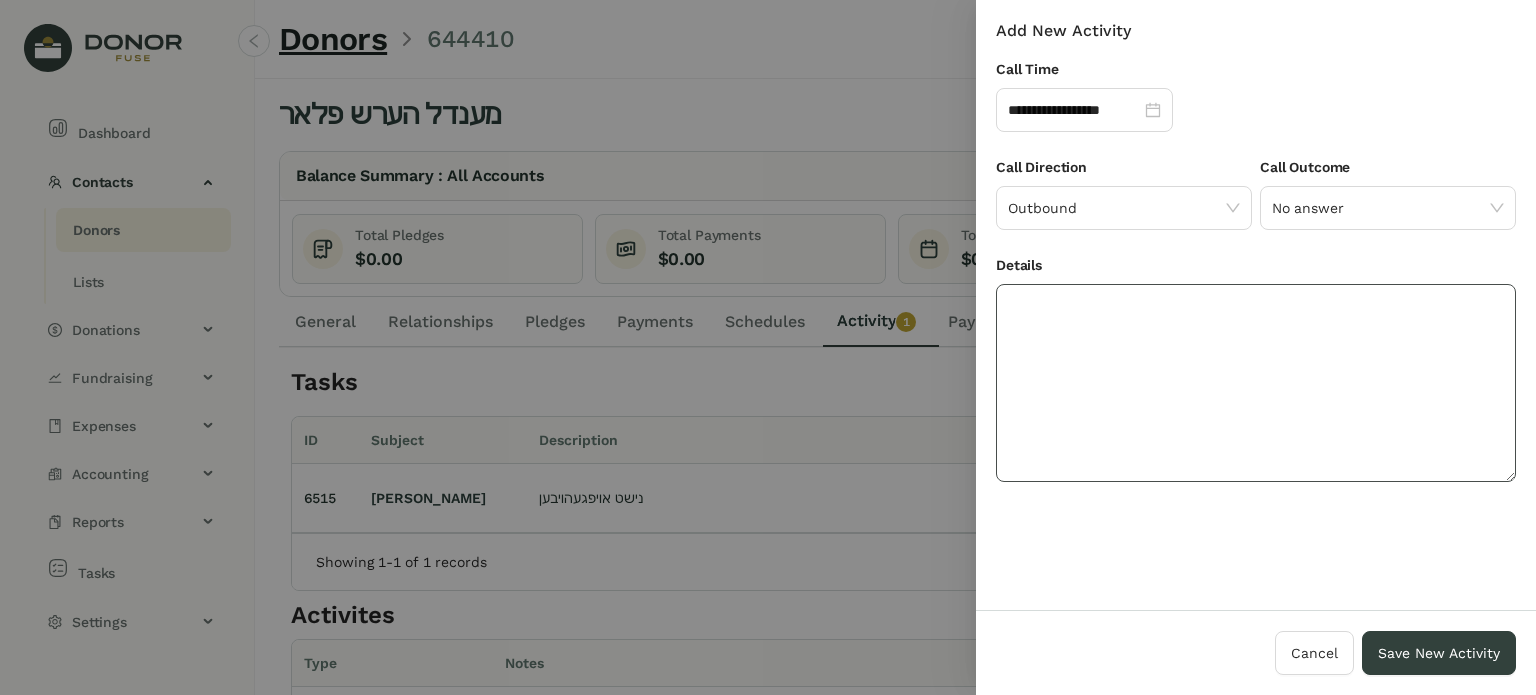 click 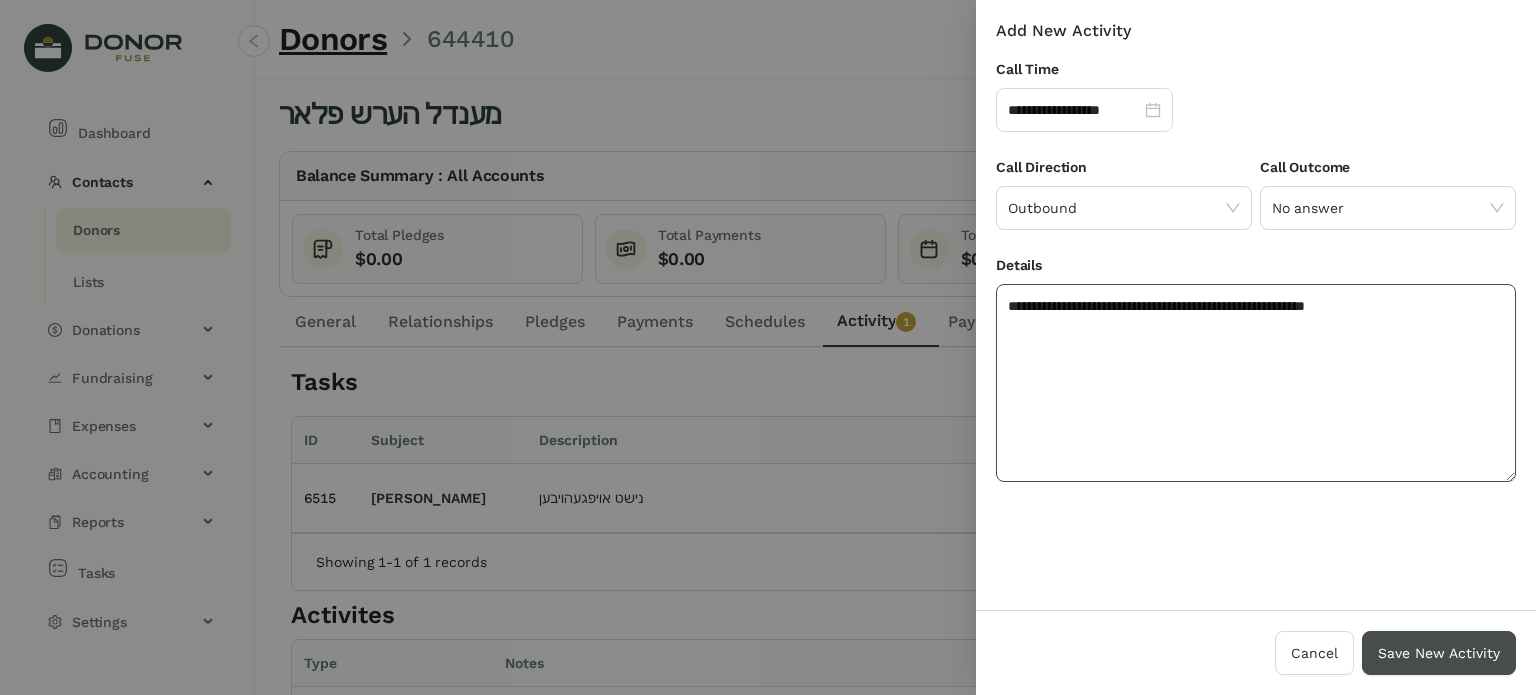 type on "**********" 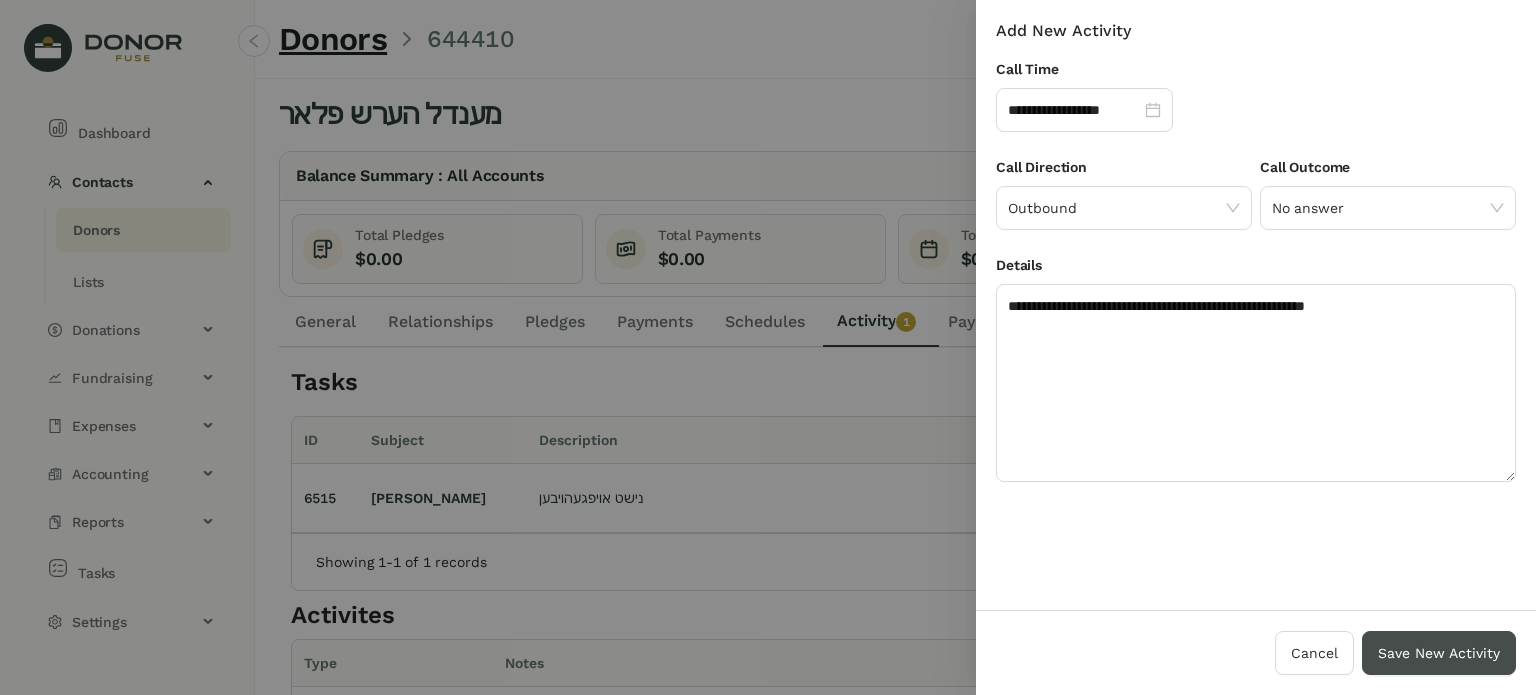 drag, startPoint x: 1410, startPoint y: 663, endPoint x: 1401, endPoint y: 658, distance: 10.29563 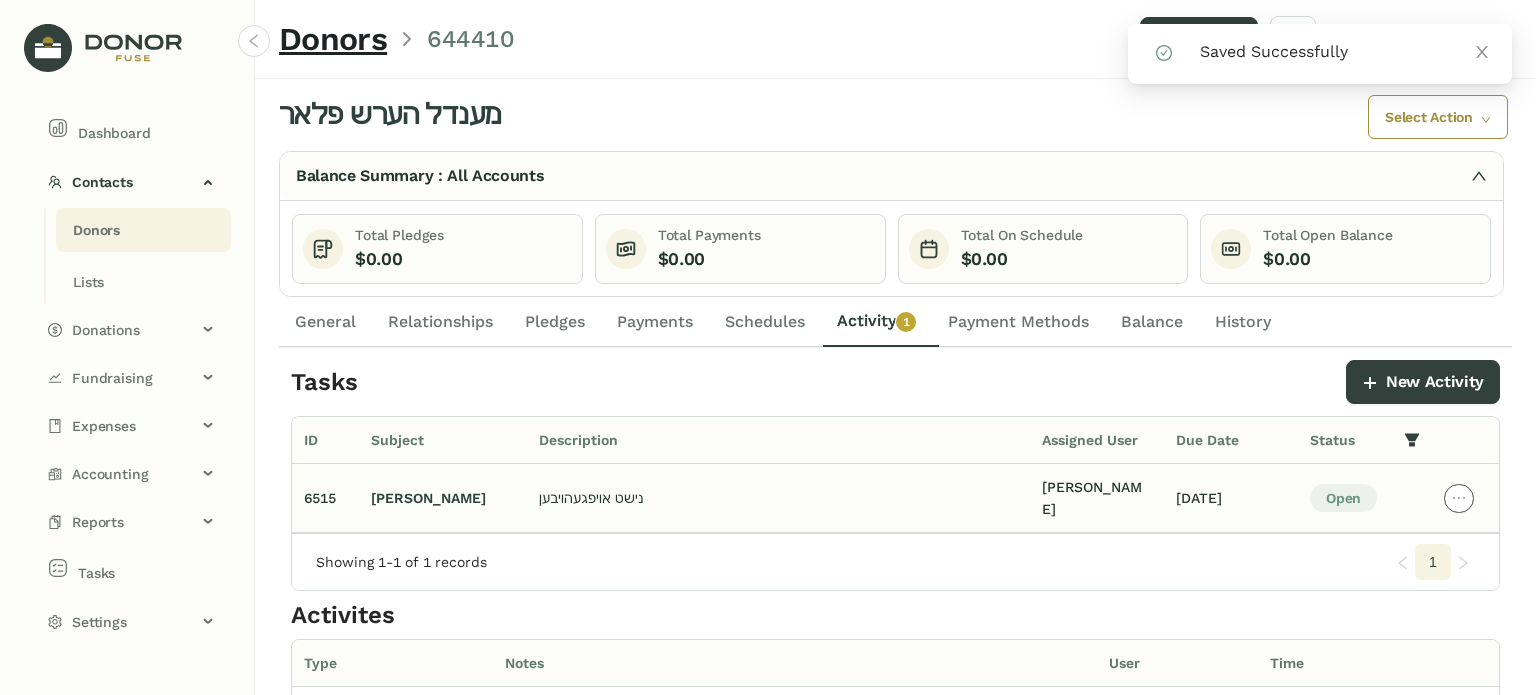 click 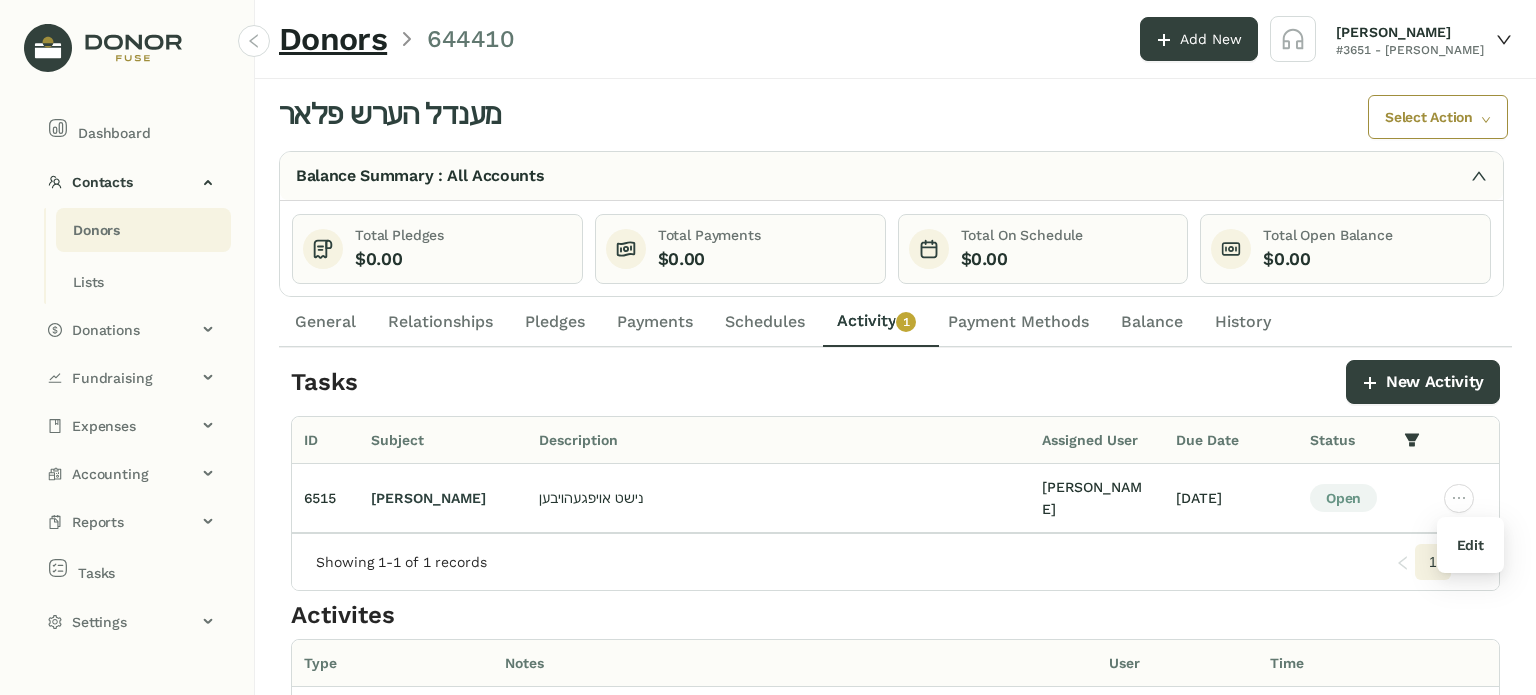 click on "Edit" at bounding box center (1470, 545) 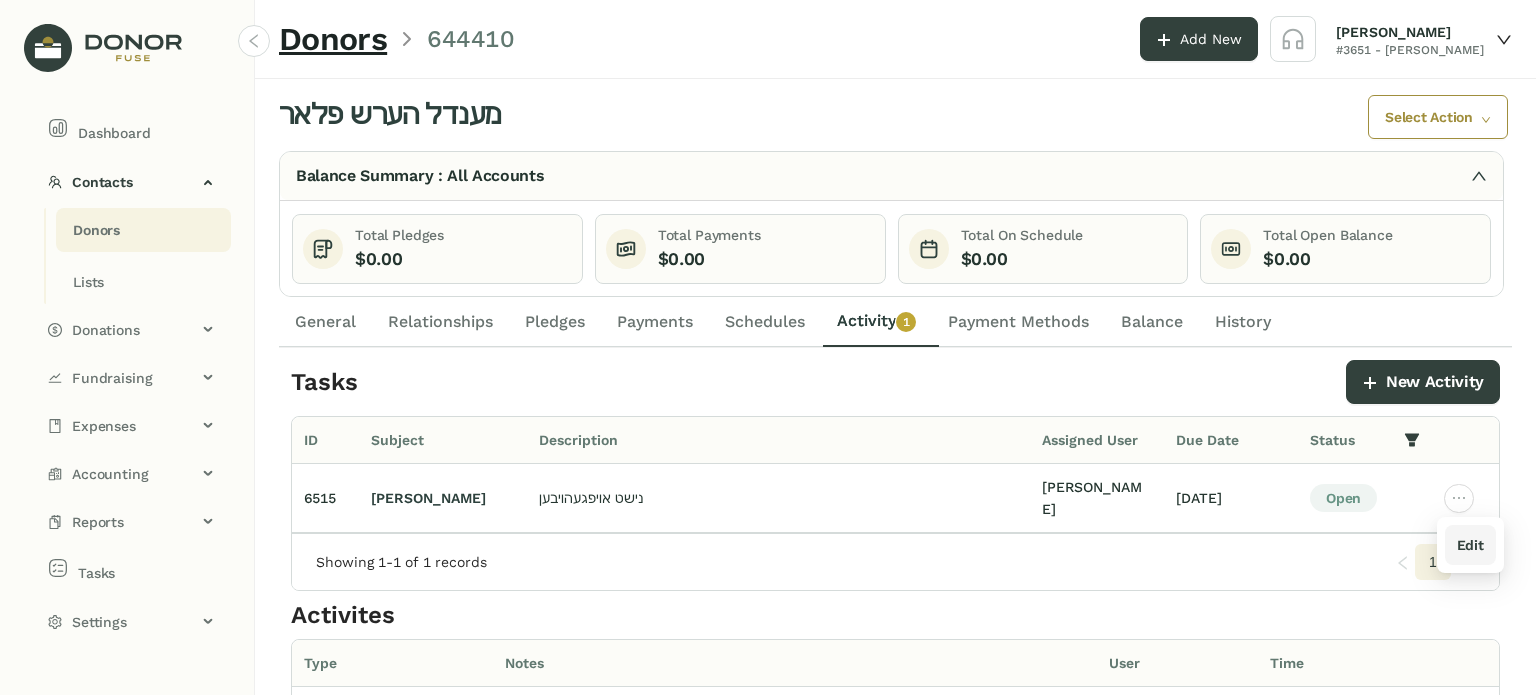 click on "Edit" at bounding box center [1470, 545] 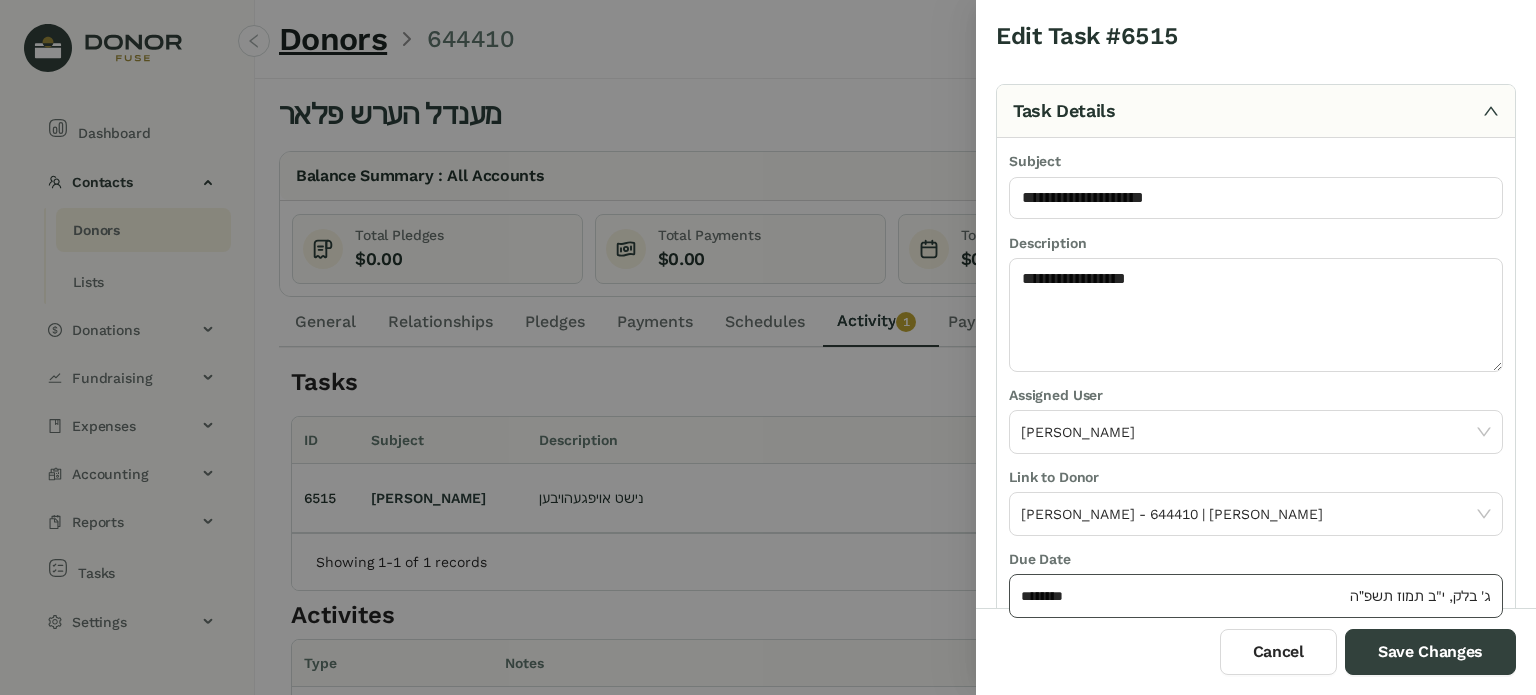 drag, startPoint x: 1214, startPoint y: 610, endPoint x: 1207, endPoint y: 602, distance: 10.630146 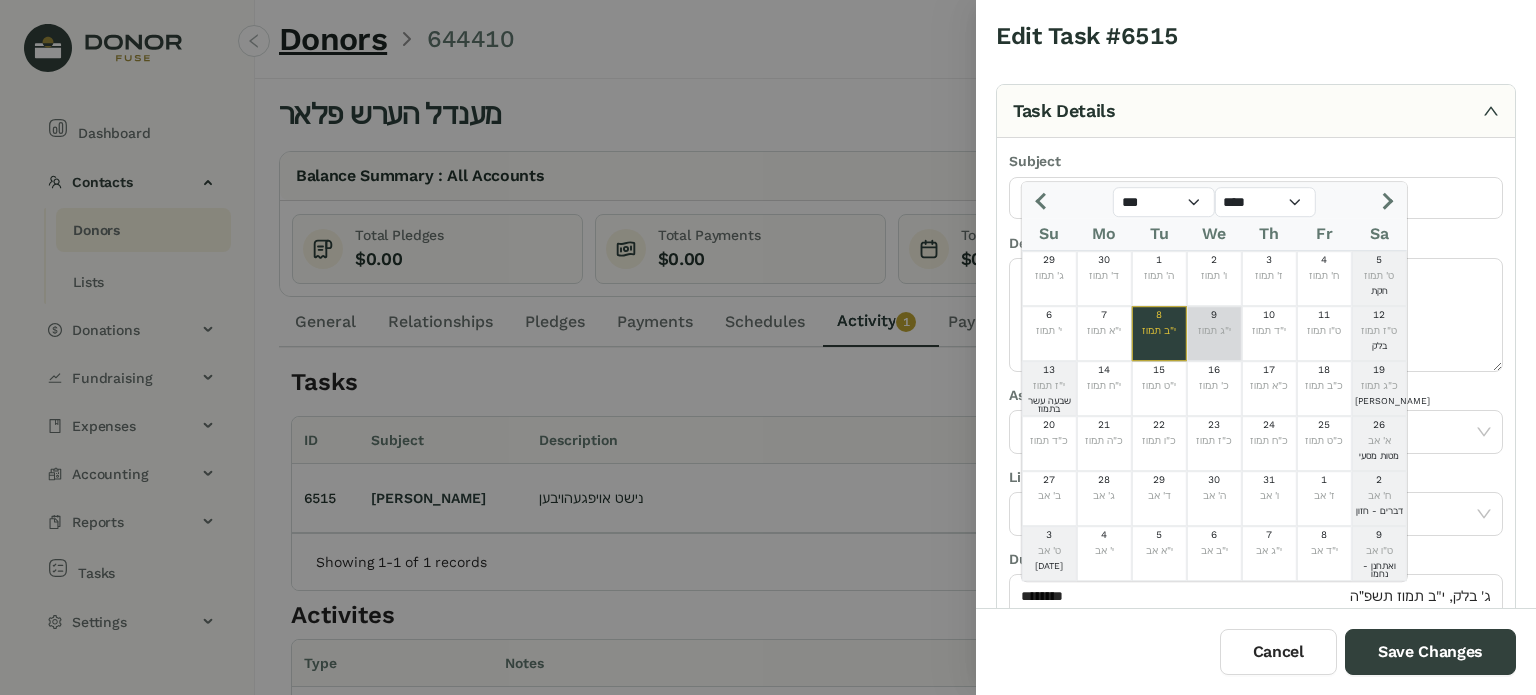 click on "י"ג תמוז" 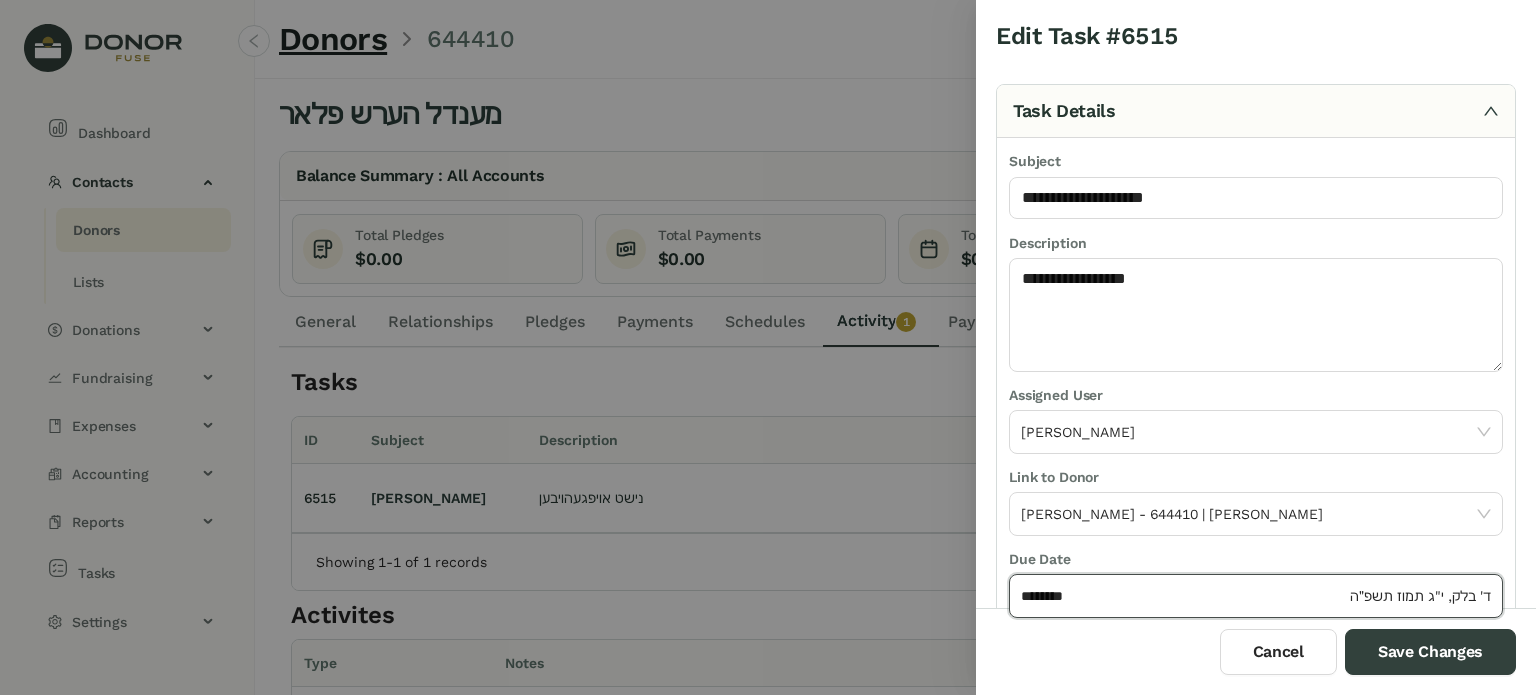 type on "********" 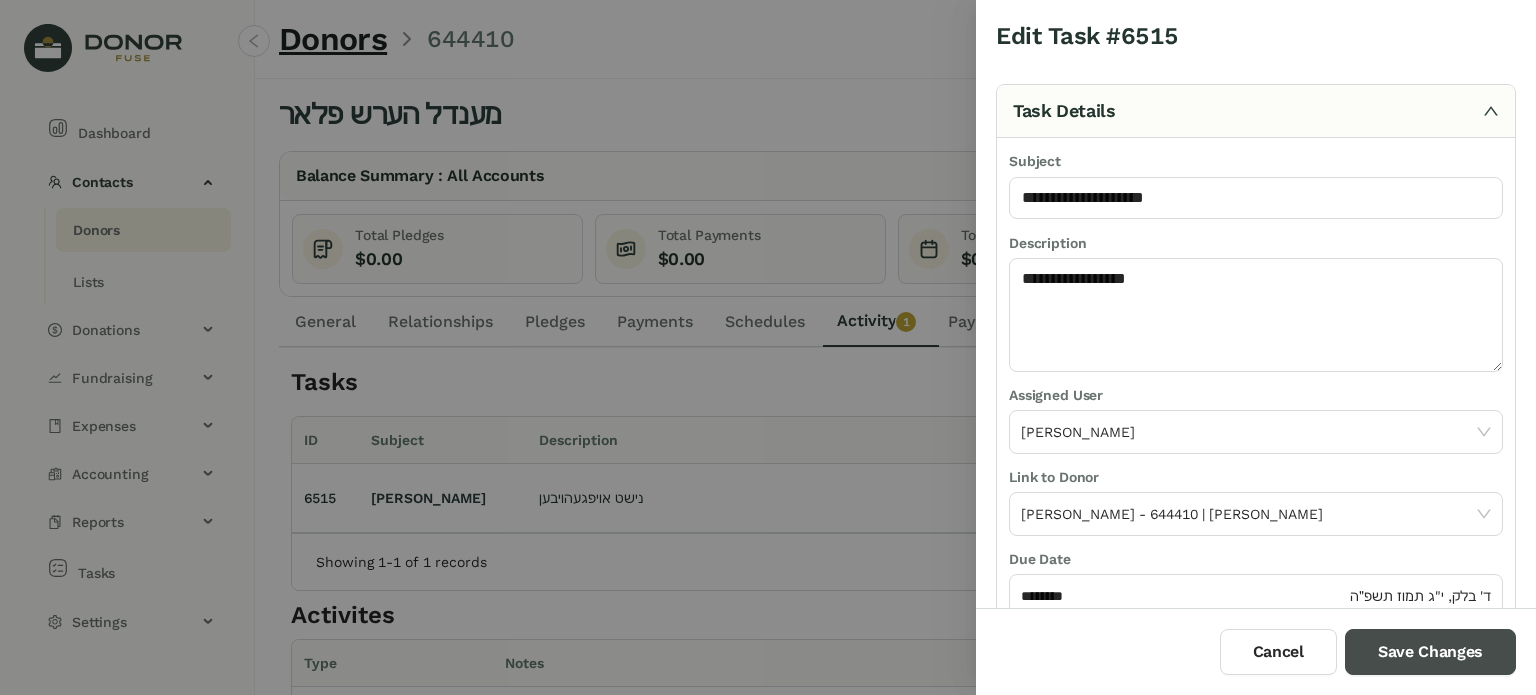 drag, startPoint x: 1368, startPoint y: 639, endPoint x: 1357, endPoint y: 628, distance: 15.556349 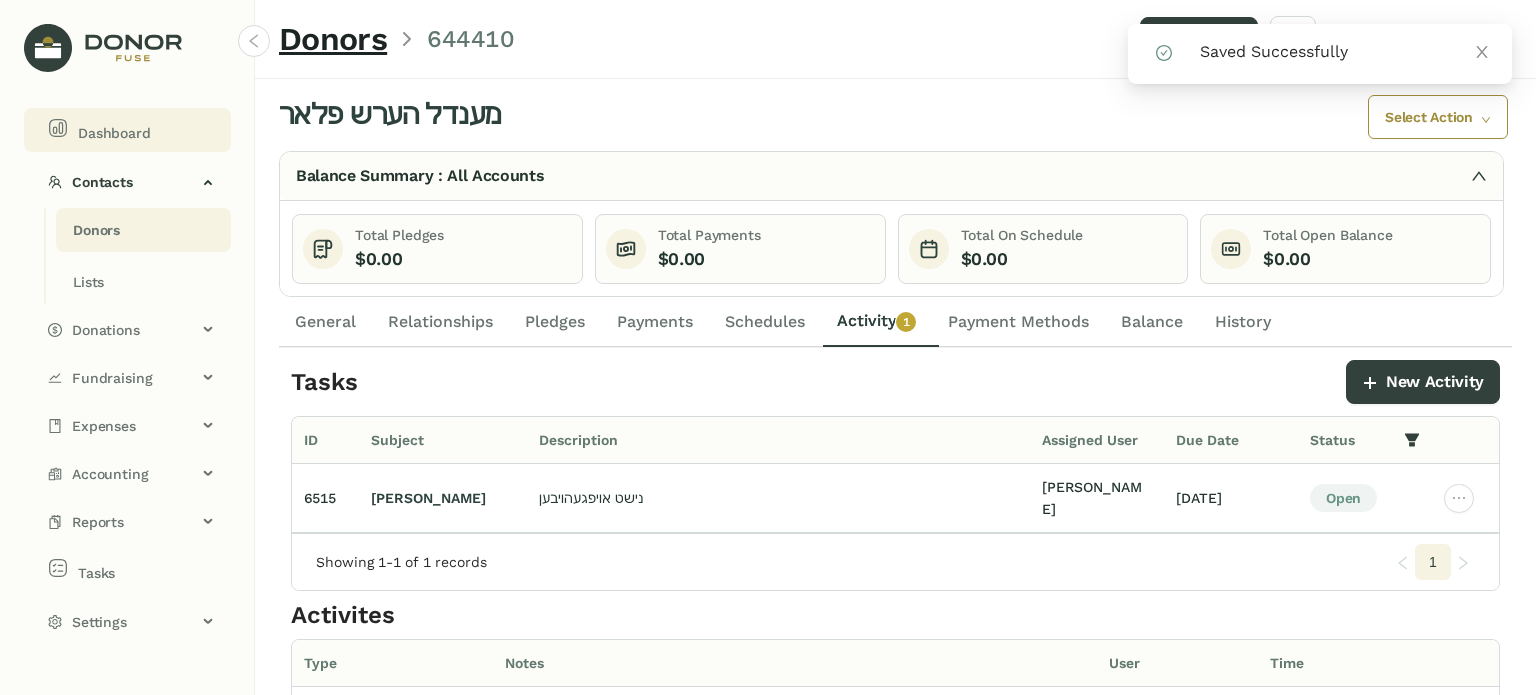 click on "Dashboard" 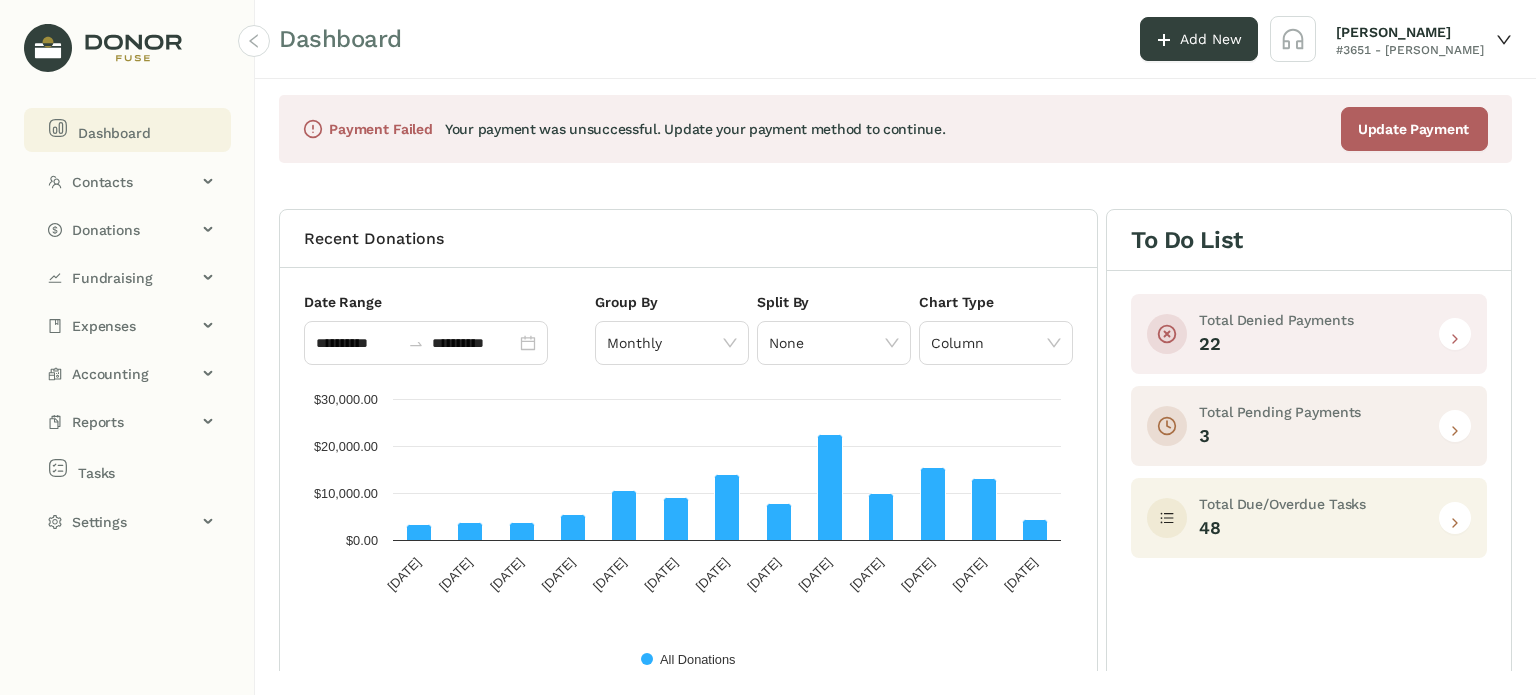 drag, startPoint x: 1457, startPoint y: 525, endPoint x: 1435, endPoint y: 518, distance: 23.086792 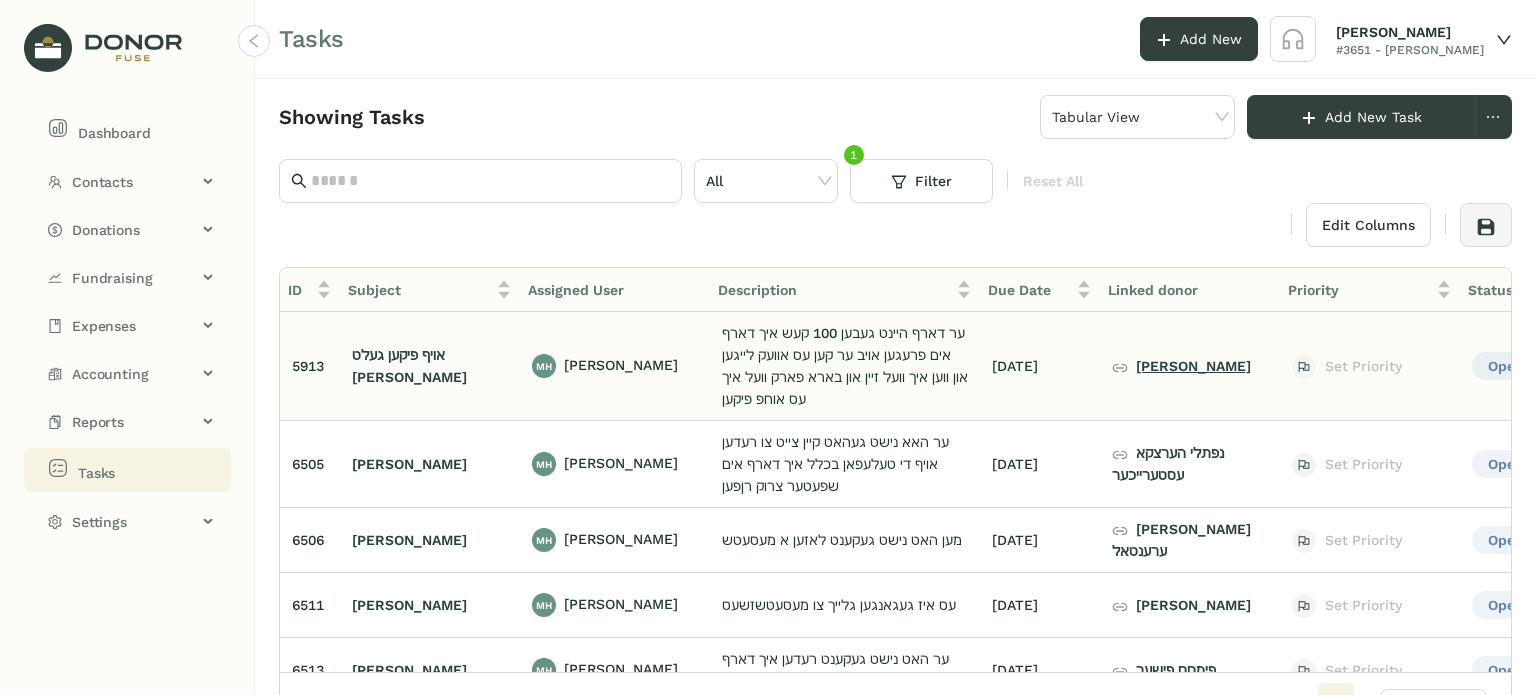 click on "[PERSON_NAME]" 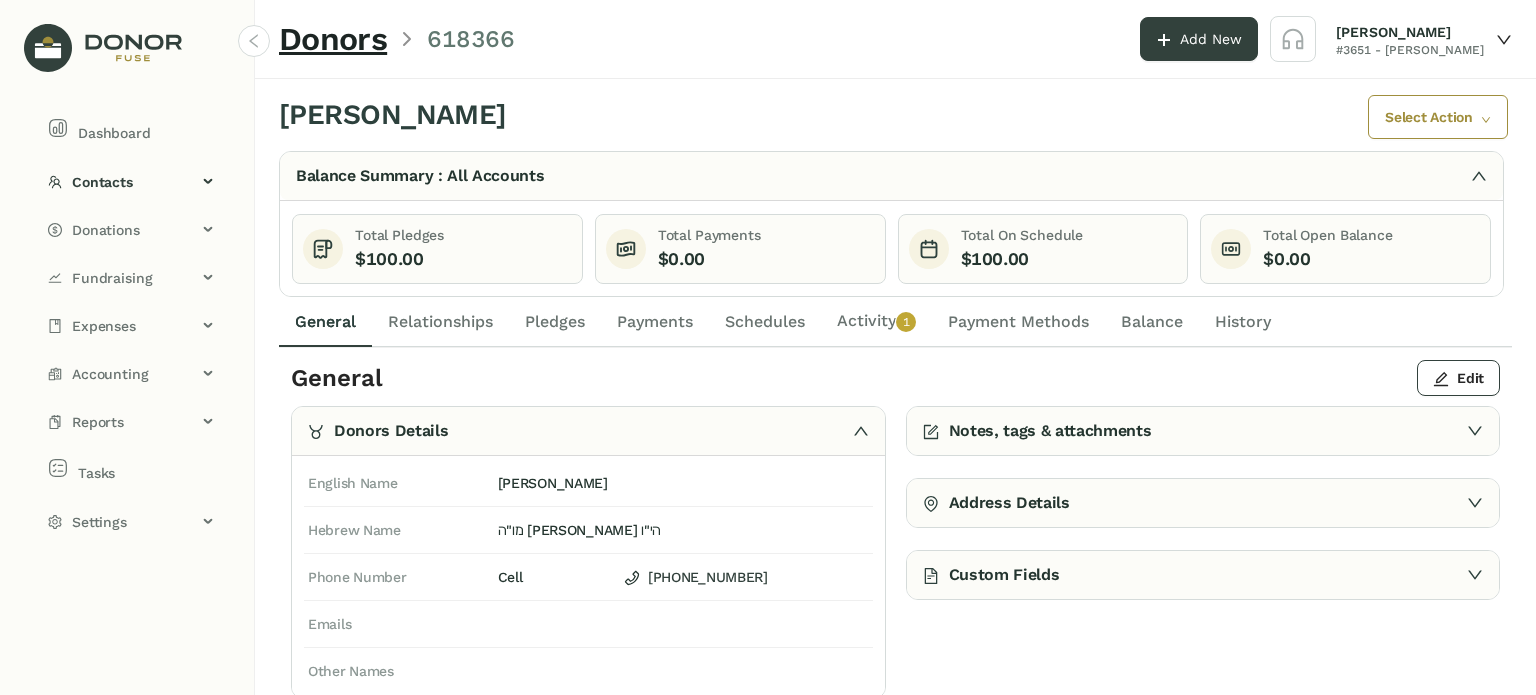 click on "General" 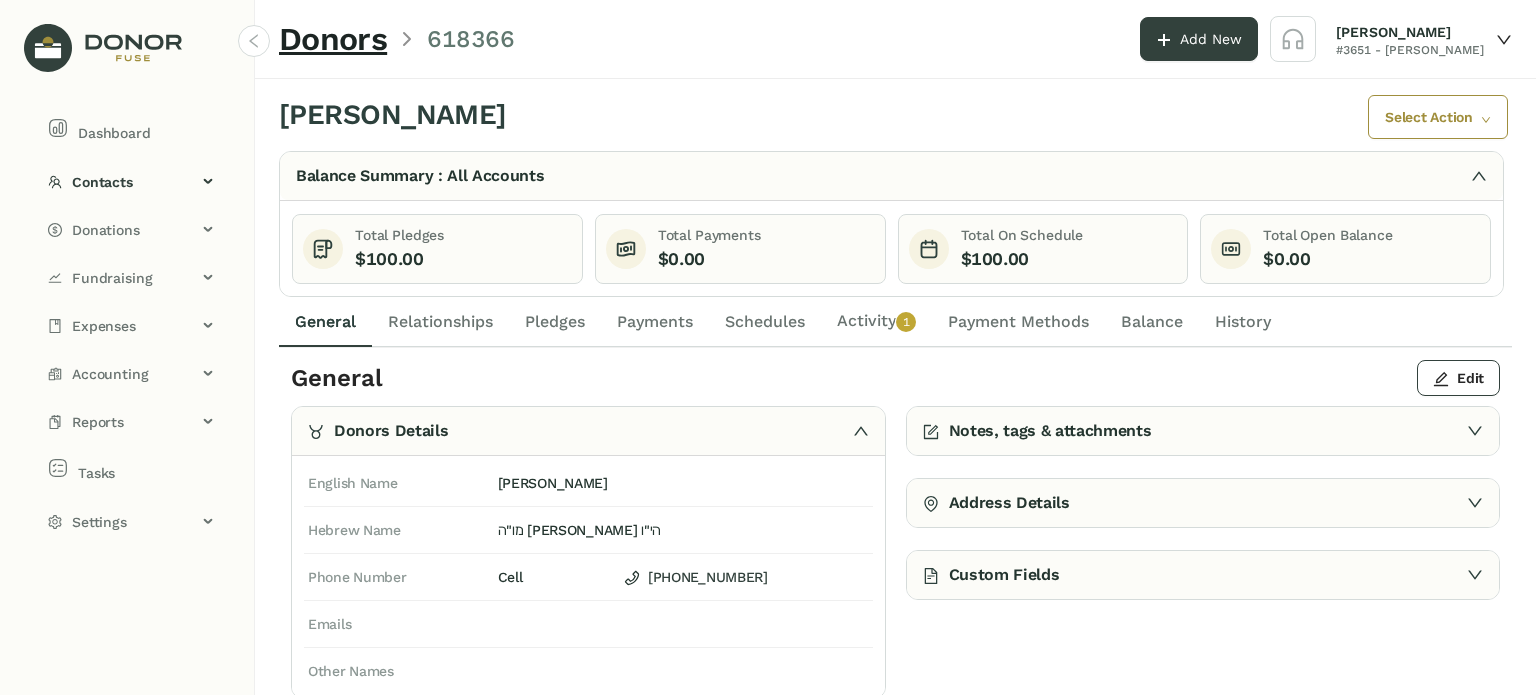 click on "General" 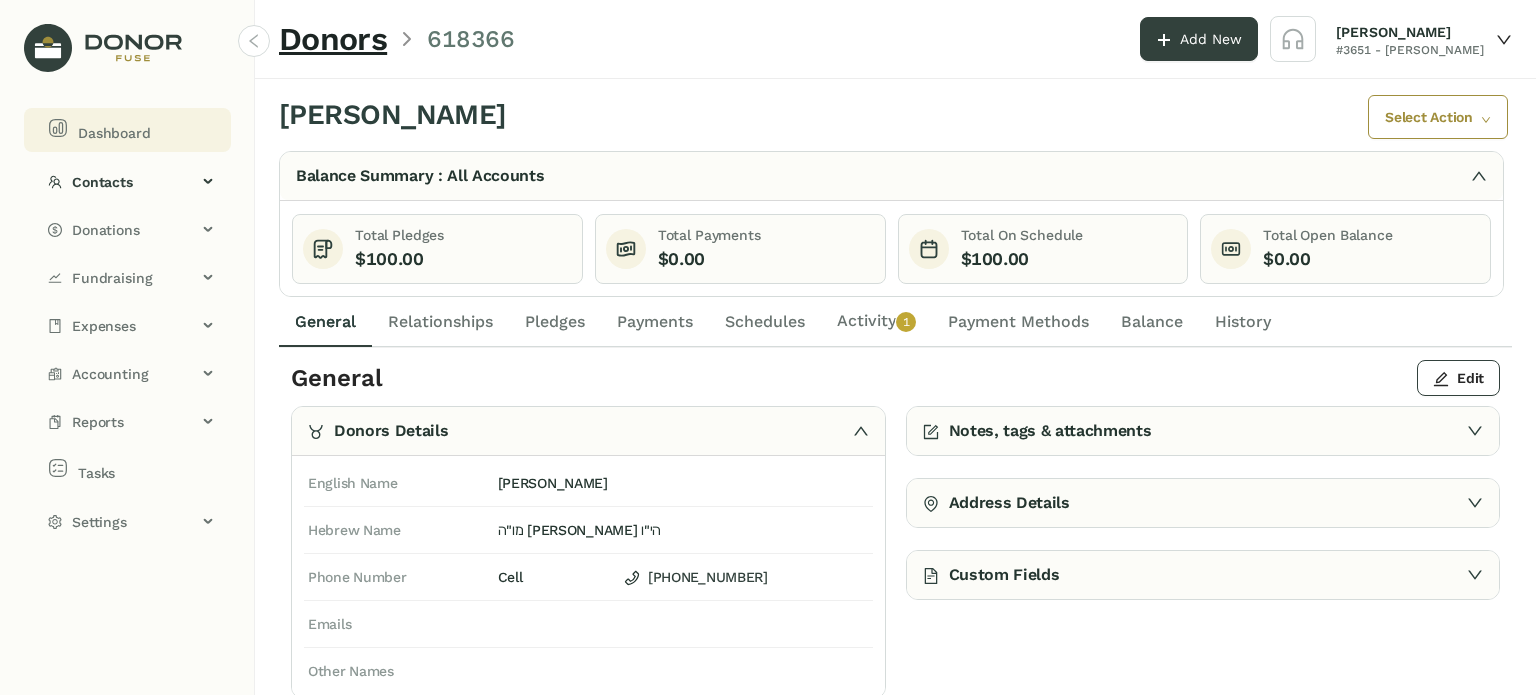 click on "Dashboard" 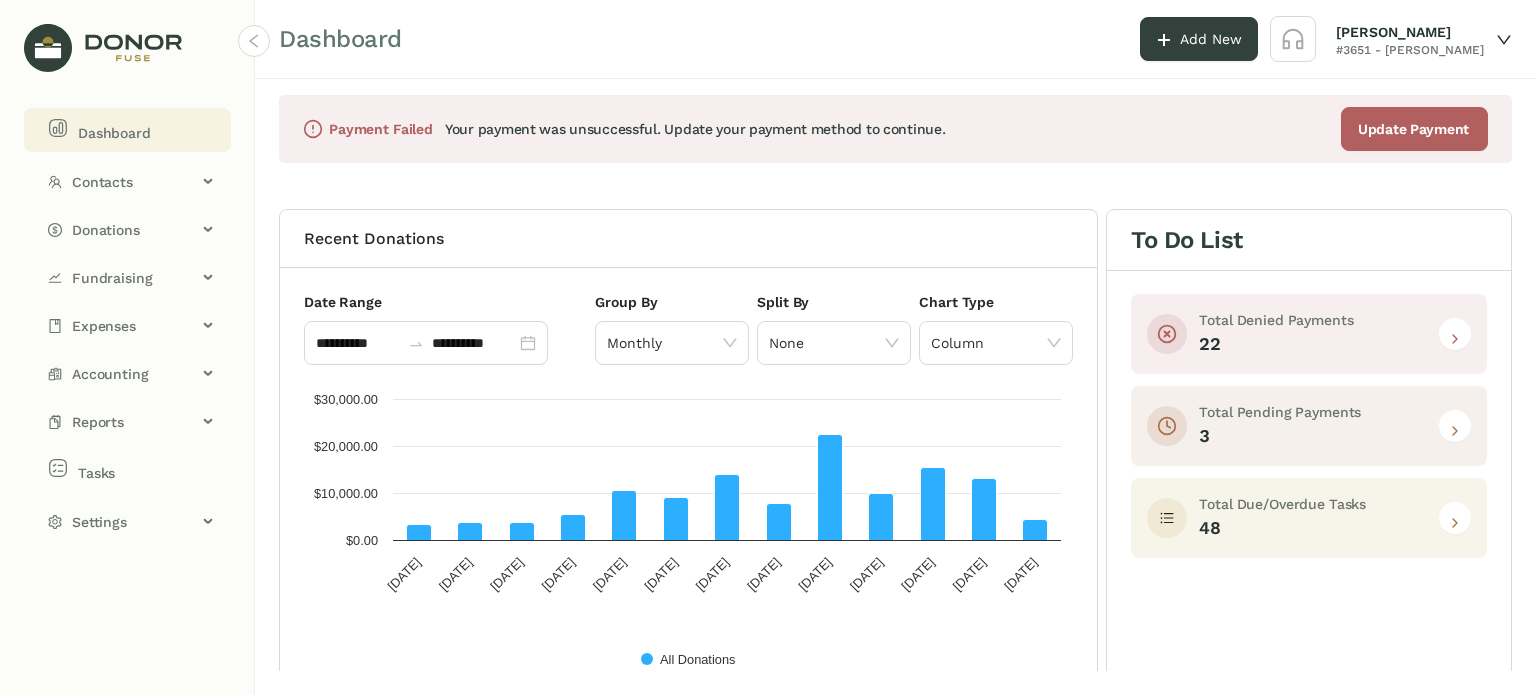 drag, startPoint x: 1452, startPoint y: 522, endPoint x: 1416, endPoint y: 508, distance: 38.626415 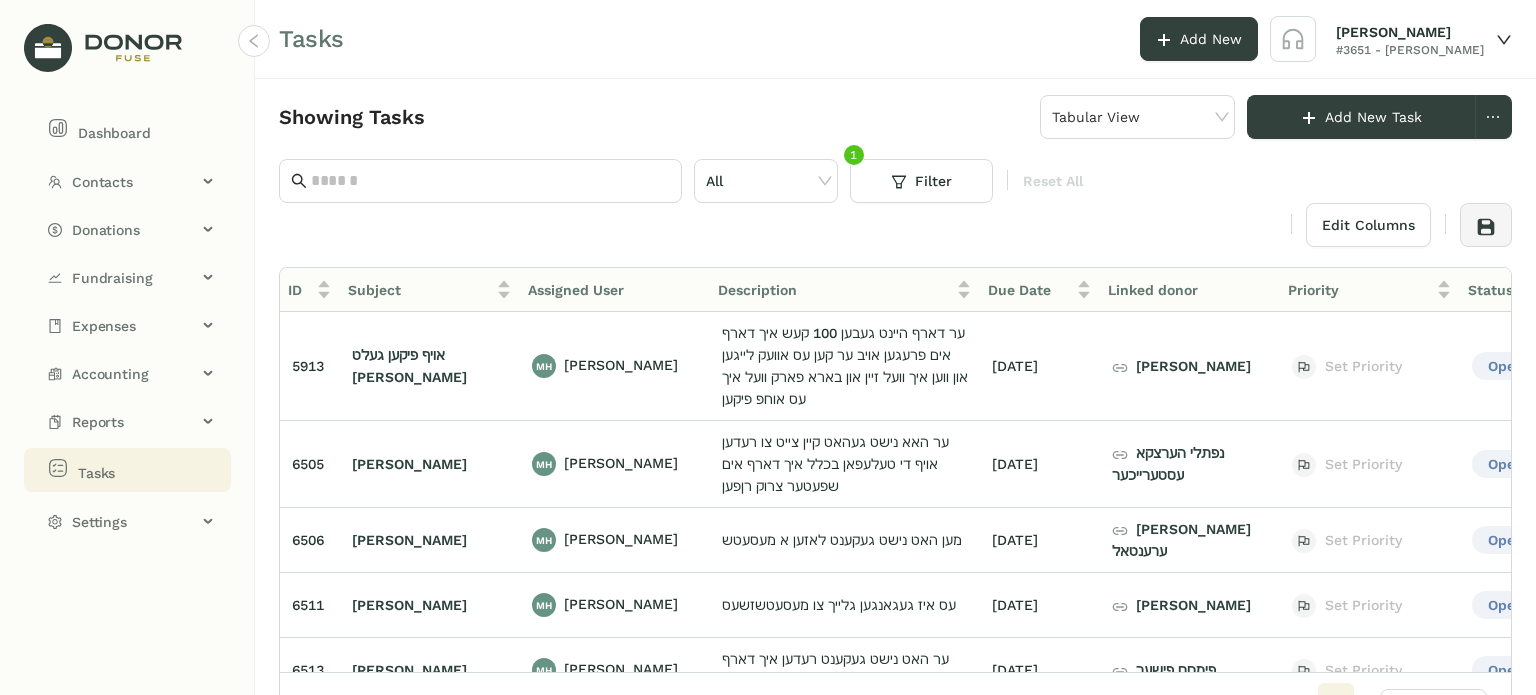 scroll, scrollTop: 0, scrollLeft: 128, axis: horizontal 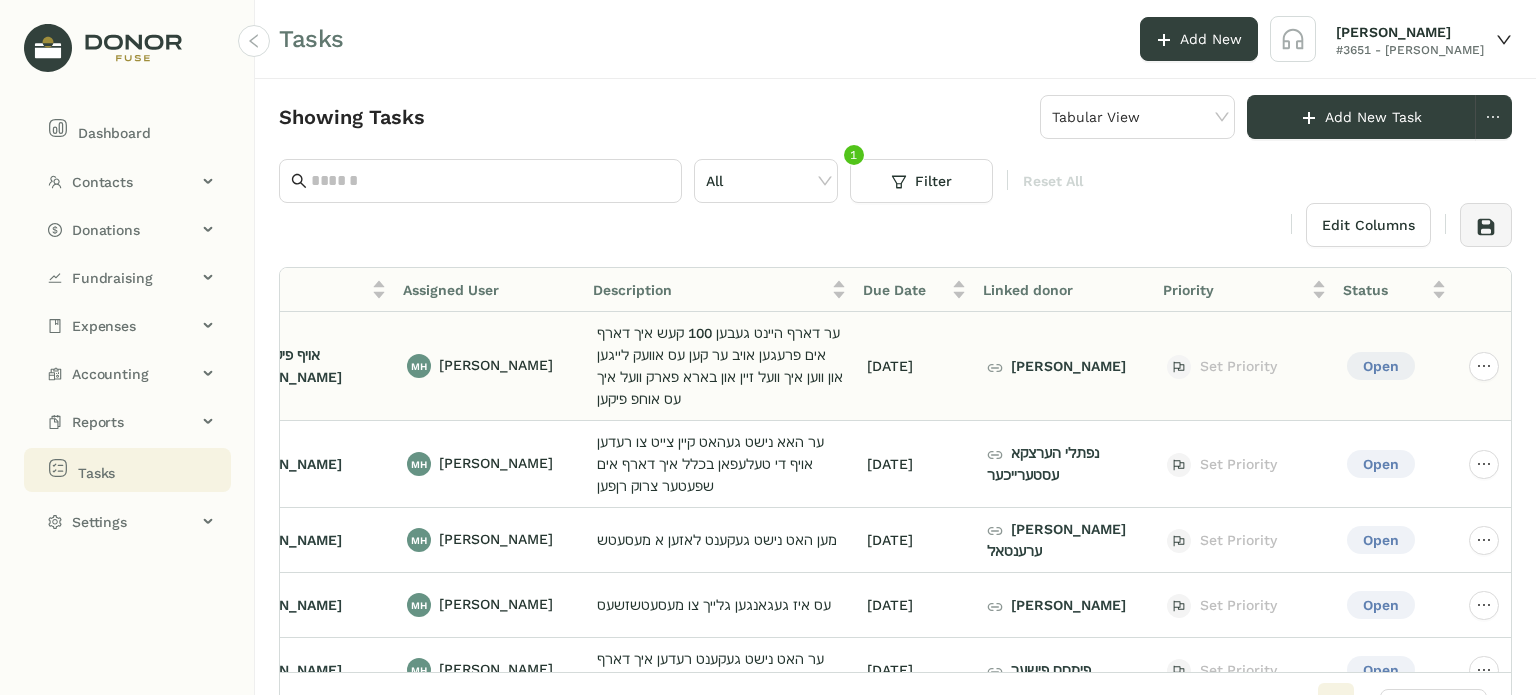 click 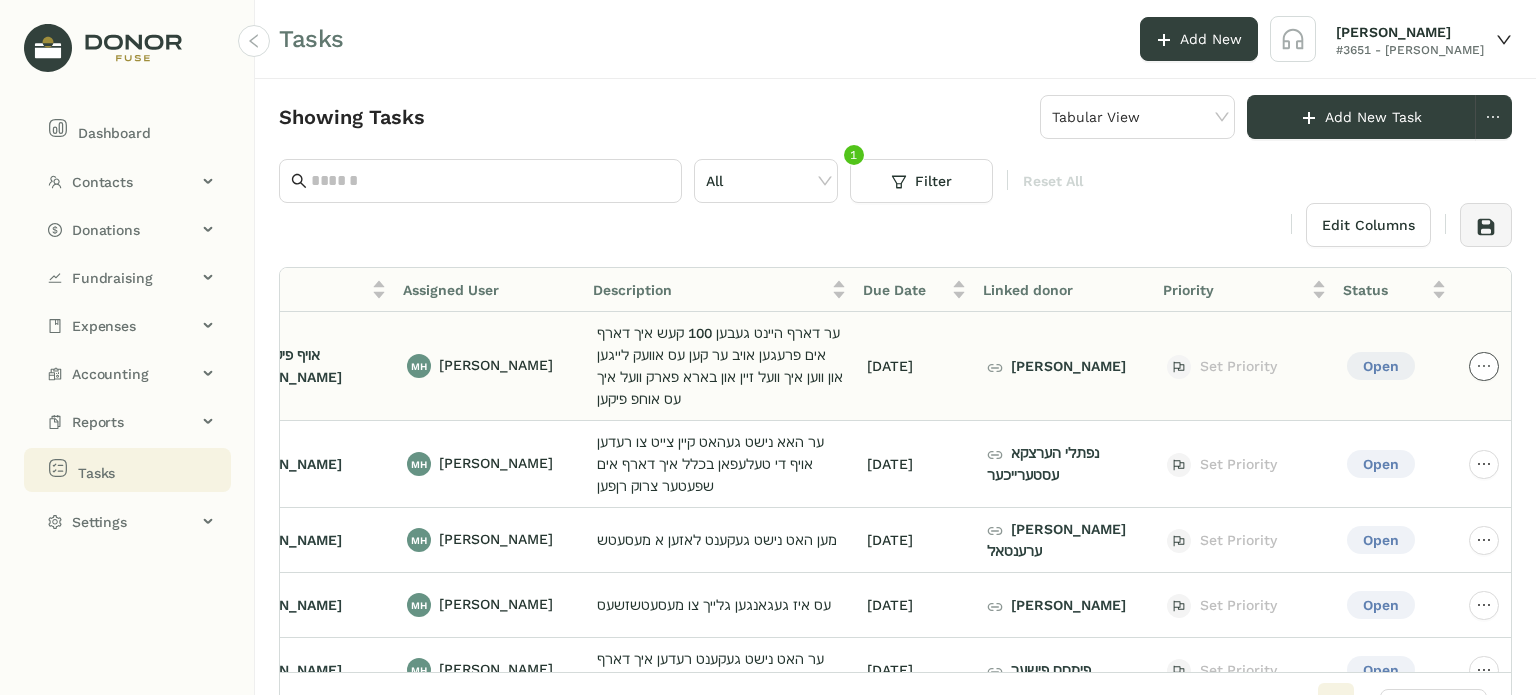 click 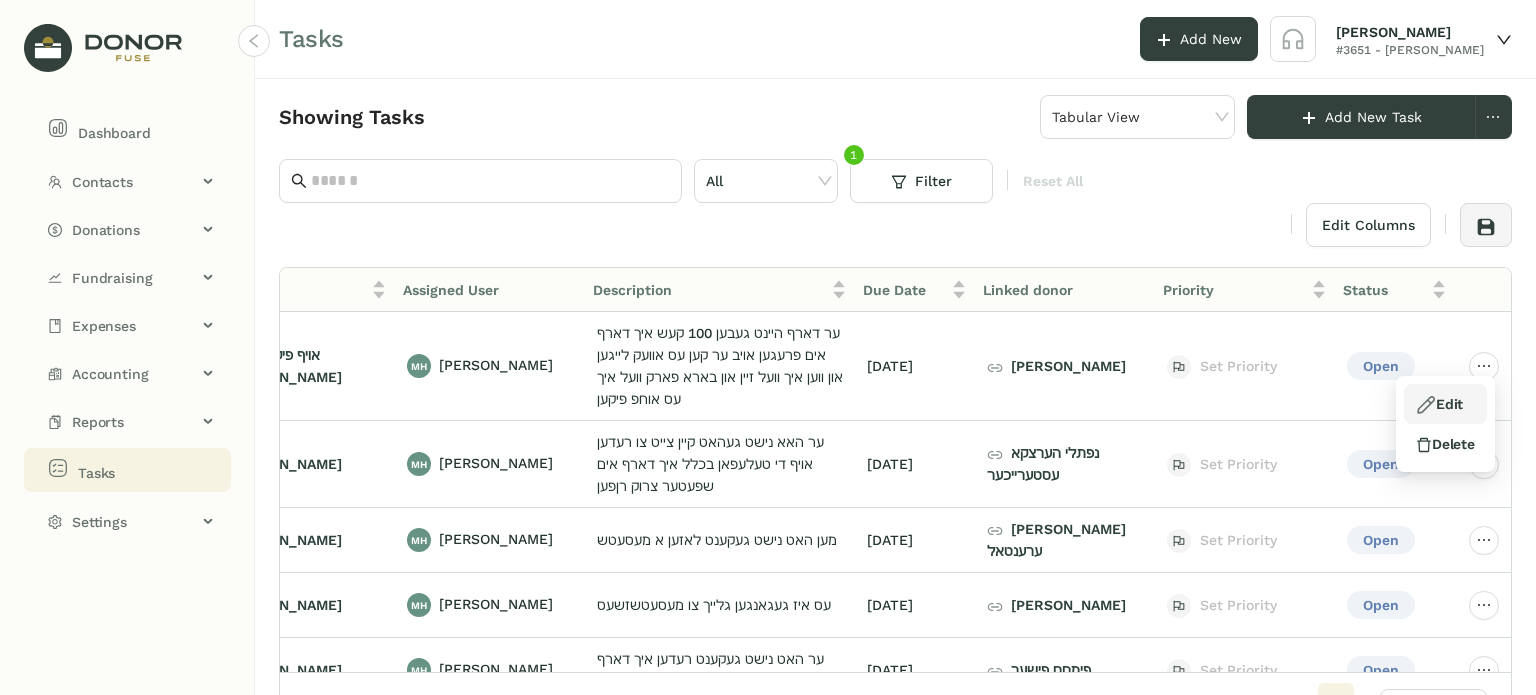 click on "Edit" at bounding box center (1439, 404) 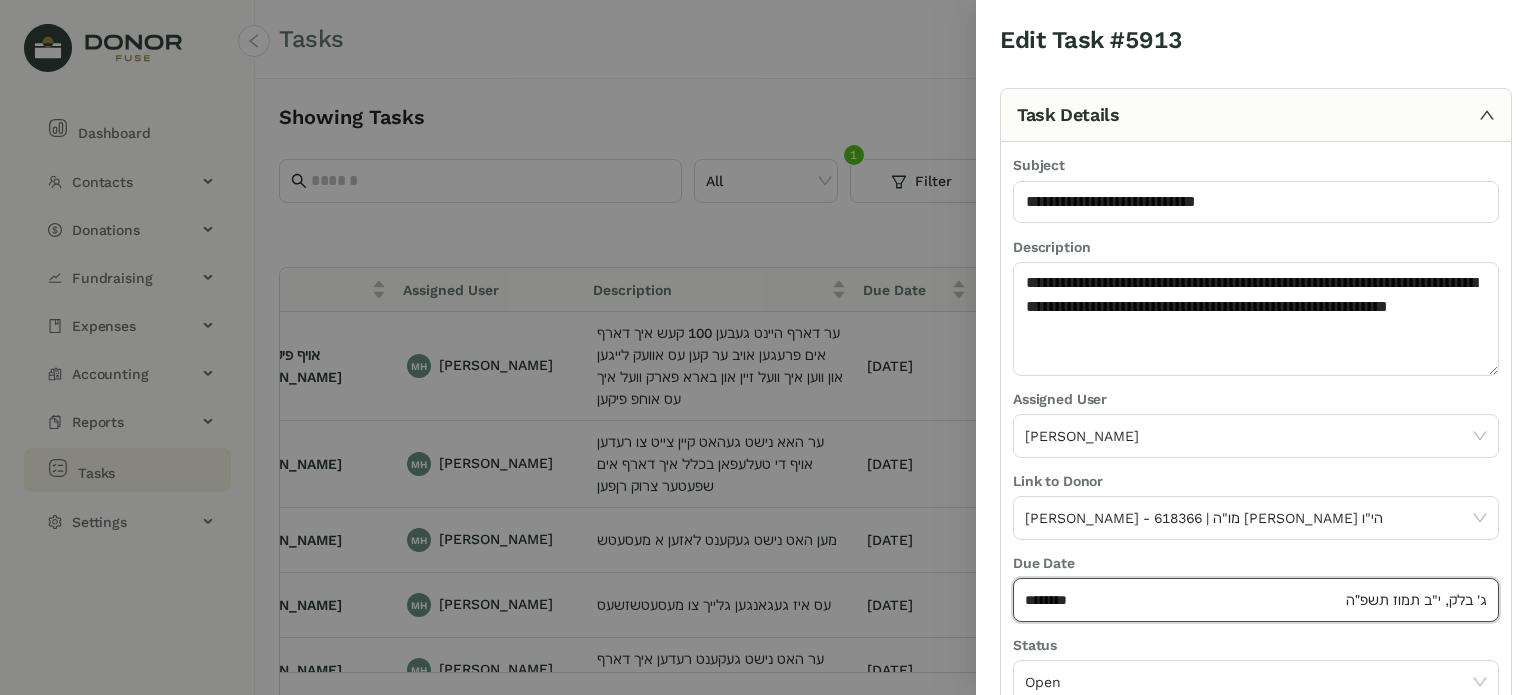 click on "********" 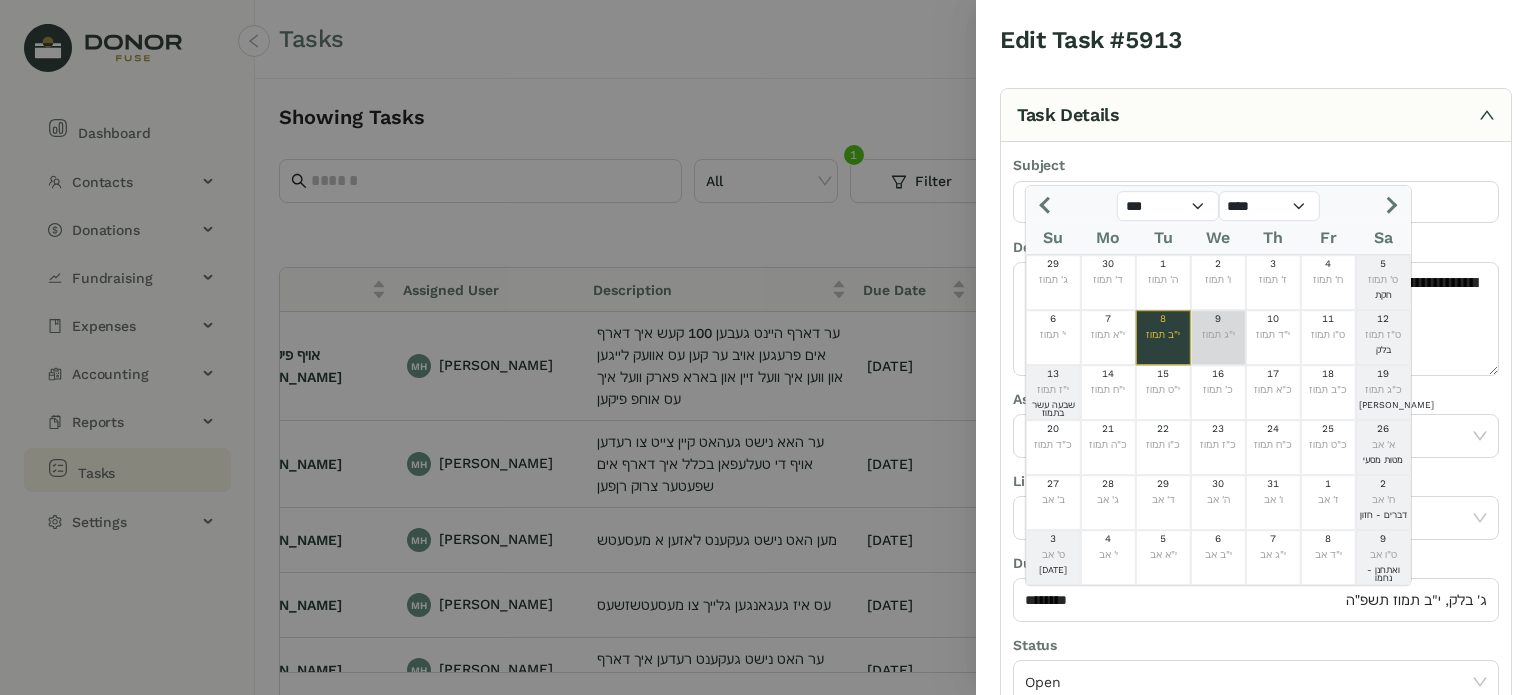 click on "י"ג תמוז" 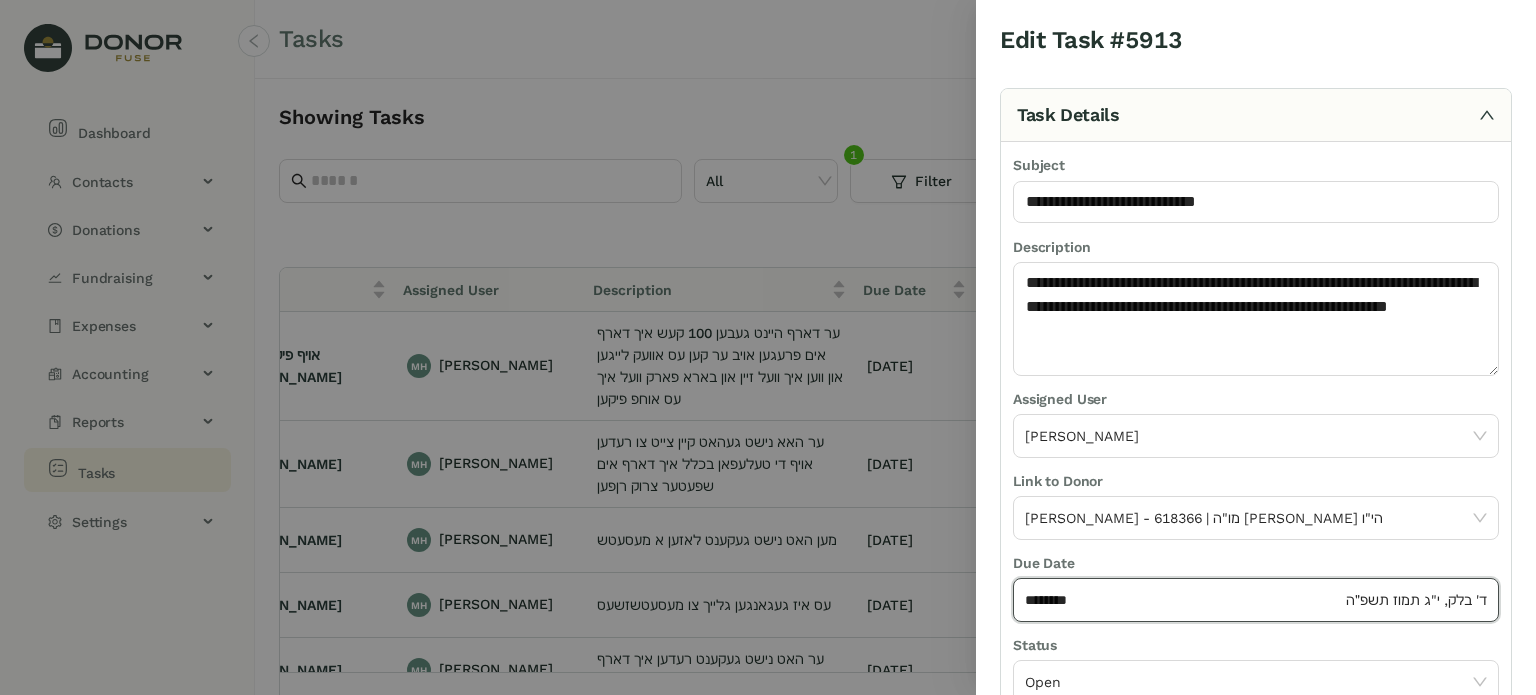 scroll, scrollTop: 236, scrollLeft: 0, axis: vertical 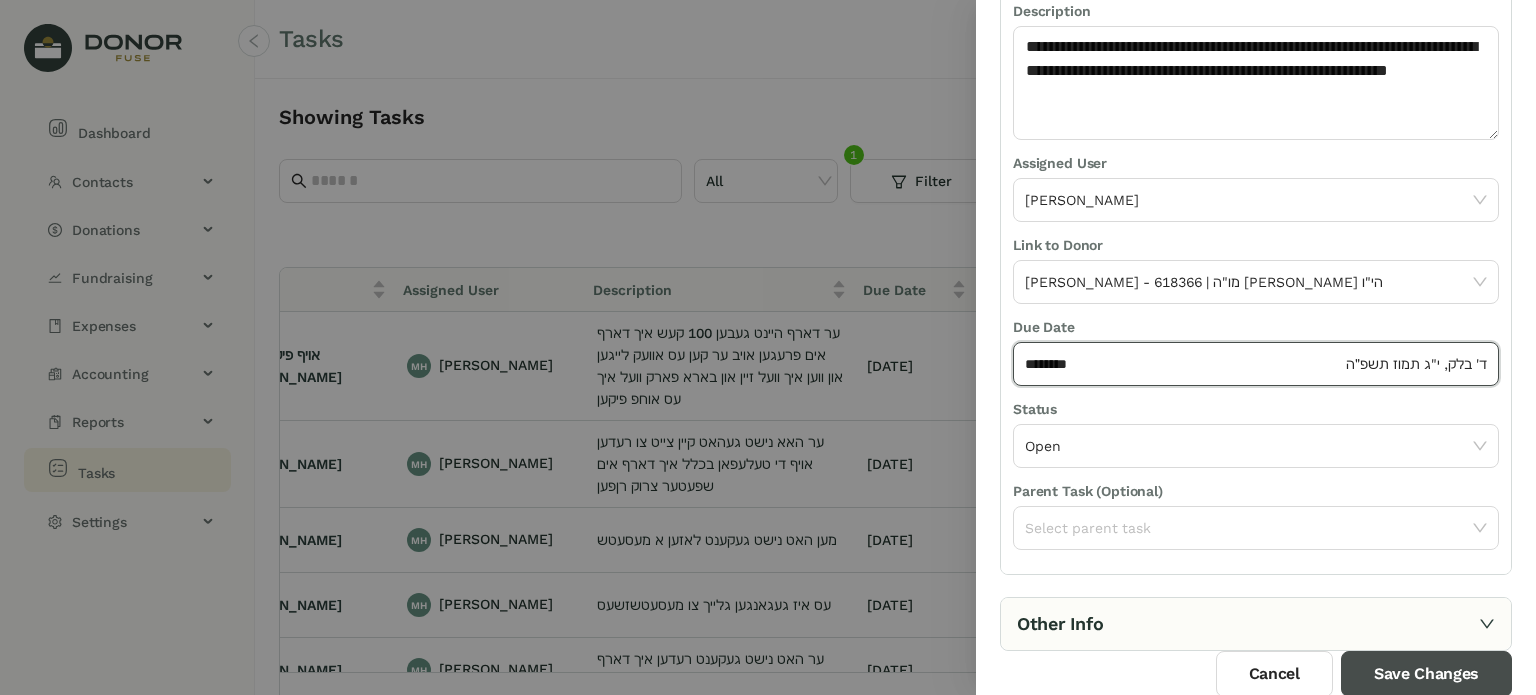drag, startPoint x: 1413, startPoint y: 656, endPoint x: 1395, endPoint y: 650, distance: 18.973665 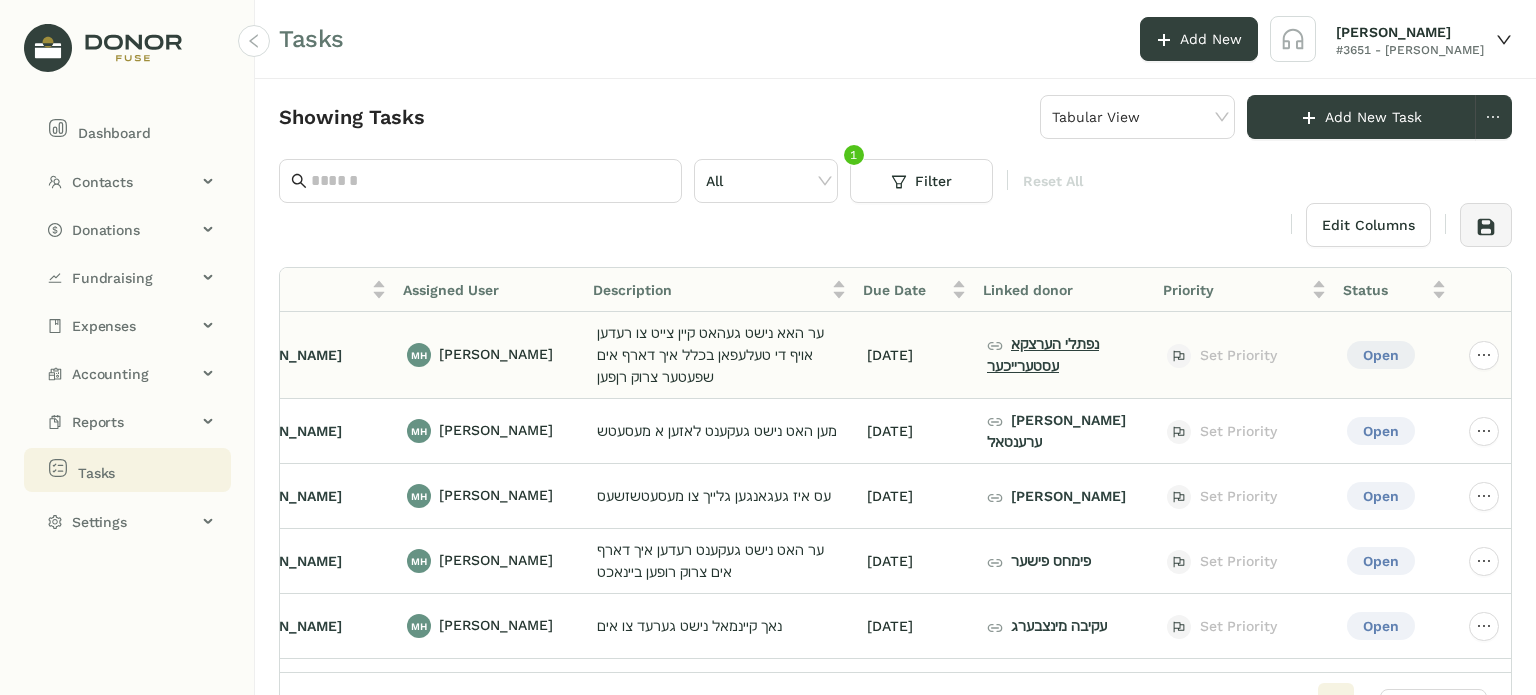 click on "נפתלי הערצקא עסטערייכער" 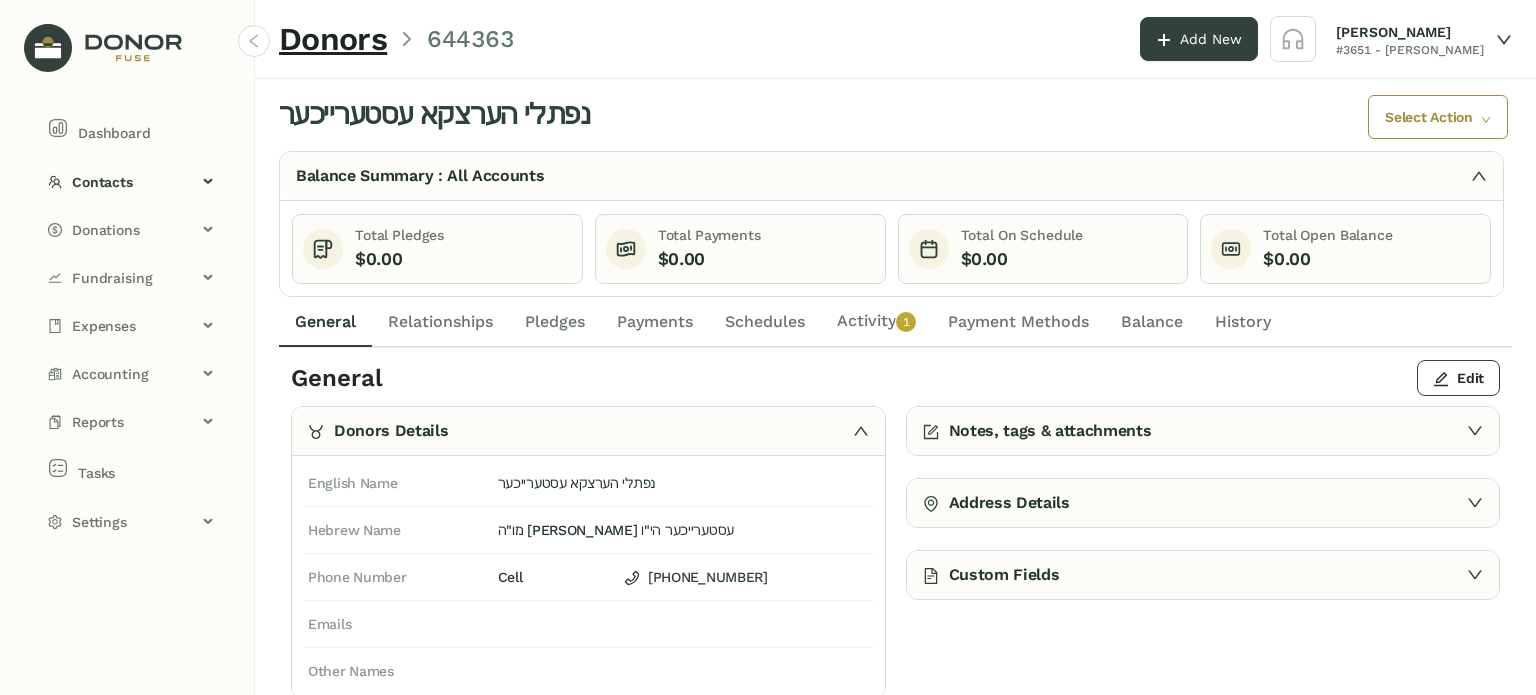 scroll, scrollTop: 50, scrollLeft: 0, axis: vertical 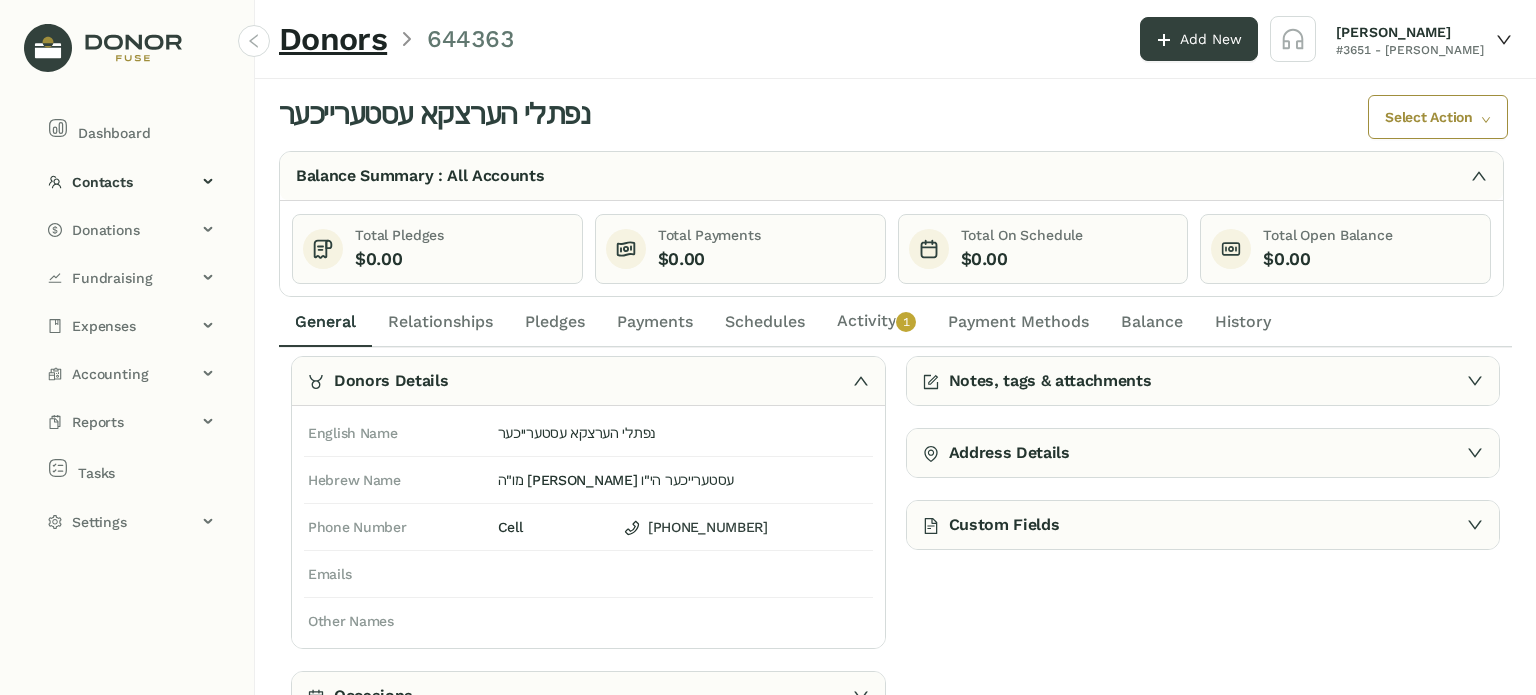 click on "Activity   0   1   2   3   4   5   6   7   8   9" 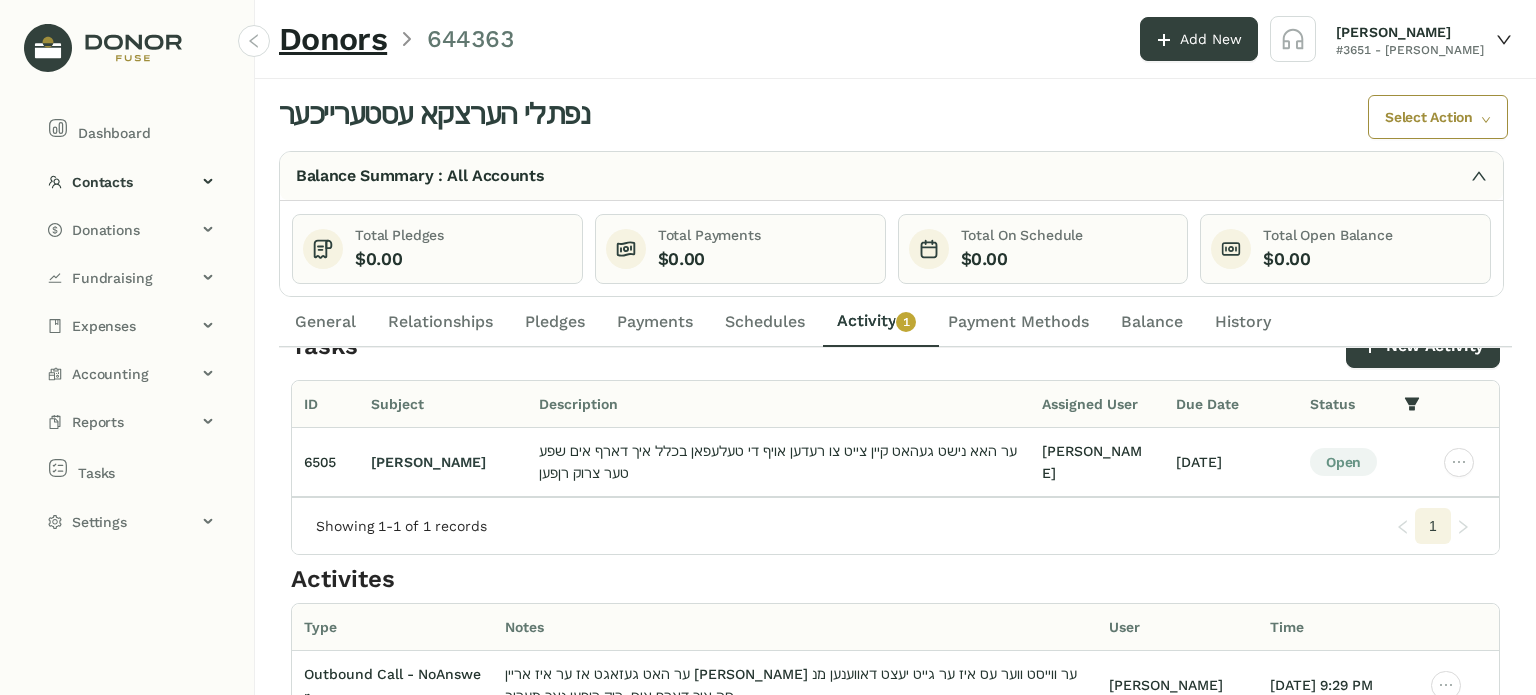 scroll, scrollTop: 0, scrollLeft: 0, axis: both 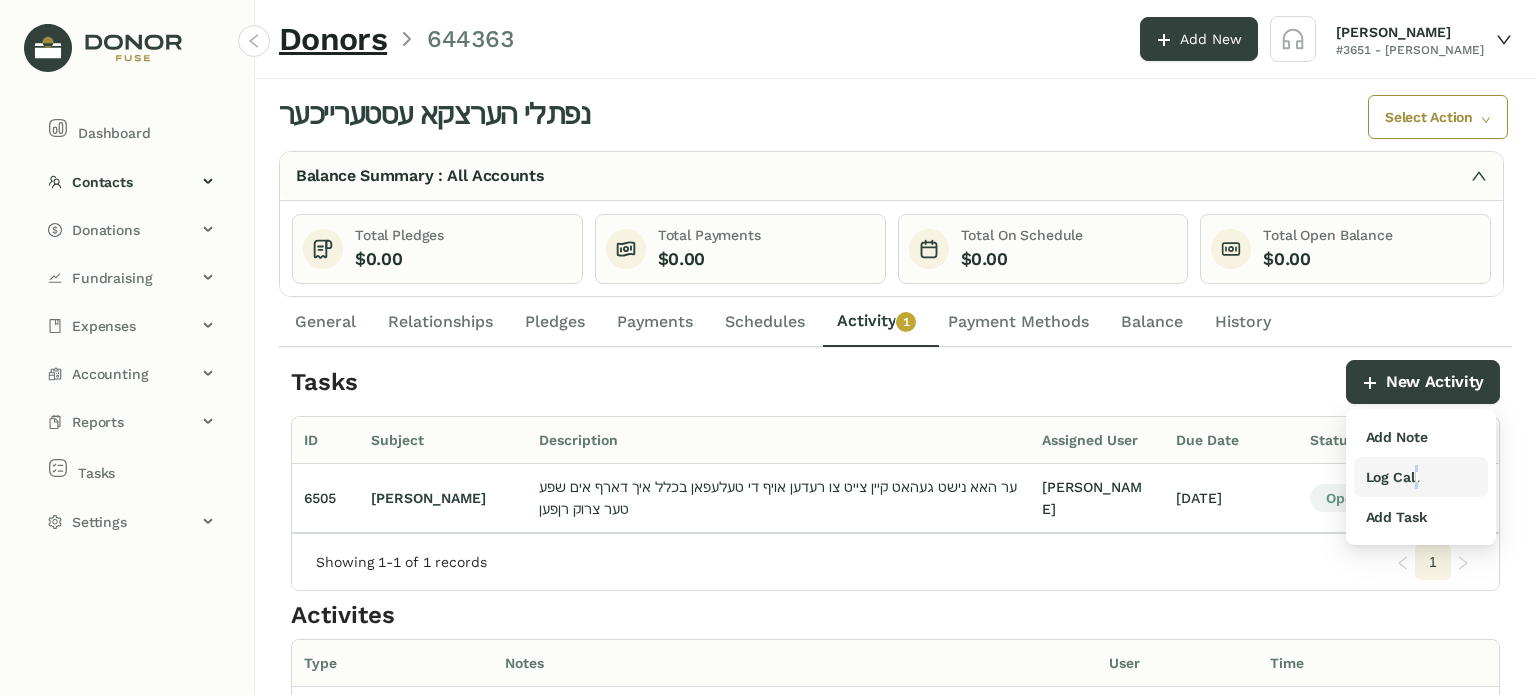 click on "Log Call" at bounding box center (1392, 477) 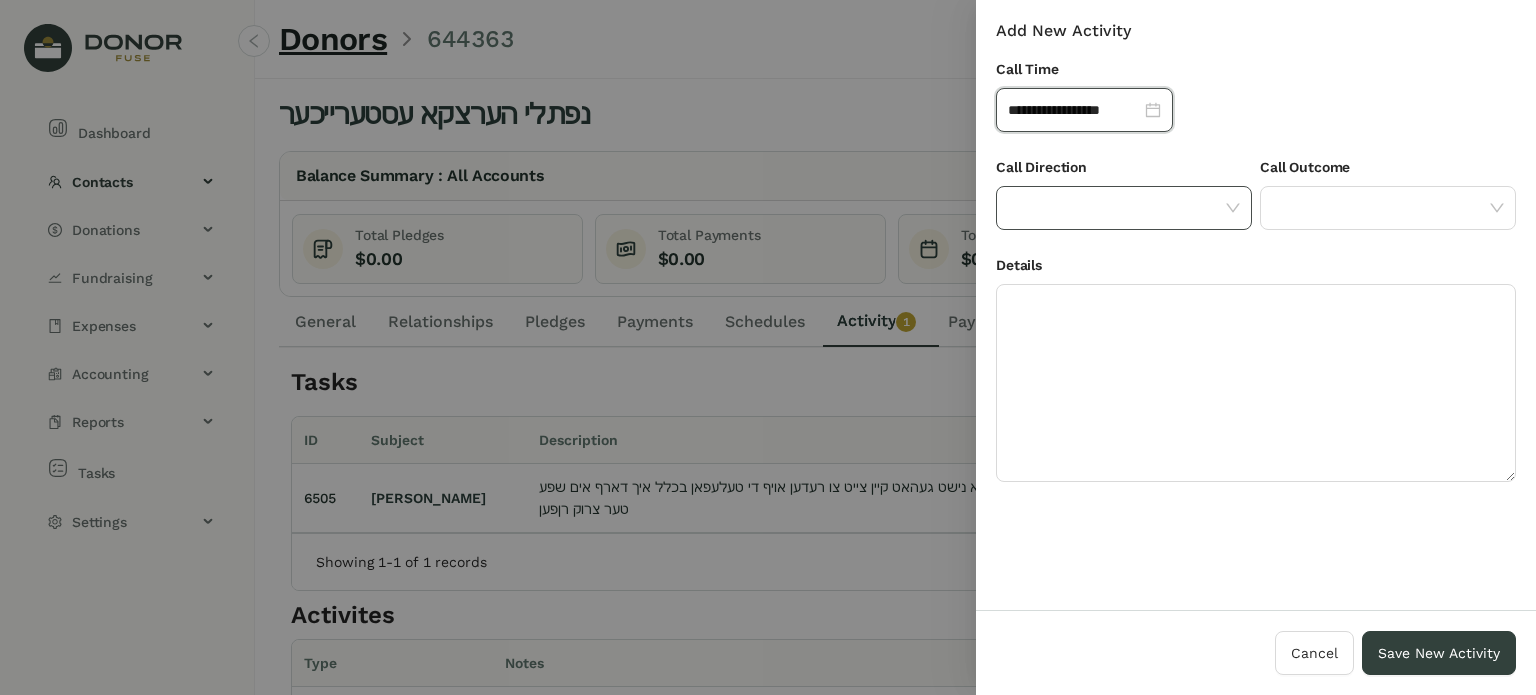 click 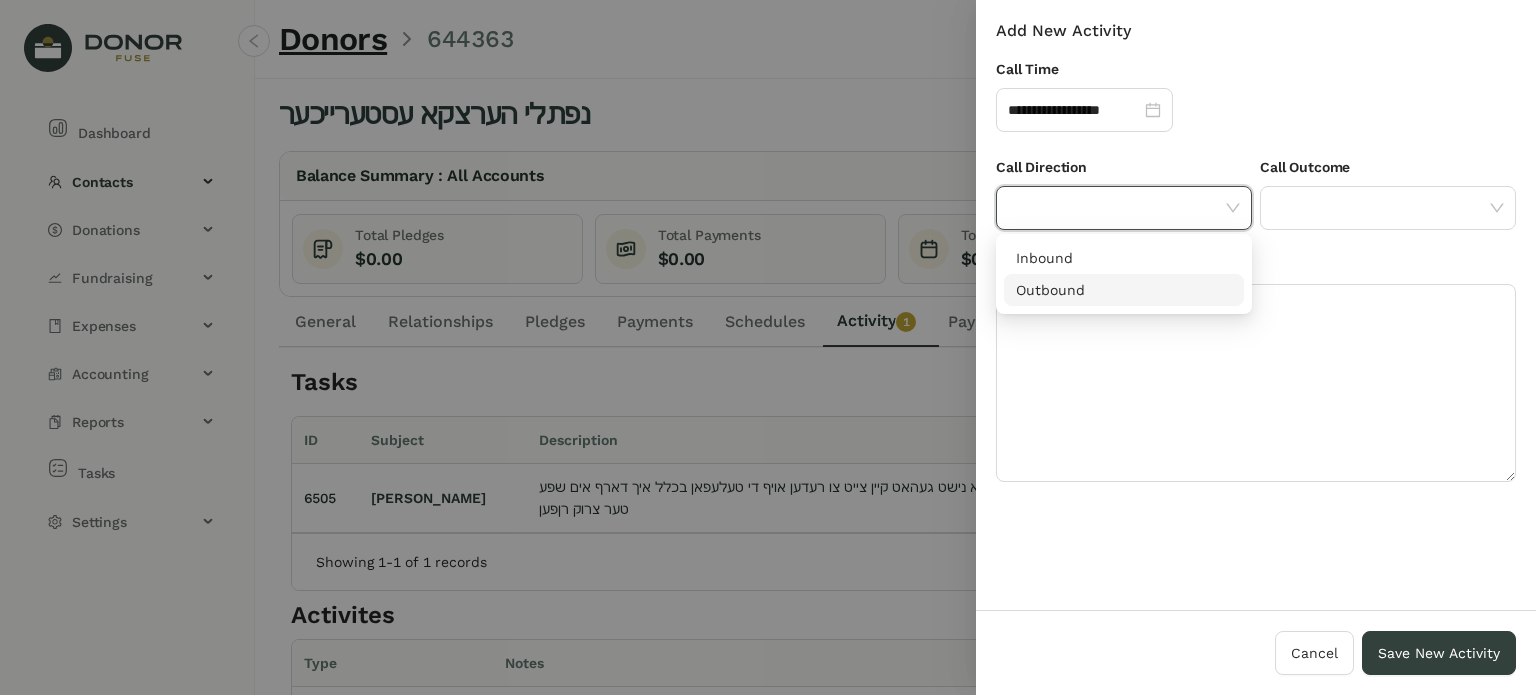 click on "Outbound" at bounding box center [1124, 290] 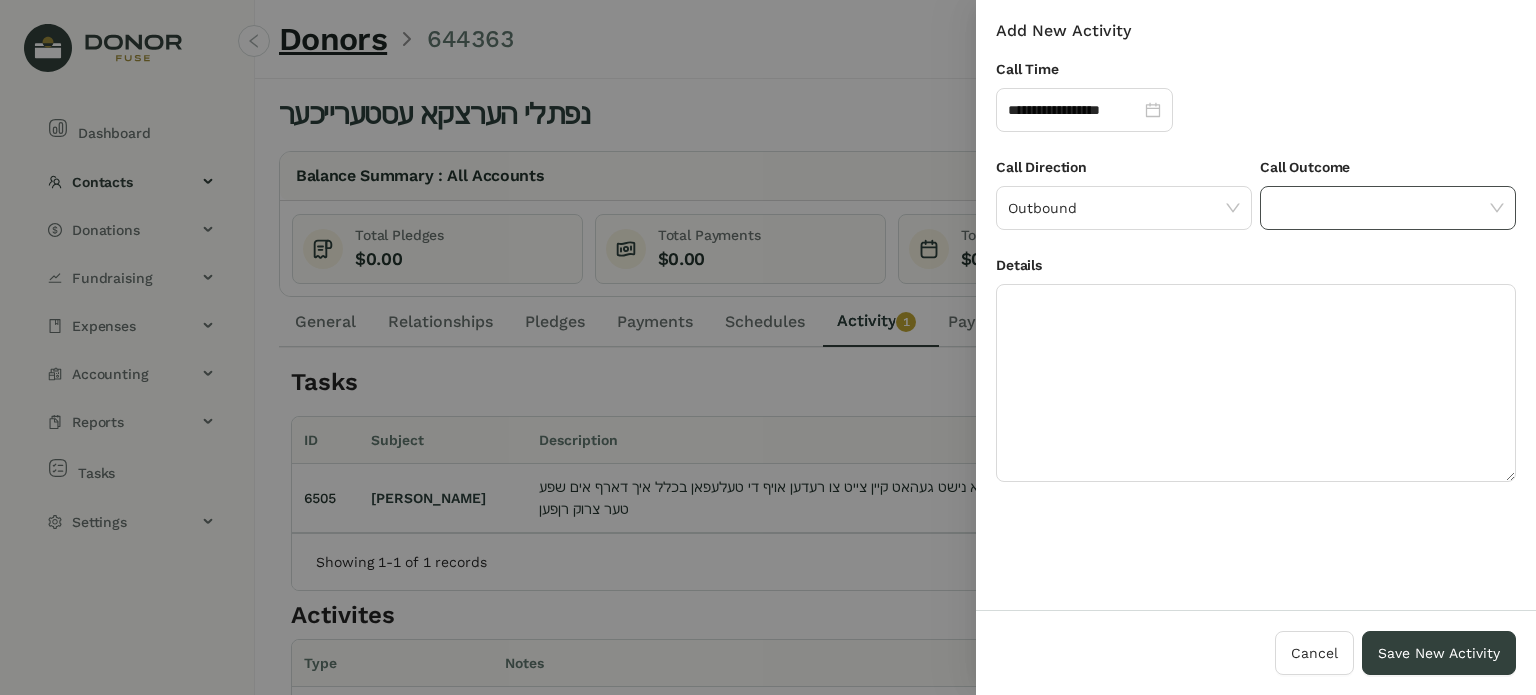 click 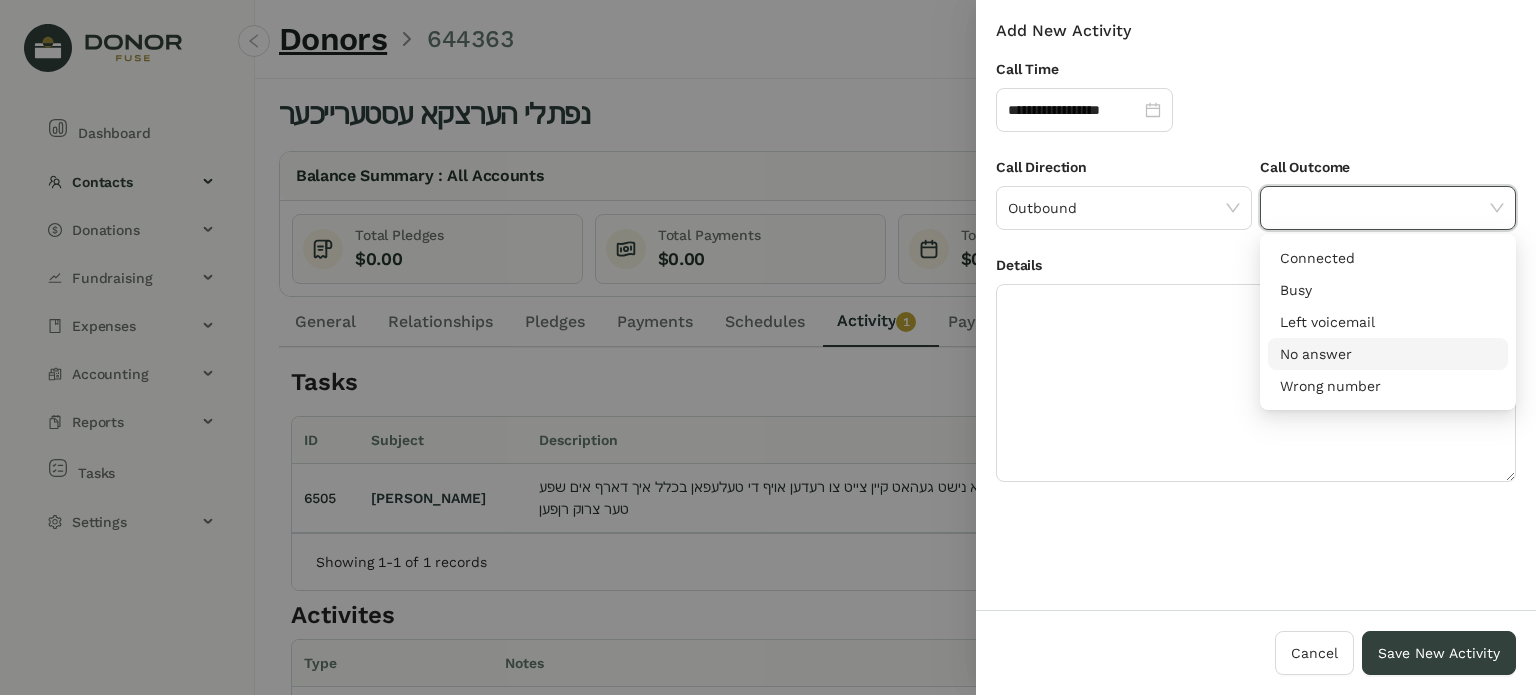 click on "No answer" at bounding box center [1388, 354] 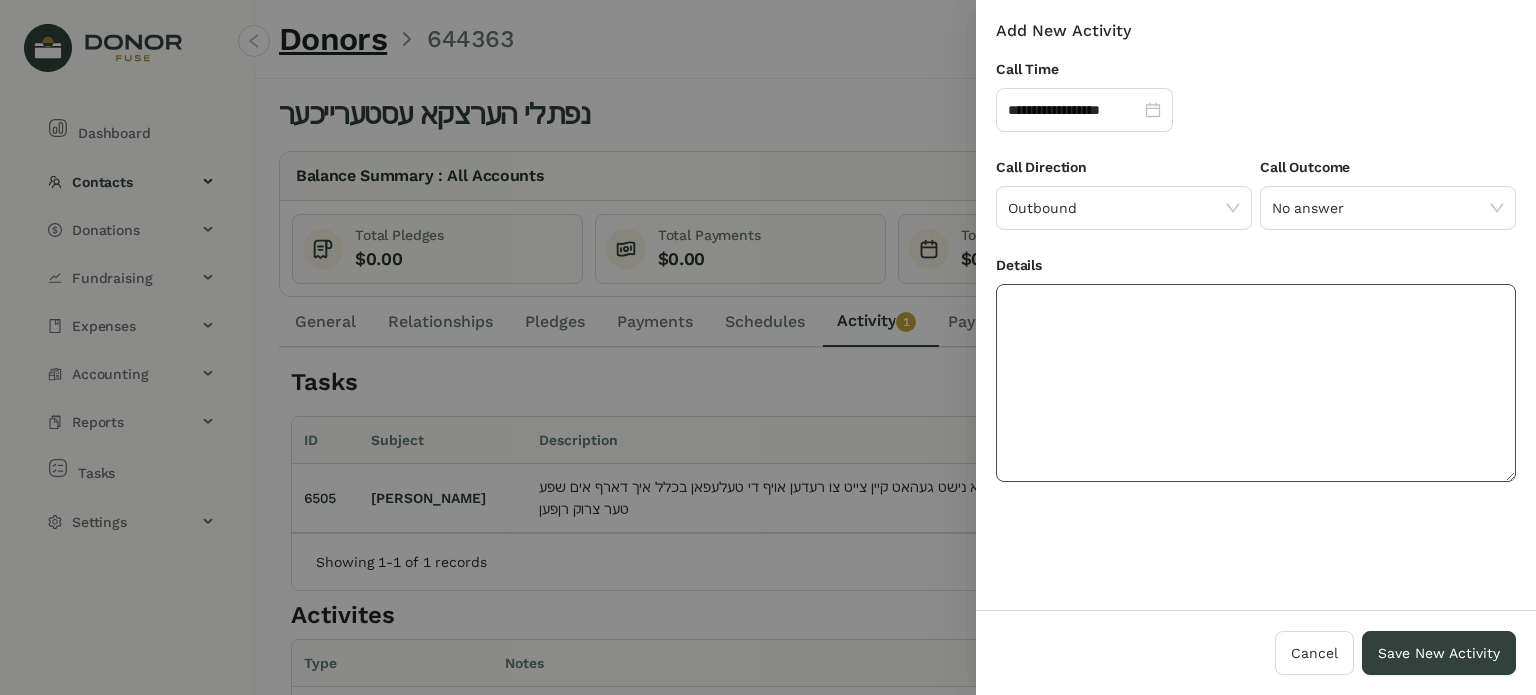 drag, startPoint x: 1185, startPoint y: 361, endPoint x: 1187, endPoint y: 375, distance: 14.142136 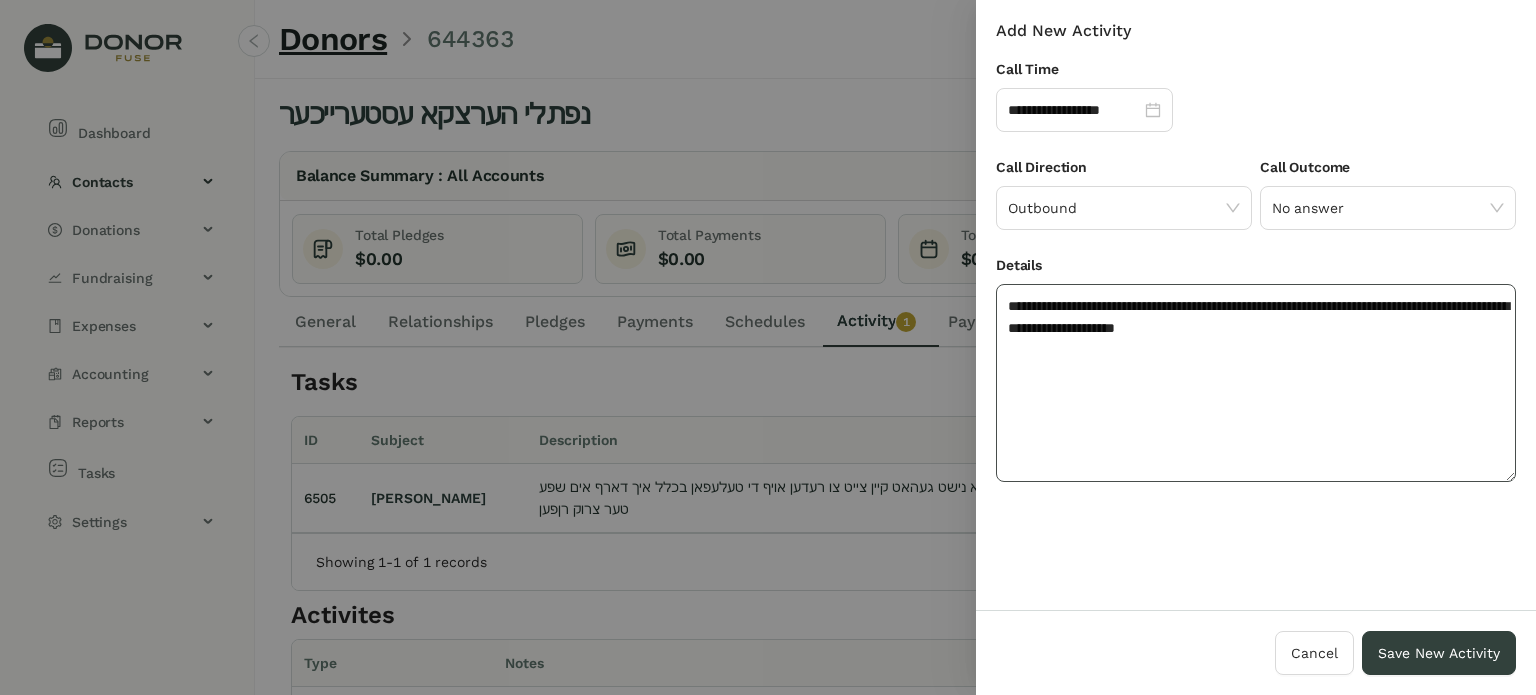 click on "**********" 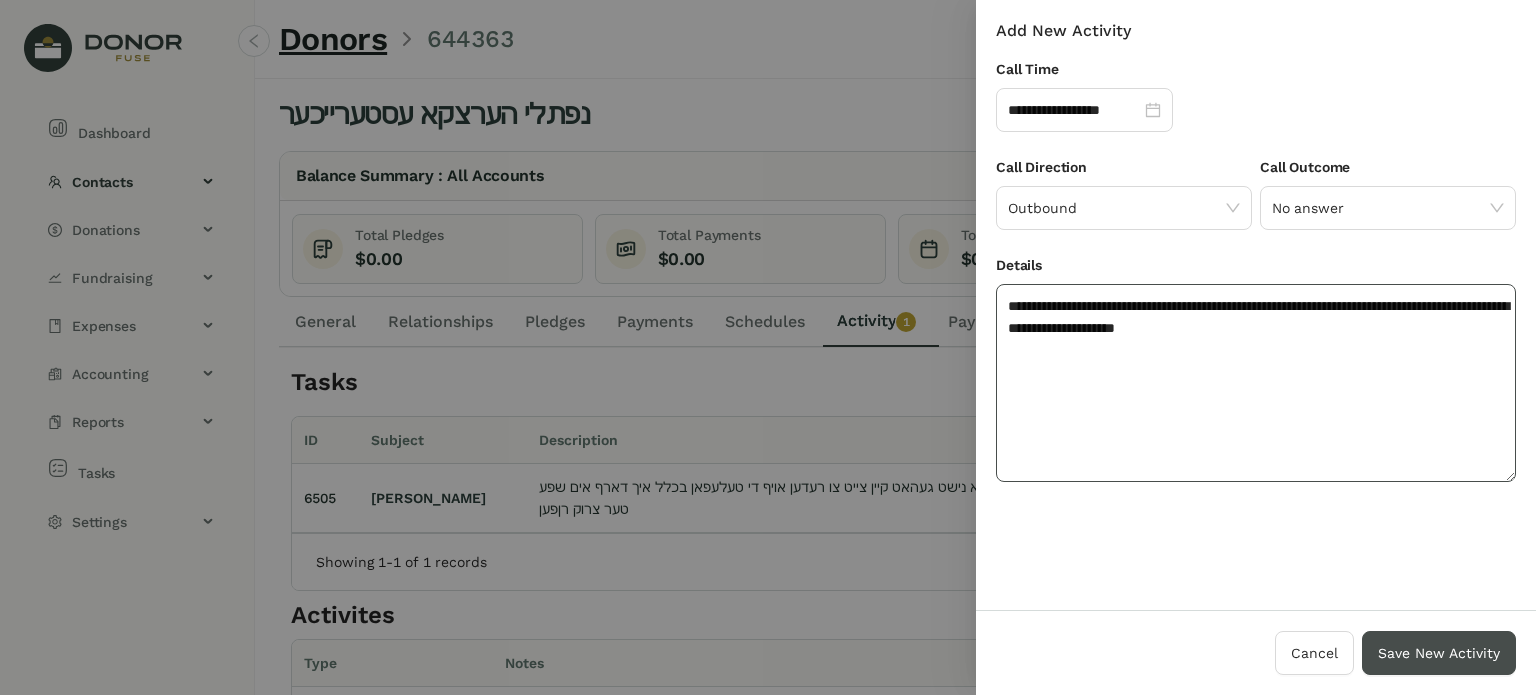 type on "**********" 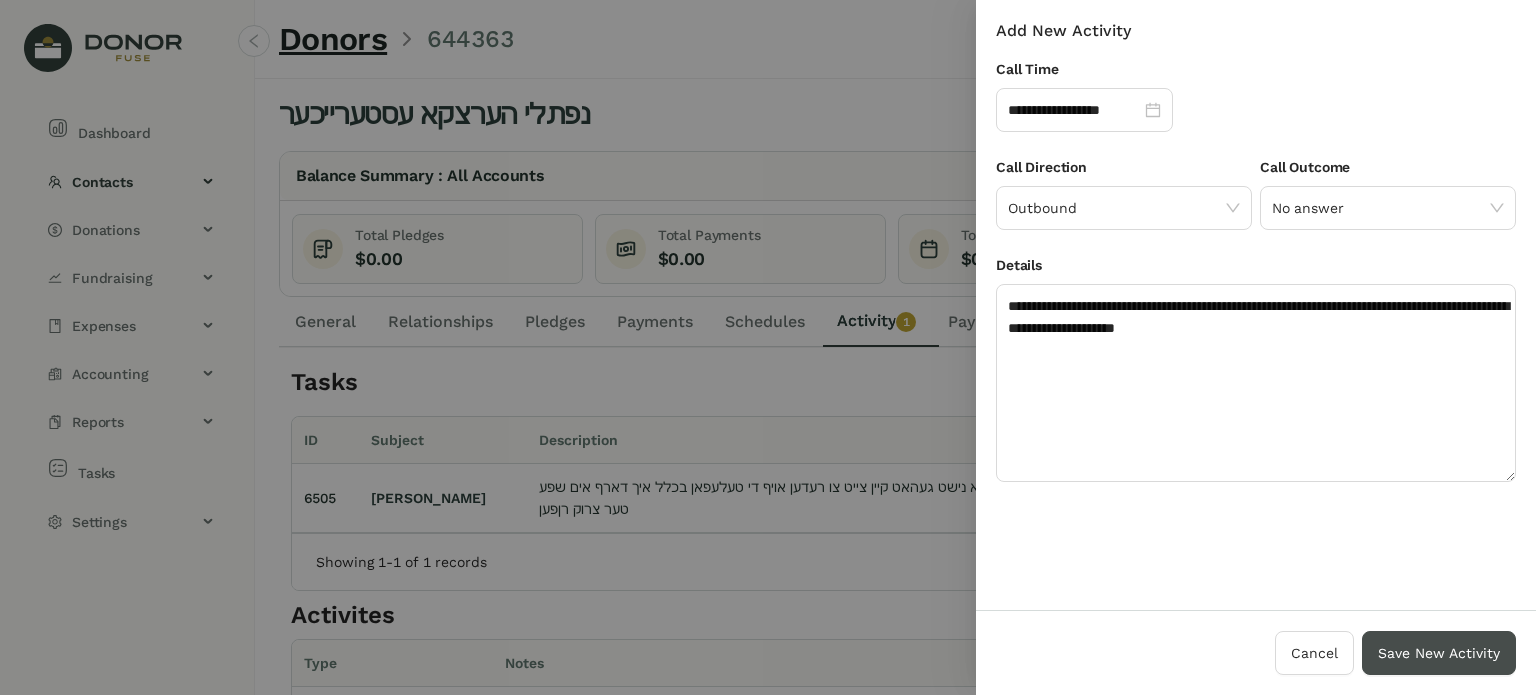 click on "Save New Activity" at bounding box center (1439, 653) 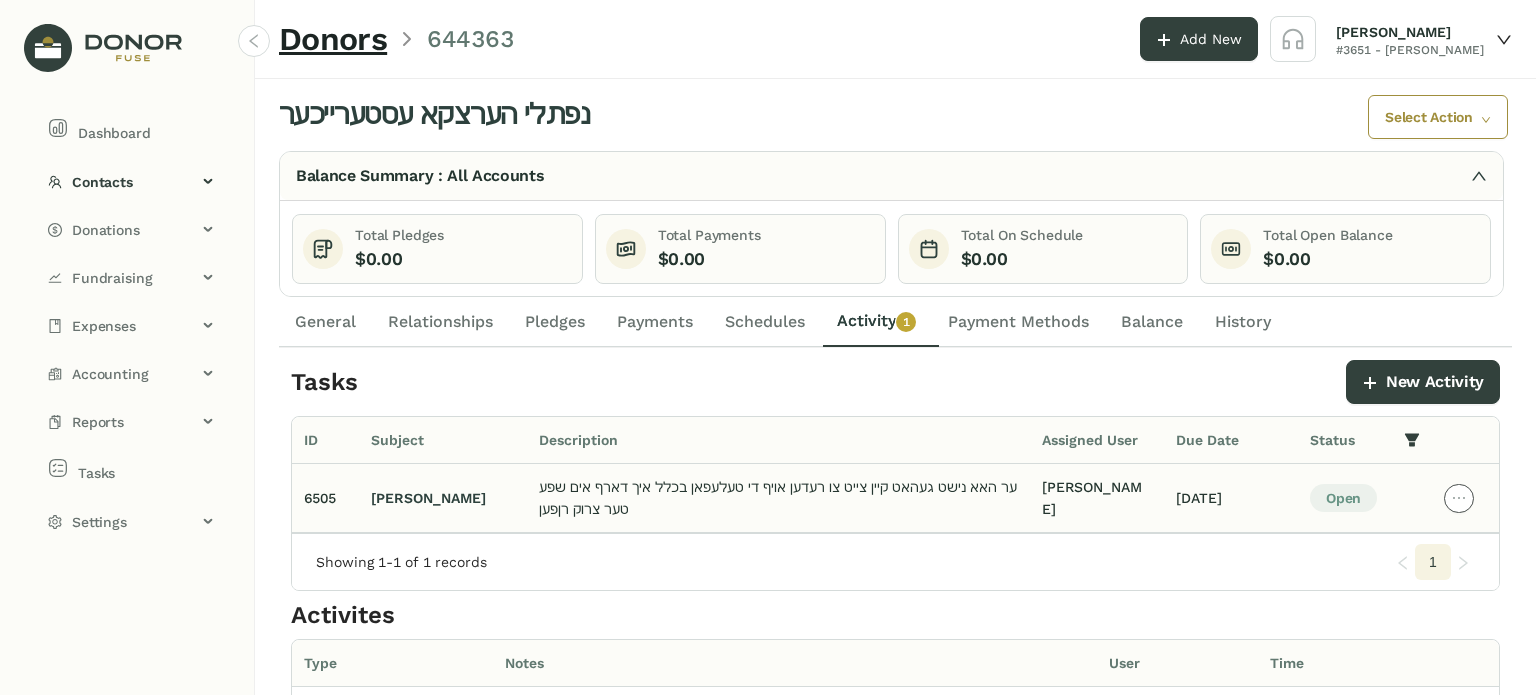 click 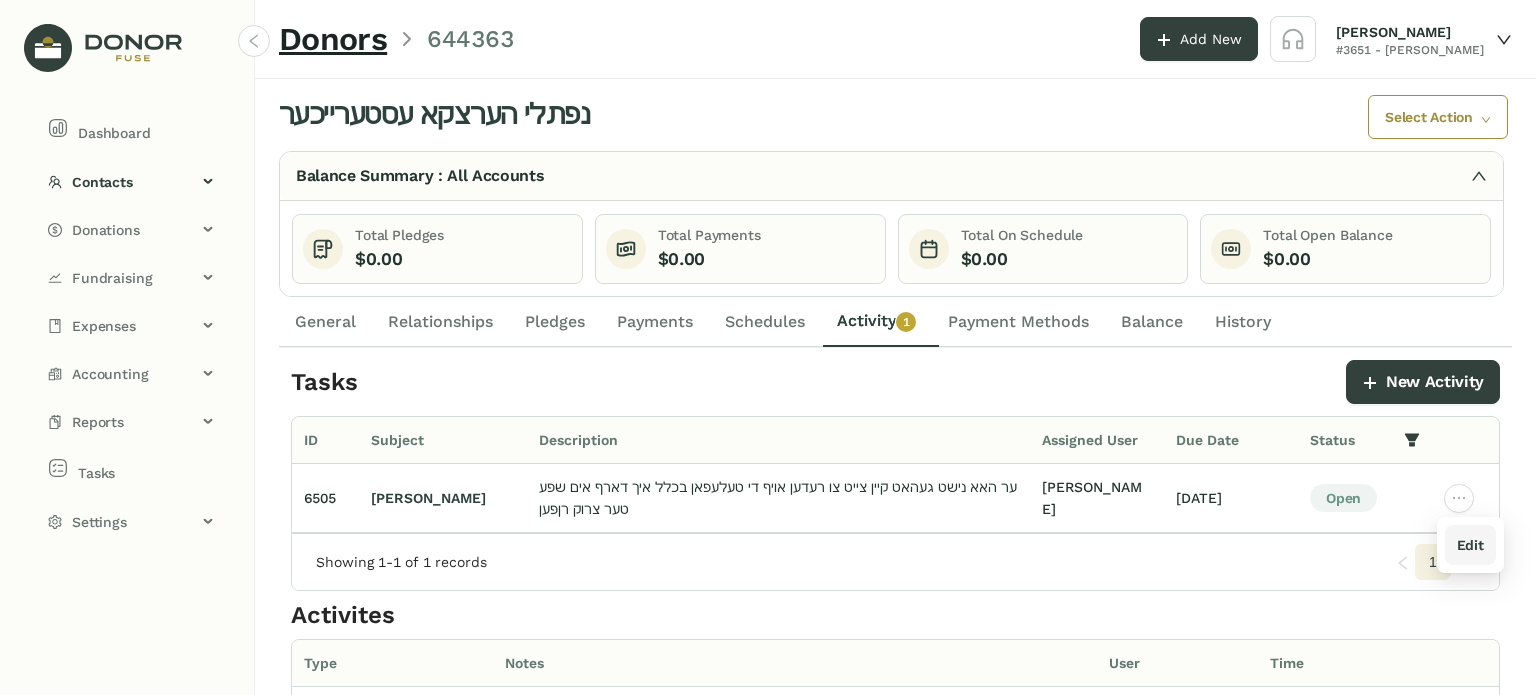 click on "Edit" at bounding box center (1470, 545) 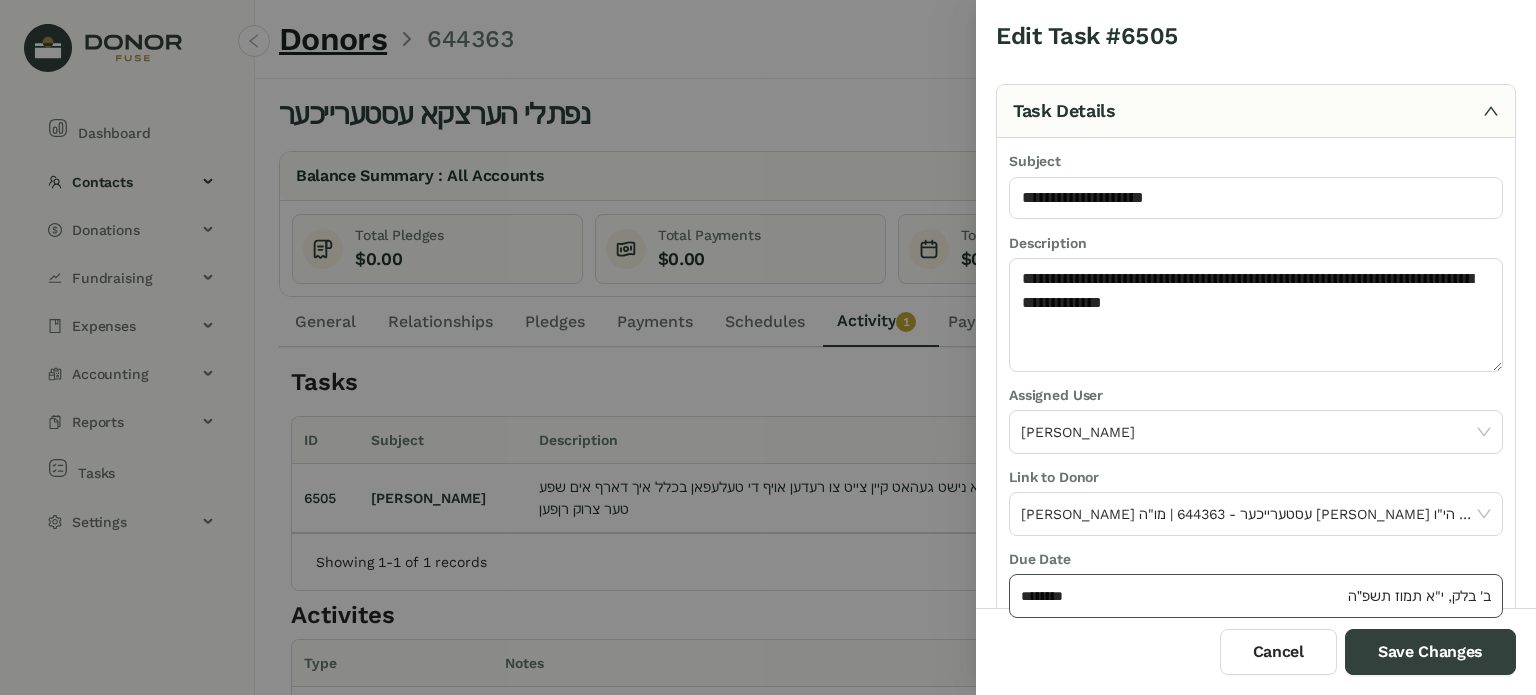 click on "********" 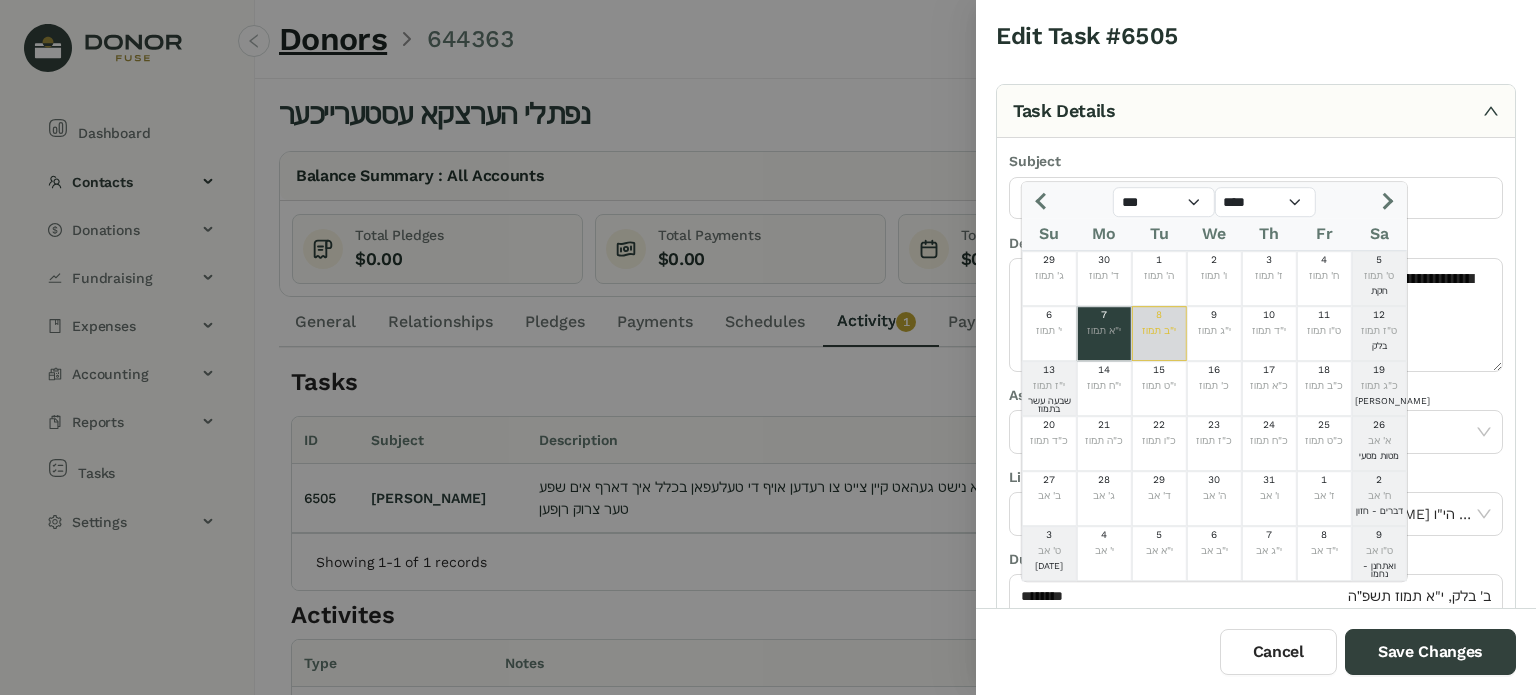 click on "י"ב תמוז" 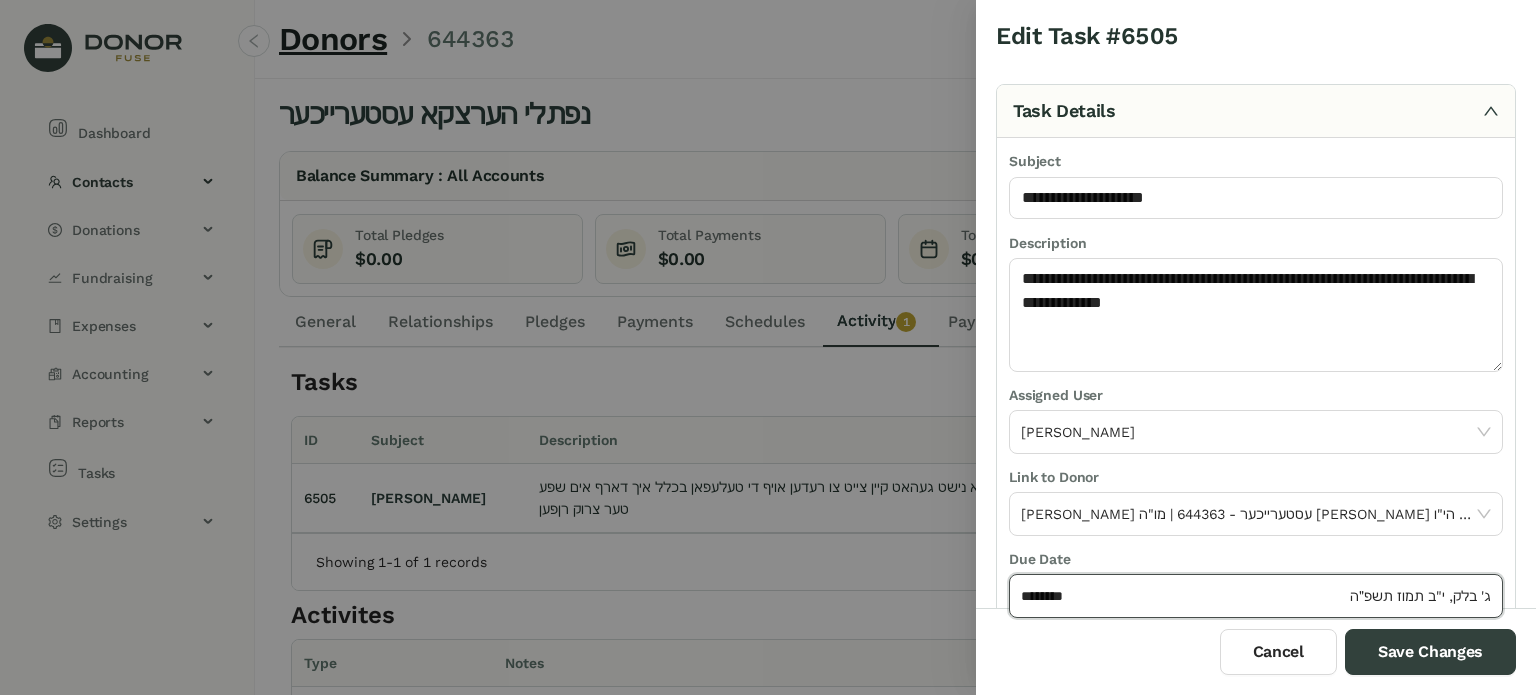 drag, startPoint x: 1134, startPoint y: 600, endPoint x: 1137, endPoint y: 584, distance: 16.27882 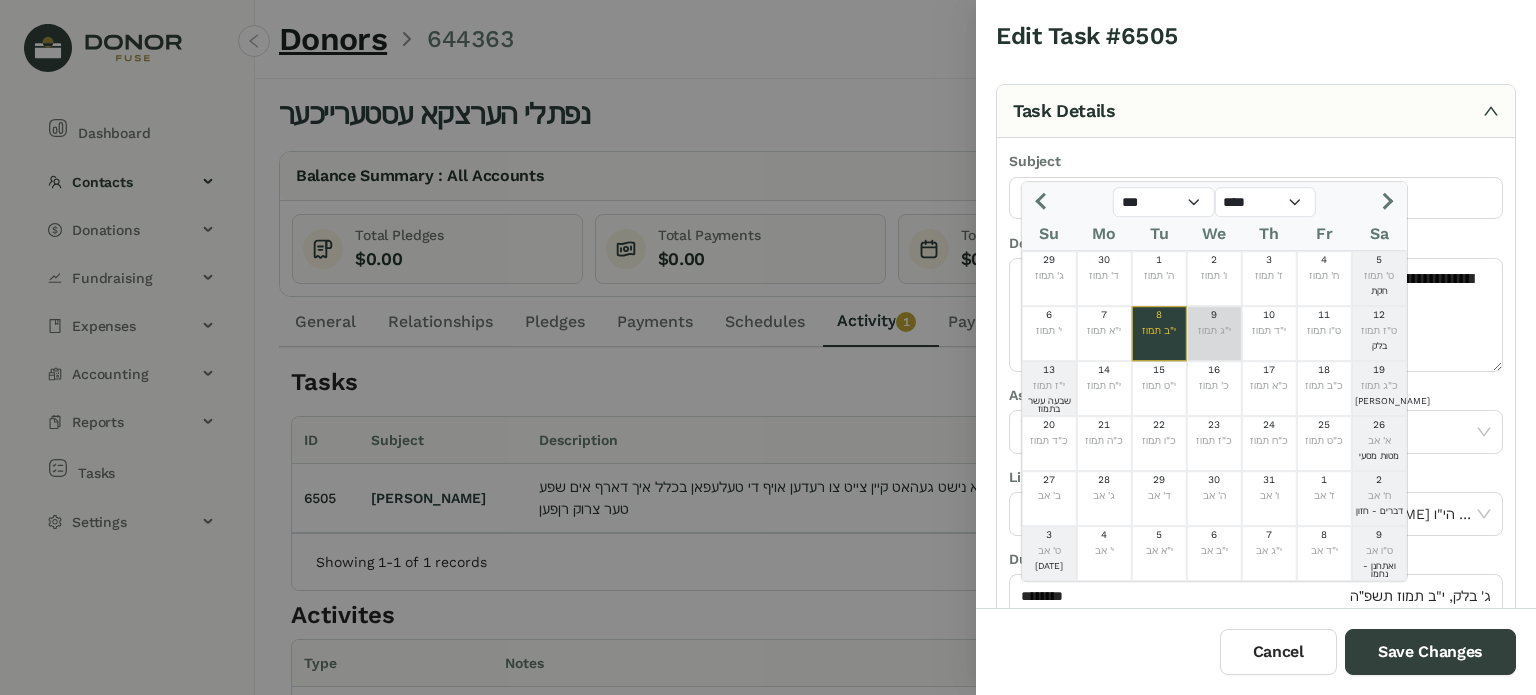 click on "י"ג תמוז" 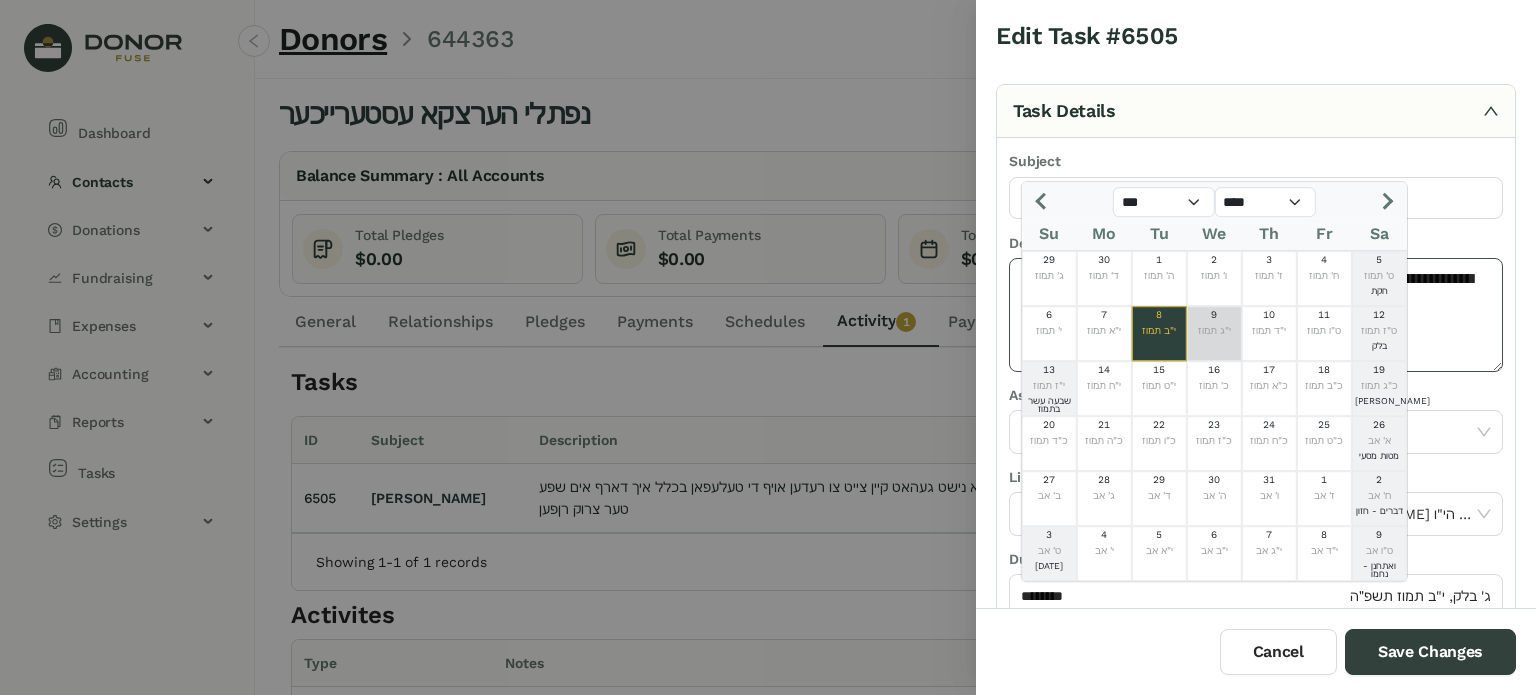 type on "********" 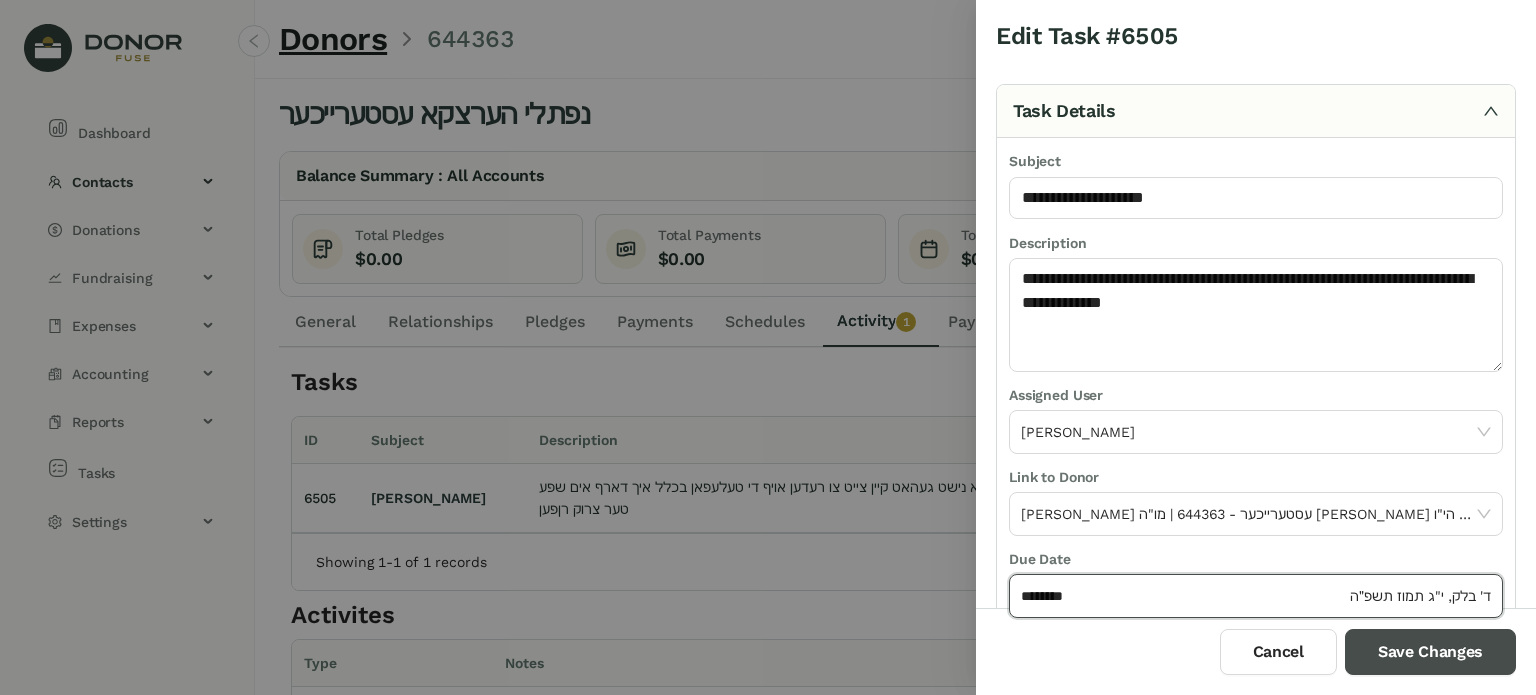 click on "Save Changes" at bounding box center [1430, 652] 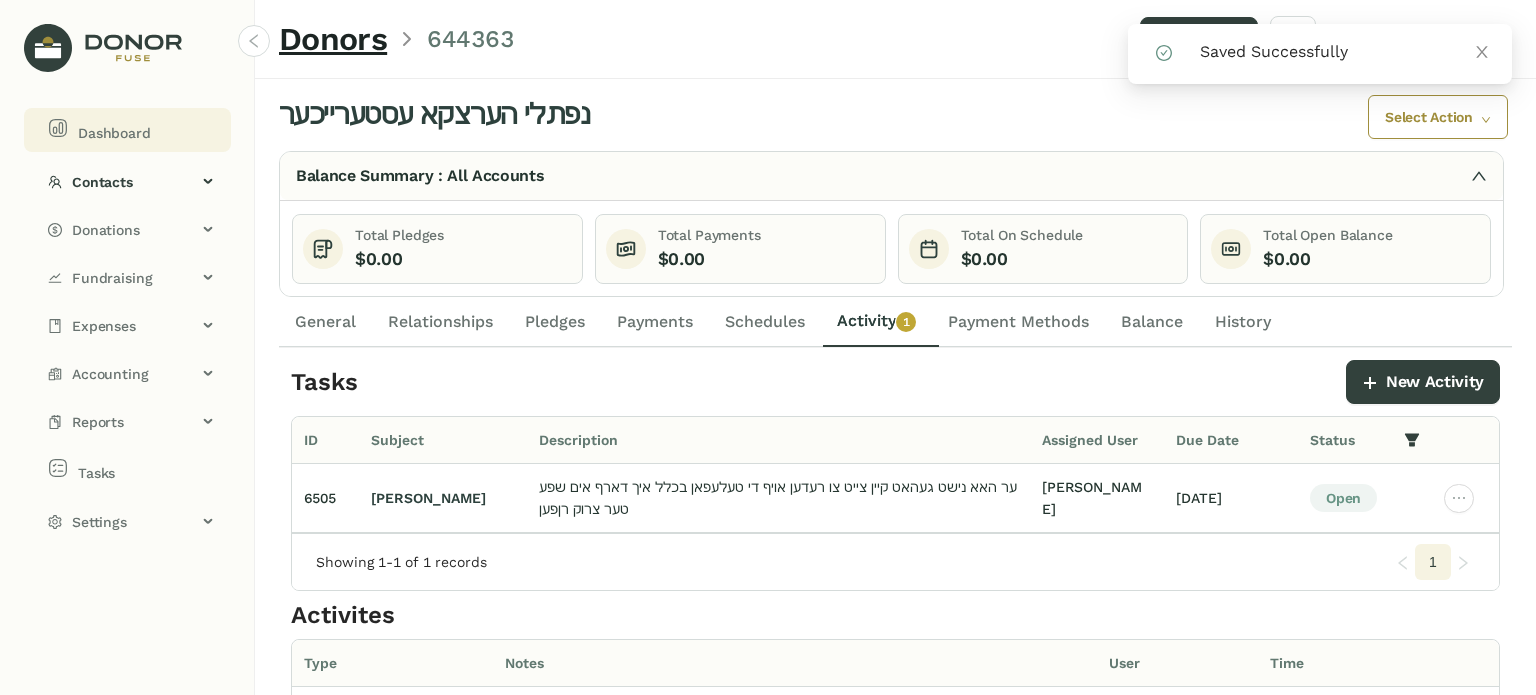 click on "Dashboard" 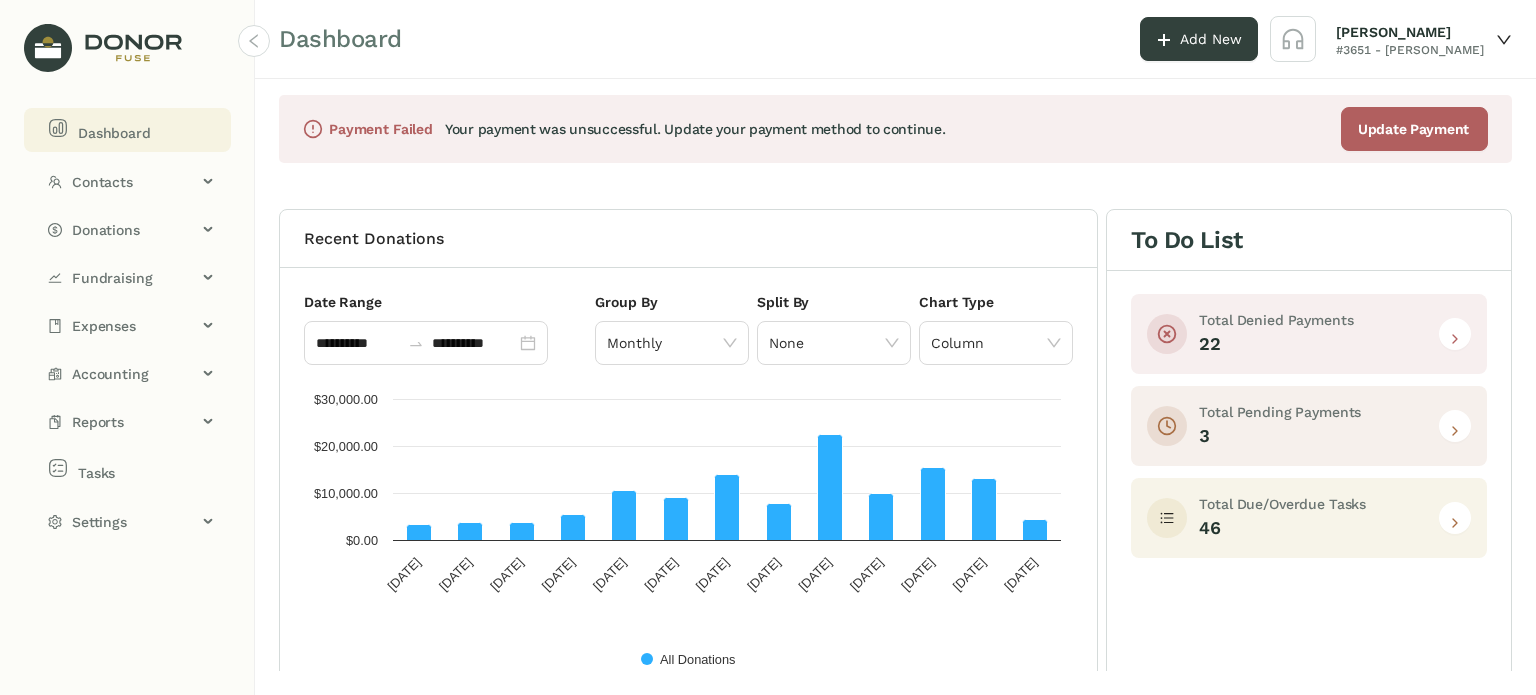 click 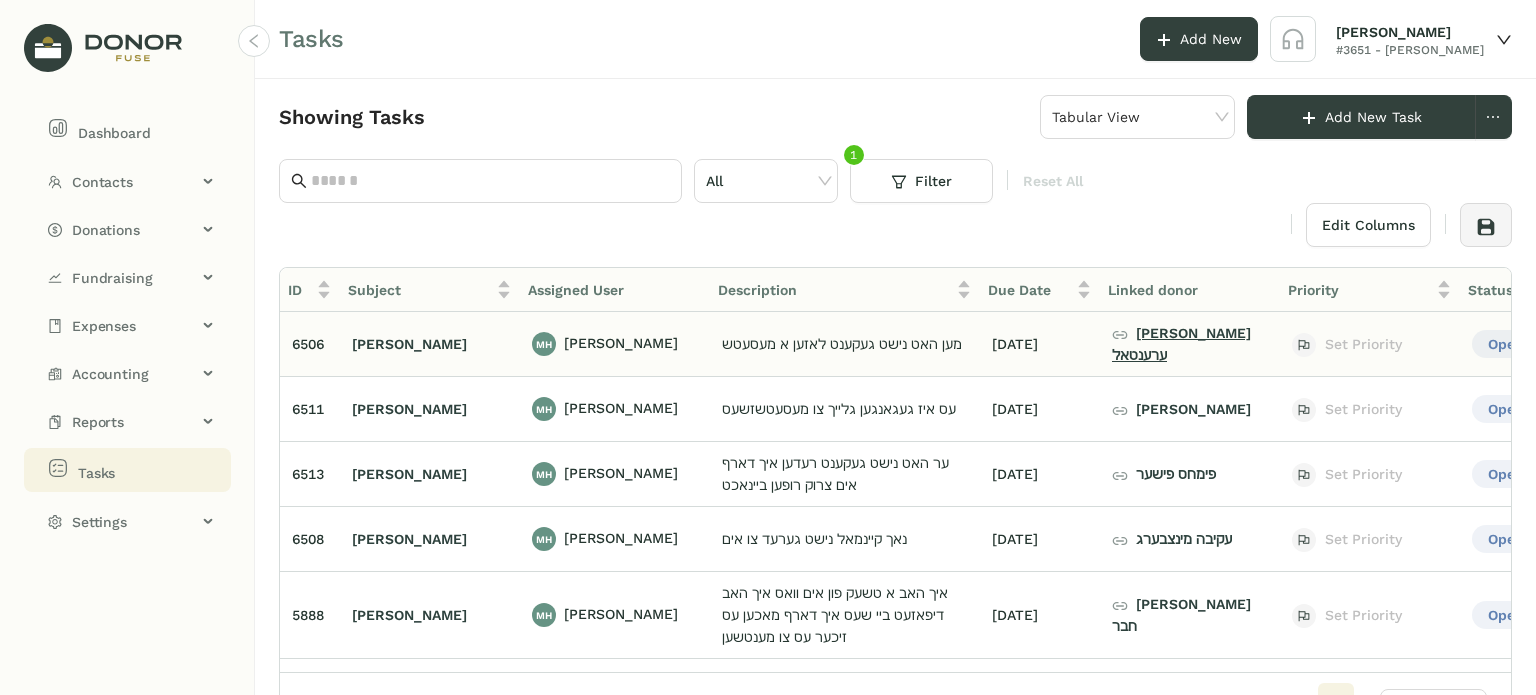 click on "[PERSON_NAME] ערענטאל" 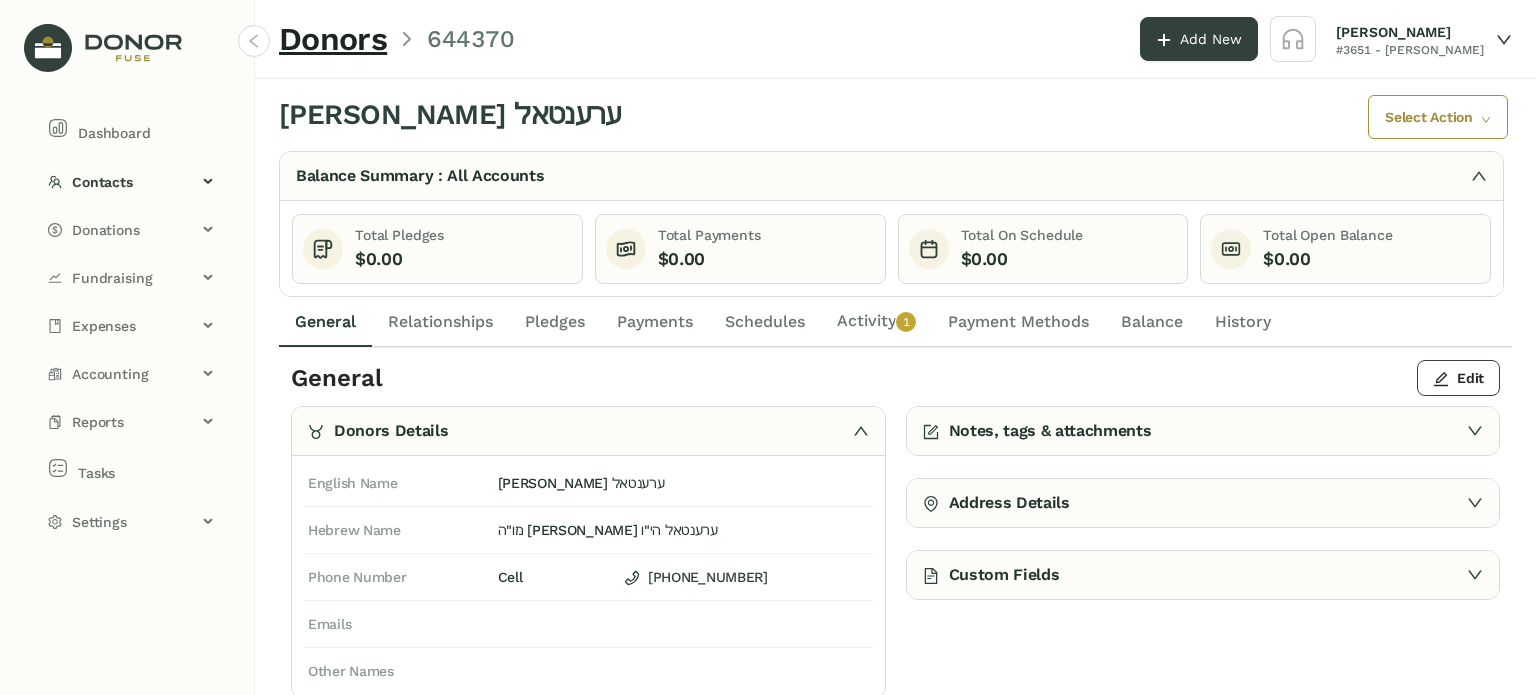 click on "Activity   0   1   2   3   4   5   6   7   8   9" 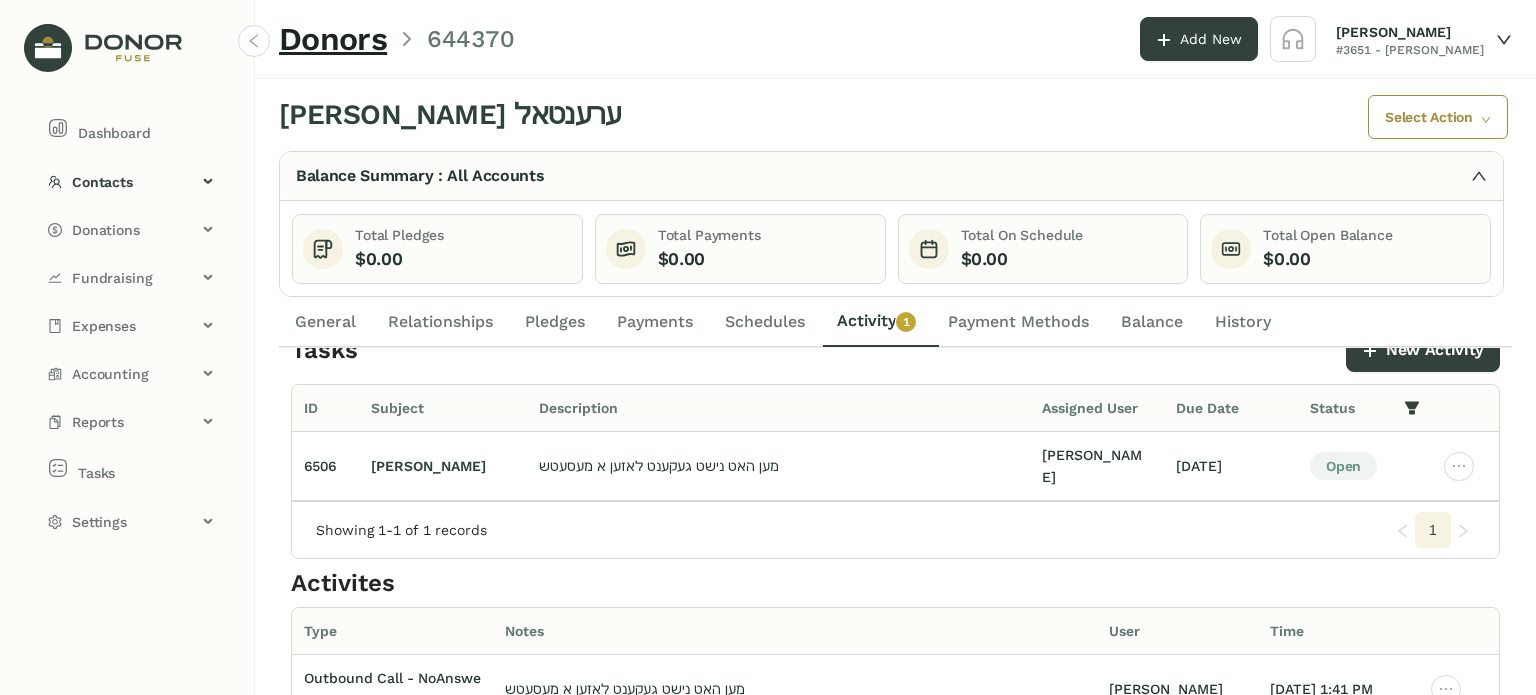 scroll, scrollTop: 0, scrollLeft: 0, axis: both 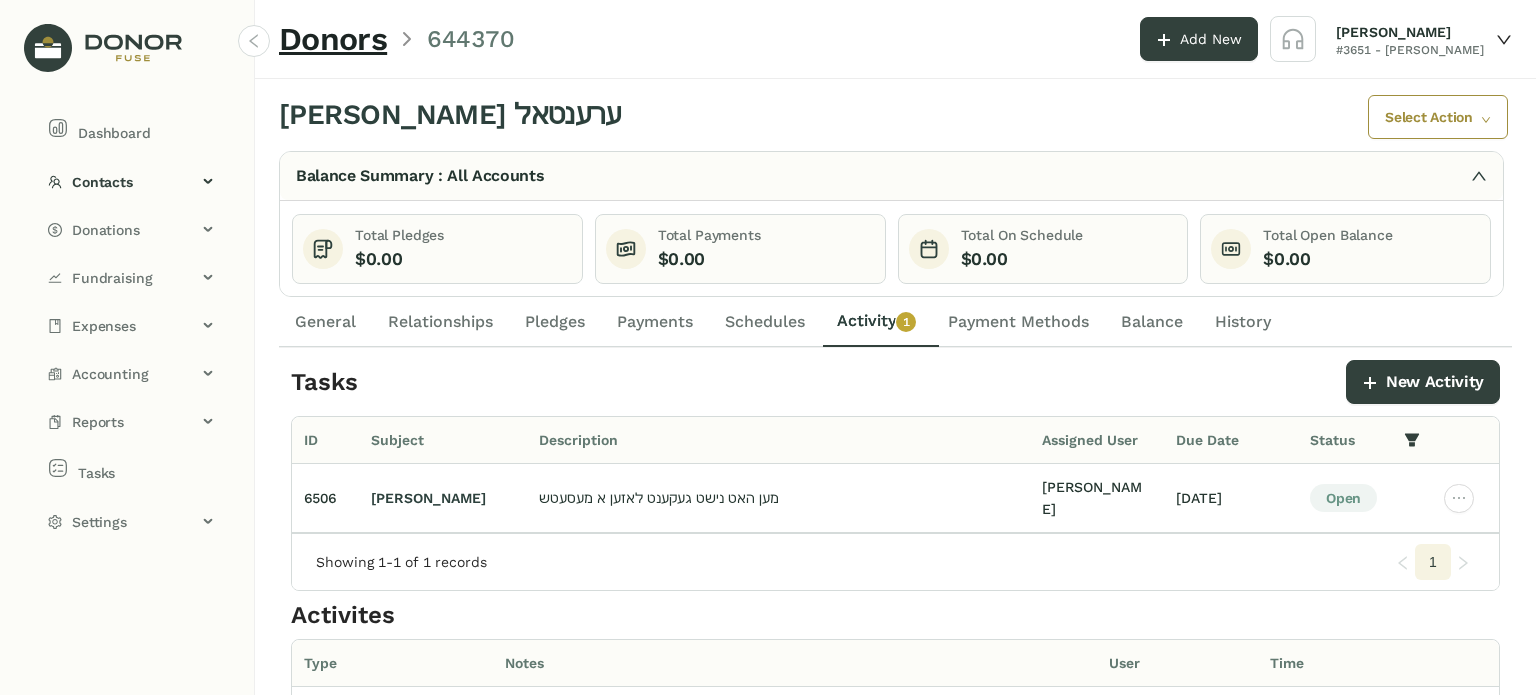 click on "General" 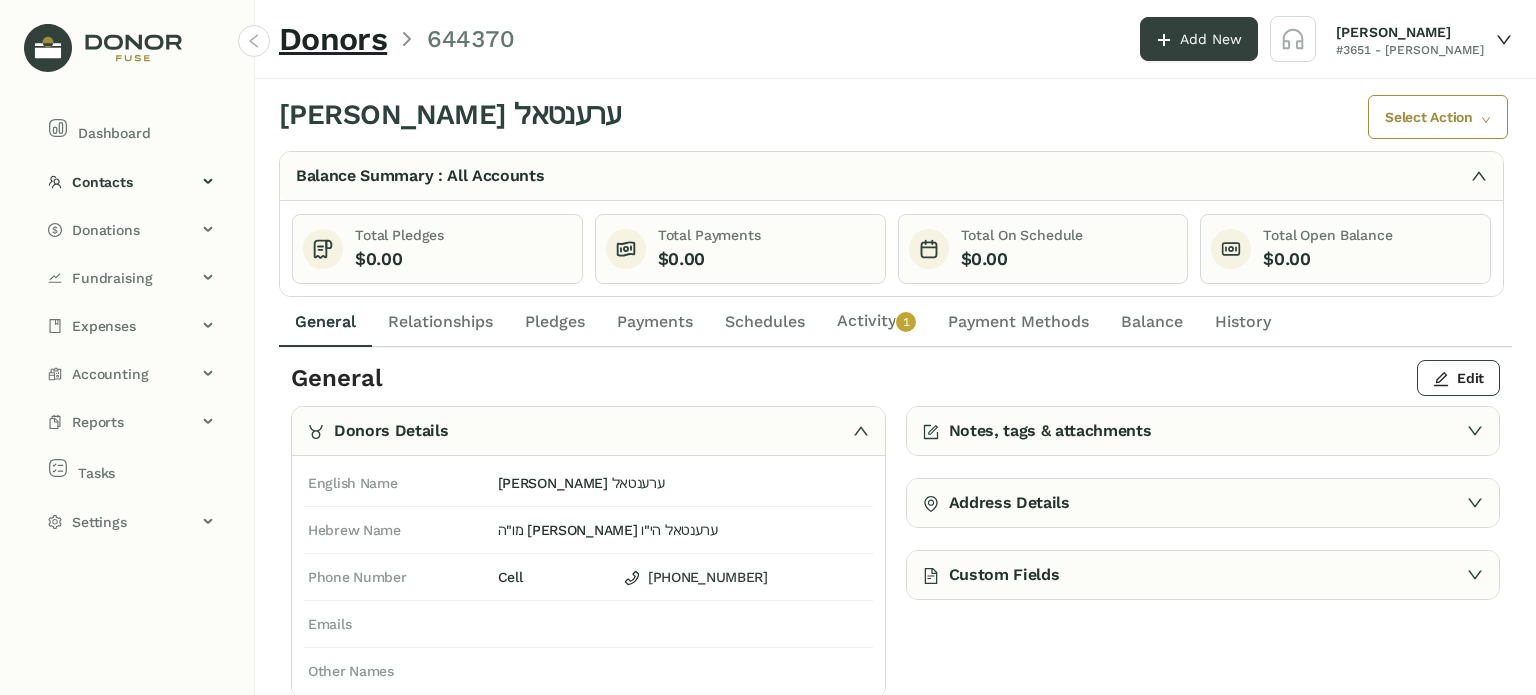 click on "Relationships" 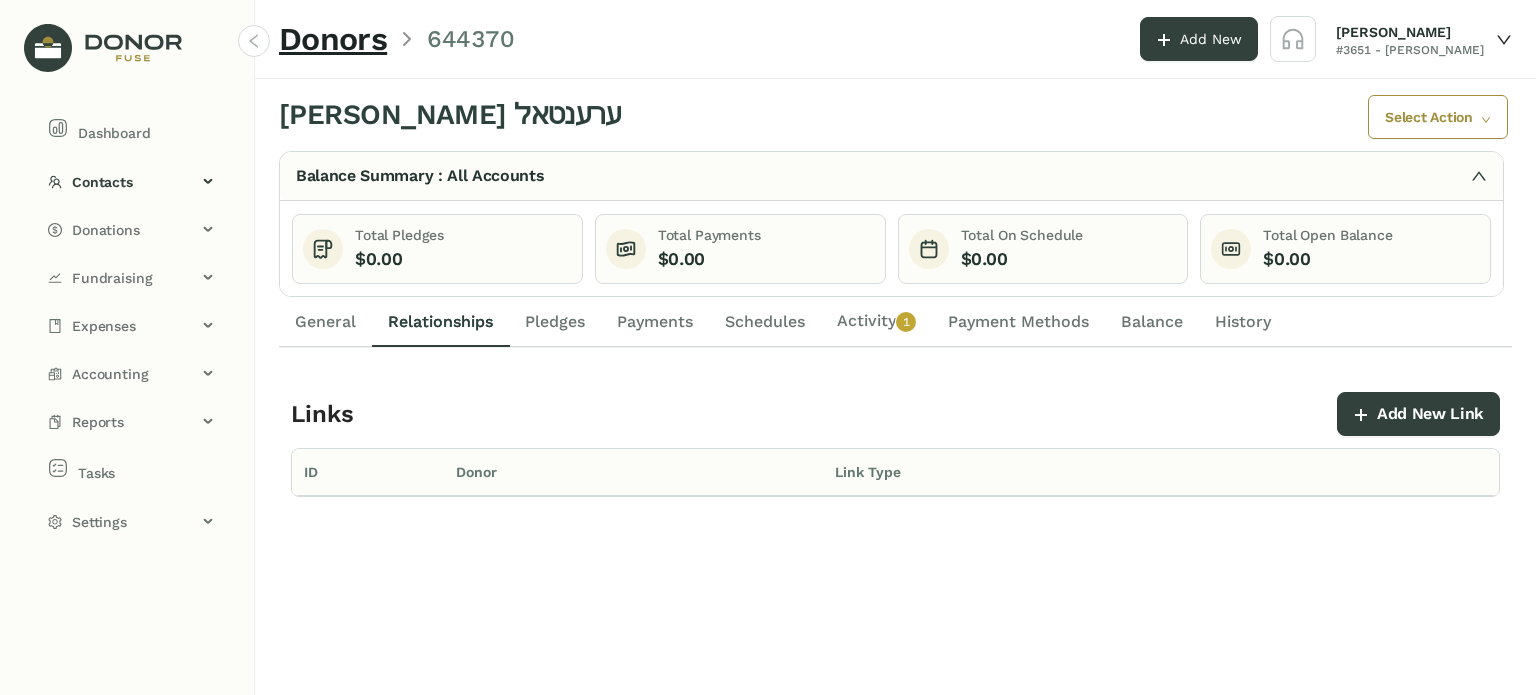 click on "Pledges" 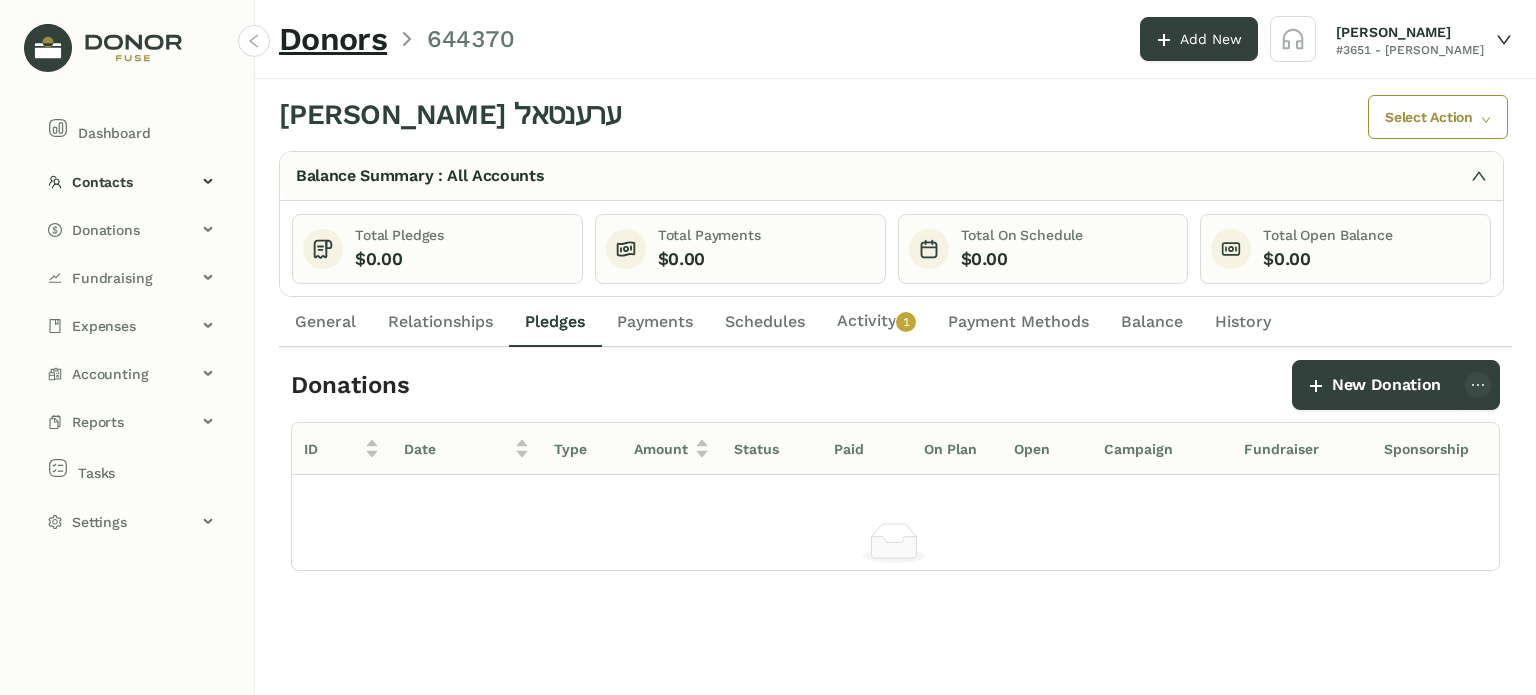 click on "General" 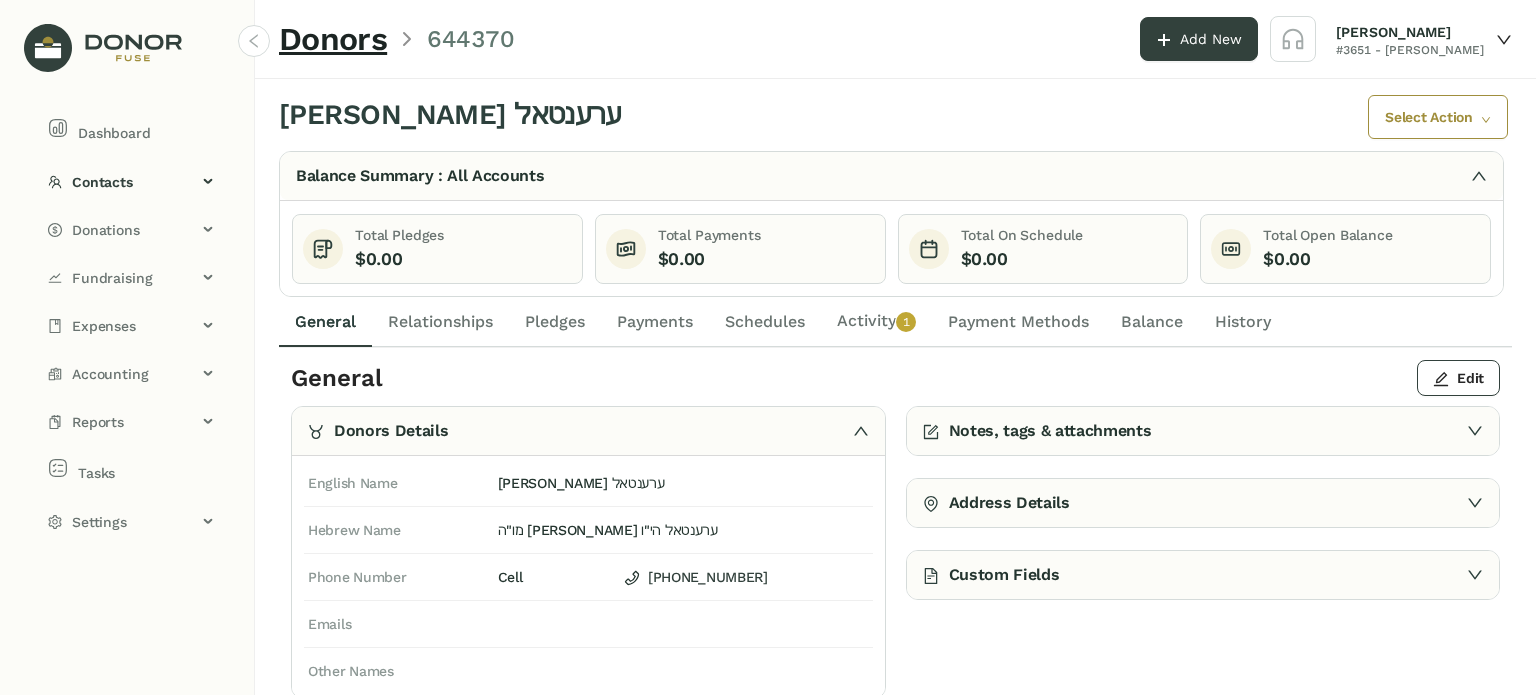 click on "Activity   0   1   2   3   4   5   6   7   8   9" 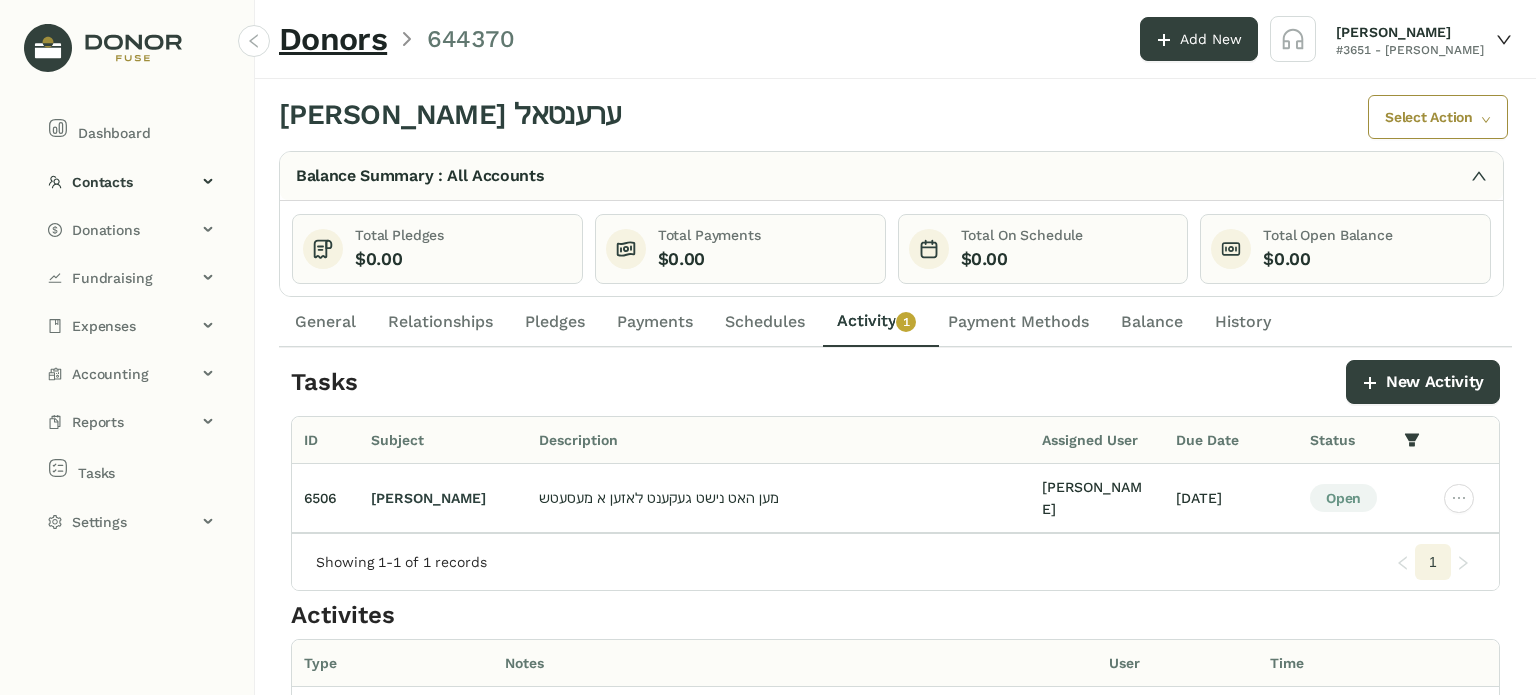 click on "General" 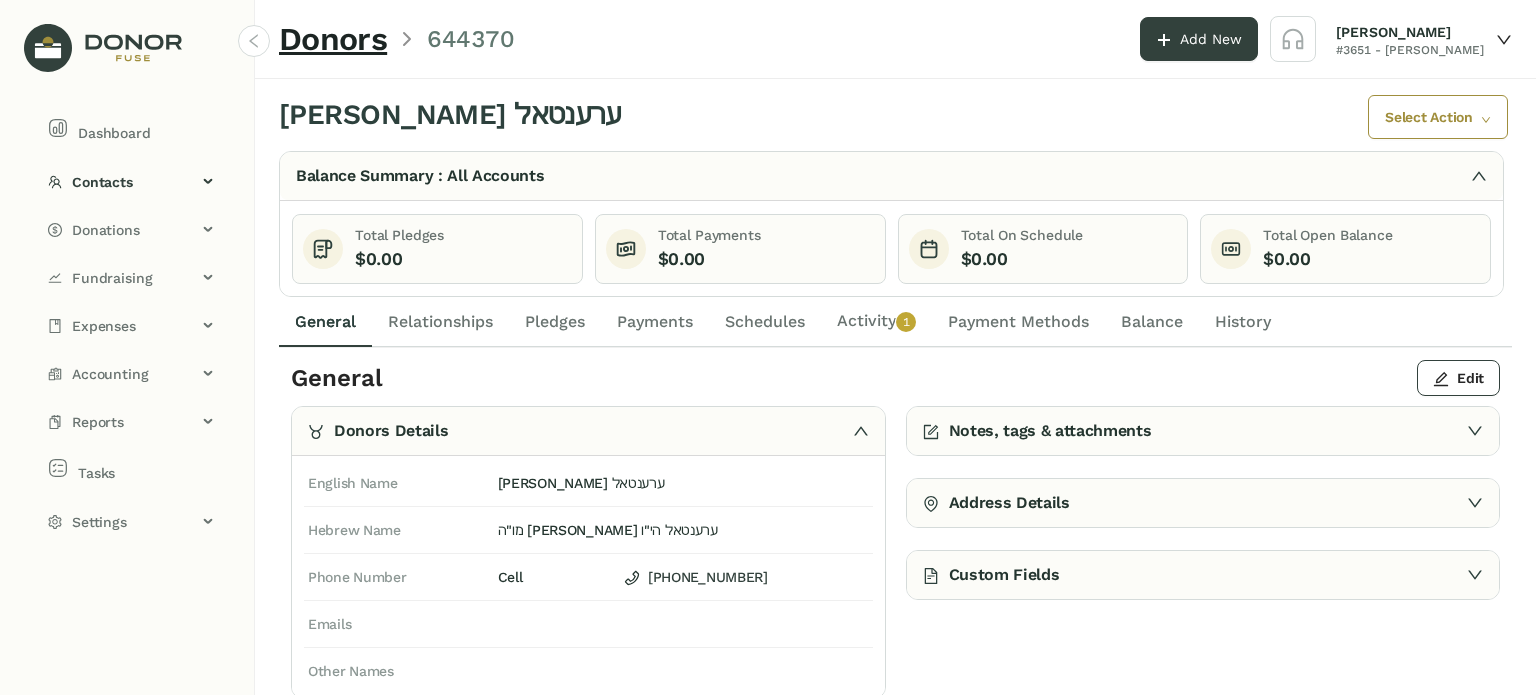 click on "Activity   0   1   2   3   4   5   6   7   8   9" 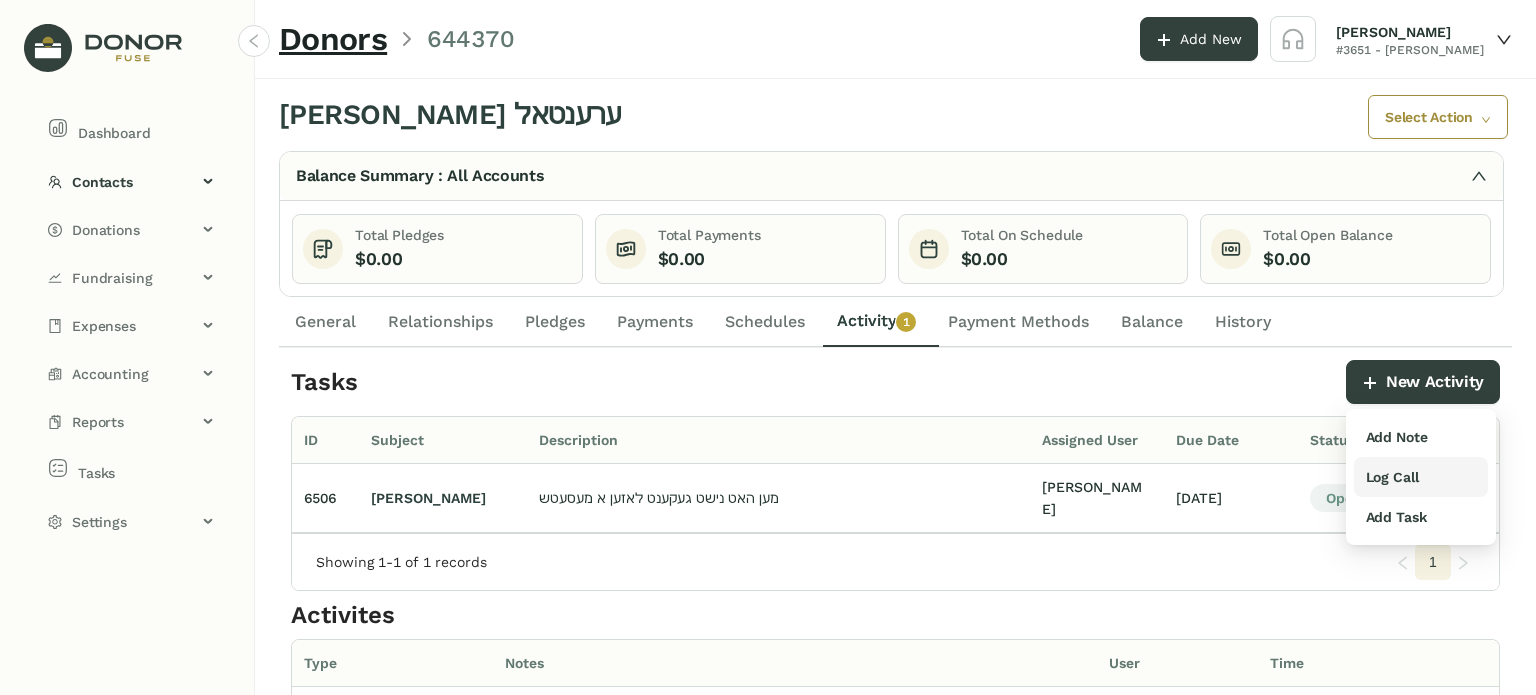 click on "Log Call" at bounding box center (1392, 477) 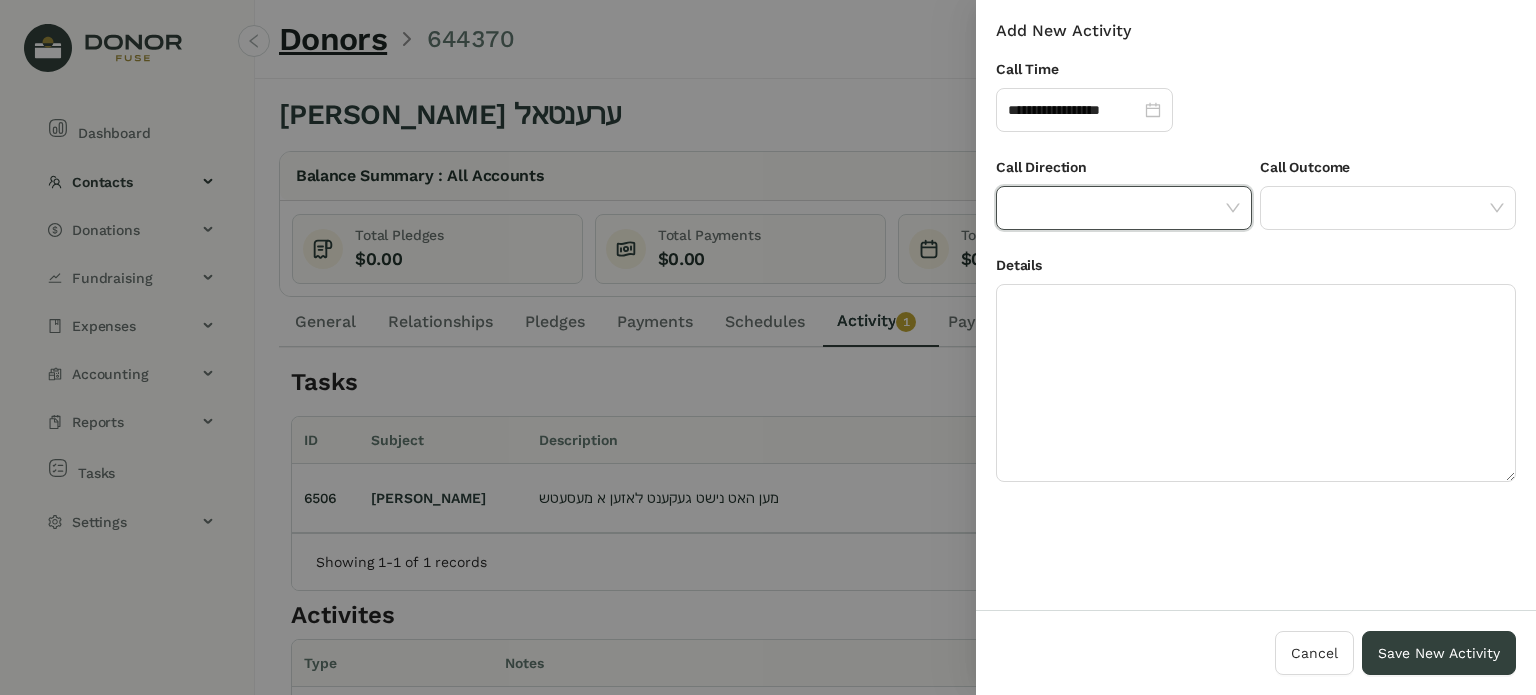 click 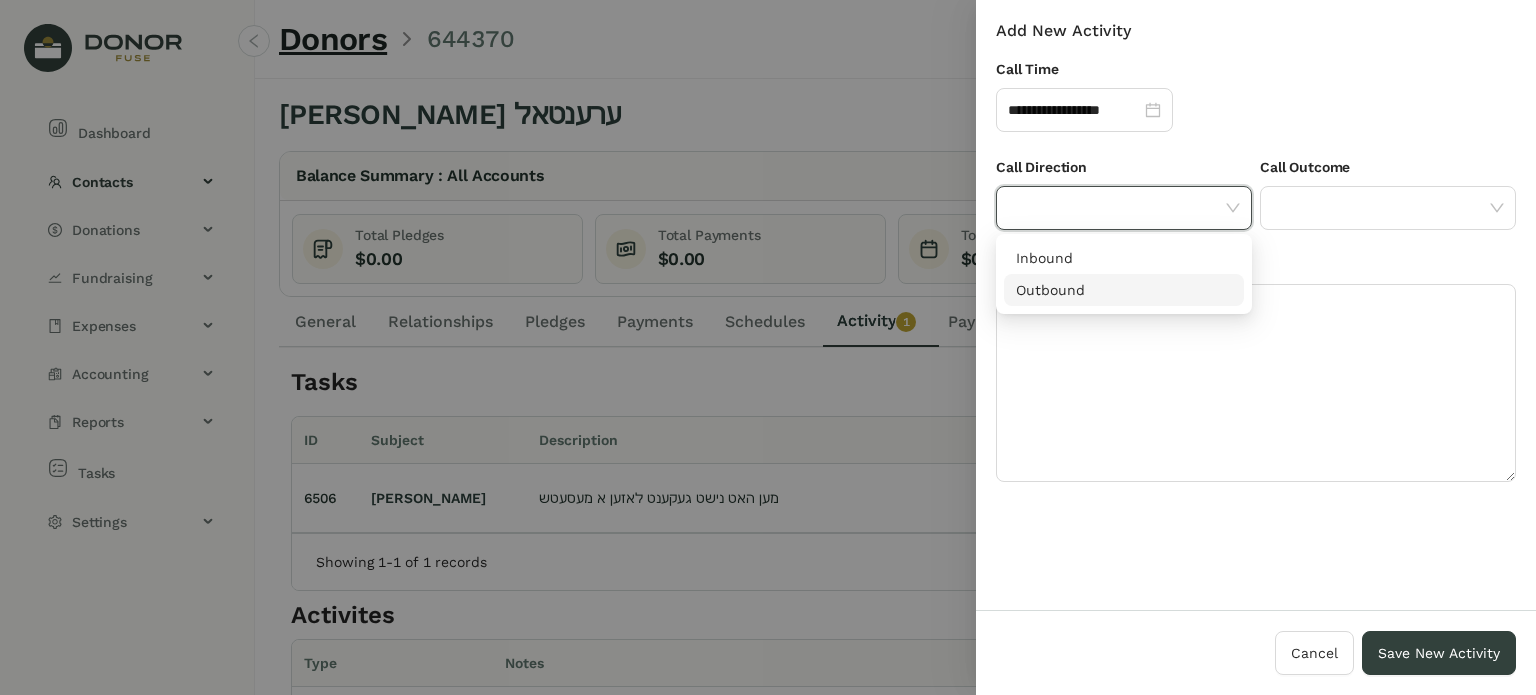 click on "Outbound" at bounding box center [1124, 290] 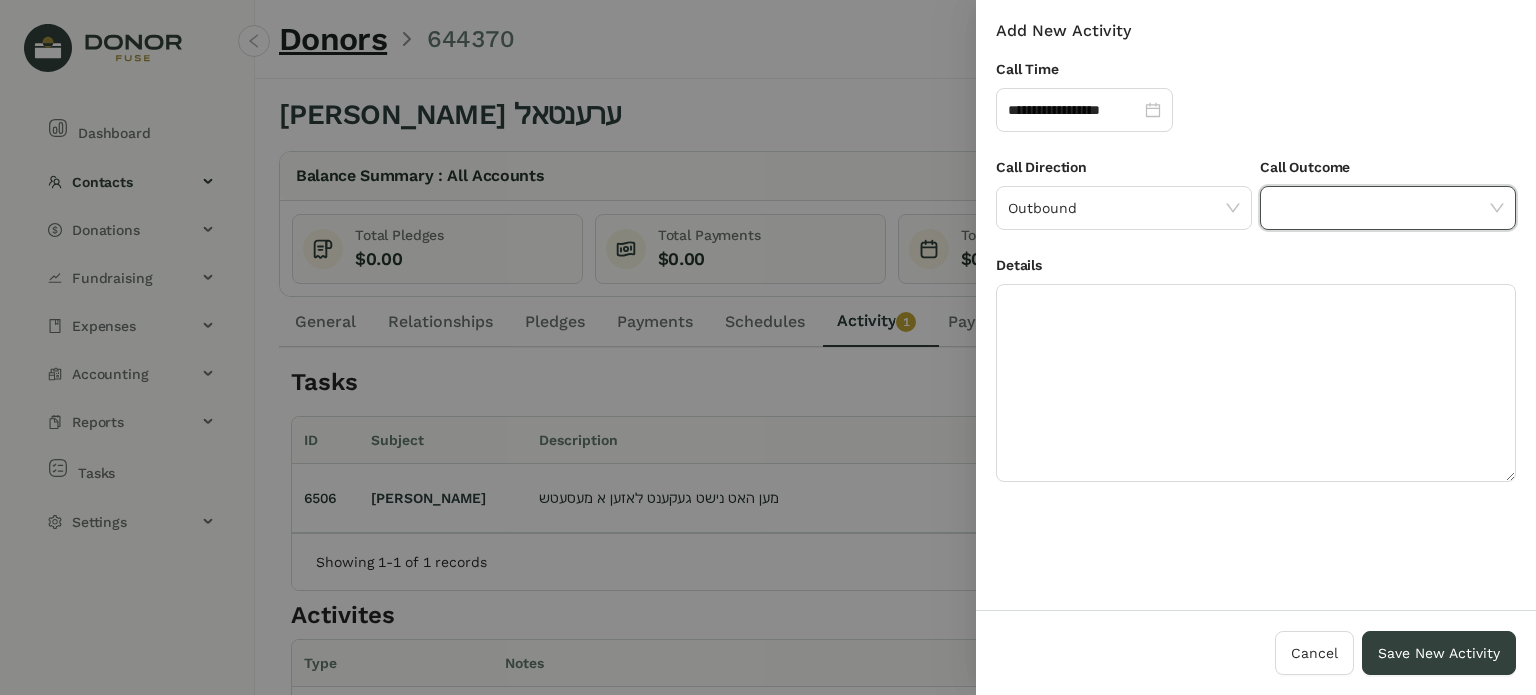 drag, startPoint x: 1390, startPoint y: 211, endPoint x: 1368, endPoint y: 226, distance: 26.627054 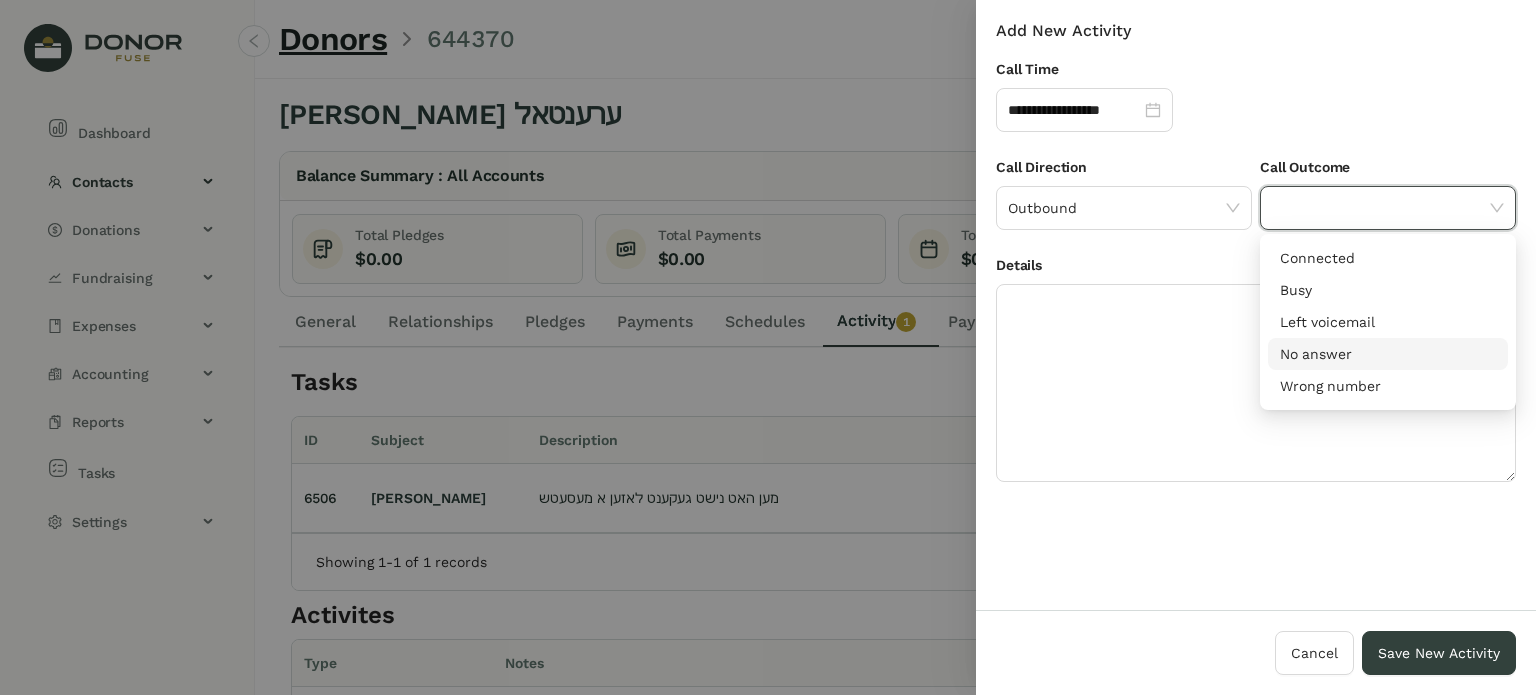click on "No answer" at bounding box center [1388, 354] 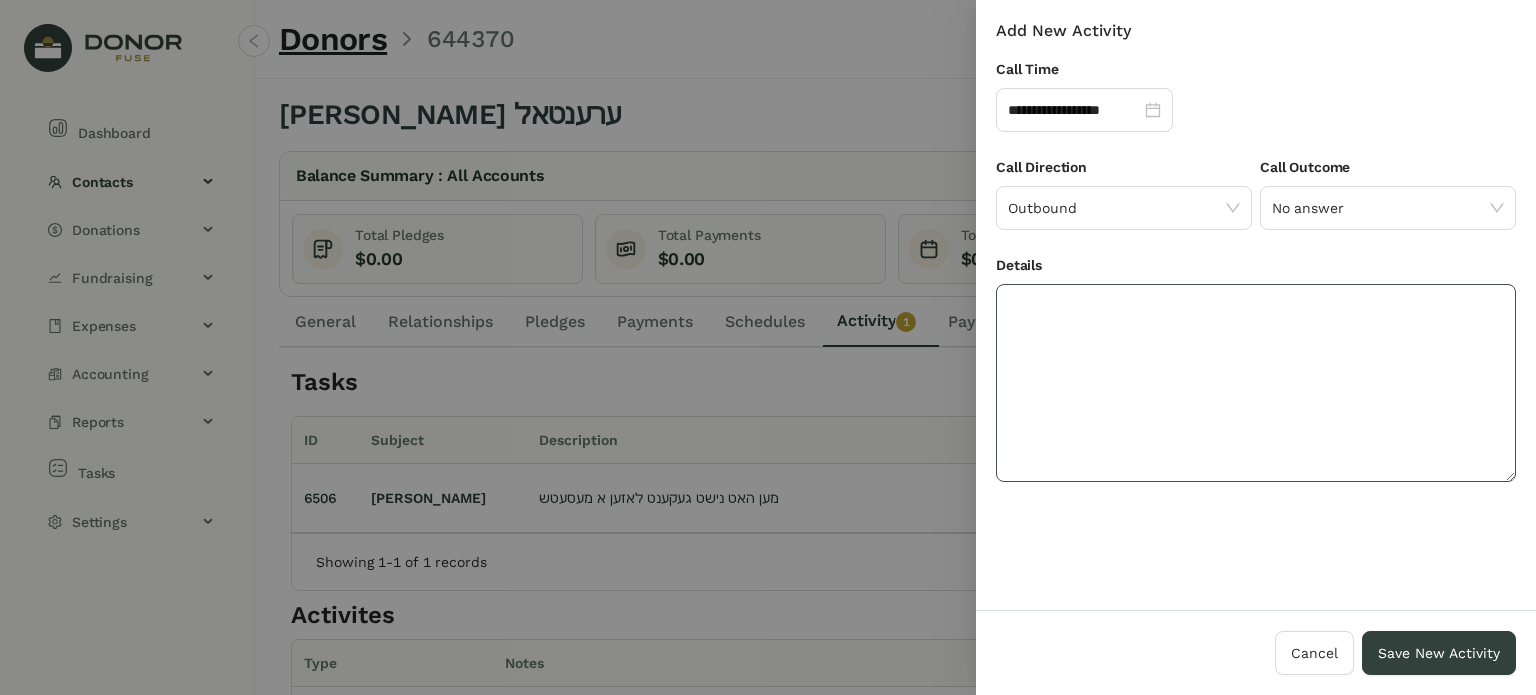 click 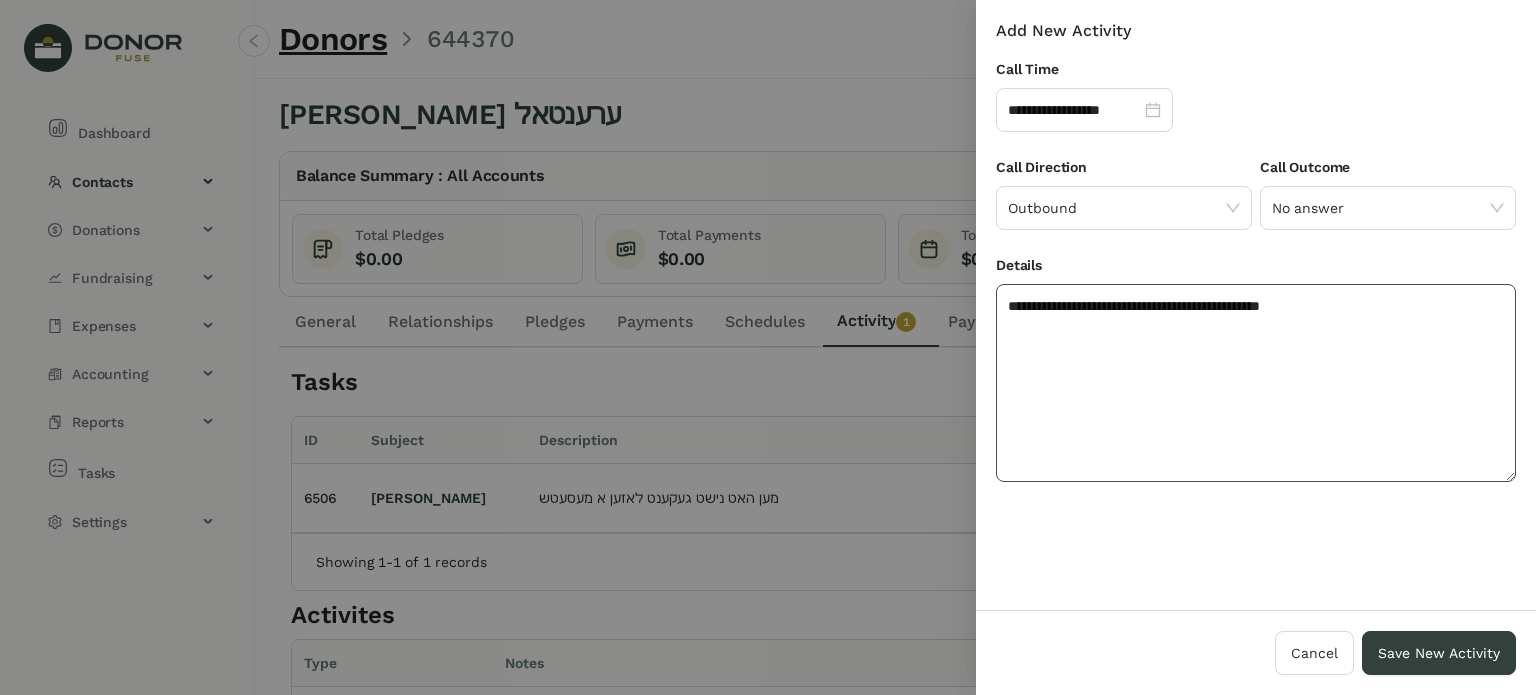 click on "**********" 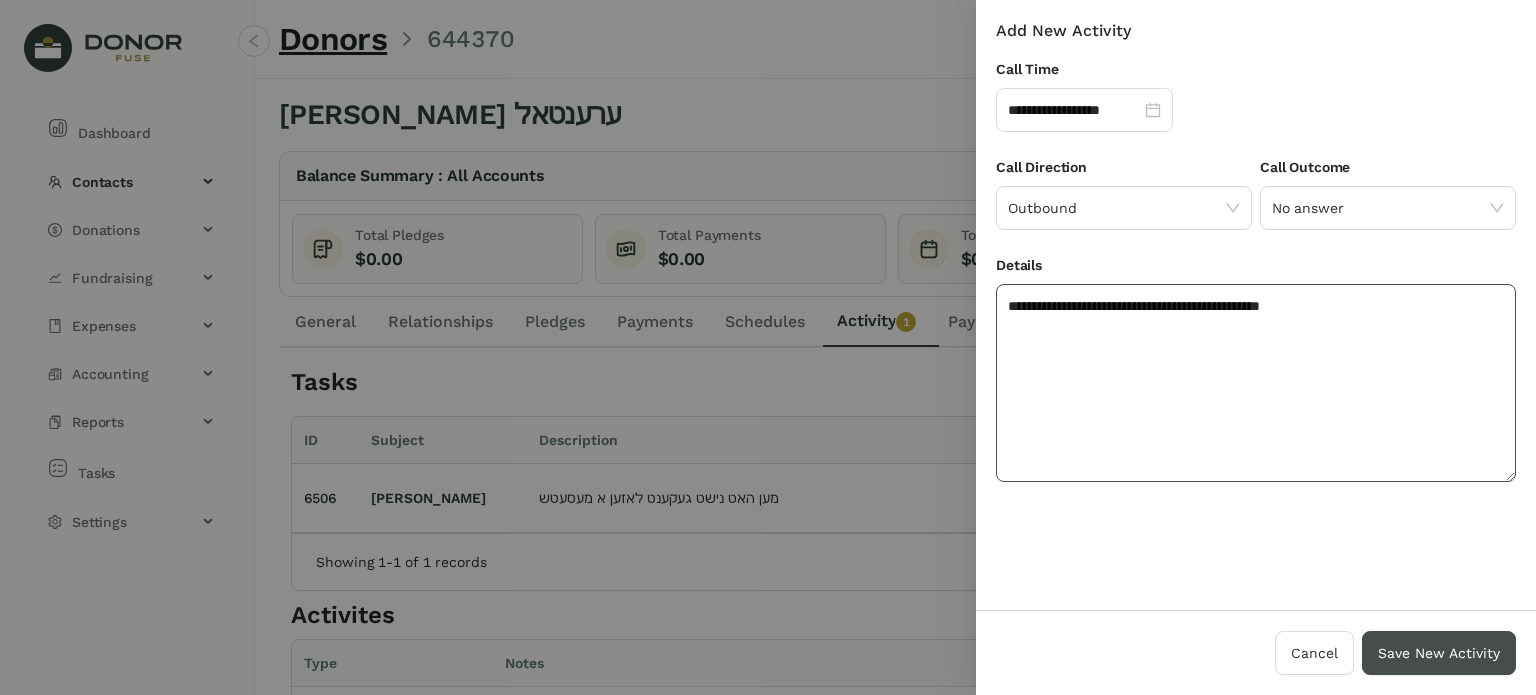 type on "**********" 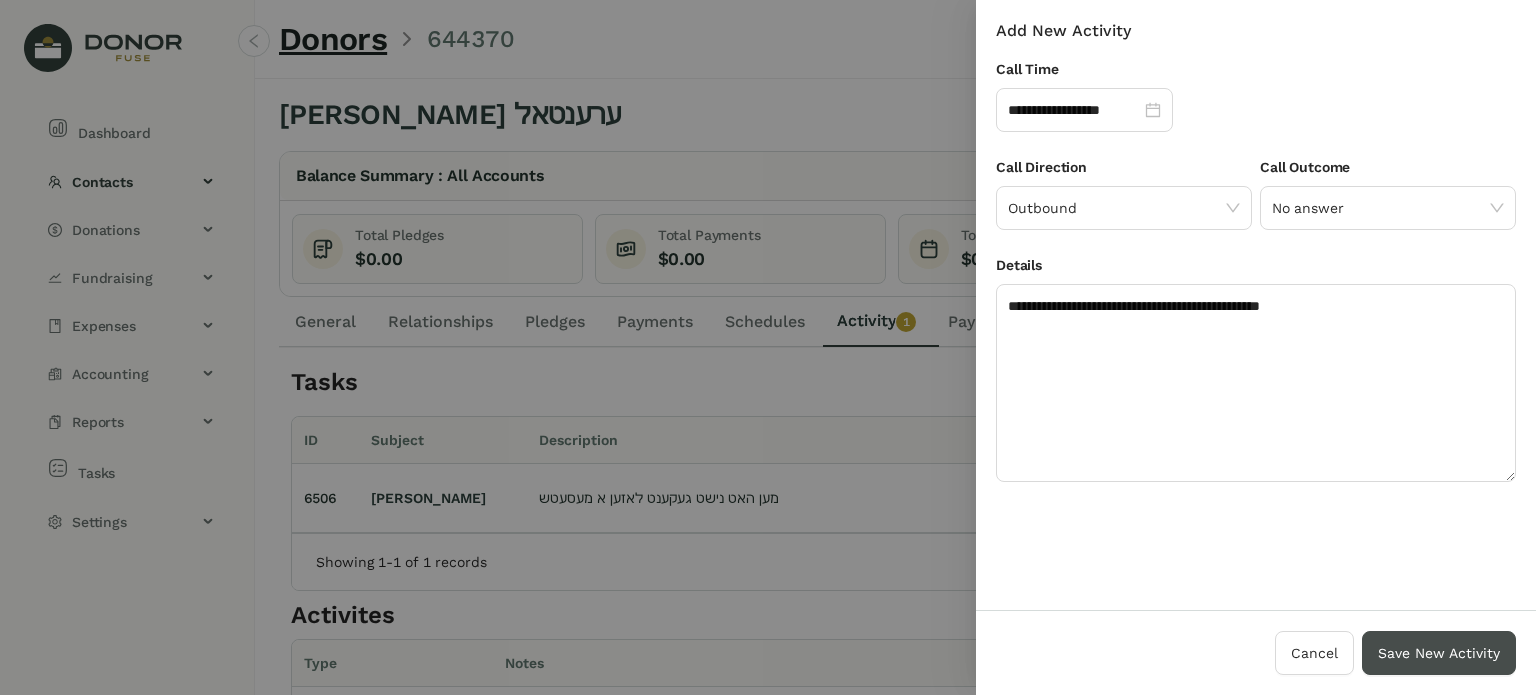 click on "Save New Activity" at bounding box center (1439, 653) 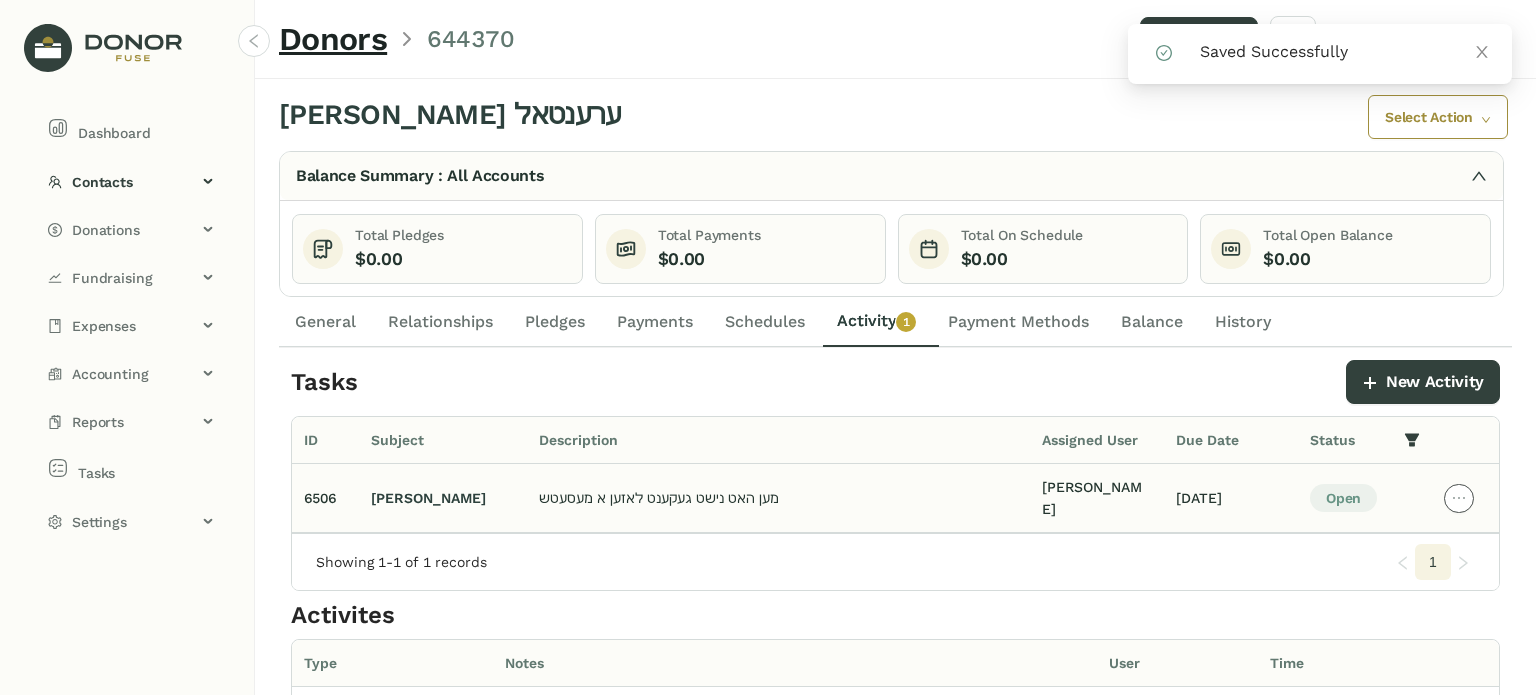 click 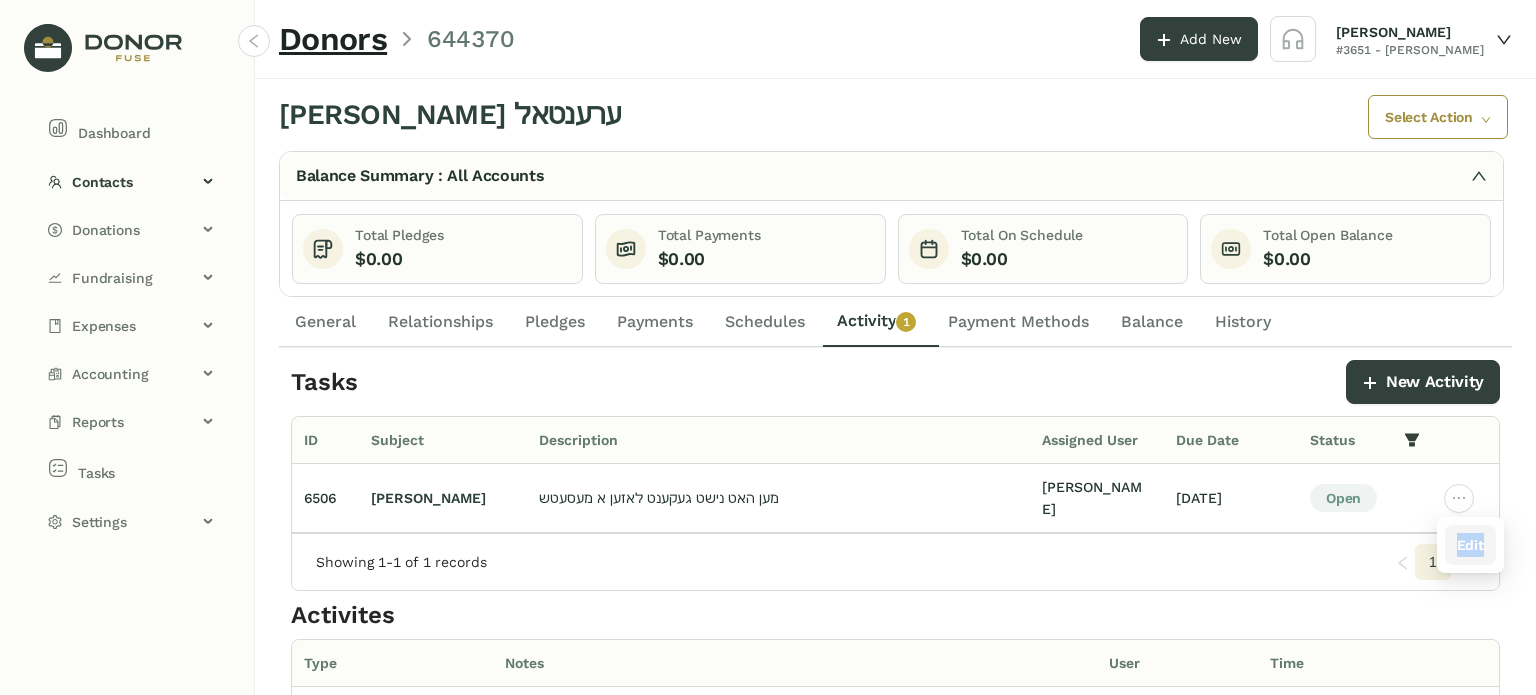 click on "Edit" at bounding box center (1470, 545) 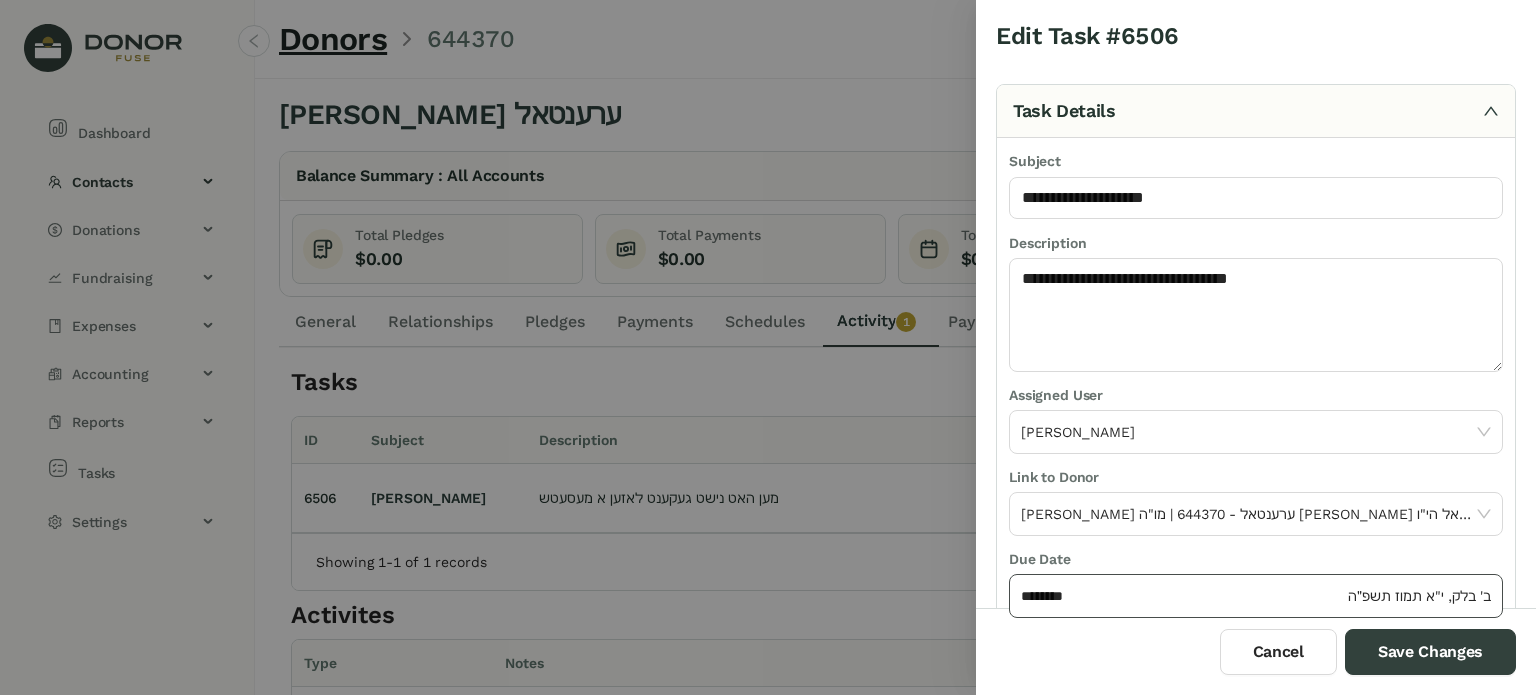 click on "******** ב' [PERSON_NAME], י"א [PERSON_NAME] תשפ״ה" 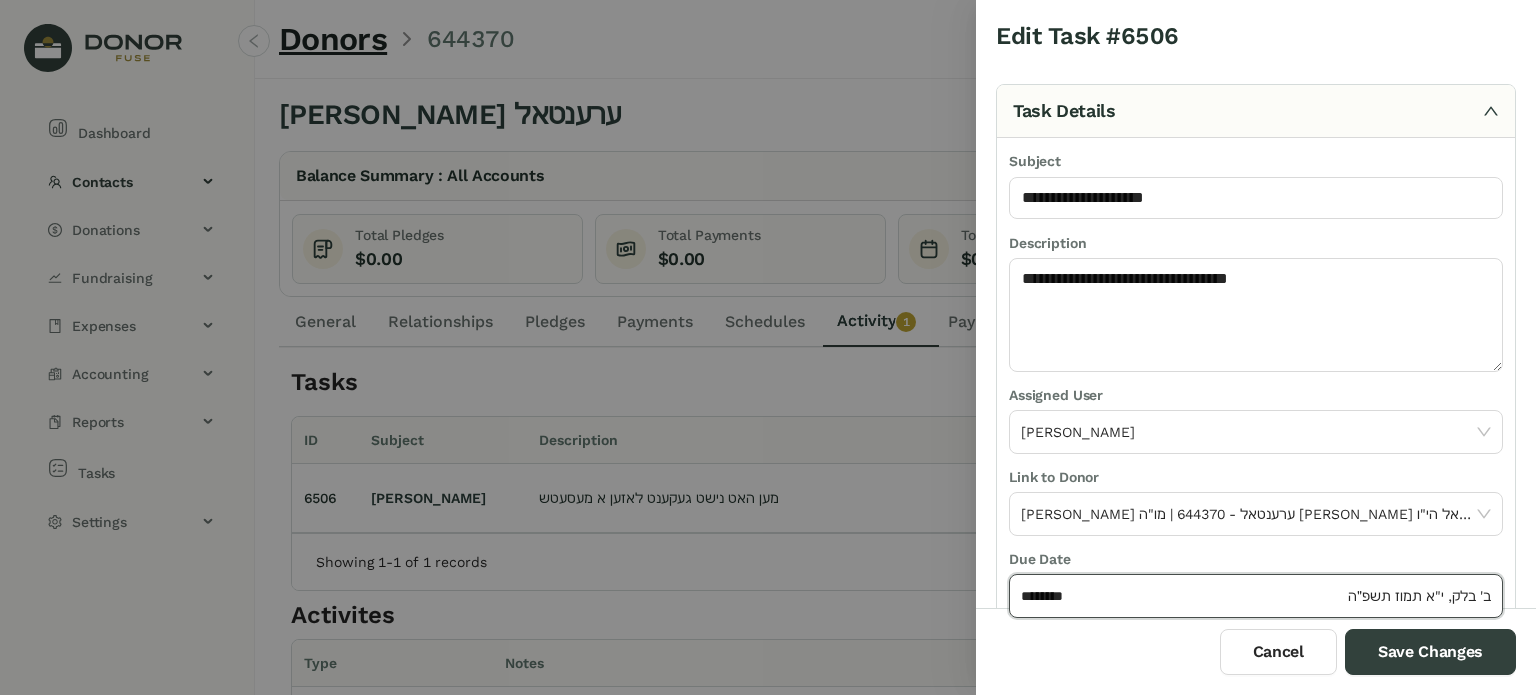 click on "********" 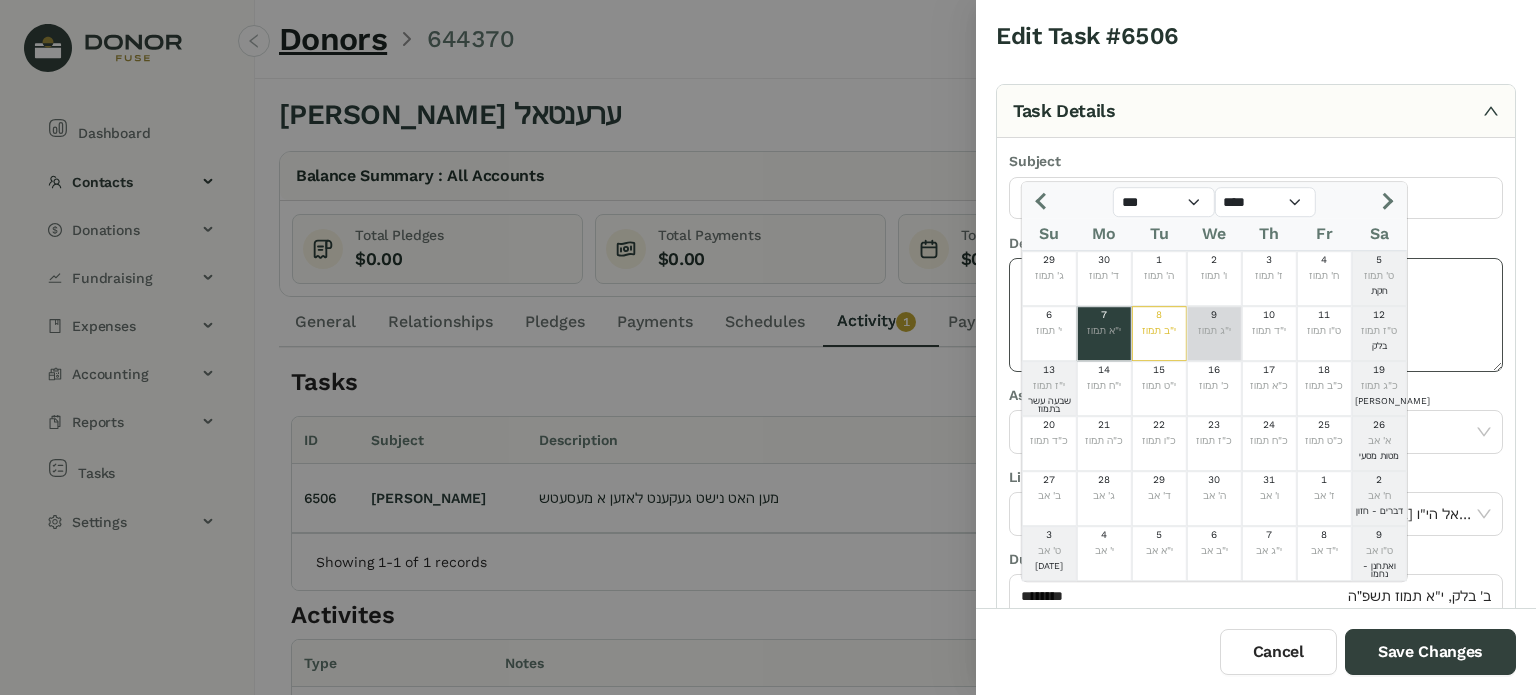 click on "9" 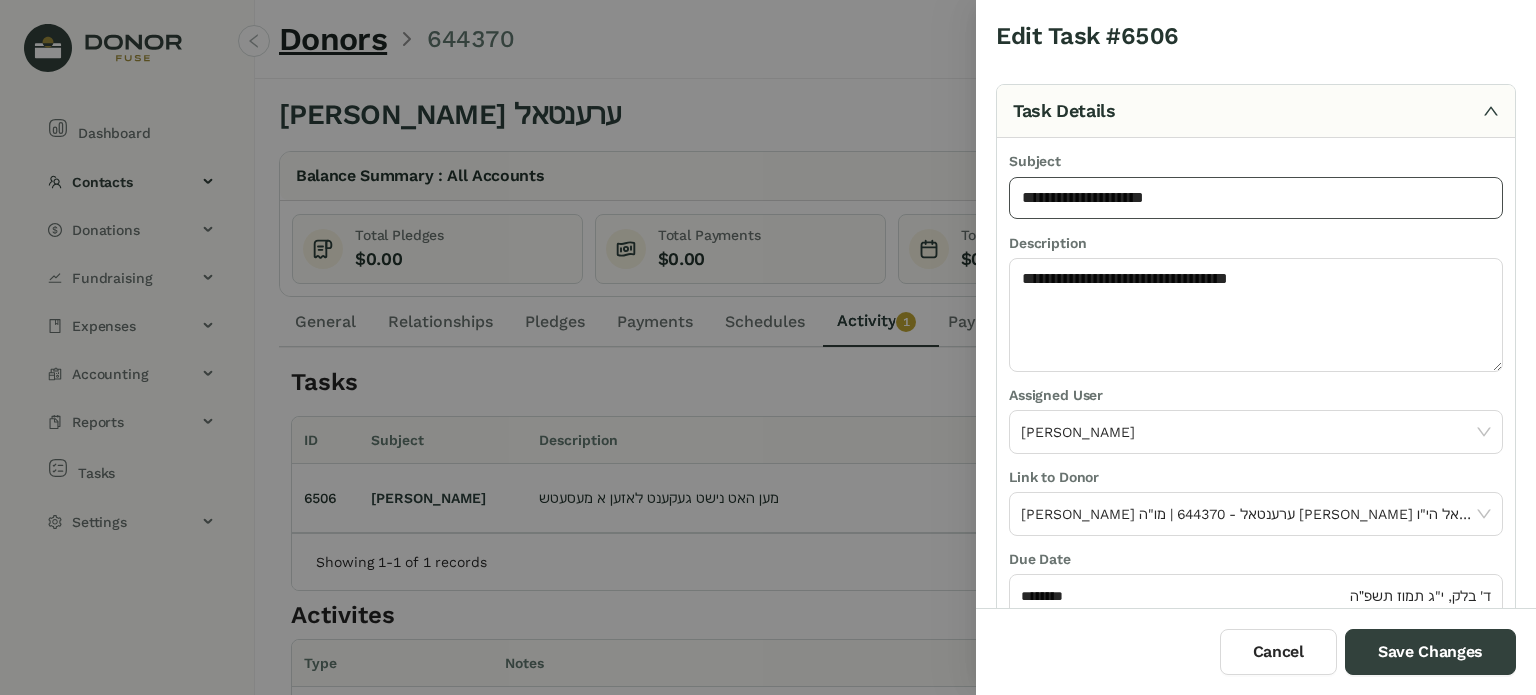 click on "**********" 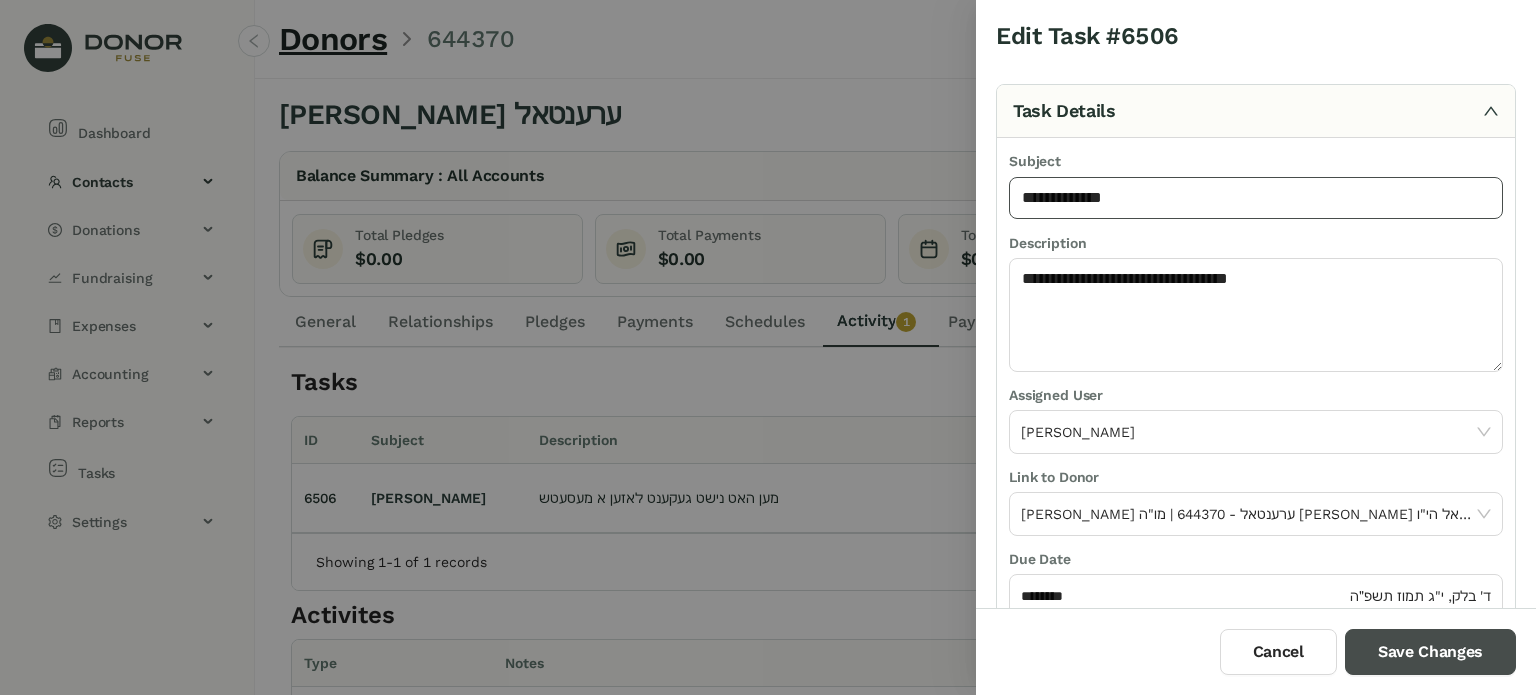 type on "**********" 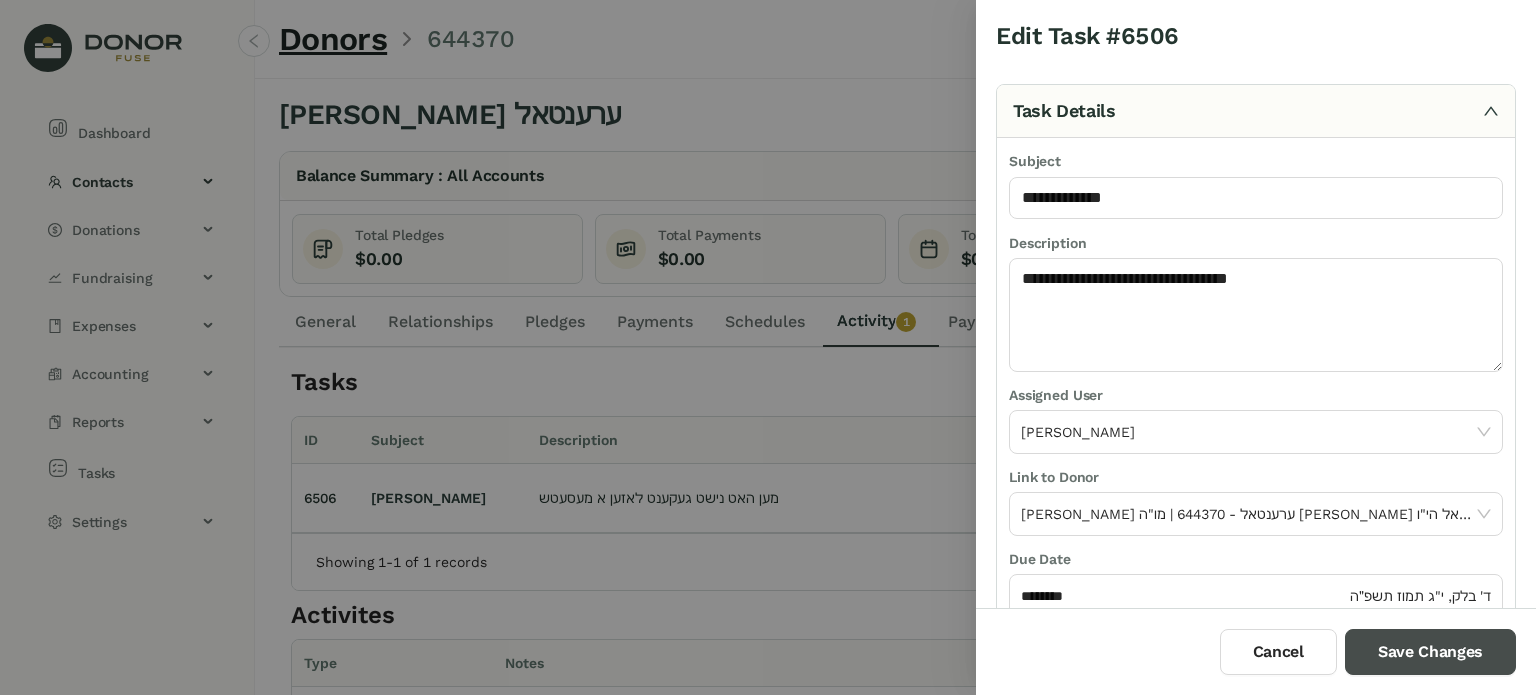 click on "Save Changes" at bounding box center [1430, 652] 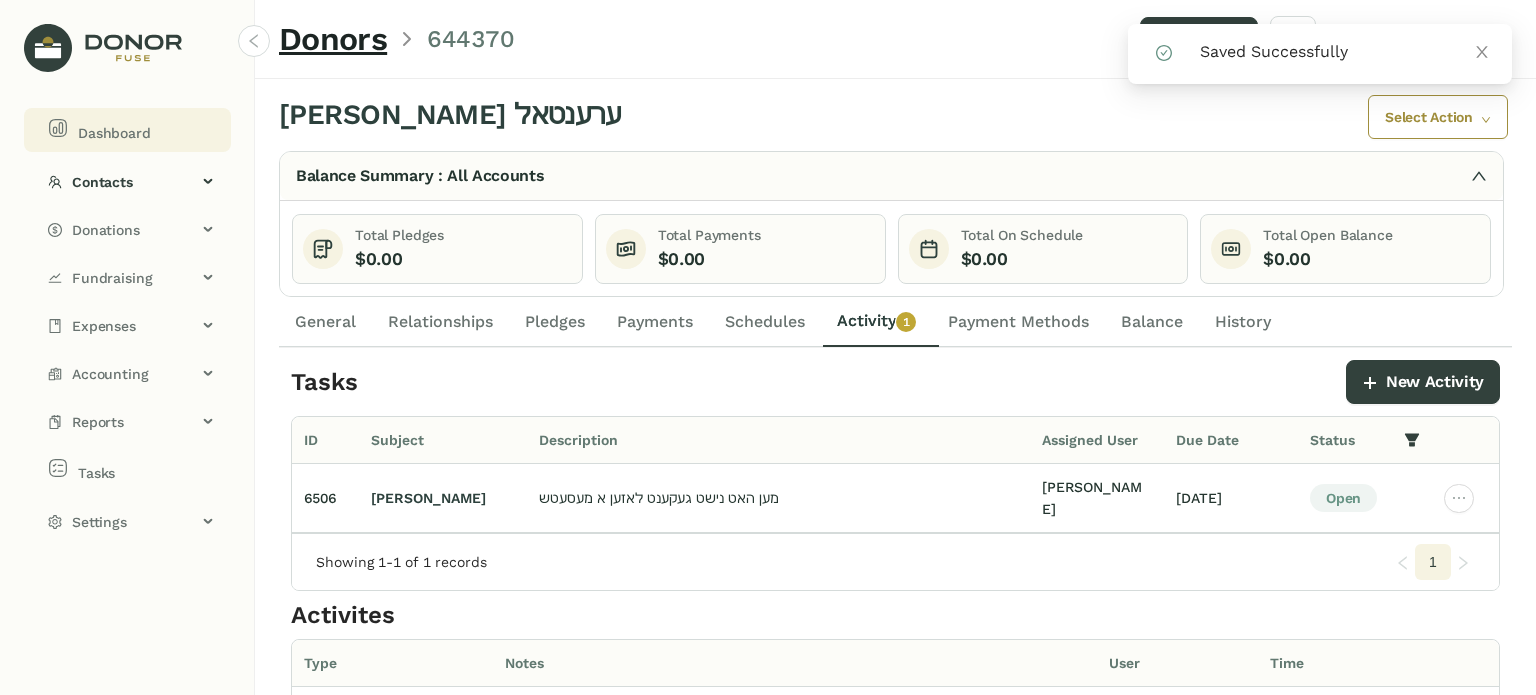 click on "Dashboard" 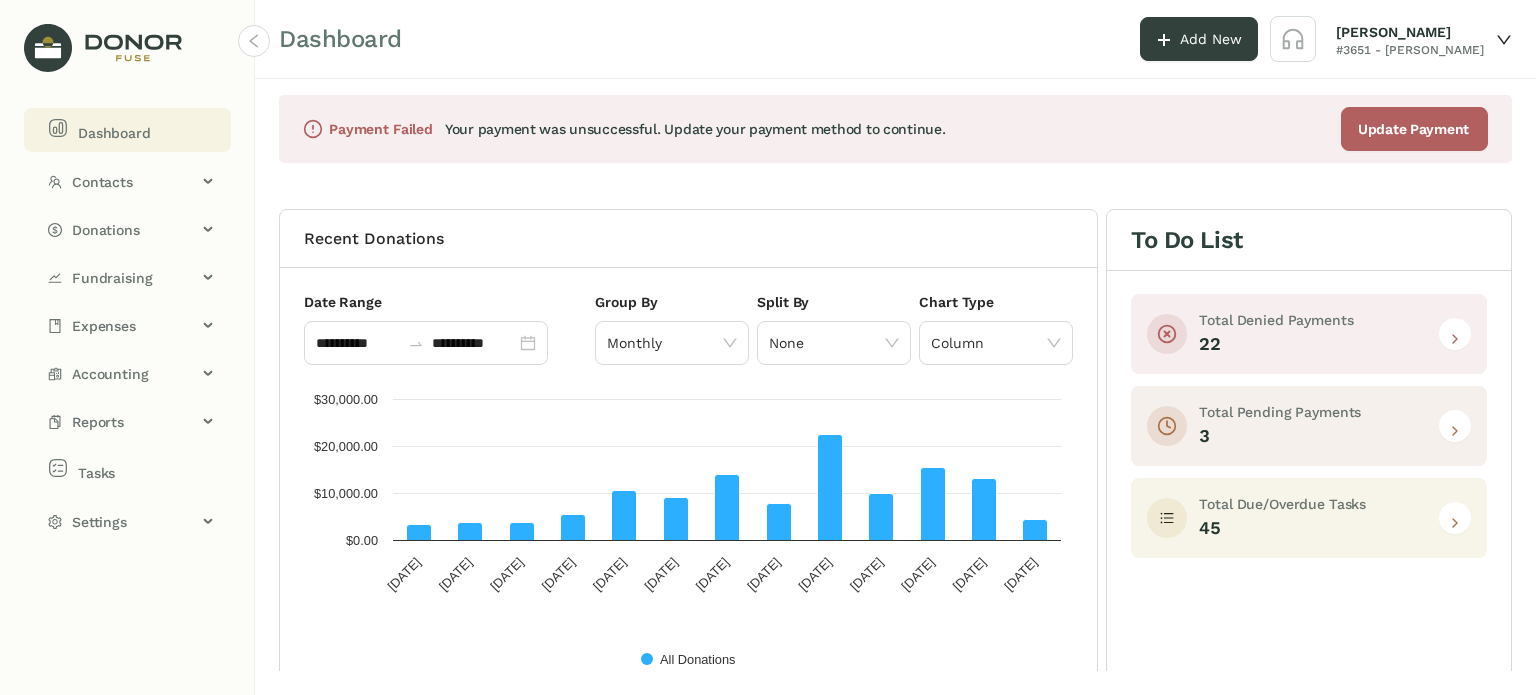 click 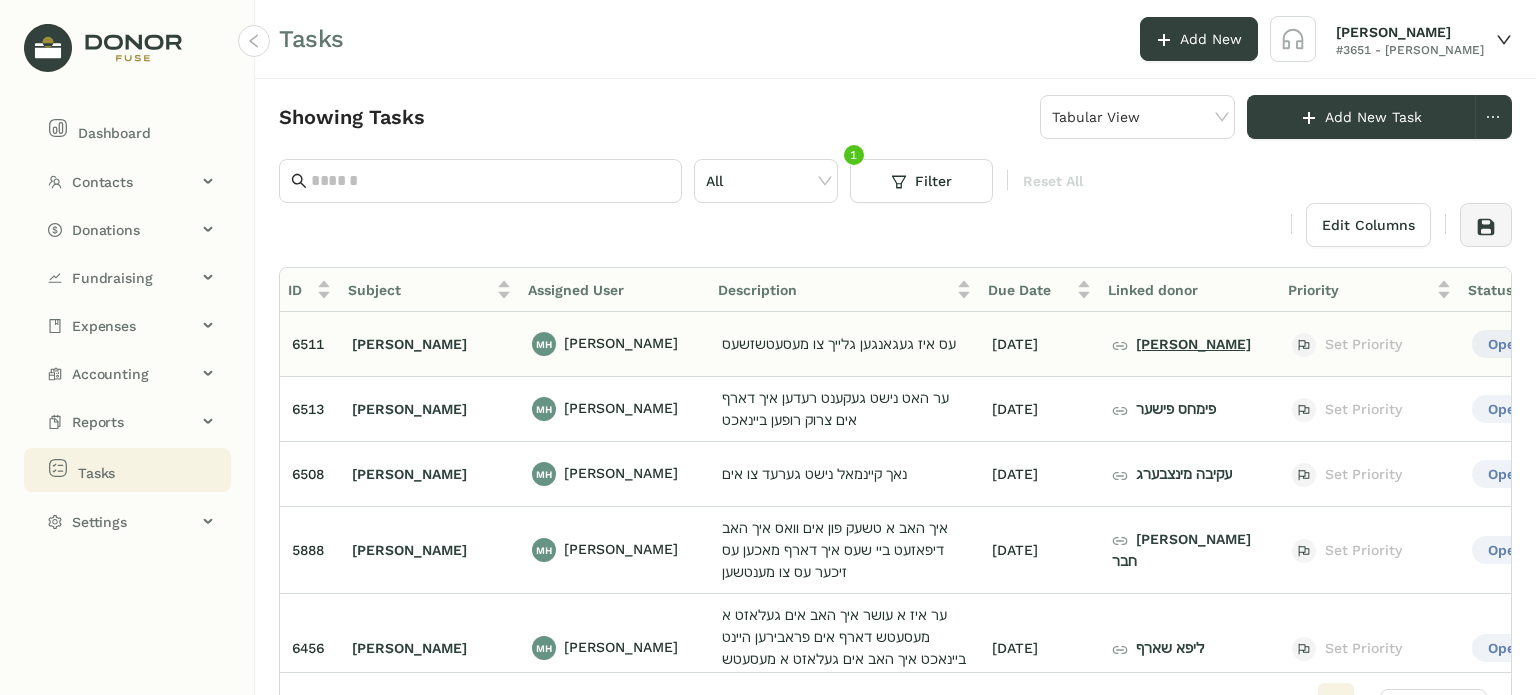 click on "[PERSON_NAME]" 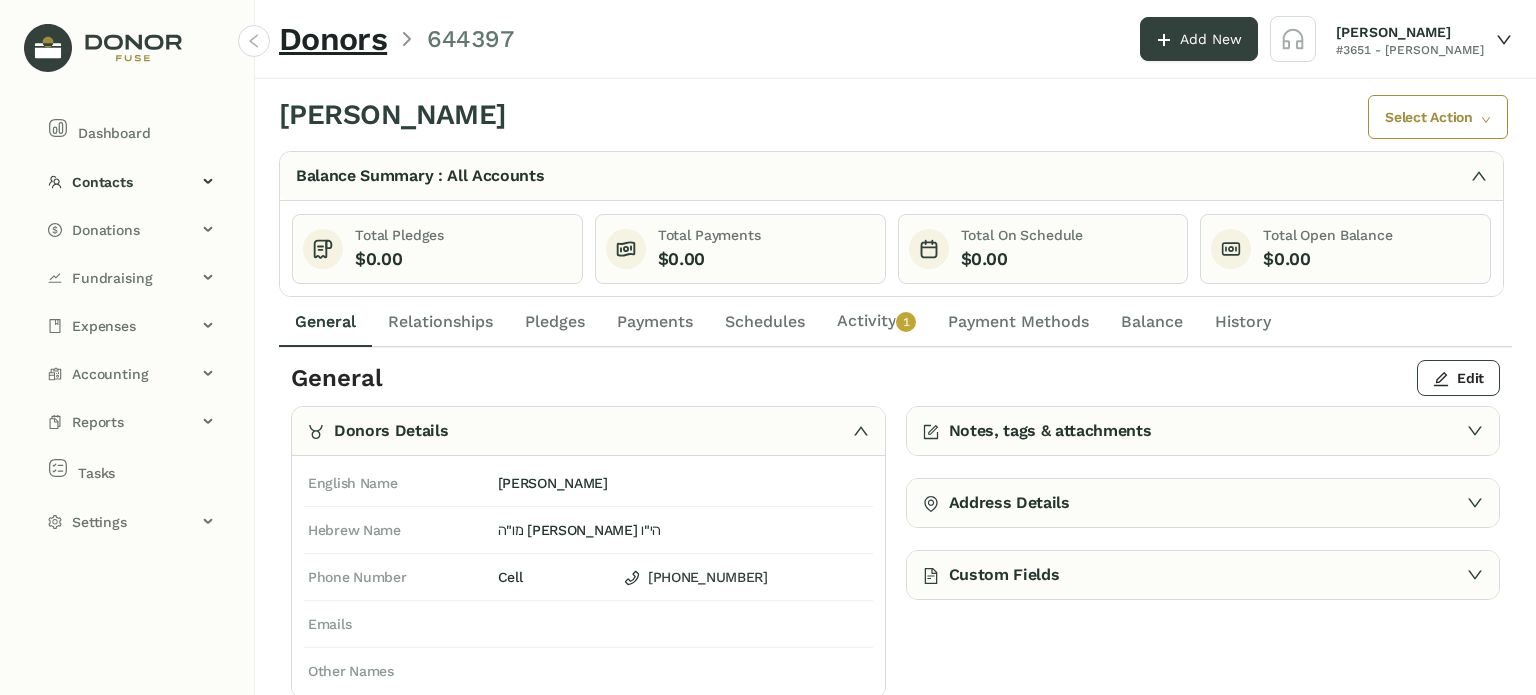 click on "Activity   0   1   2   3   4   5   6   7   8   9" 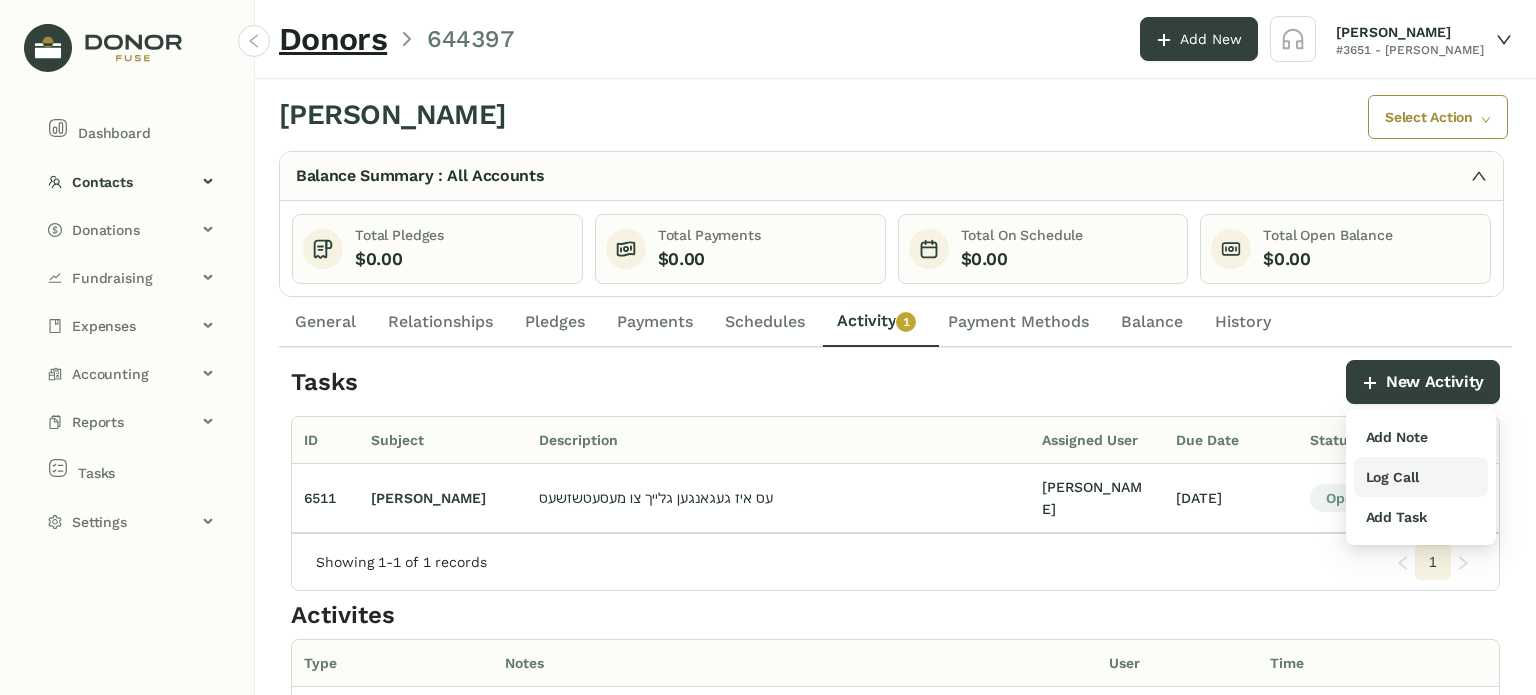click on "Log Call" at bounding box center [1421, 477] 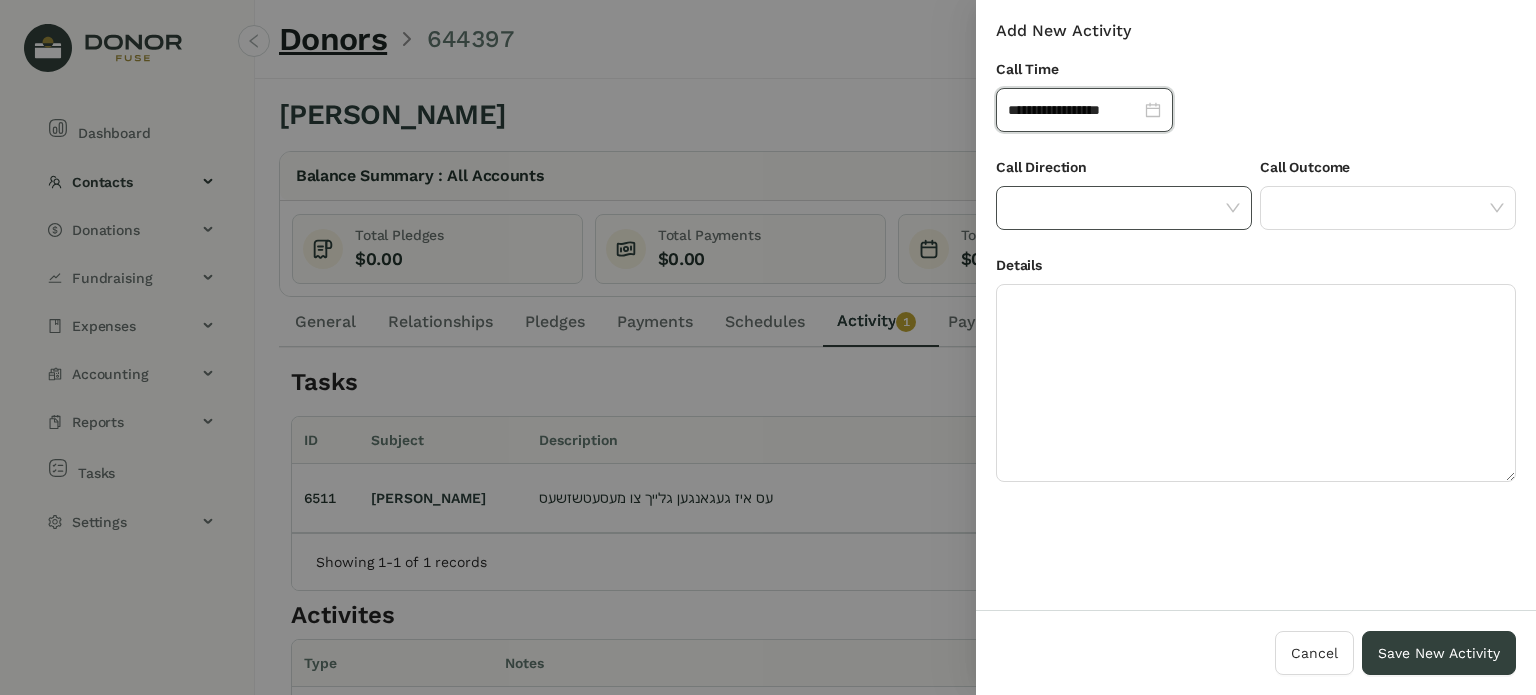 click 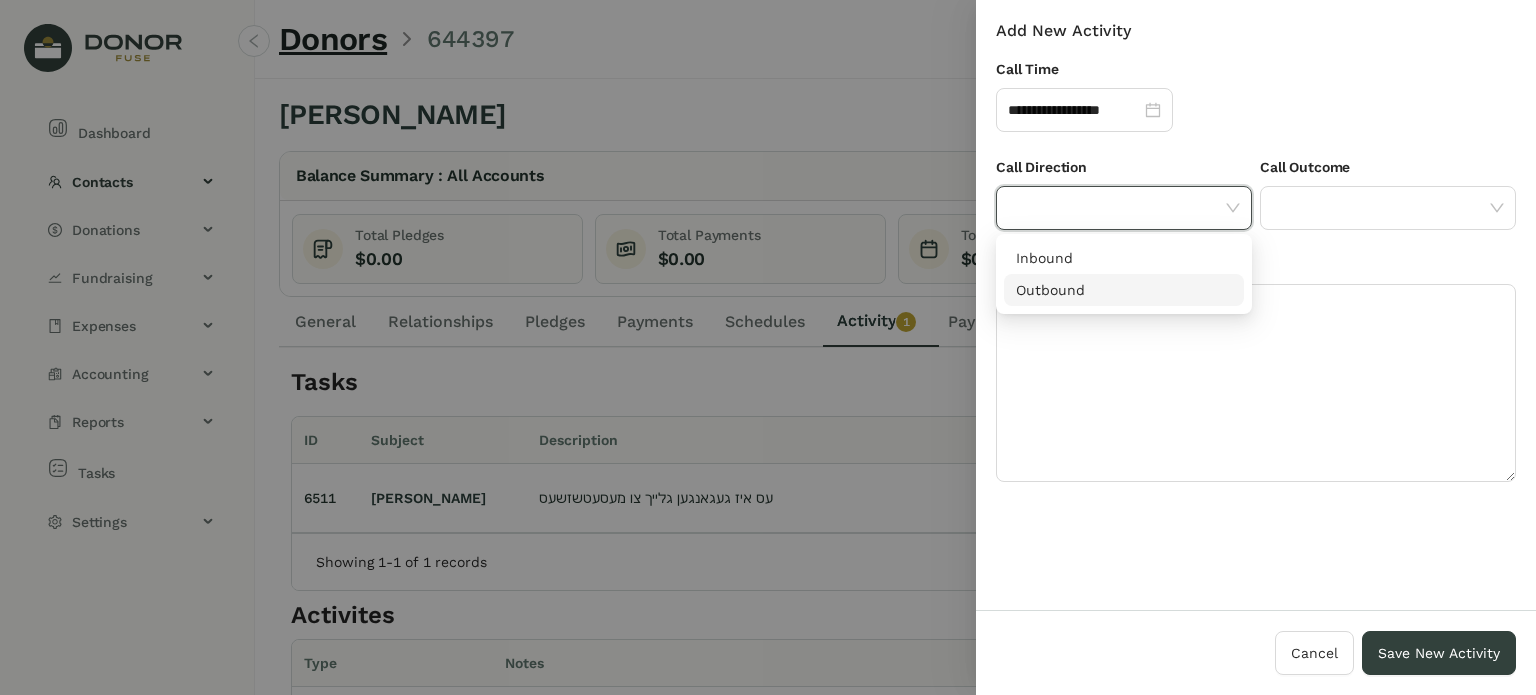 click on "Outbound" at bounding box center [1124, 290] 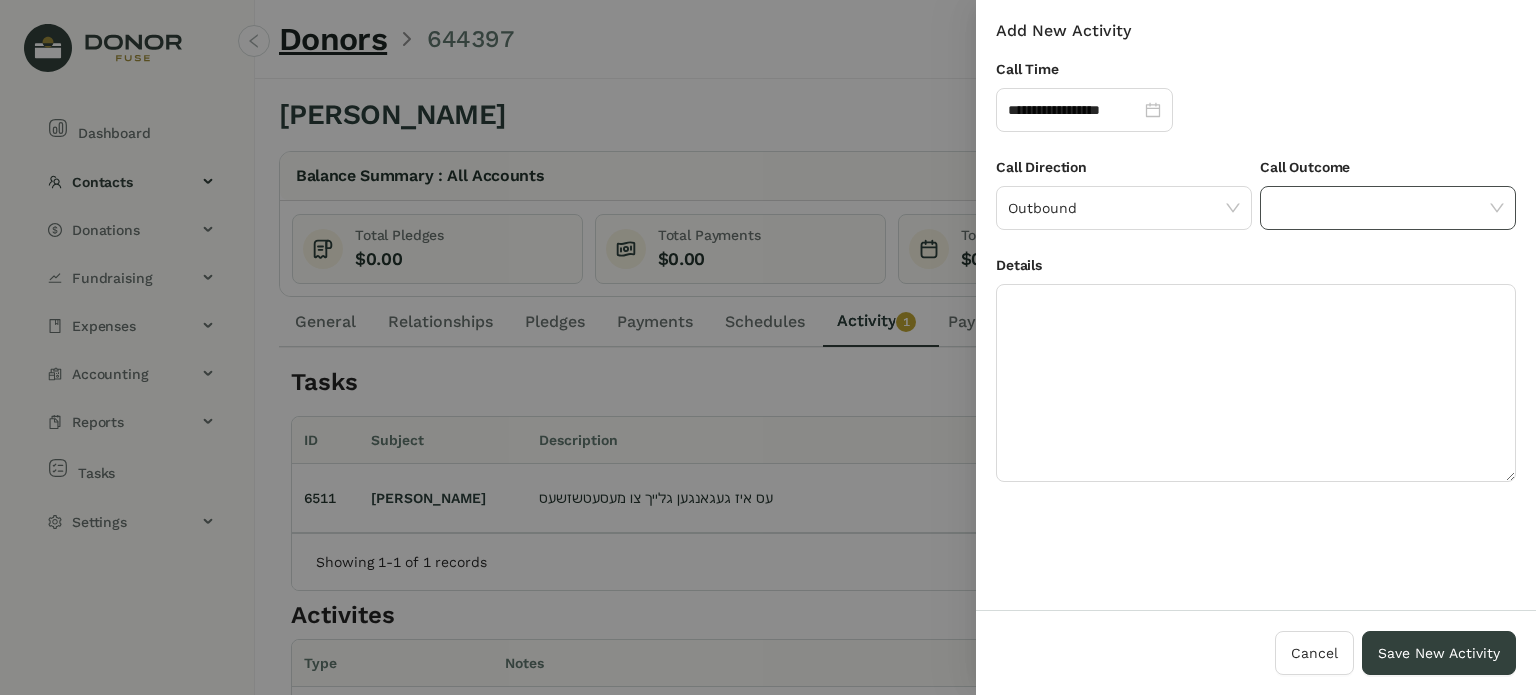 click 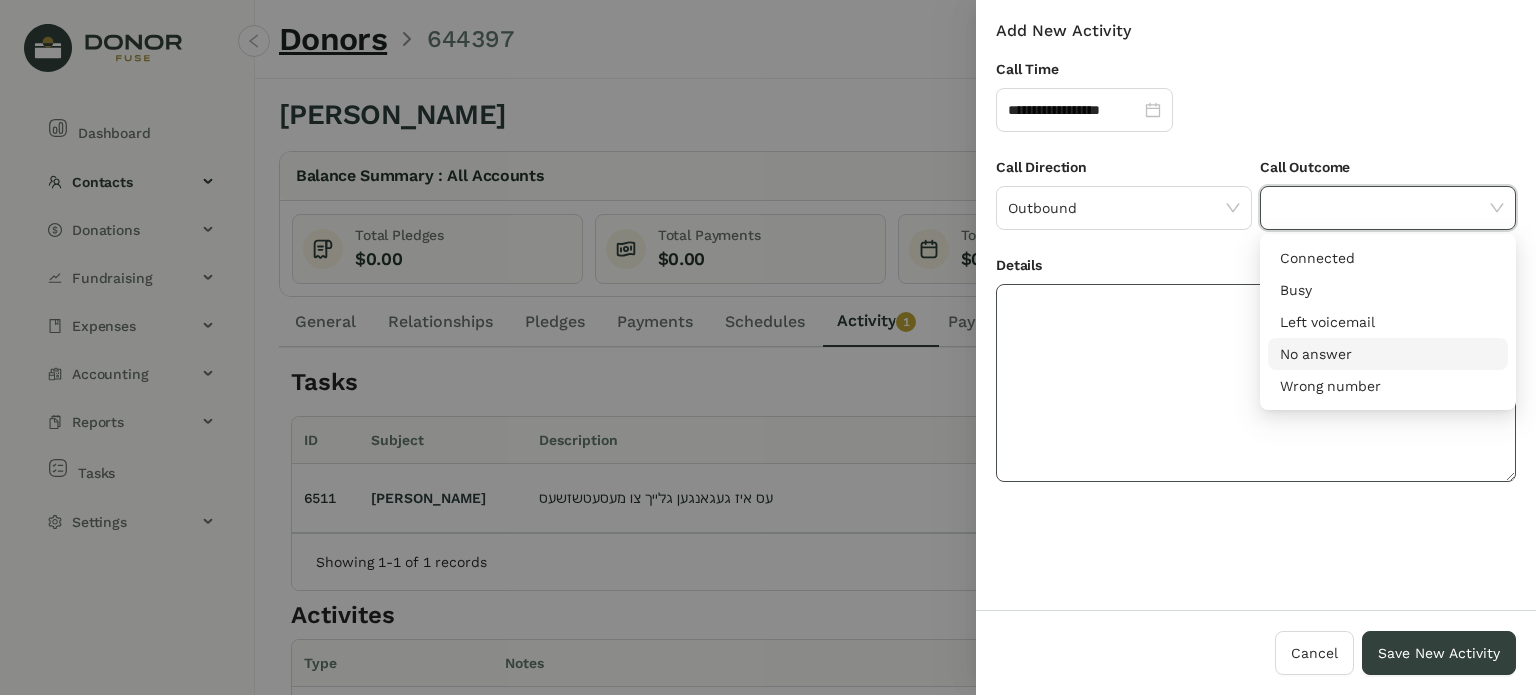 drag, startPoint x: 1354, startPoint y: 359, endPoint x: 1284, endPoint y: 359, distance: 70 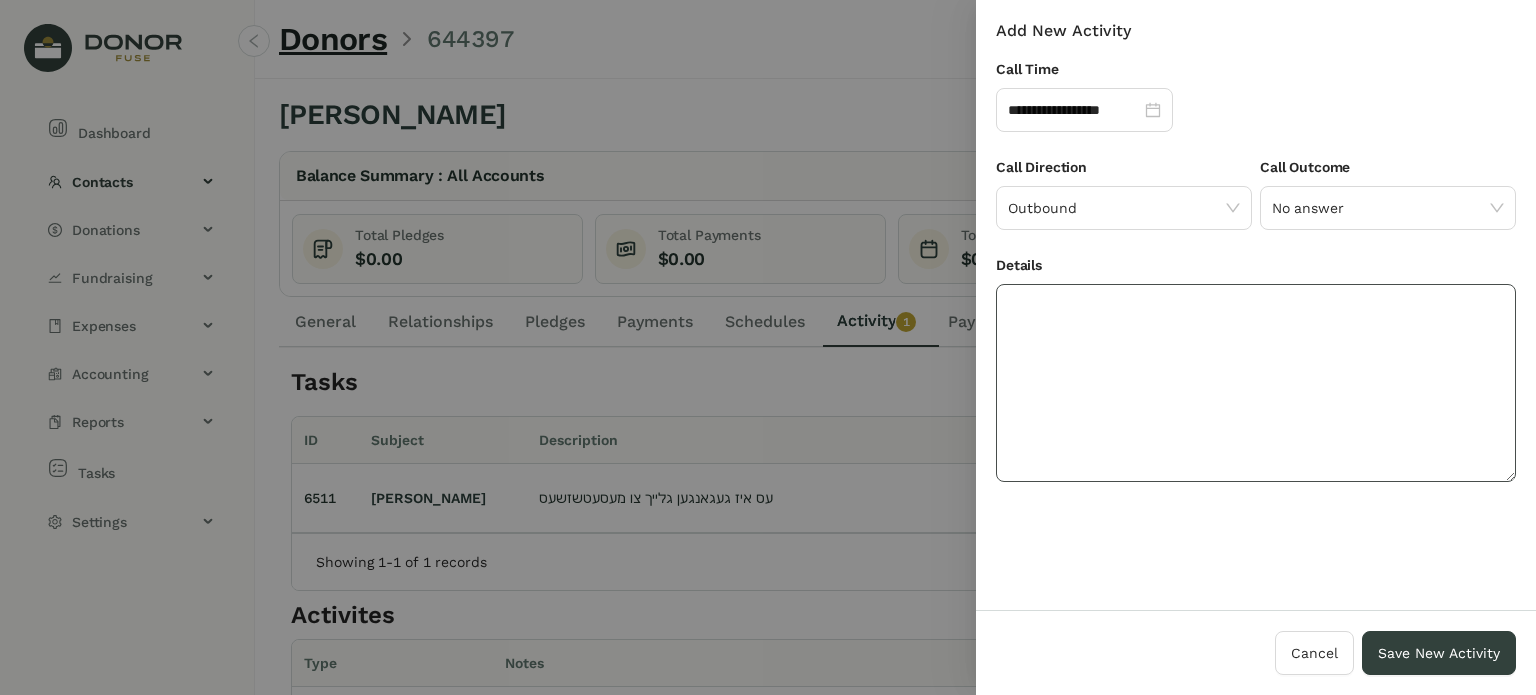 click 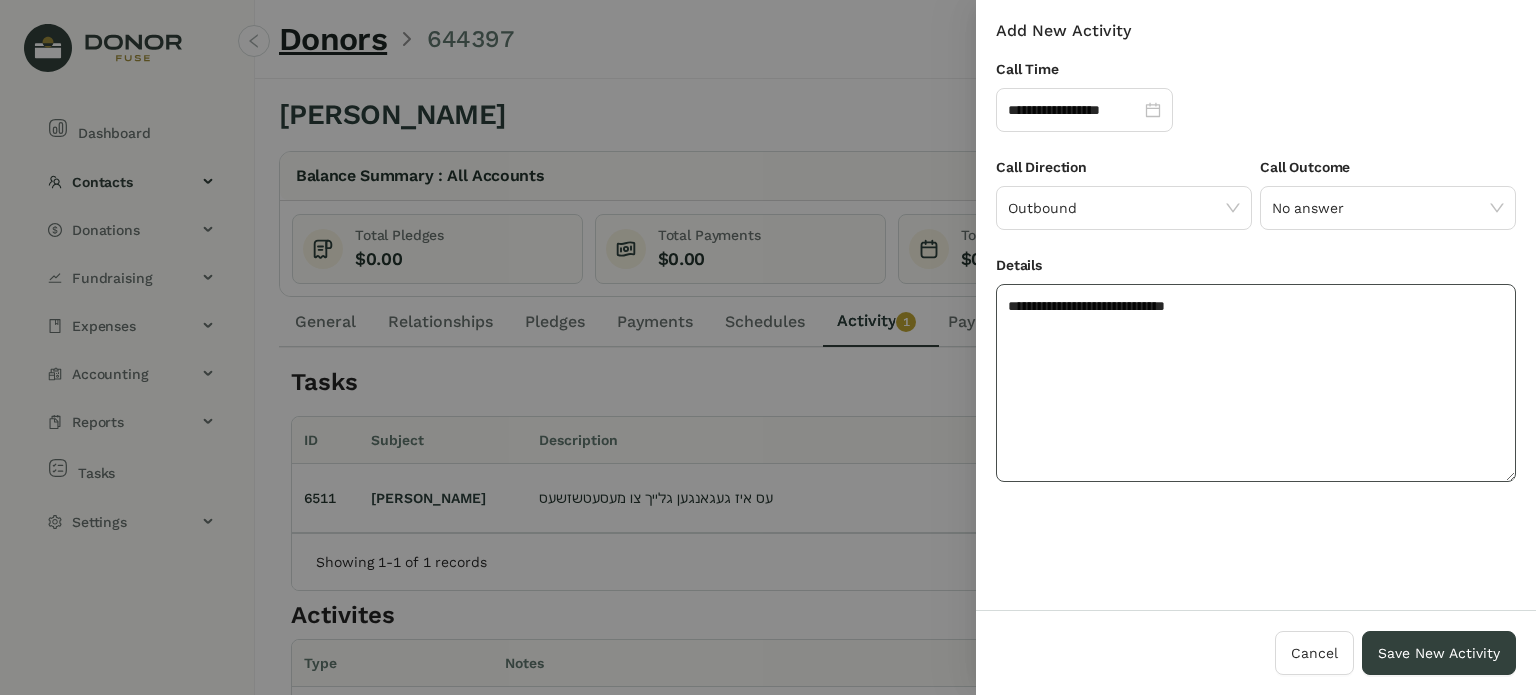 click on "**********" 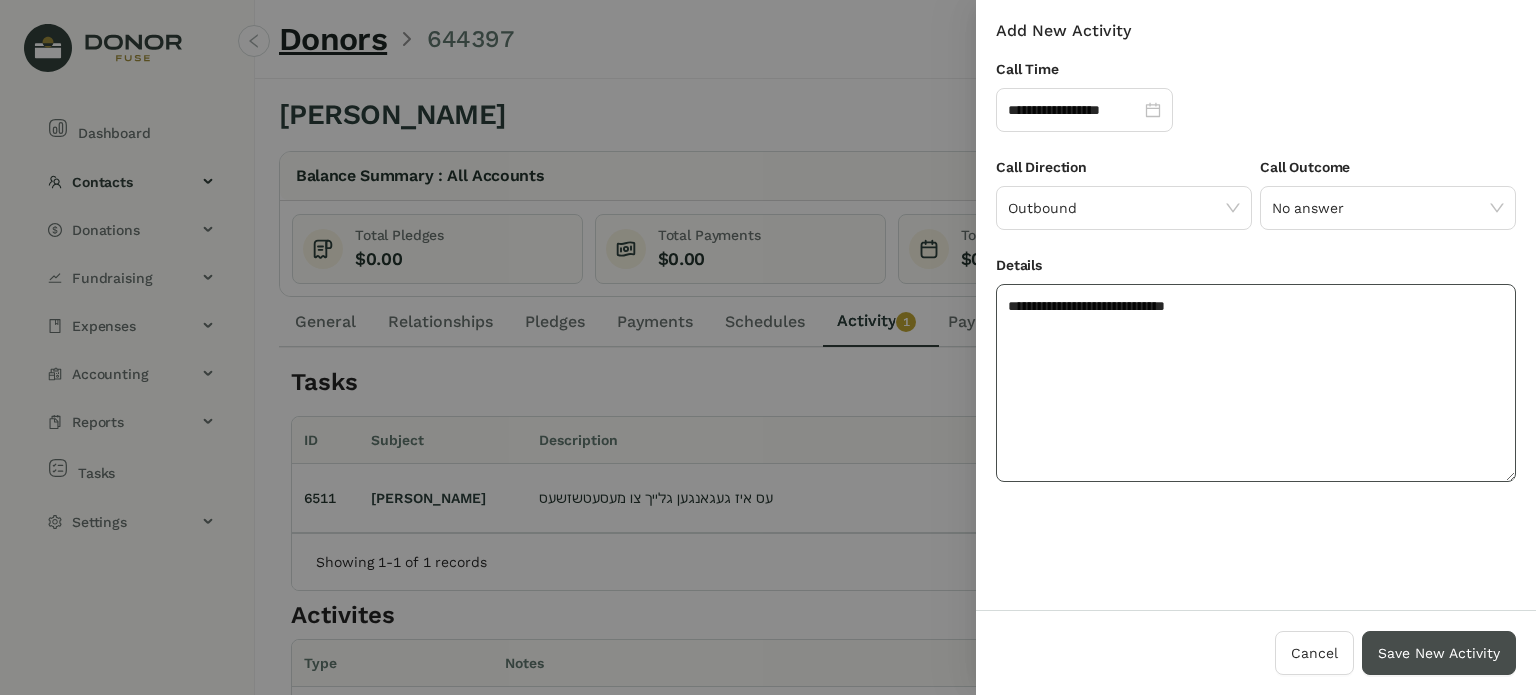 type on "**********" 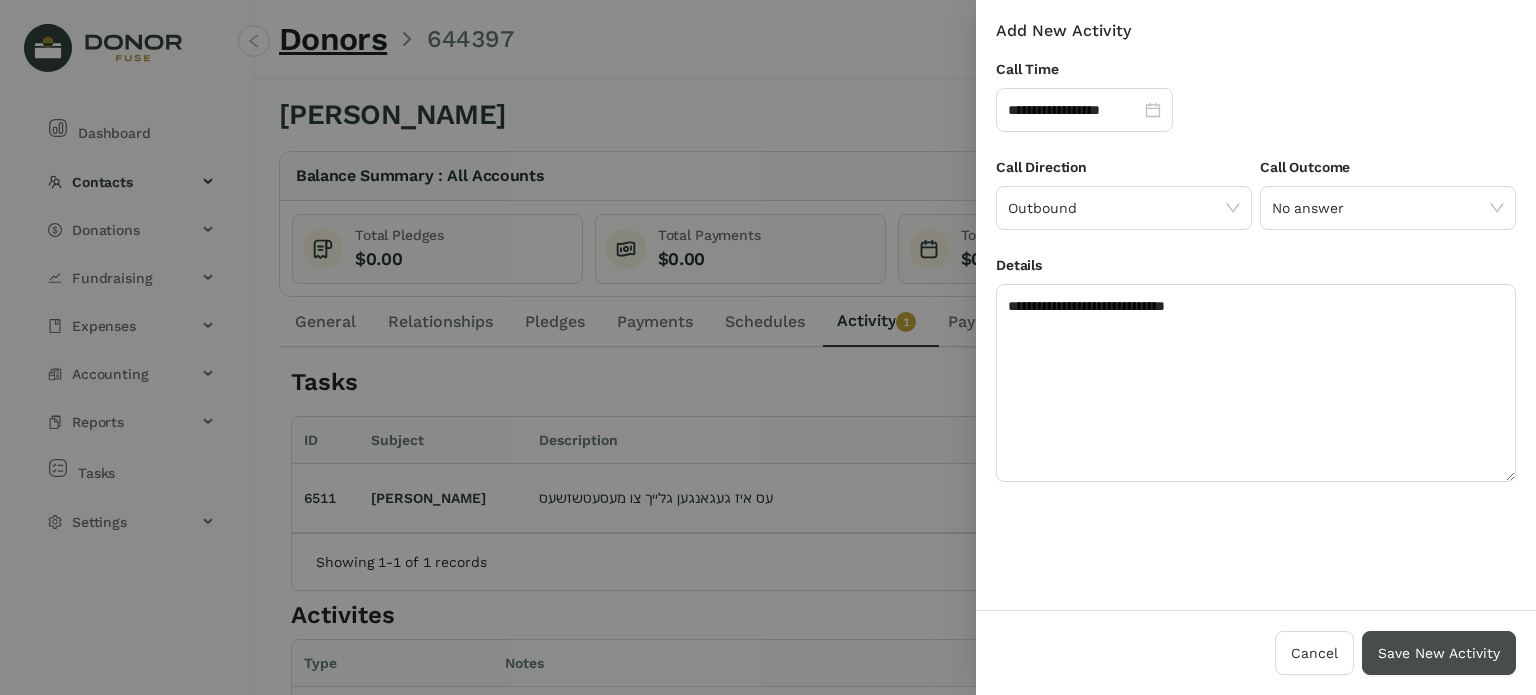click on "Save New Activity" at bounding box center [1439, 653] 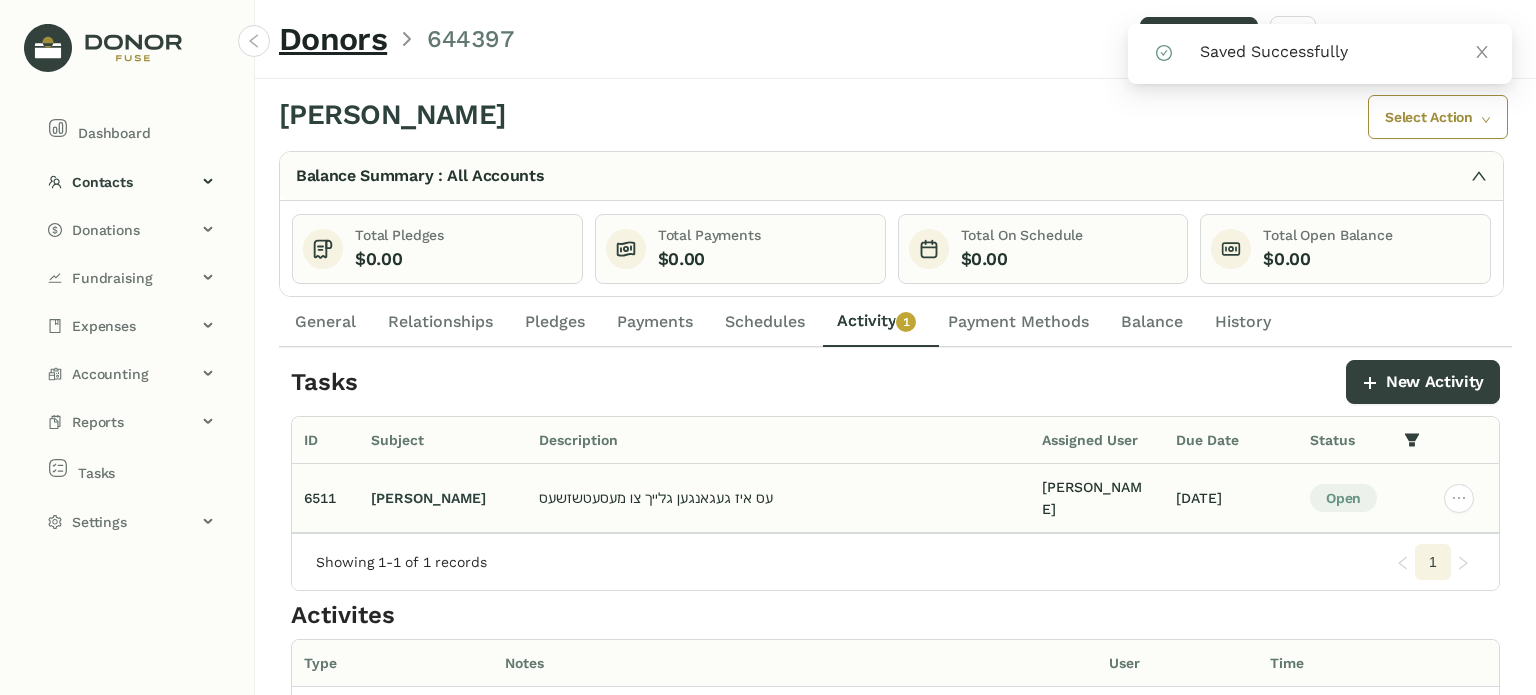 click 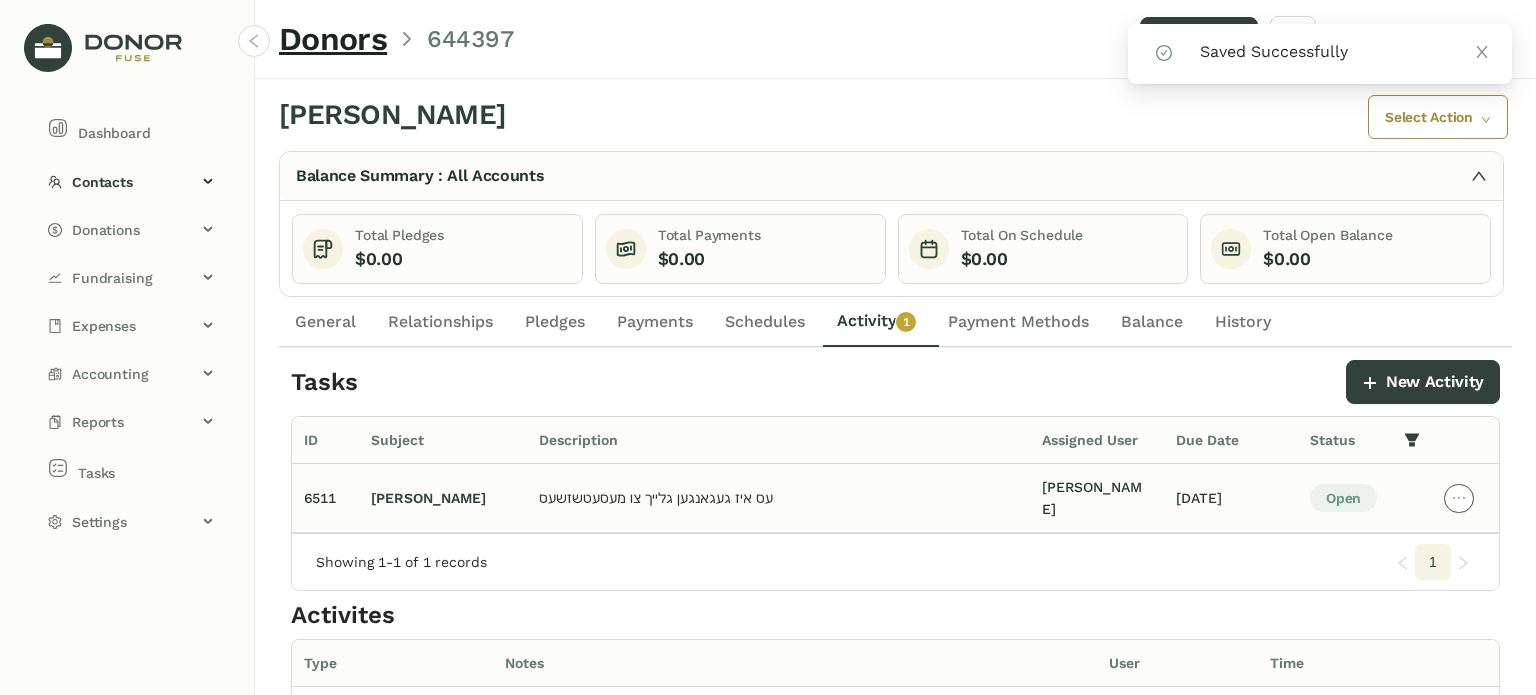 click 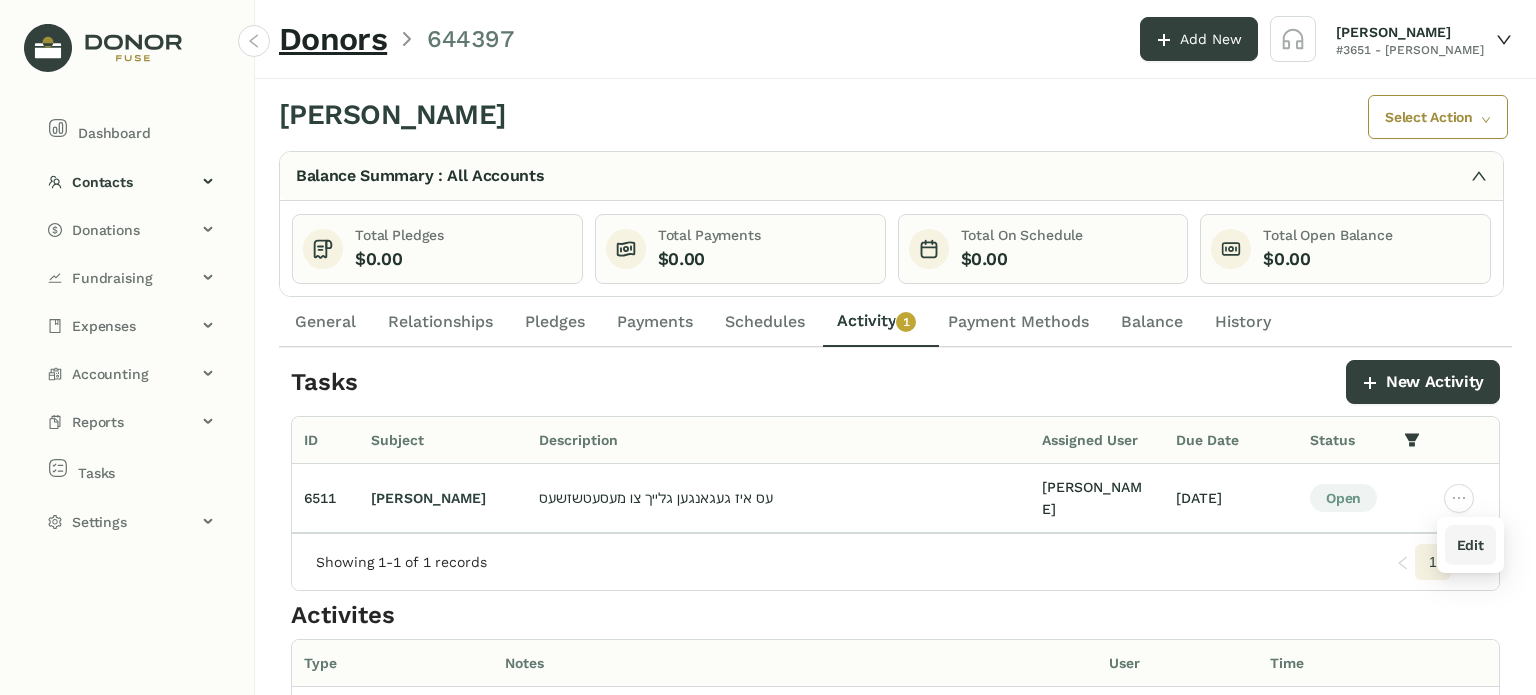 click on "Edit" at bounding box center [1470, 545] 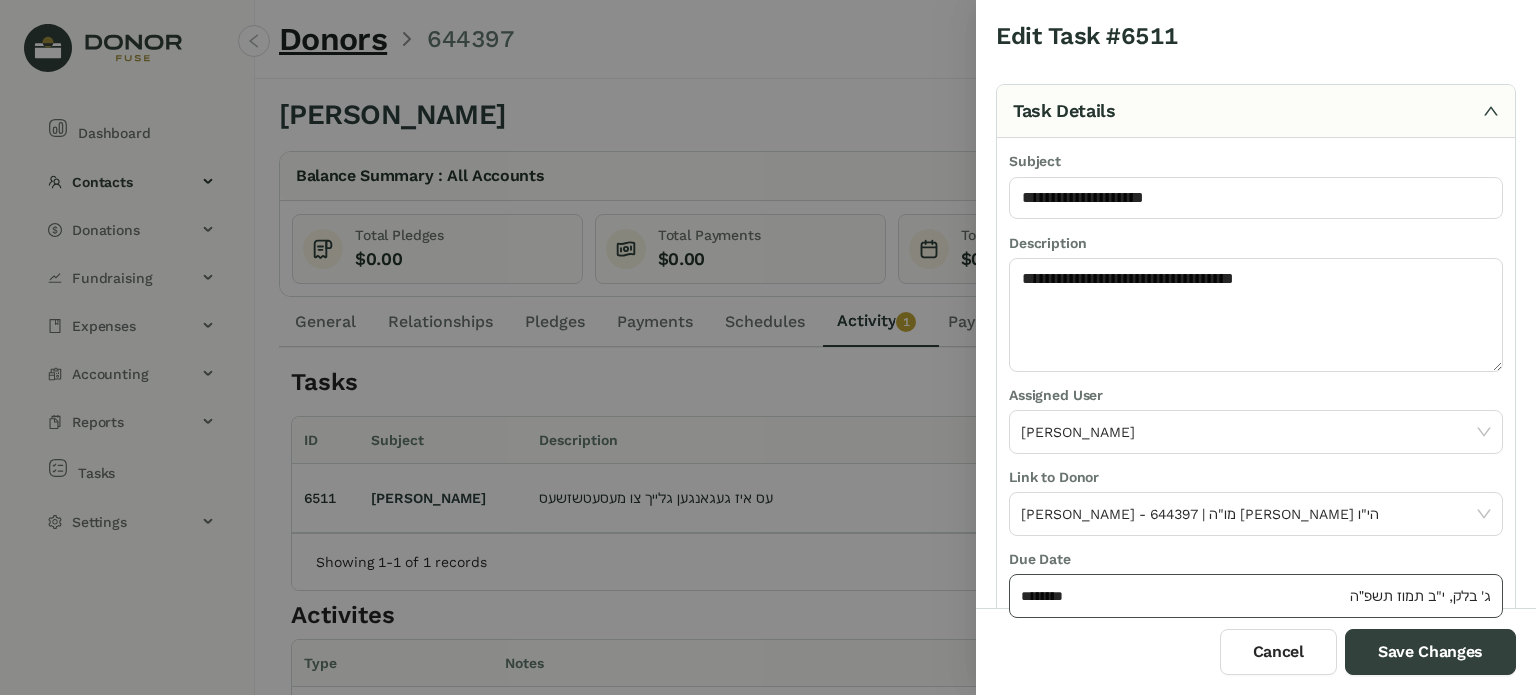 click on "********" 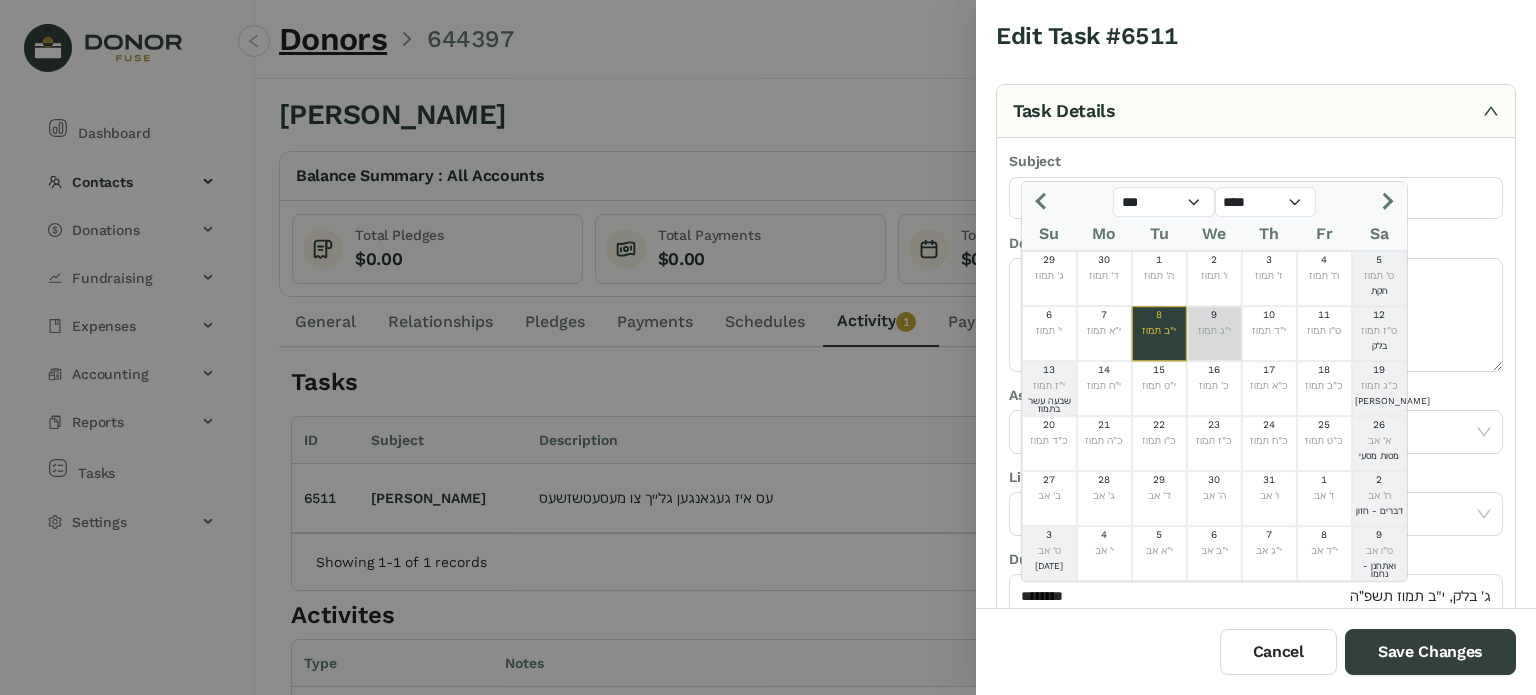 click on "י"ג תמוז" 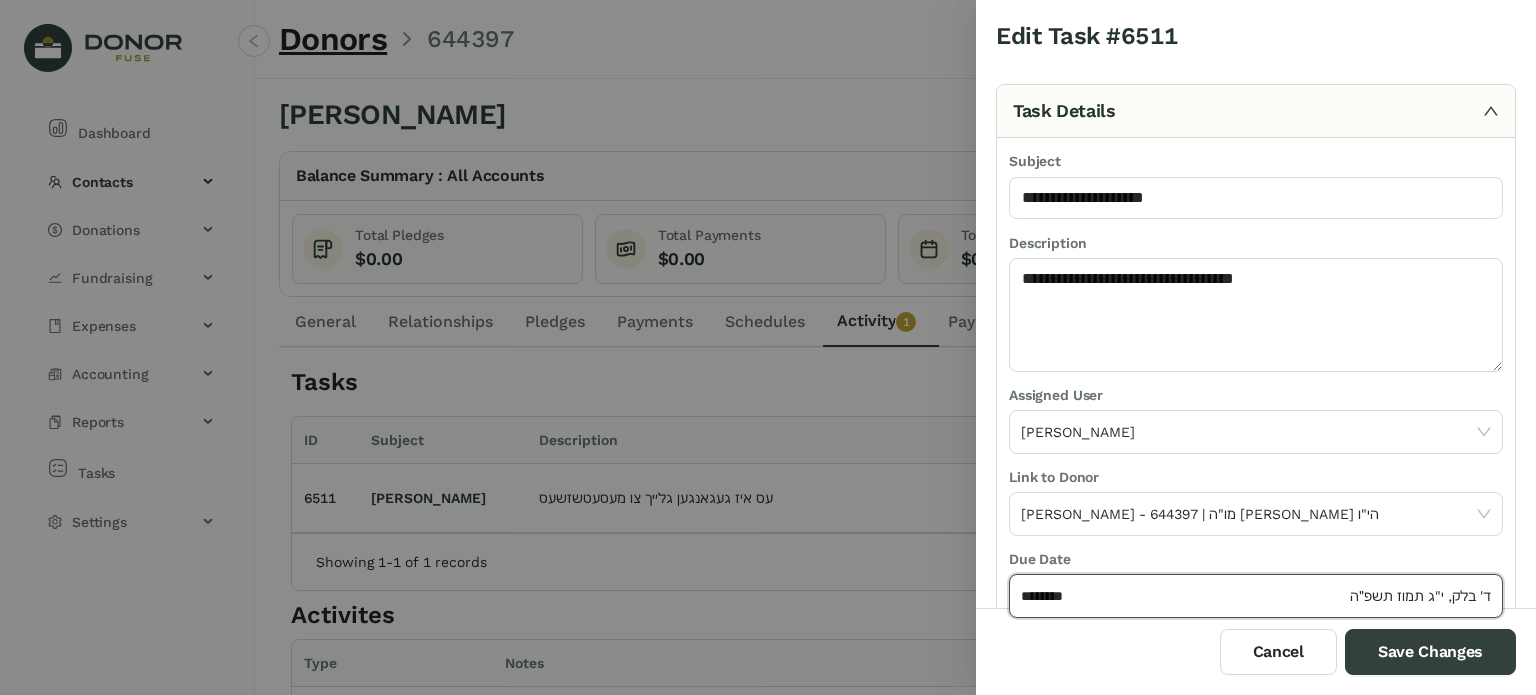 type on "********" 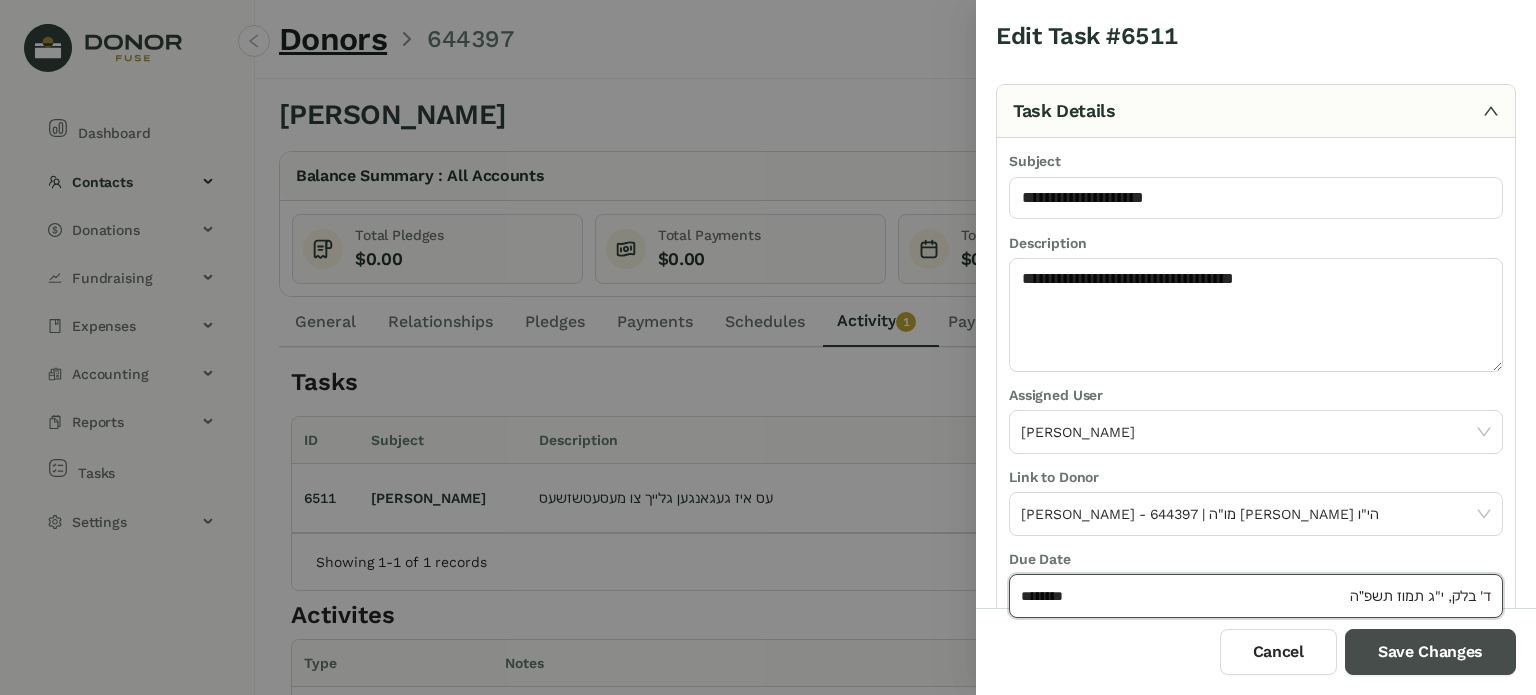 click on "Save Changes" at bounding box center [1430, 652] 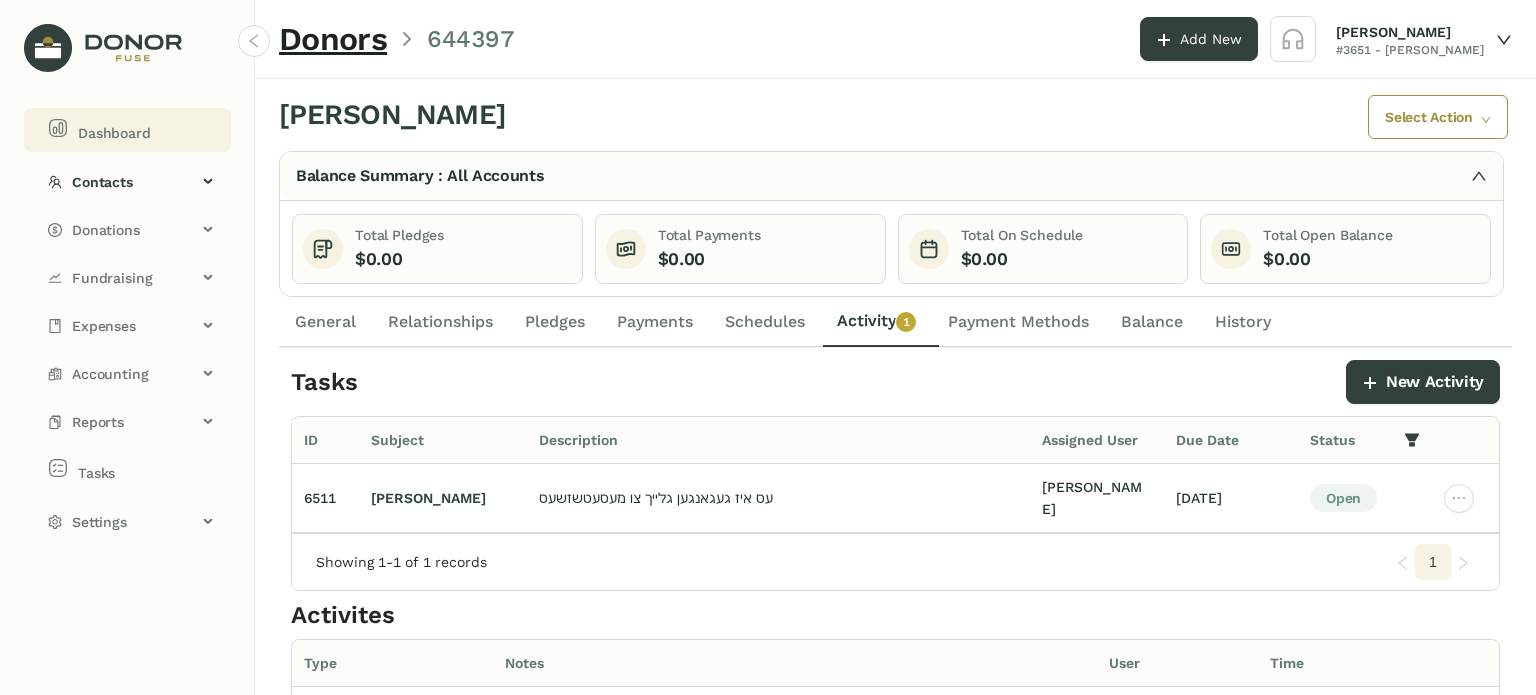 click on "Dashboard" 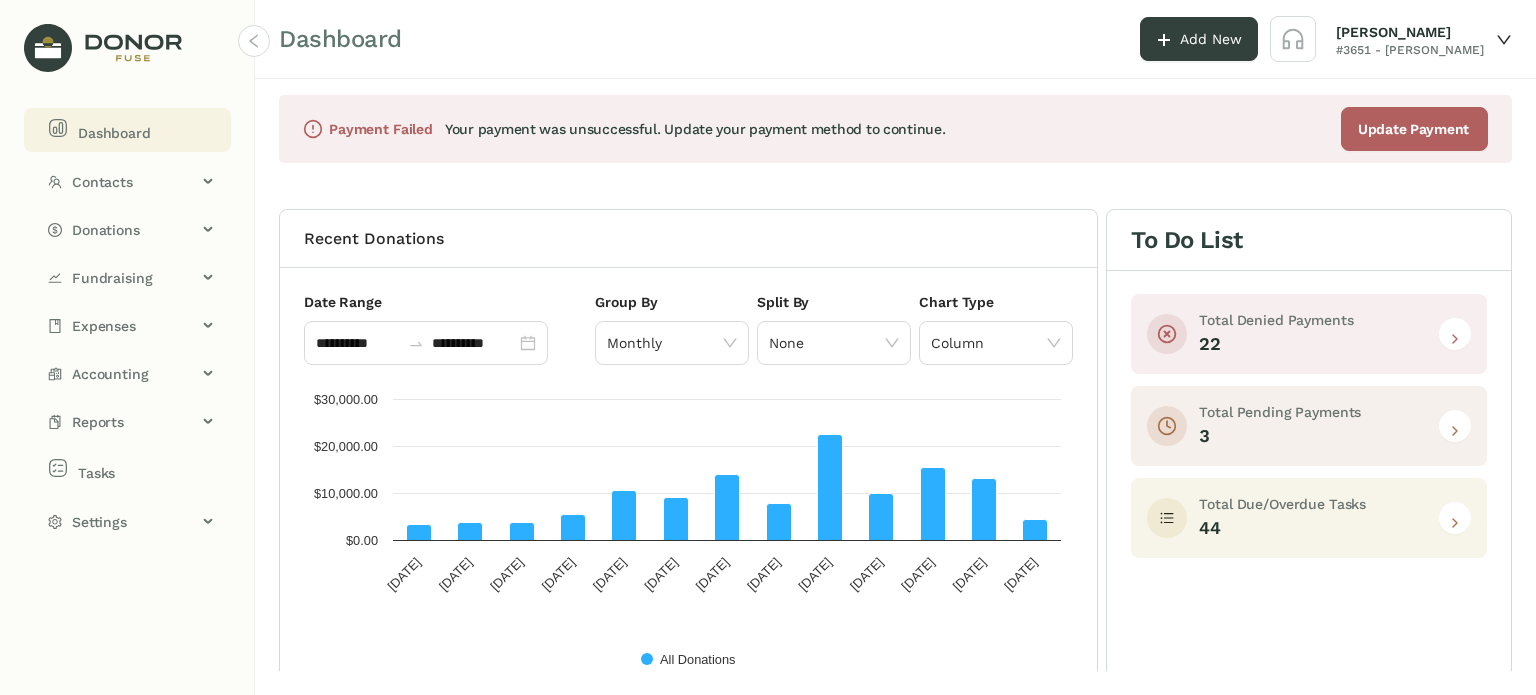 click 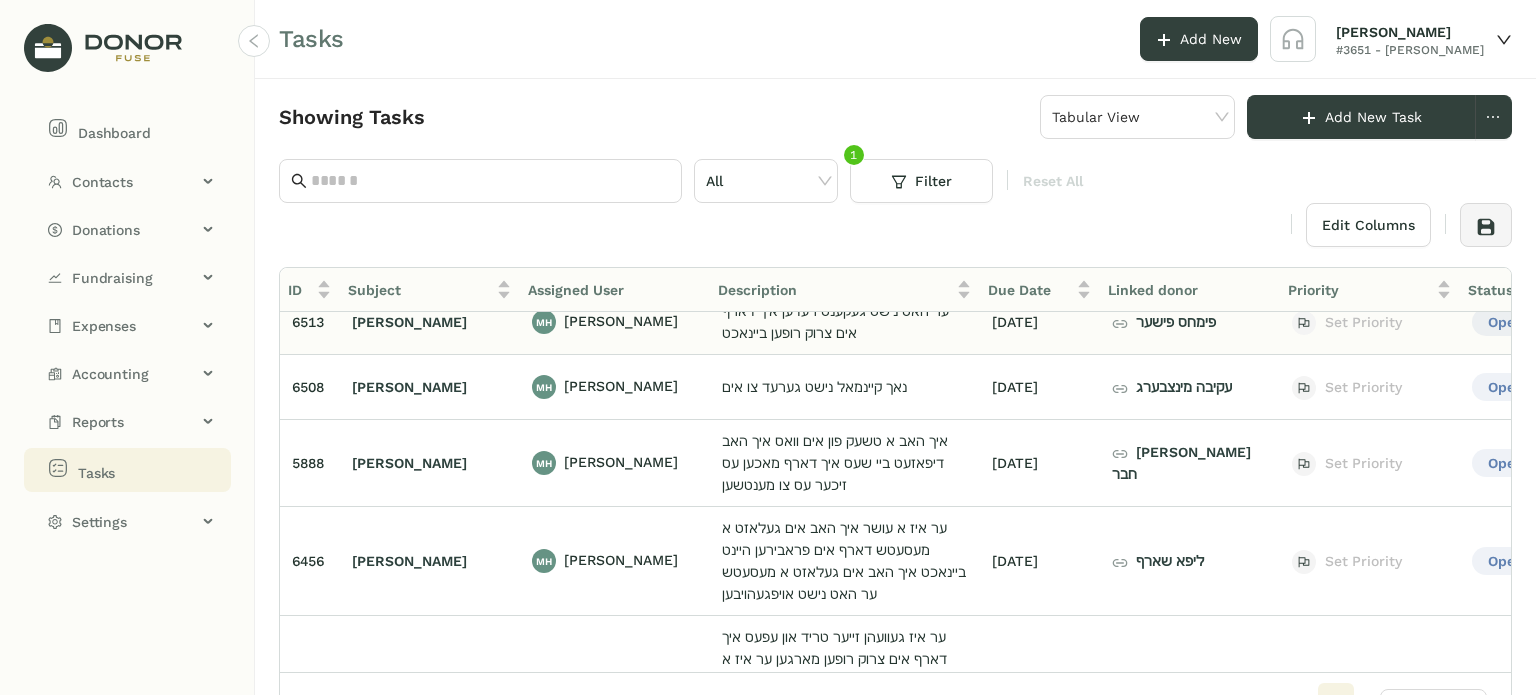 scroll, scrollTop: 0, scrollLeft: 0, axis: both 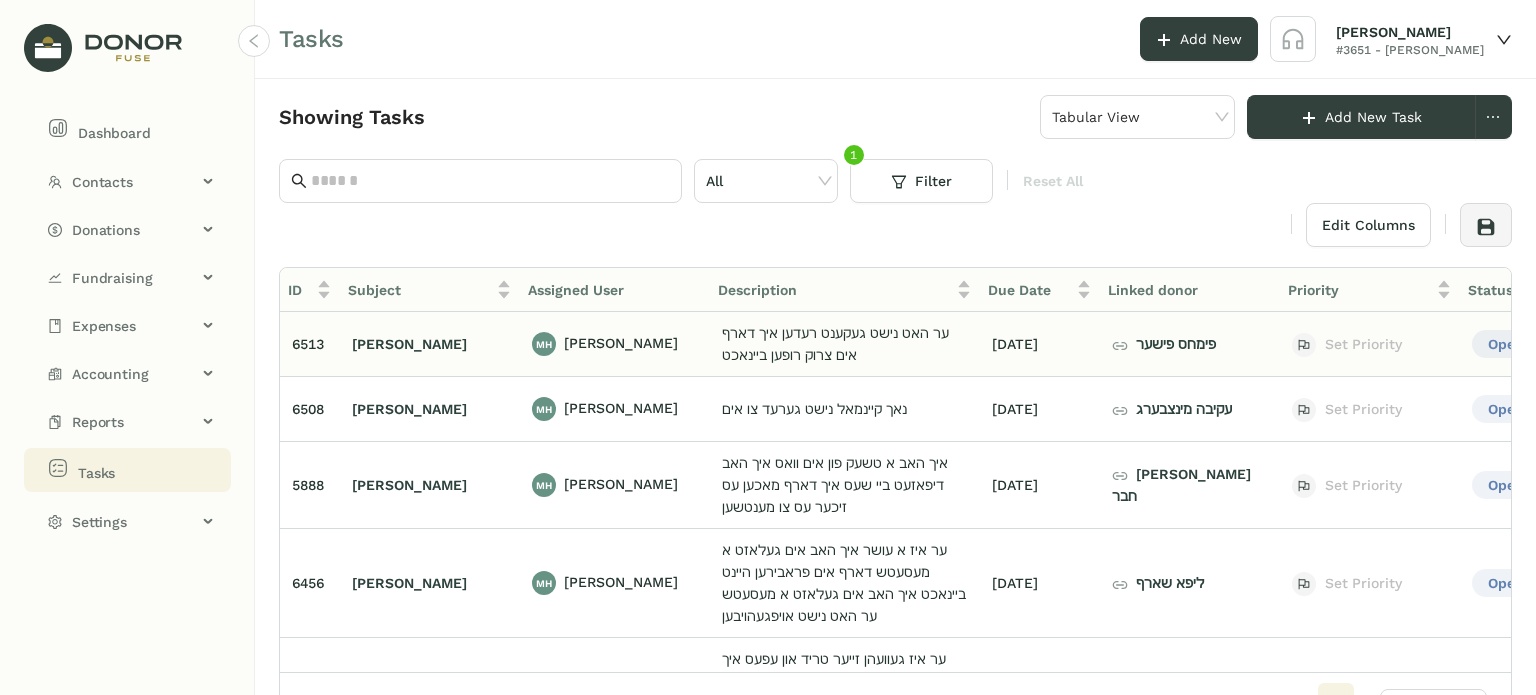click on "ער האט נישט געקענט רעדען איך דארף אים צרוק רופען ביינאכט" 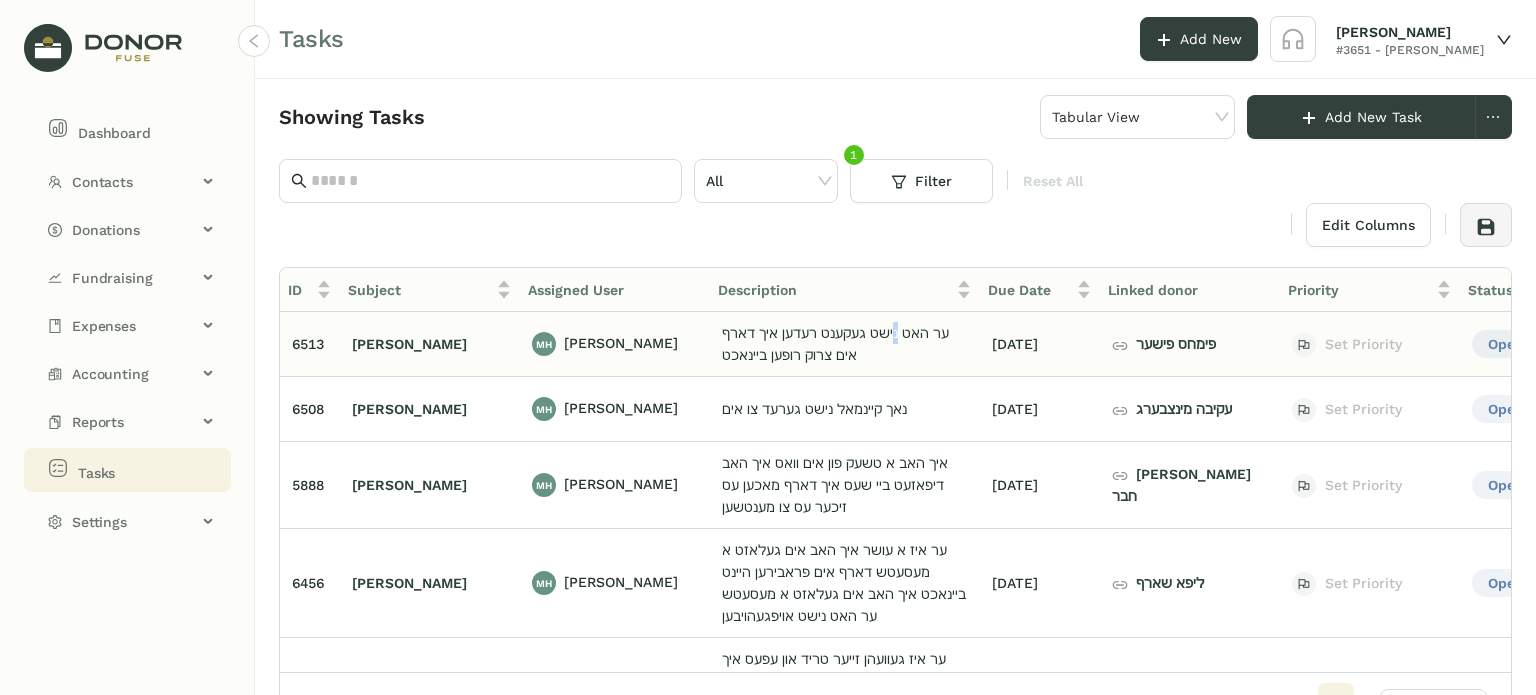 click on "ער האט נישט געקענט רעדען איך דארף אים צרוק רופען ביינאכט" 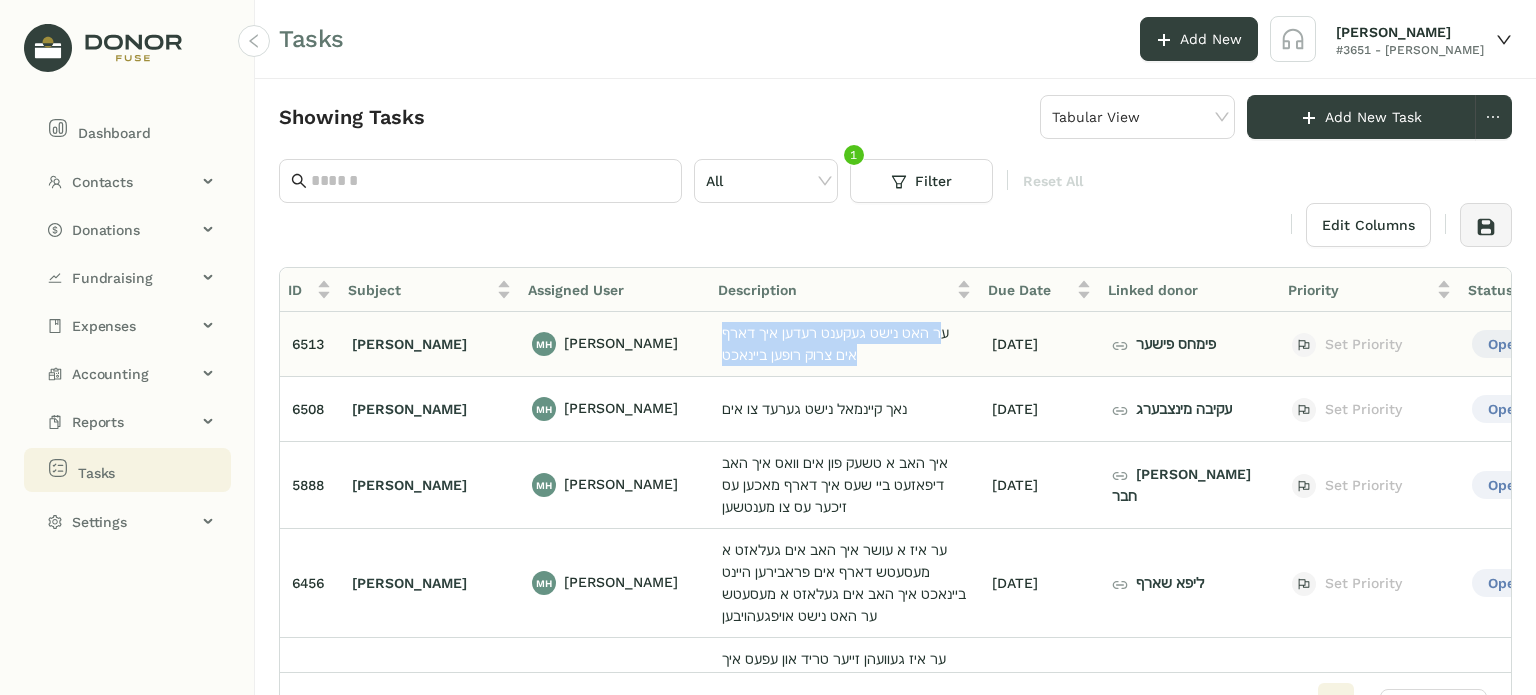 click on "ער האט נישט געקענט רעדען איך דארף אים צרוק רופען ביינאכט" 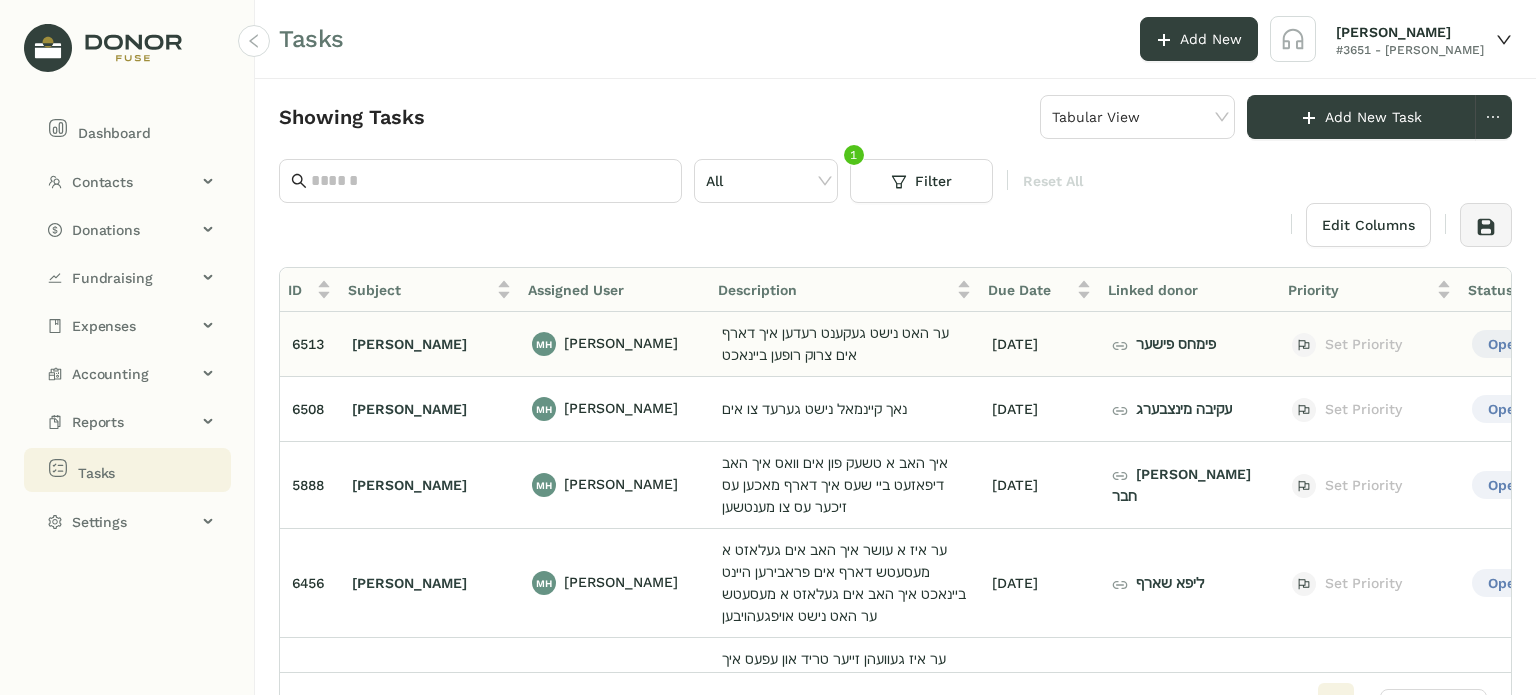 click on "פימחס פישער" 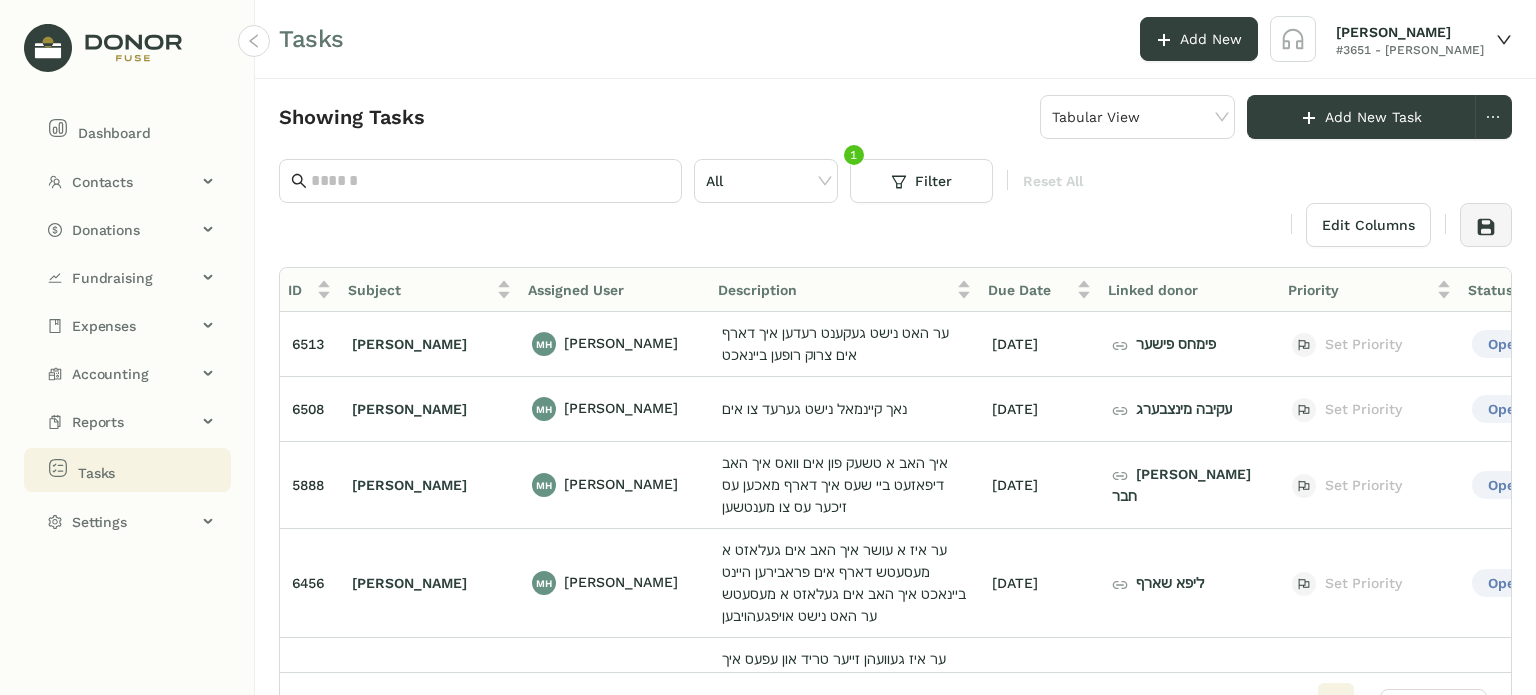 click on "Edit Columns" 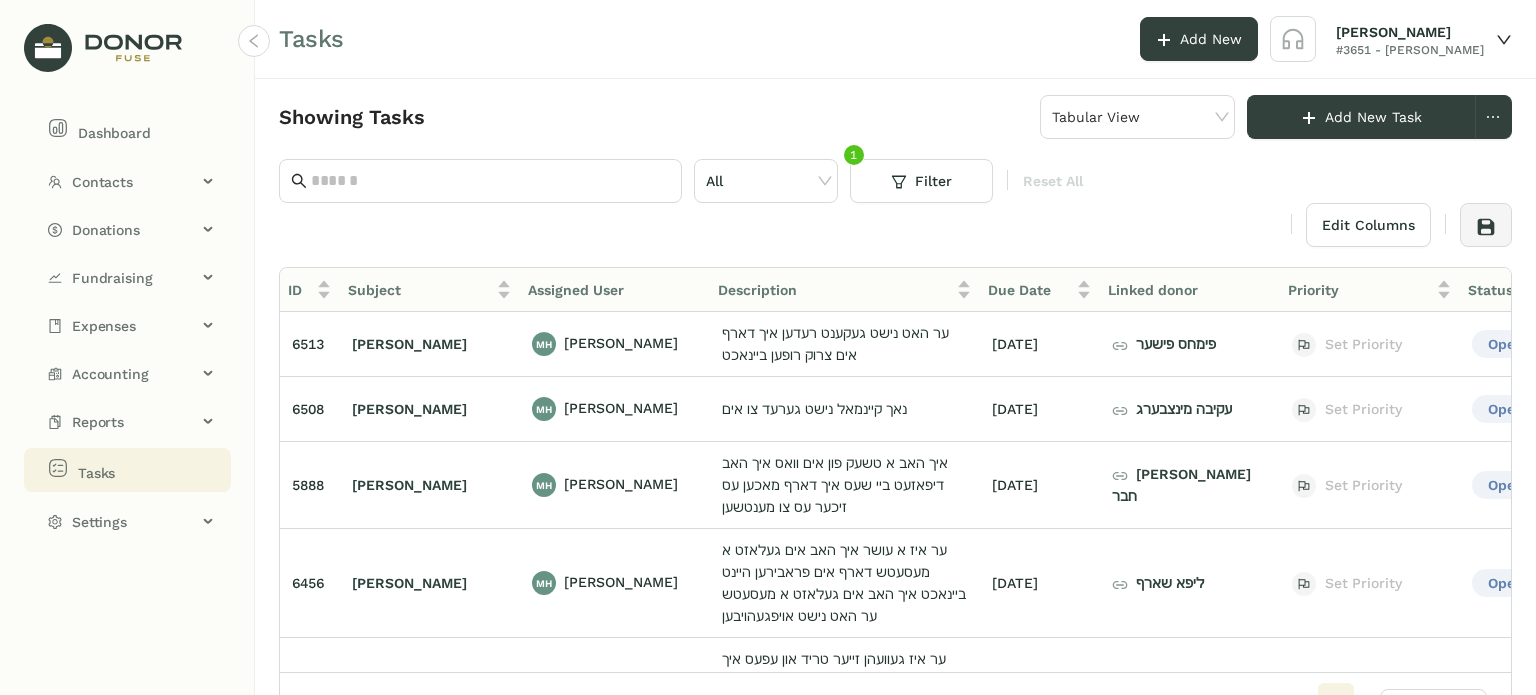 click on "Edit Columns" 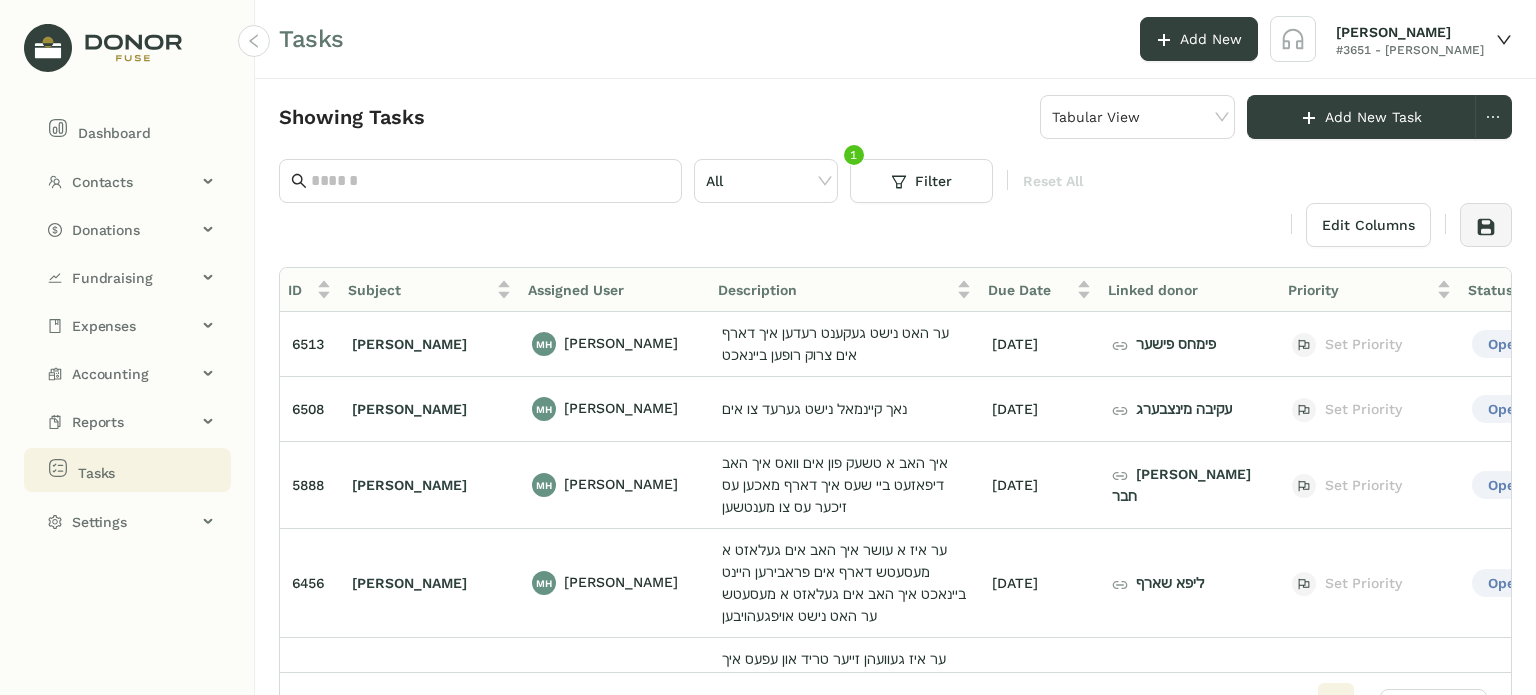 click 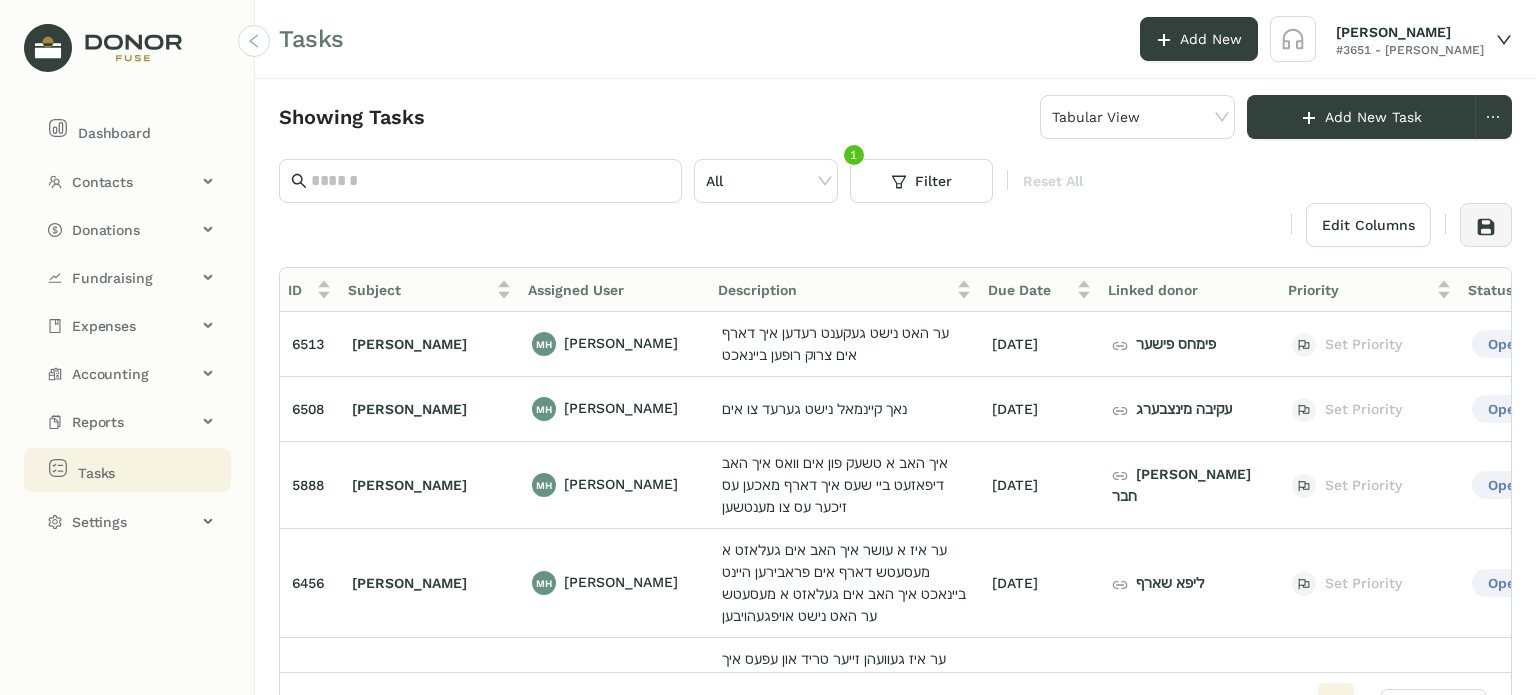 click on "Edit Columns" 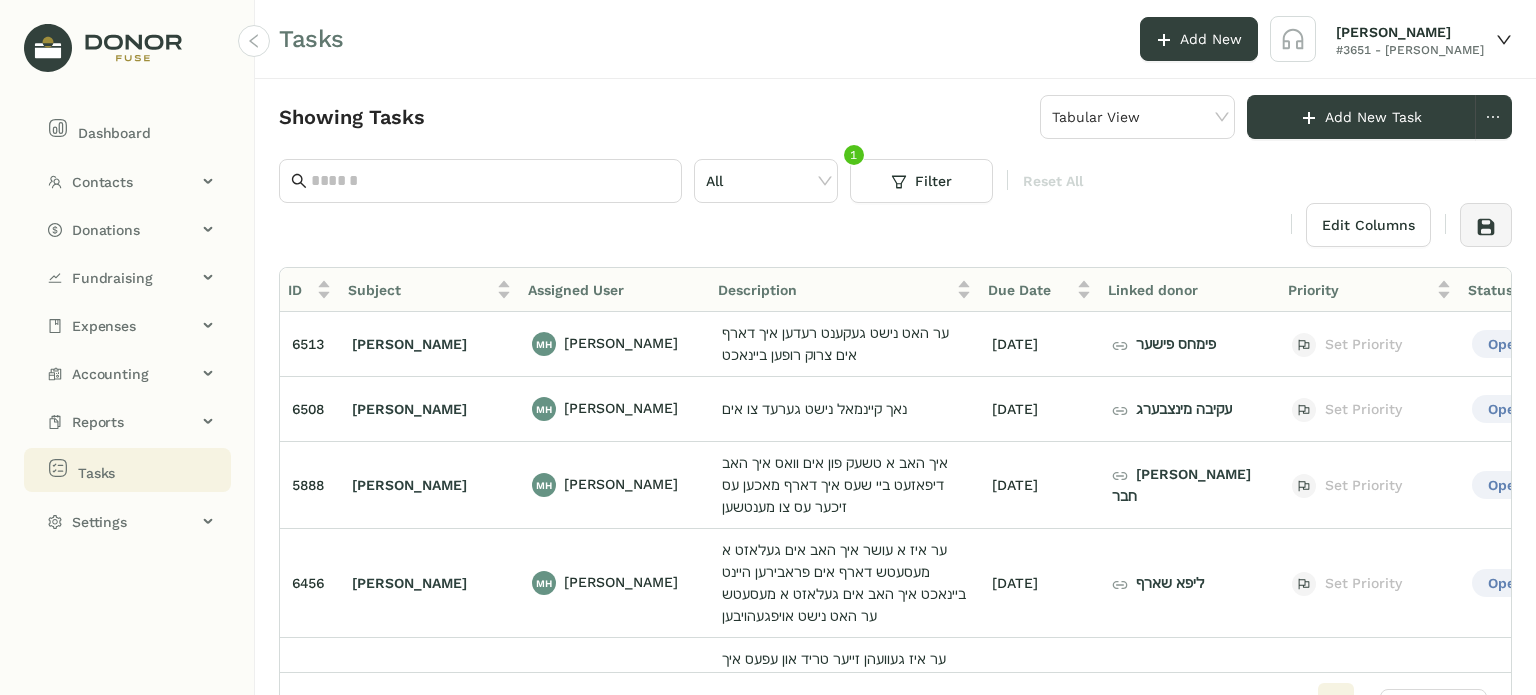 click on "Edit Columns" 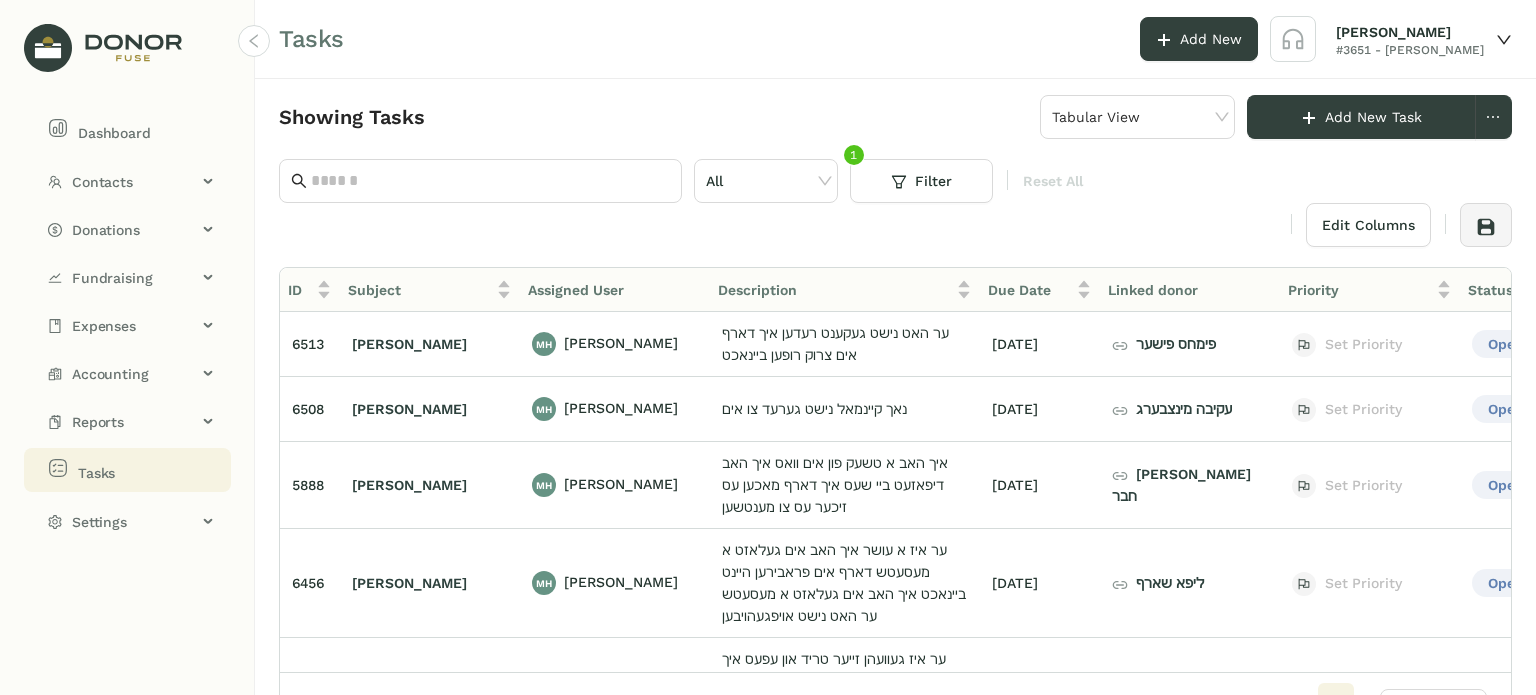 click on "Edit Columns" 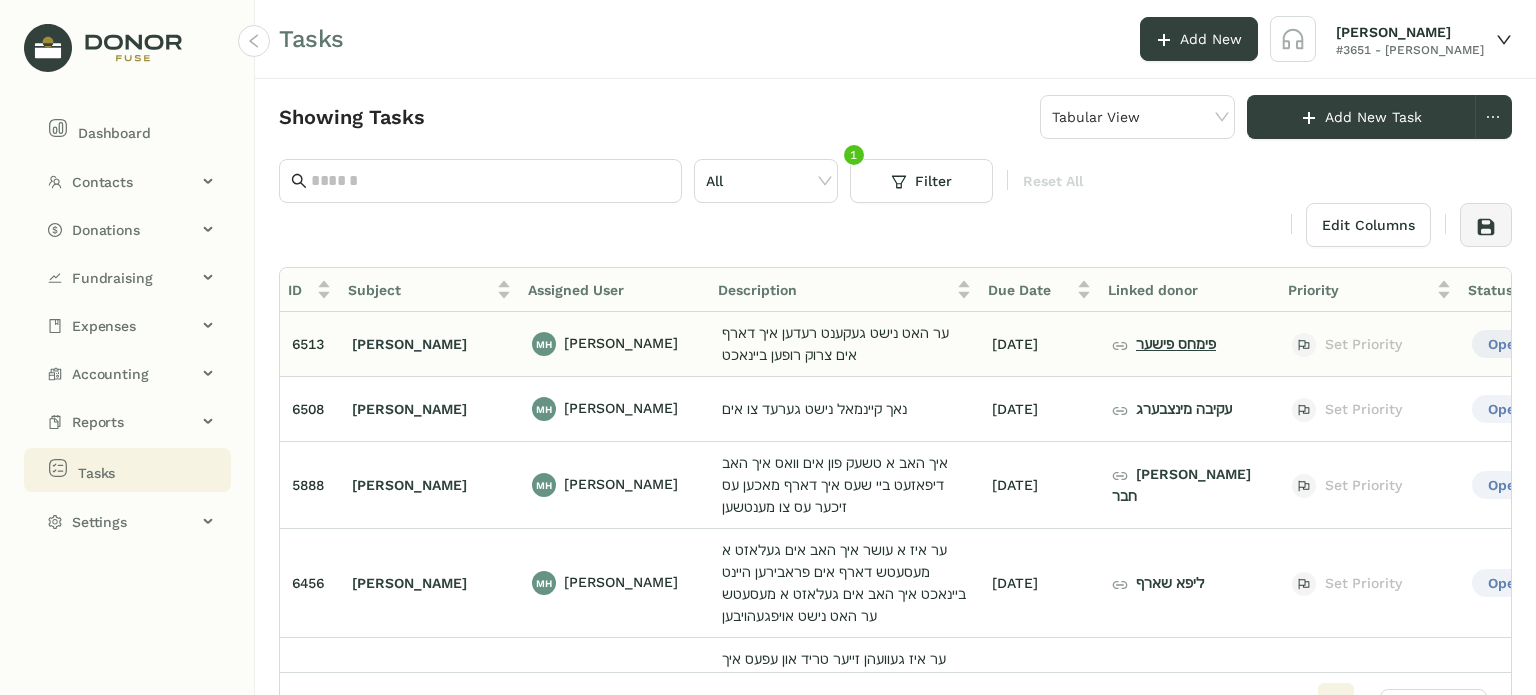 click on "פימחס פישער" 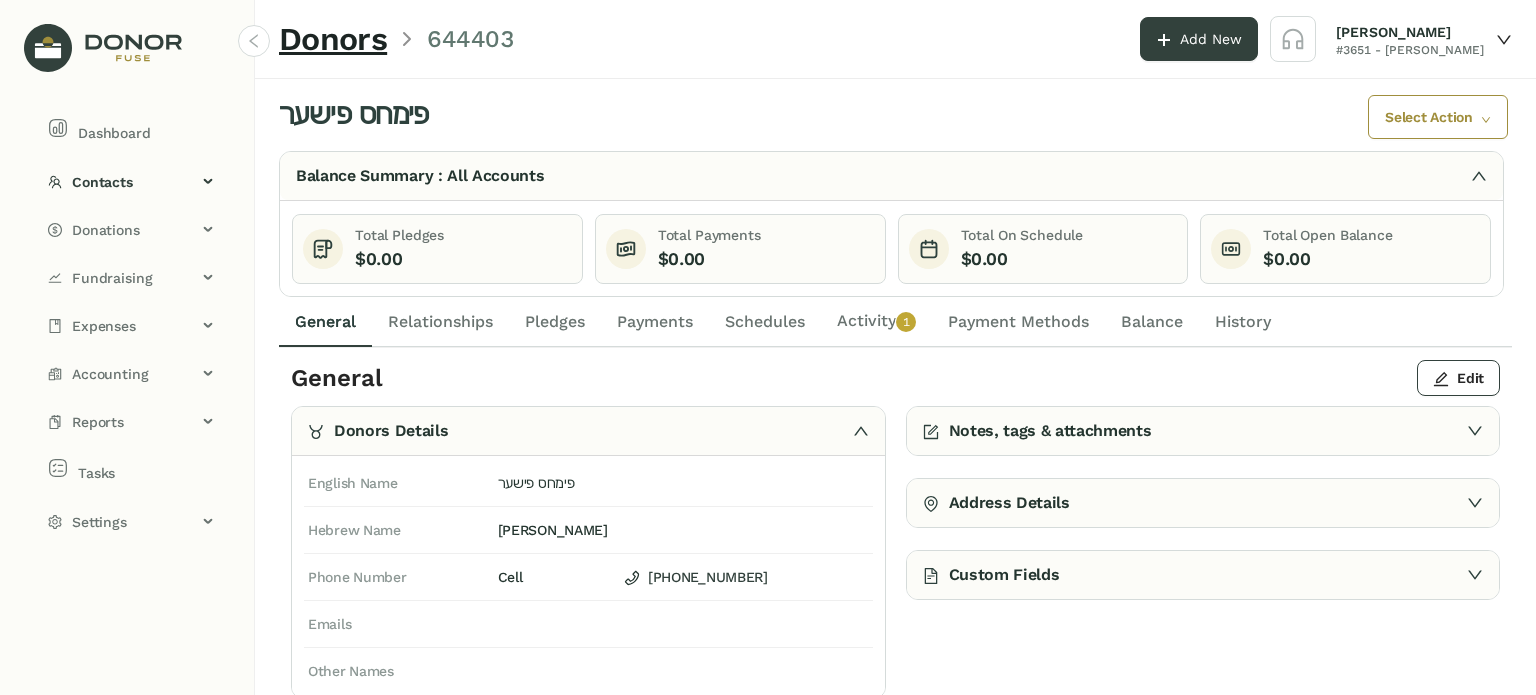 click on "Activity   0   1   2   3   4   5   6   7   8   9" 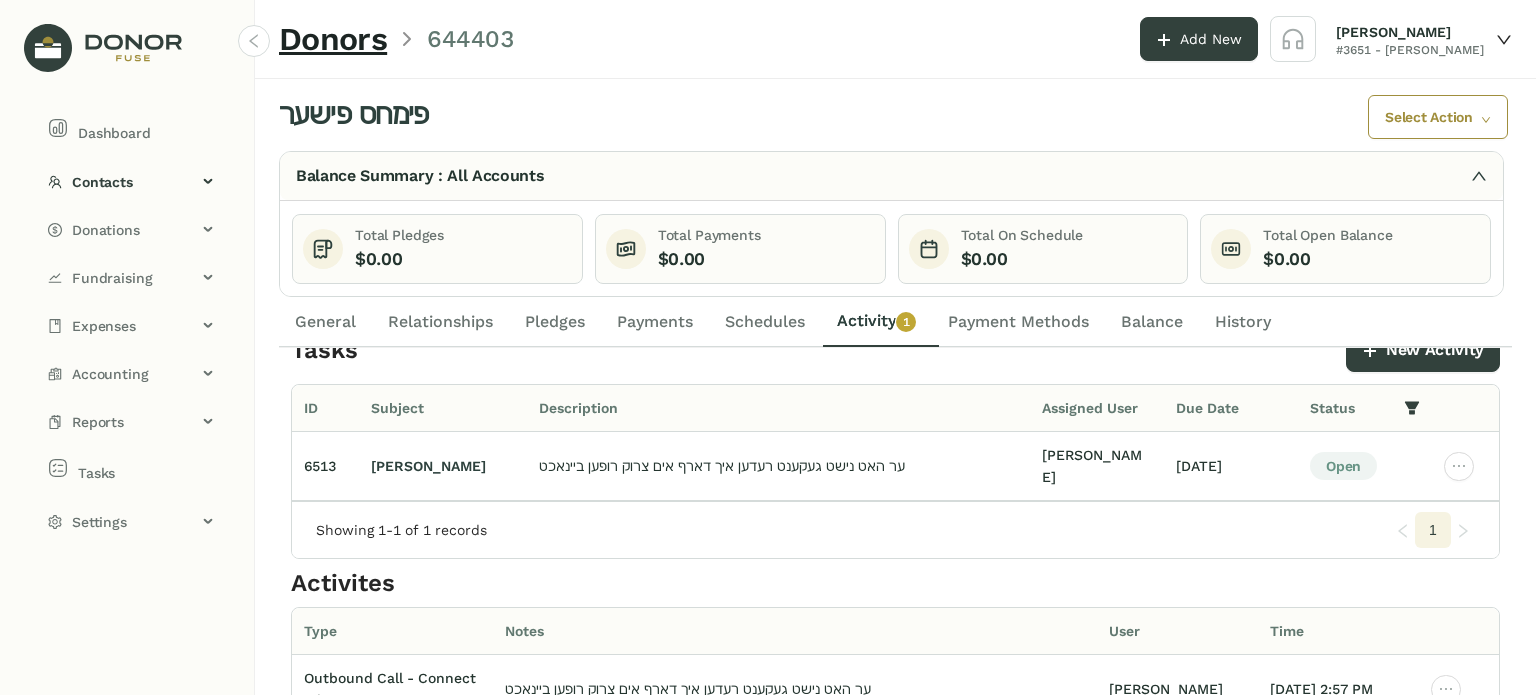 scroll, scrollTop: 0, scrollLeft: 0, axis: both 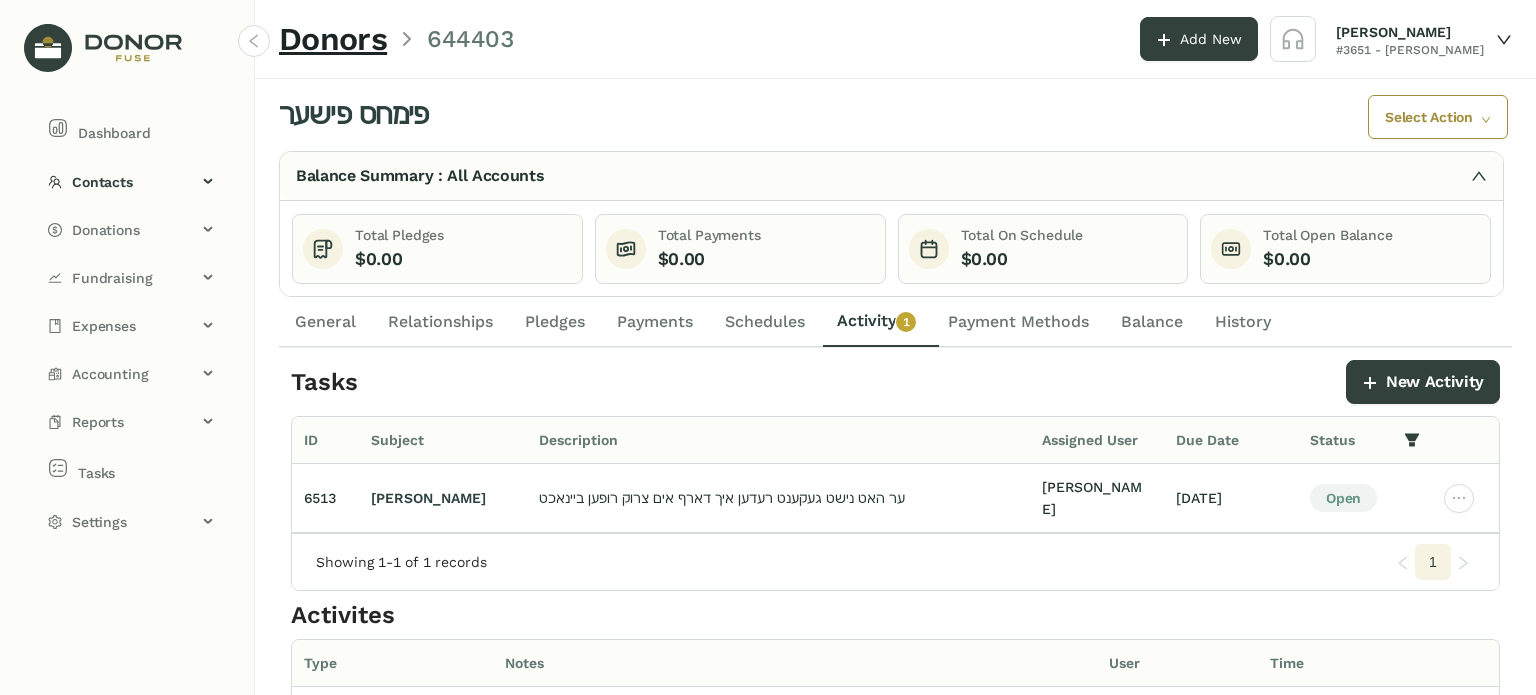 click on "General" 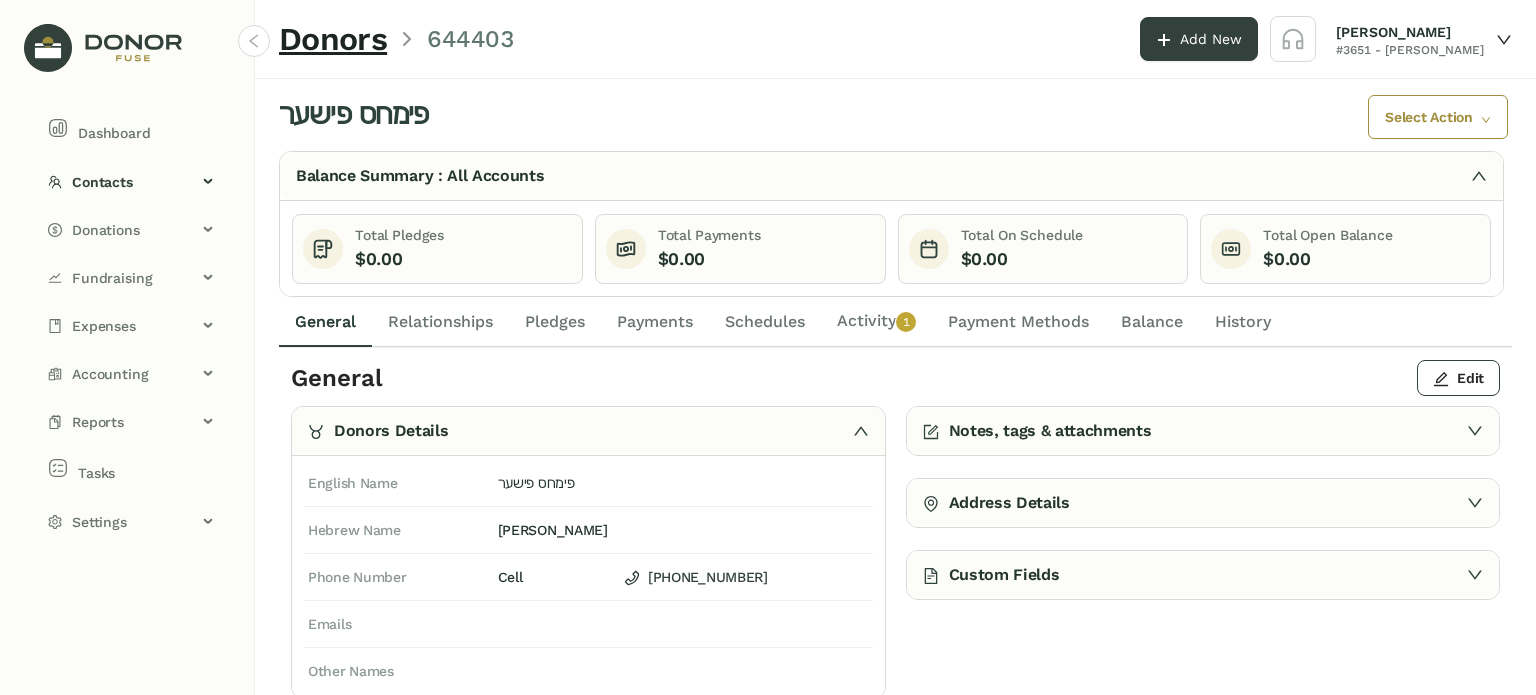 click on "Notes, tags & attachments" 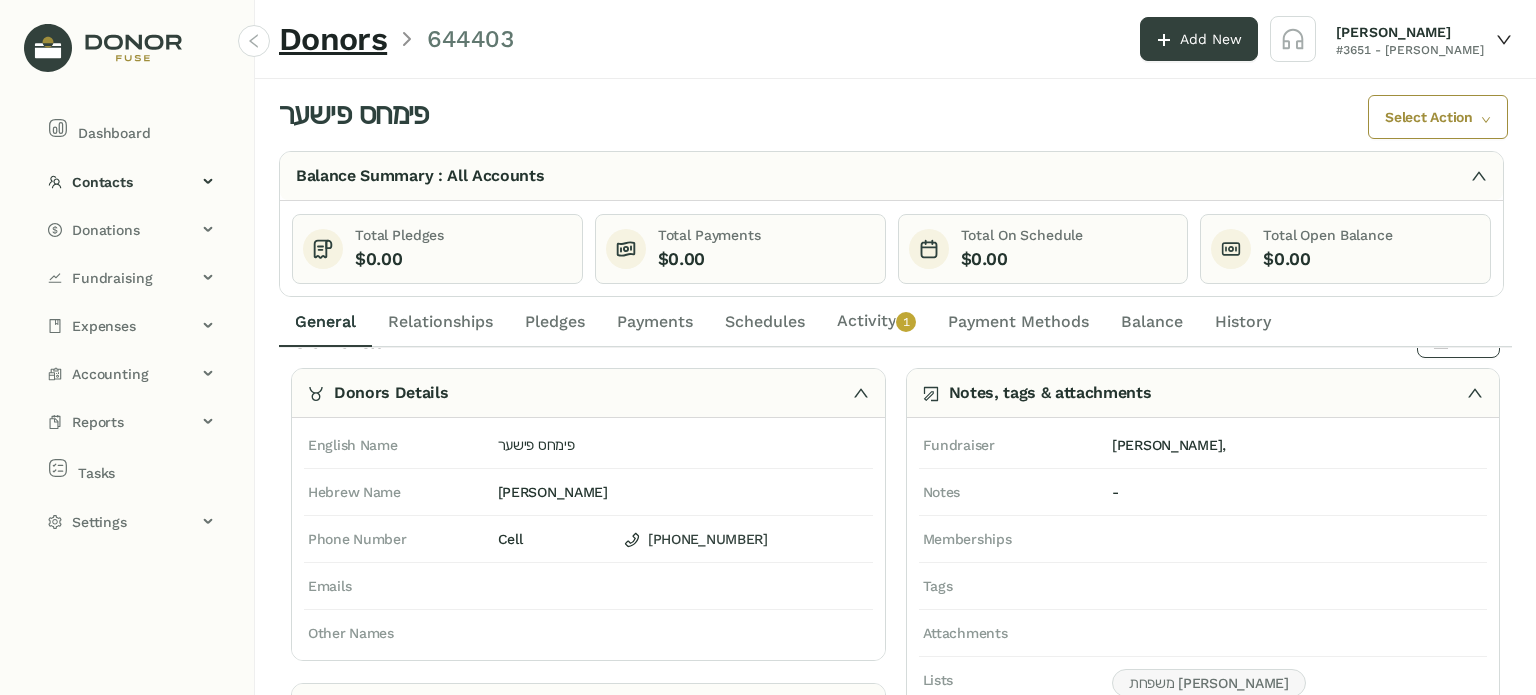scroll, scrollTop: 0, scrollLeft: 0, axis: both 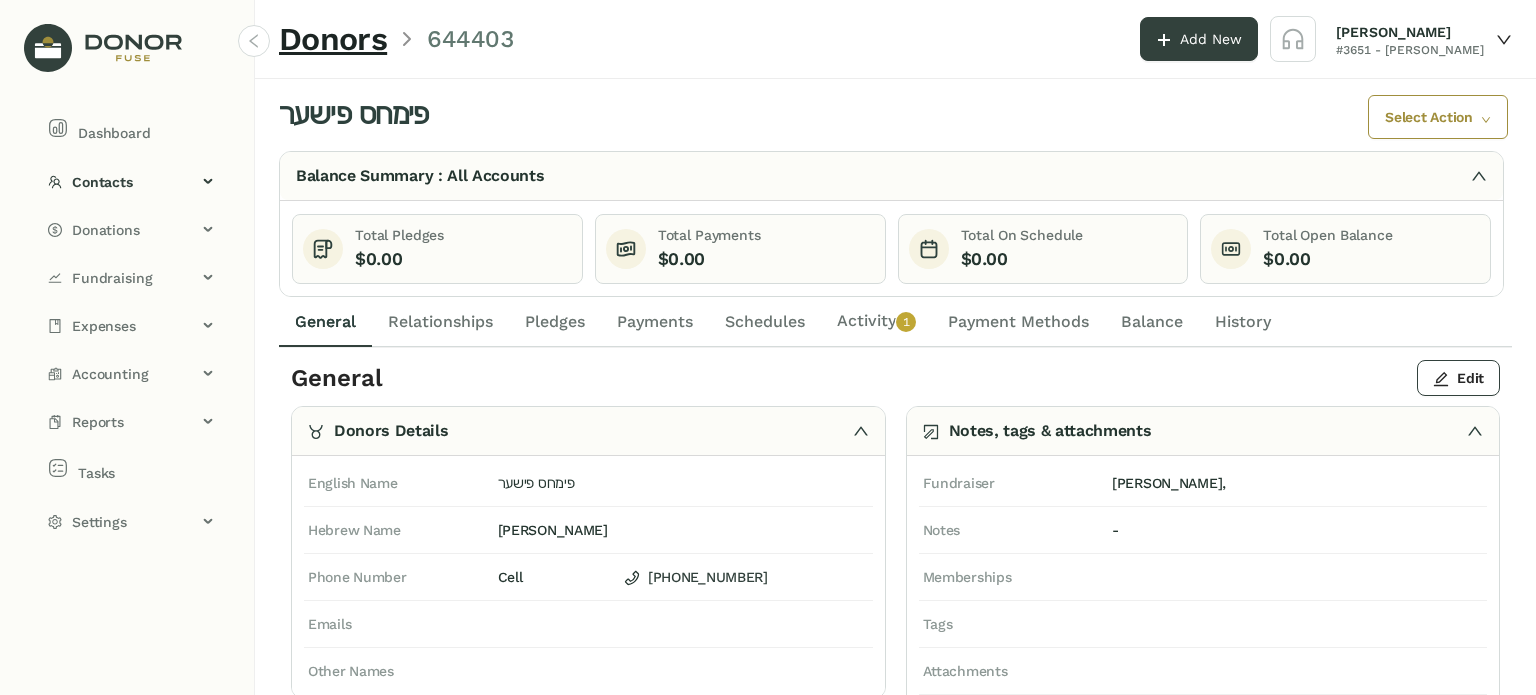 click on "Activity   0   1   2   3   4   5   6   7   8   9" 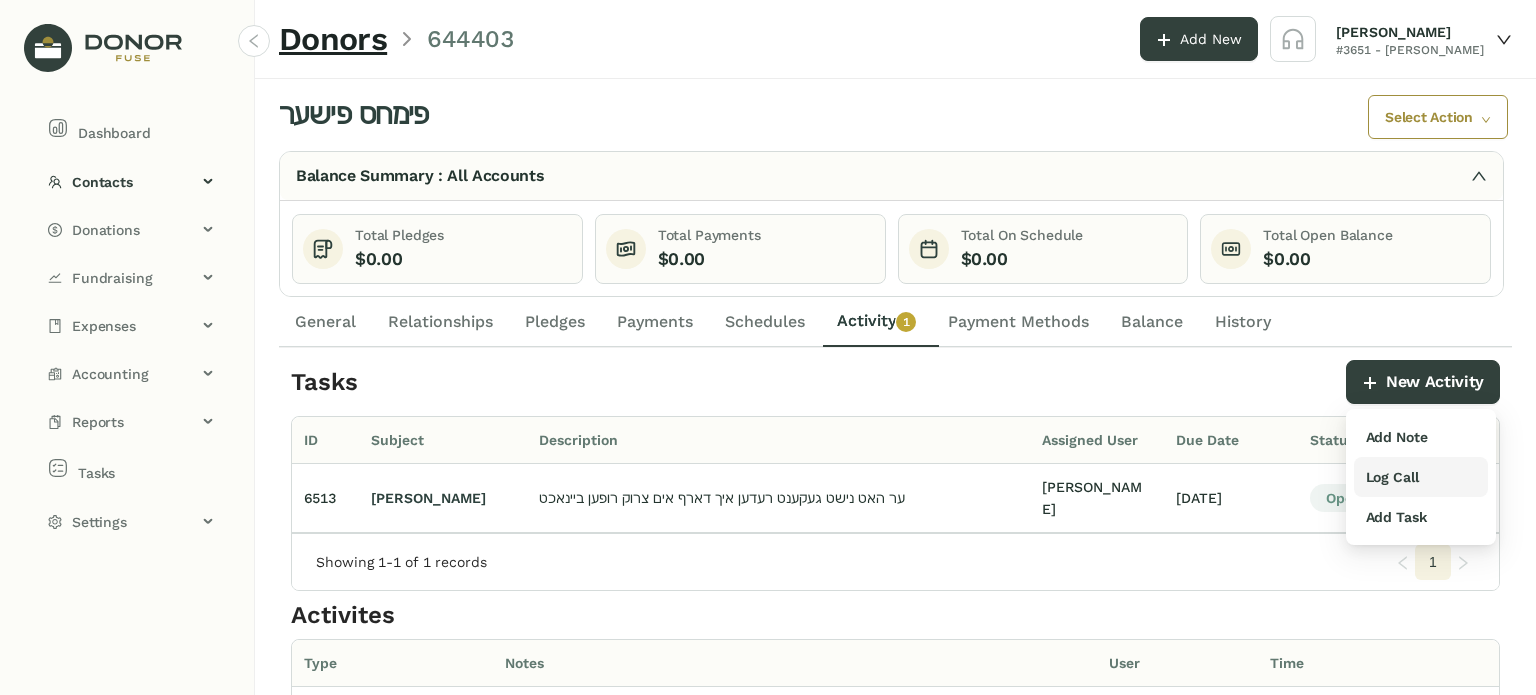 click on "Log Call" at bounding box center (1392, 477) 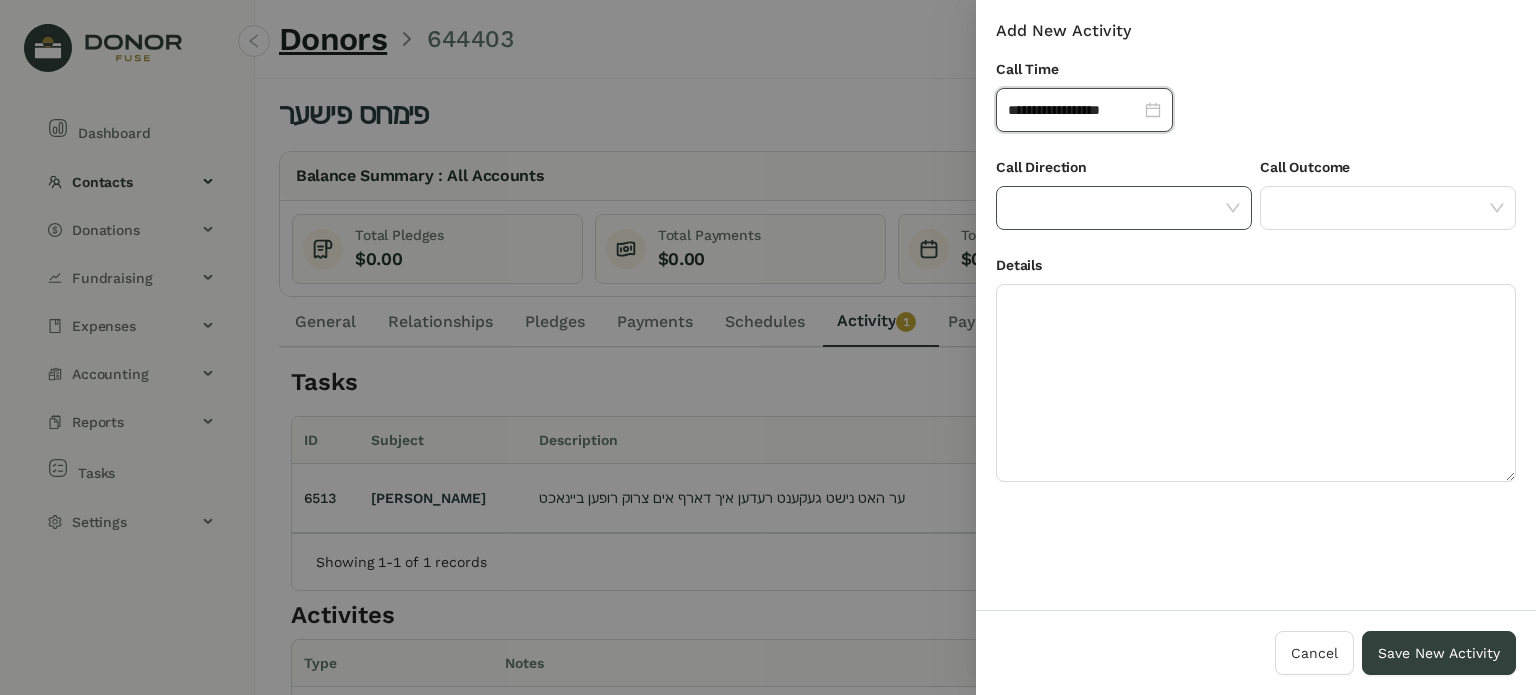 click 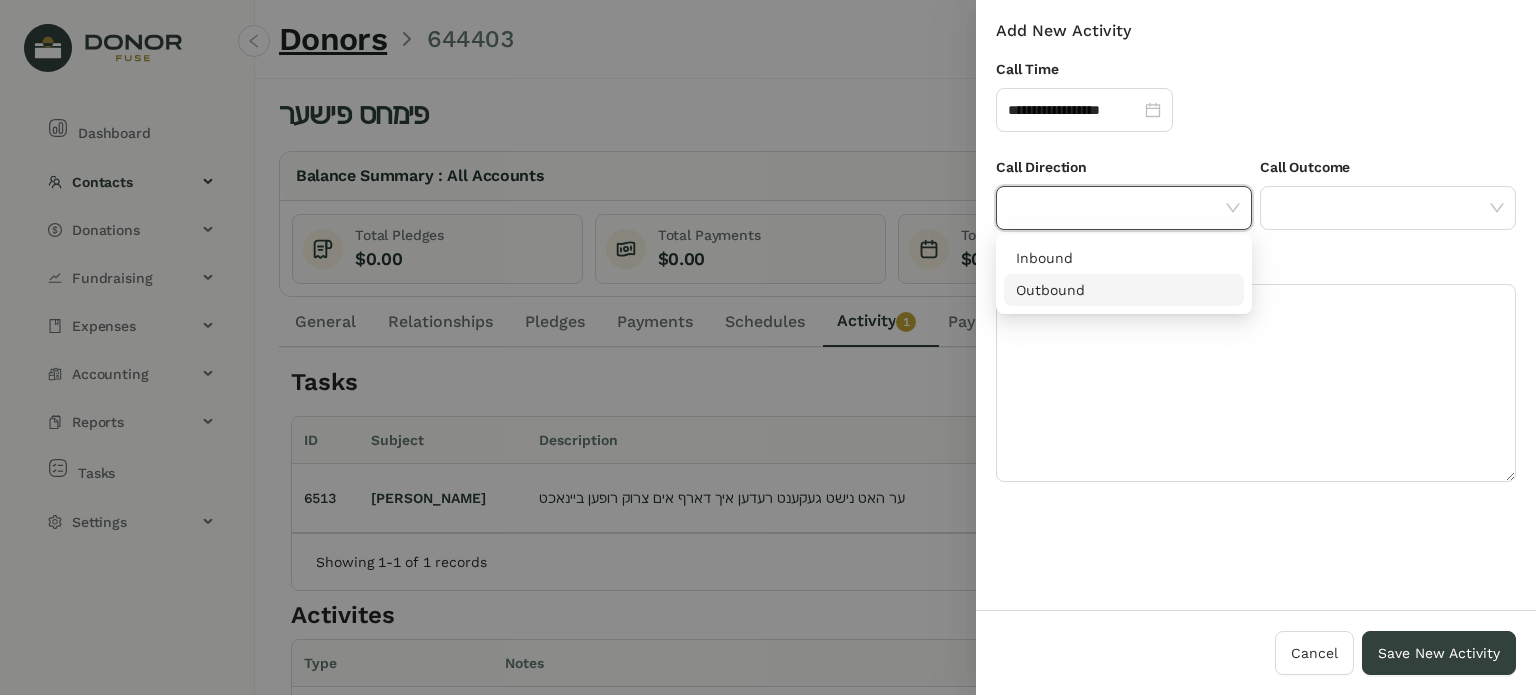 click on "Outbound" at bounding box center (1124, 290) 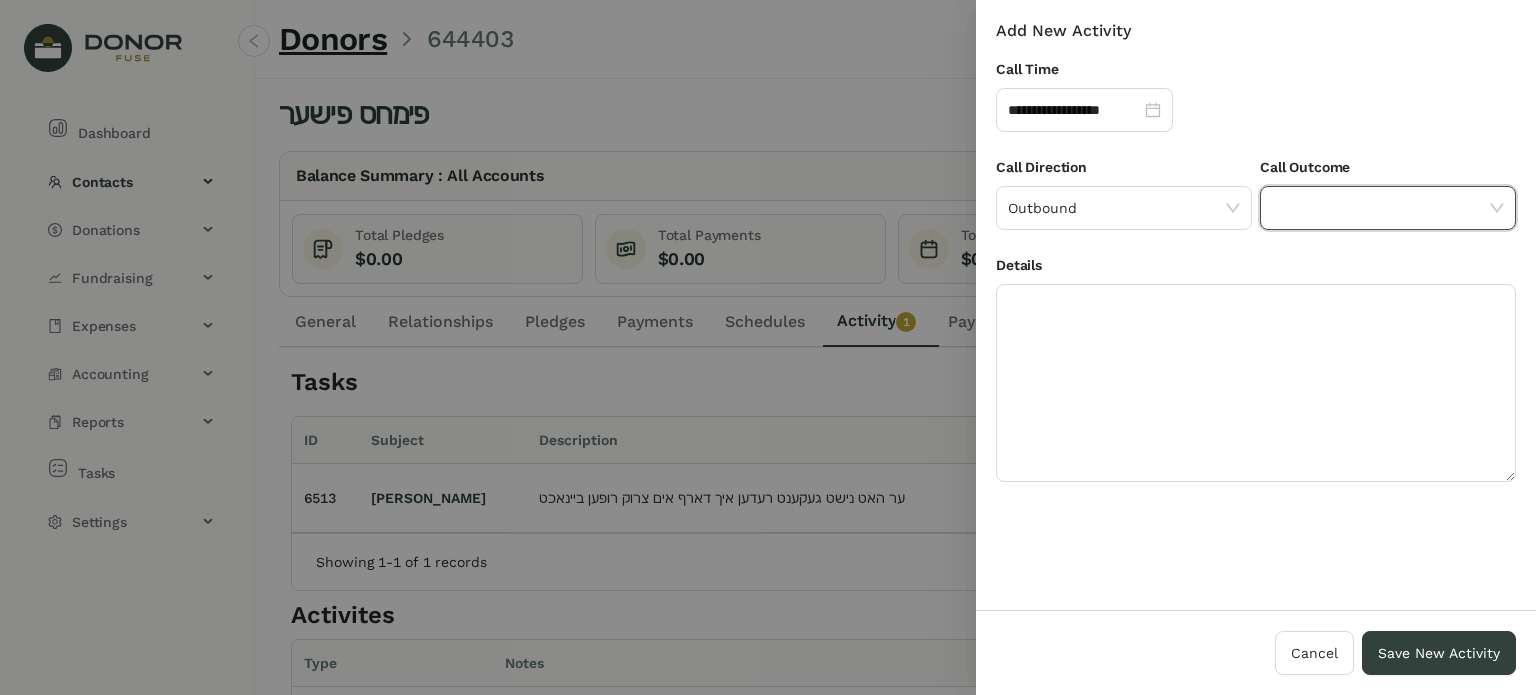 drag, startPoint x: 1425, startPoint y: 203, endPoint x: 1416, endPoint y: 211, distance: 12.0415945 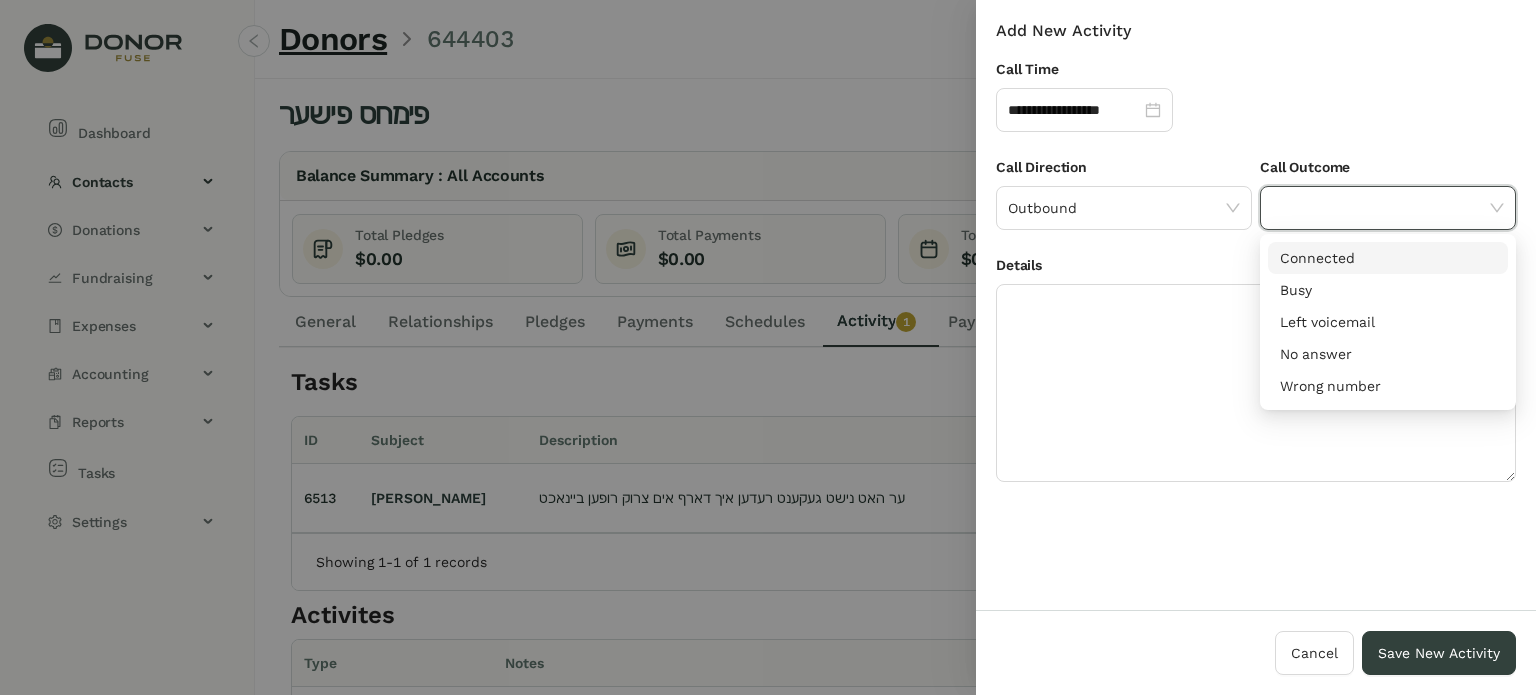 click on "Connected" at bounding box center (1388, 258) 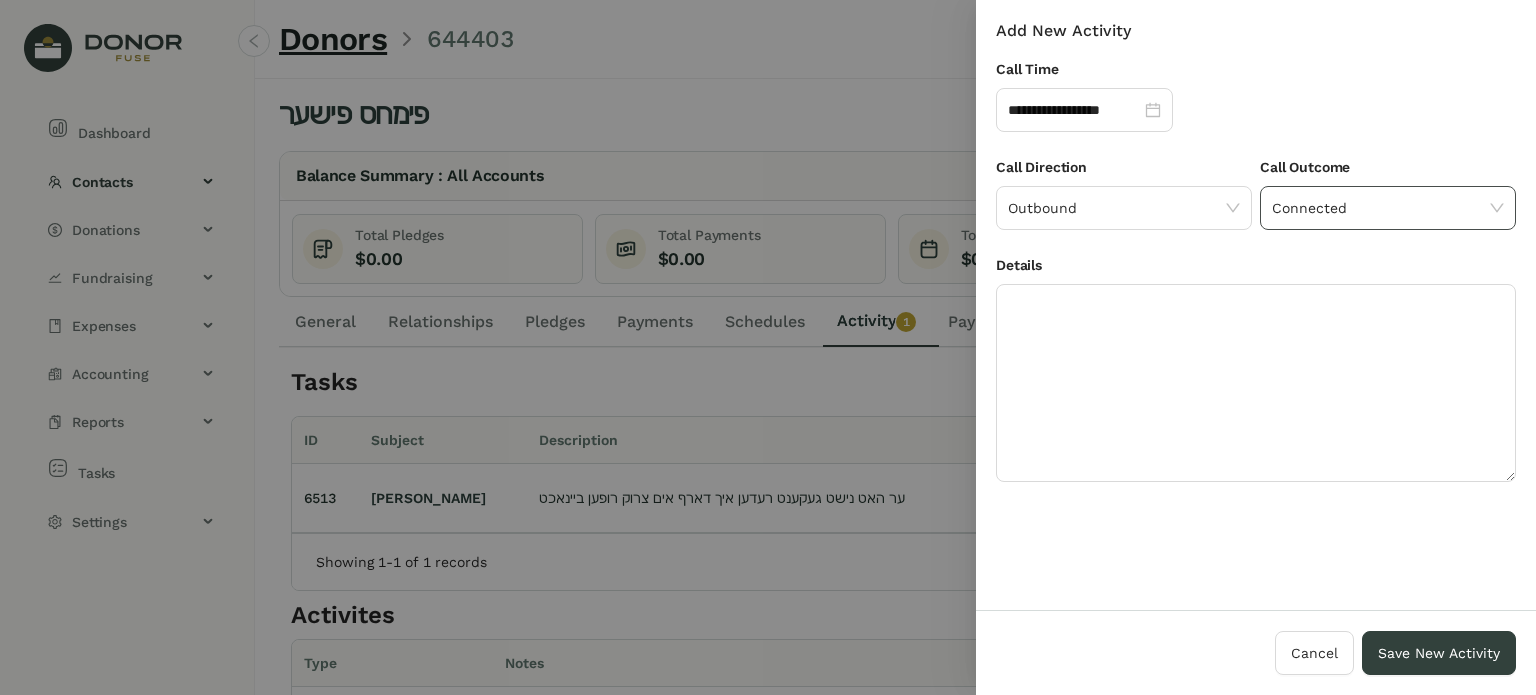 click on "Connected" 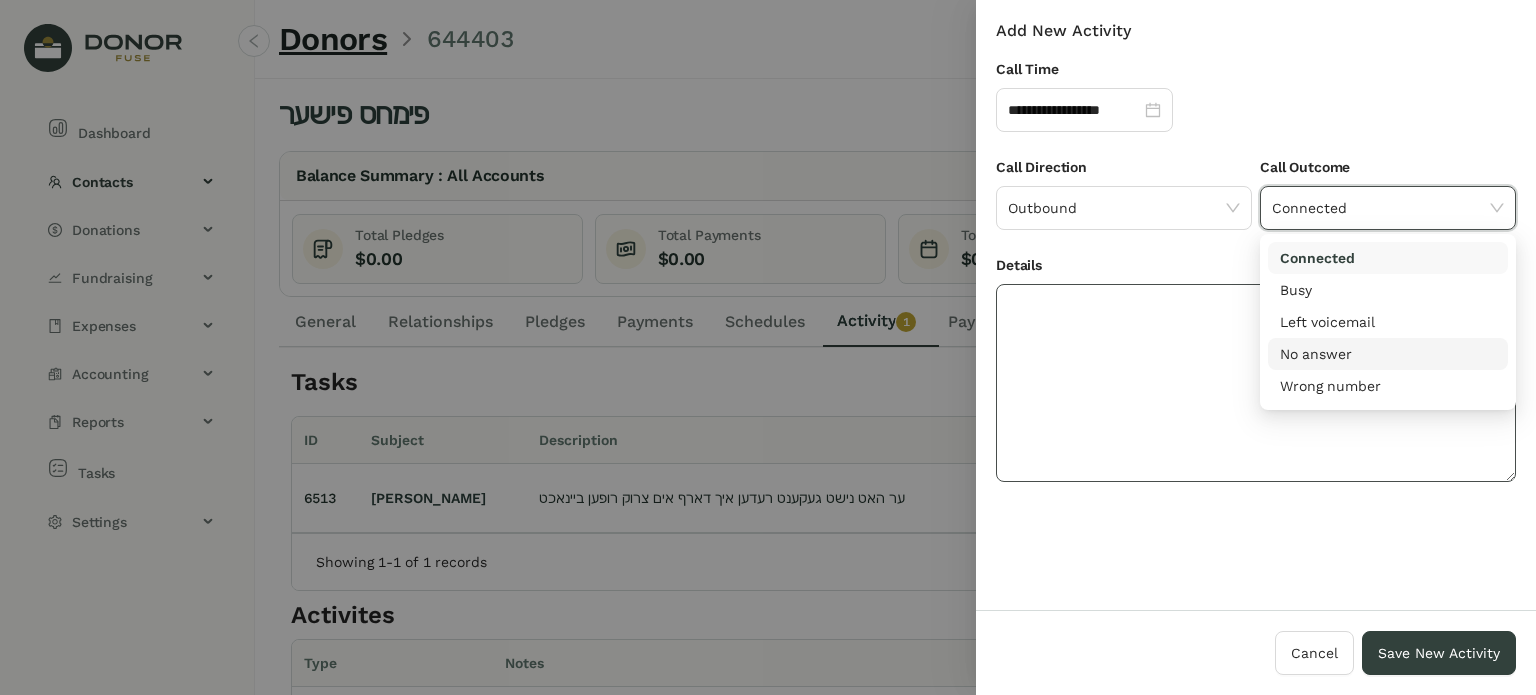 drag, startPoint x: 1310, startPoint y: 345, endPoint x: 1253, endPoint y: 315, distance: 64.412735 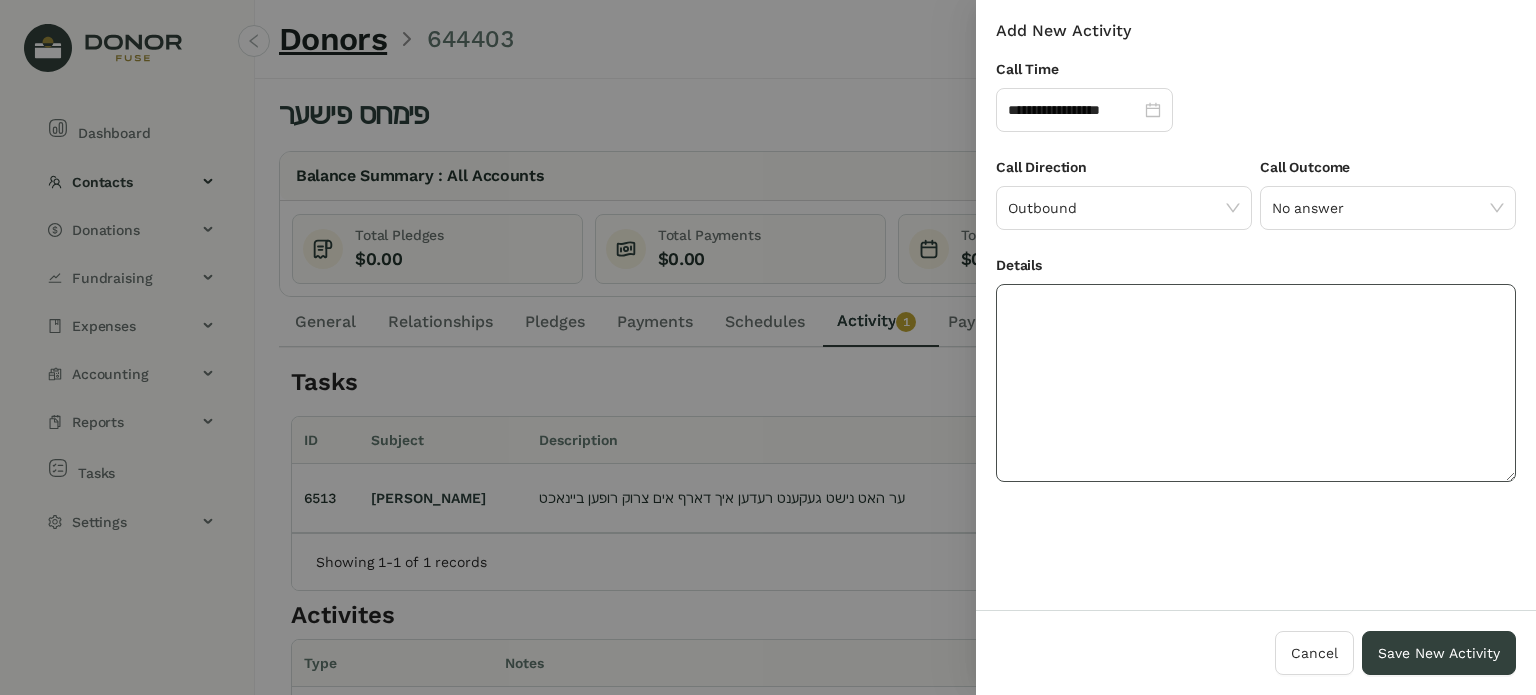 drag, startPoint x: 1169, startPoint y: 334, endPoint x: 1156, endPoint y: 323, distance: 17.029387 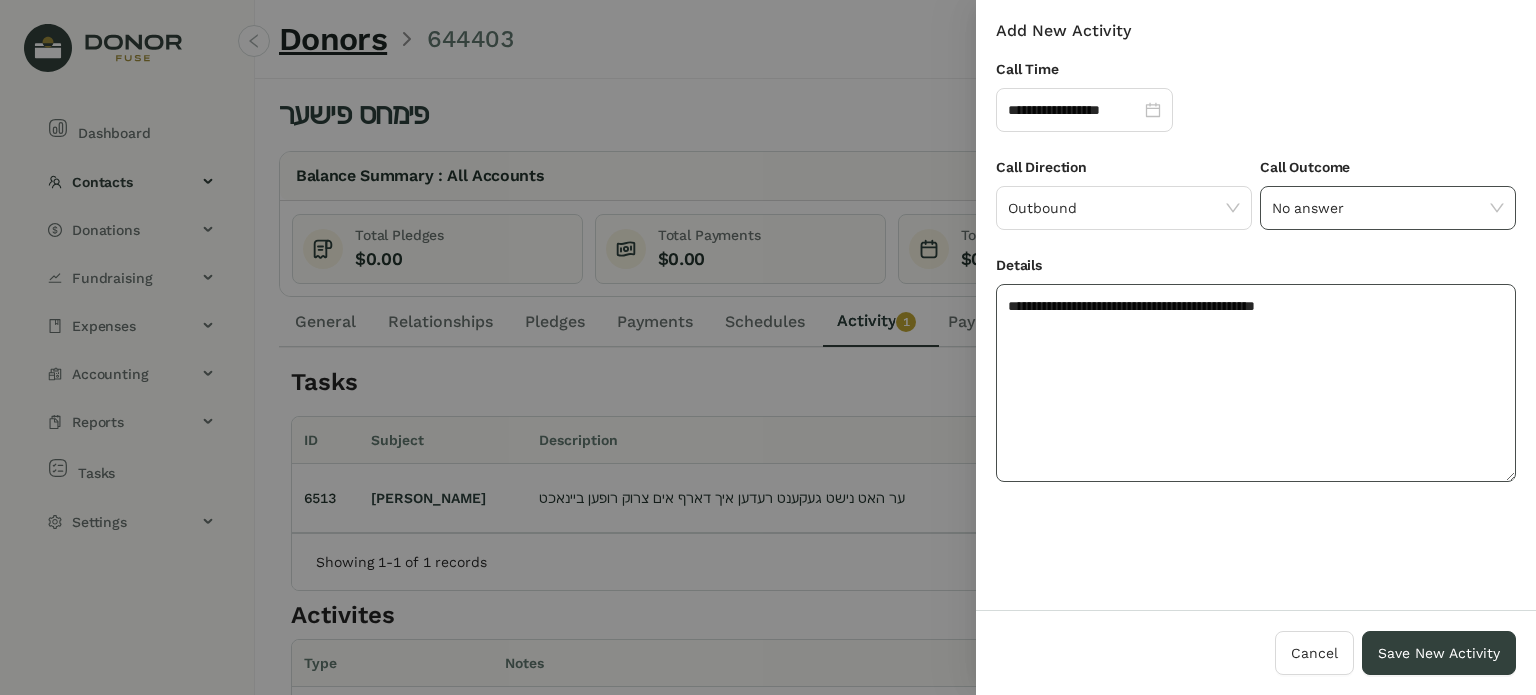 type on "**********" 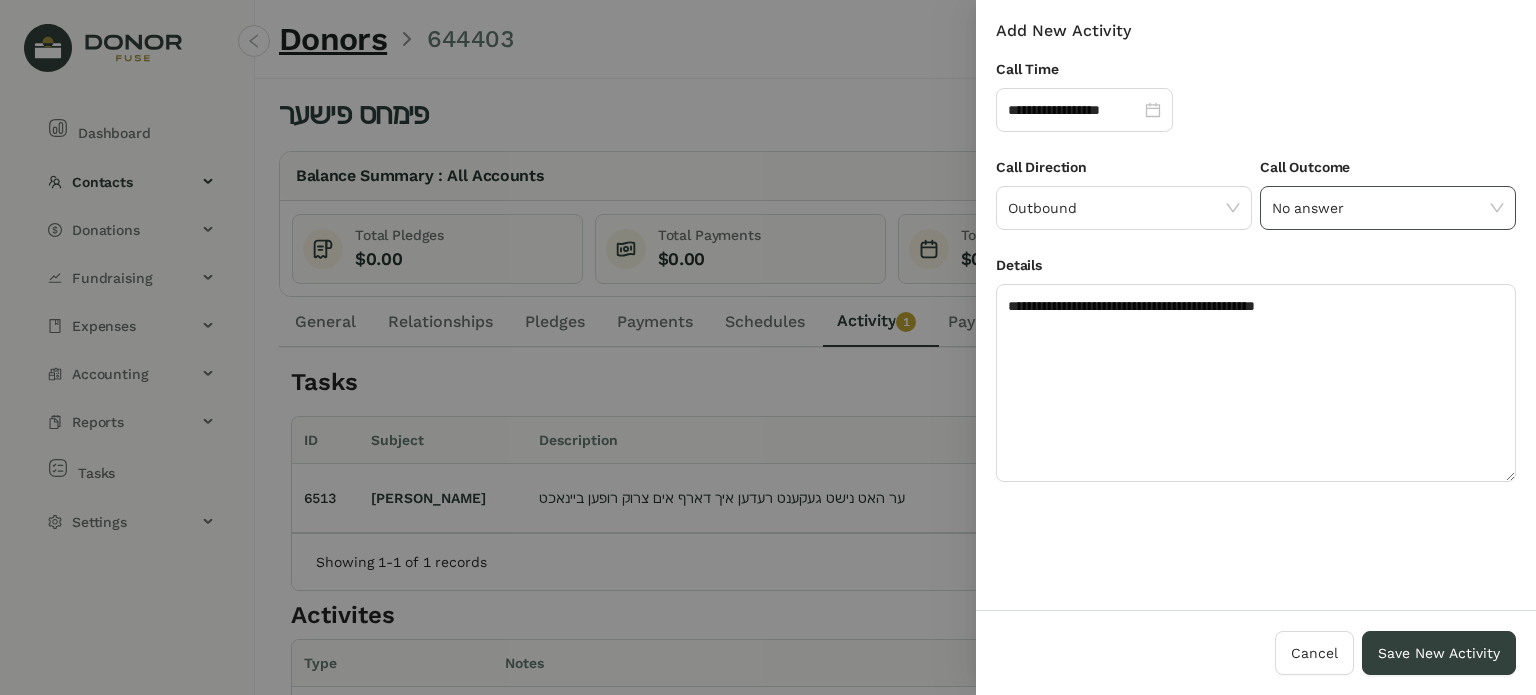 click on "No answer" 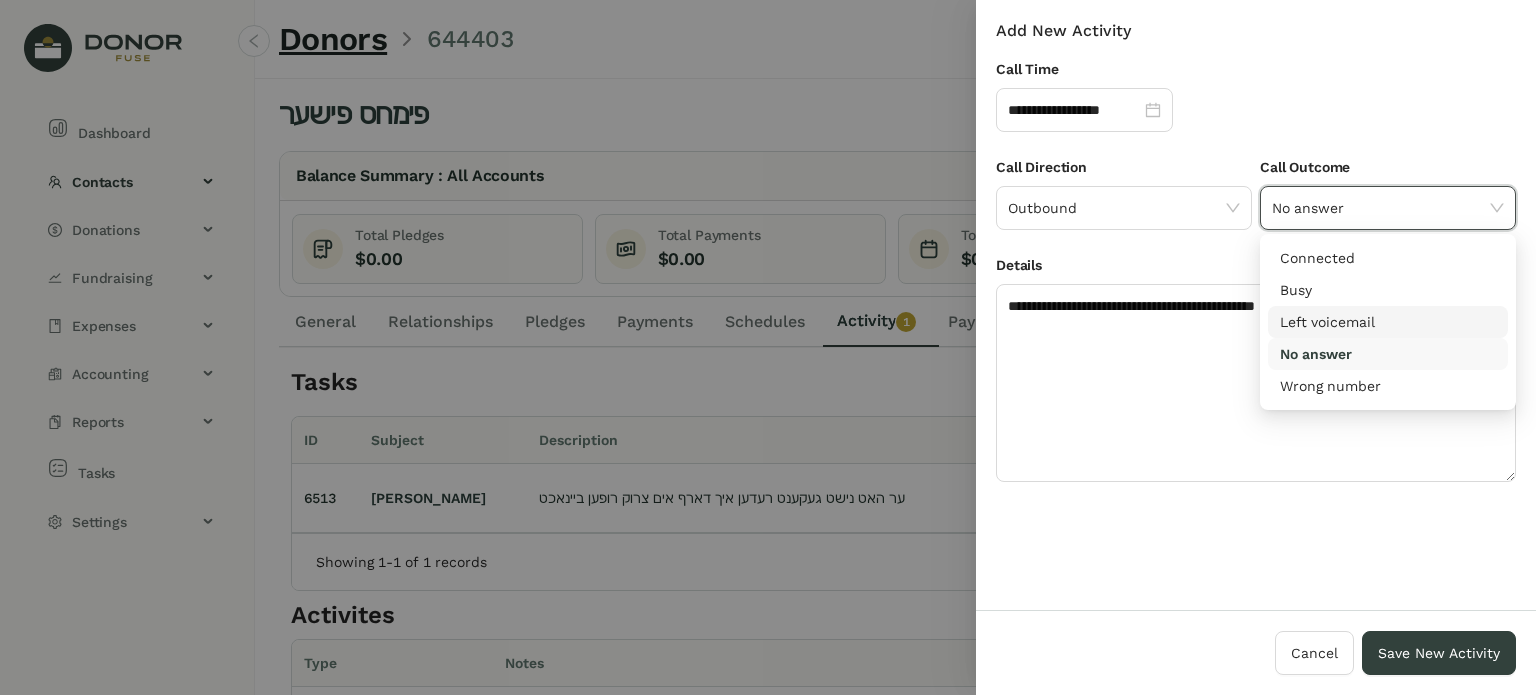 click on "Left voicemail" at bounding box center (1388, 322) 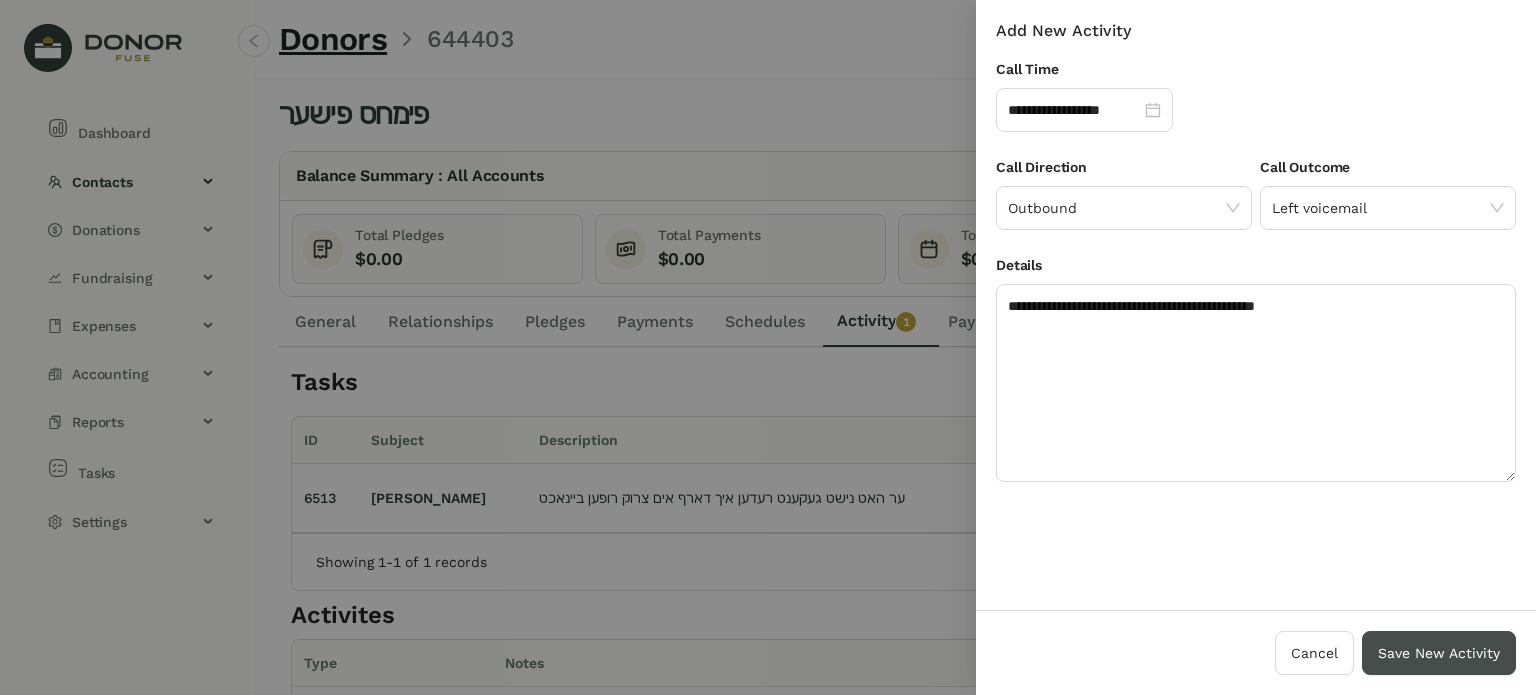 click on "Save New Activity" at bounding box center [1439, 653] 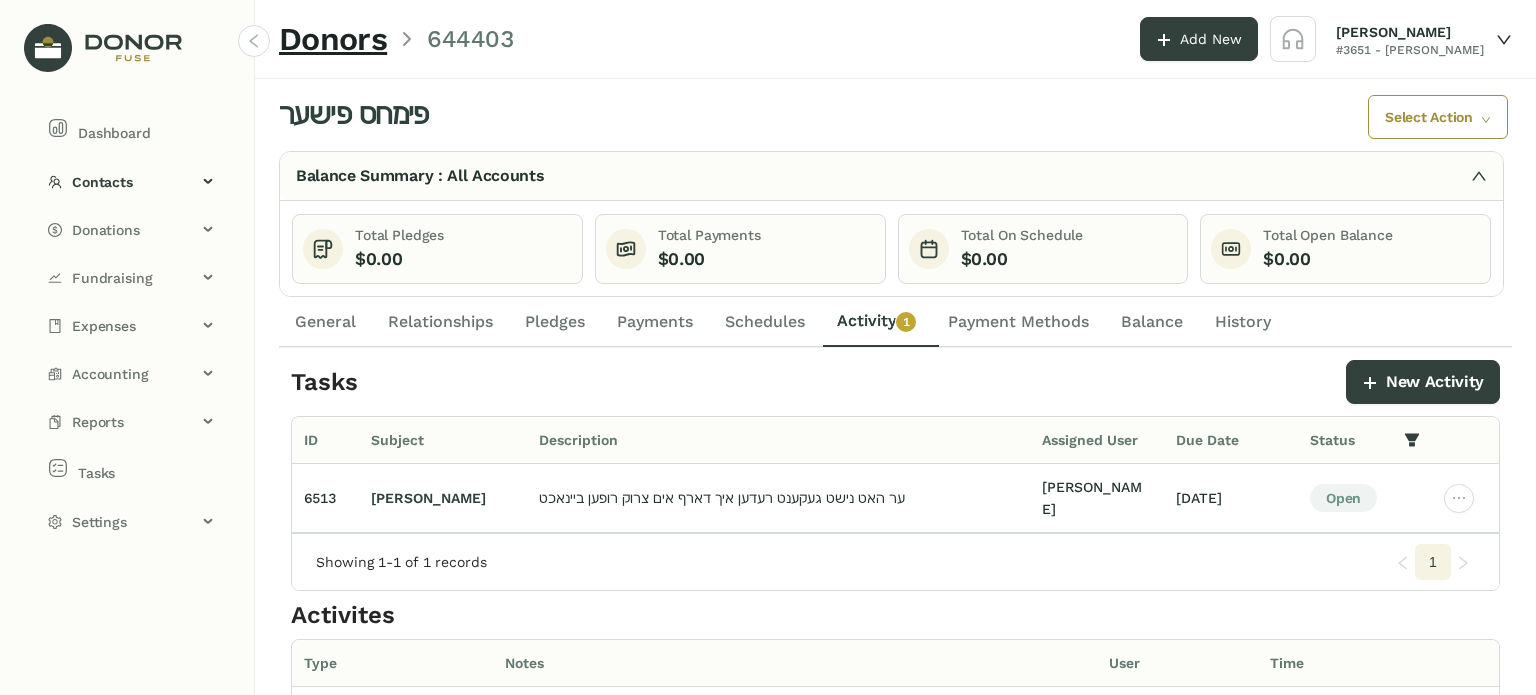 click on "Schedules" 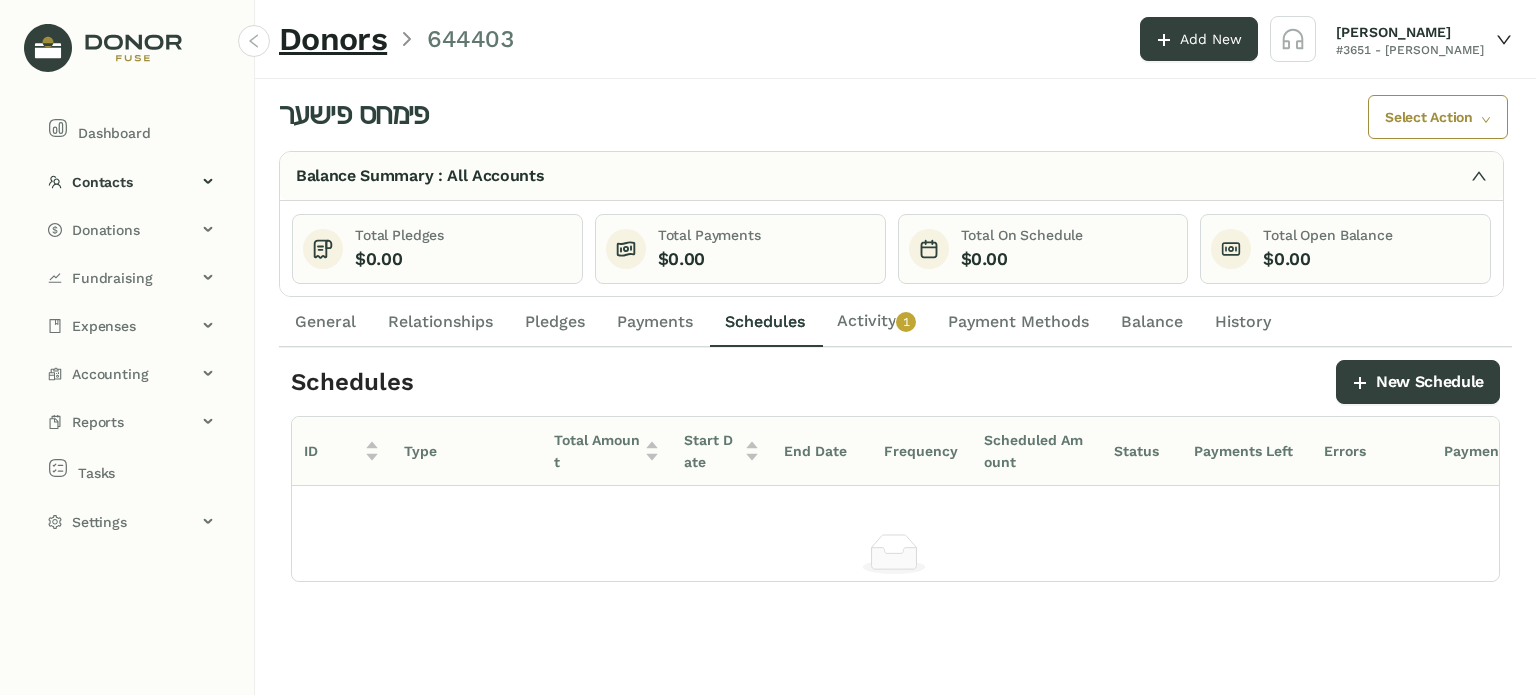 click on "Activity   0   1   2   3   4   5   6   7   8   9" 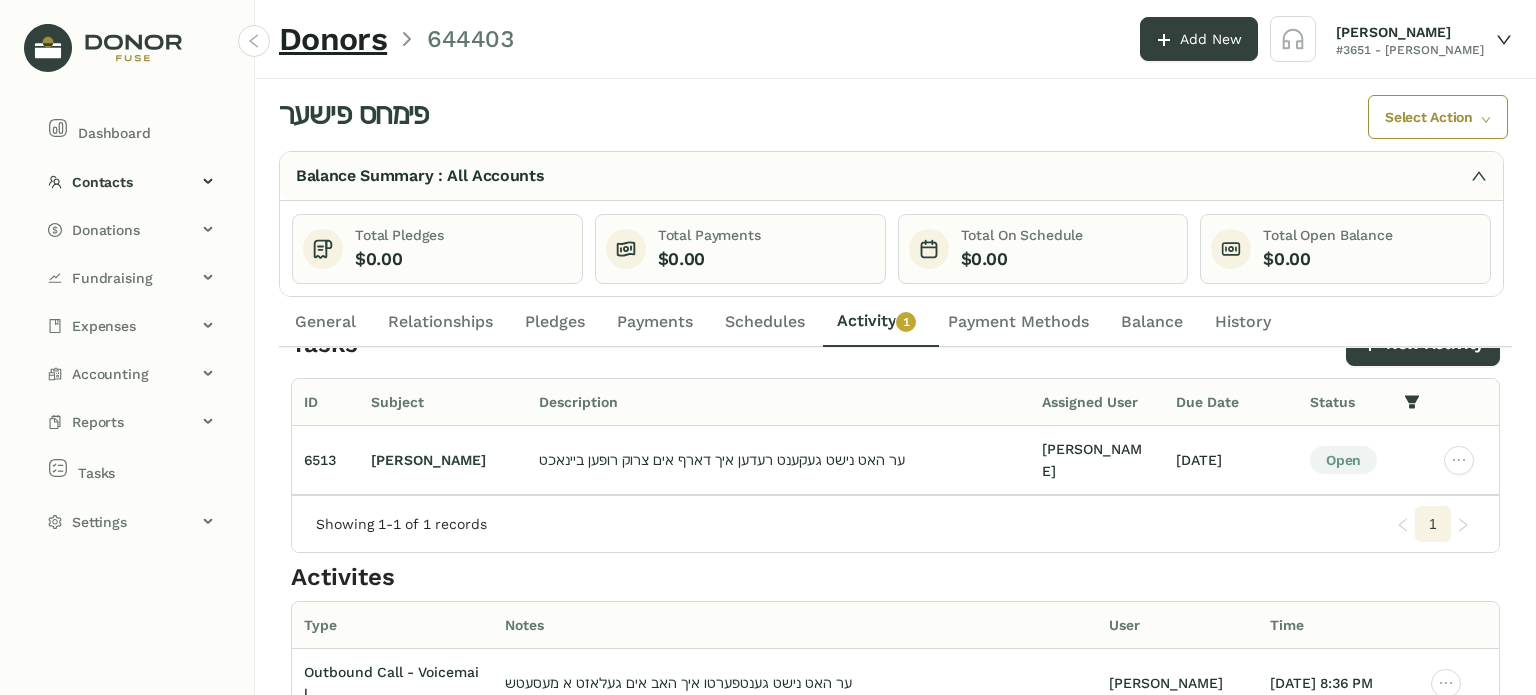 scroll, scrollTop: 0, scrollLeft: 0, axis: both 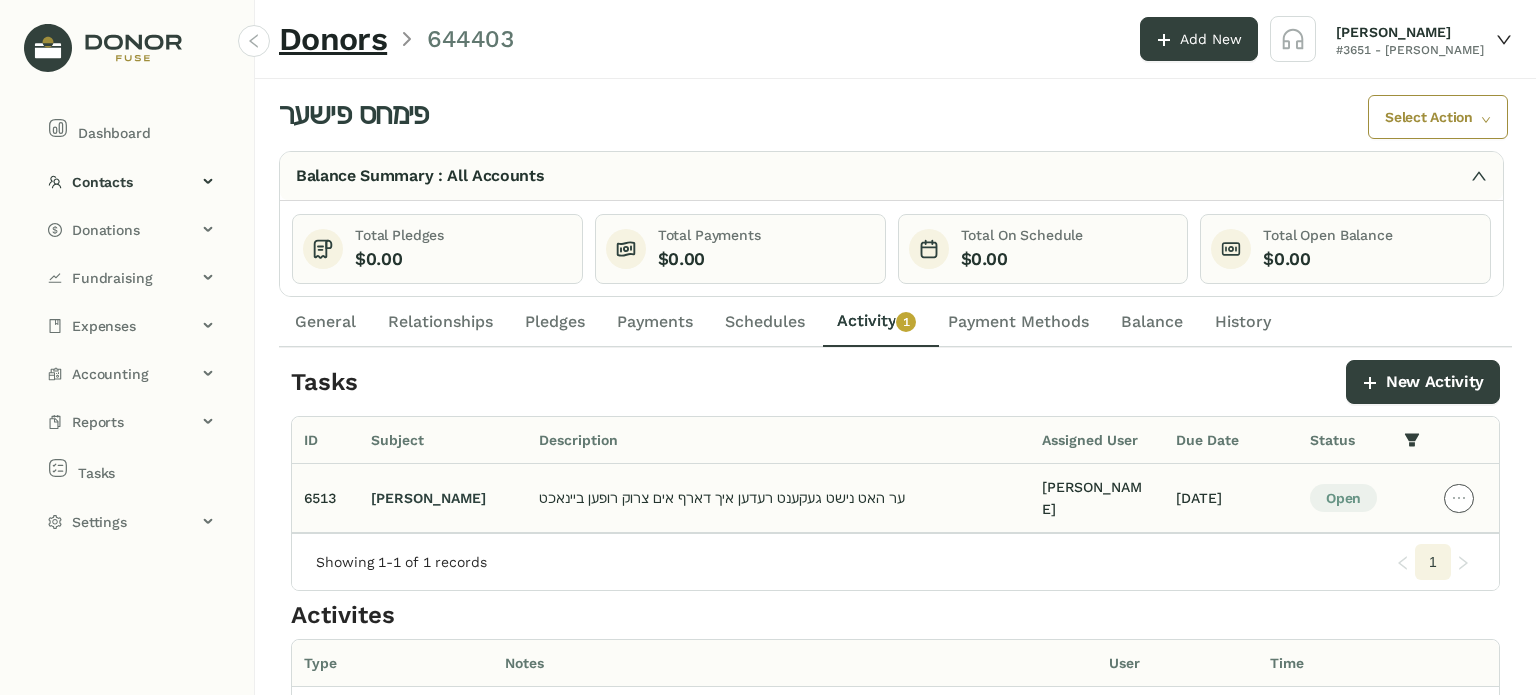 click 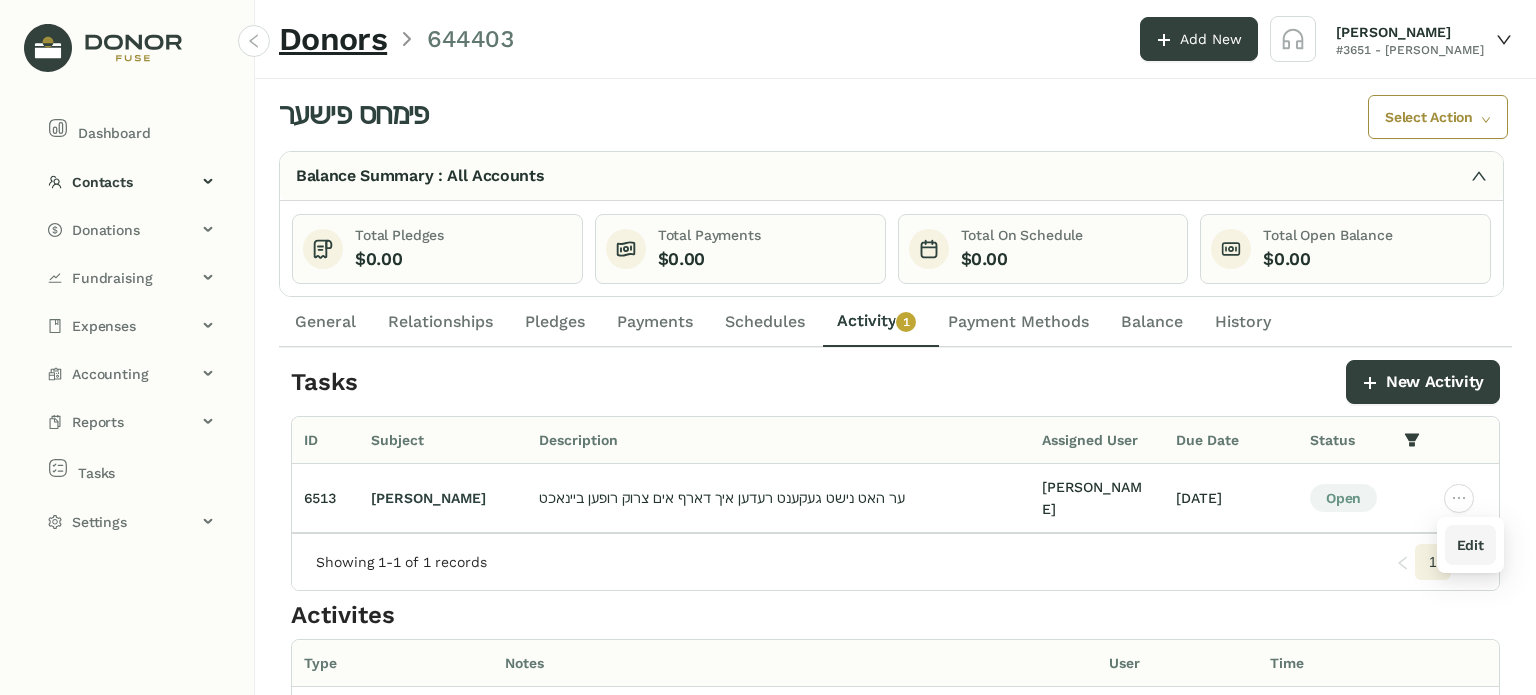 click on "Edit" at bounding box center [1470, 545] 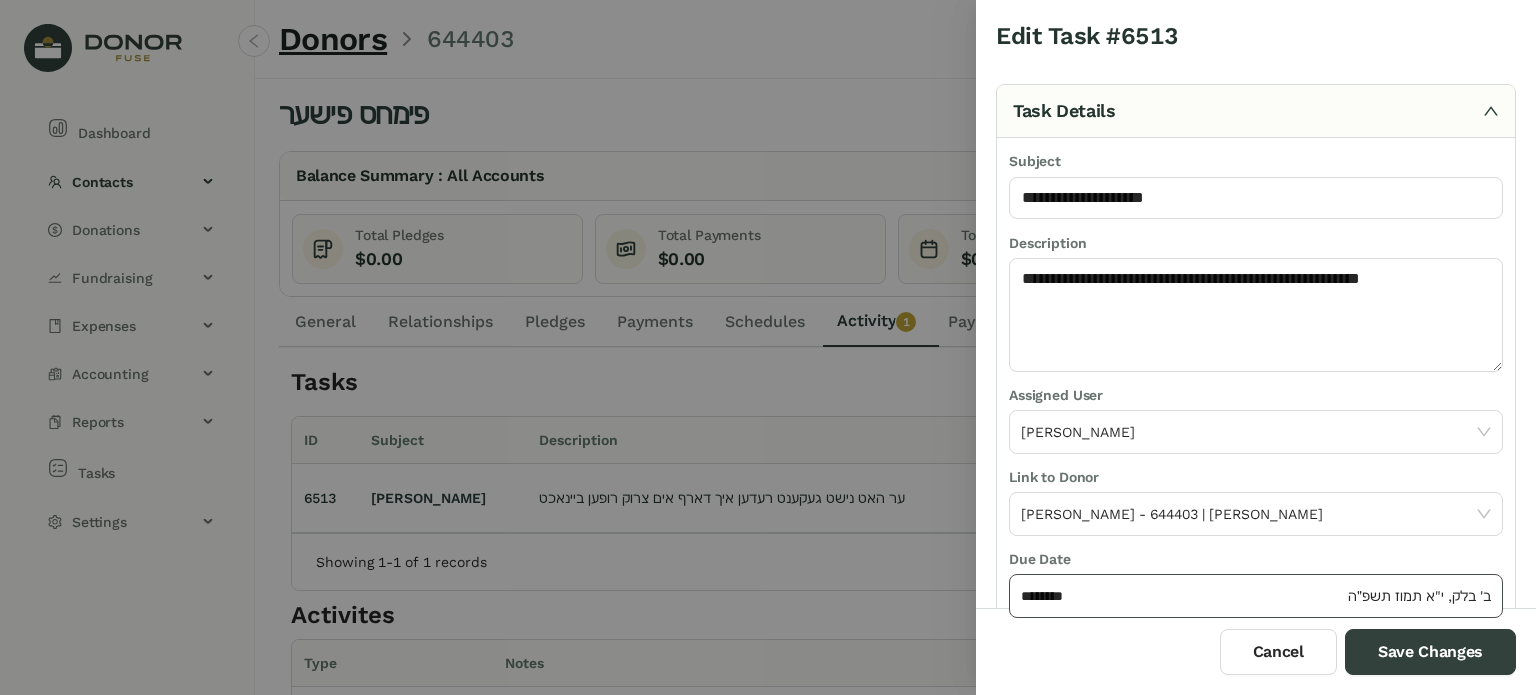 click on "******** ב' [PERSON_NAME], י"א [PERSON_NAME] תשפ״ה" 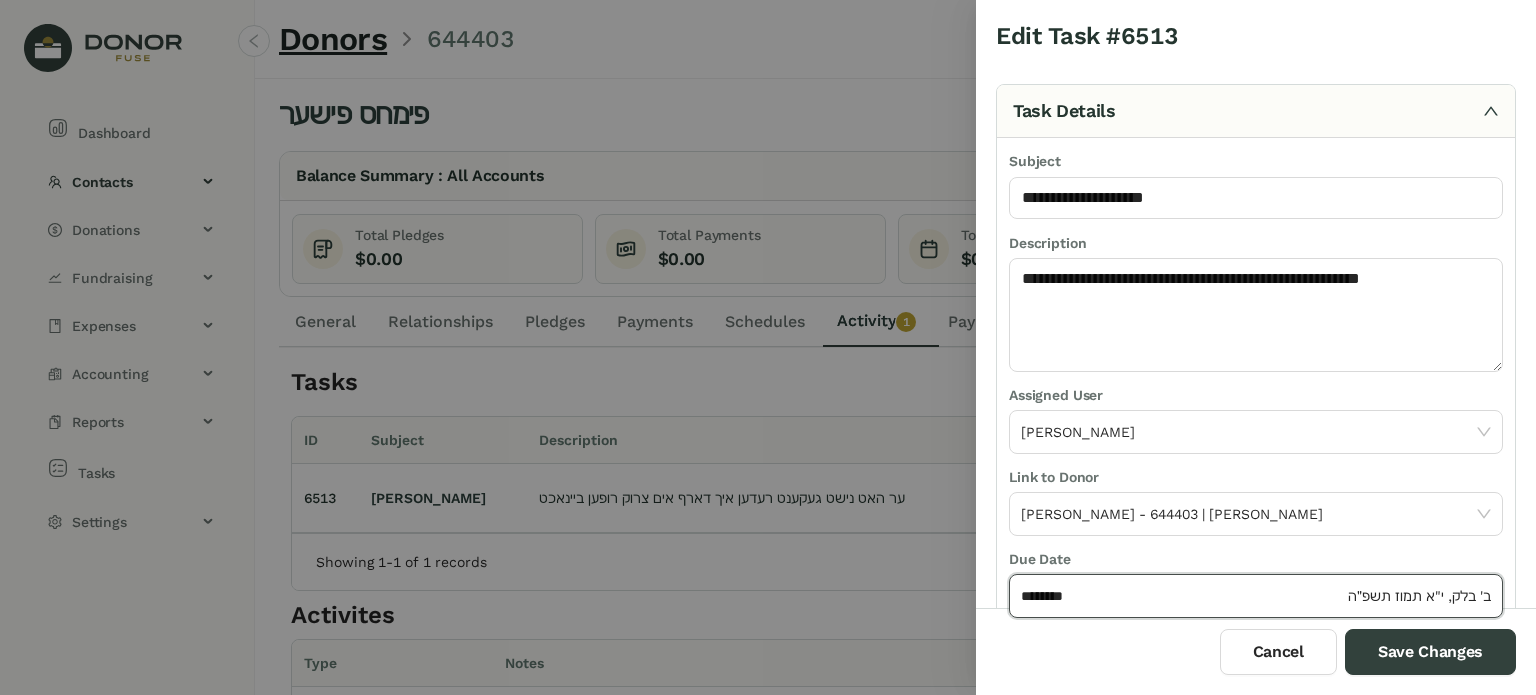 click on "********" 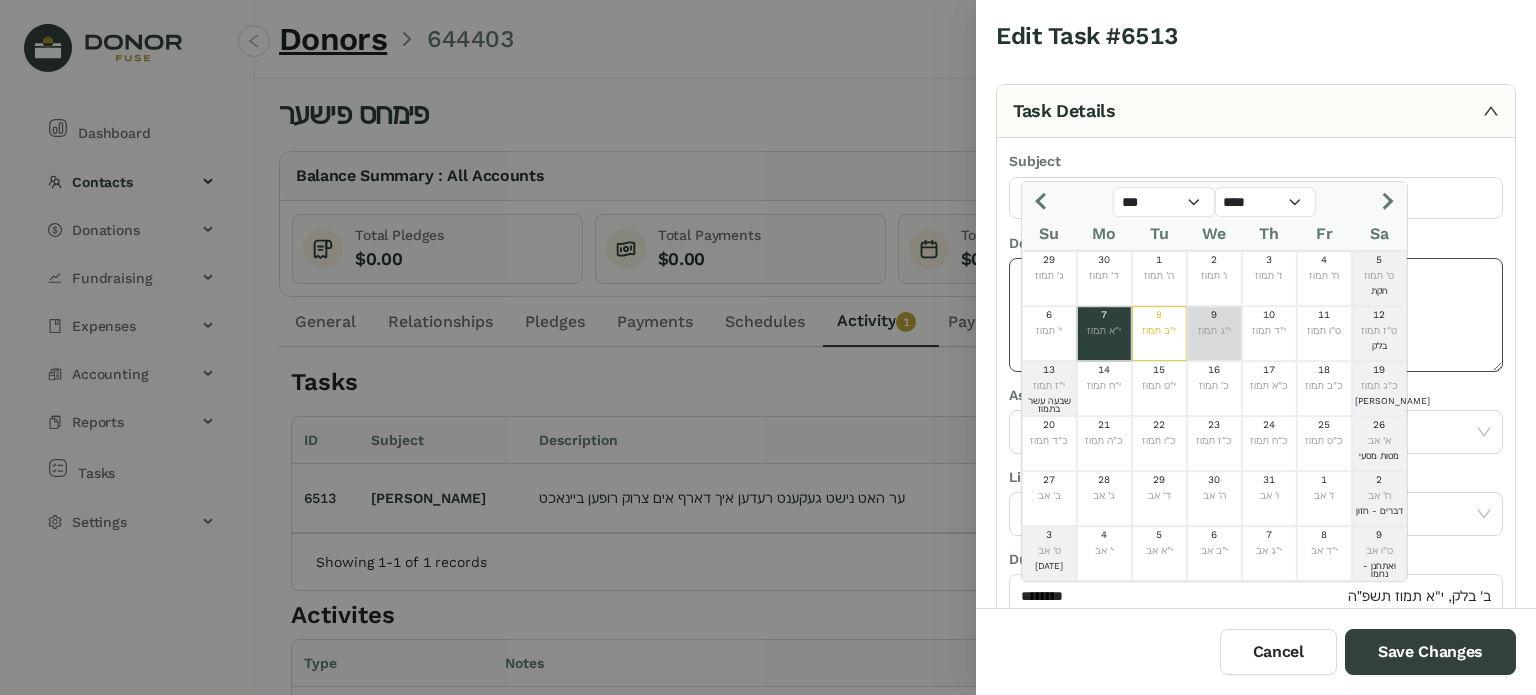 click on "9" 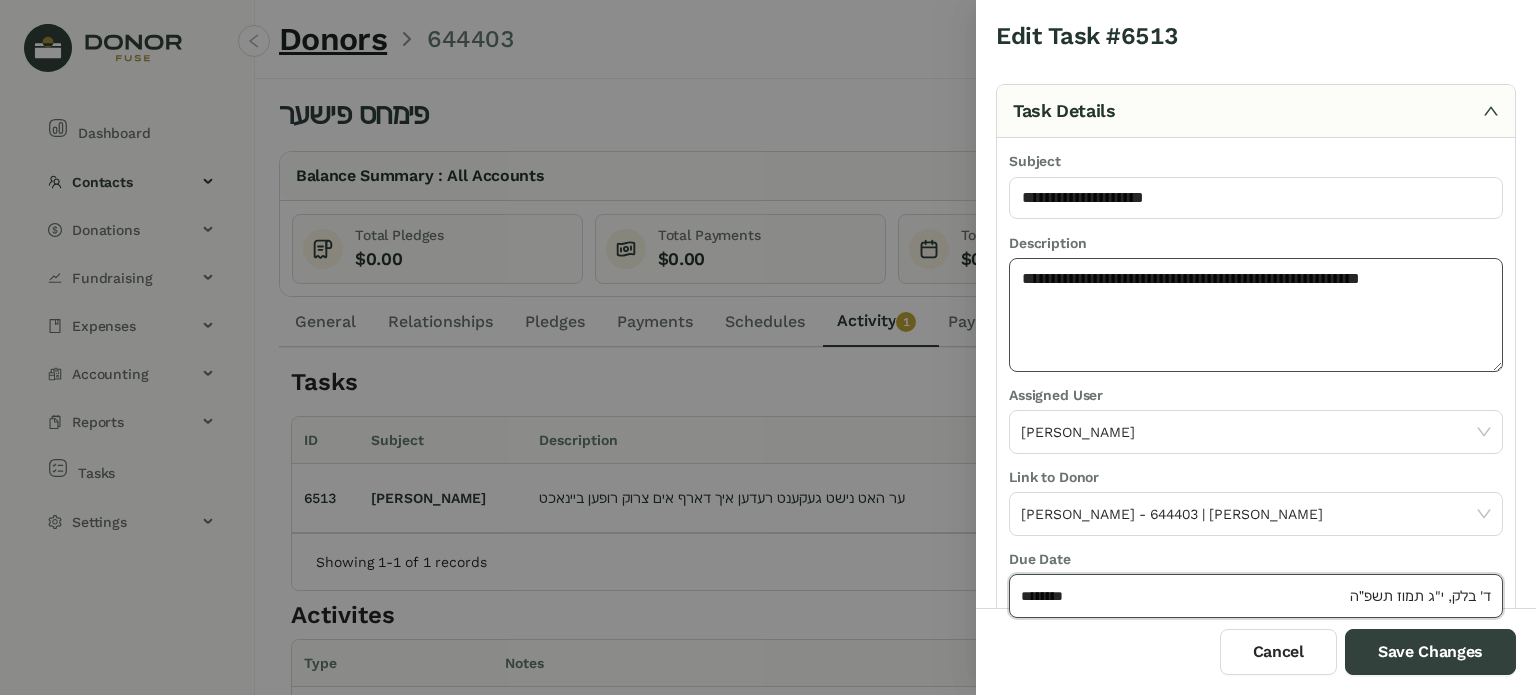 type on "********" 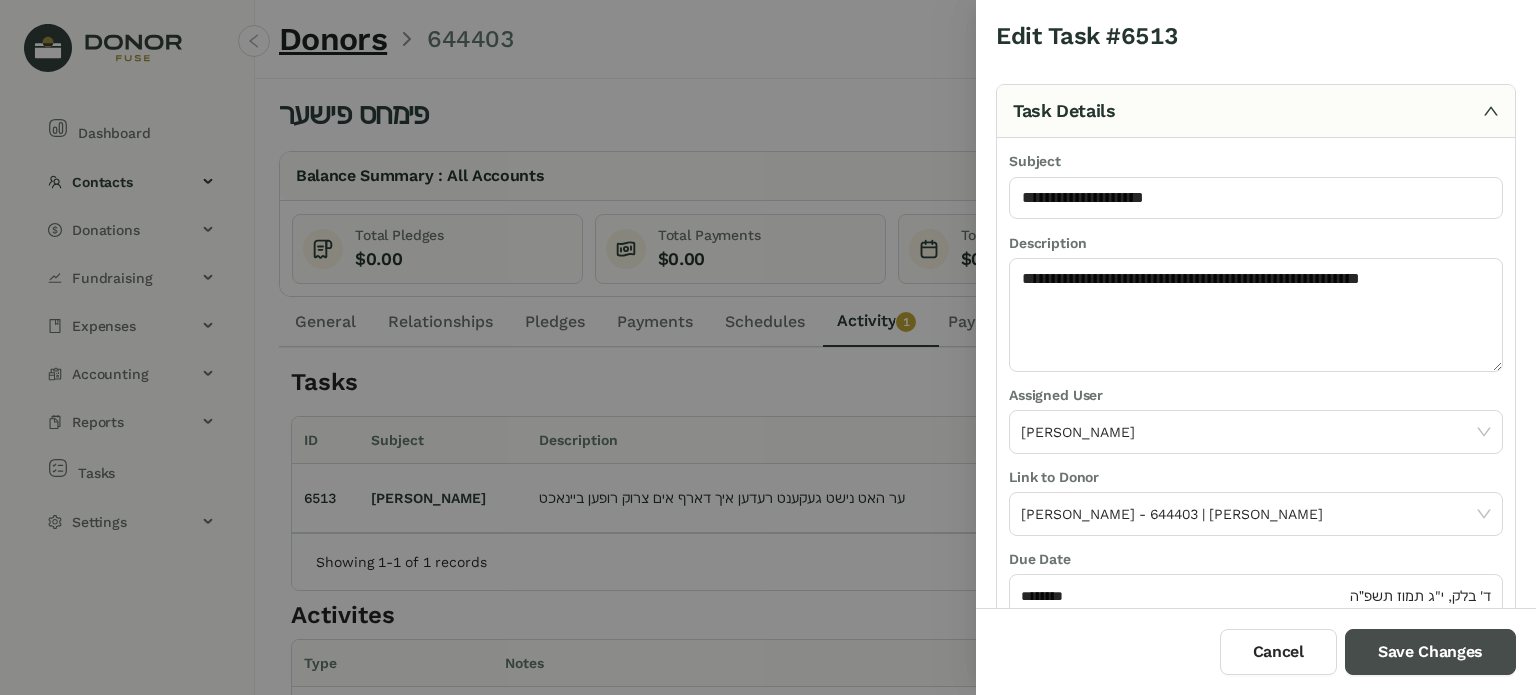 click on "Save Changes" at bounding box center [1430, 652] 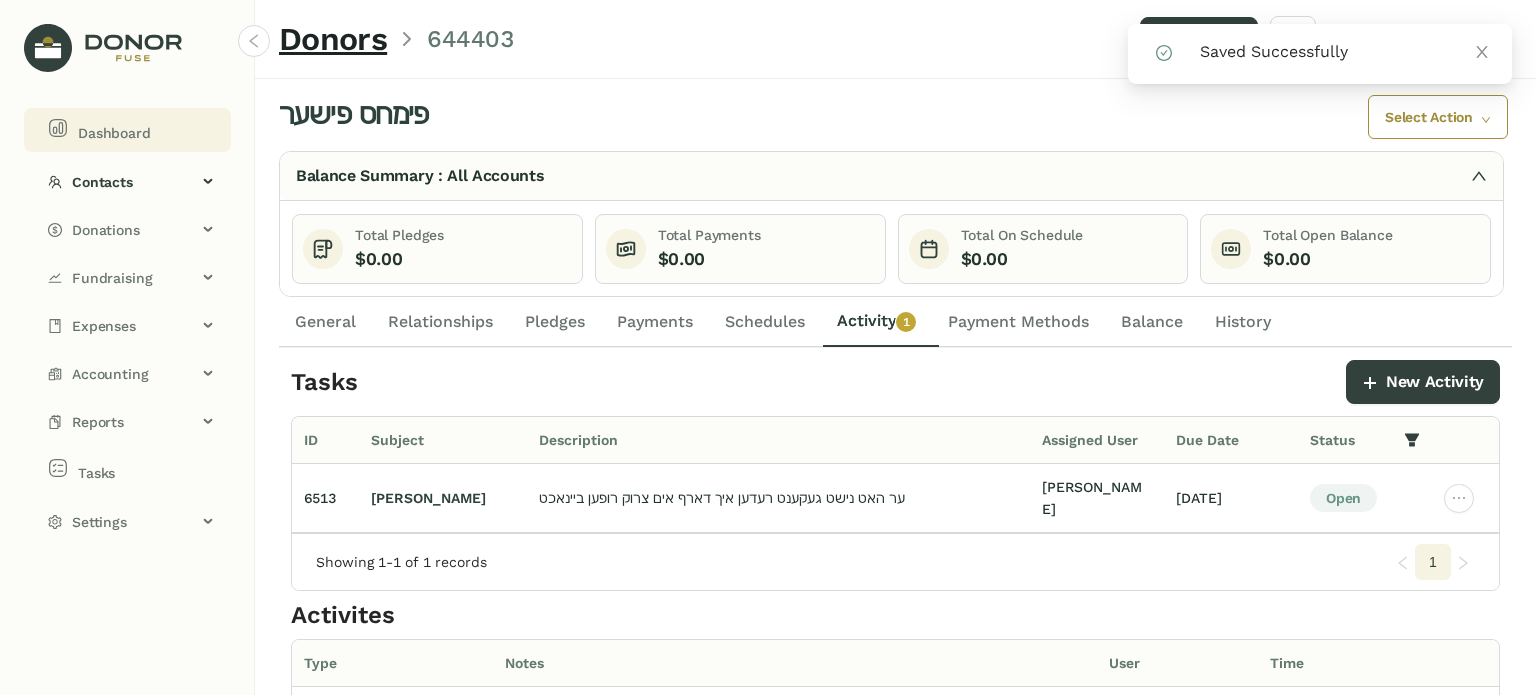 click on "Dashboard" 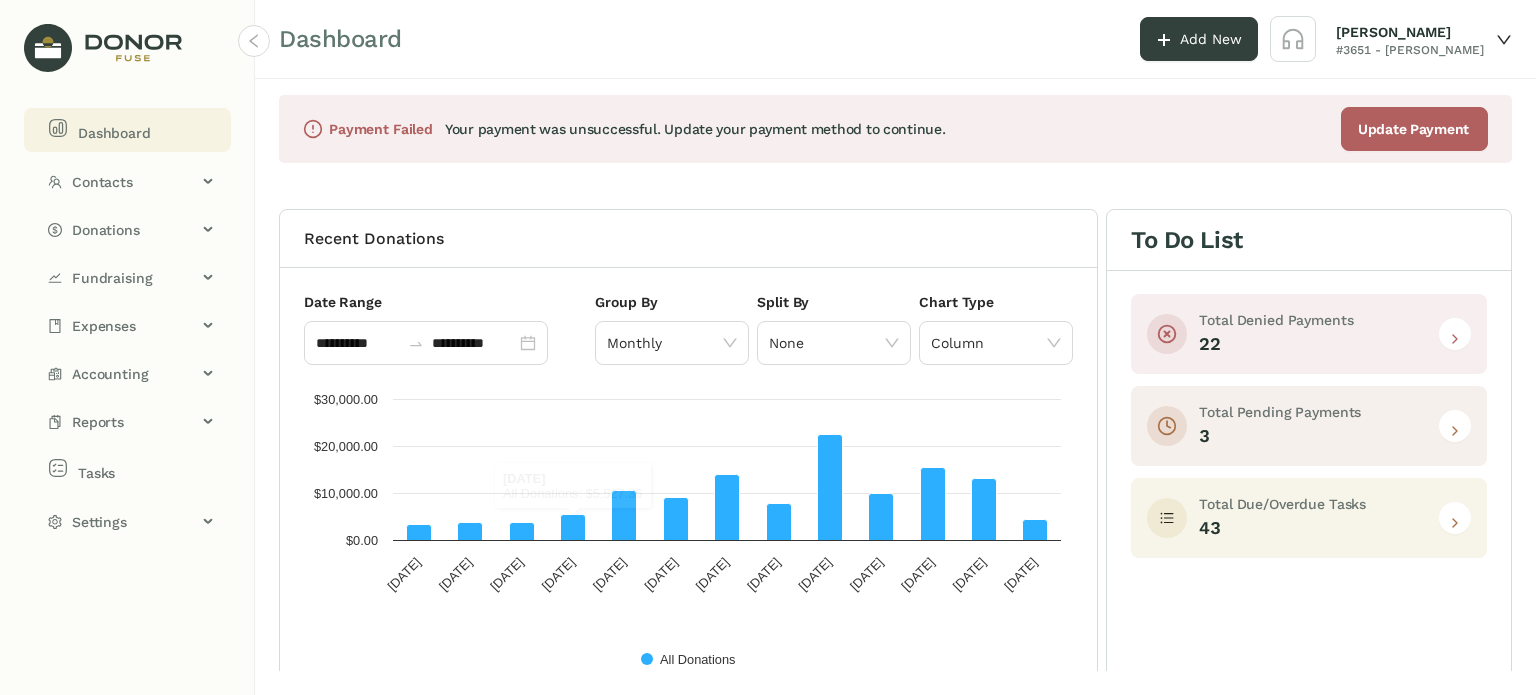 click 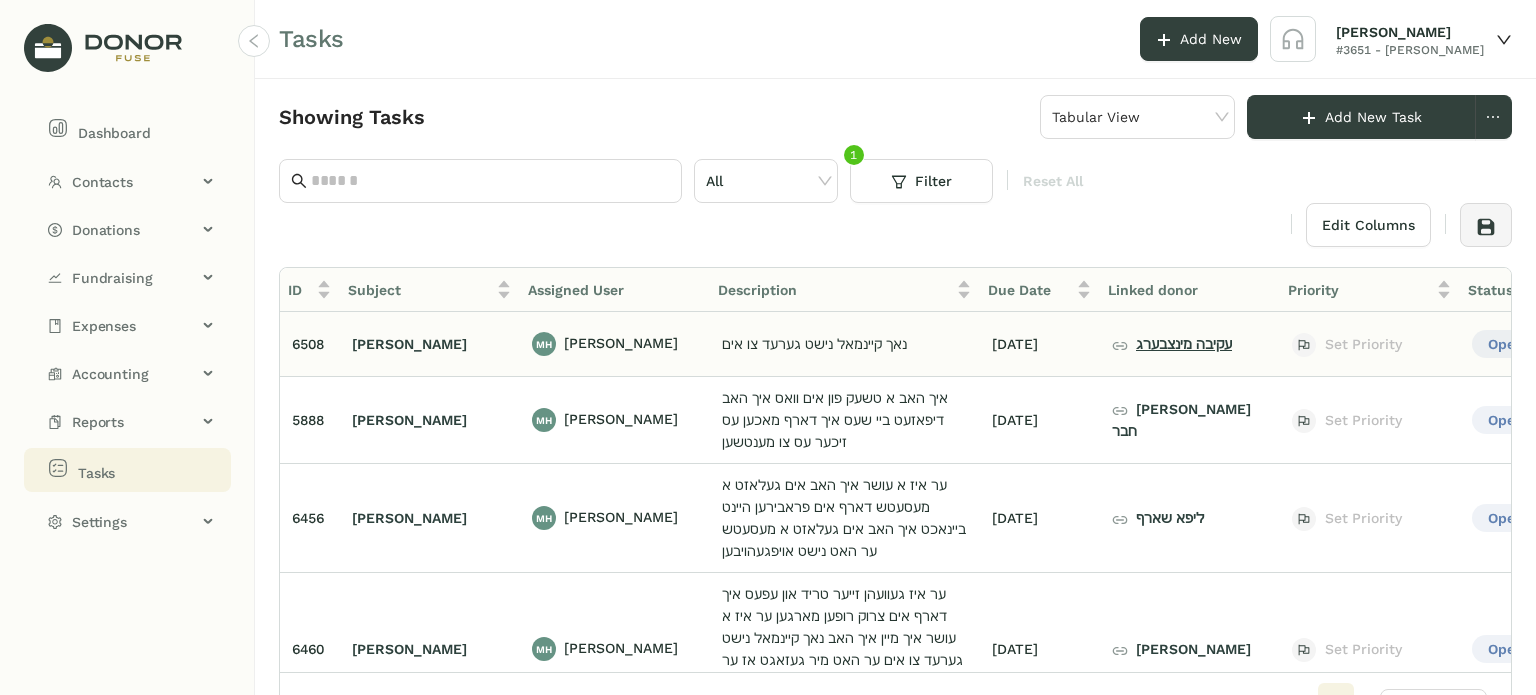 click on "עקיבה מינצבערג" 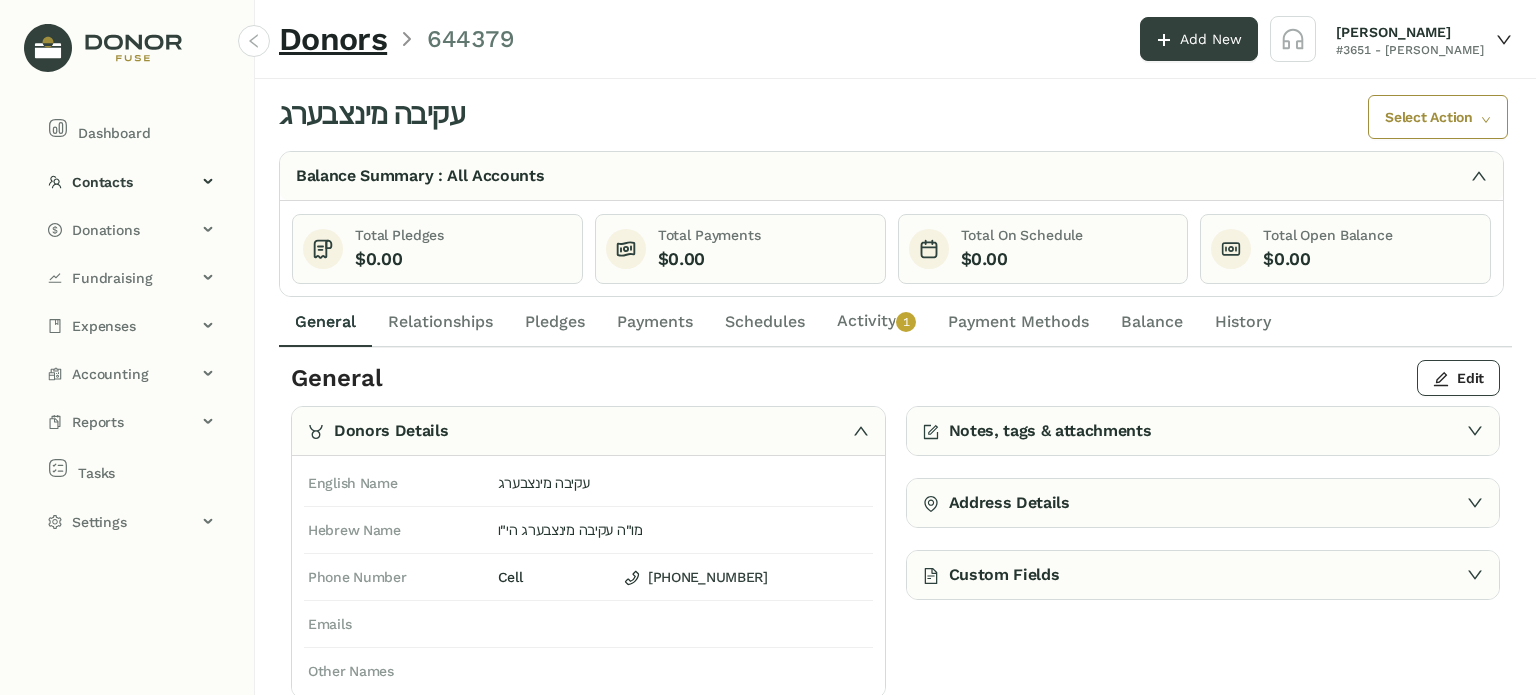 click on "Payments" 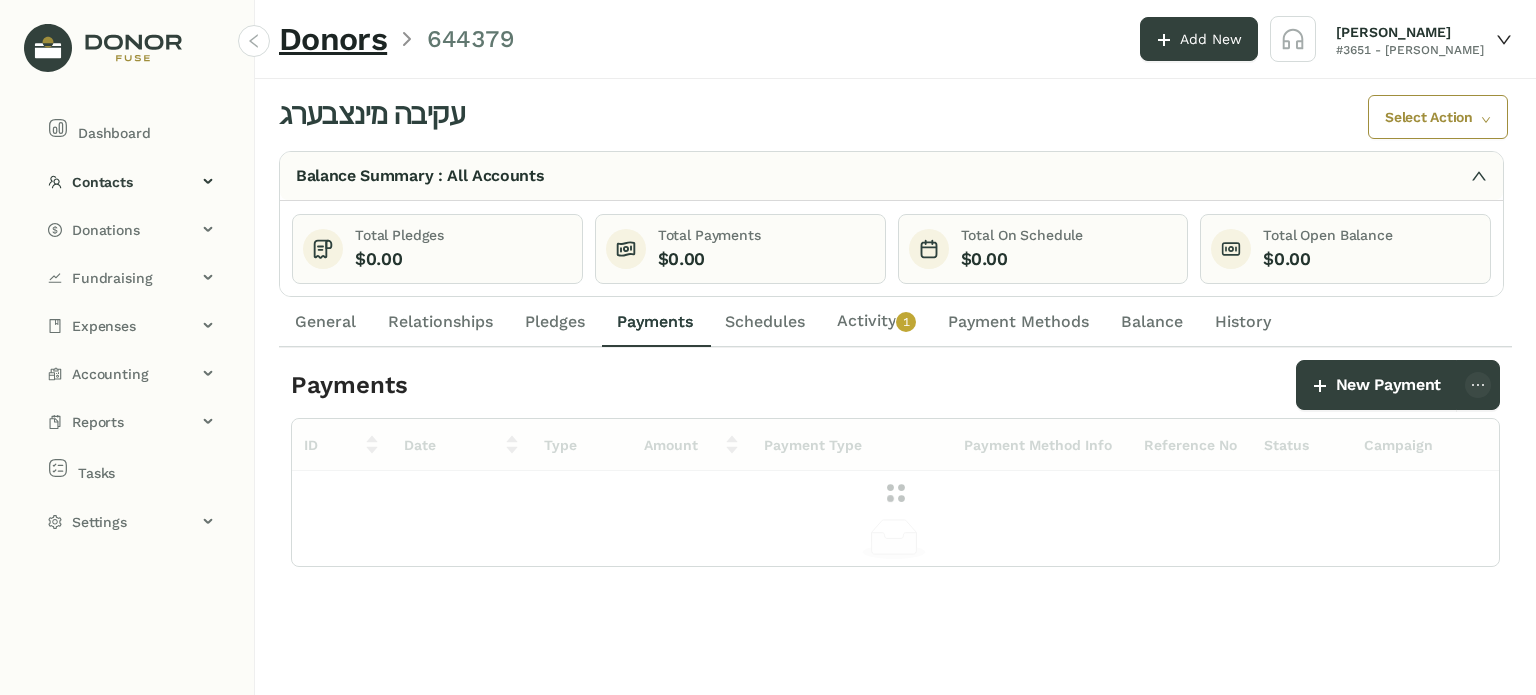 click on "Schedules" 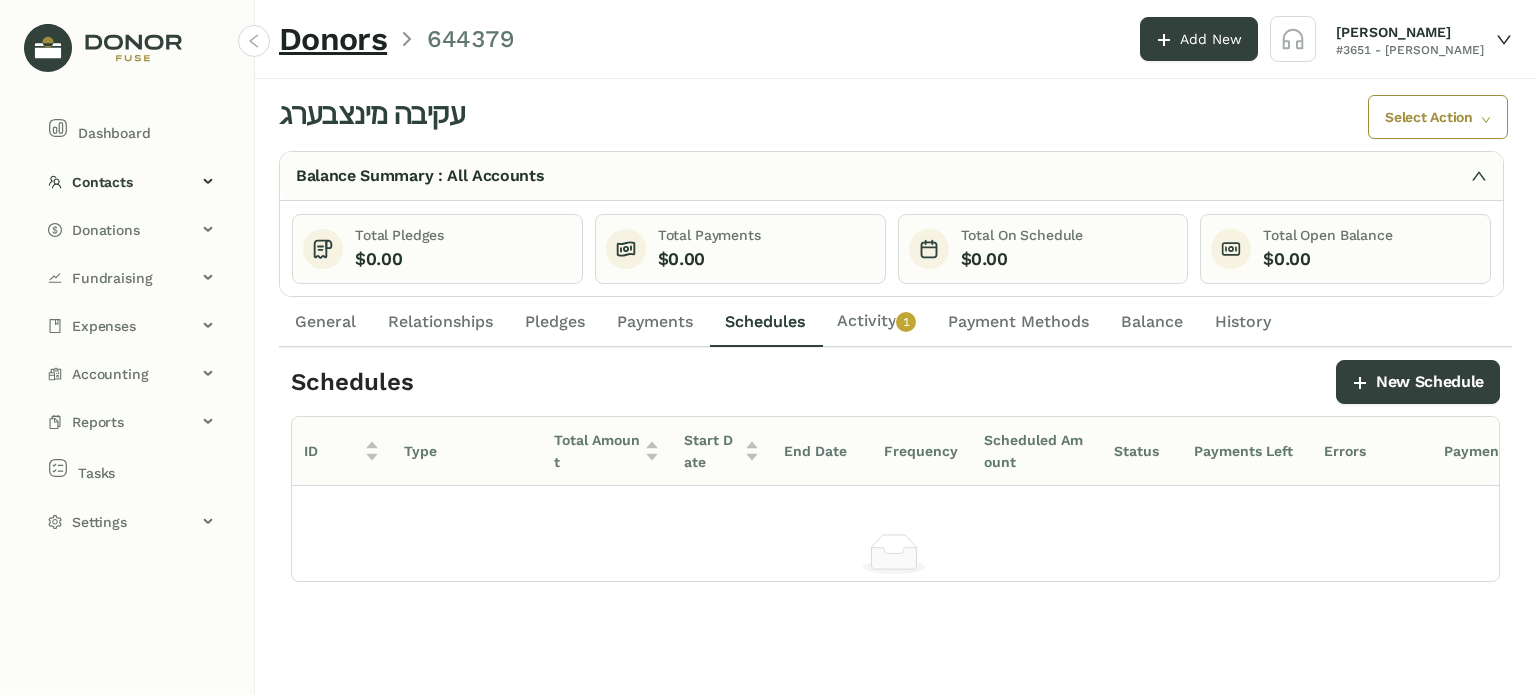 click on "Activity   0   1   2   3   4   5   6   7   8   9" 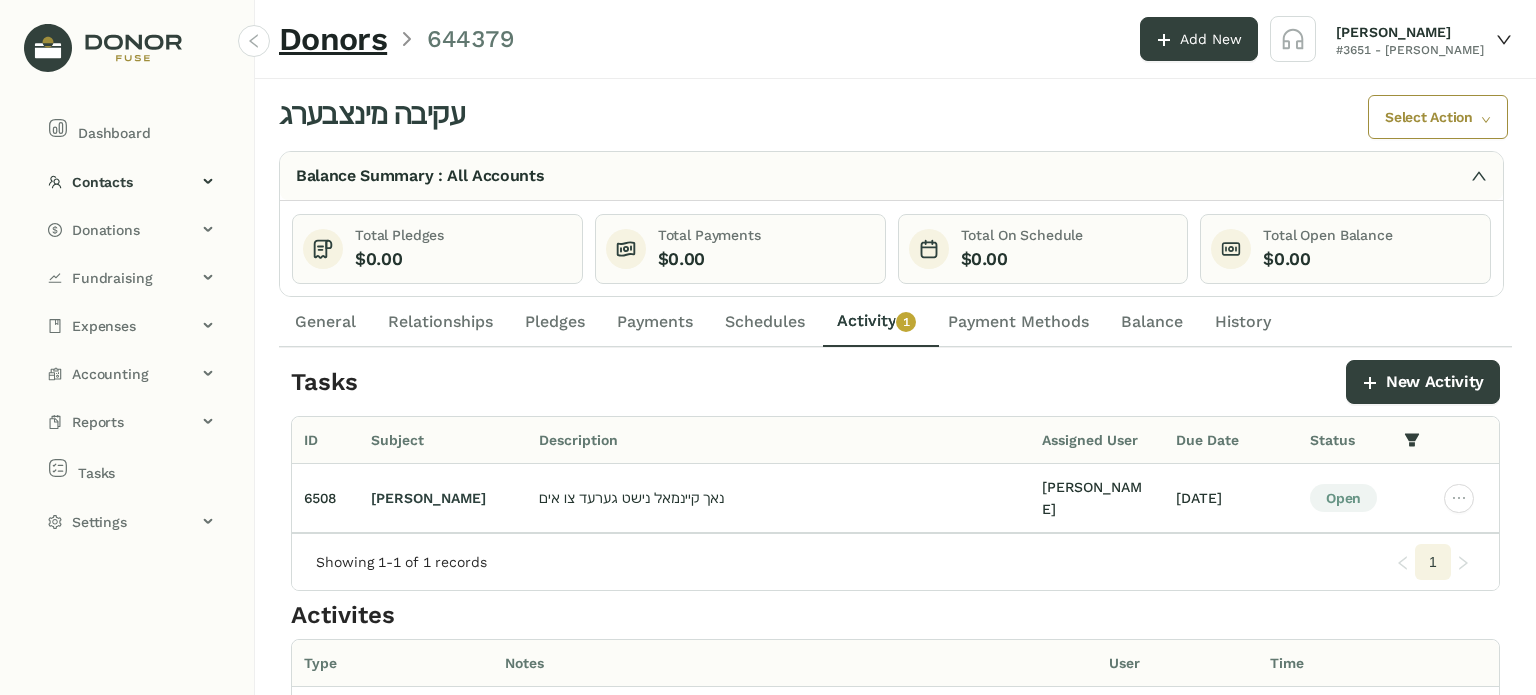 click on "General" 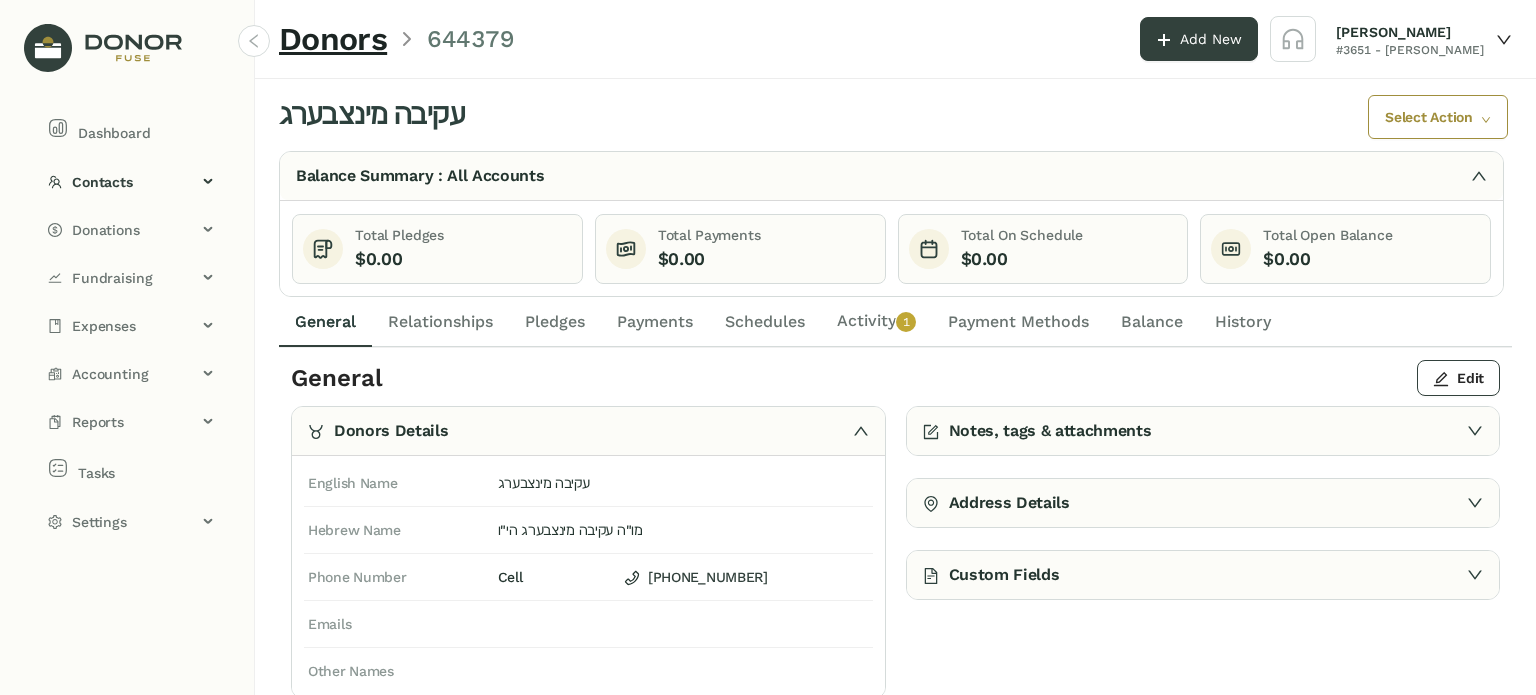 click on "History" 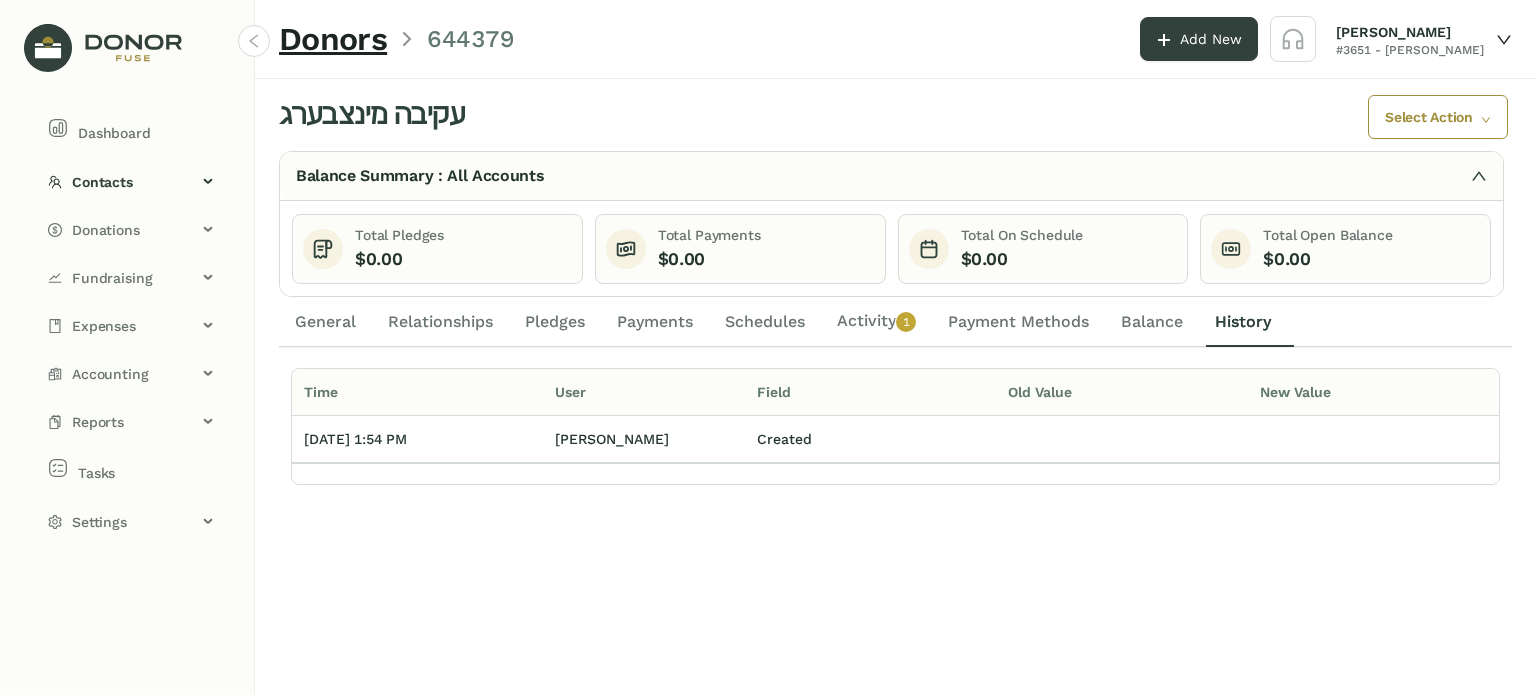 click on "Payment Methods" 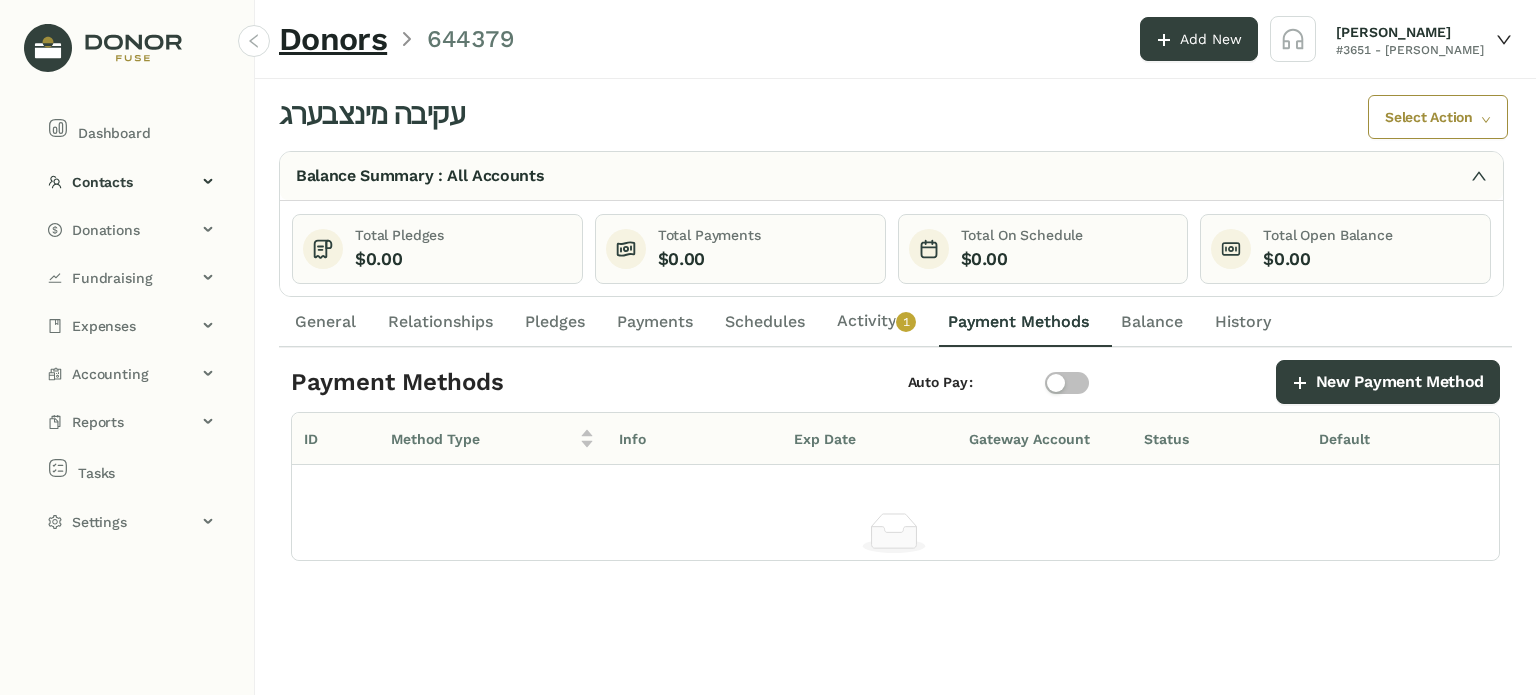 drag, startPoint x: 880, startPoint y: 317, endPoint x: 868, endPoint y: 318, distance: 12.0415945 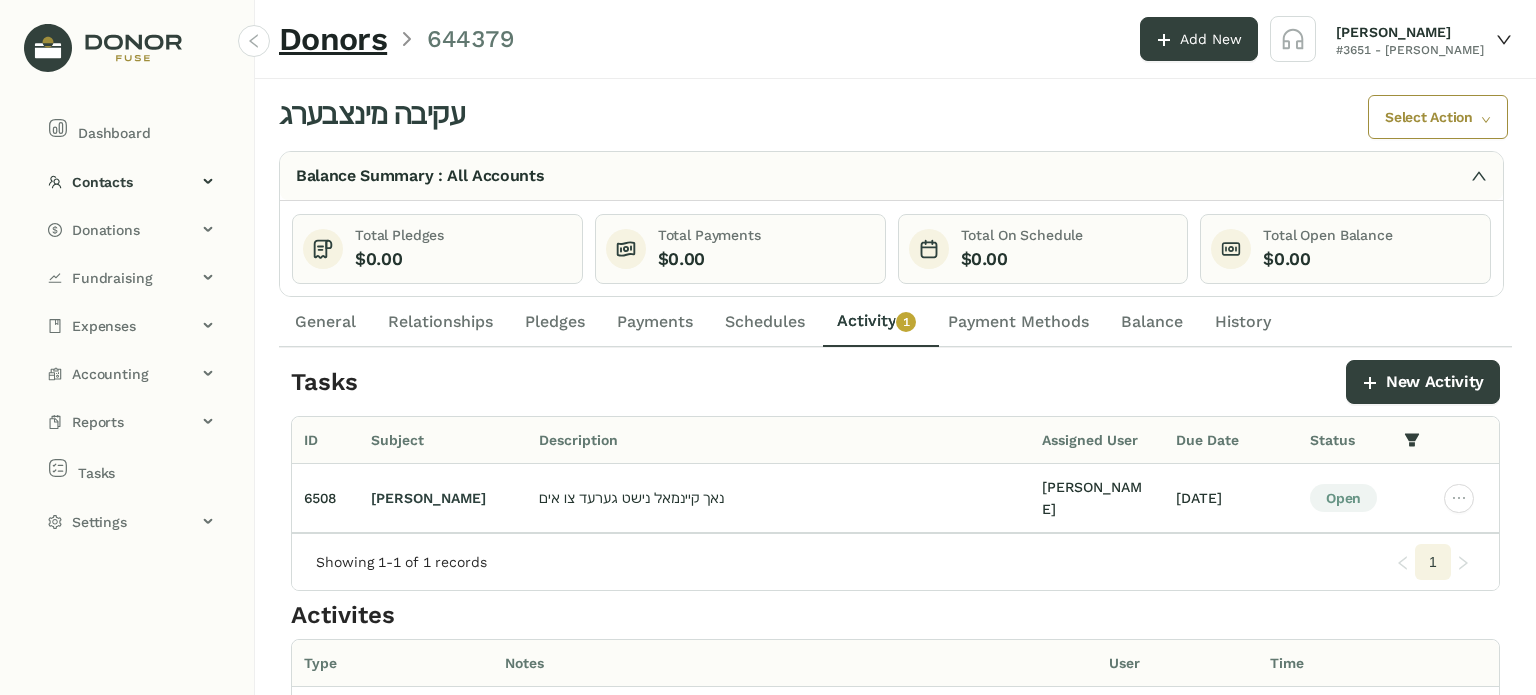 drag, startPoint x: 699, startPoint y: 316, endPoint x: 685, endPoint y: 317, distance: 14.035668 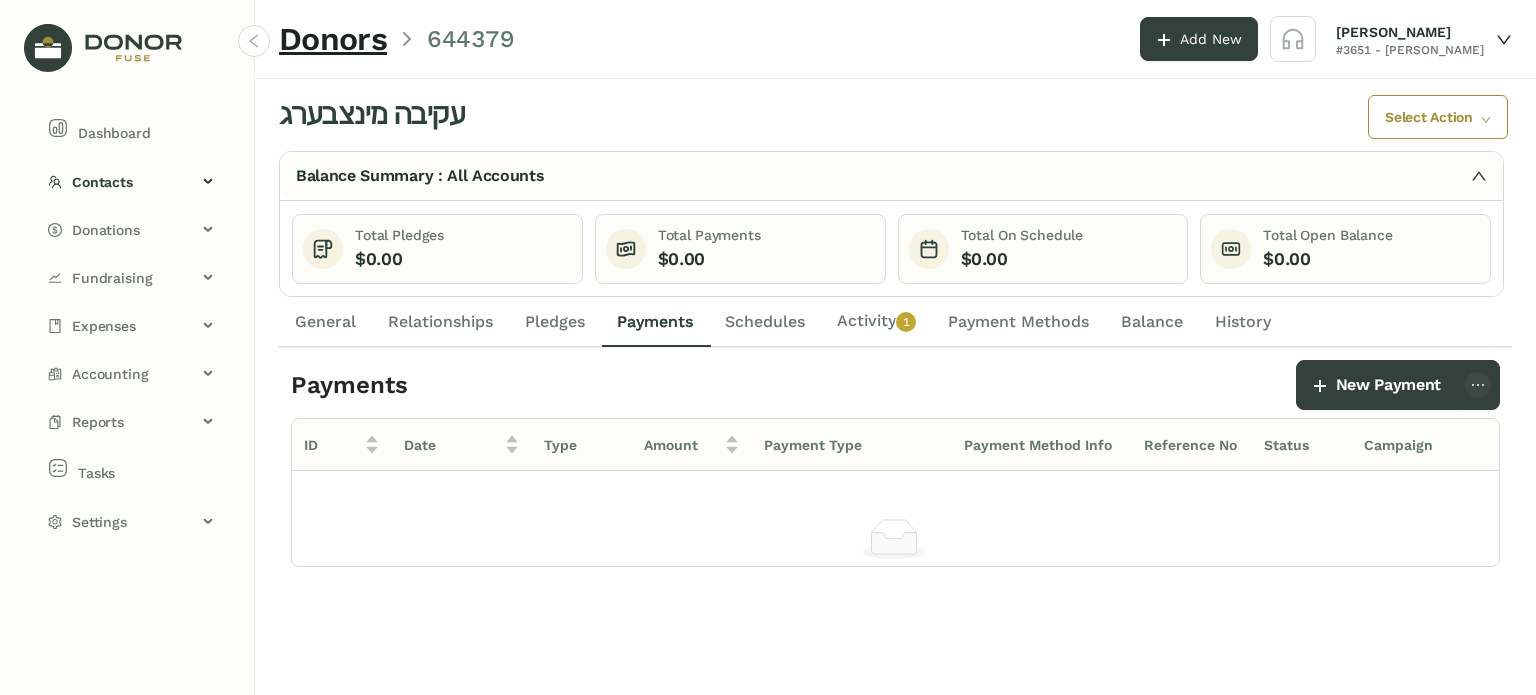 click on "Pledges" 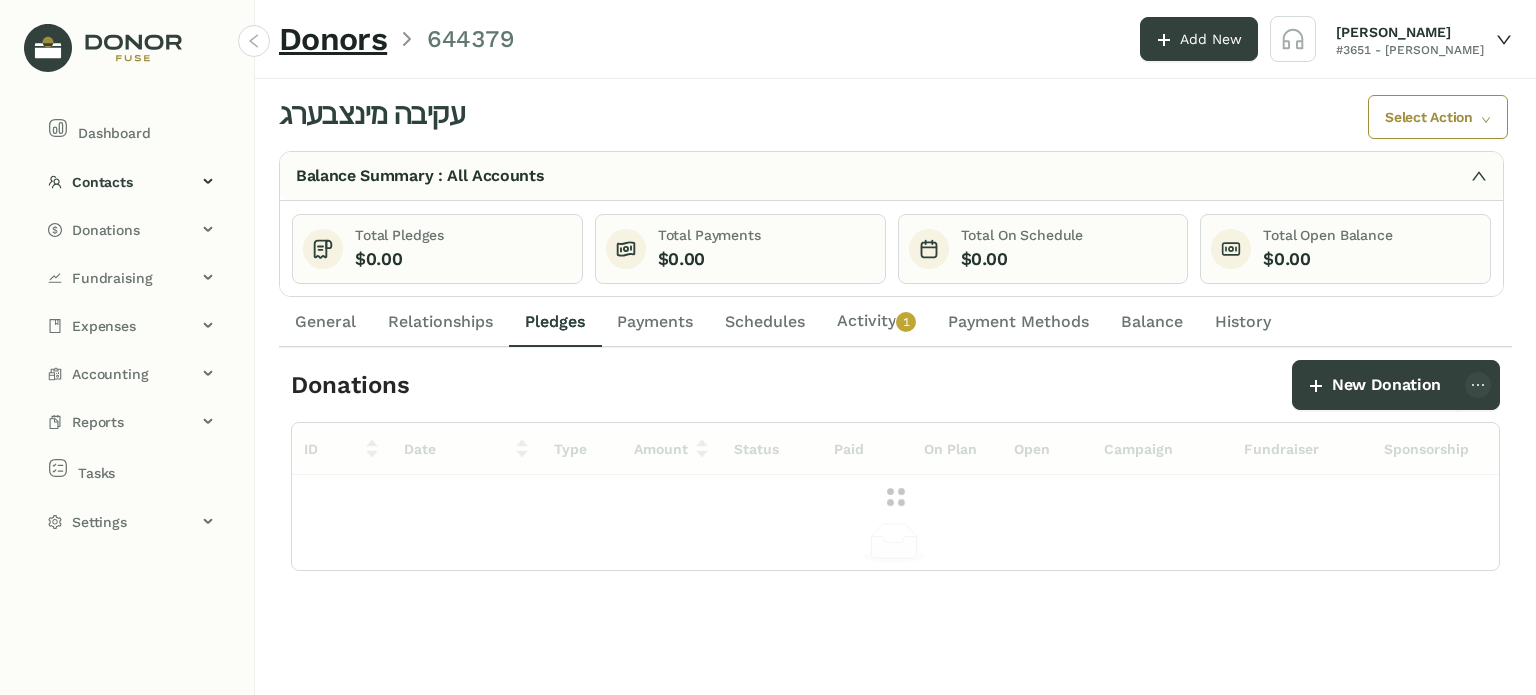 drag, startPoint x: 479, startPoint y: 315, endPoint x: 445, endPoint y: 314, distance: 34.0147 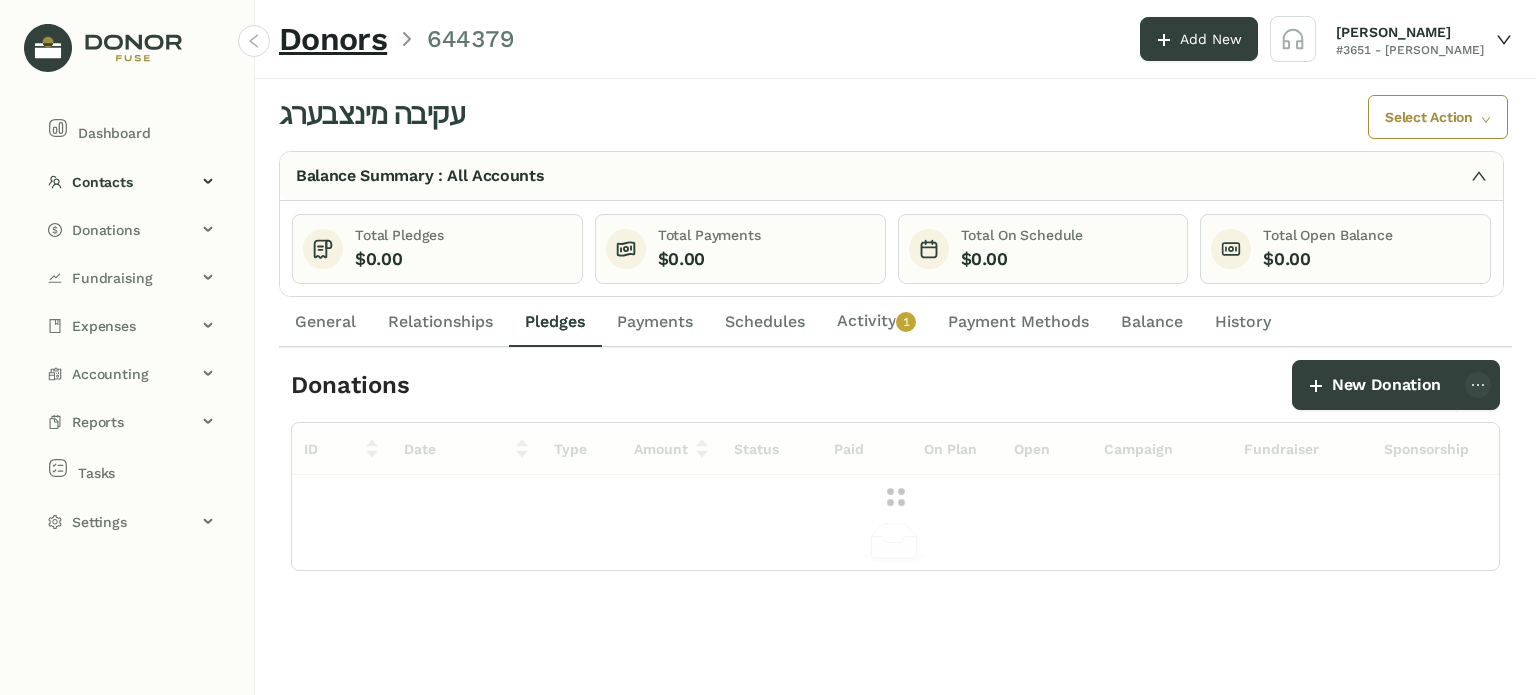 click on "Relationships" 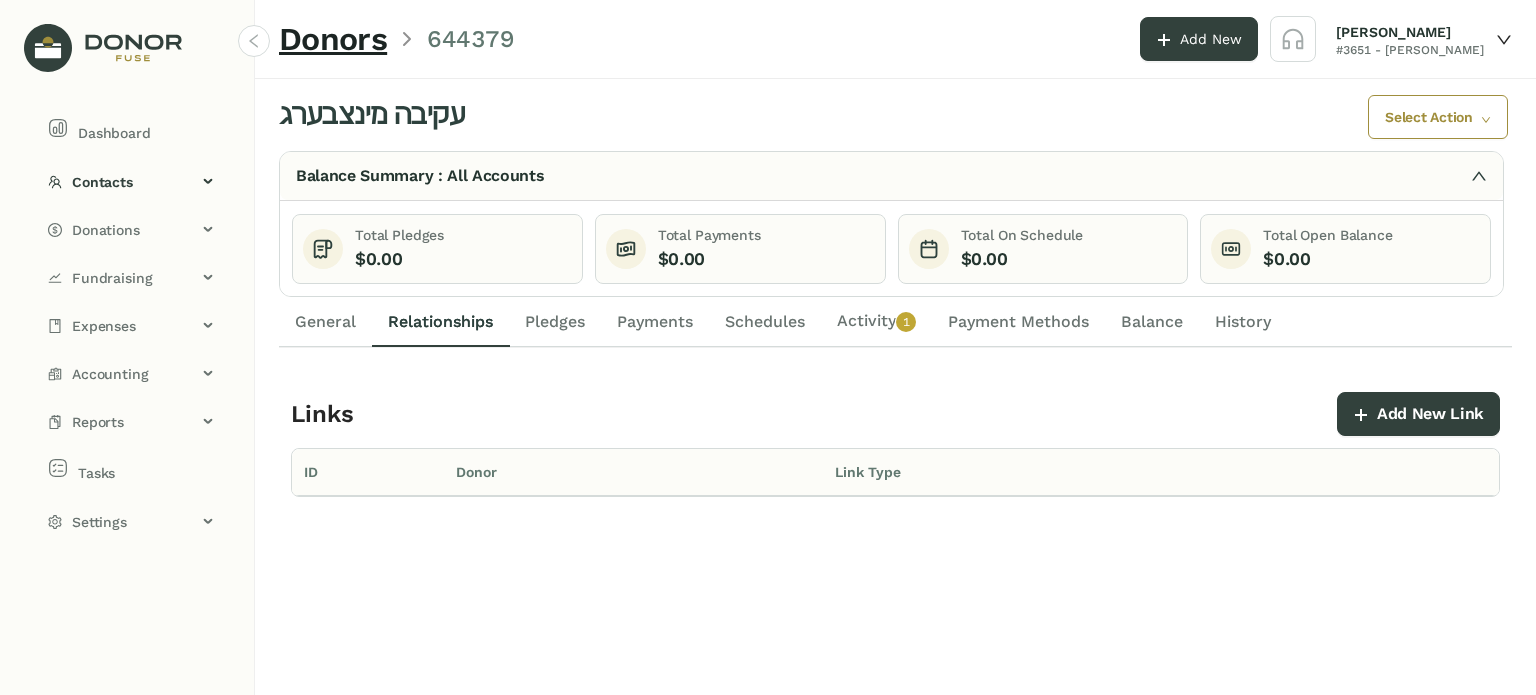 click on "General" 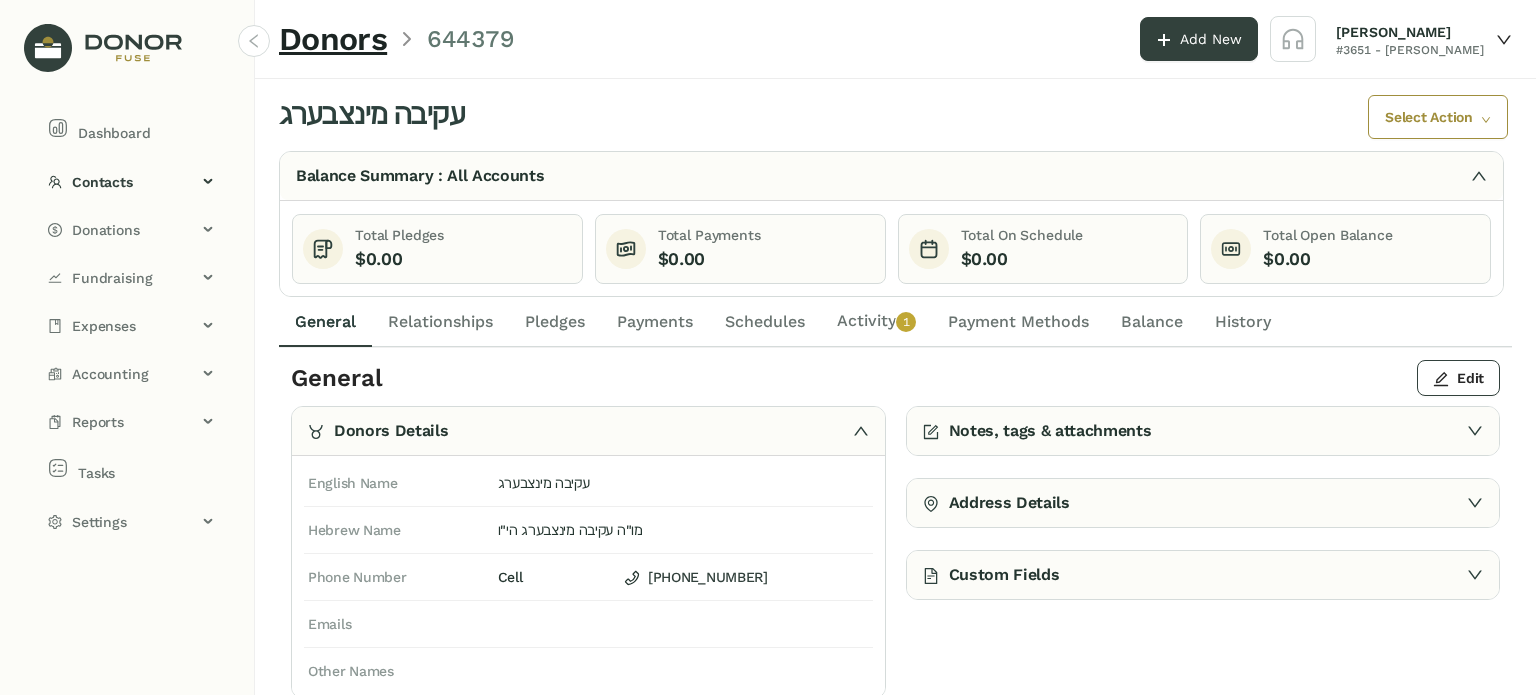click on "Balance" 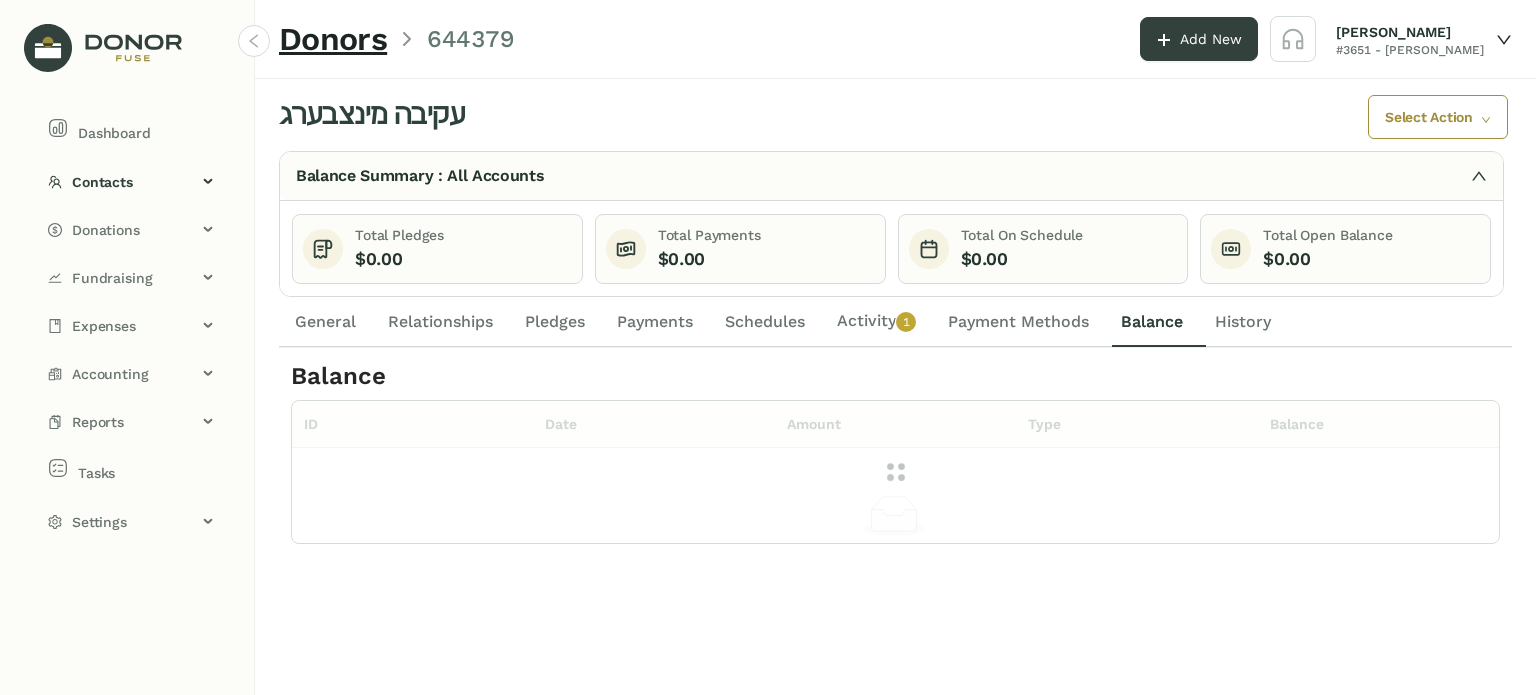 click on "0   1   2   3   4   5   6   7   8   9" 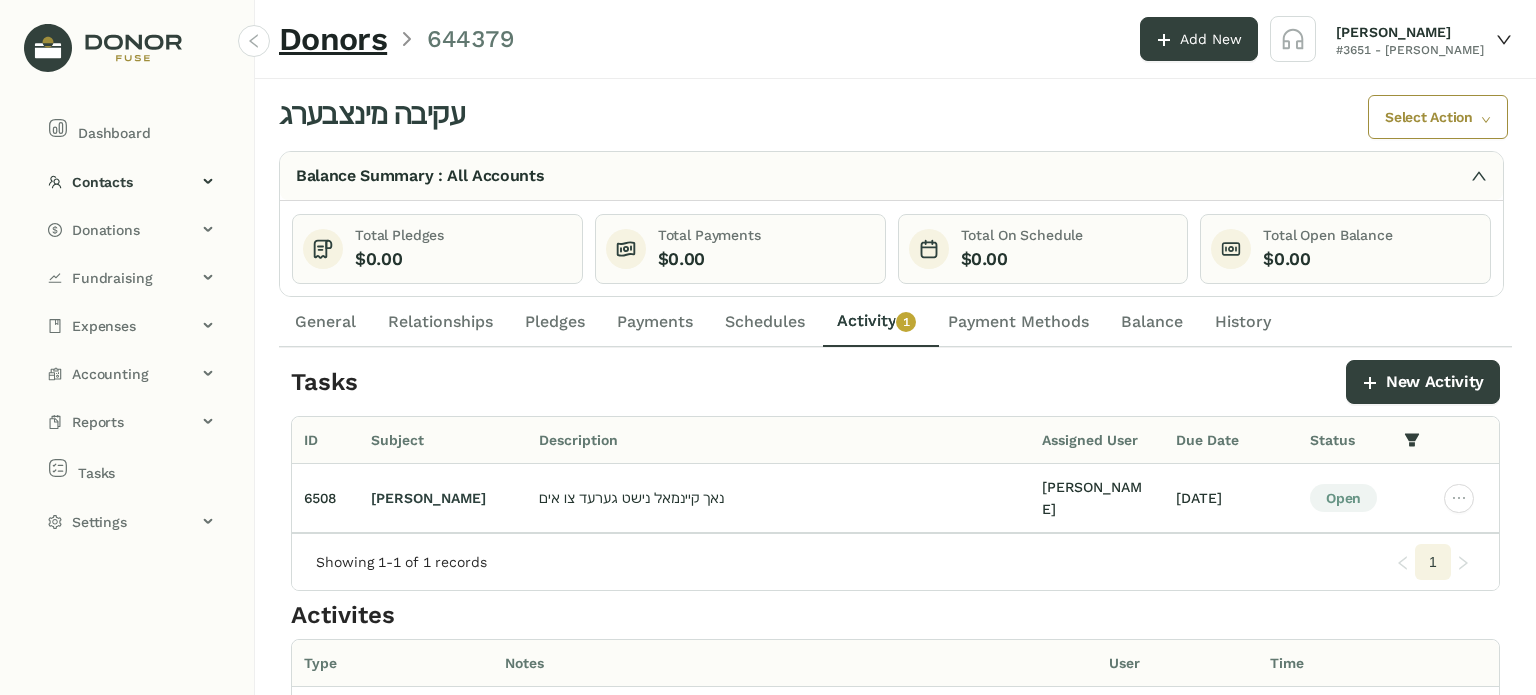 click on "General" 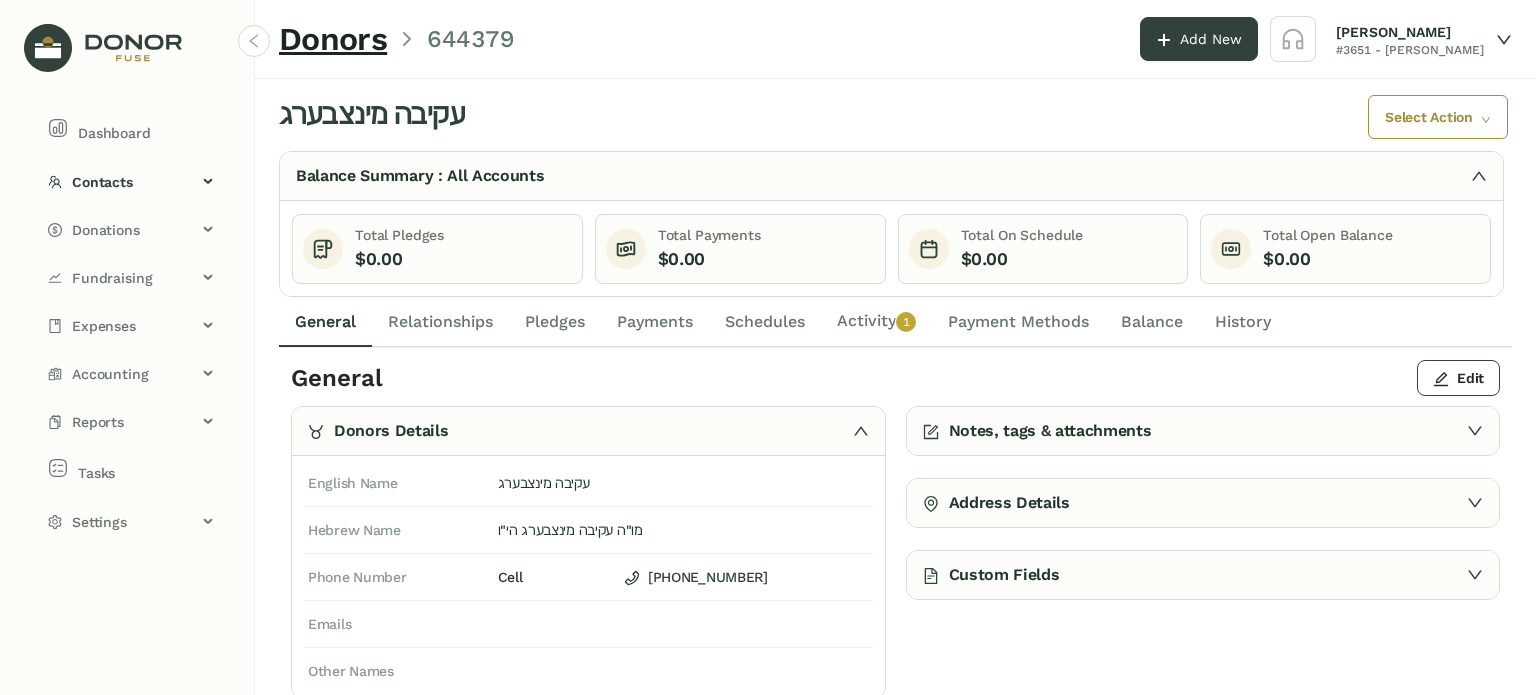 click on "Activity   0   1   2   3   4   5   6   7   8   9" 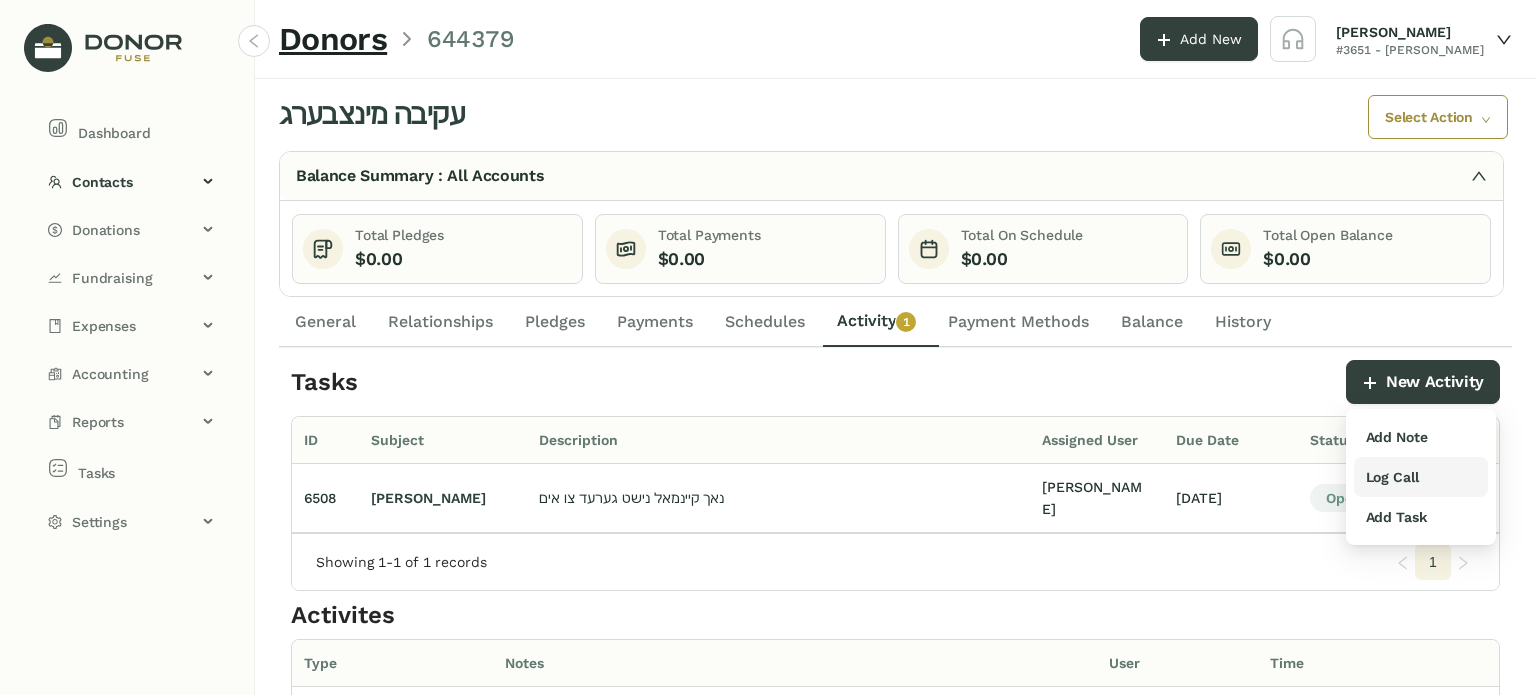 click on "Log Call" at bounding box center (1392, 477) 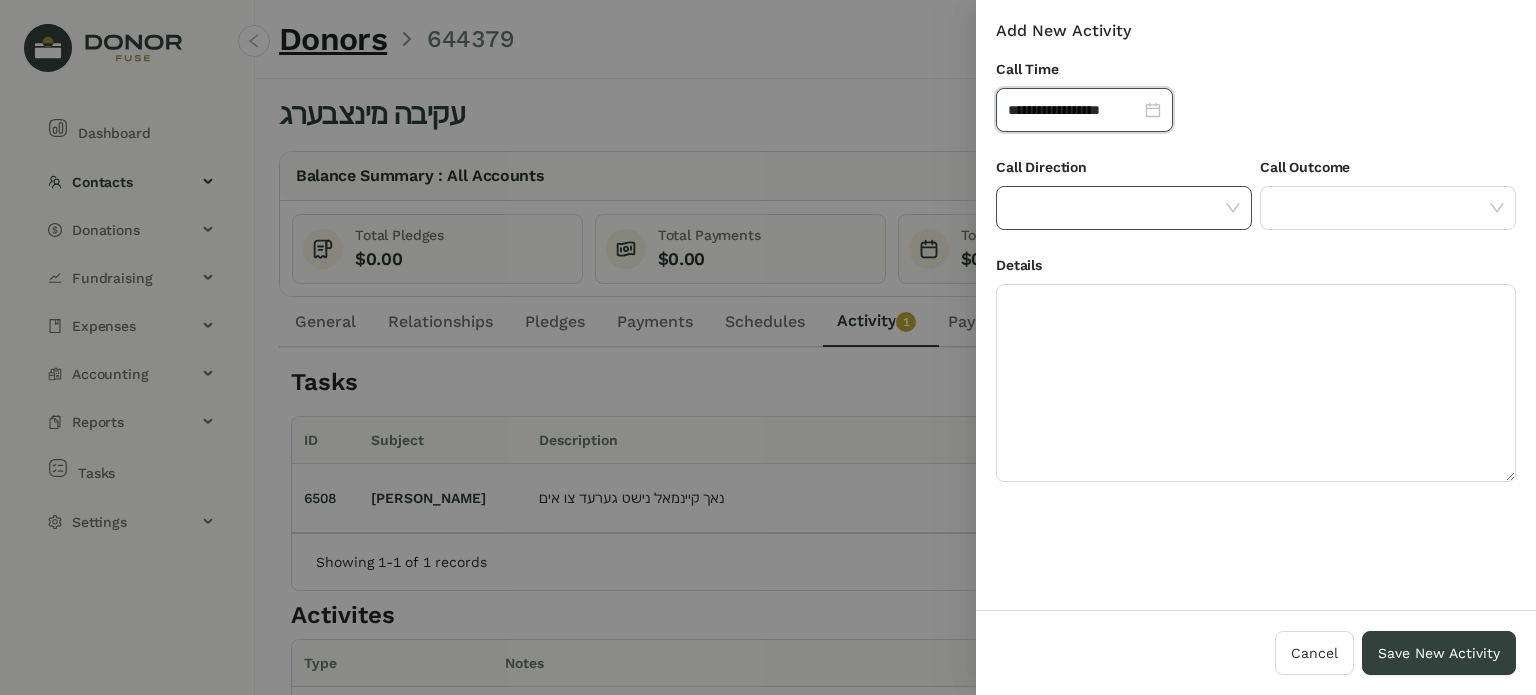 click 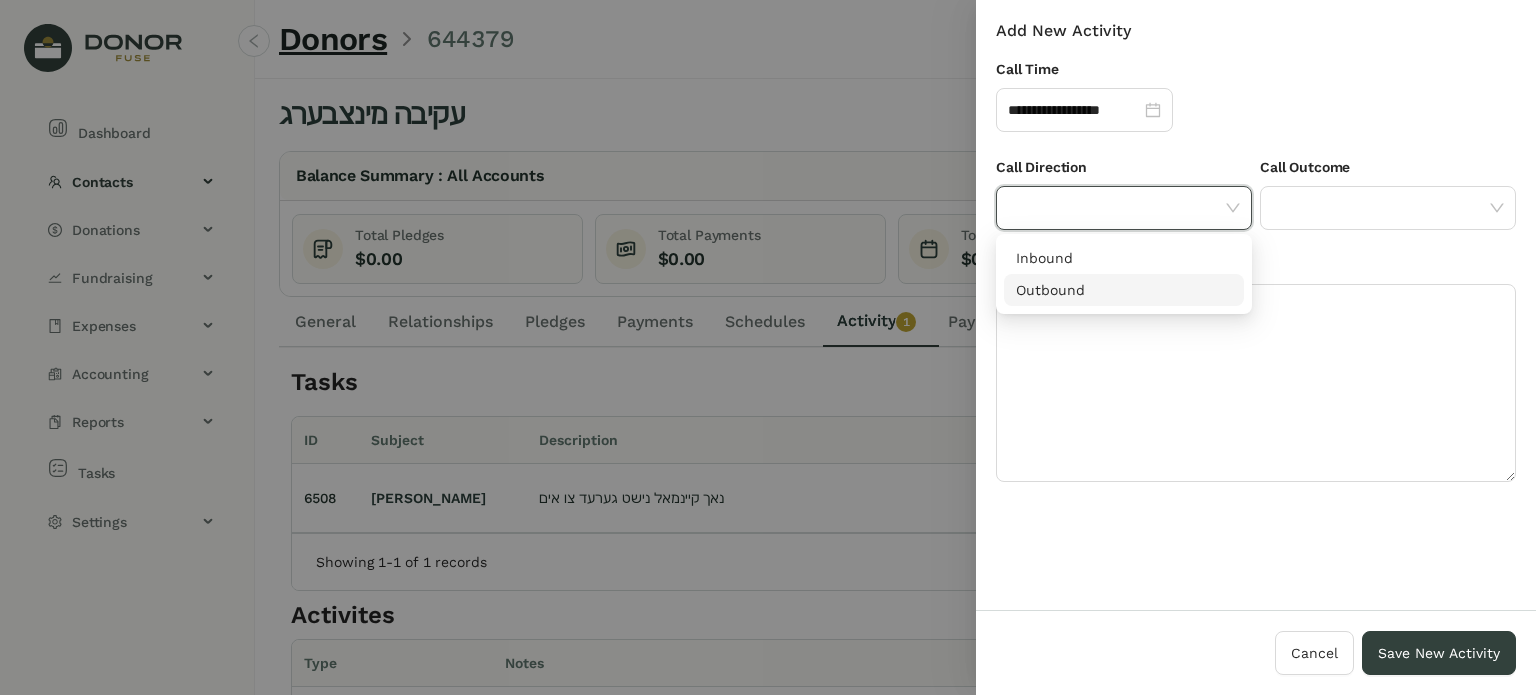 click on "Outbound" at bounding box center (1124, 290) 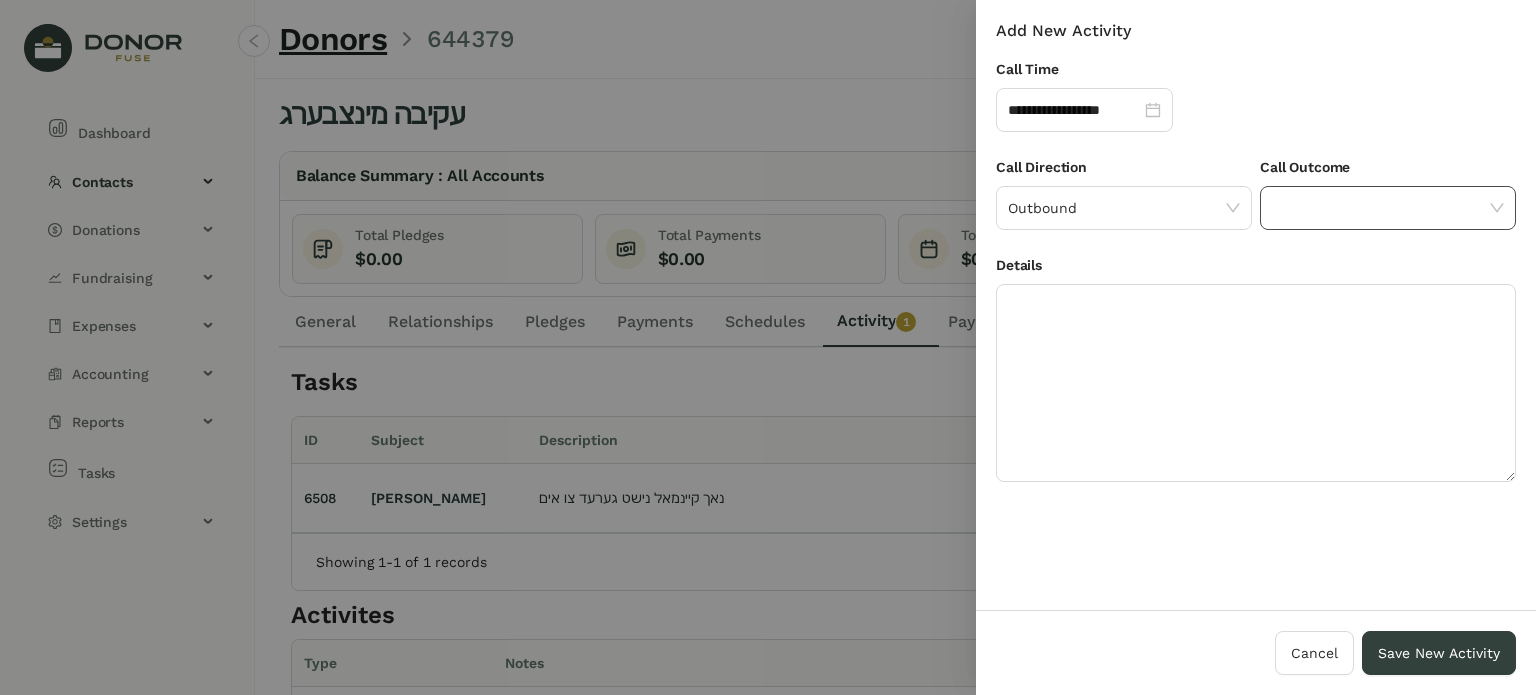 click 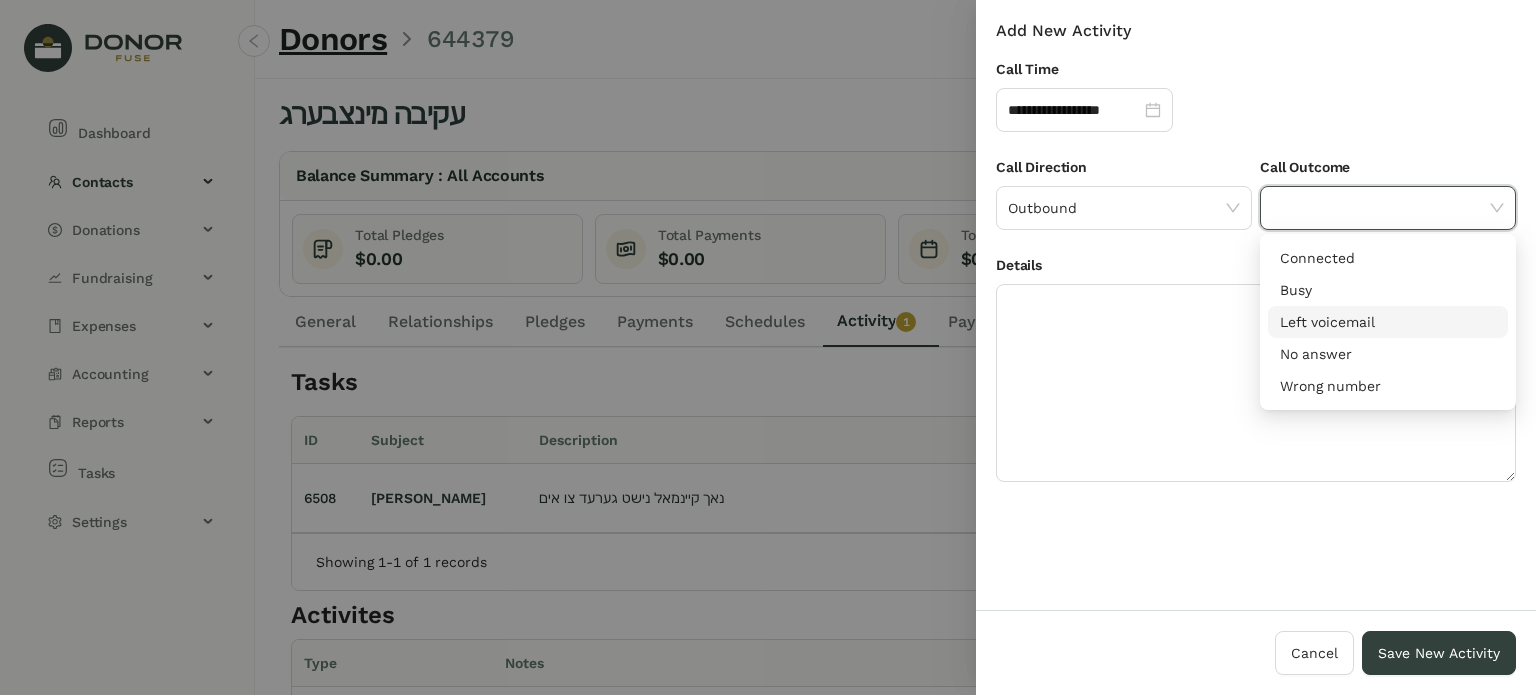 click on "Left voicemail" at bounding box center (1388, 322) 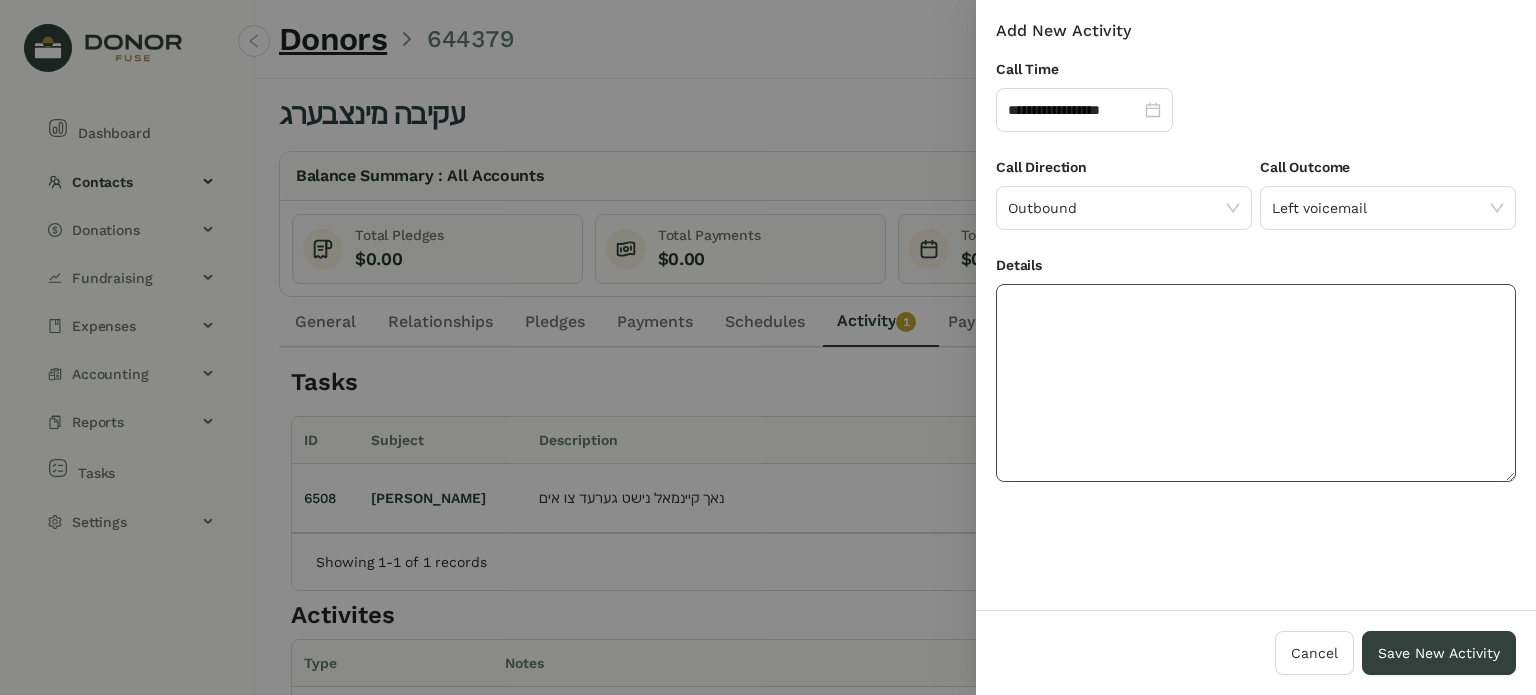 click 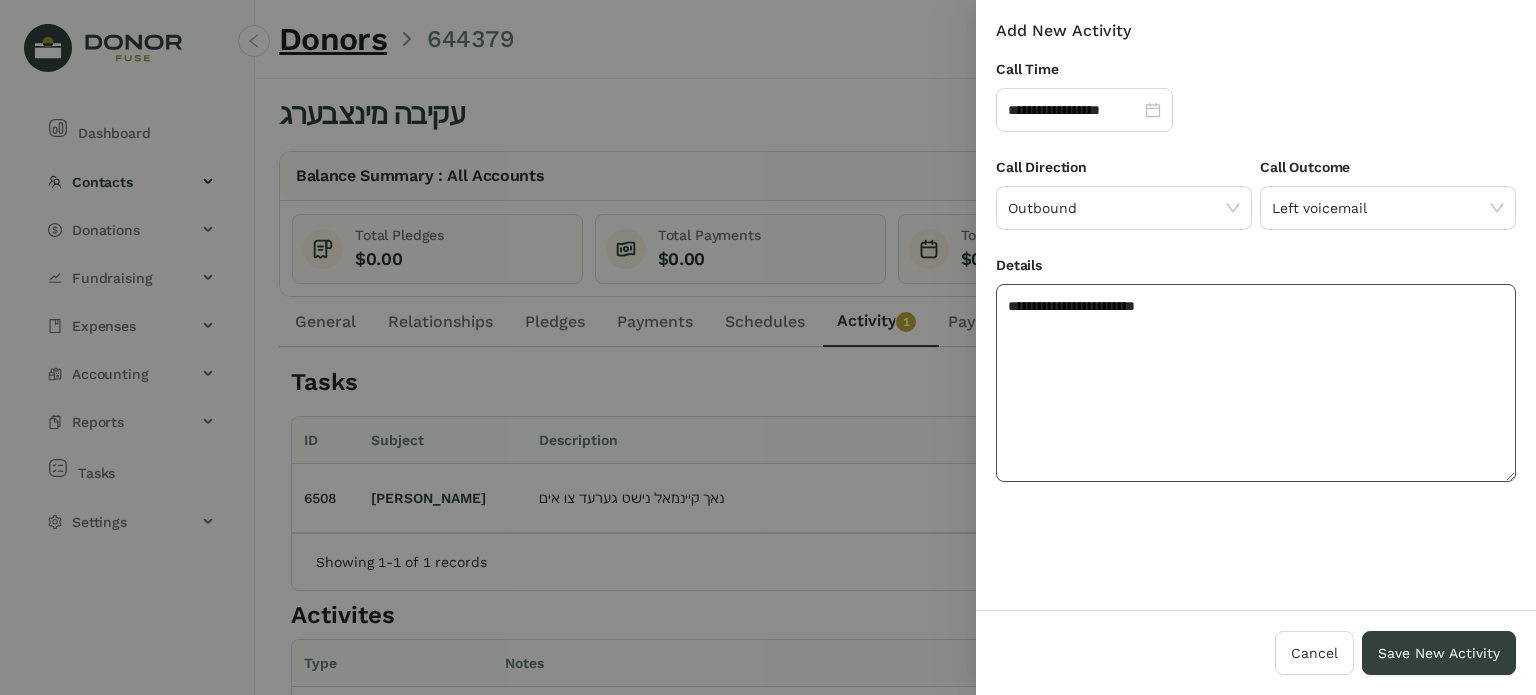 click on "**********" 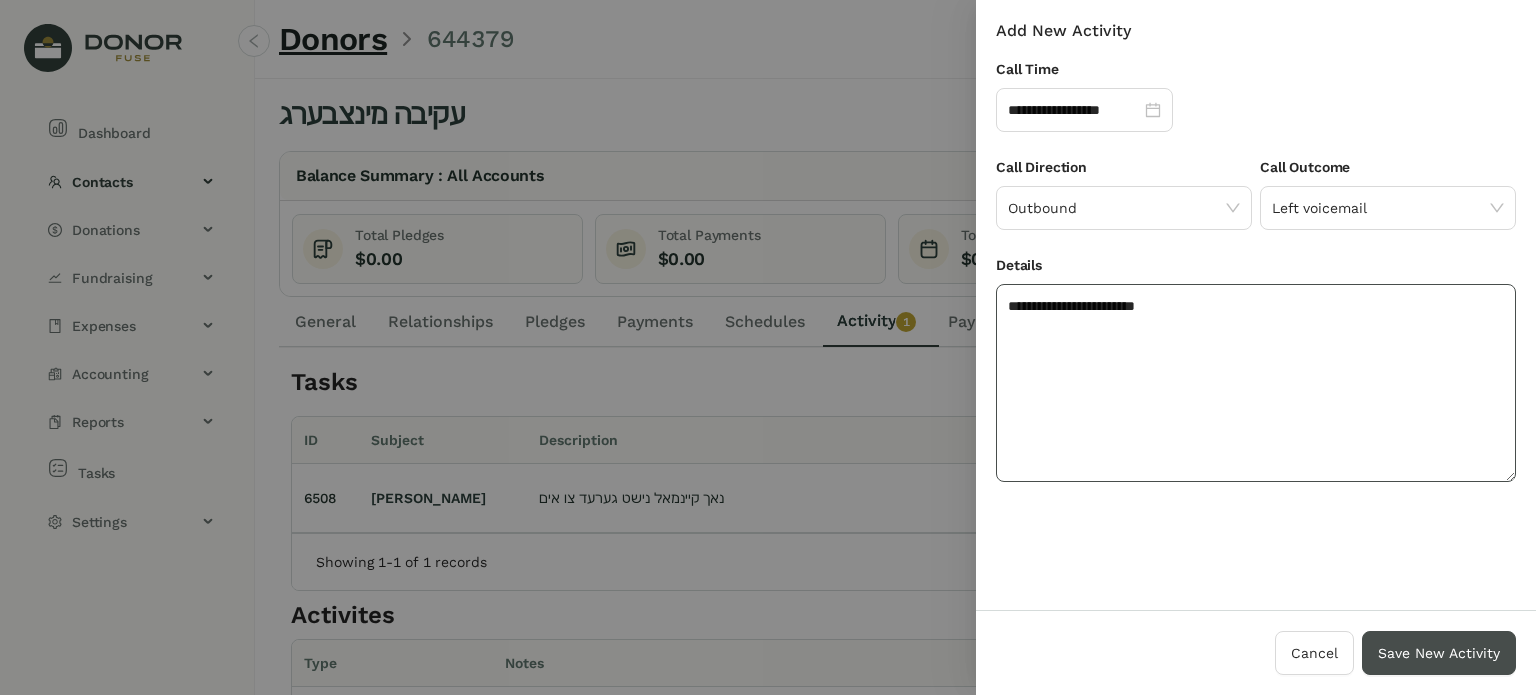 type on "**********" 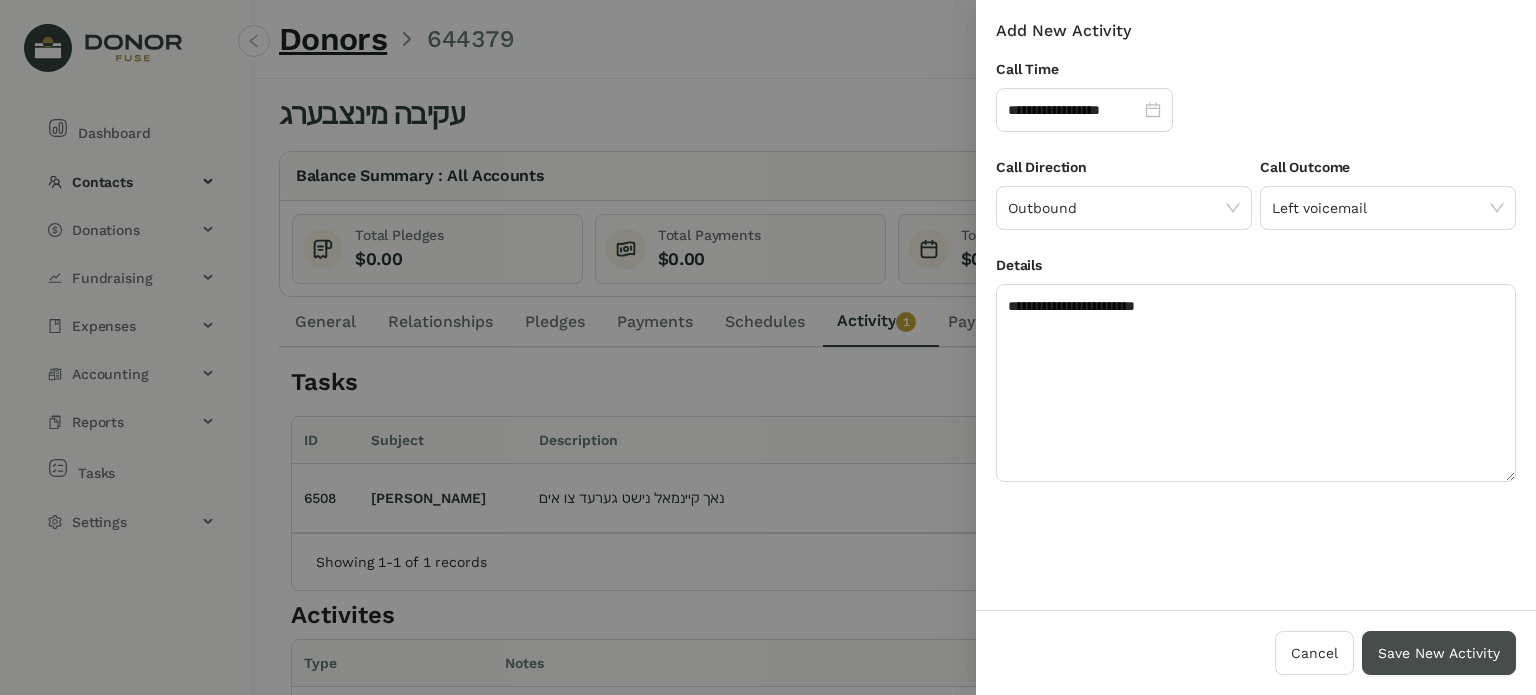 click on "Save New Activity" at bounding box center (1439, 653) 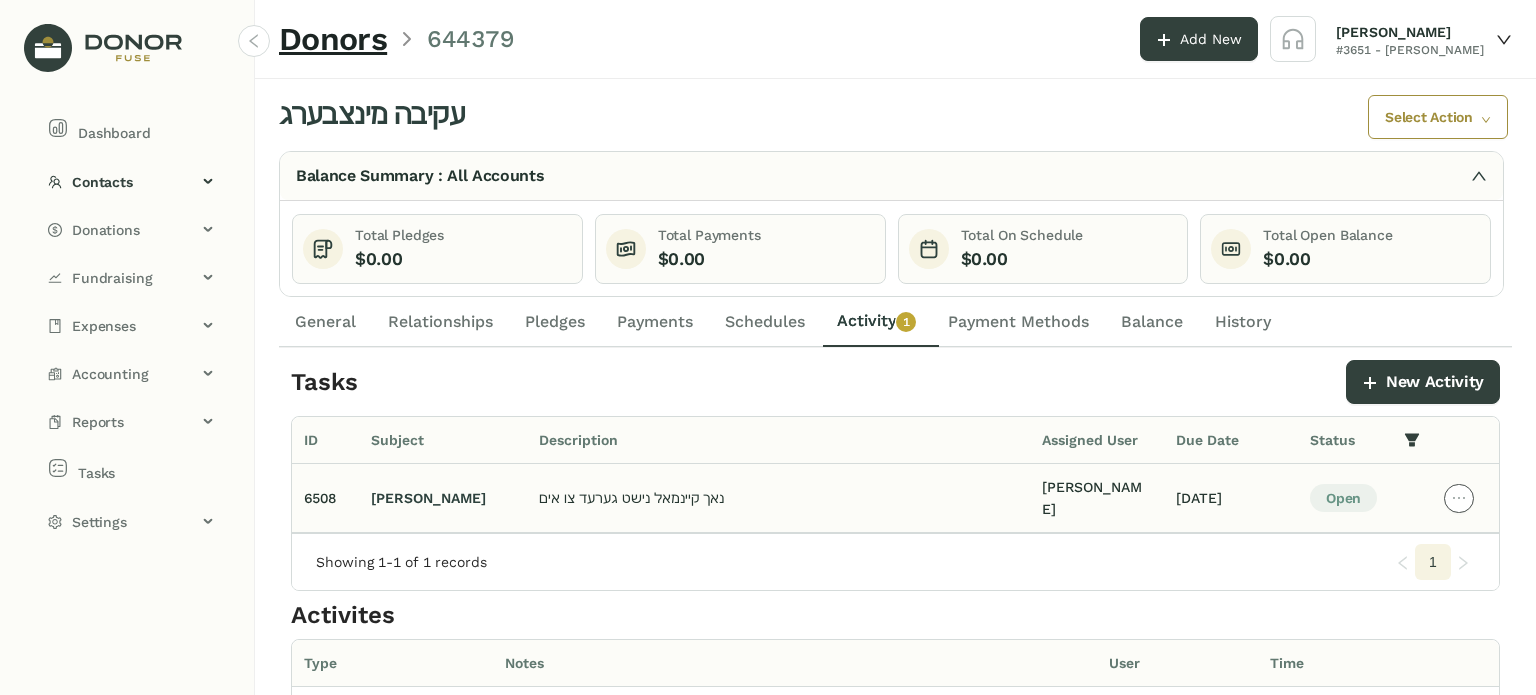 click 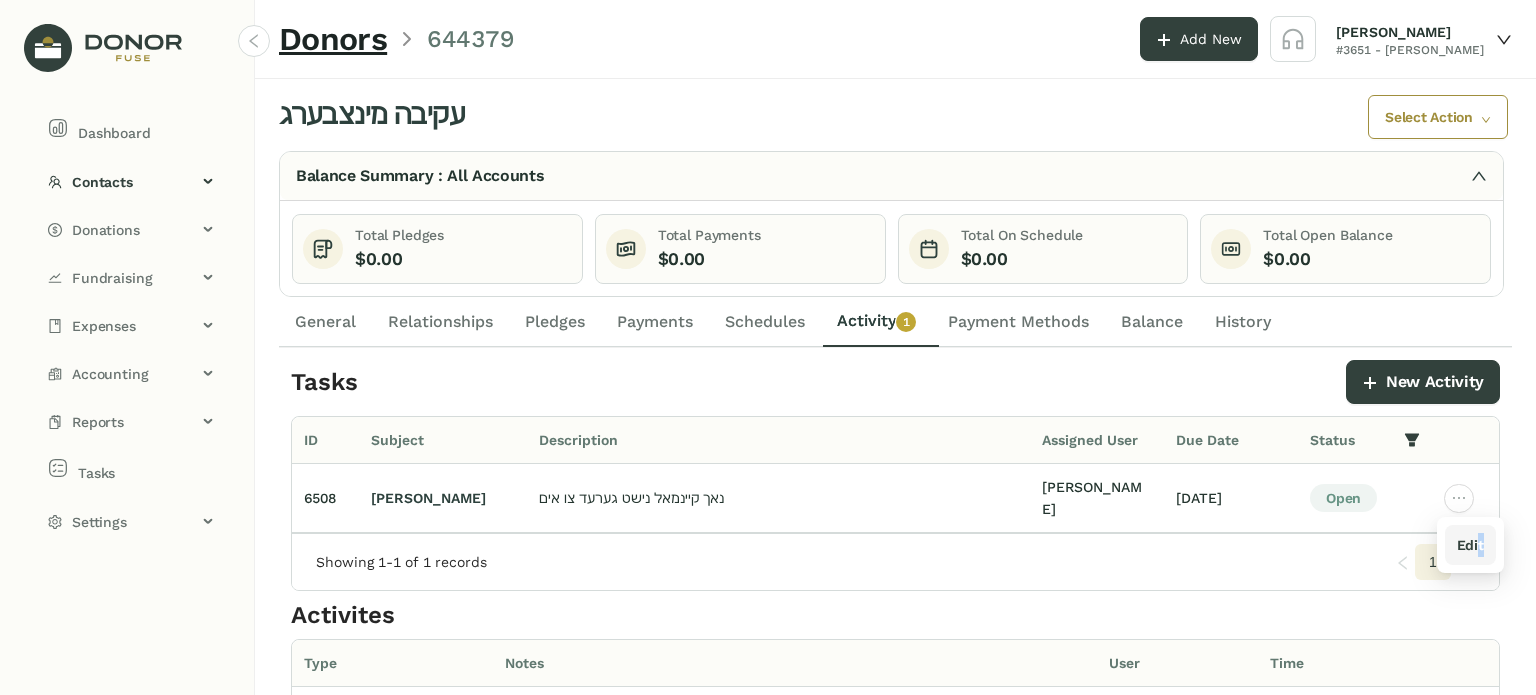 click on "Edit" at bounding box center [1470, 545] 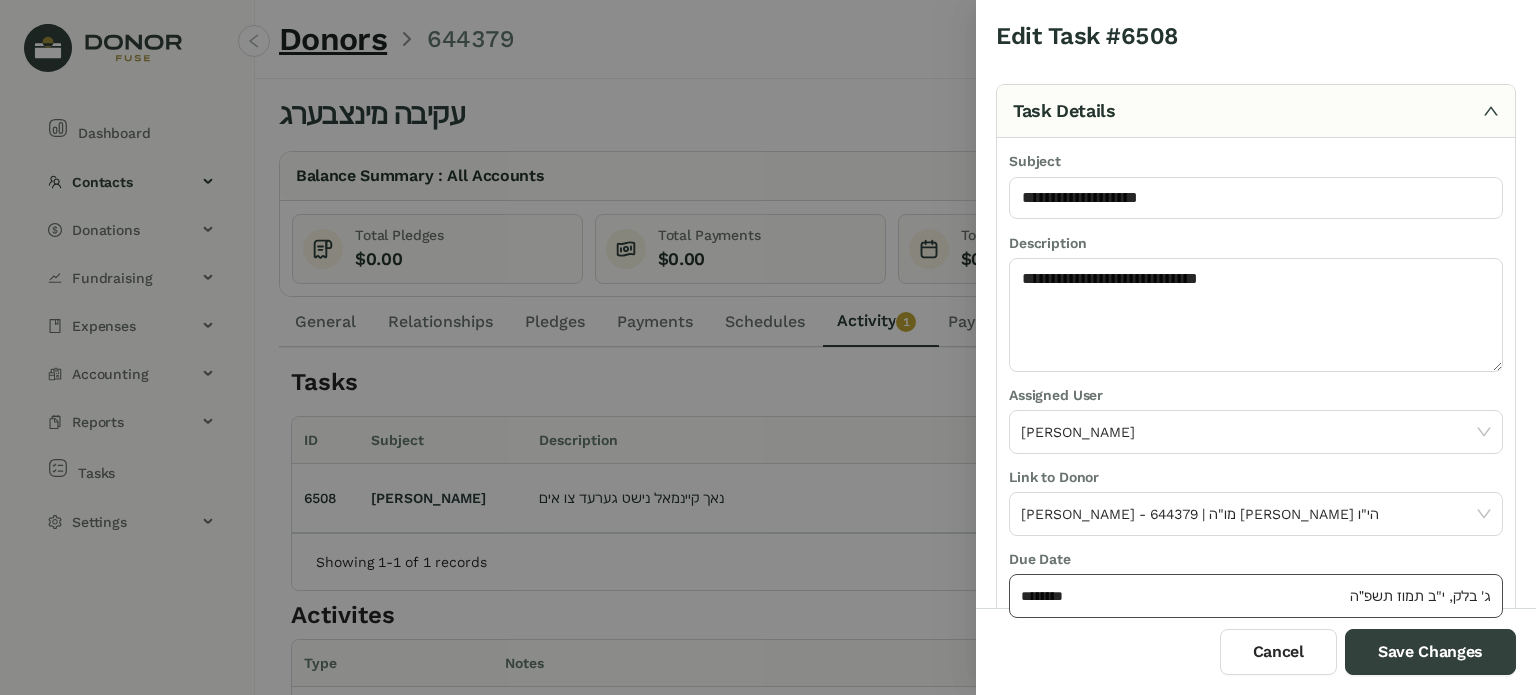 click on "********" 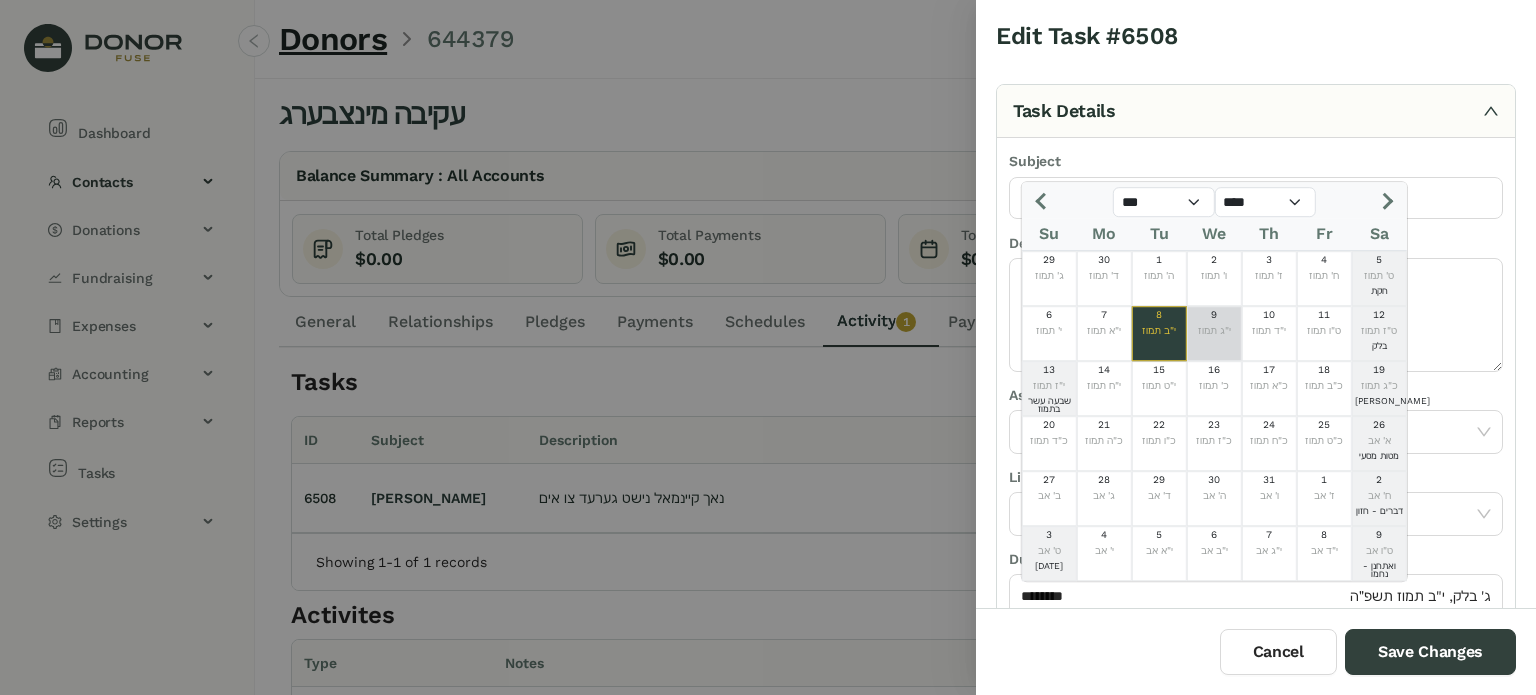 click on "י"ג תמוז" 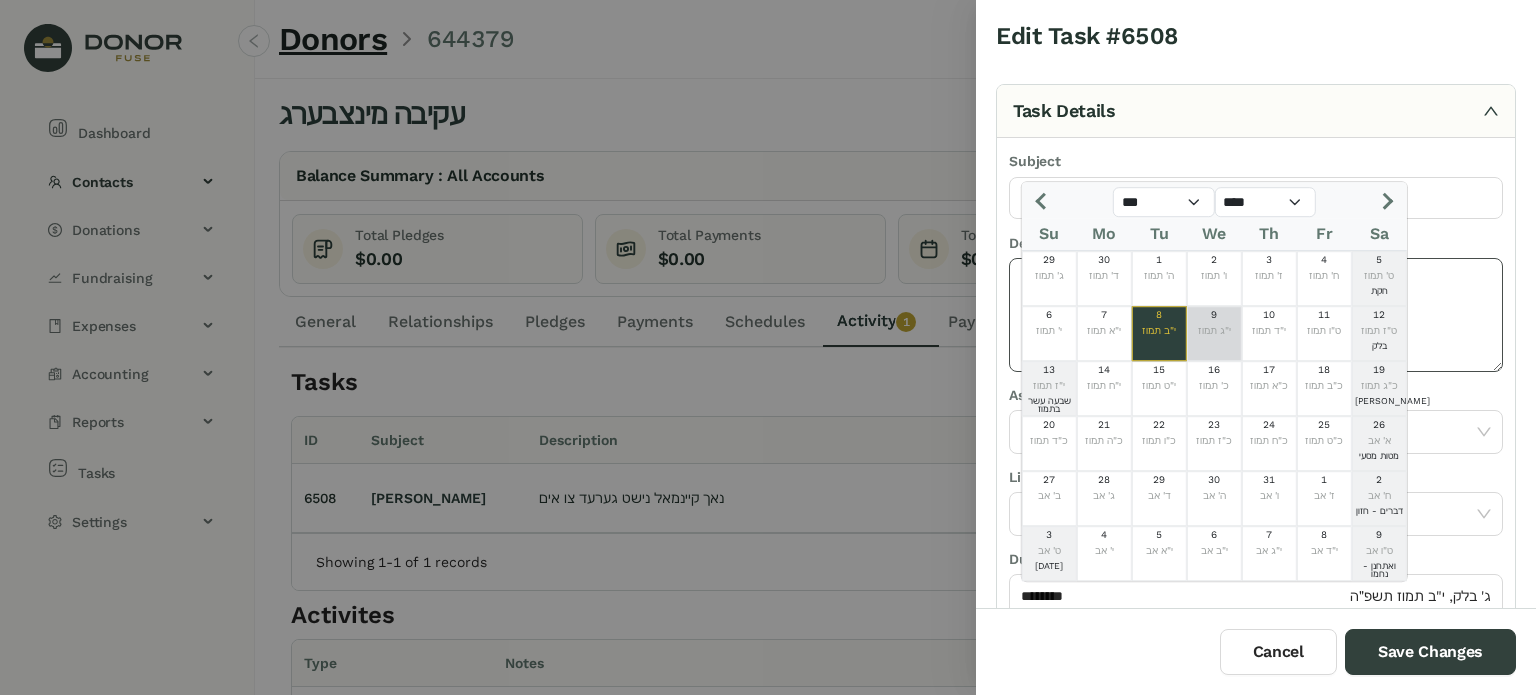 type on "********" 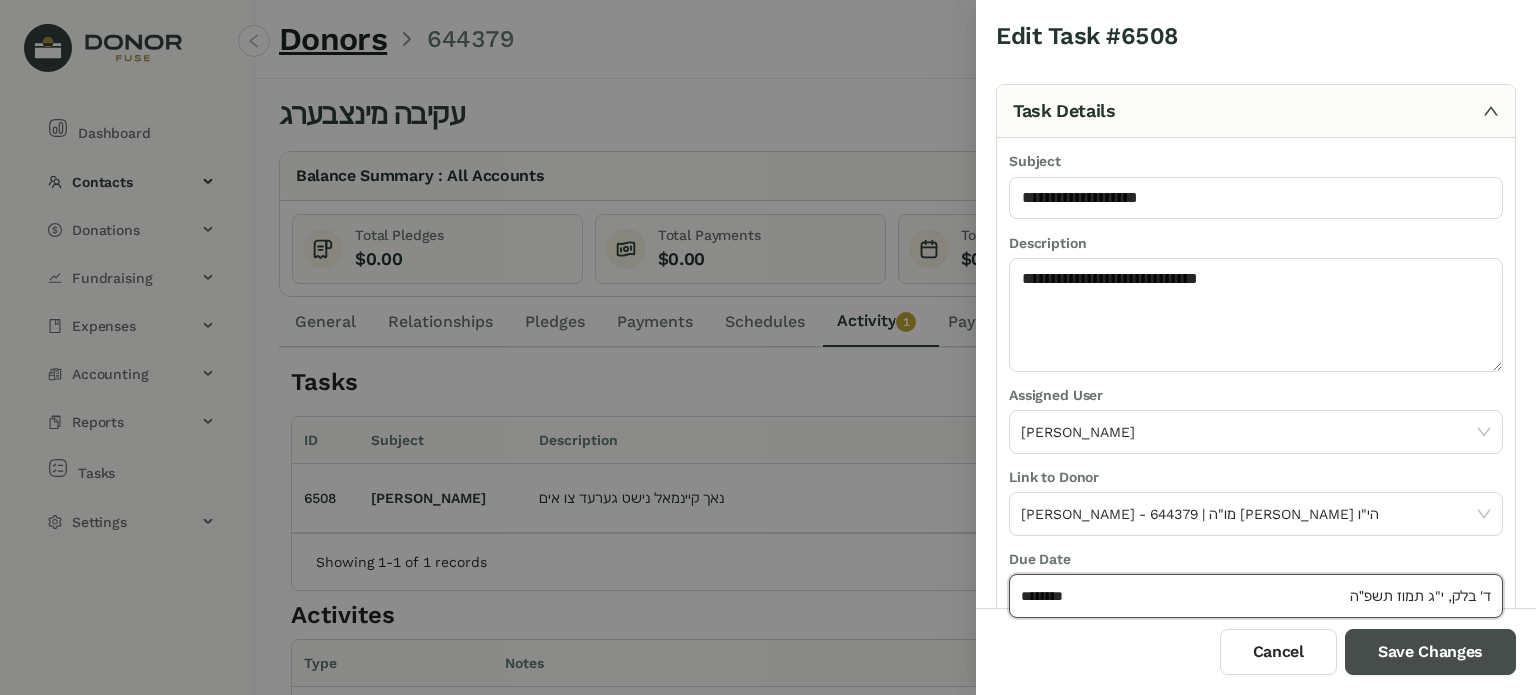 drag, startPoint x: 1420, startPoint y: 654, endPoint x: 1399, endPoint y: 645, distance: 22.847319 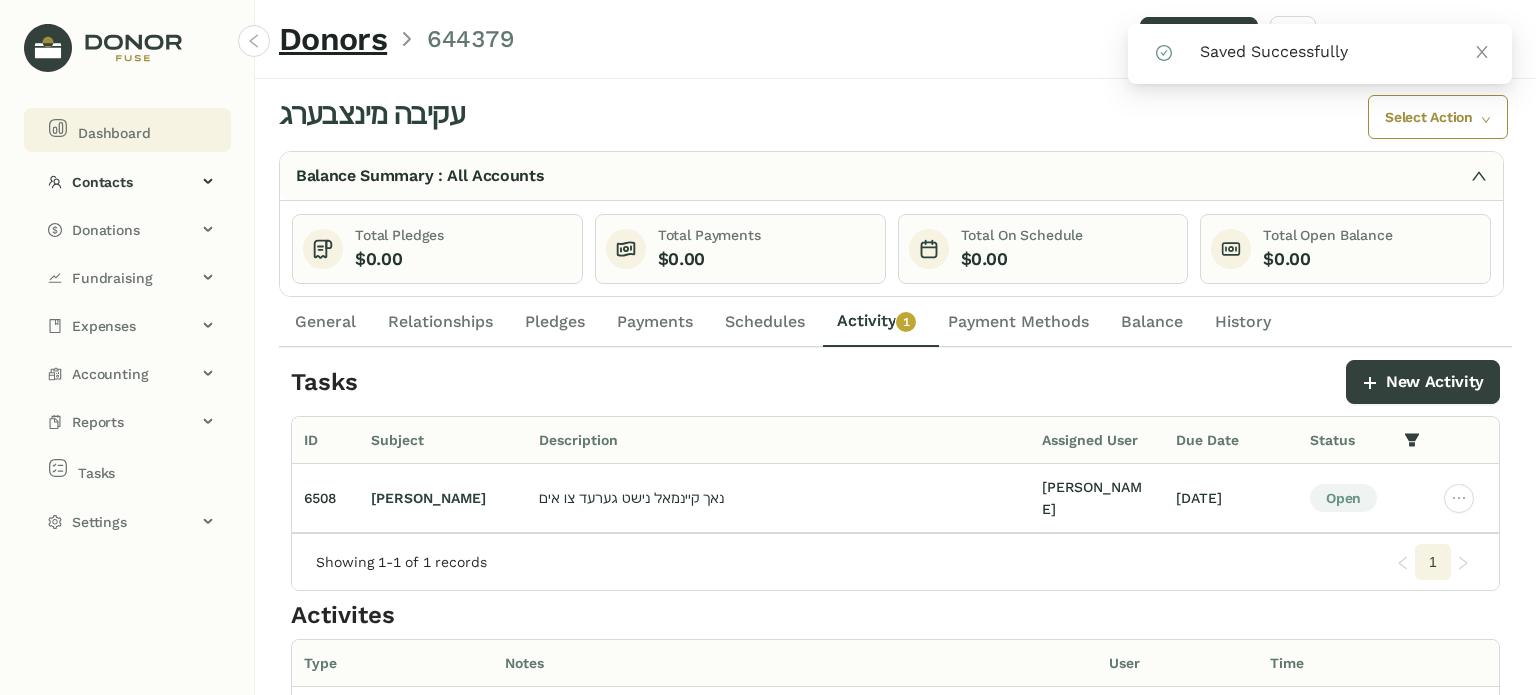 click on "Dashboard" 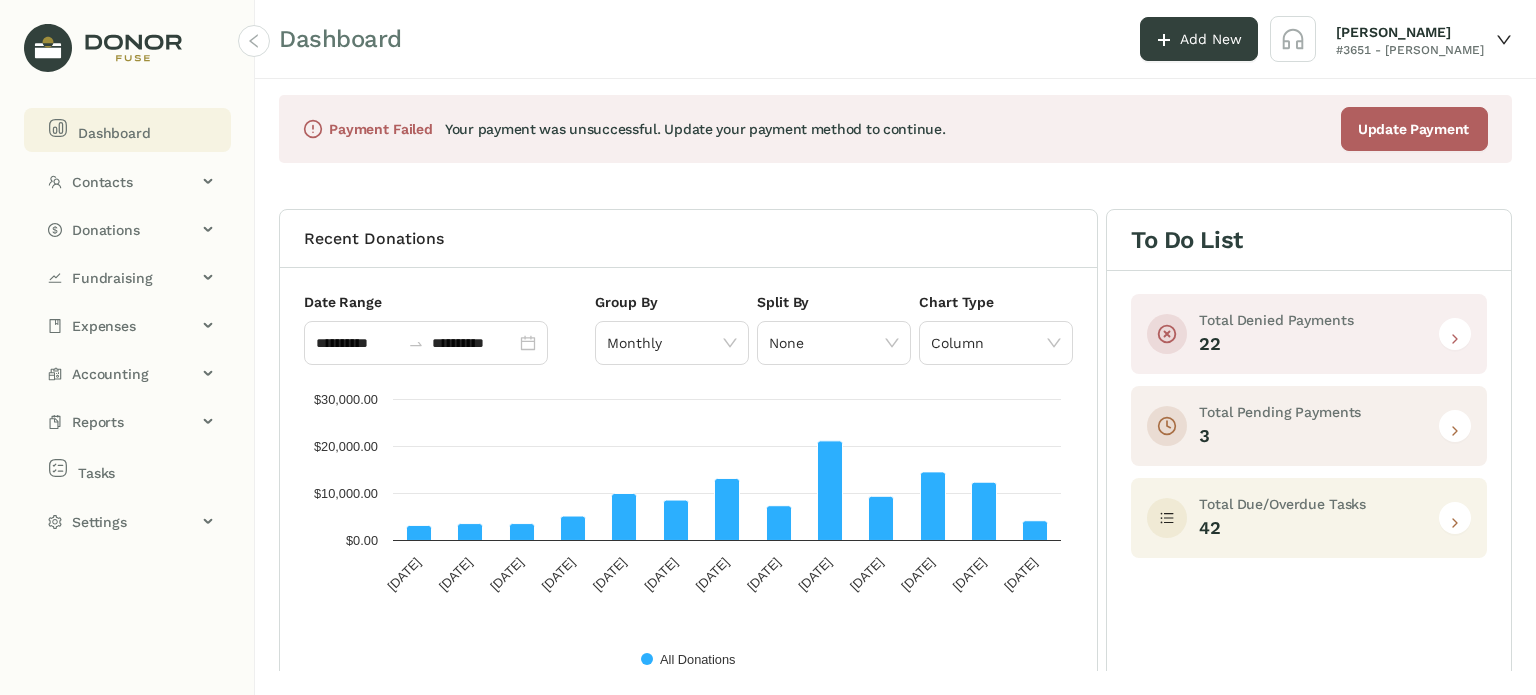 click 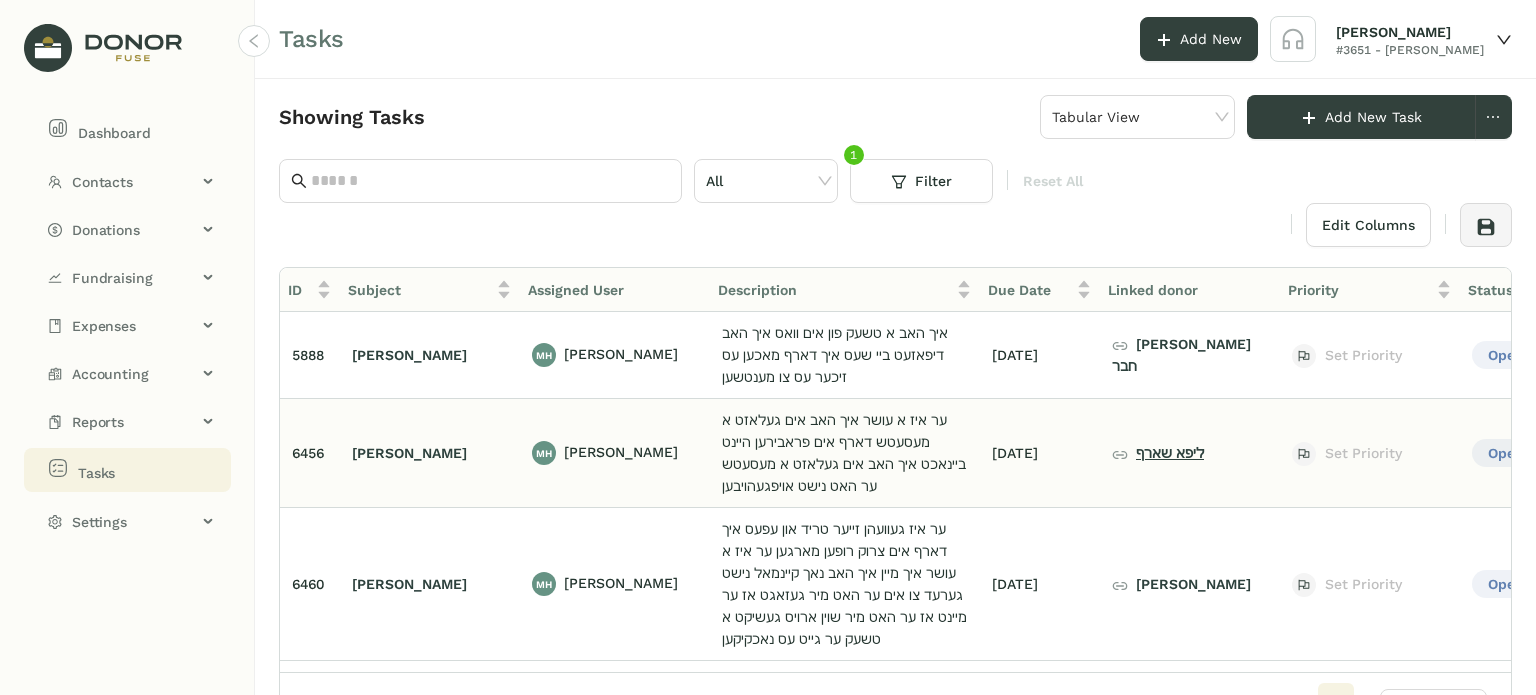 click on "ליפא שארף" 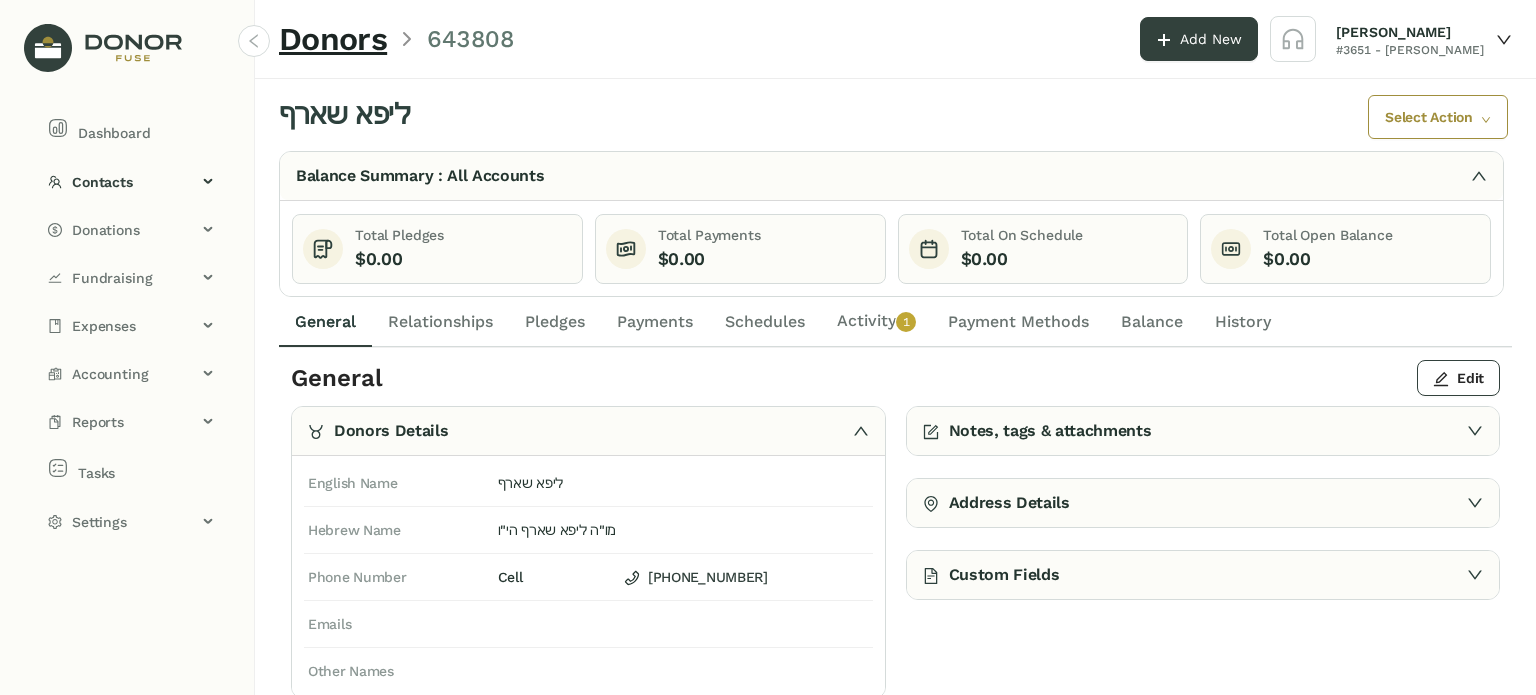 drag, startPoint x: 884, startPoint y: 323, endPoint x: 862, endPoint y: 341, distance: 28.42534 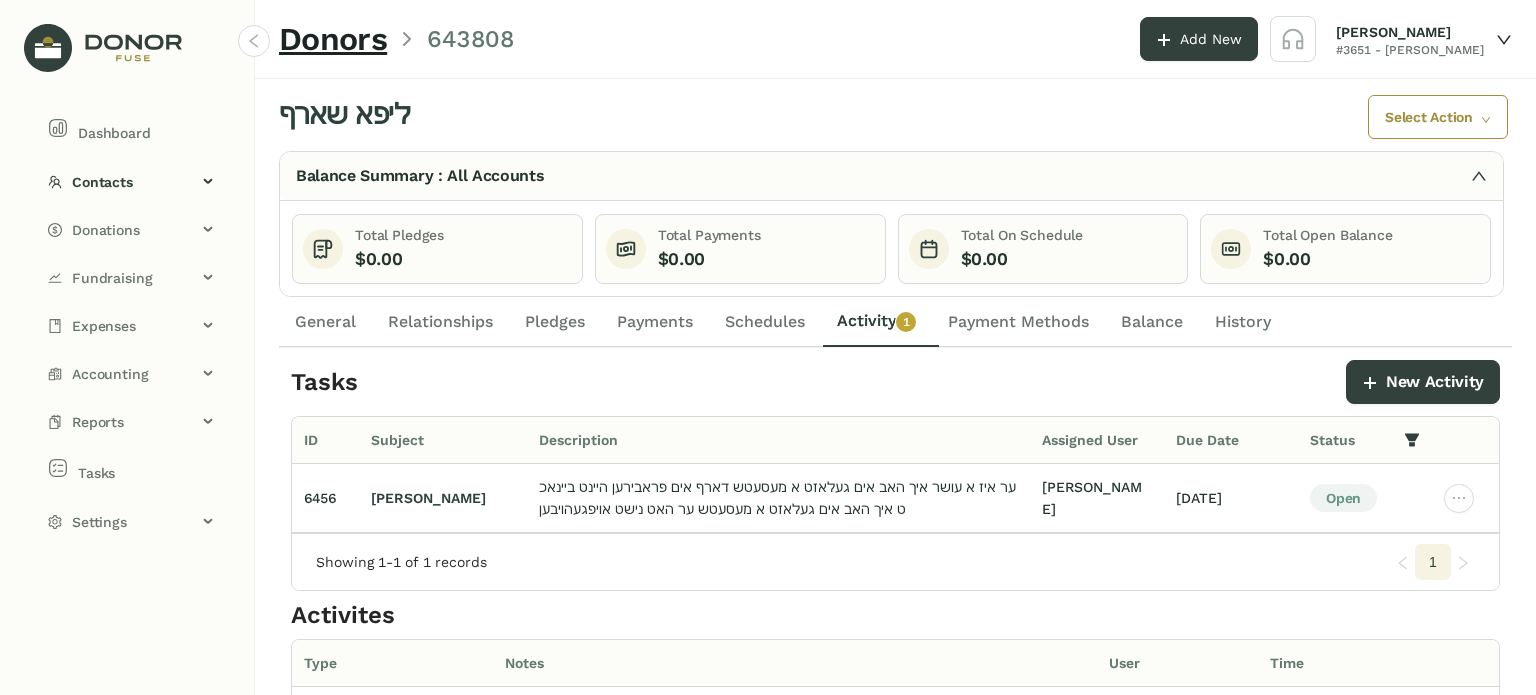 click on "General" 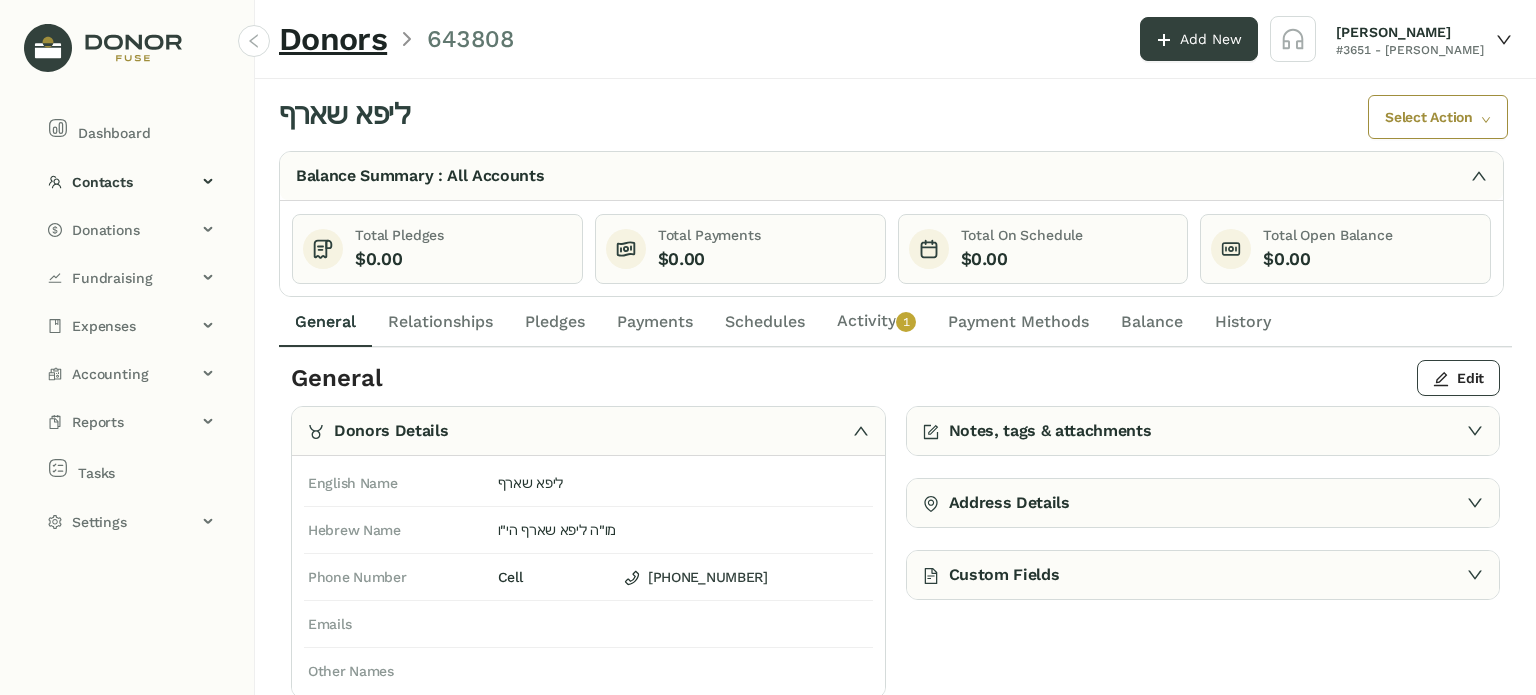 click on "Pledges" 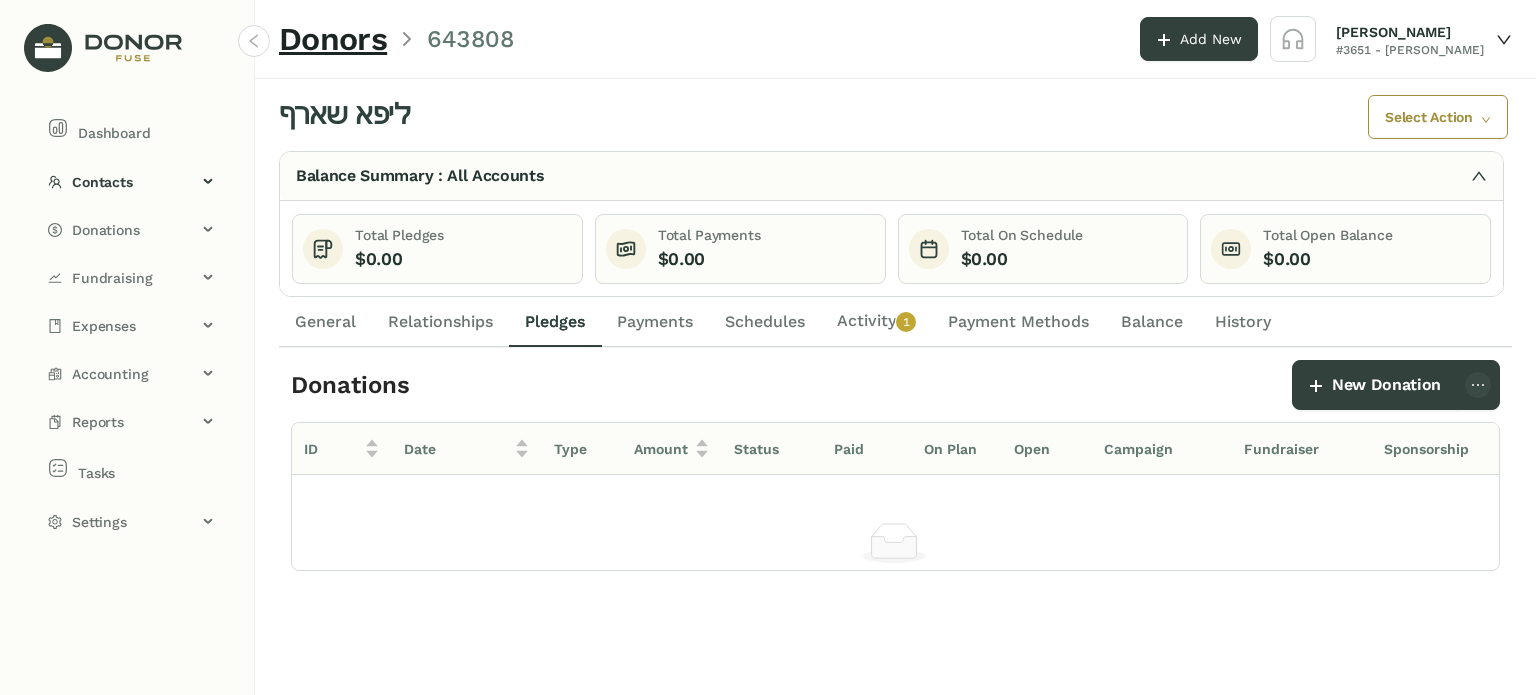 click on "Relationships" 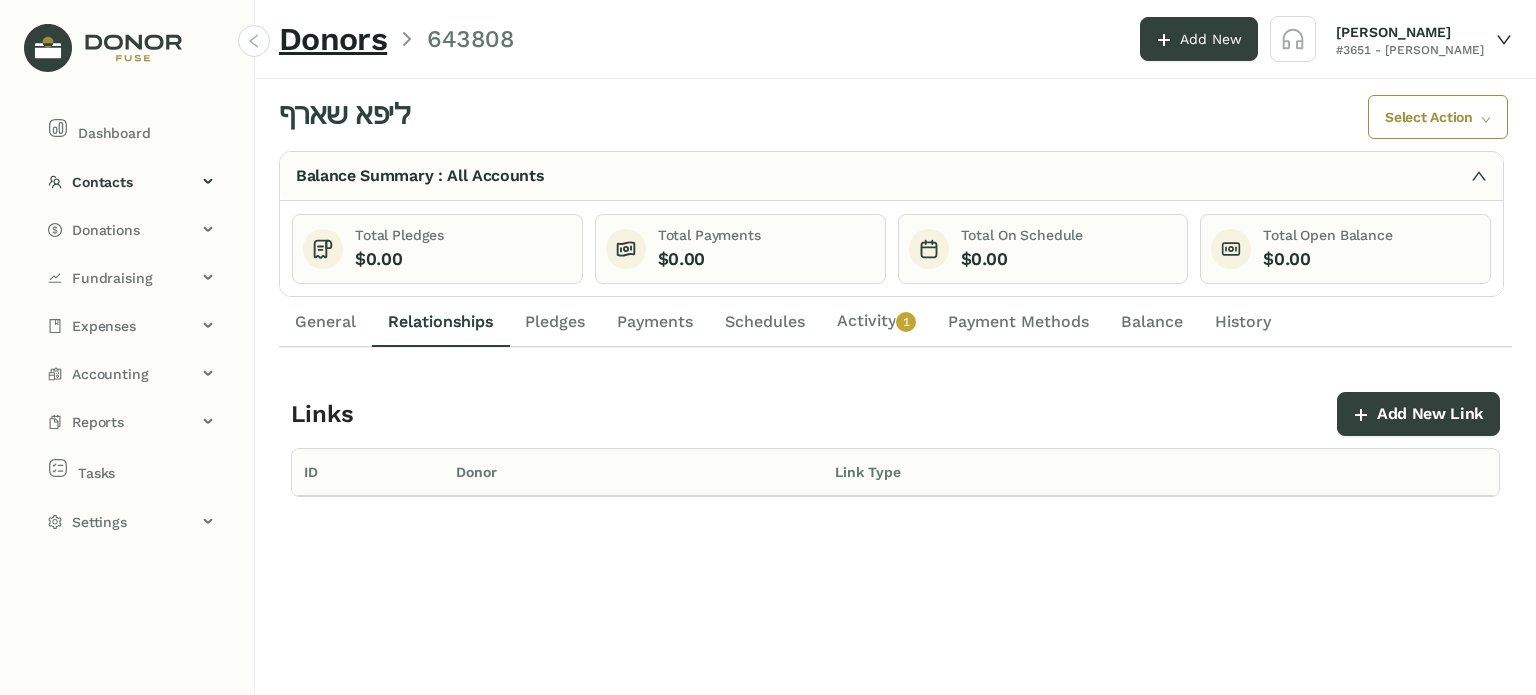 click on "Dashboard Contacts Donors Lists Donations Pledges Payments Schedules Campaigns Fundraising Fundraisers Sponsorships Events Expenses Vendors Bills Print Checks Accounting Transactions Chart of Accounts Funds Bank Feed Reconciliation Reports Fundraising Open Pledges Profit & Loss Balance Sheet Account Transactions Vendor Balance Expired Pay. Methods Tasks Settings Account Settings Users Devices Donation Links Gateway Accounts Modules Automations Templates" 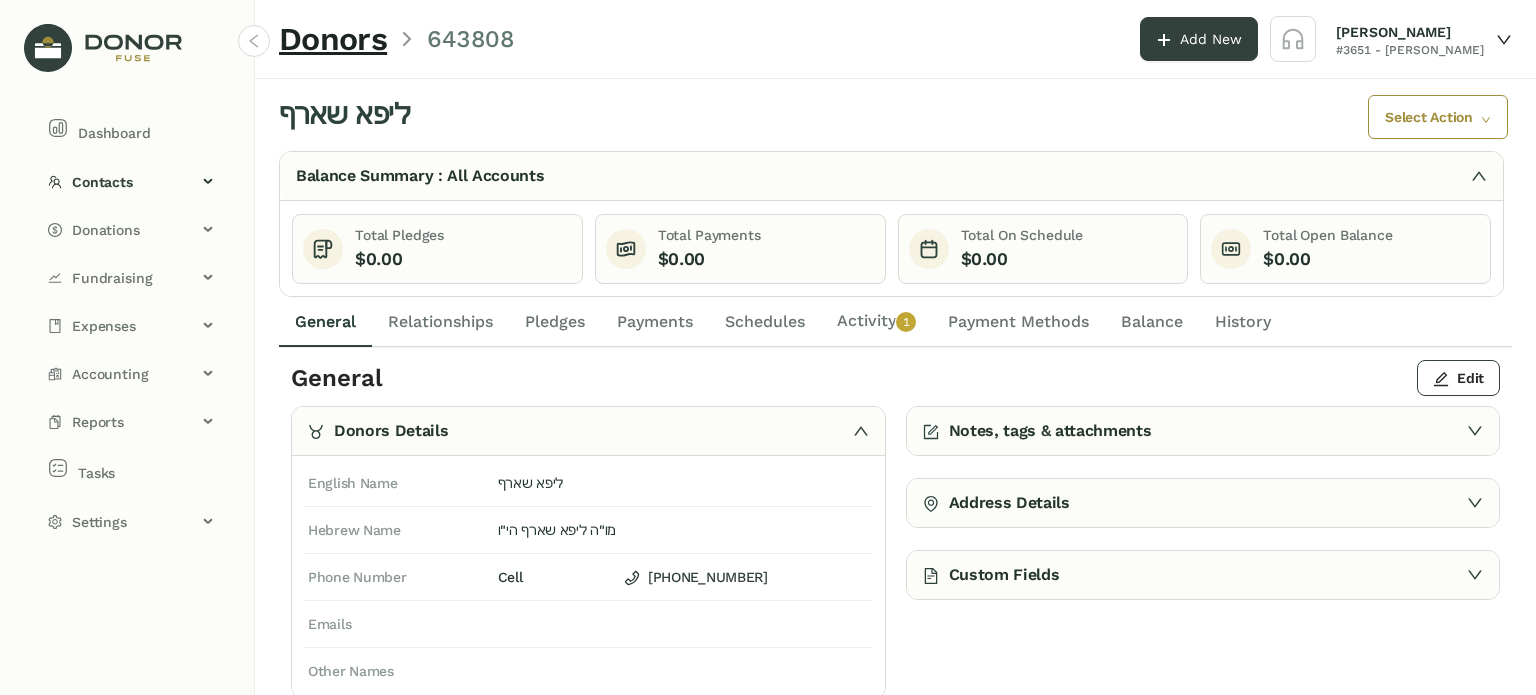 click on "Activity   0   1   2   3   4   5   6   7   8   9" 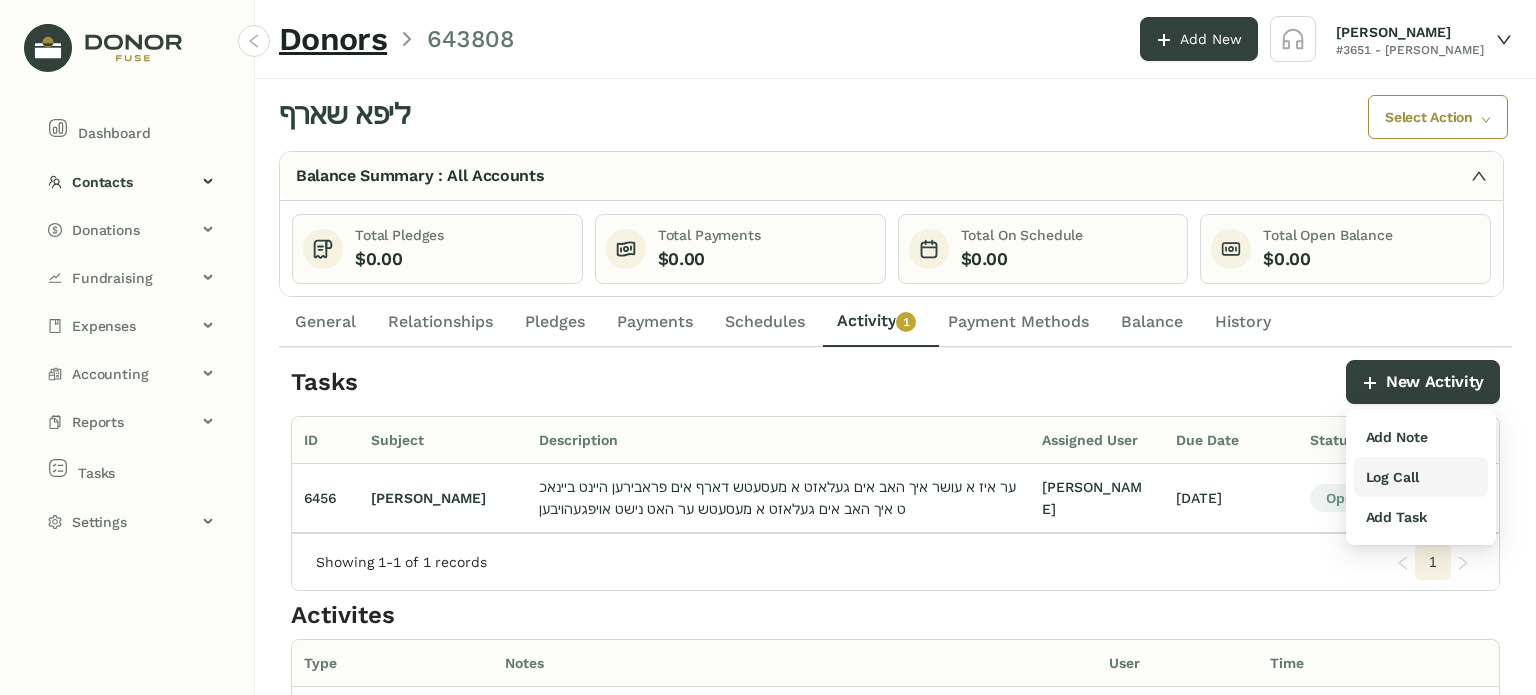 click on "Log Call" at bounding box center [1421, 477] 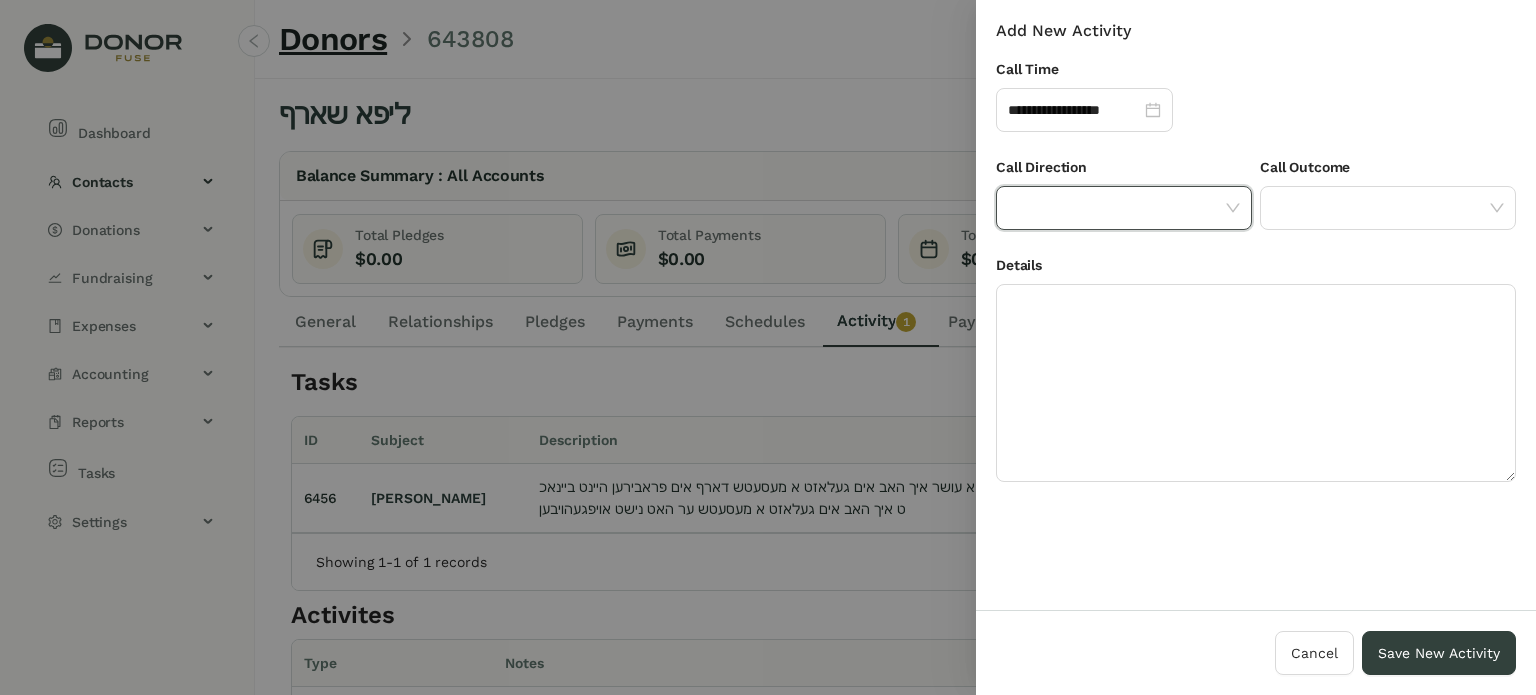 click 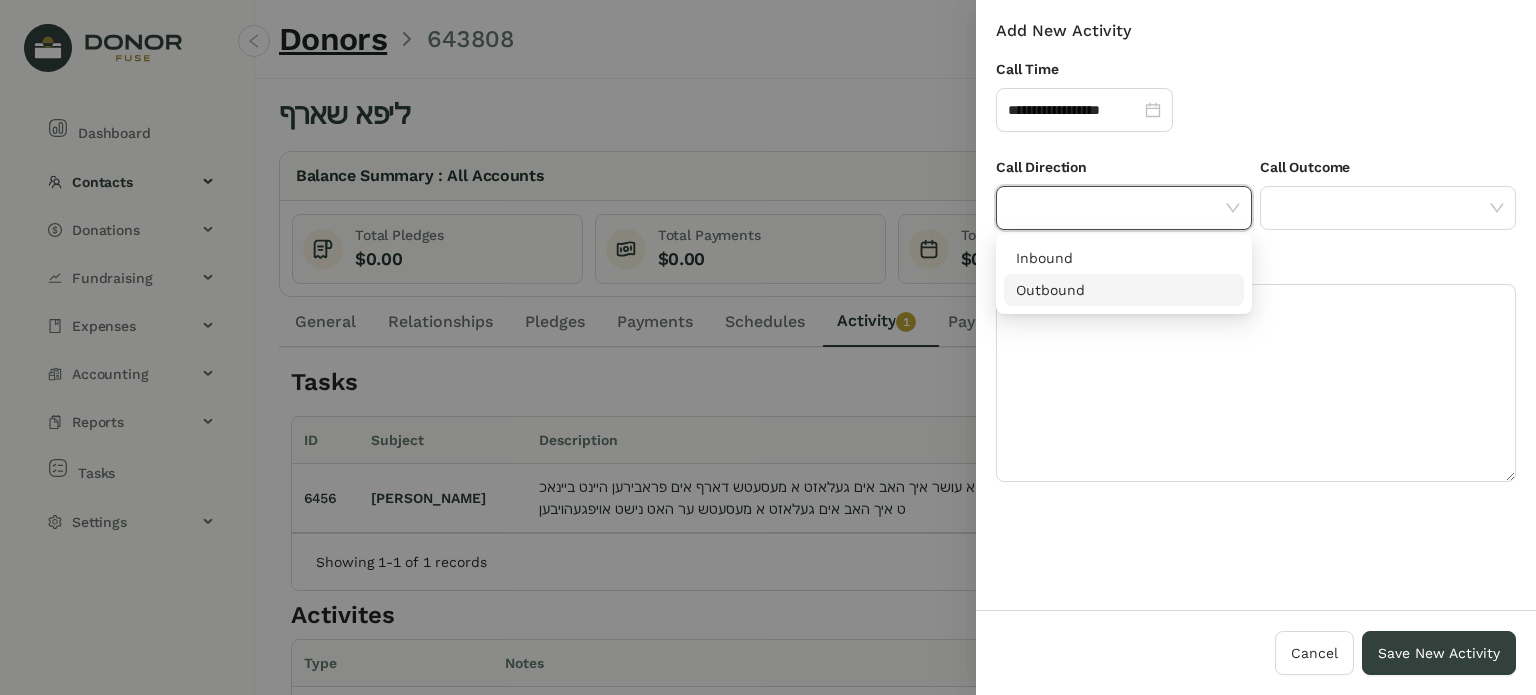 click on "Inbound Outbound" at bounding box center (1124, 274) 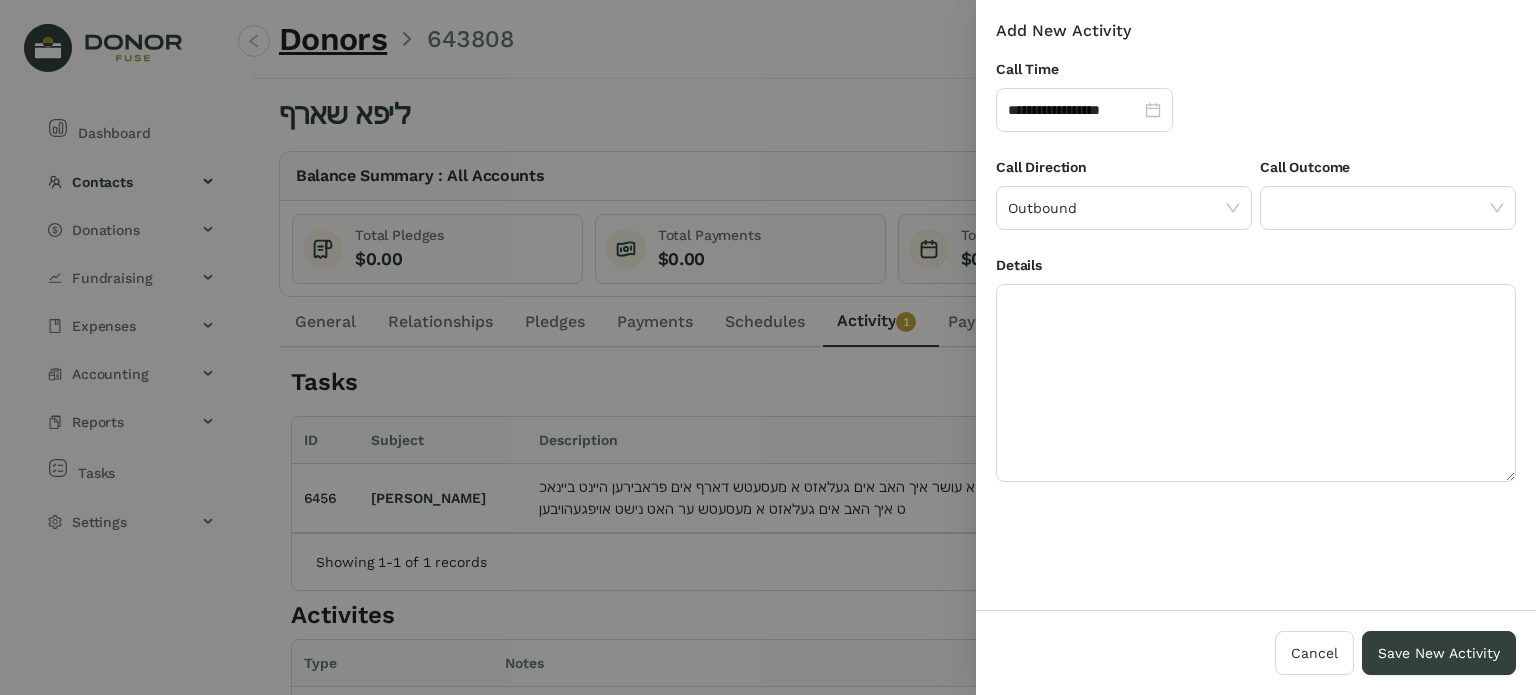 click on "Call Outcome" at bounding box center (1388, 171) 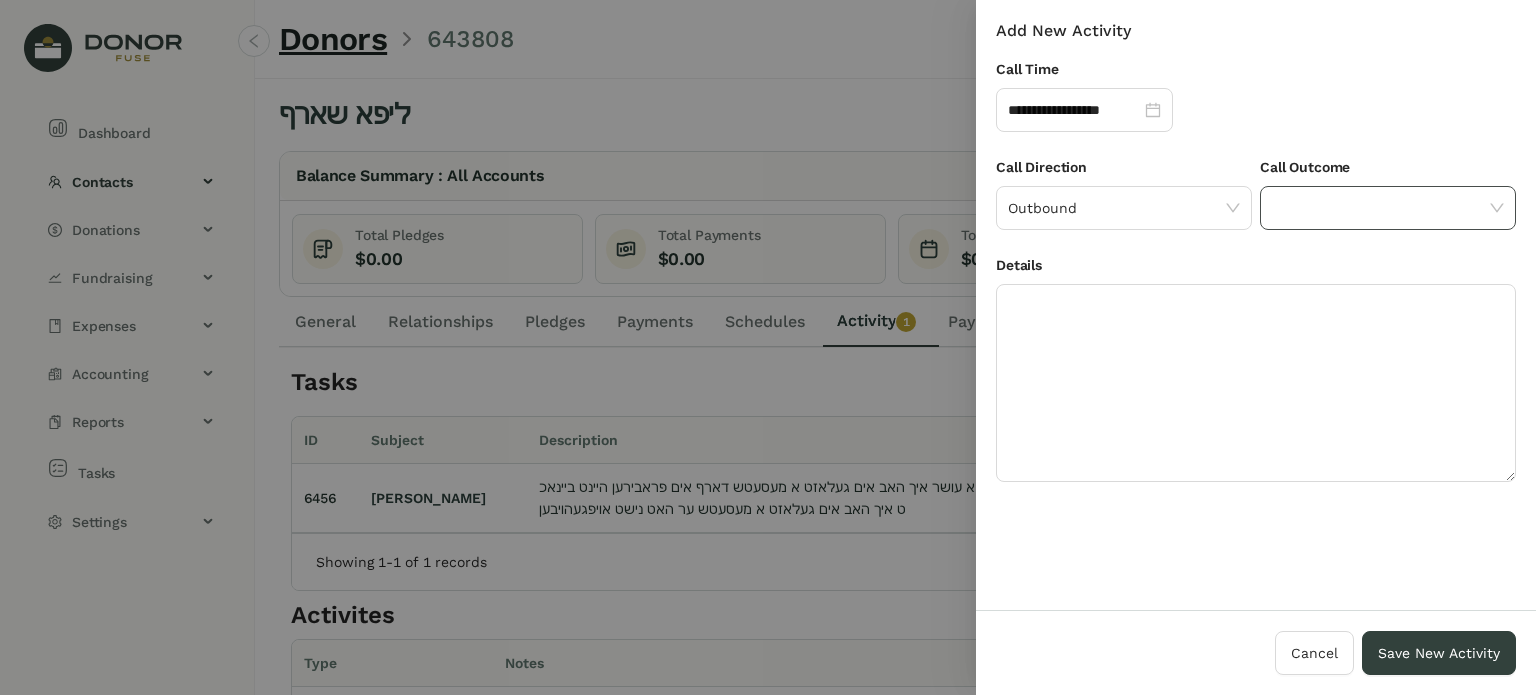 click 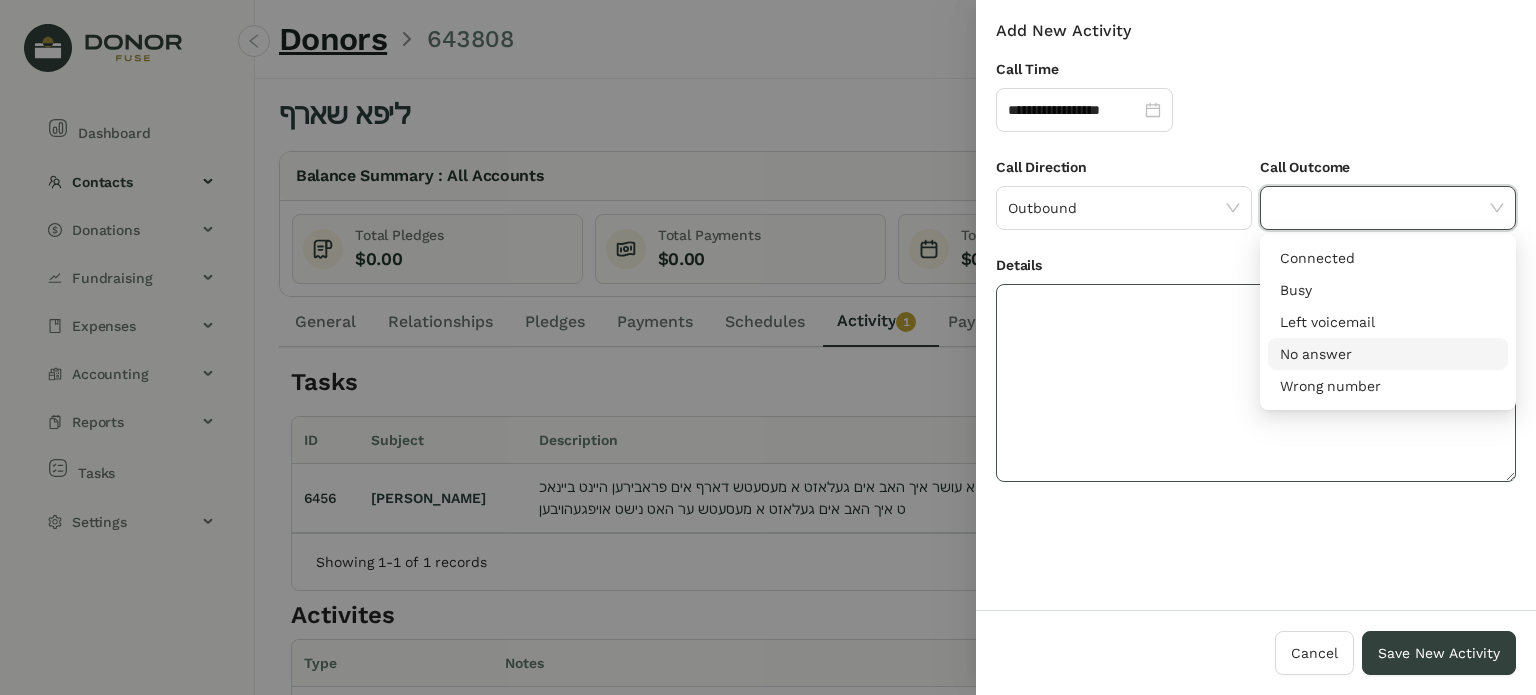click on "No answer" at bounding box center [1388, 354] 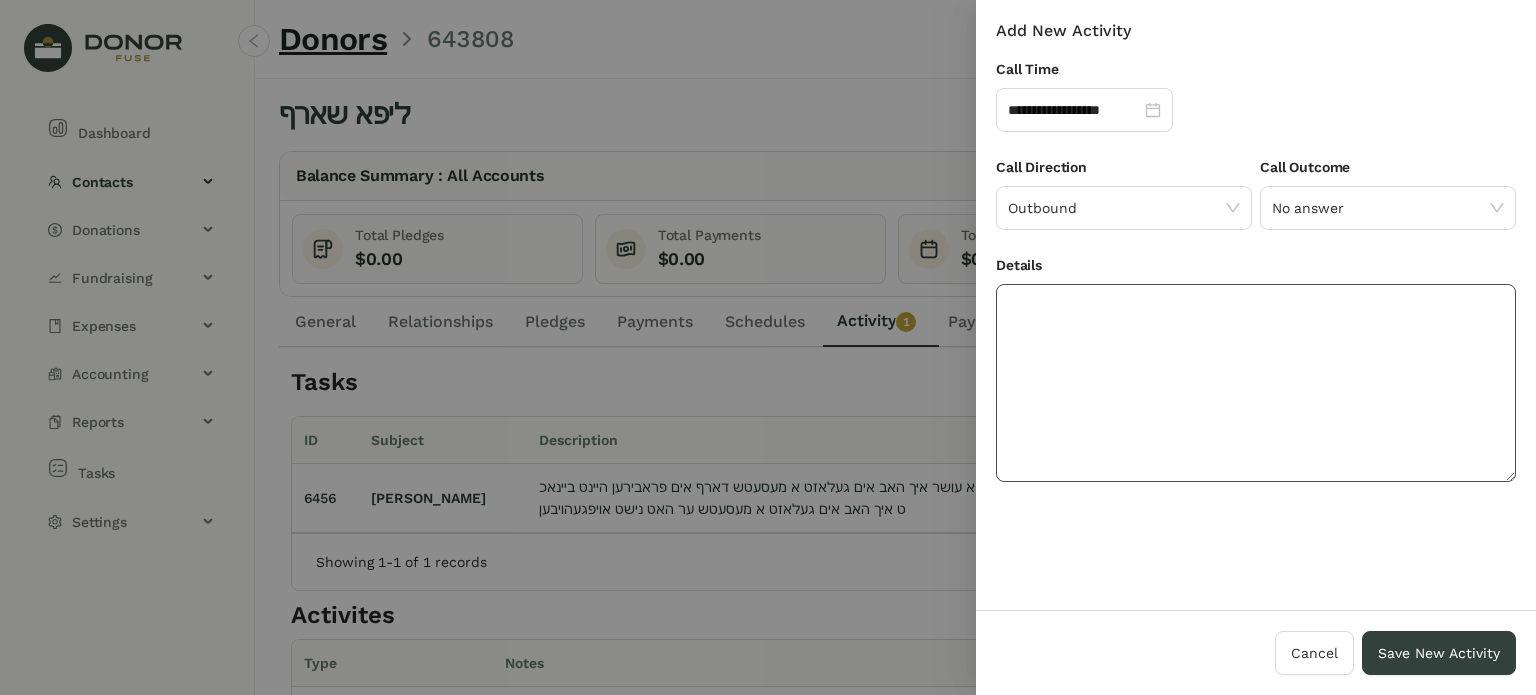 click 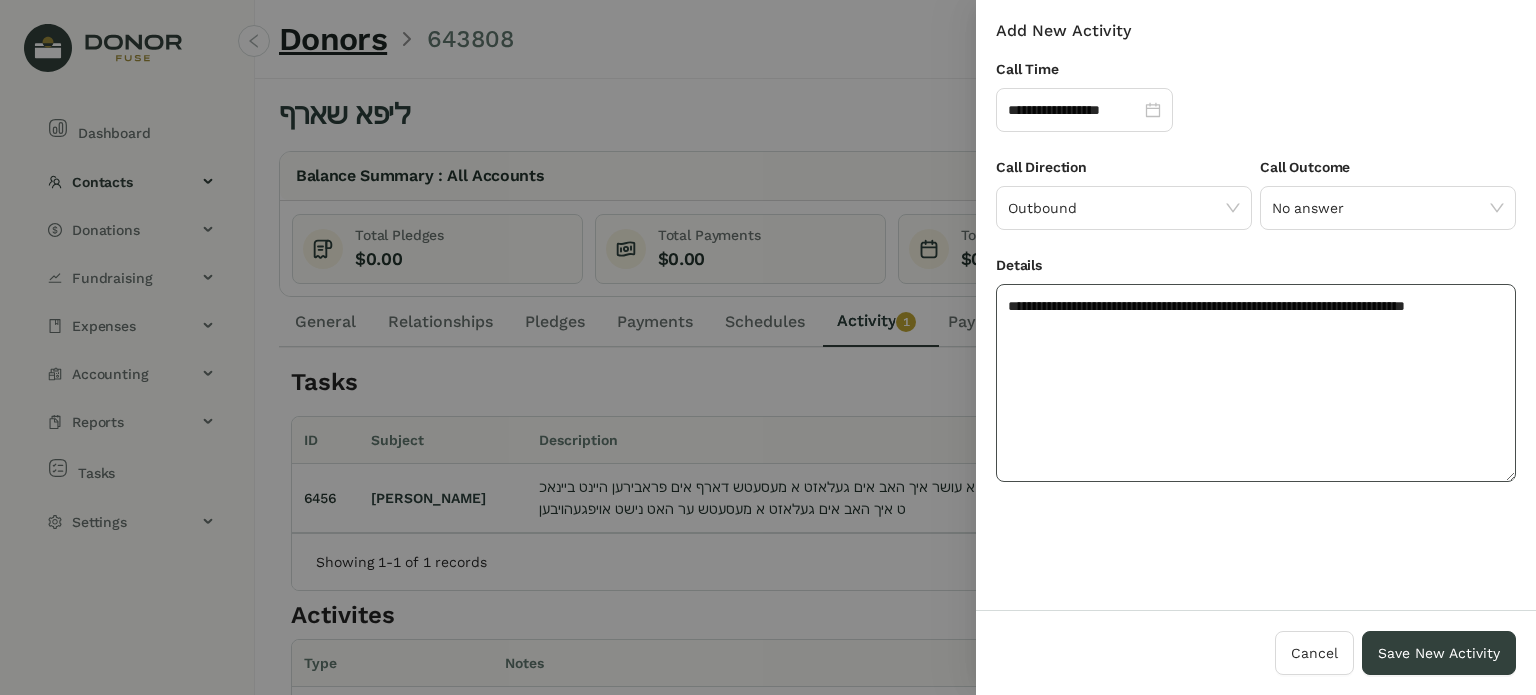 click on "**********" 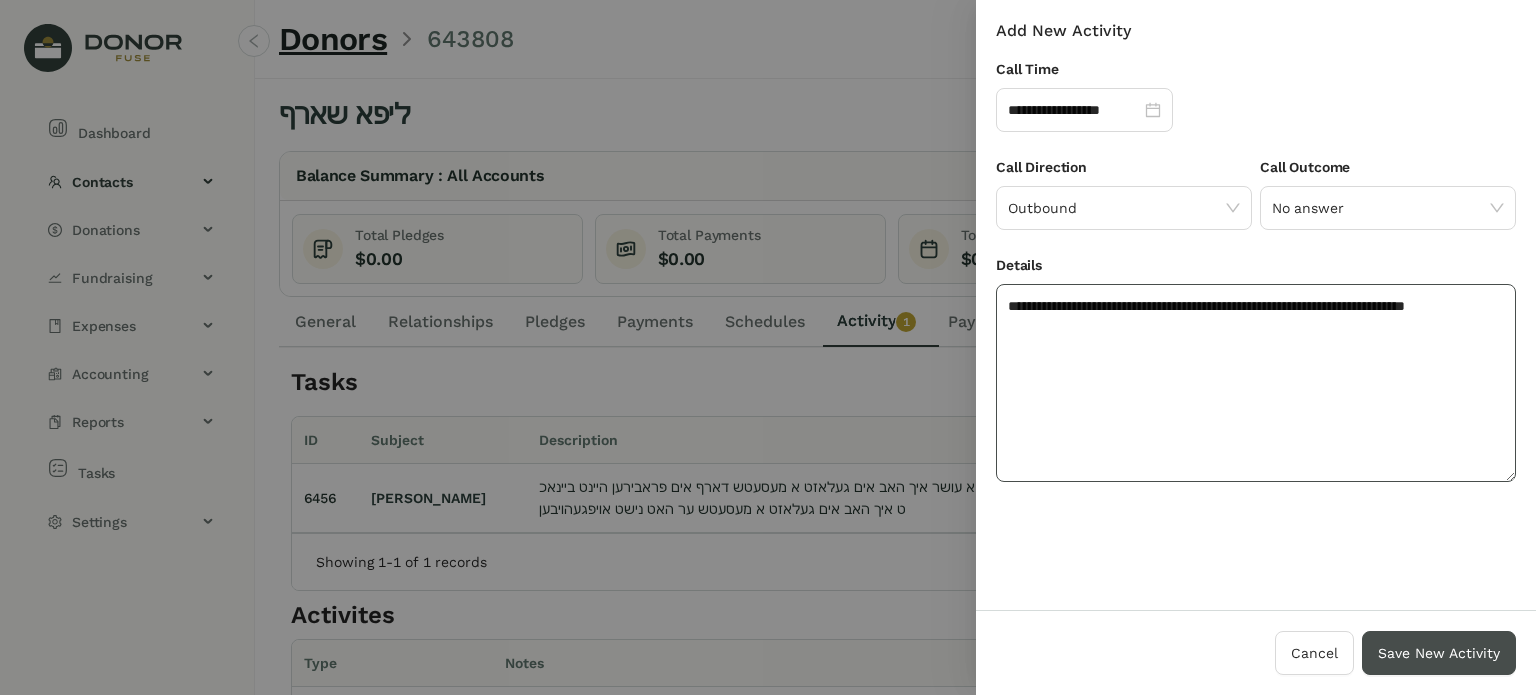type on "**********" 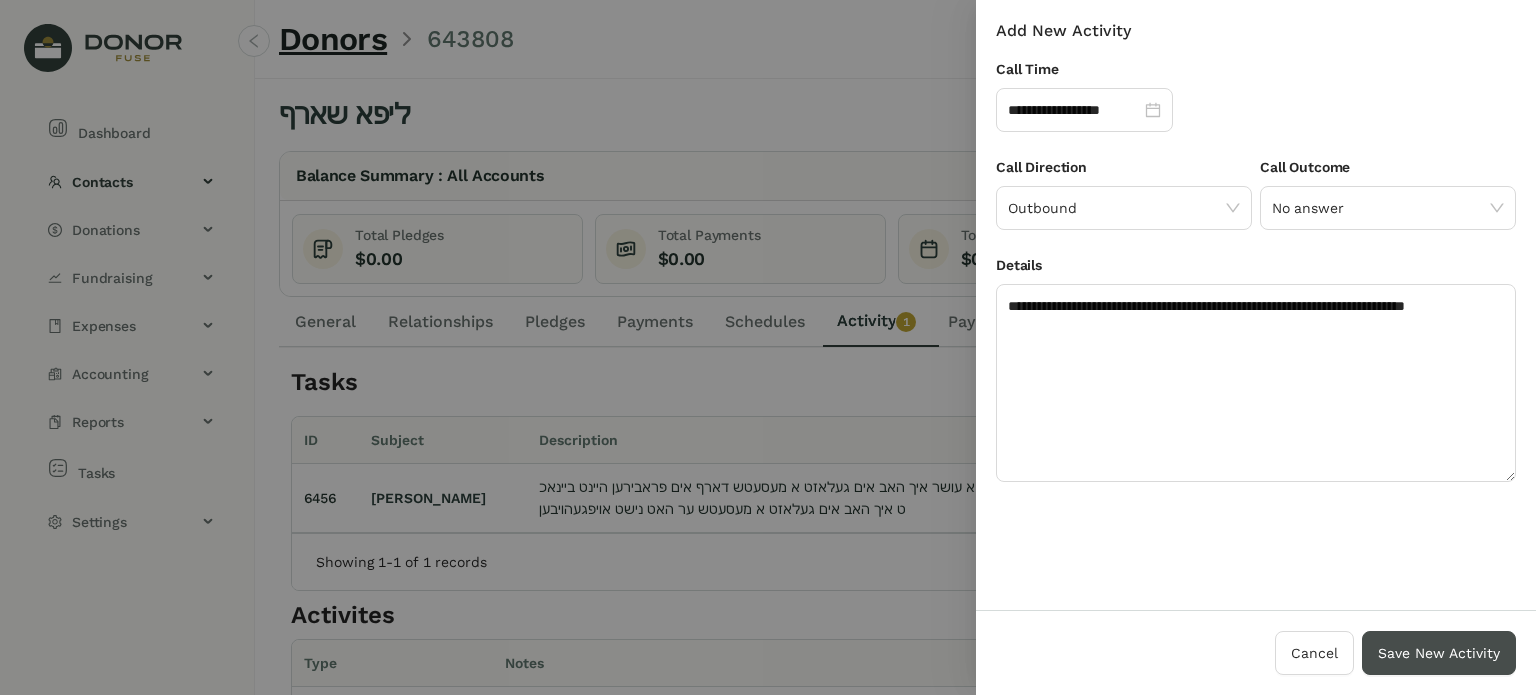 click on "Save New Activity" at bounding box center [1439, 653] 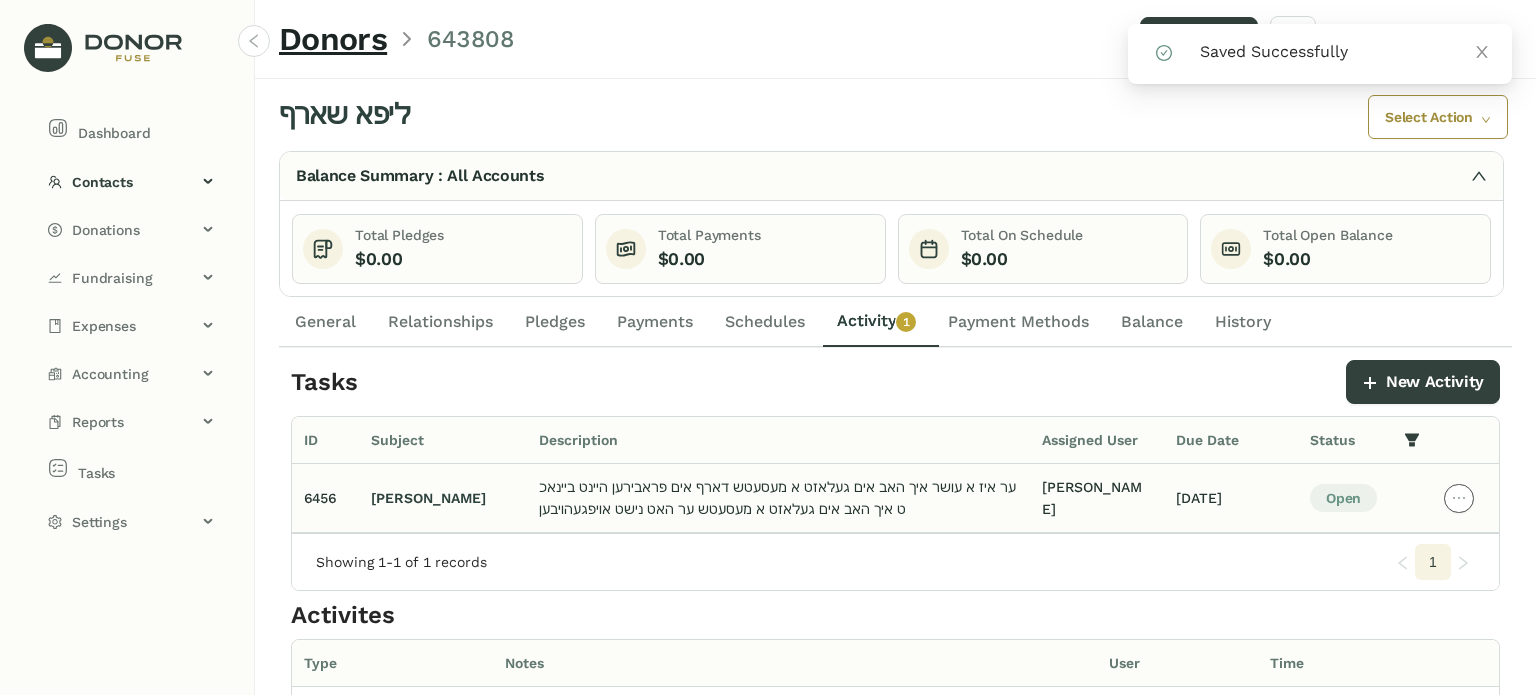 click 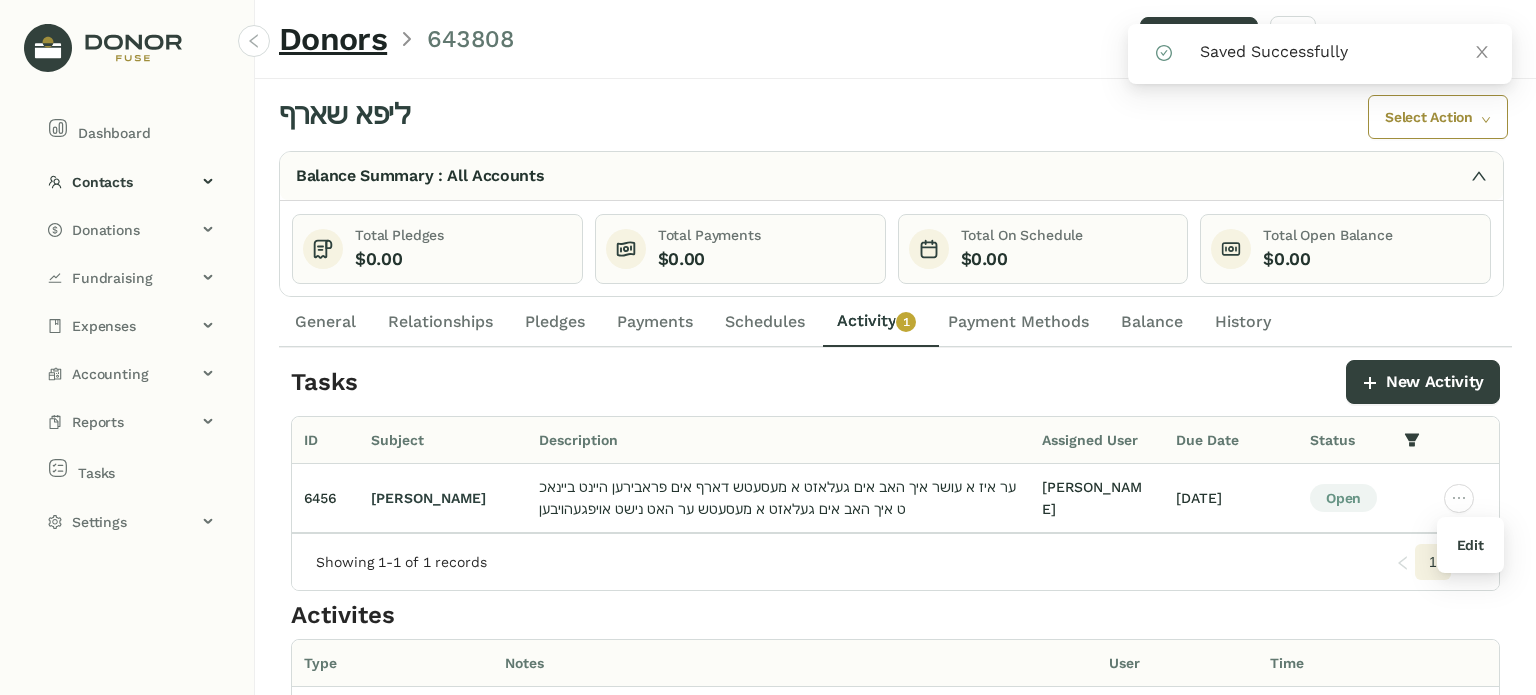 click on "Edit" at bounding box center [1470, 545] 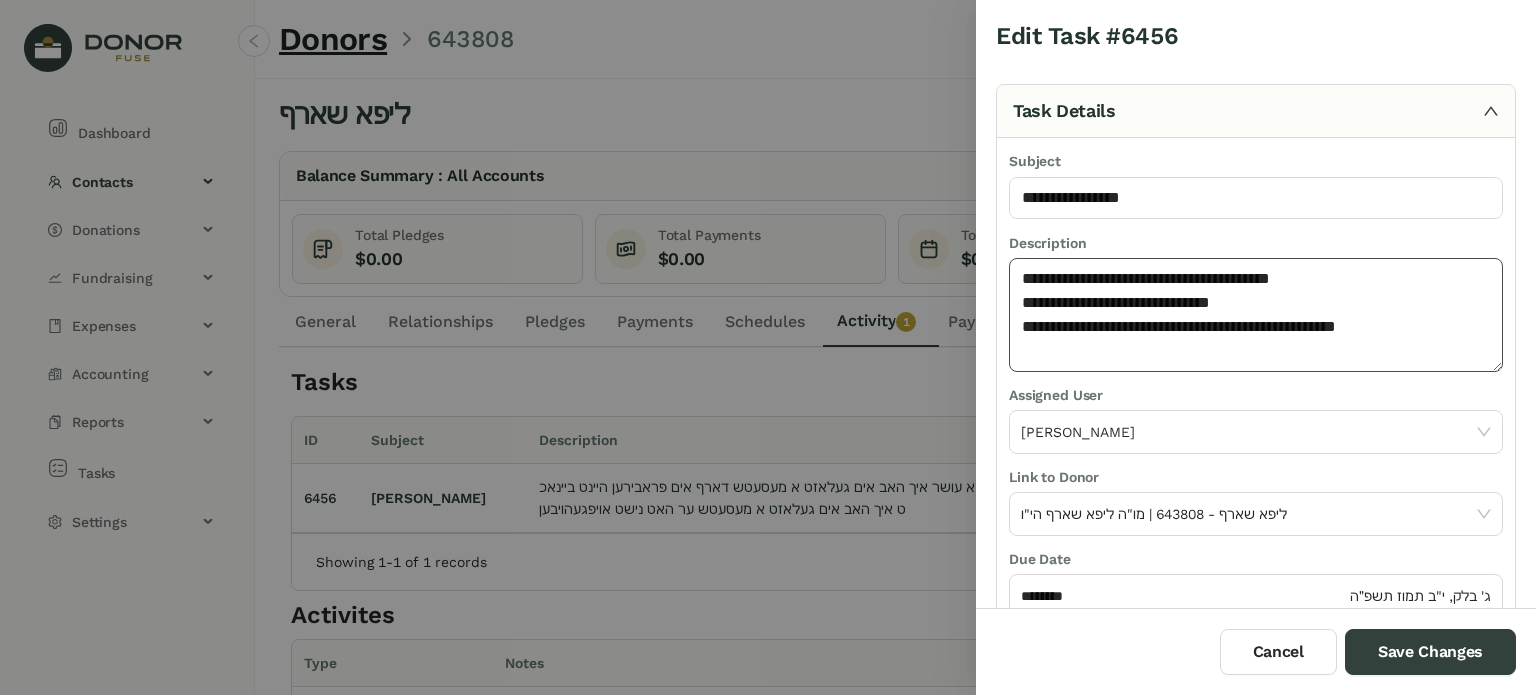 click on "**********" 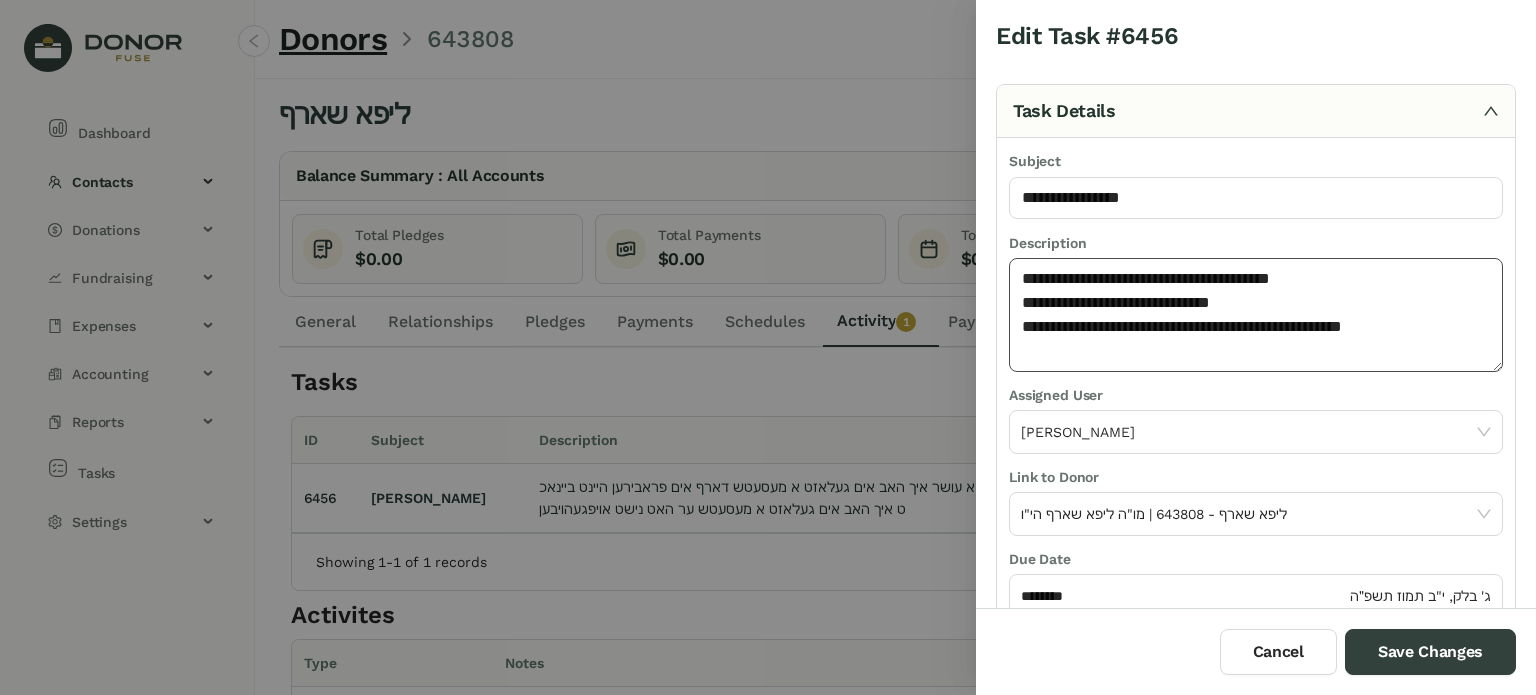 paste on "**********" 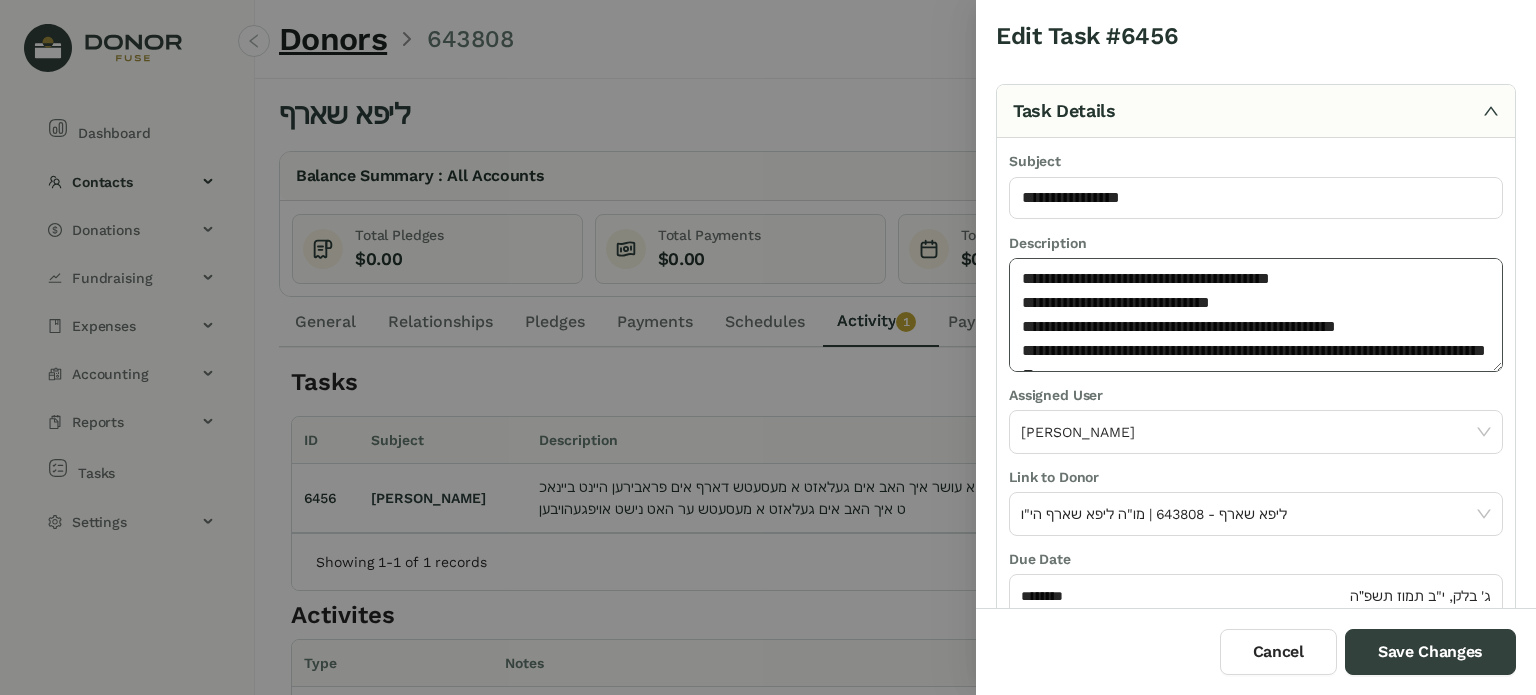 scroll, scrollTop: 13, scrollLeft: 0, axis: vertical 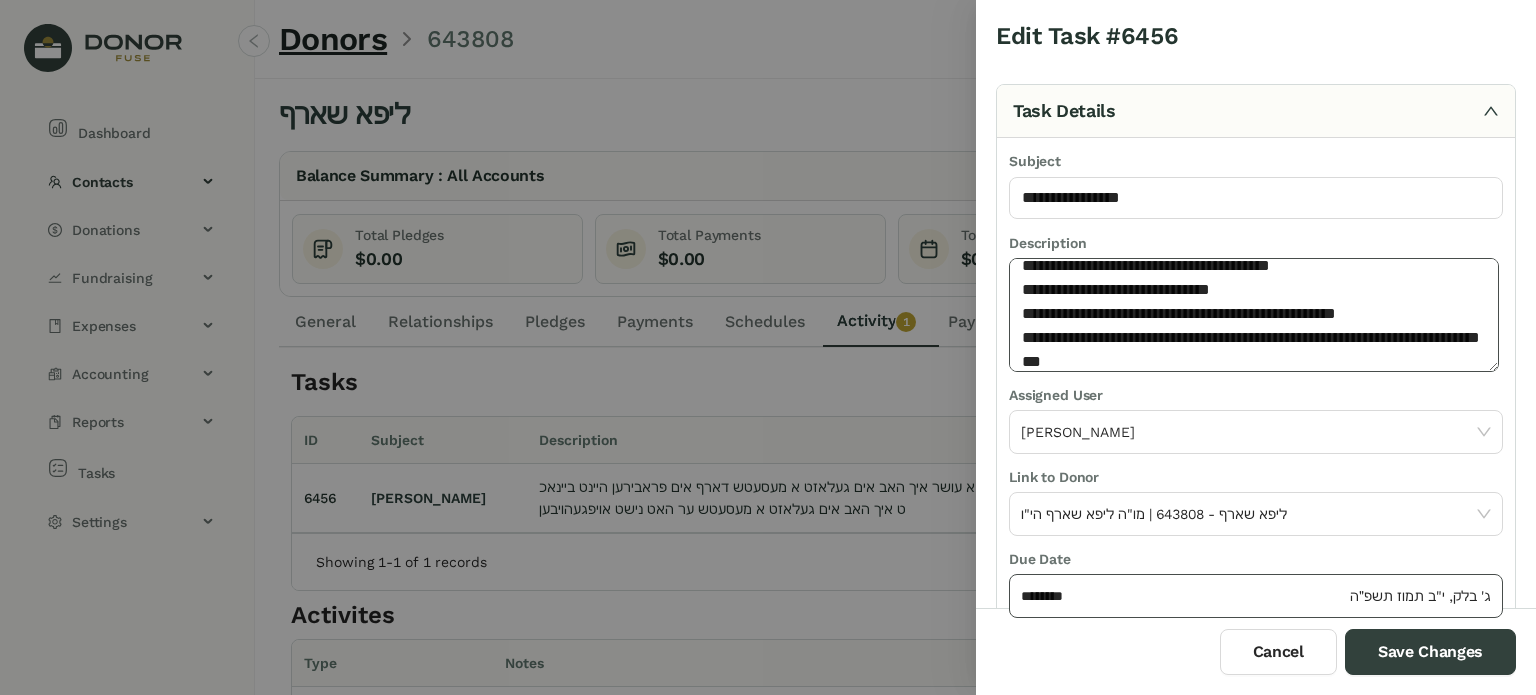 type on "**********" 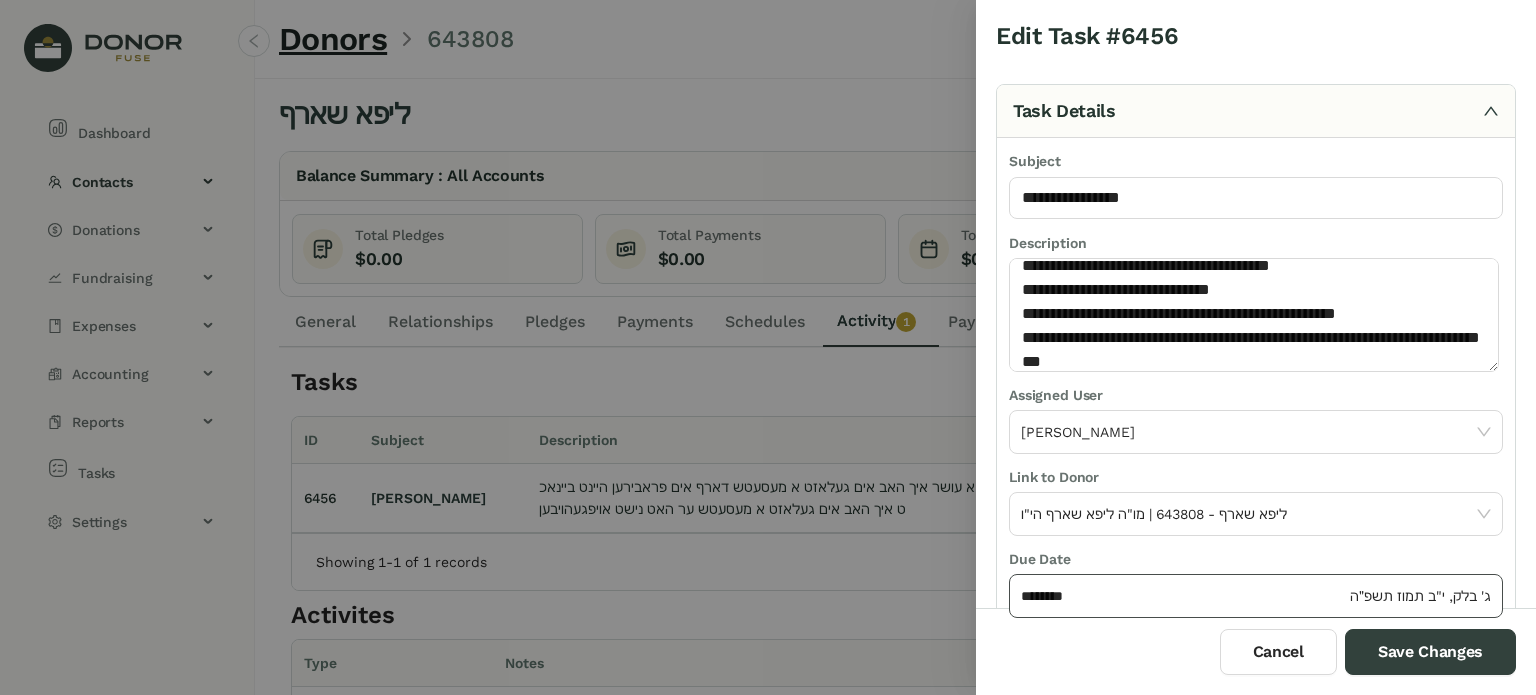 click on "******** ג' בלק, י"ב תמוז תשפ״ה" 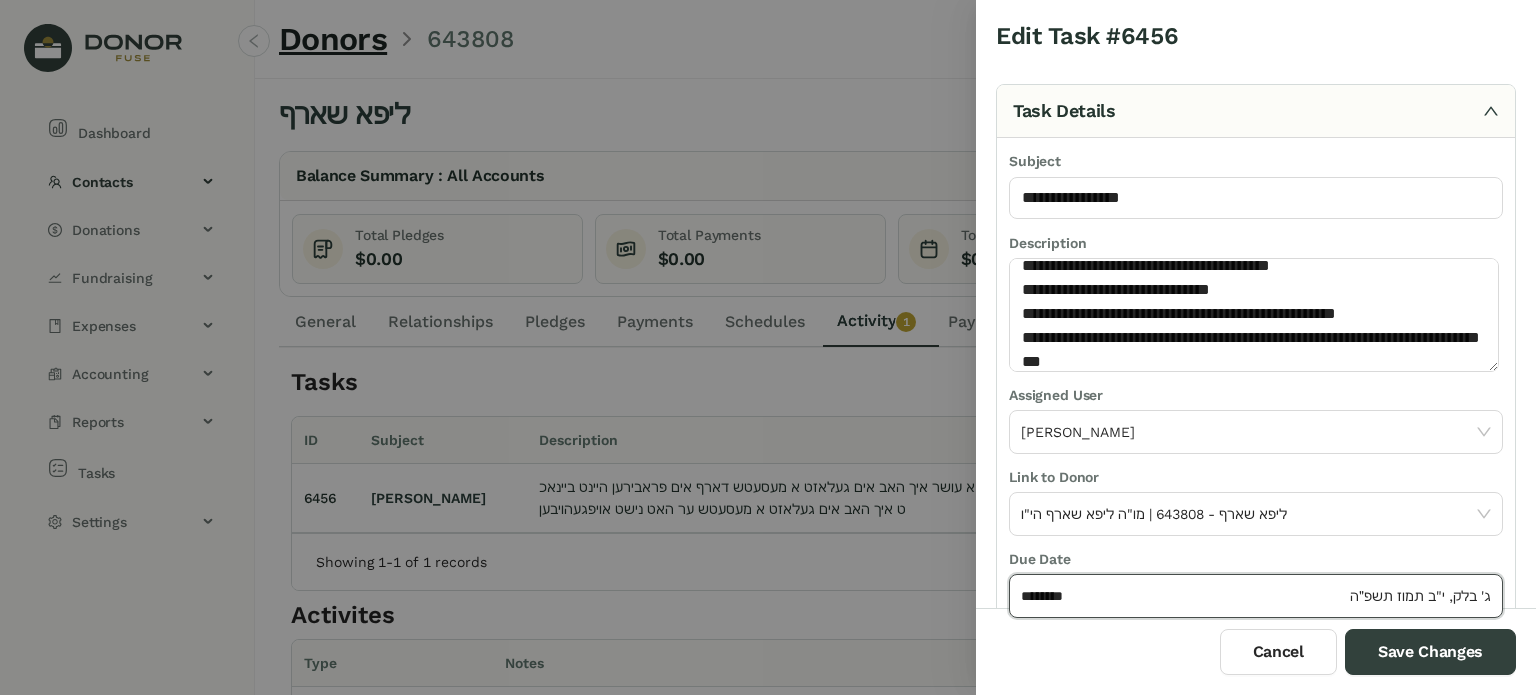 click on "********" 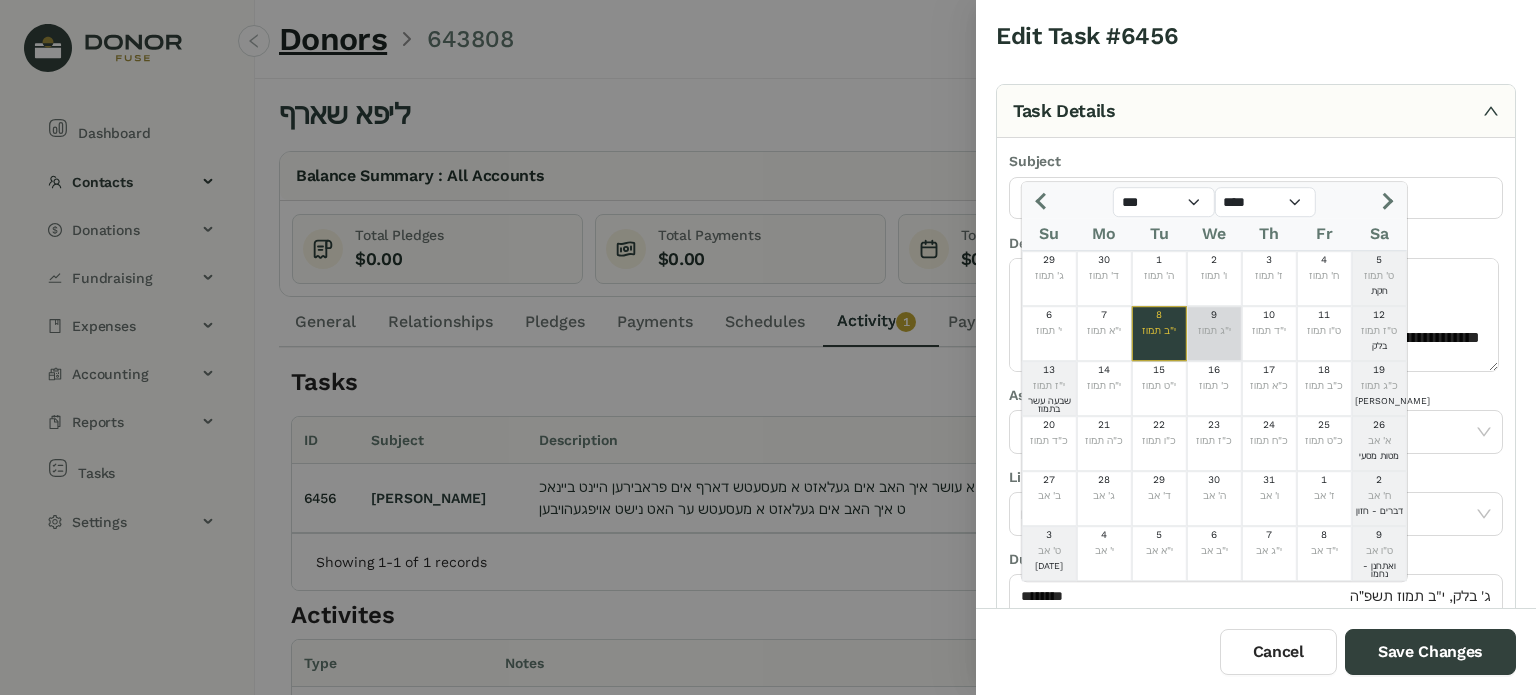 click on "9" 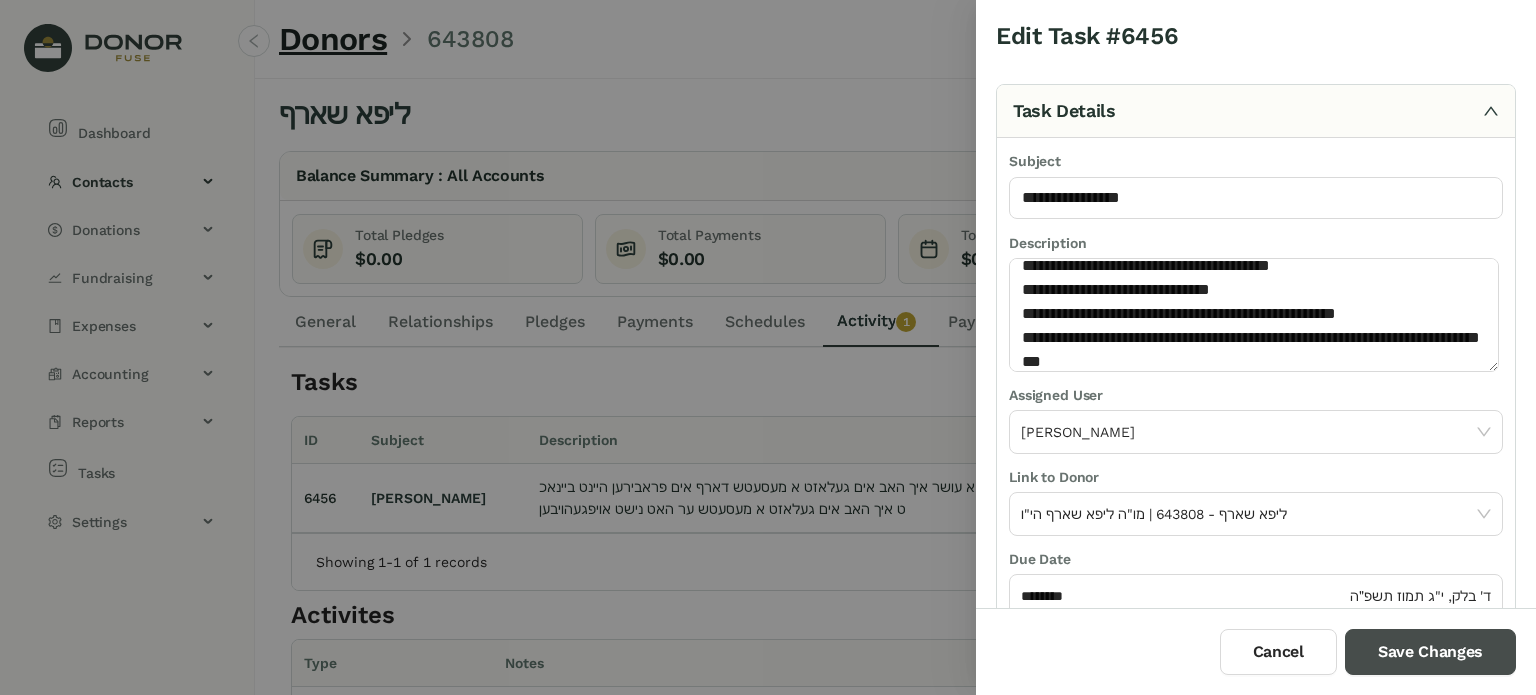 click on "Save Changes" at bounding box center [1430, 652] 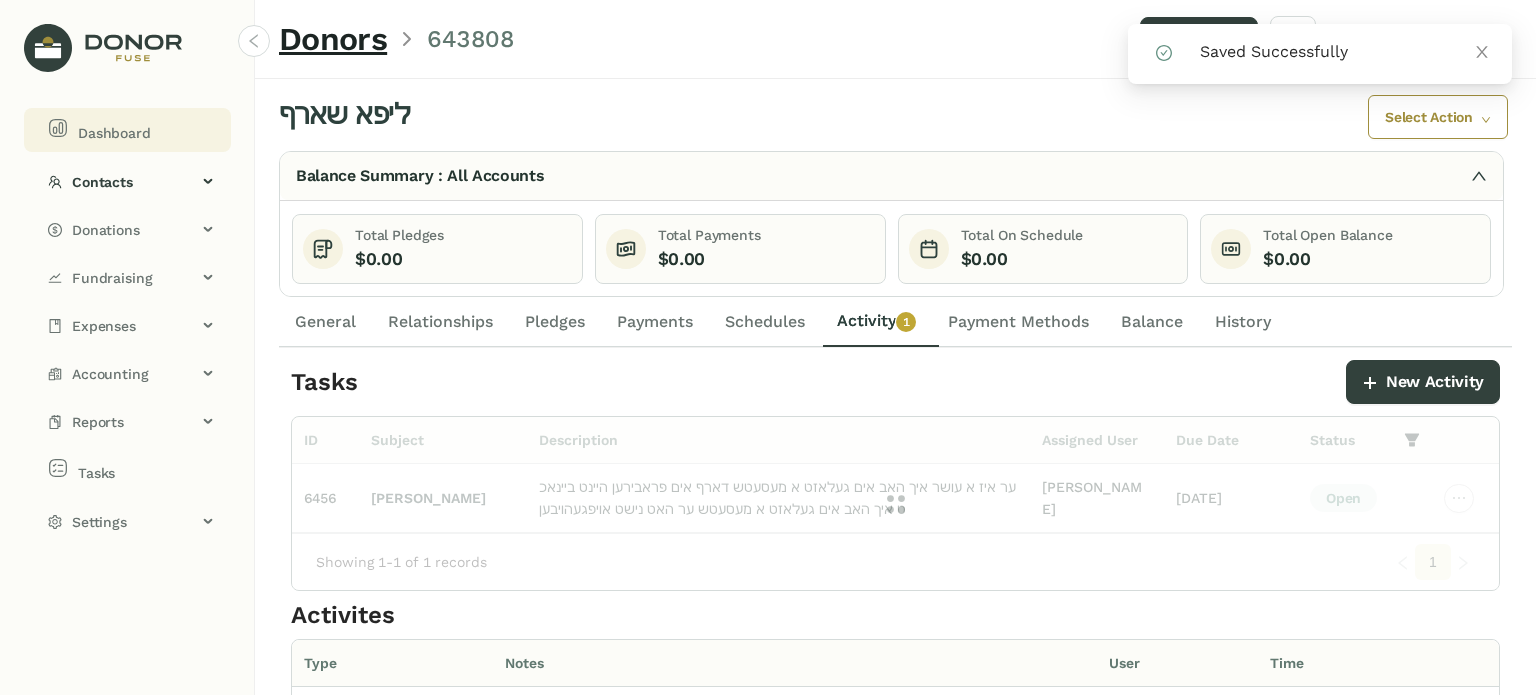 click on "Dashboard" 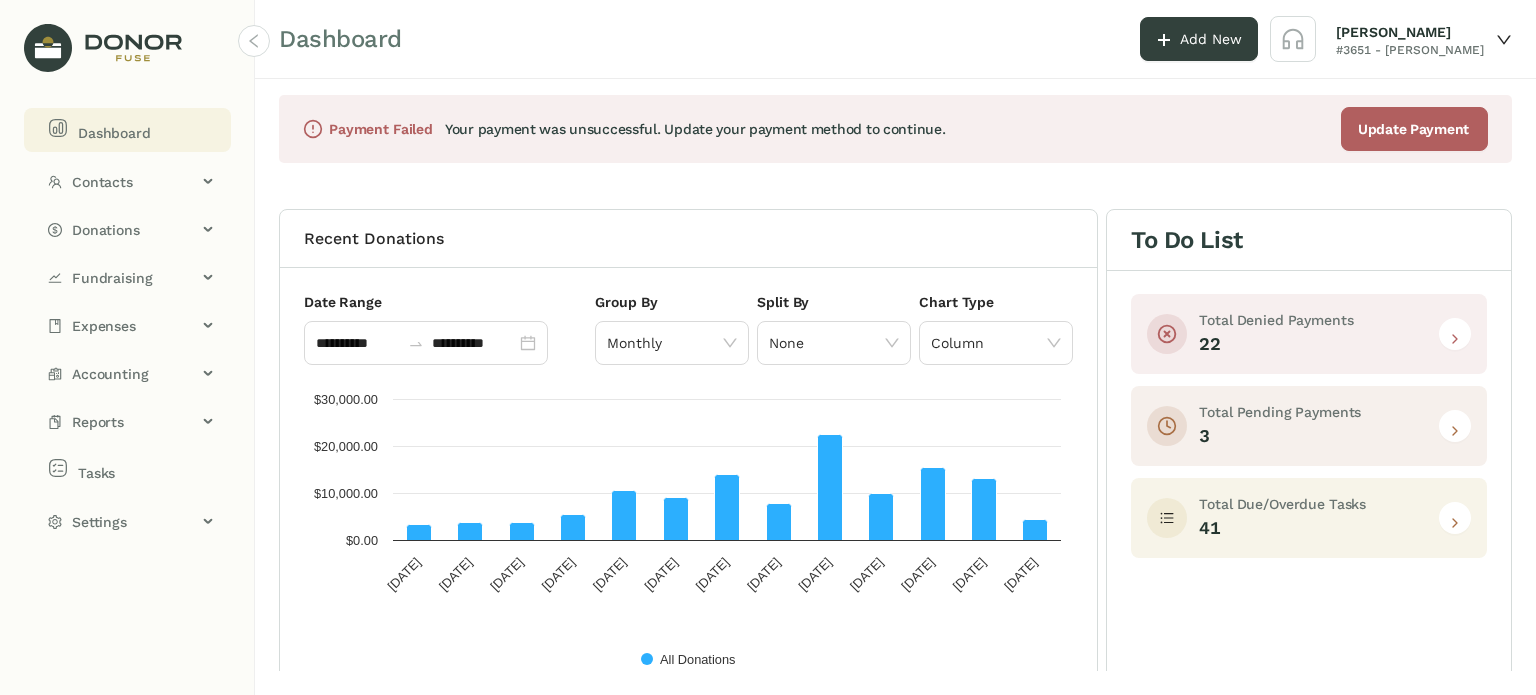 click 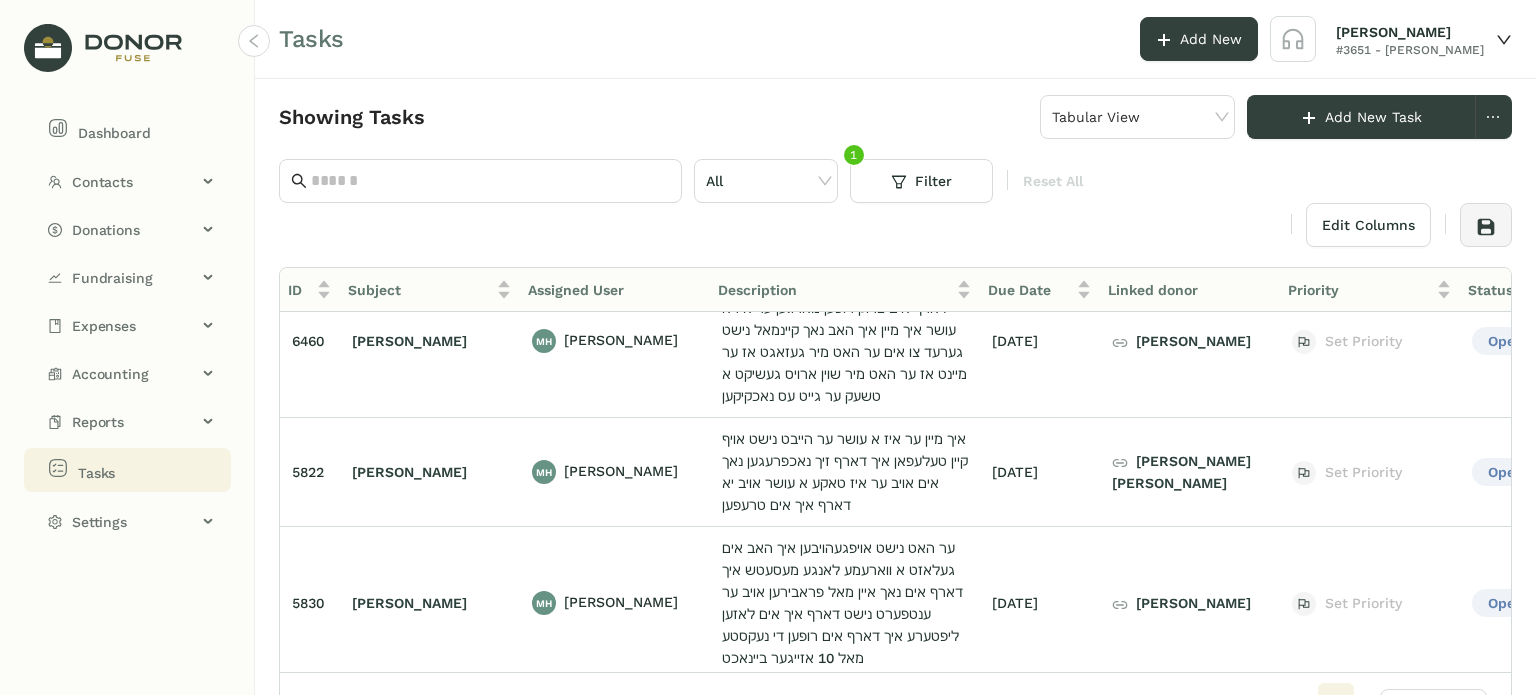 scroll, scrollTop: 224, scrollLeft: 0, axis: vertical 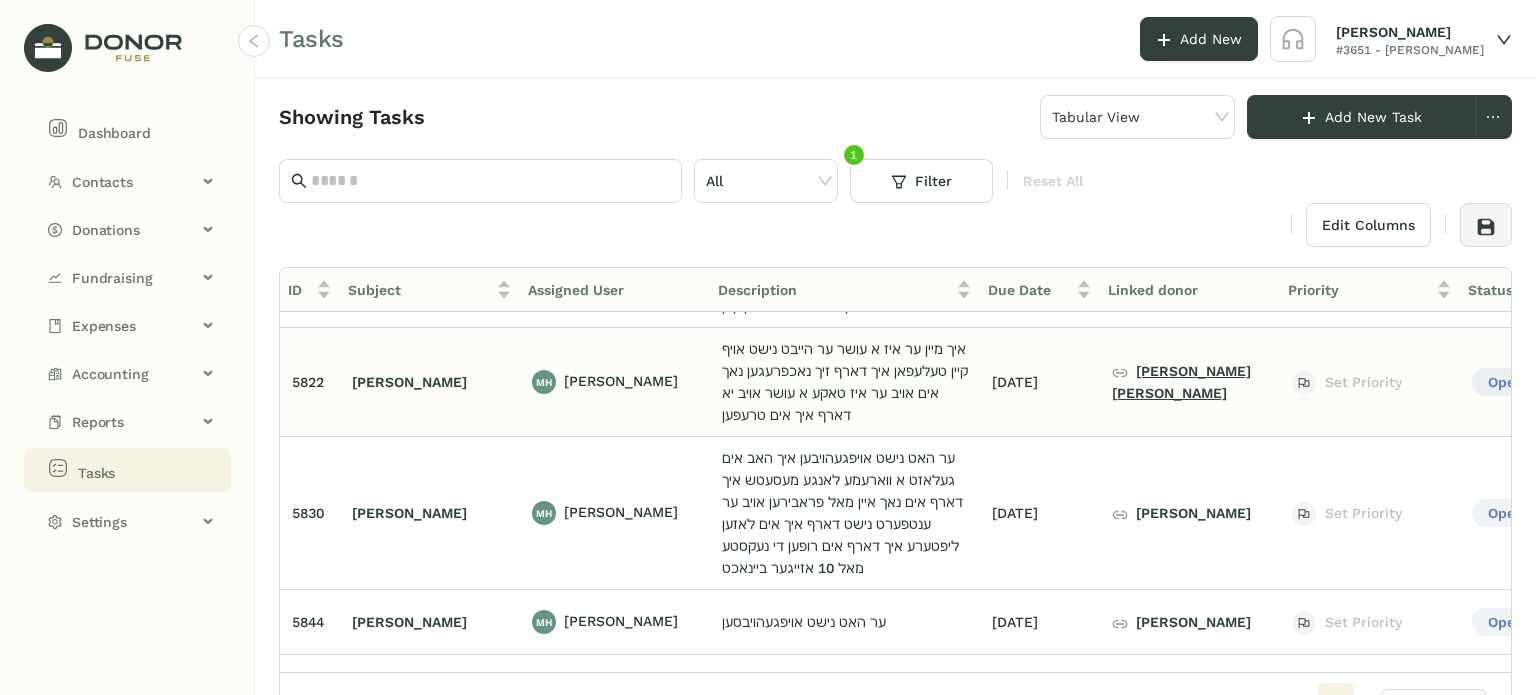 click on "[PERSON_NAME] [PERSON_NAME]" 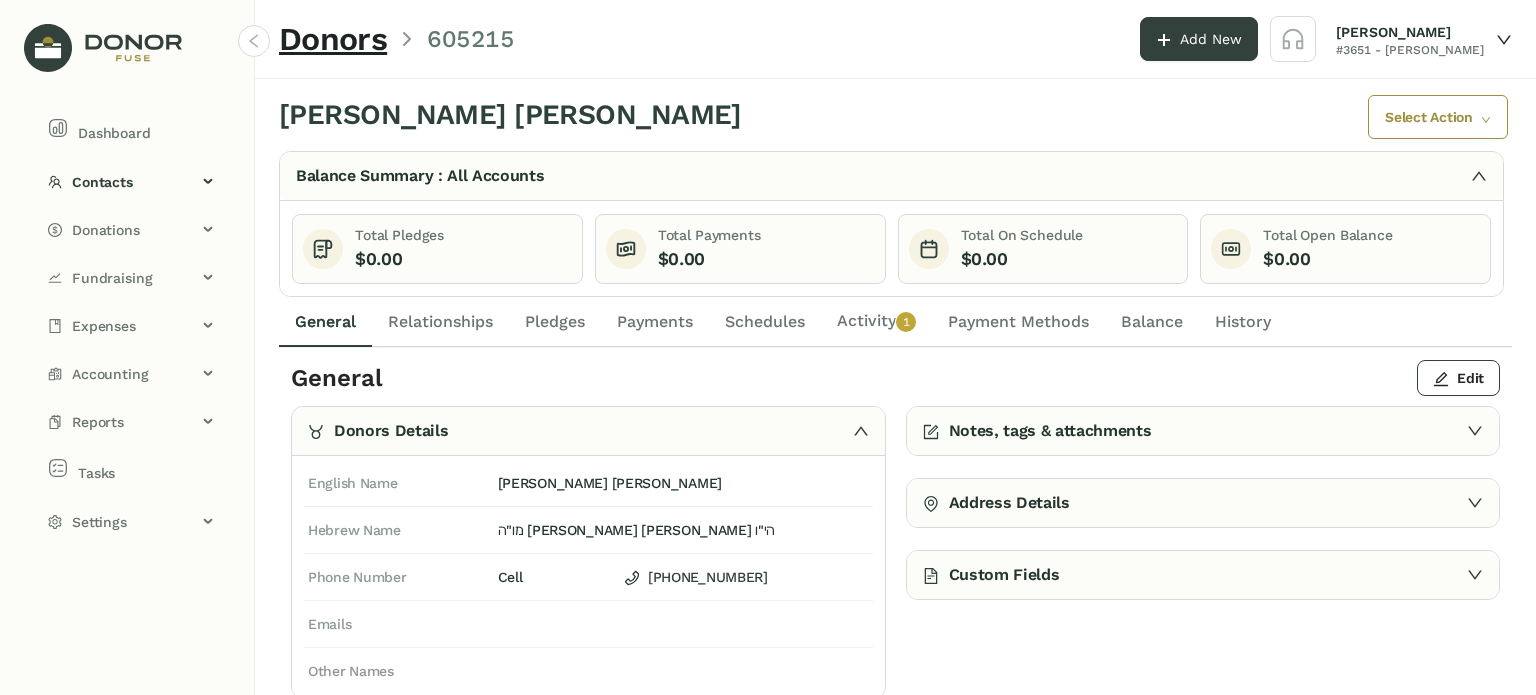 click on "0   1   2   3   4   5   6   7   8   9" 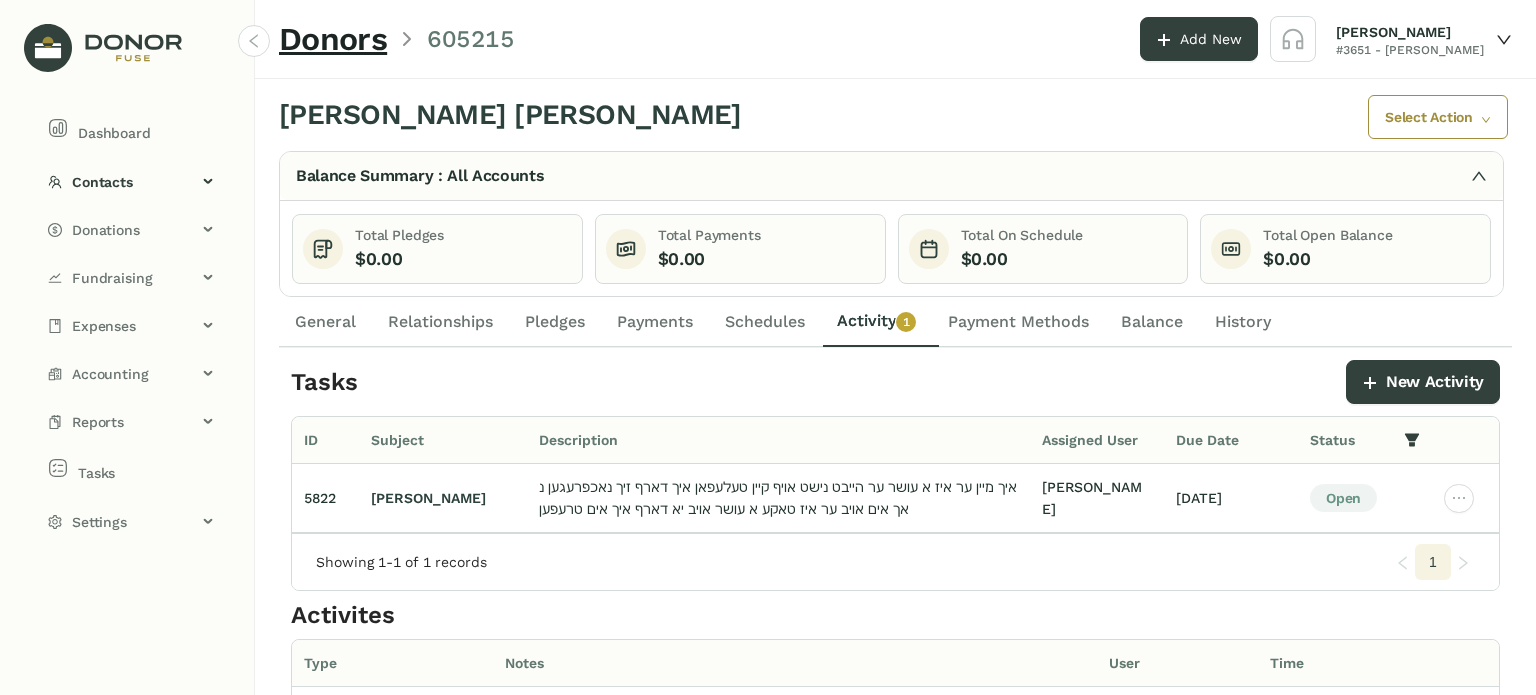 click on "General" 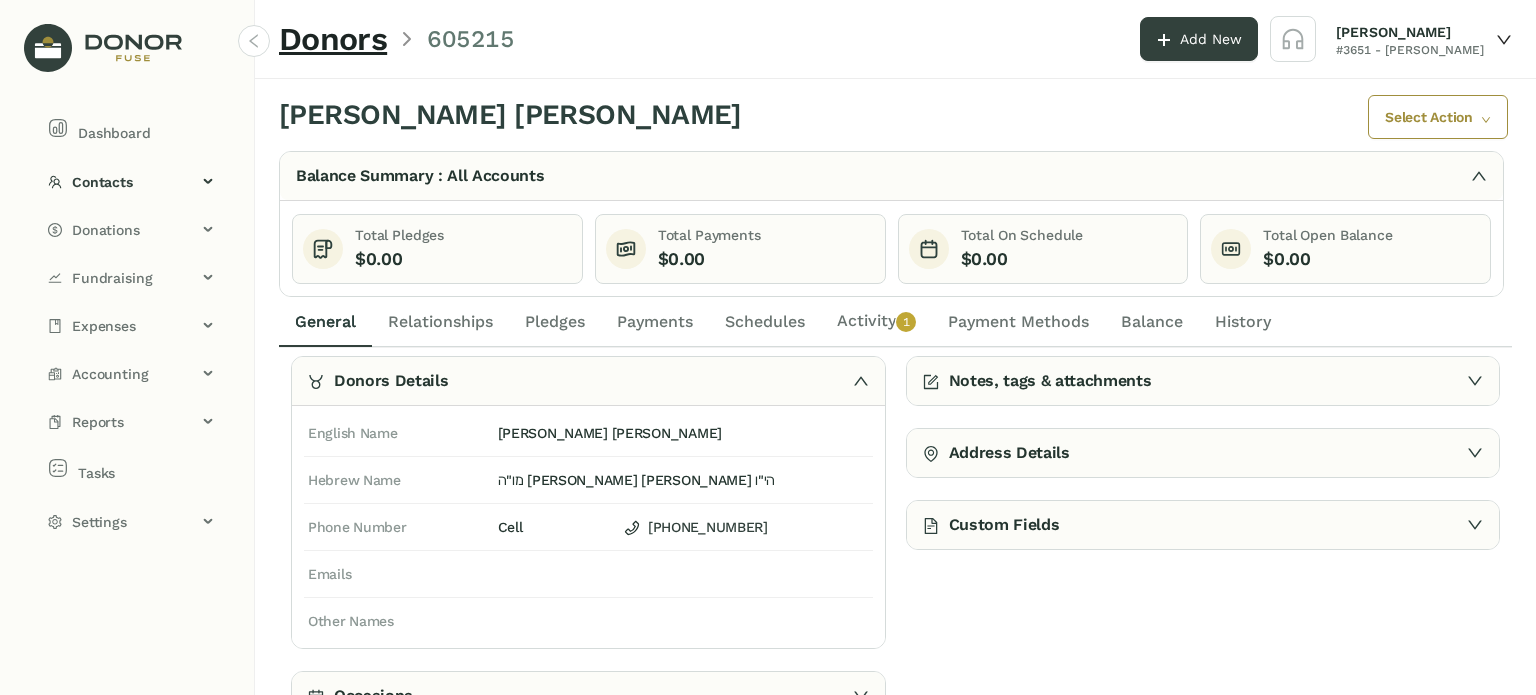 scroll, scrollTop: 0, scrollLeft: 0, axis: both 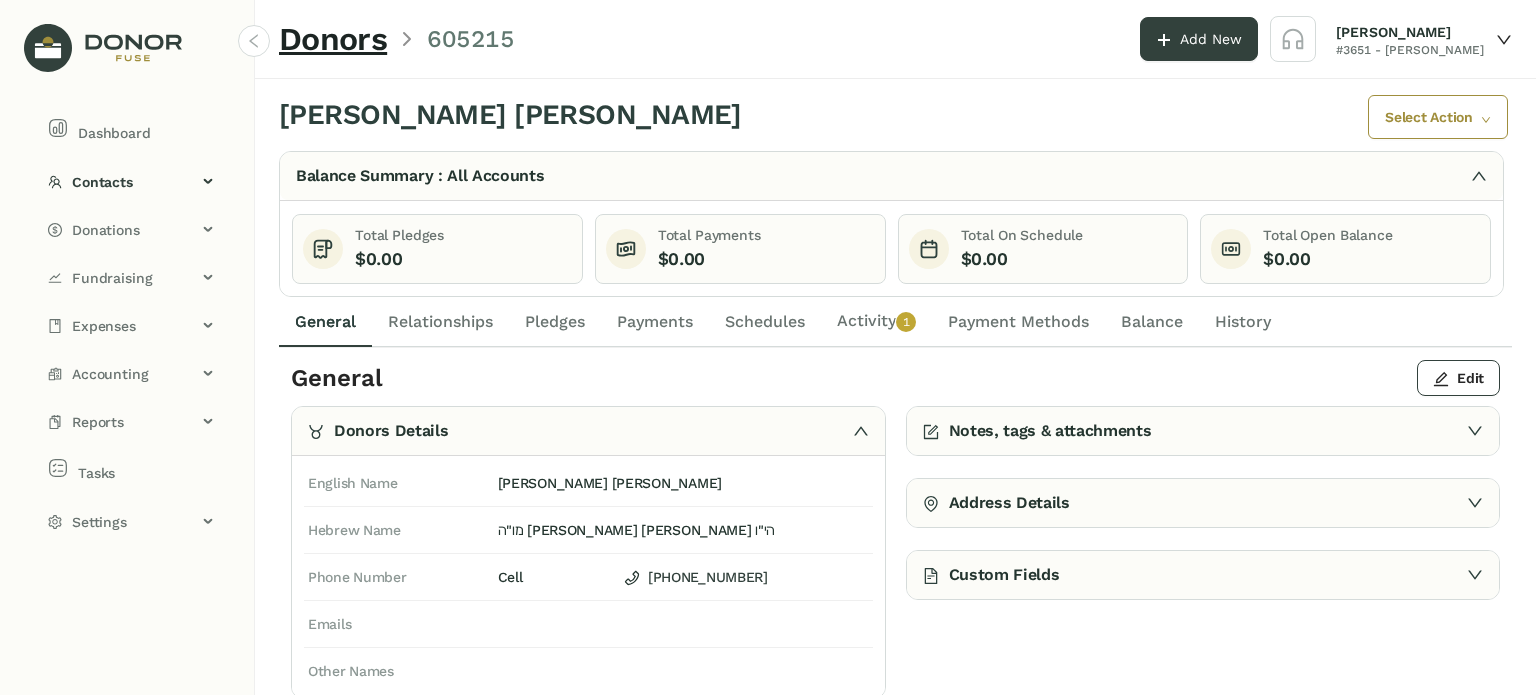 click on "Activity   0   1   2   3   4   5   6   7   8   9" 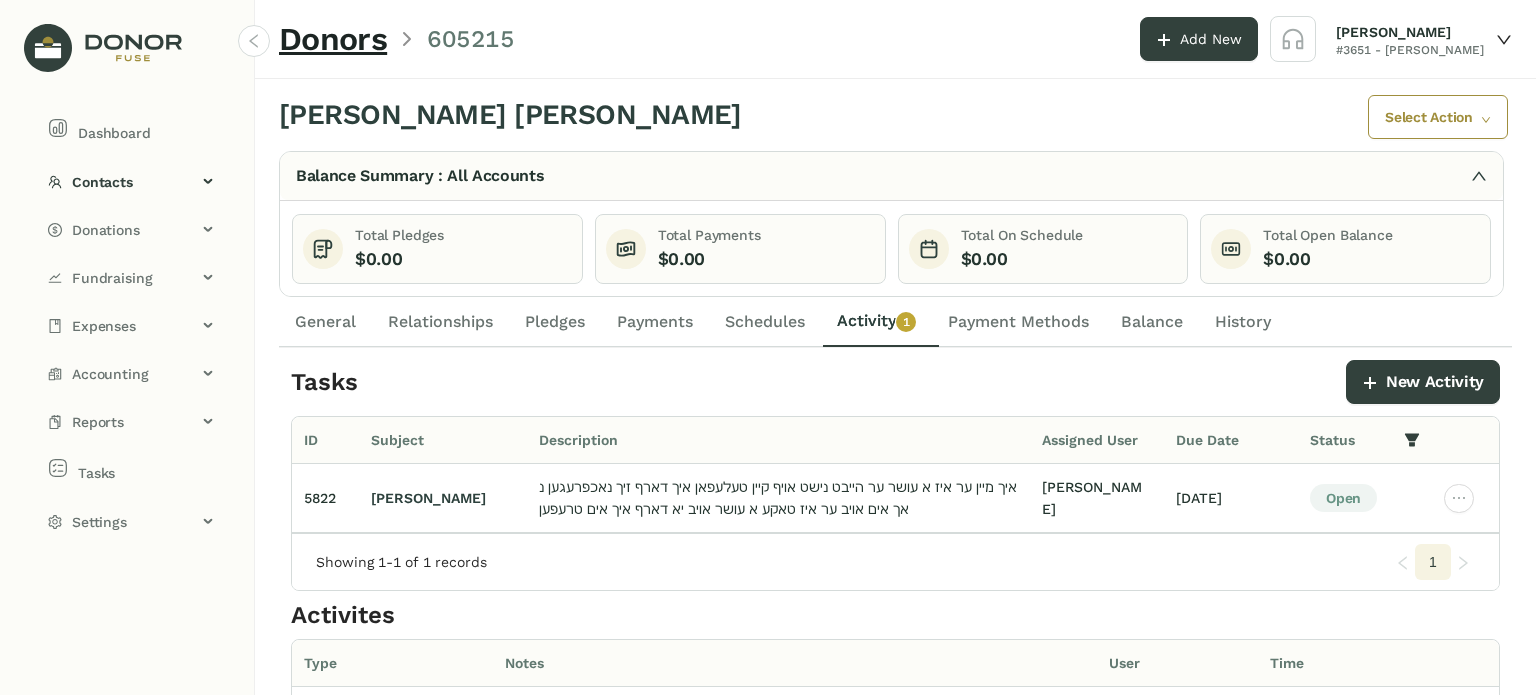 click on "General" 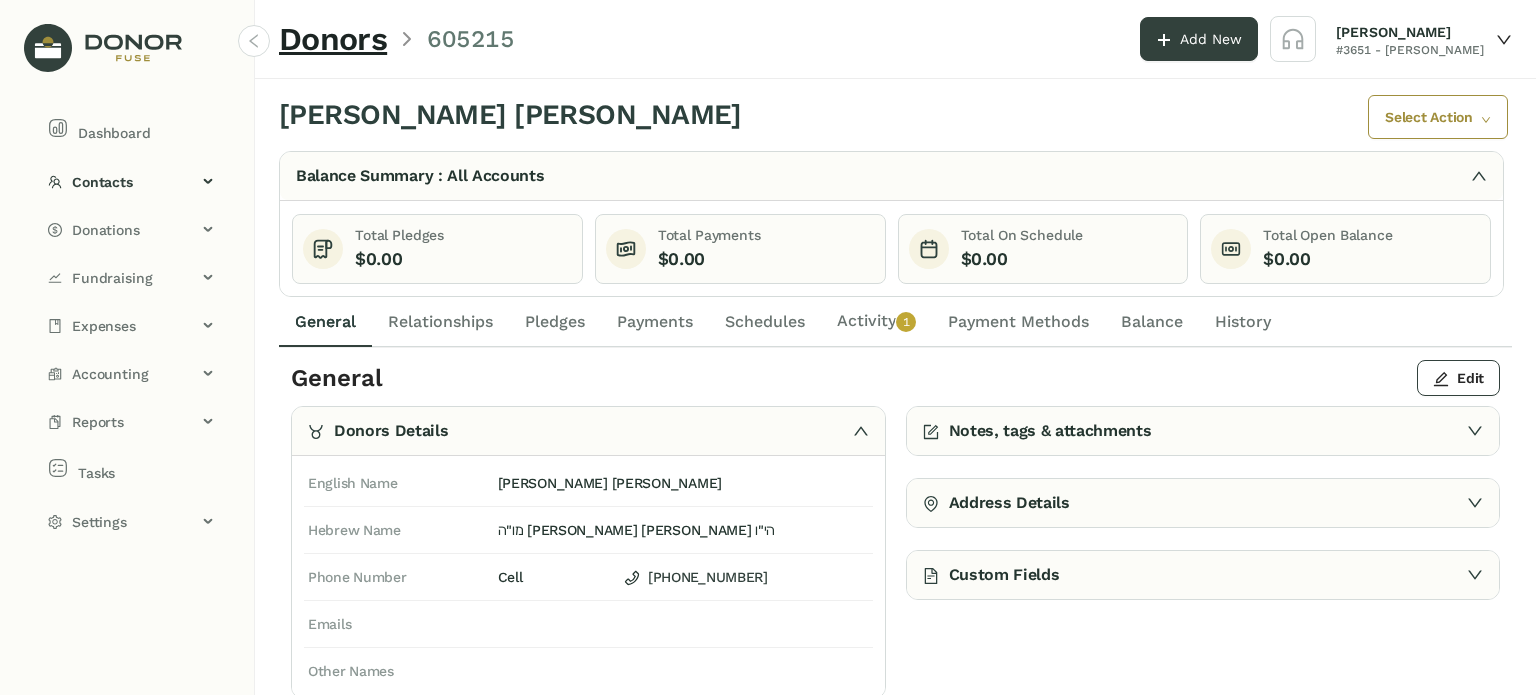 click on "Relationships" 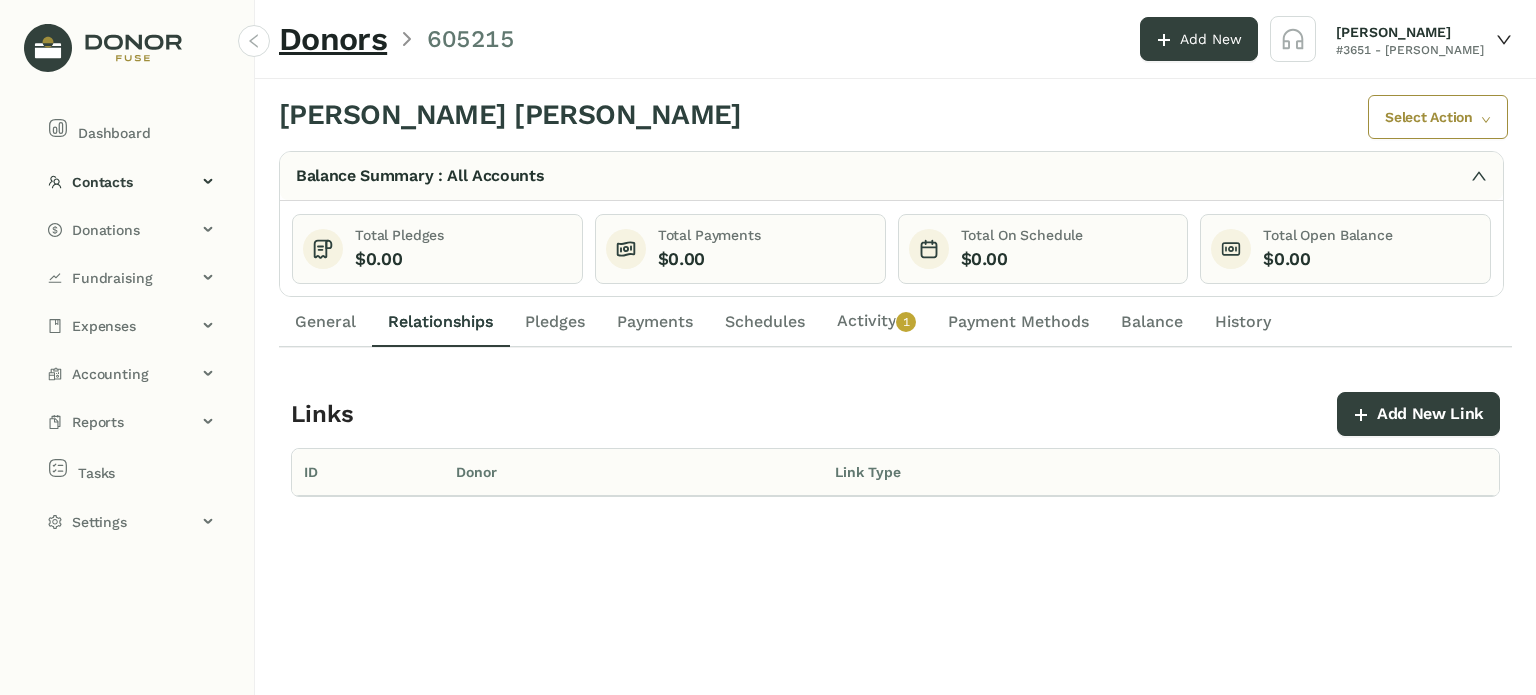 click on "Pledges" 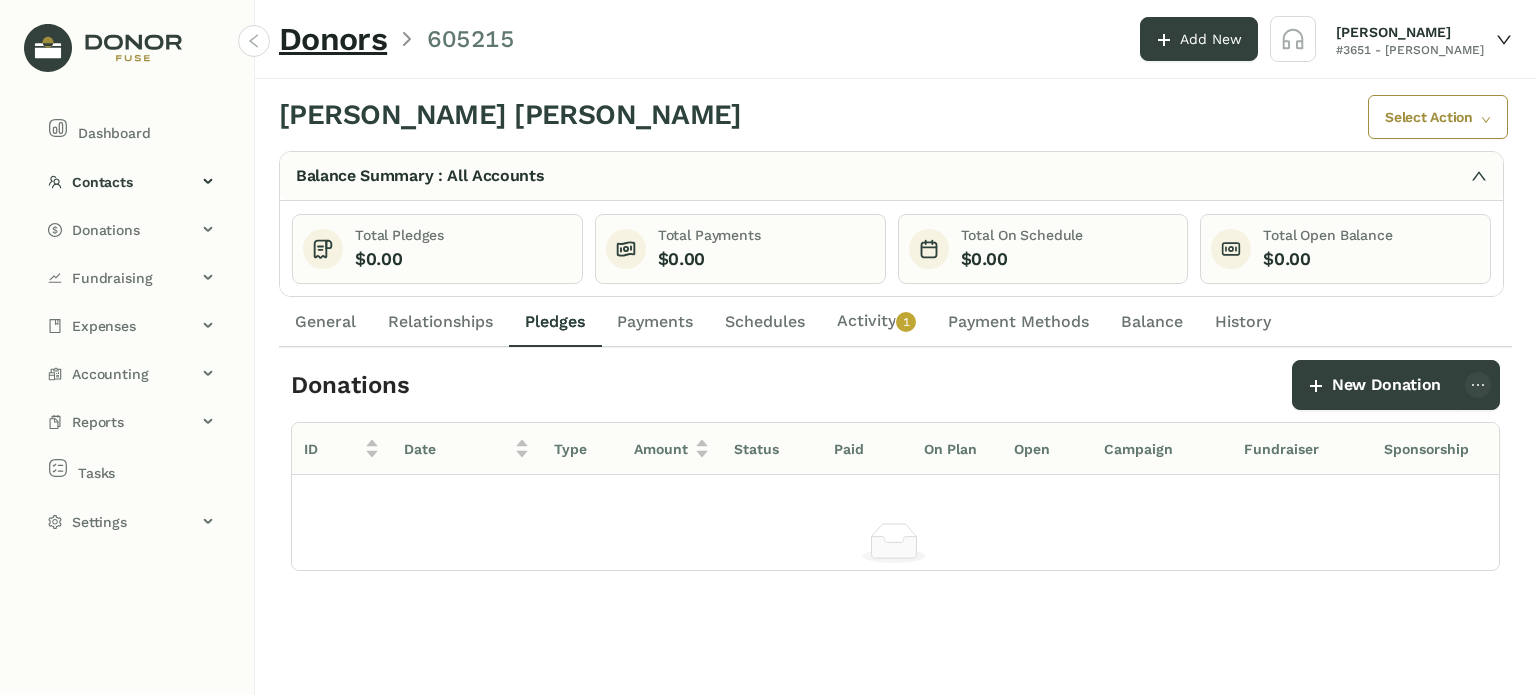 click on "Payments" 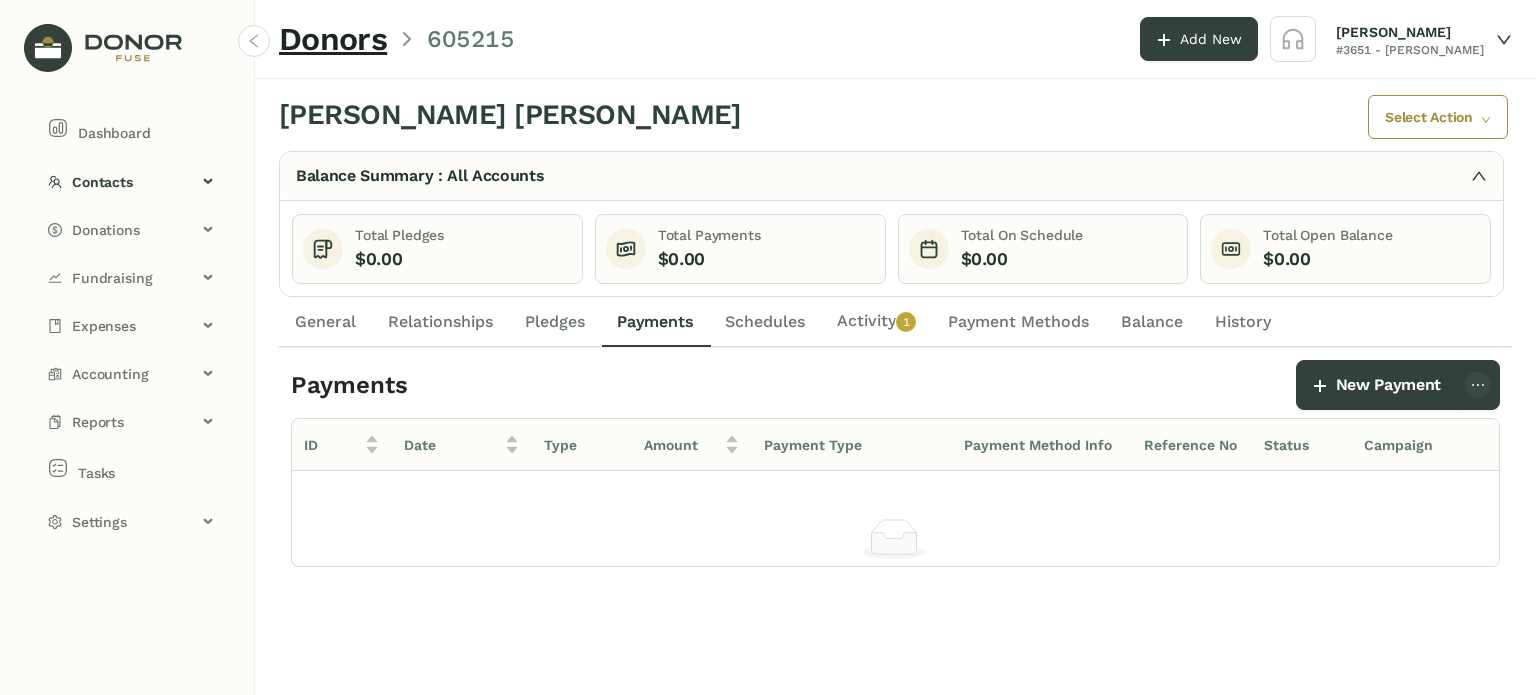 click on "Schedules" 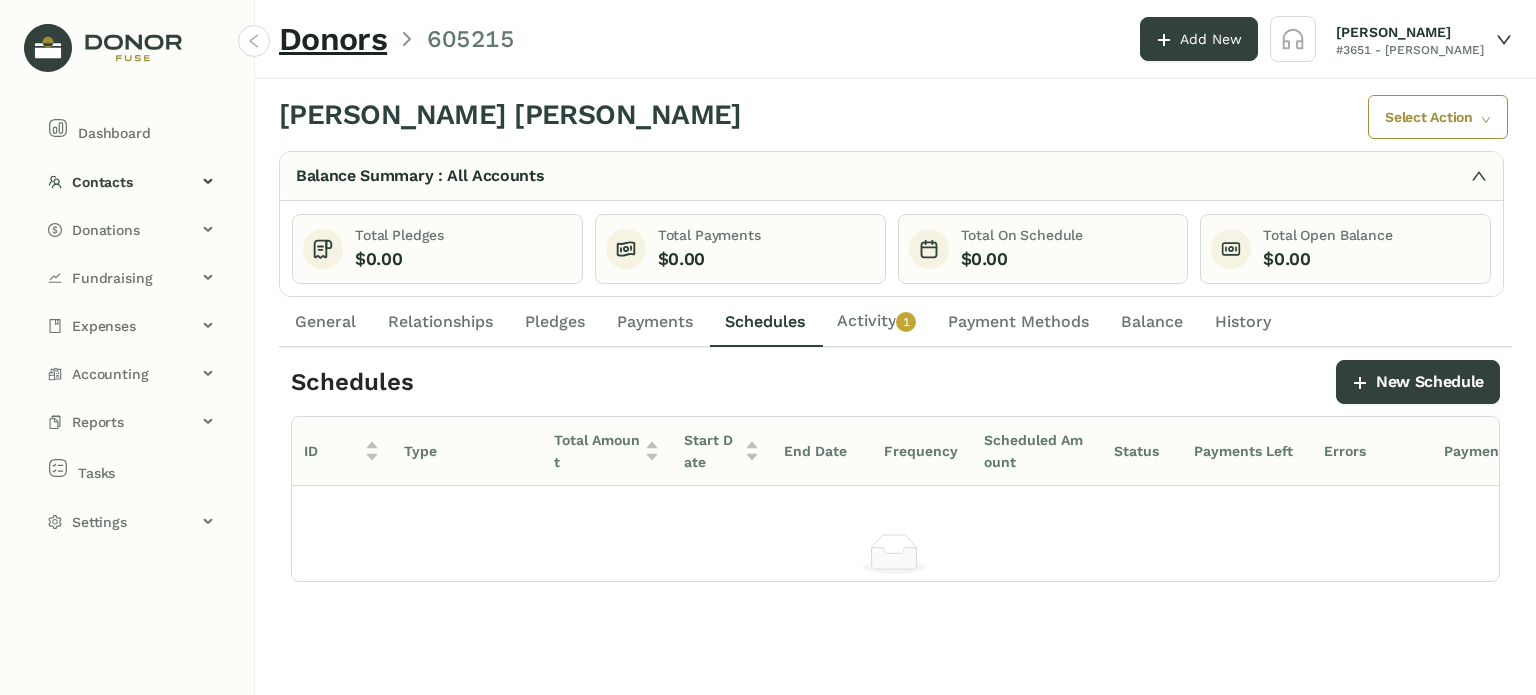 click on "New Schedule" 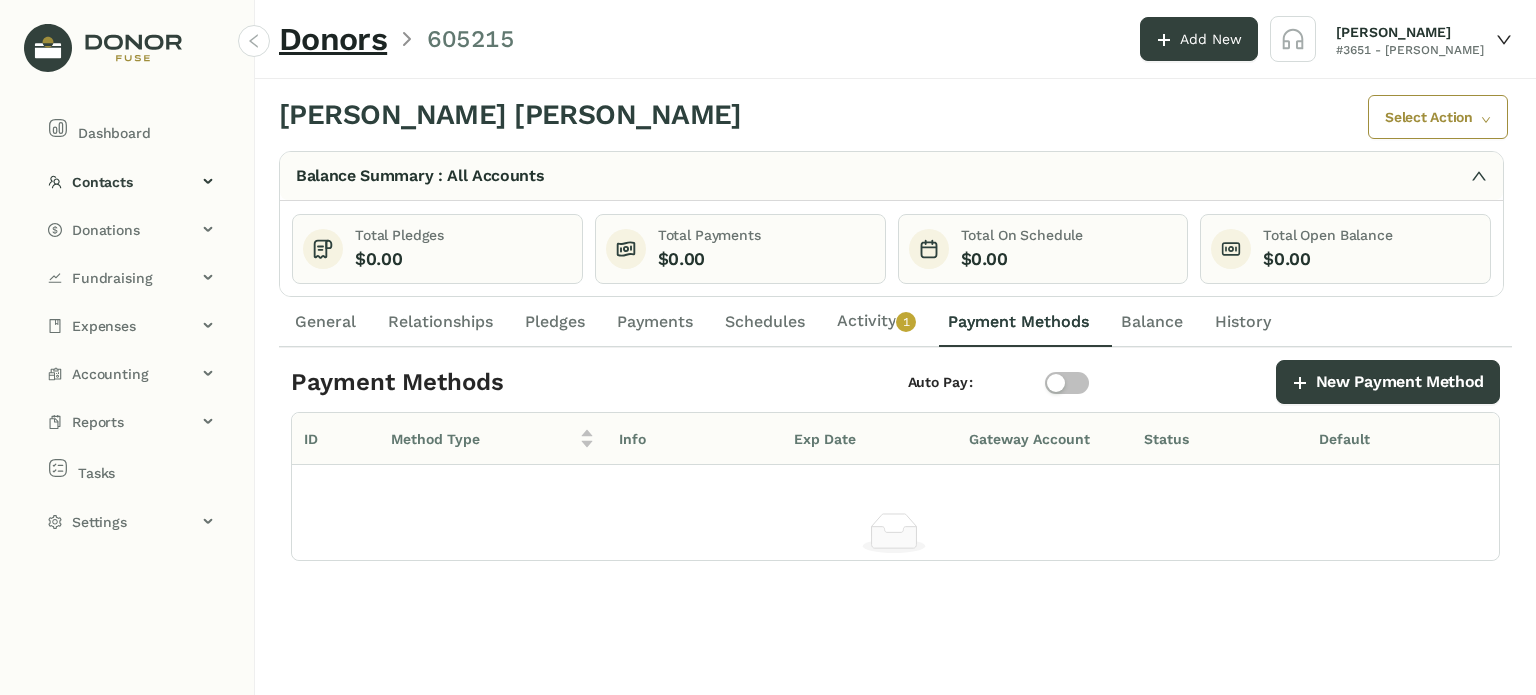 drag, startPoint x: 902, startPoint y: 329, endPoint x: 591, endPoint y: 318, distance: 311.19446 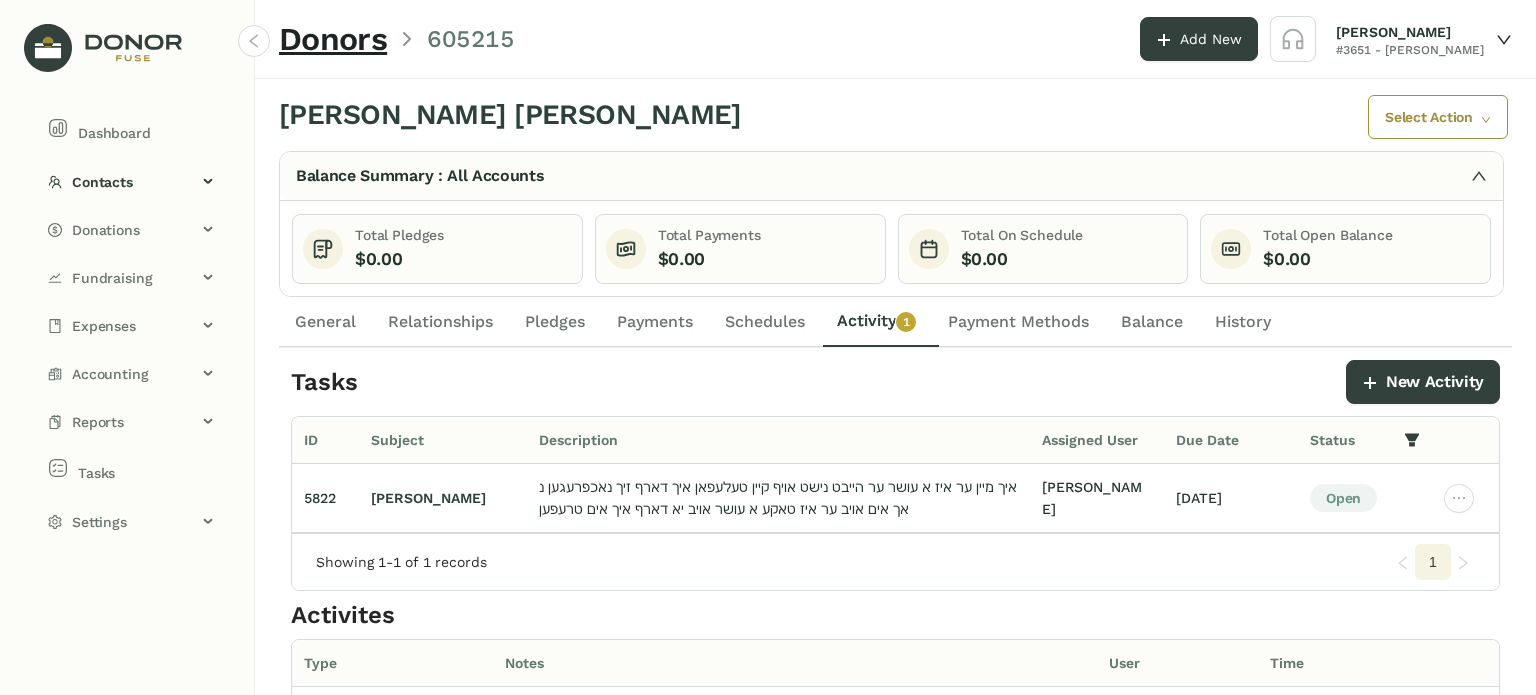 click on "General" 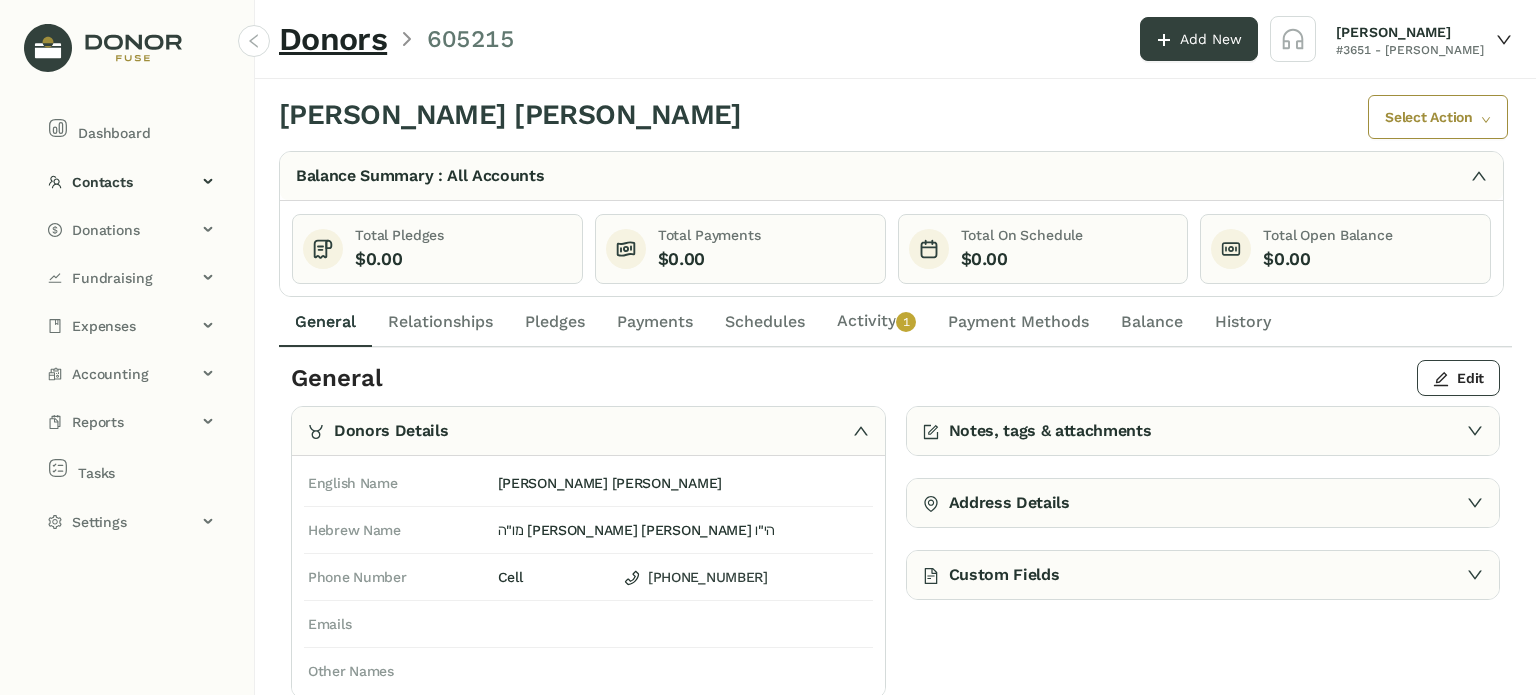 drag, startPoint x: 468, startPoint y: 323, endPoint x: 495, endPoint y: 323, distance: 27 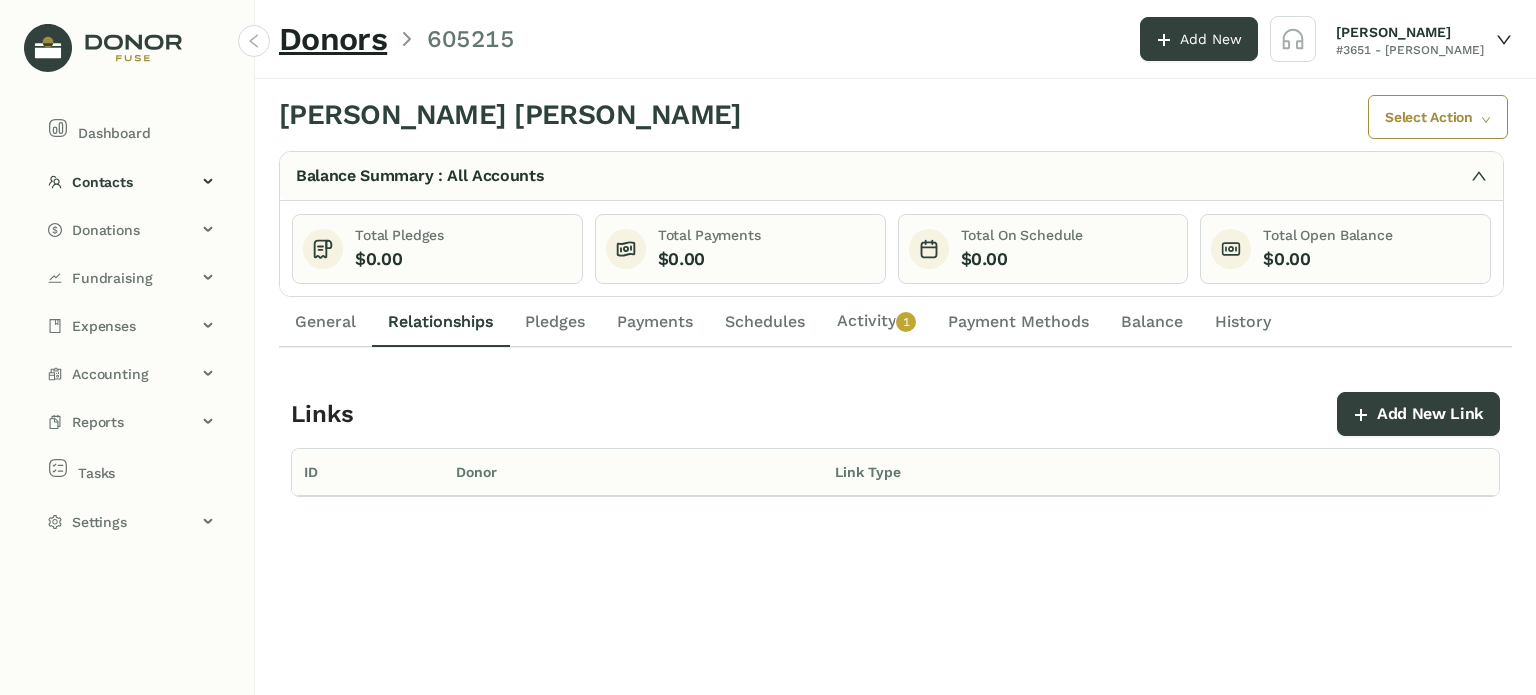 click on "Payment Methods" 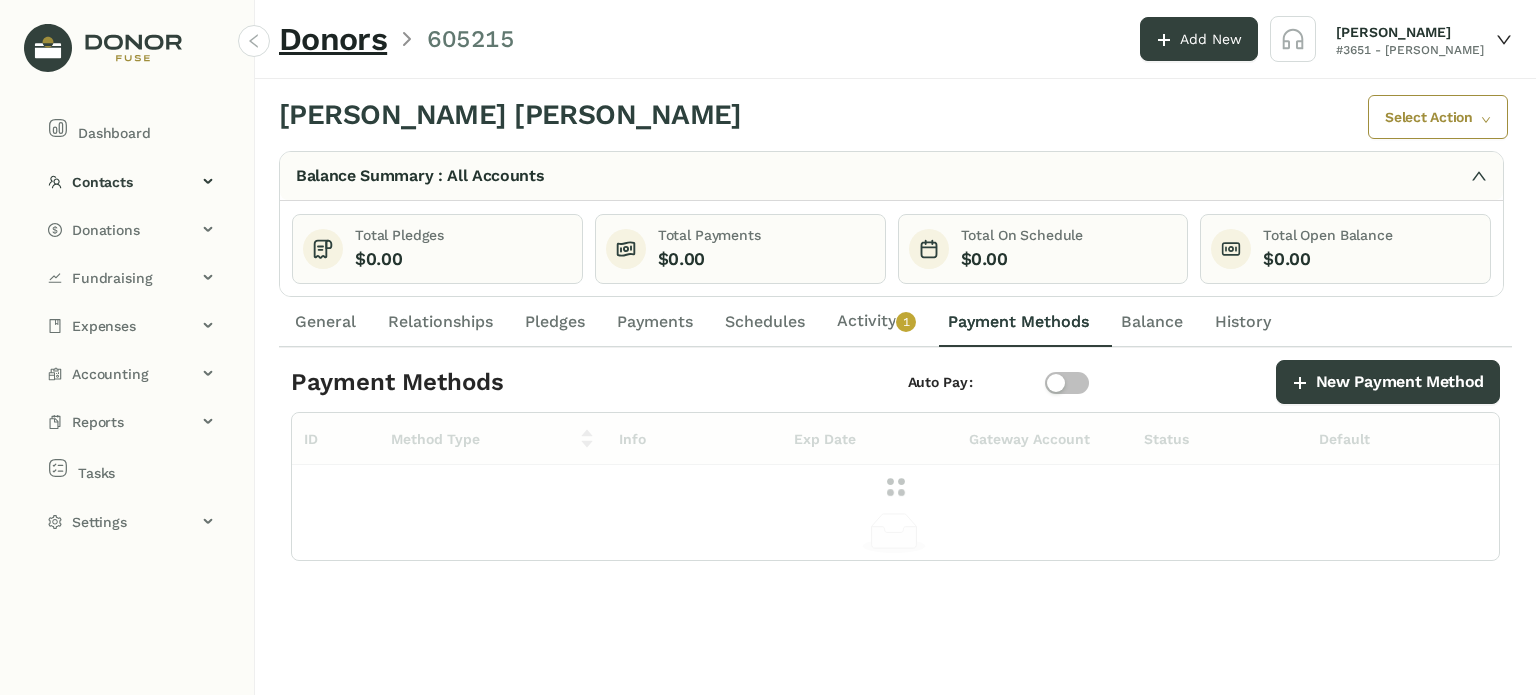drag, startPoint x: 894, startPoint y: 320, endPoint x: 754, endPoint y: 319, distance: 140.00357 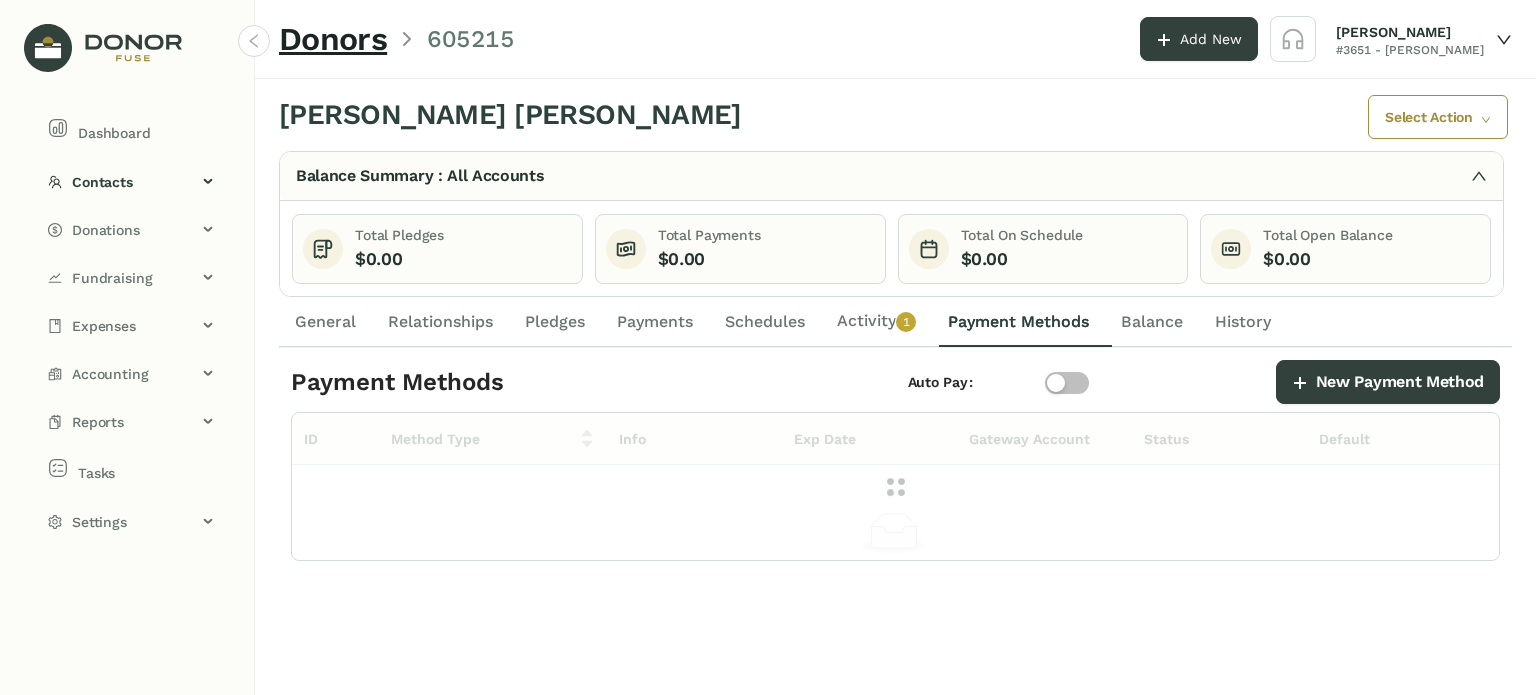 click on "Activity   0   1   2   3   4   5   6   7   8   9" 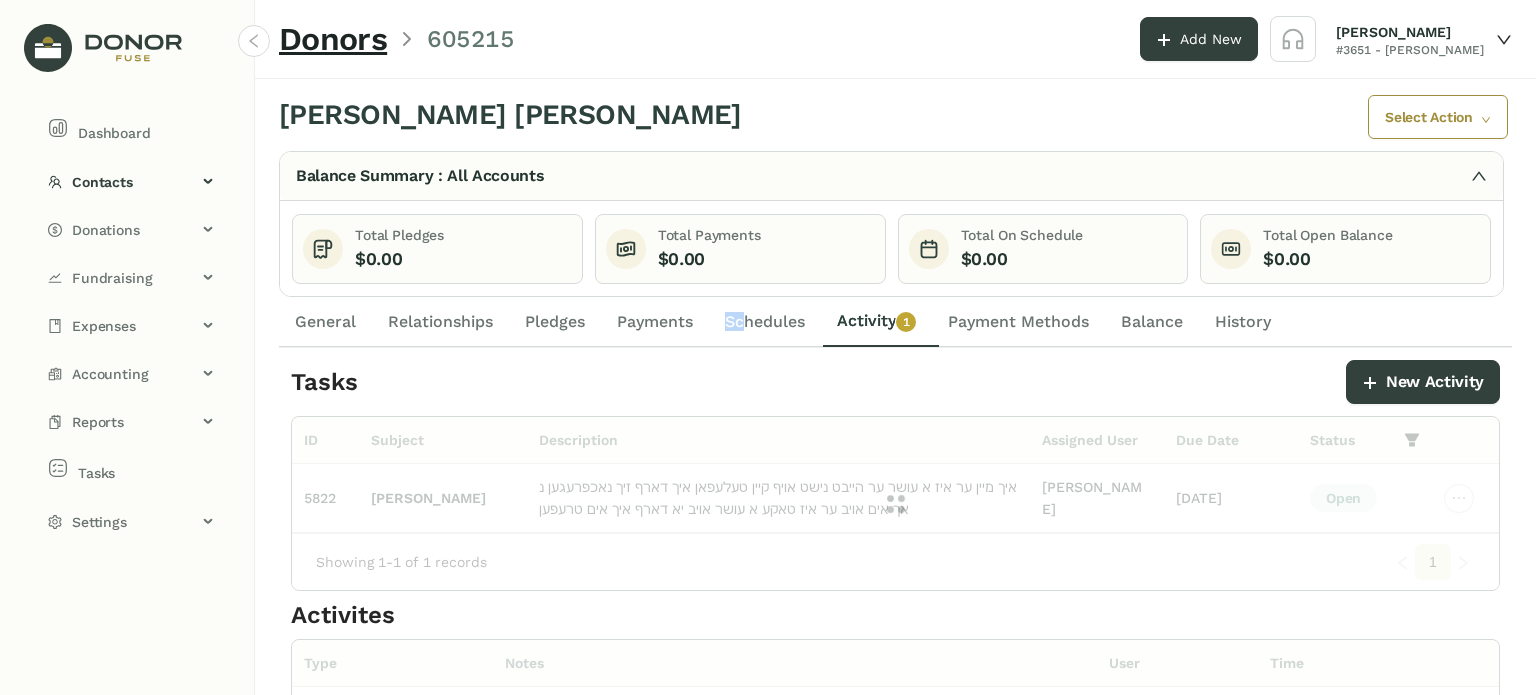 drag, startPoint x: 746, startPoint y: 320, endPoint x: 669, endPoint y: 318, distance: 77.02597 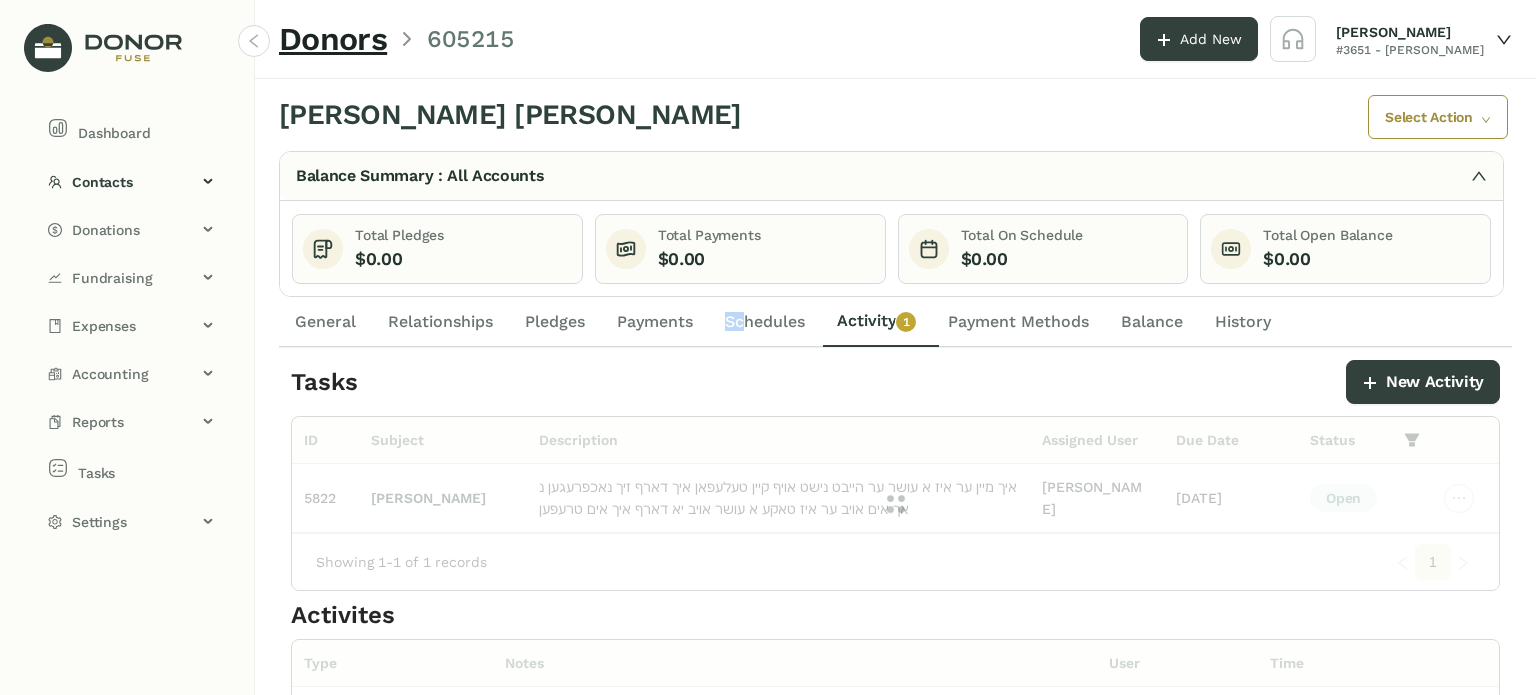 click on "General Relationships Pledges Payments Schedules  Activity   0   1   2   3   4   5   6   7   8   9  Payment Methods Balance History" 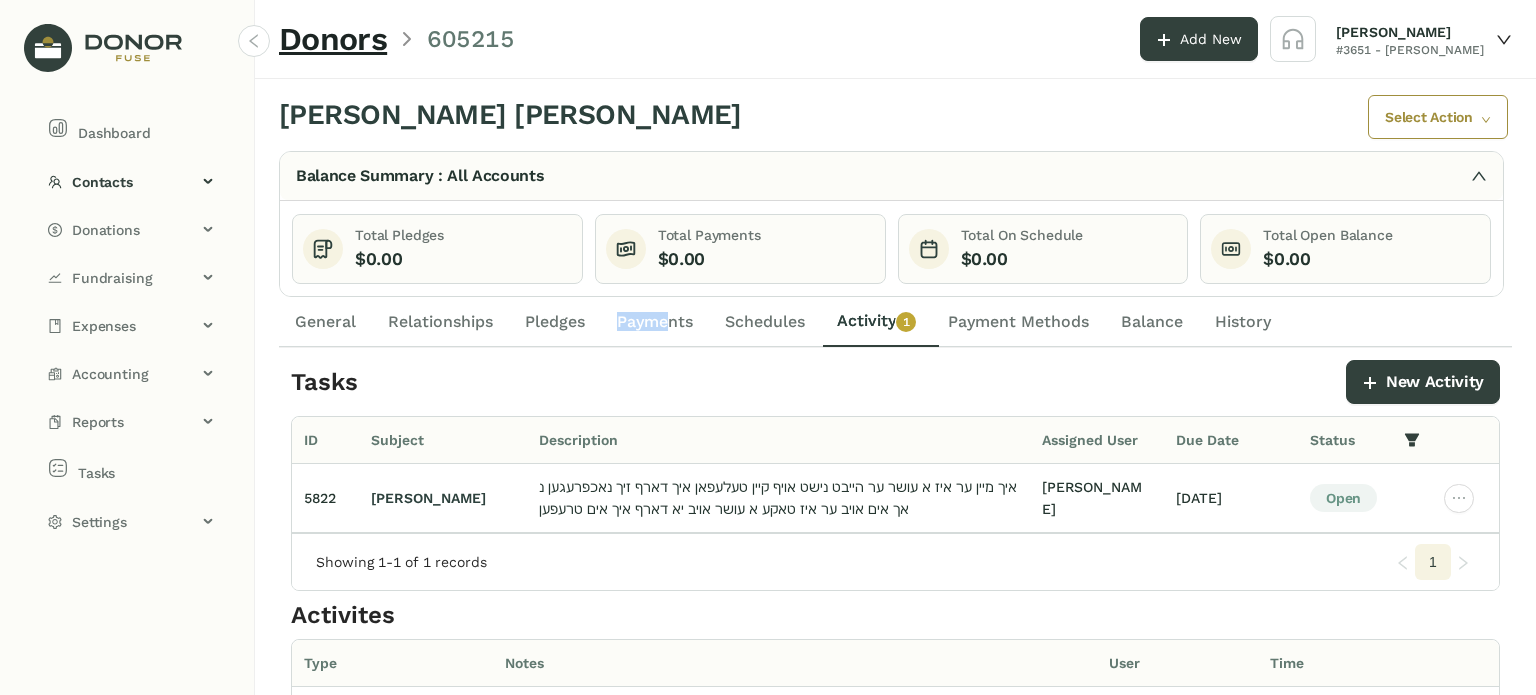 drag, startPoint x: 668, startPoint y: 318, endPoint x: 527, endPoint y: 318, distance: 141 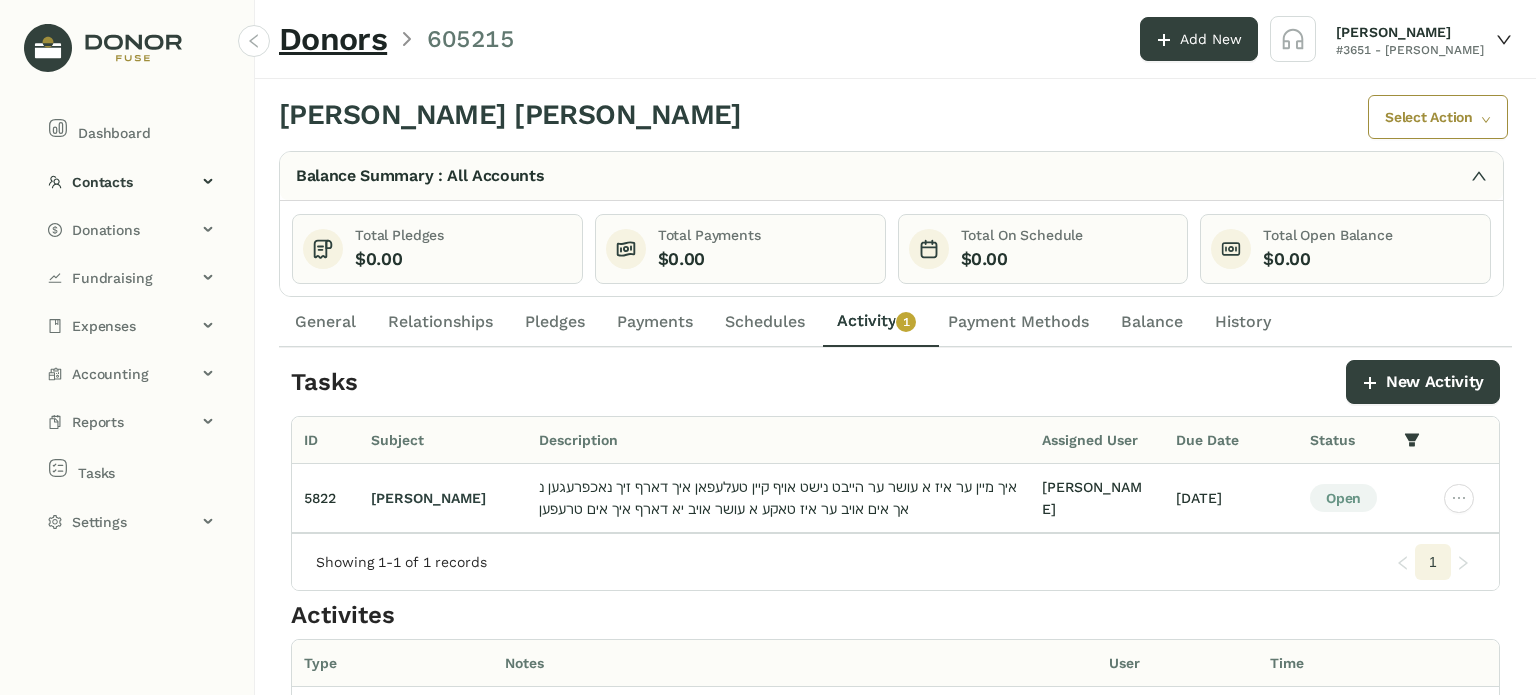 drag, startPoint x: 504, startPoint y: 317, endPoint x: 488, endPoint y: 319, distance: 16.124516 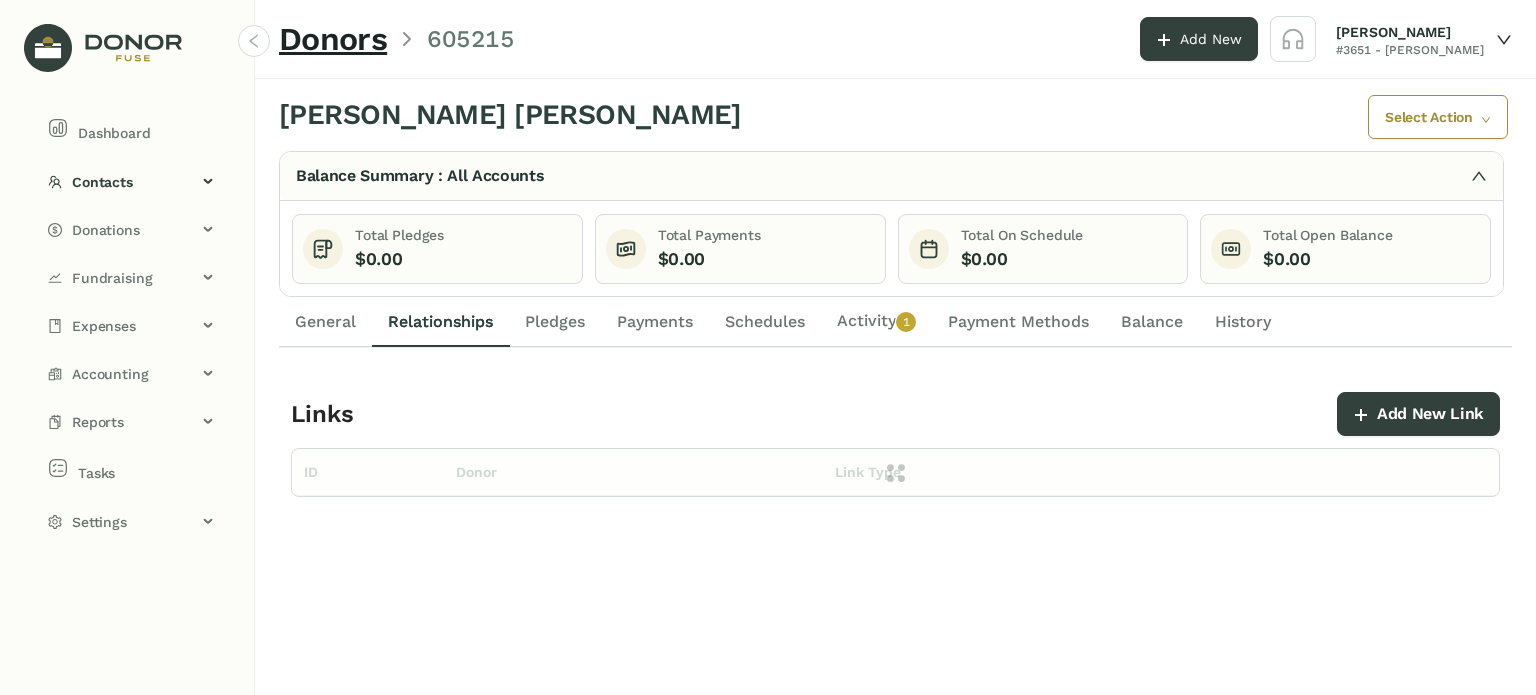 click on "Relationships" 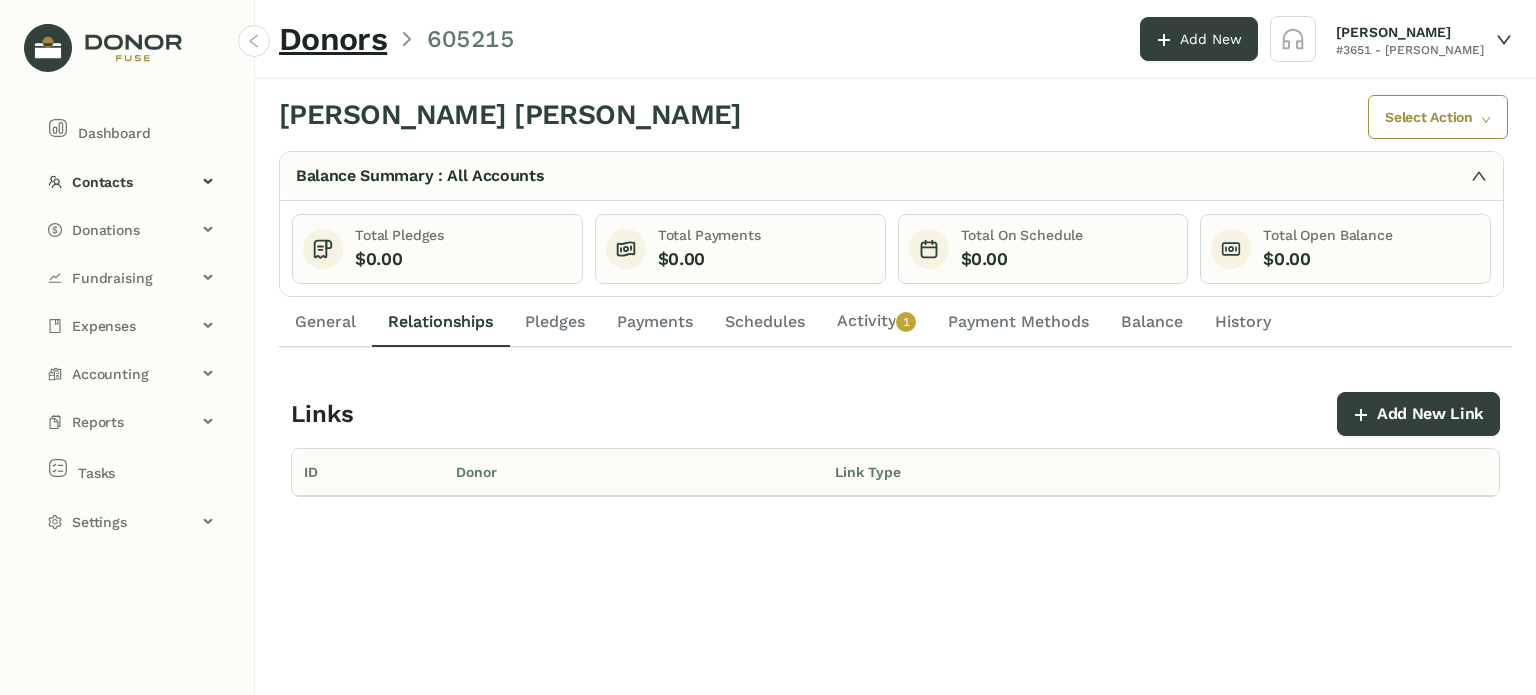 click on "General" 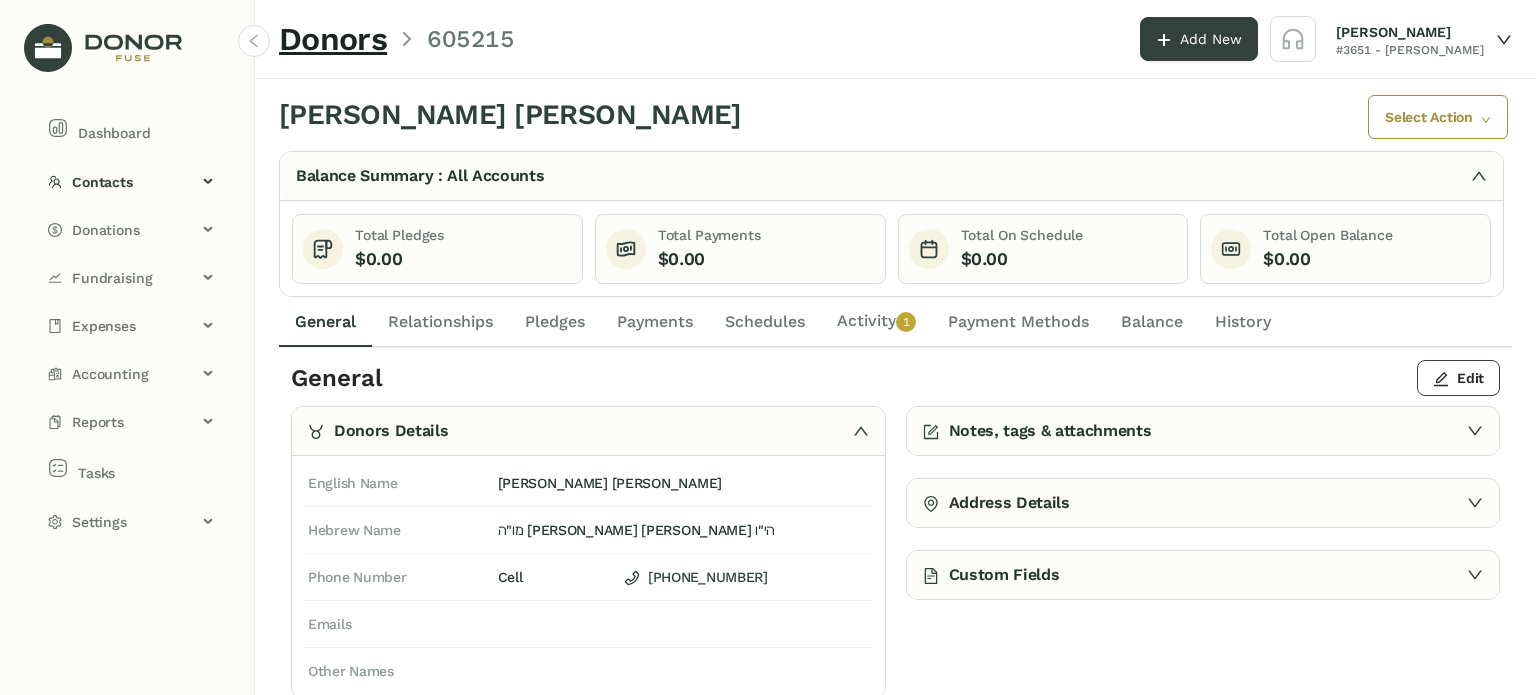drag, startPoint x: 384, startPoint y: 319, endPoint x: 412, endPoint y: 323, distance: 28.284271 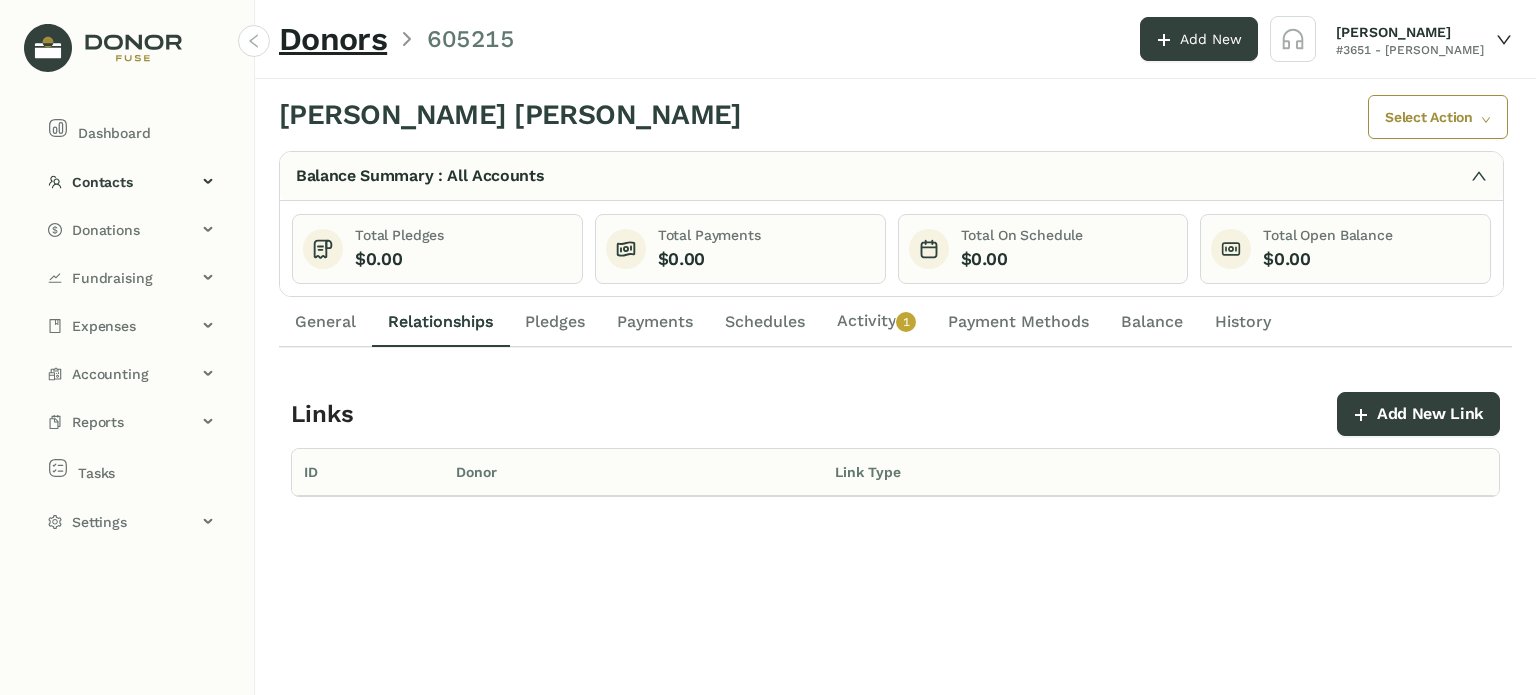 drag, startPoint x: 528, startPoint y: 327, endPoint x: 540, endPoint y: 325, distance: 12.165525 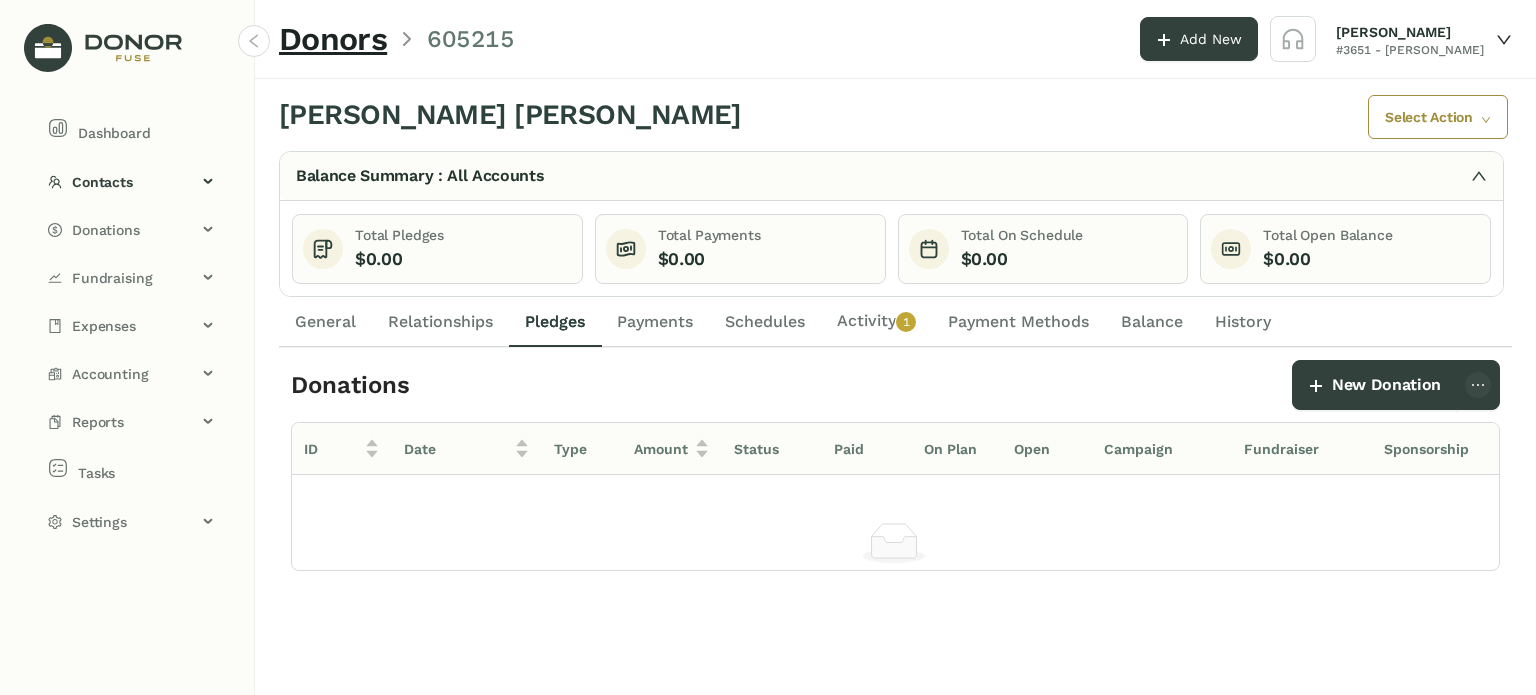 click on "Payments" 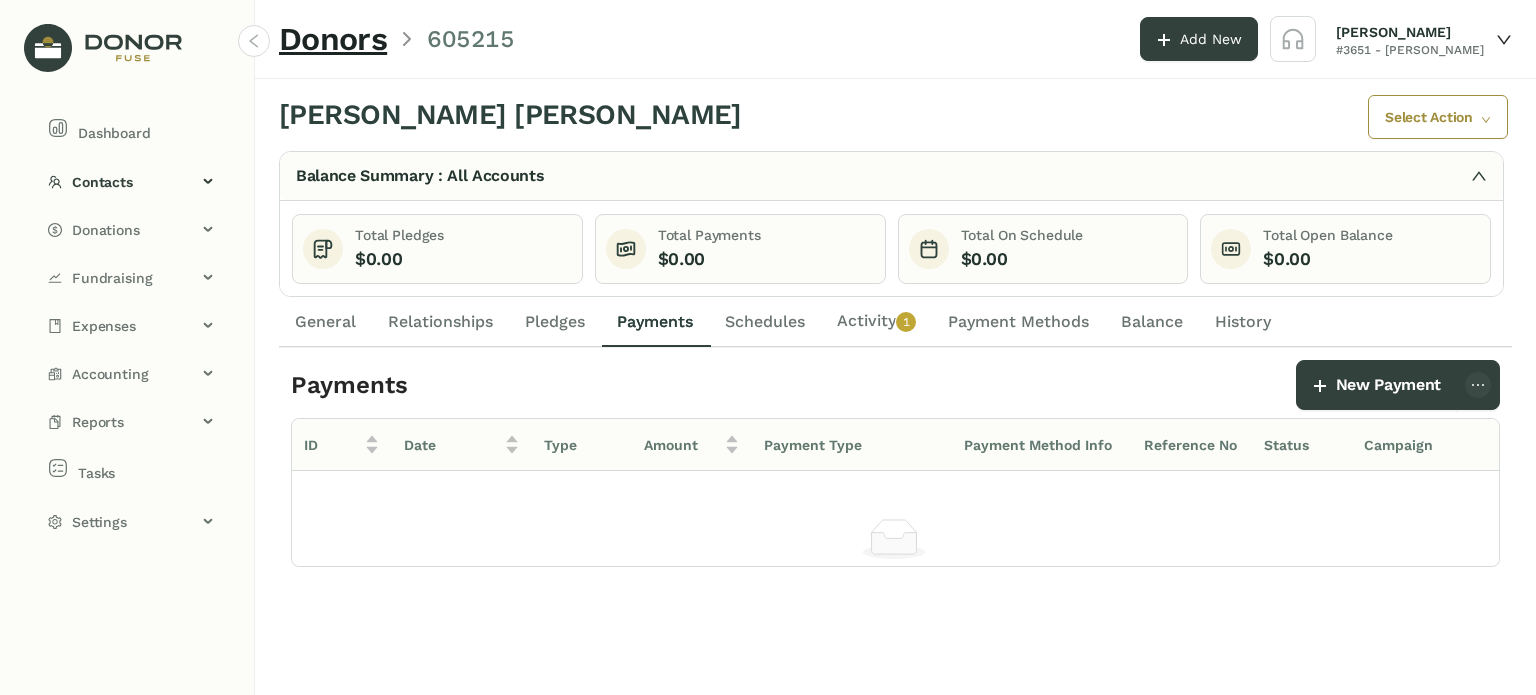 click on "Schedules" 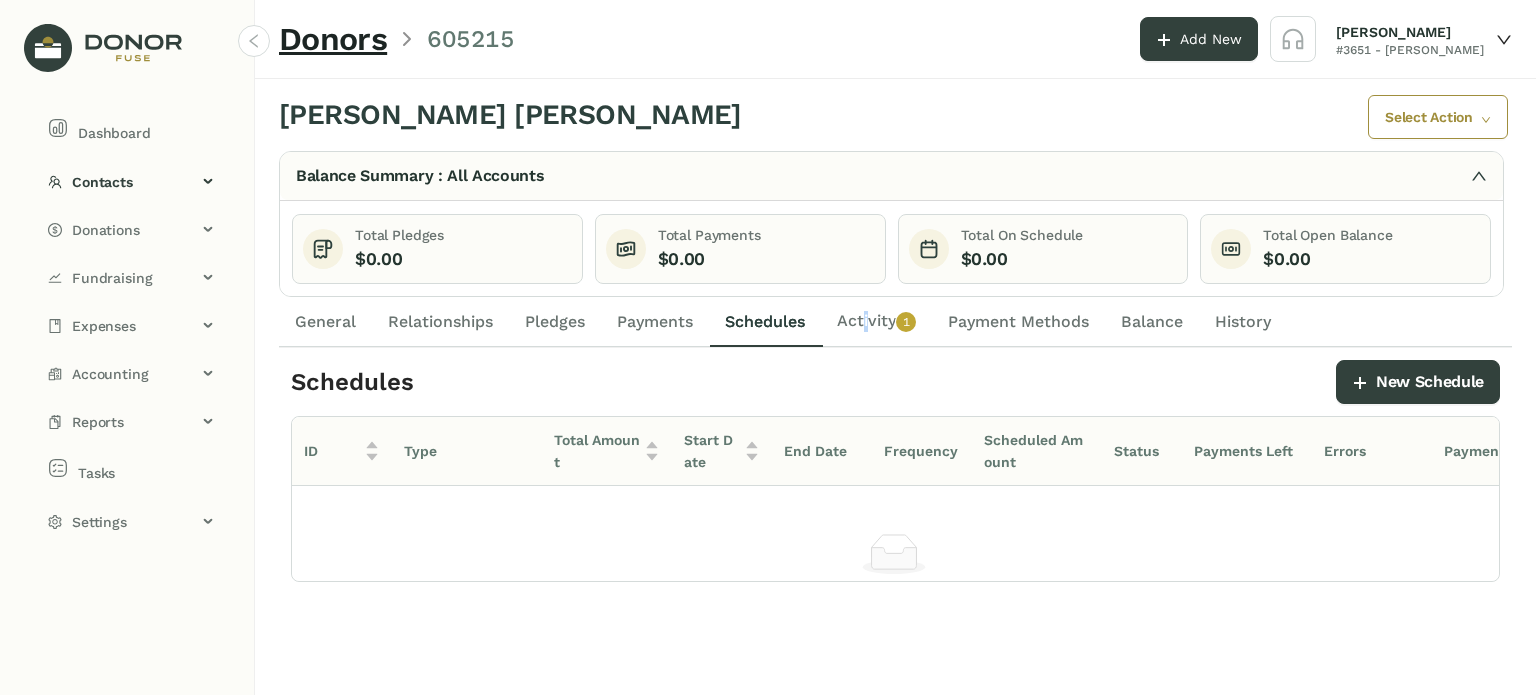 click on "Activity   0   1   2   3   4   5   6   7   8   9" 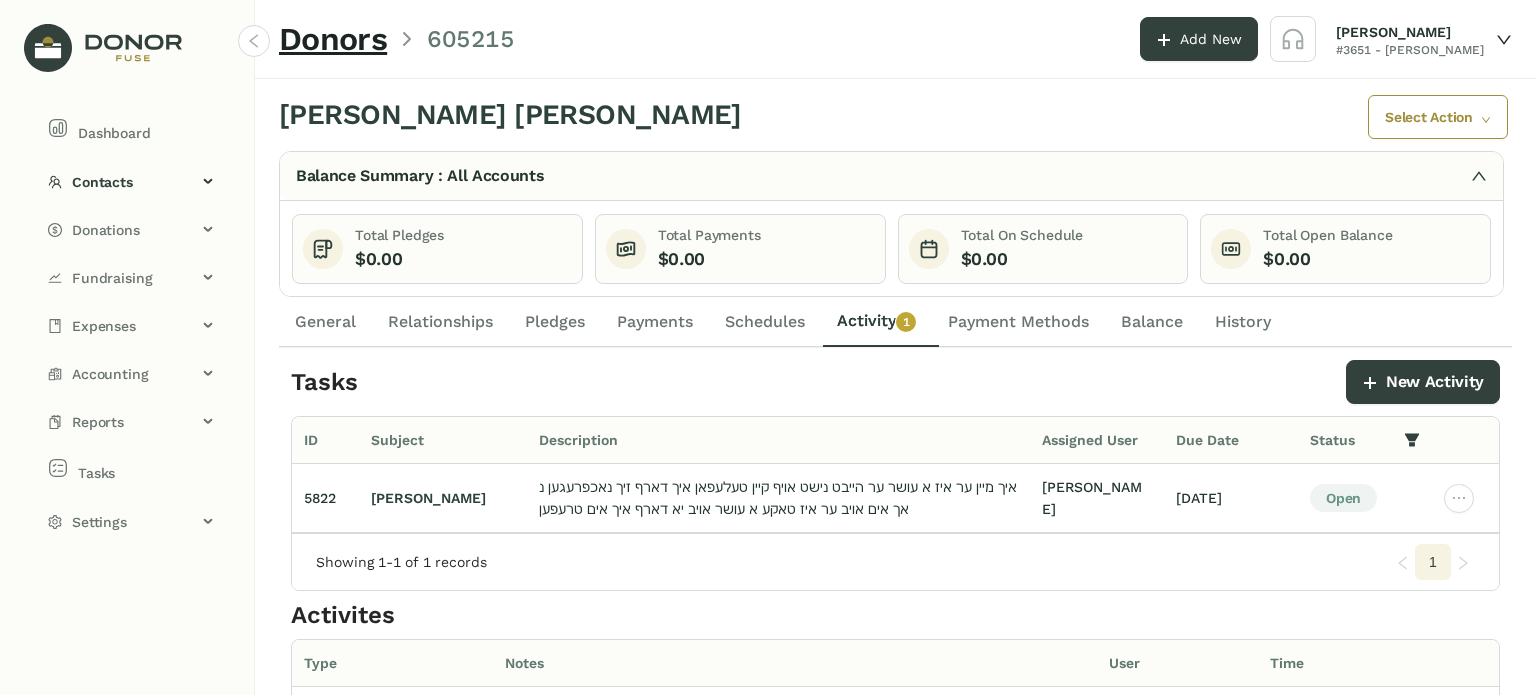click on "Payment Methods" 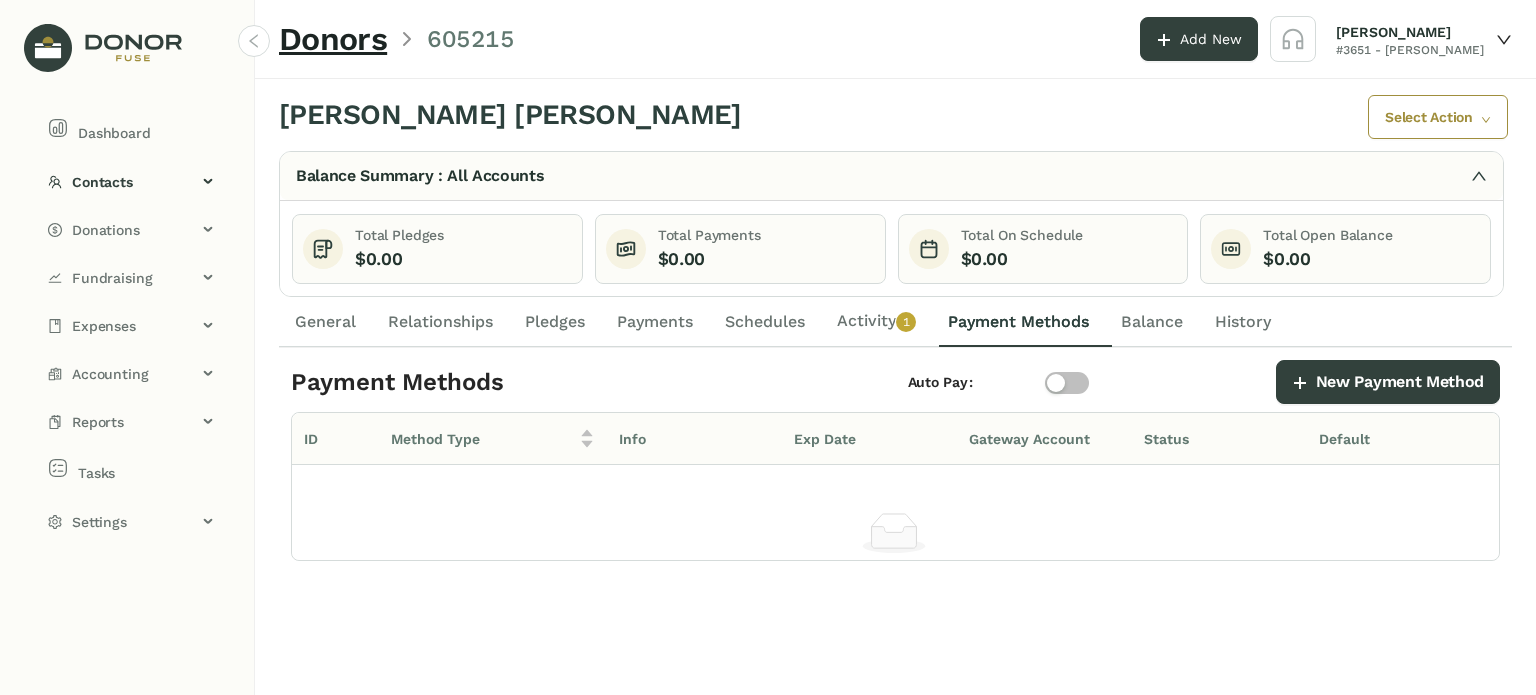 click on "General" 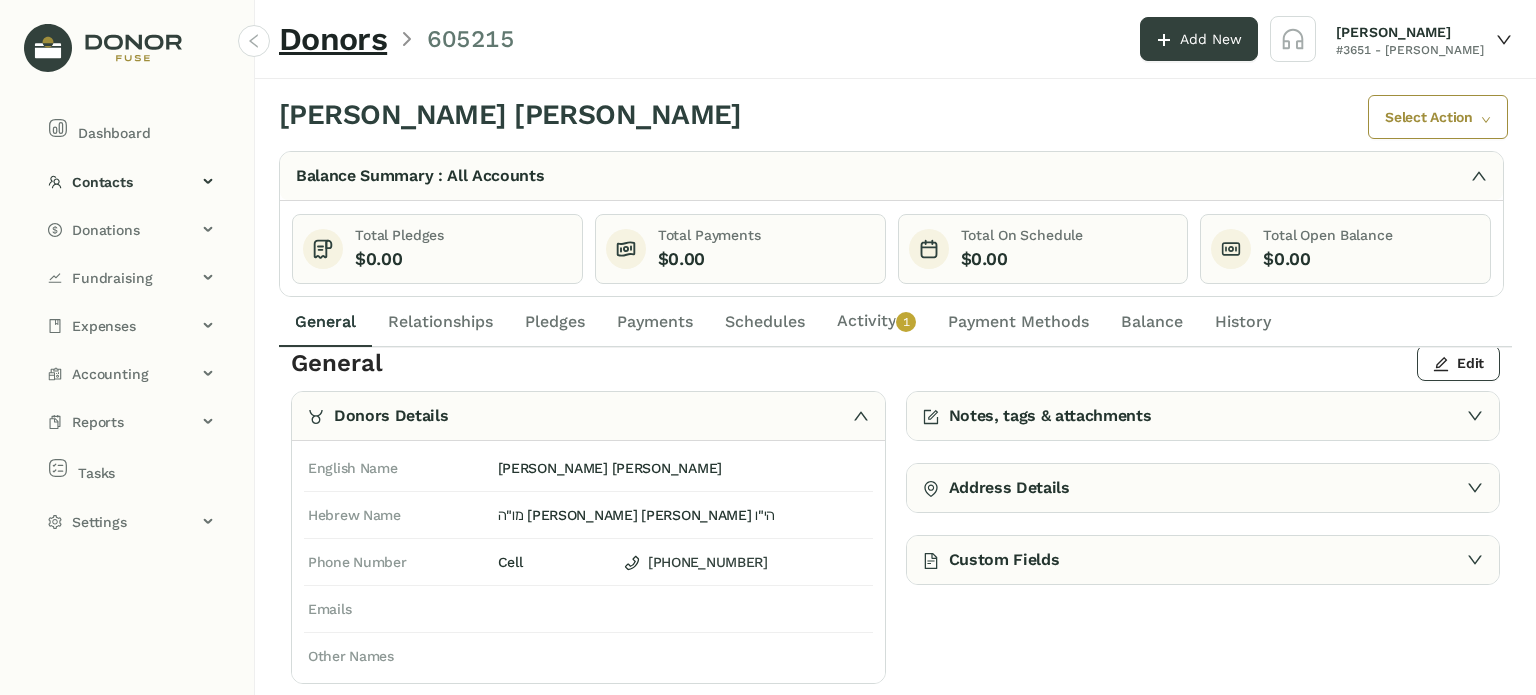 scroll, scrollTop: 0, scrollLeft: 0, axis: both 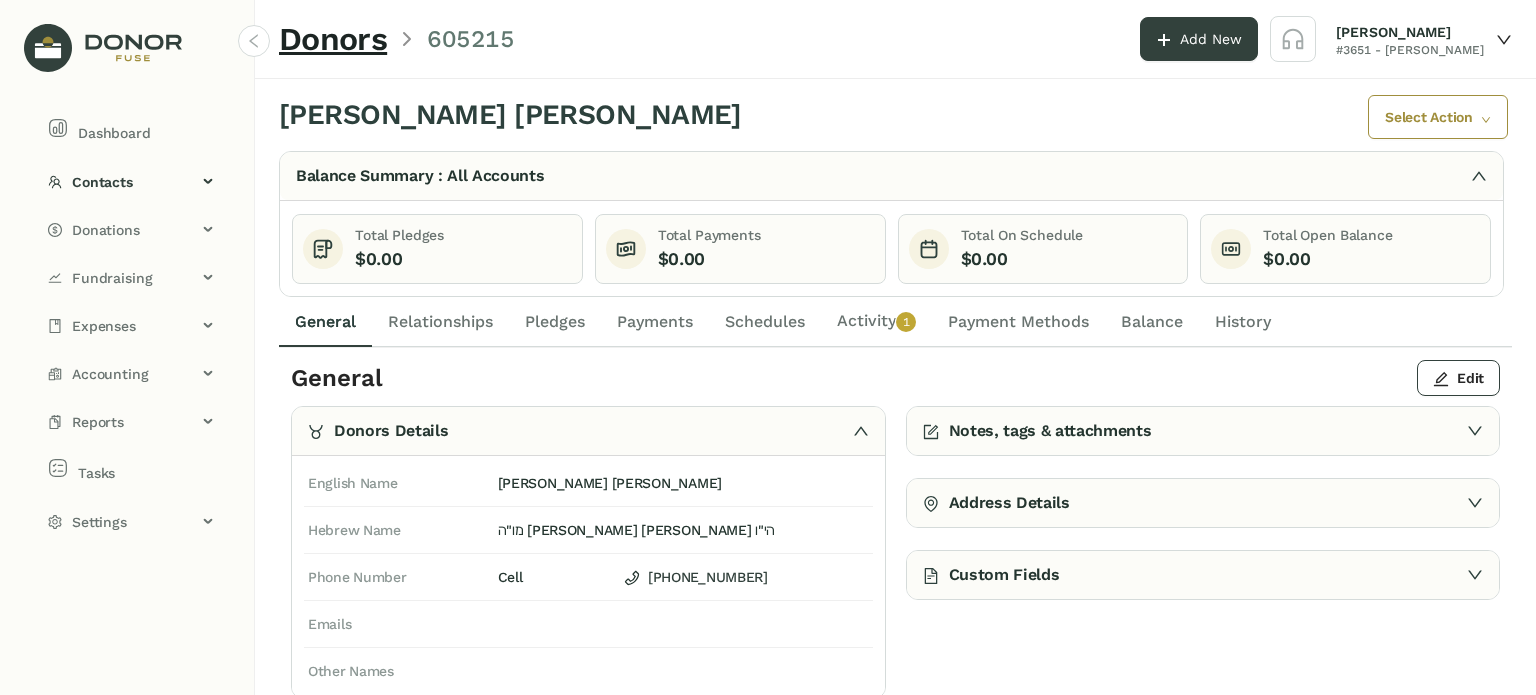 click on "Payment Methods" 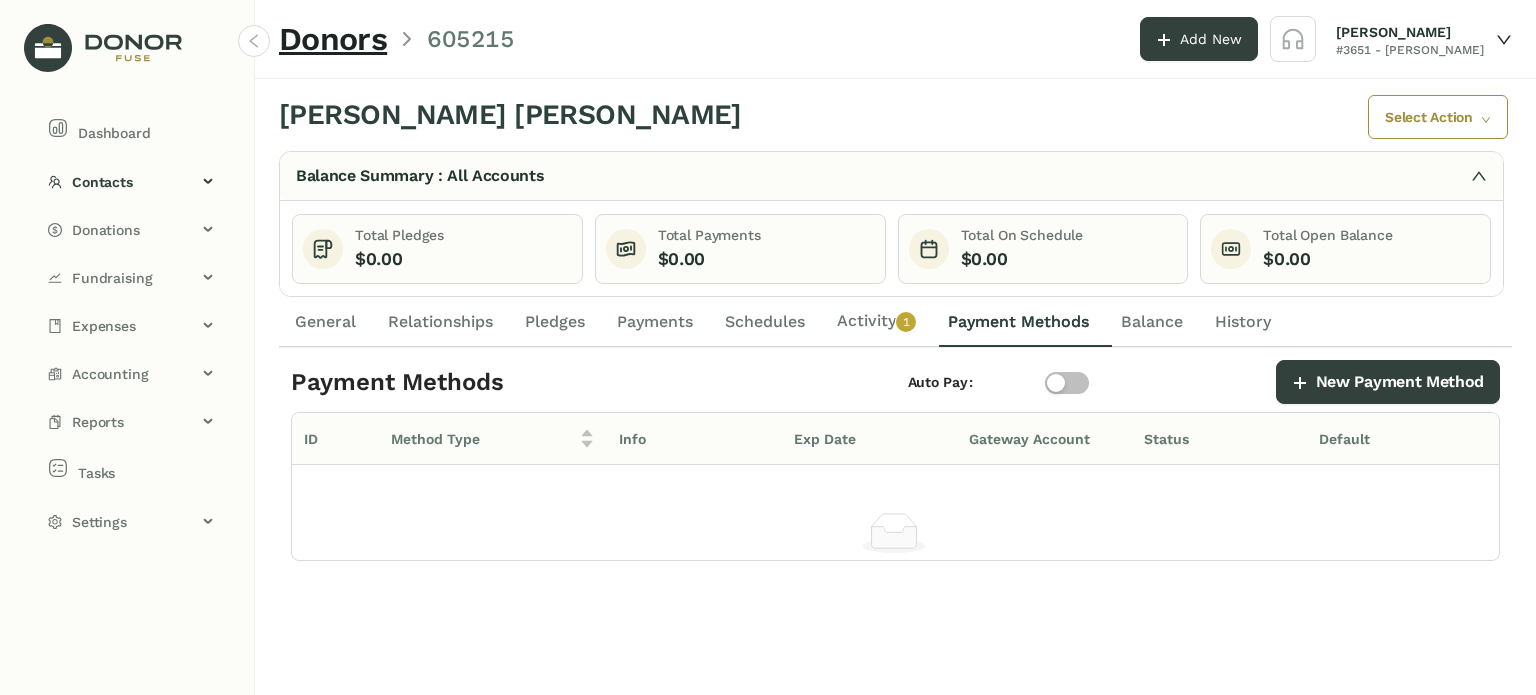 click on "General" 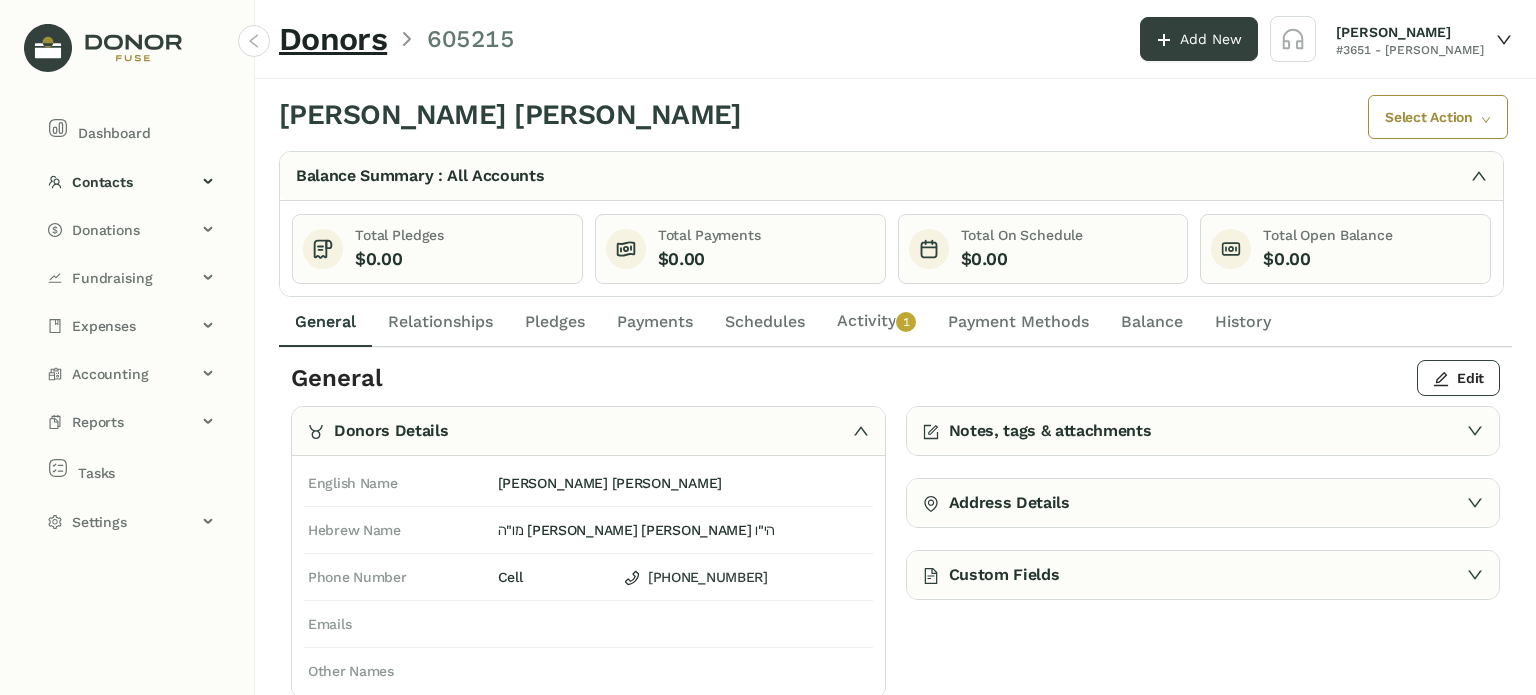 click on "Relationships" 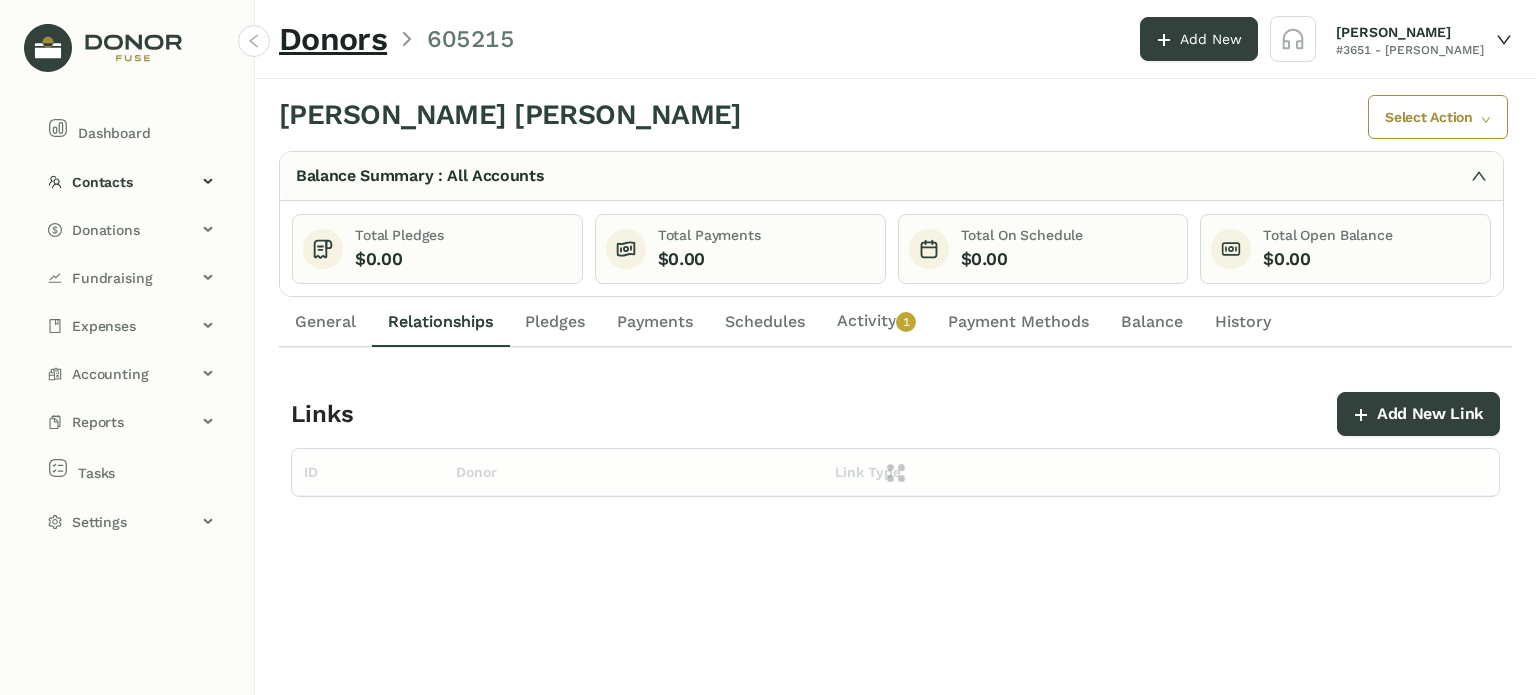 click on "Pledges" 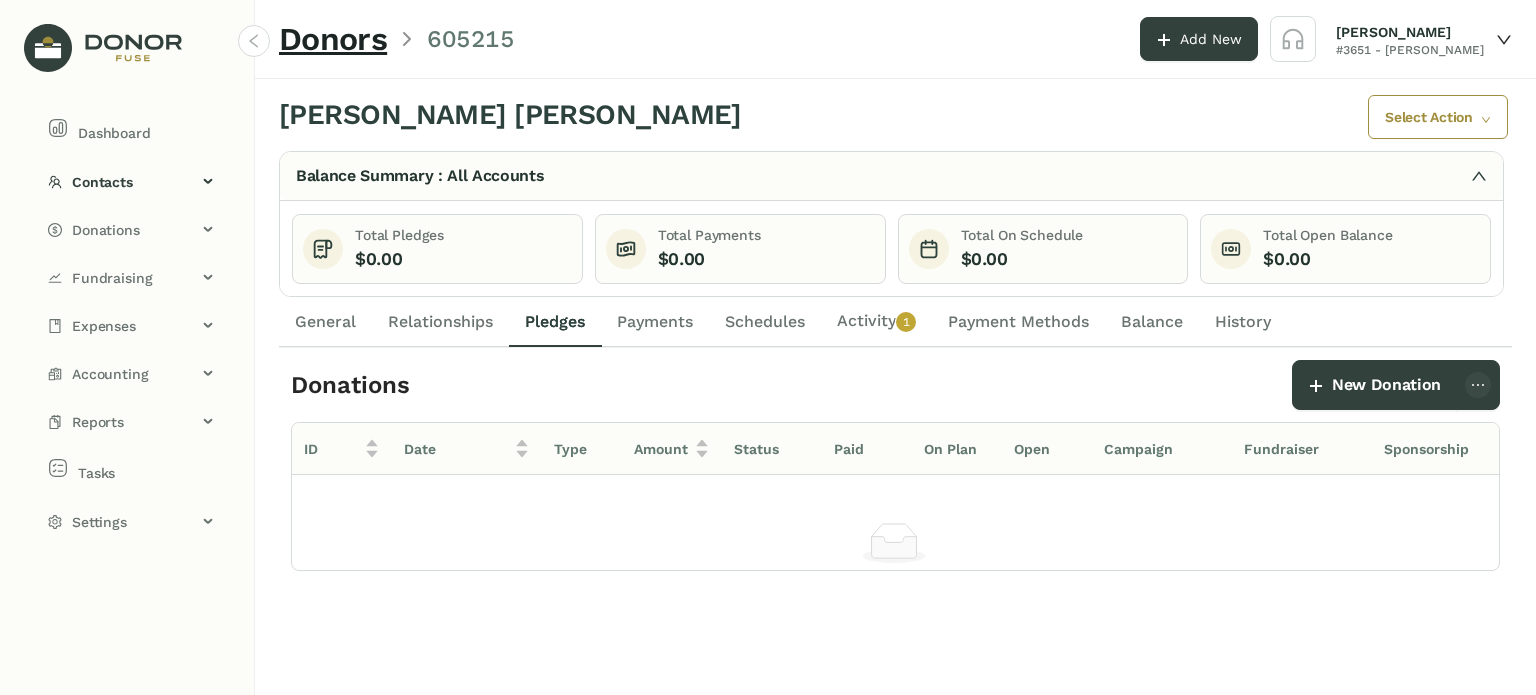 click on "Payments" 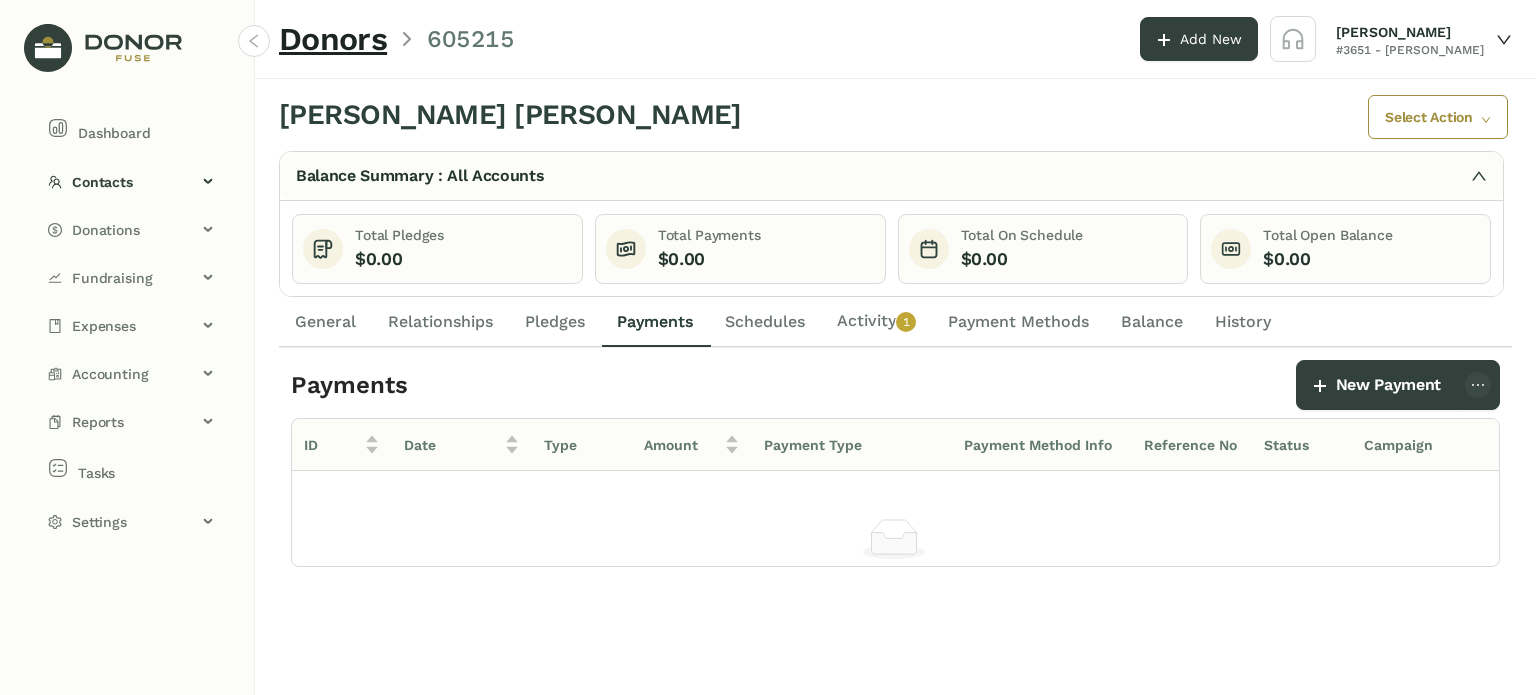 click on "Schedules" 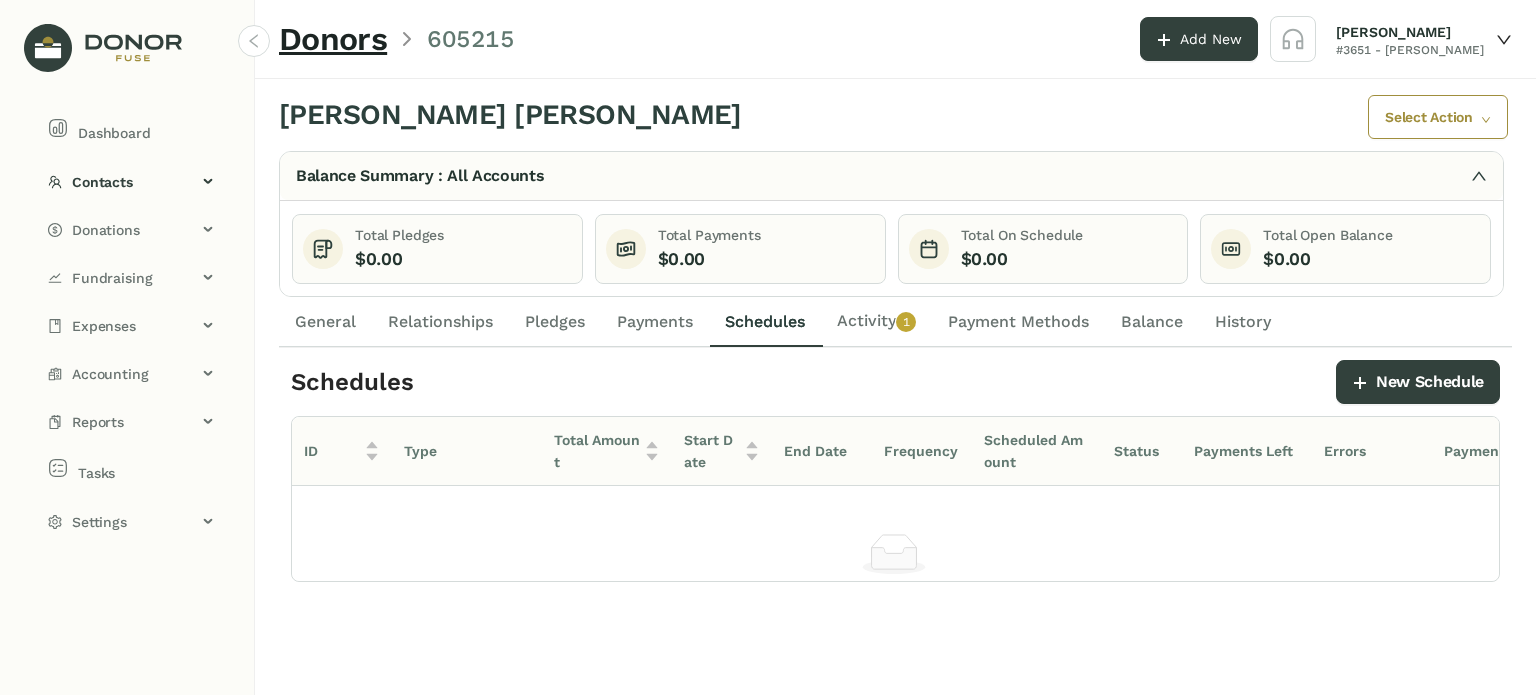 click on "General" 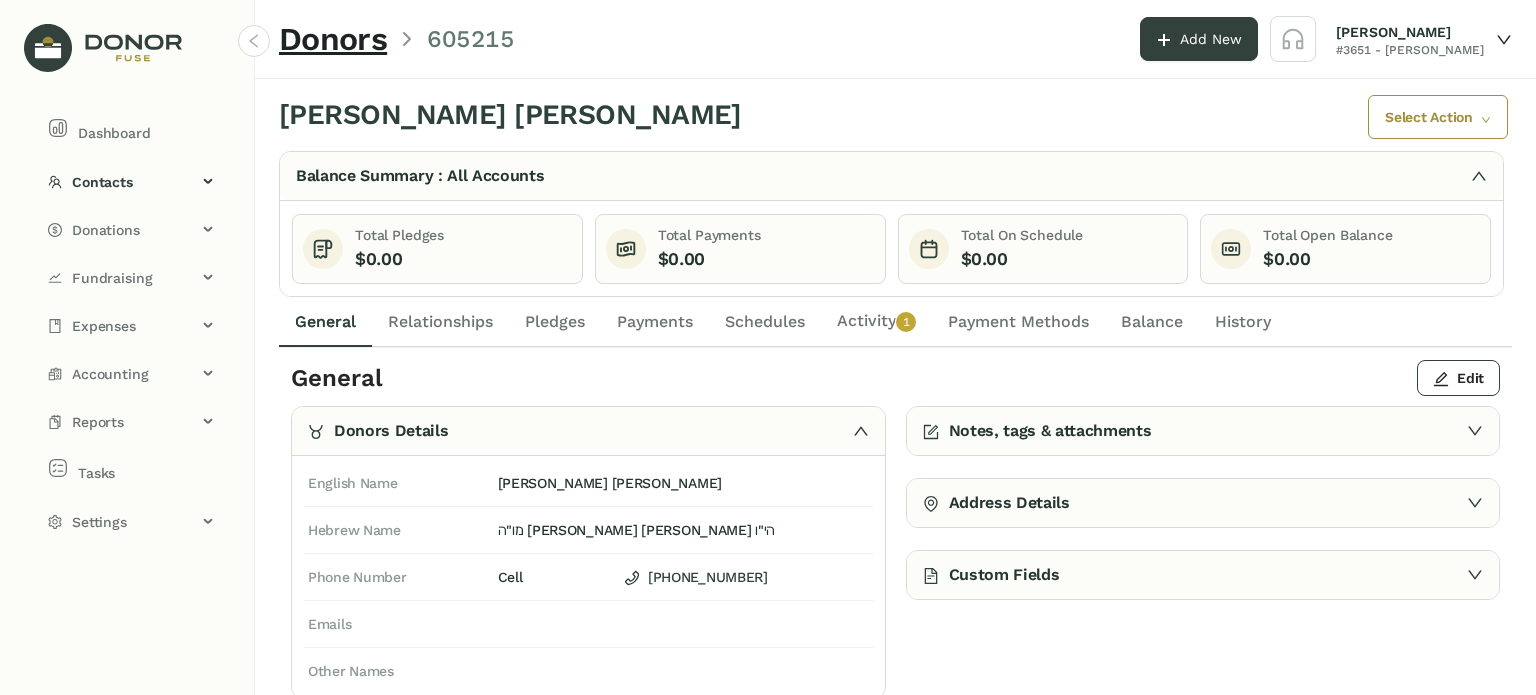 click on "Activity   0   1   2   3   4   5   6   7   8   9" 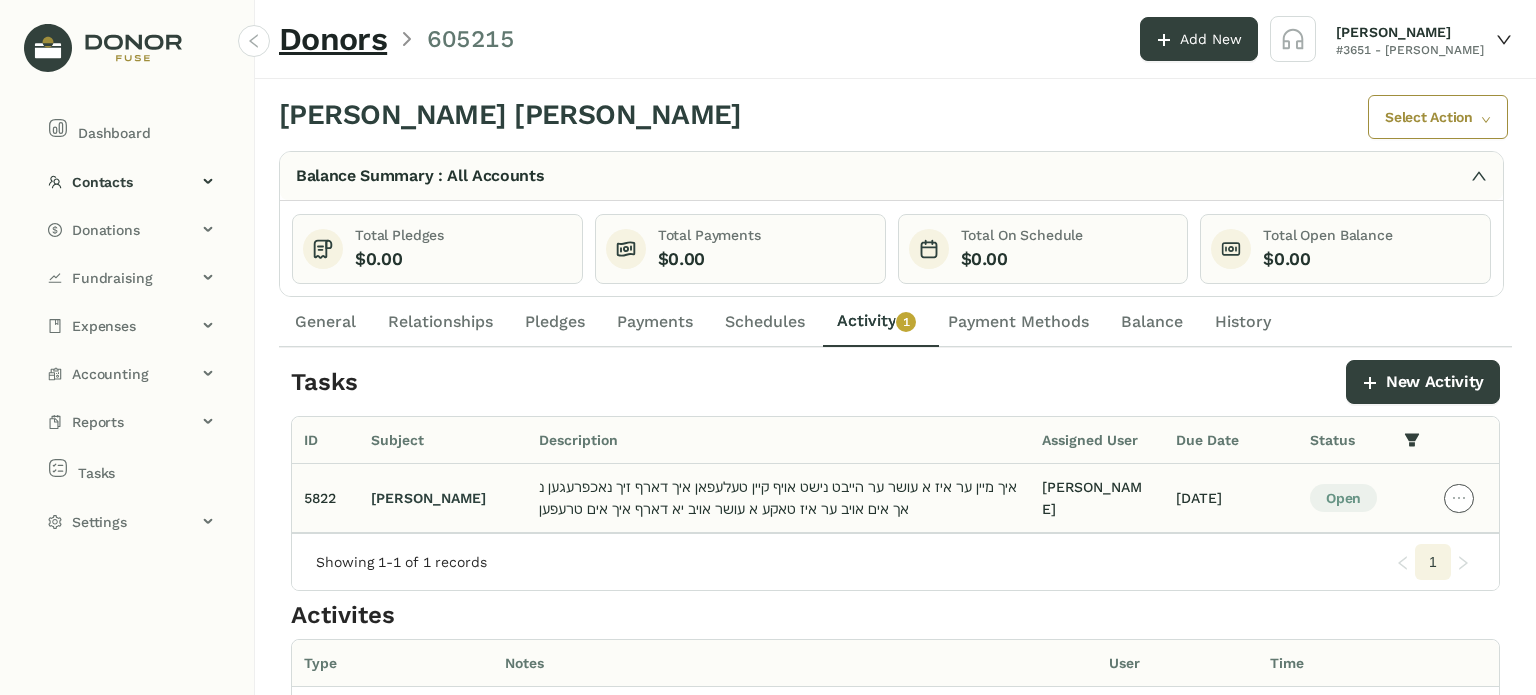 click 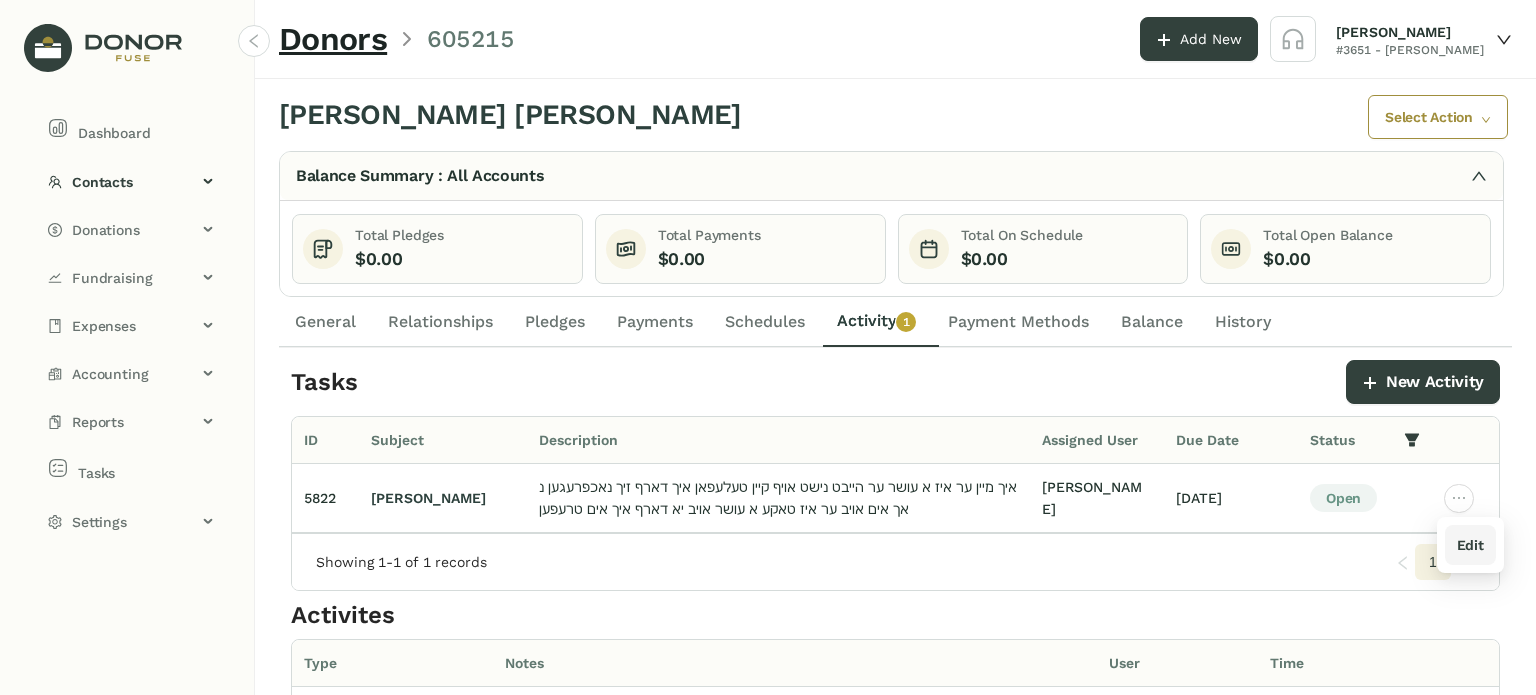 click on "Edit" at bounding box center (1470, 545) 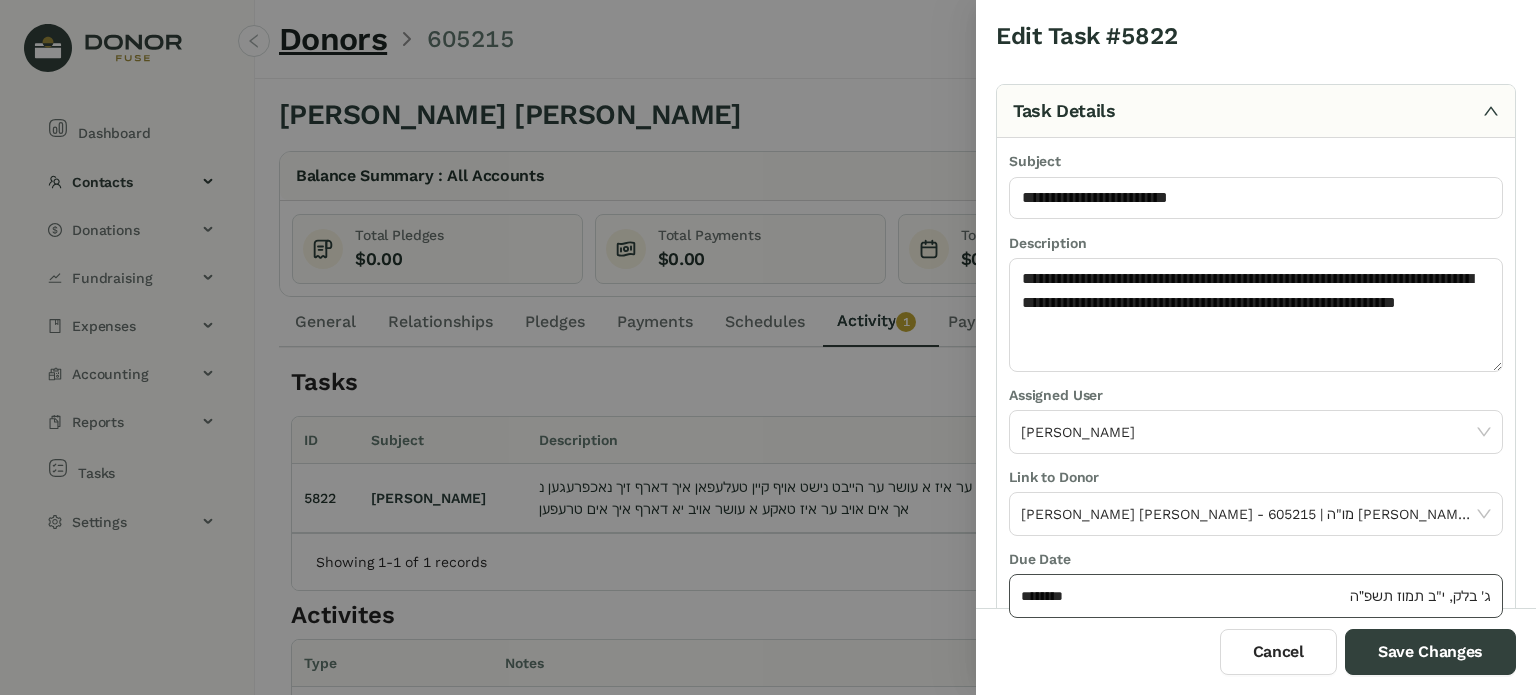click on "********" 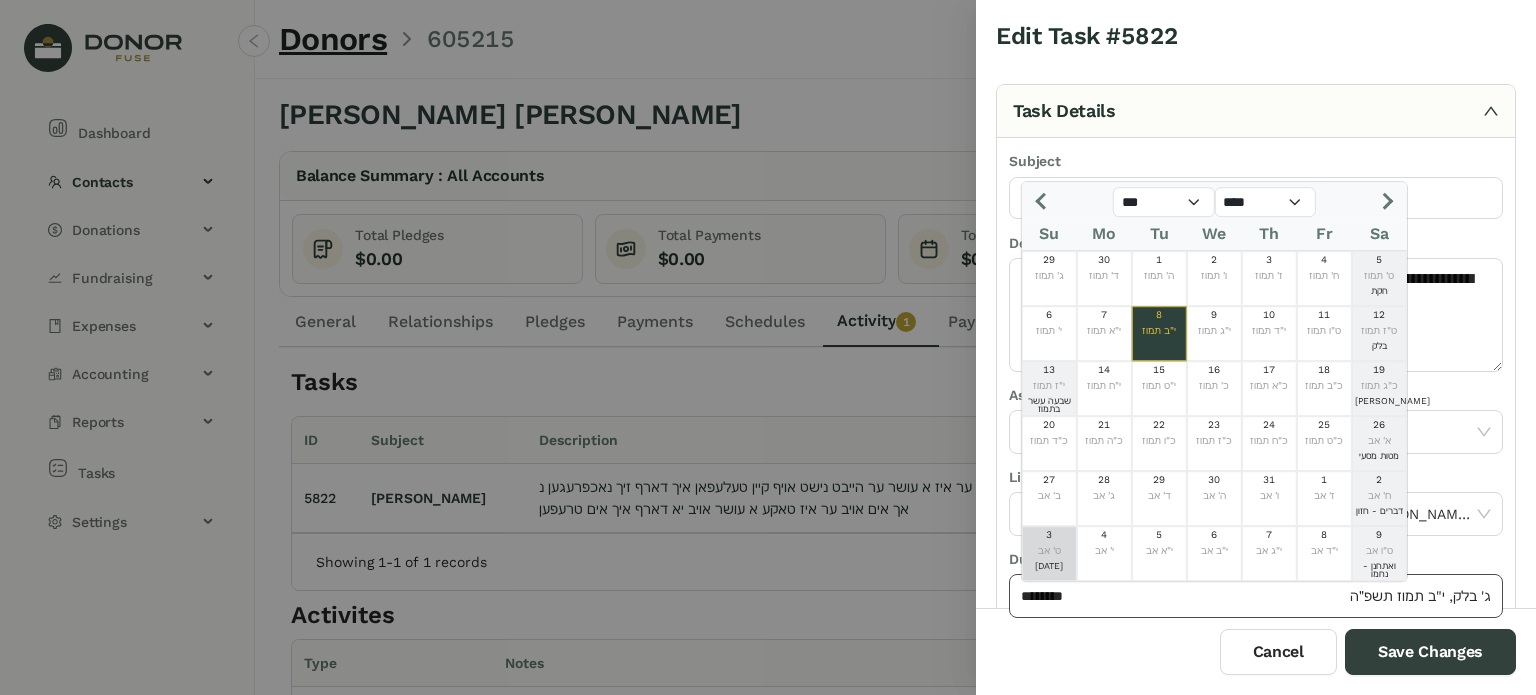 click on "********" 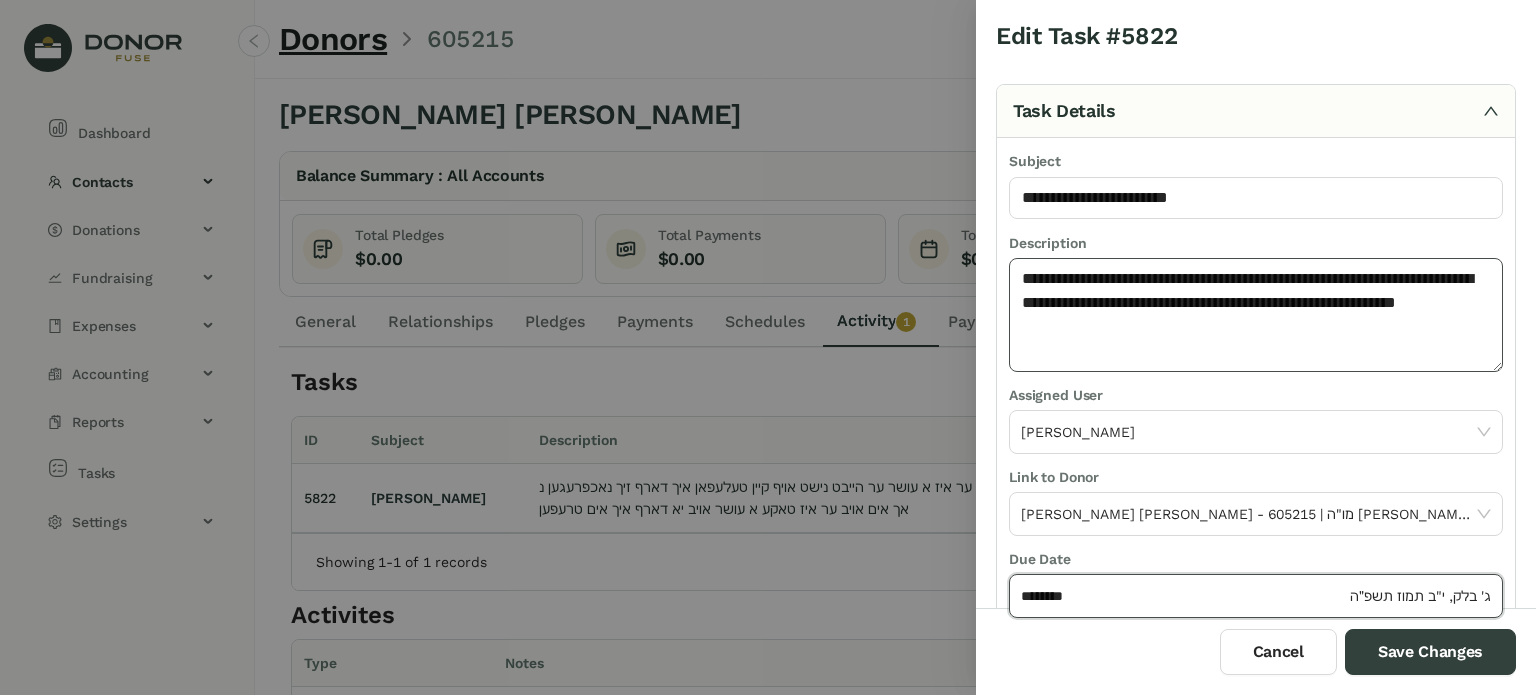 click on "**********" 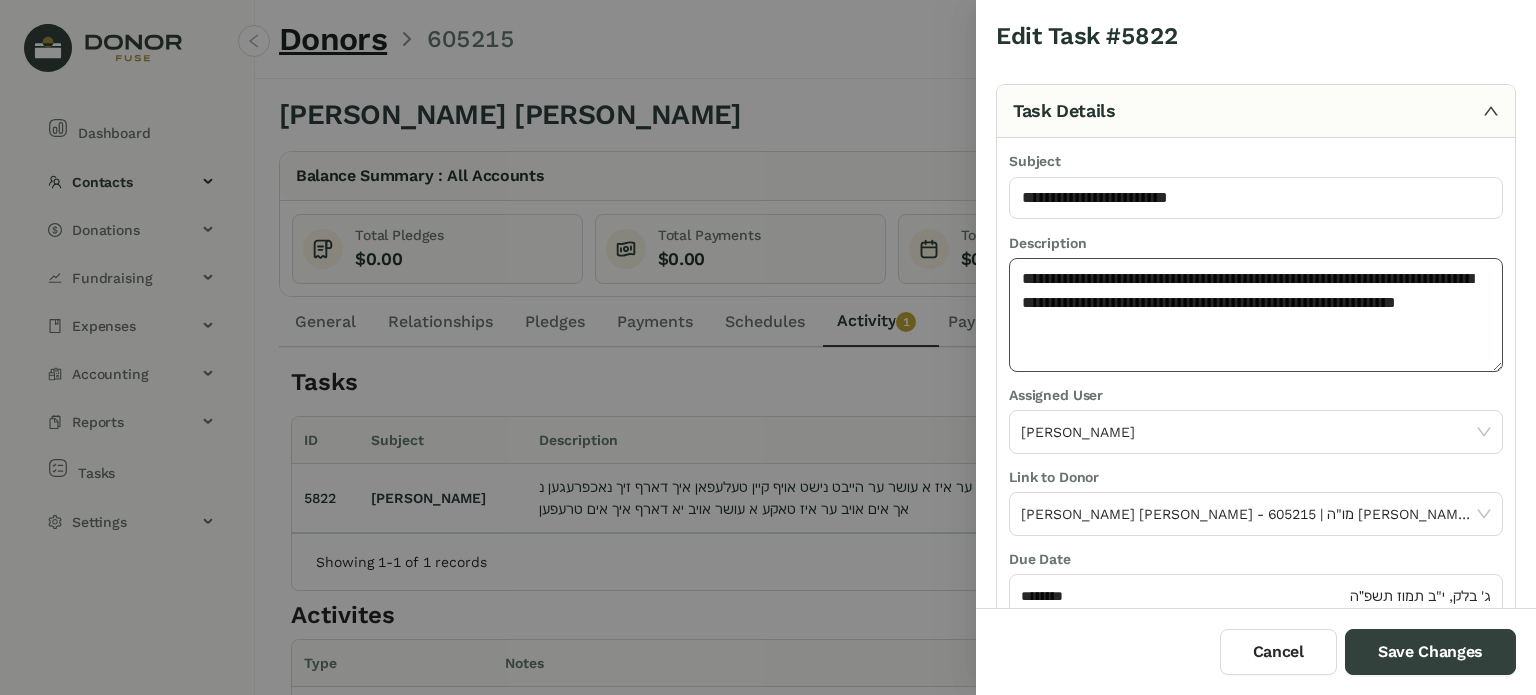 click on "**********" 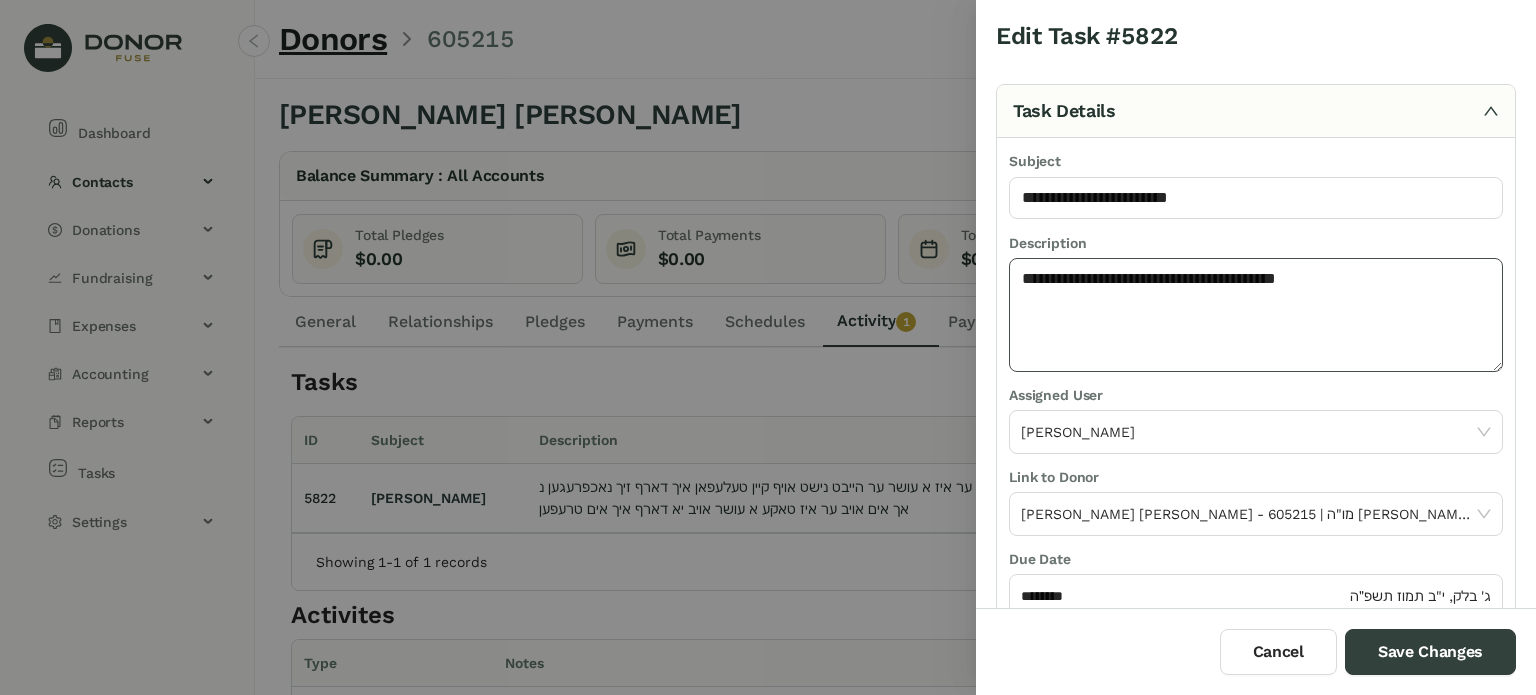 type on "**********" 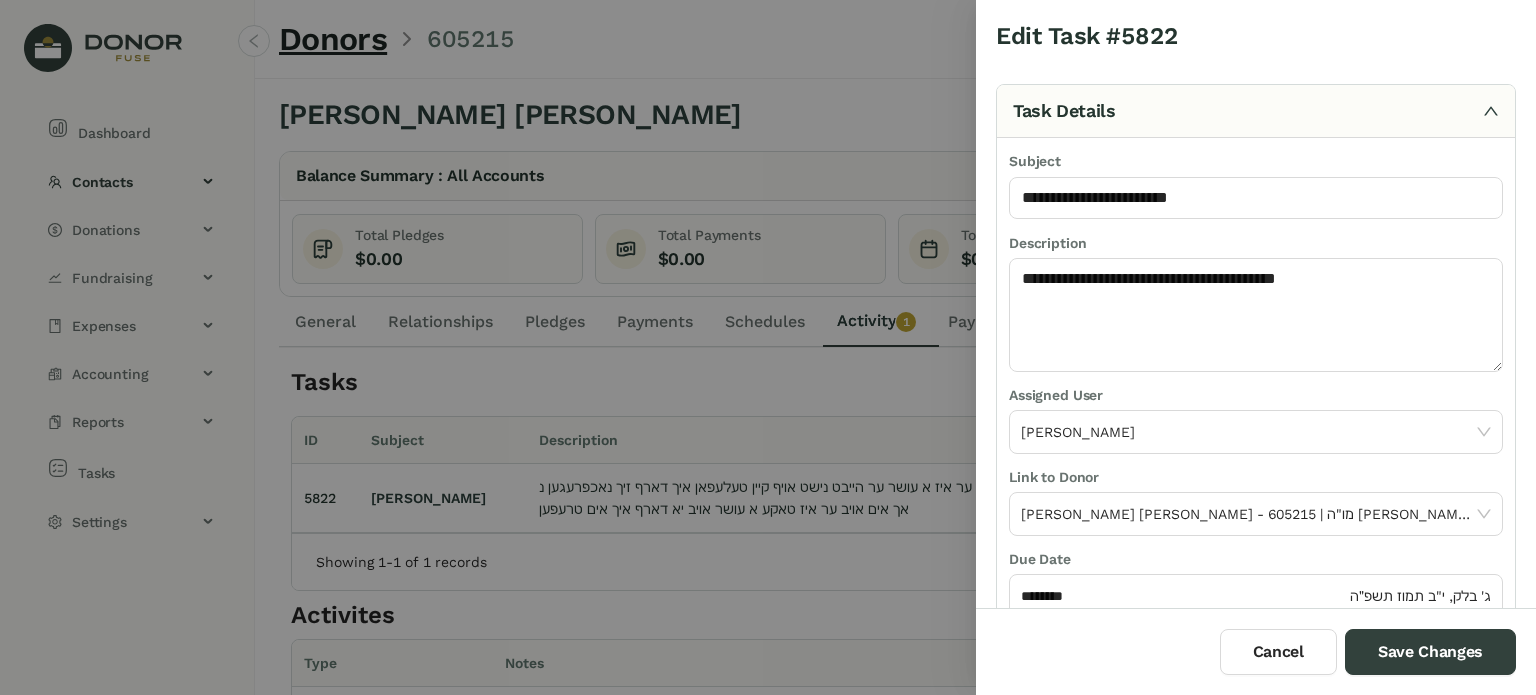 click on "Description" at bounding box center [1256, 245] 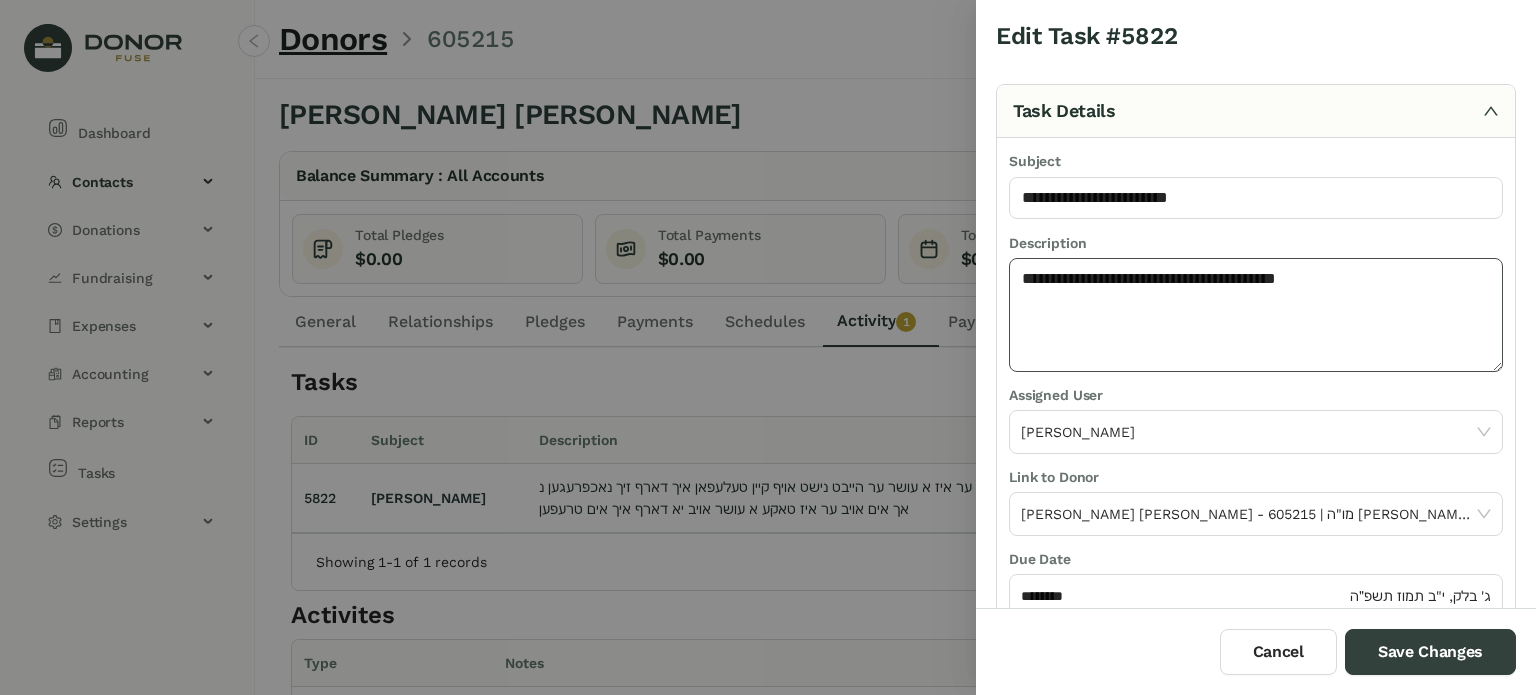 click on "**********" 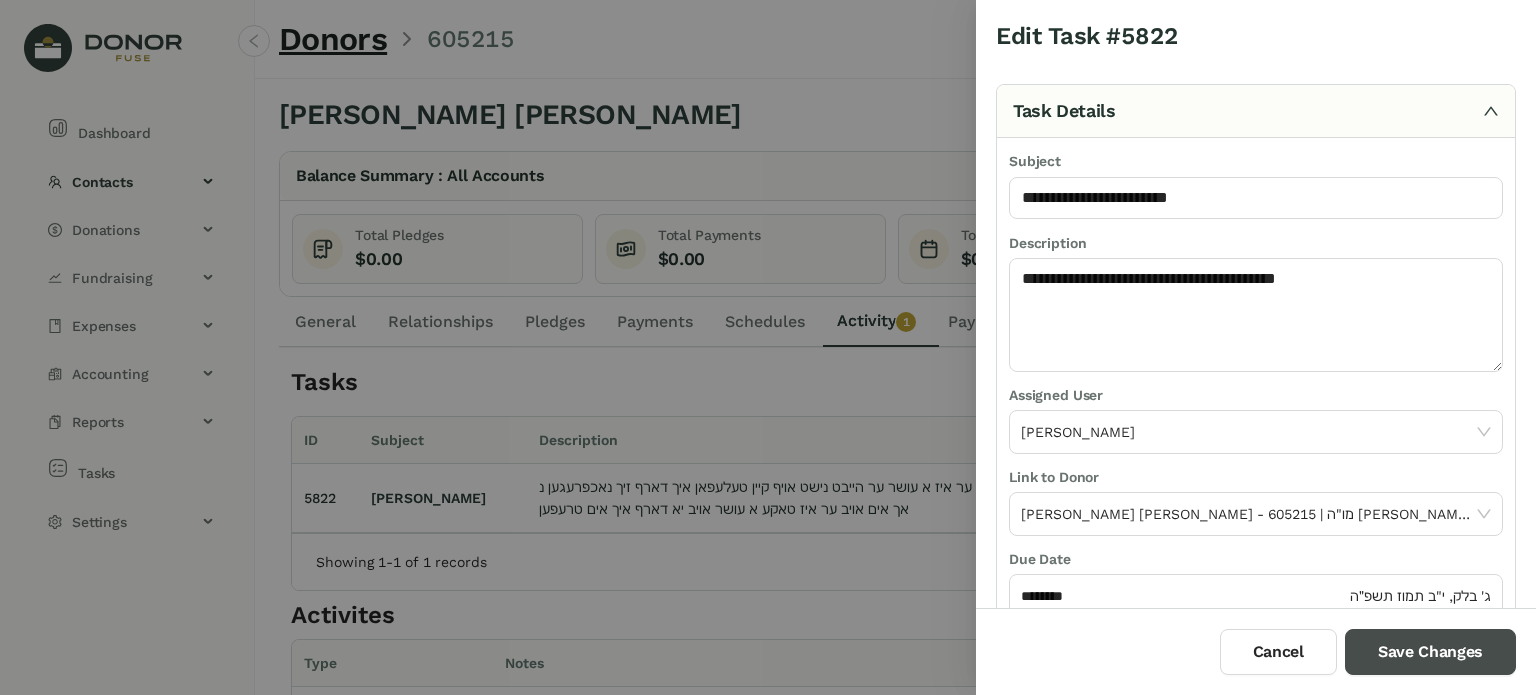 drag, startPoint x: 1402, startPoint y: 658, endPoint x: 1414, endPoint y: 650, distance: 14.422205 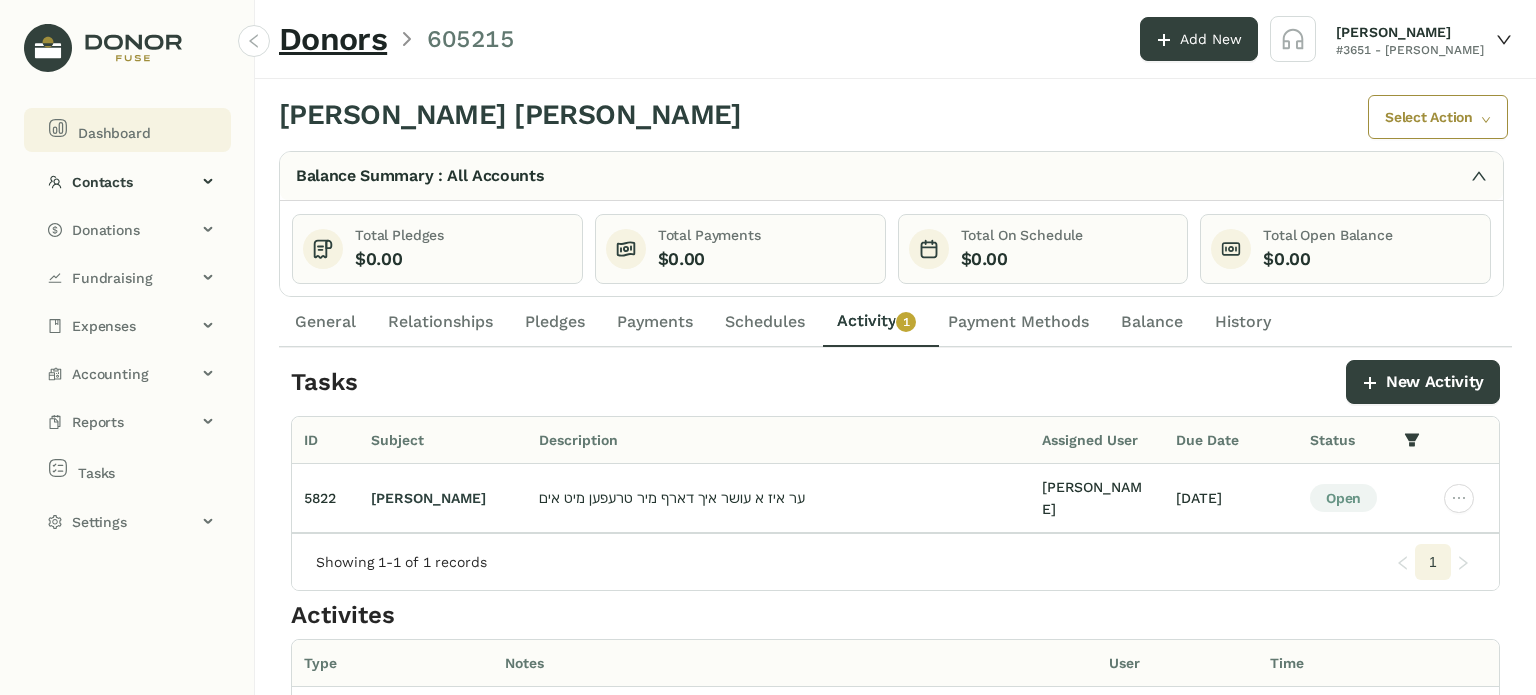 click on "Dashboard" 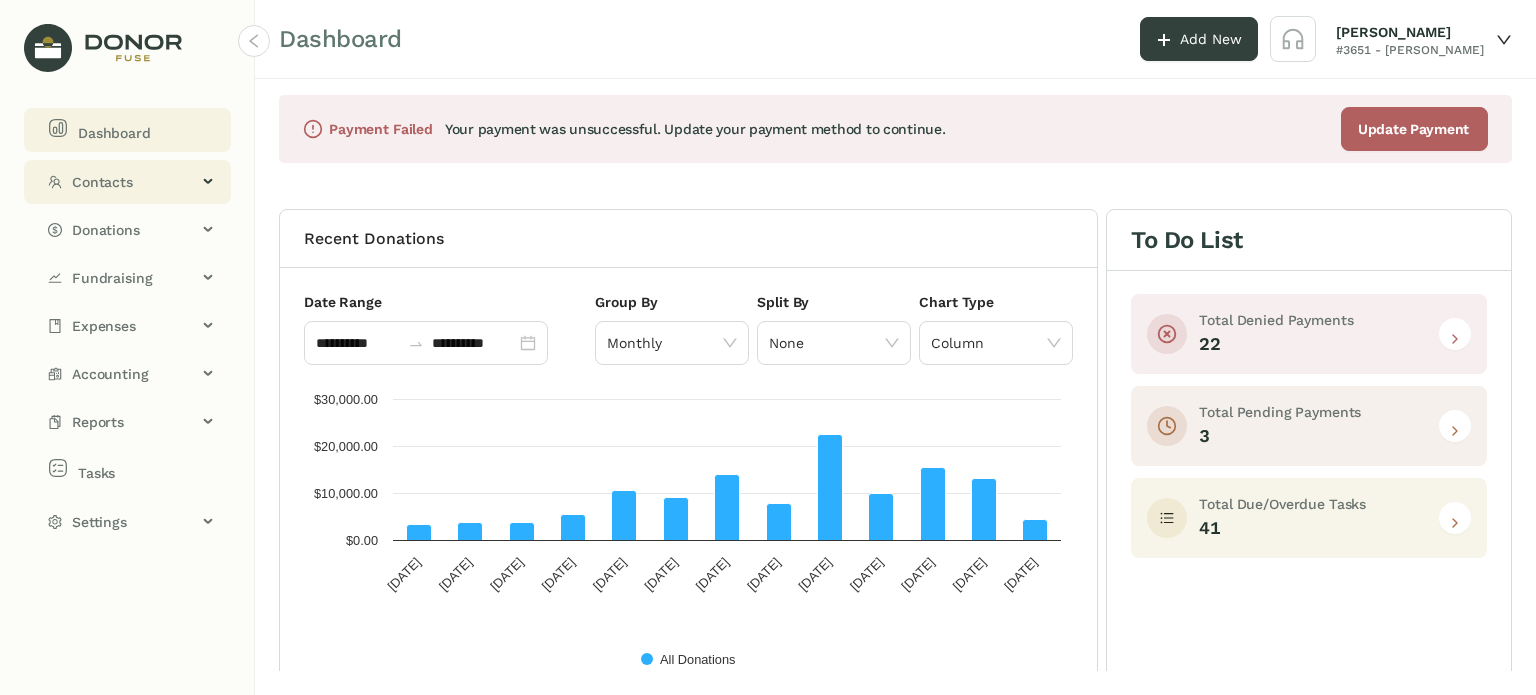 drag, startPoint x: 134, startPoint y: 177, endPoint x: 136, endPoint y: 187, distance: 10.198039 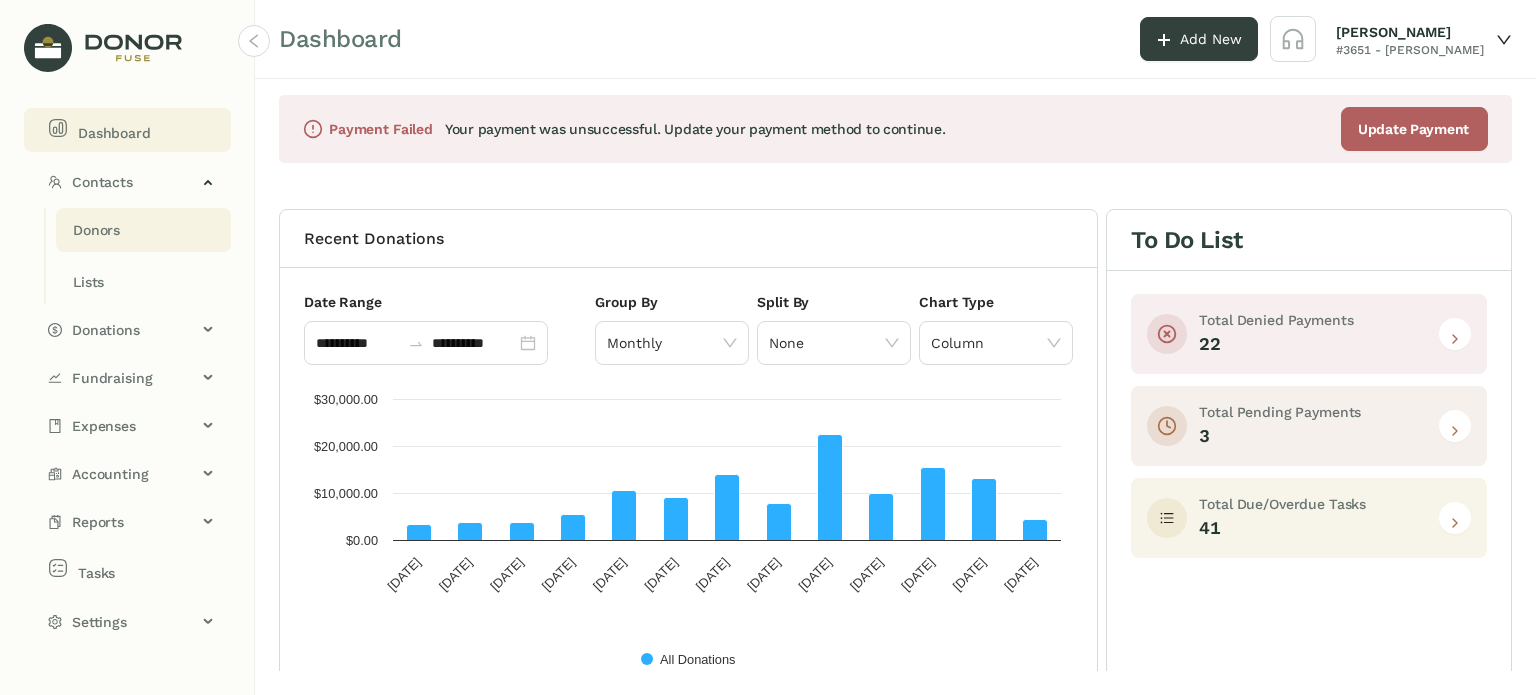 click on "Donors" 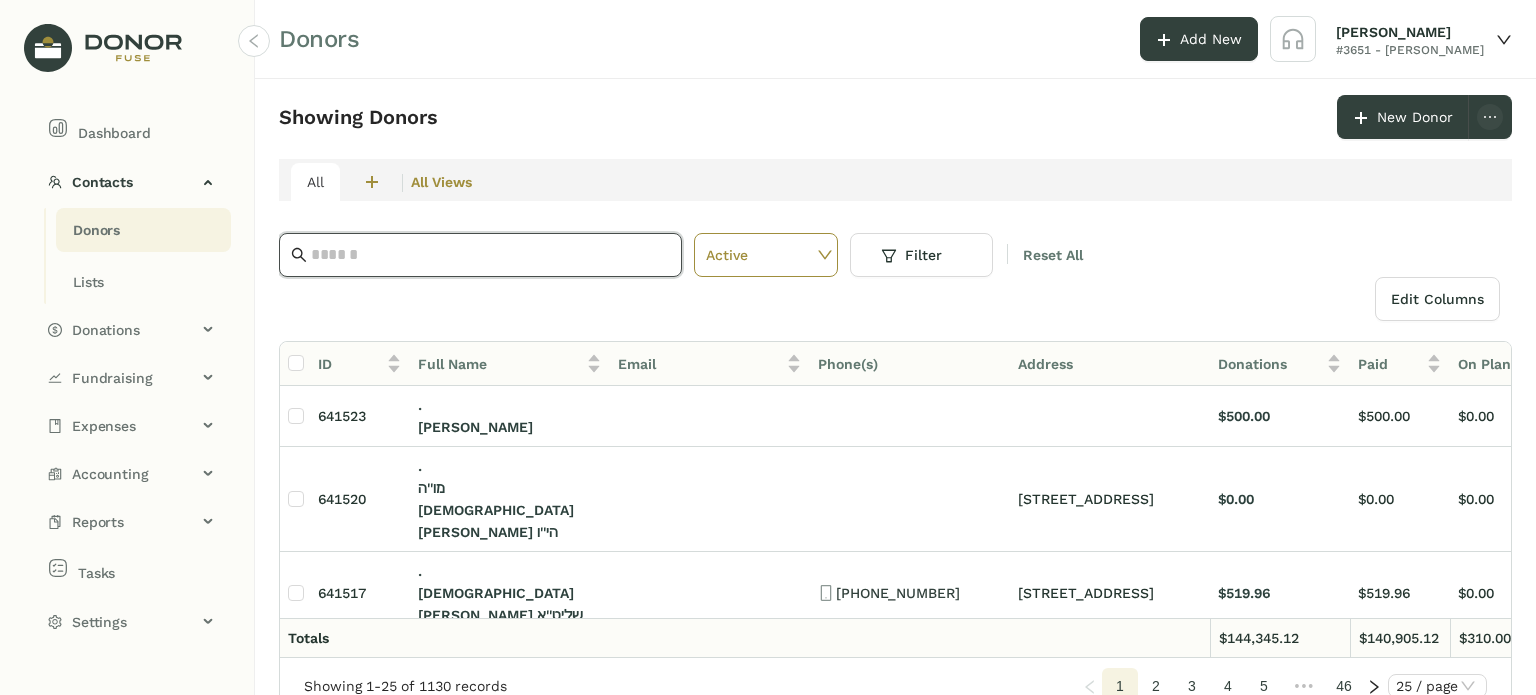 click 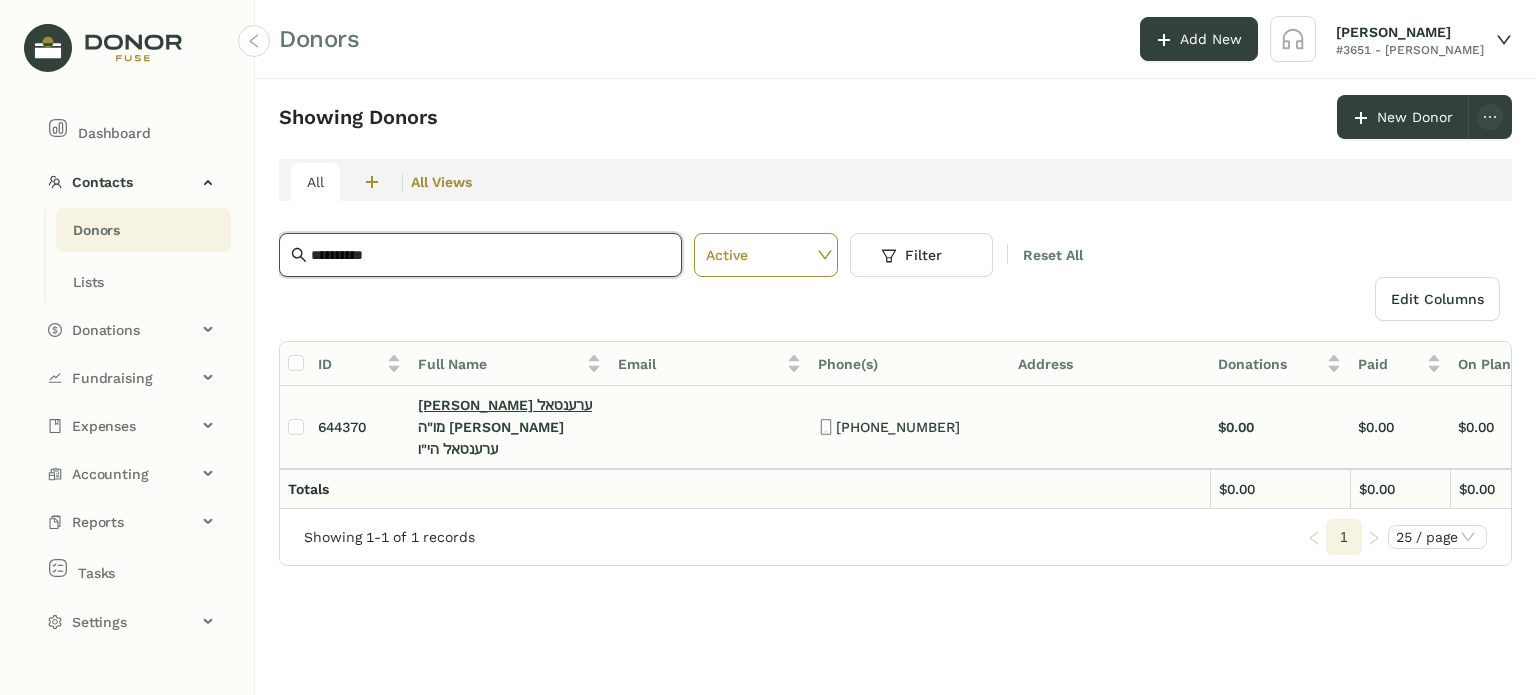 type on "**********" 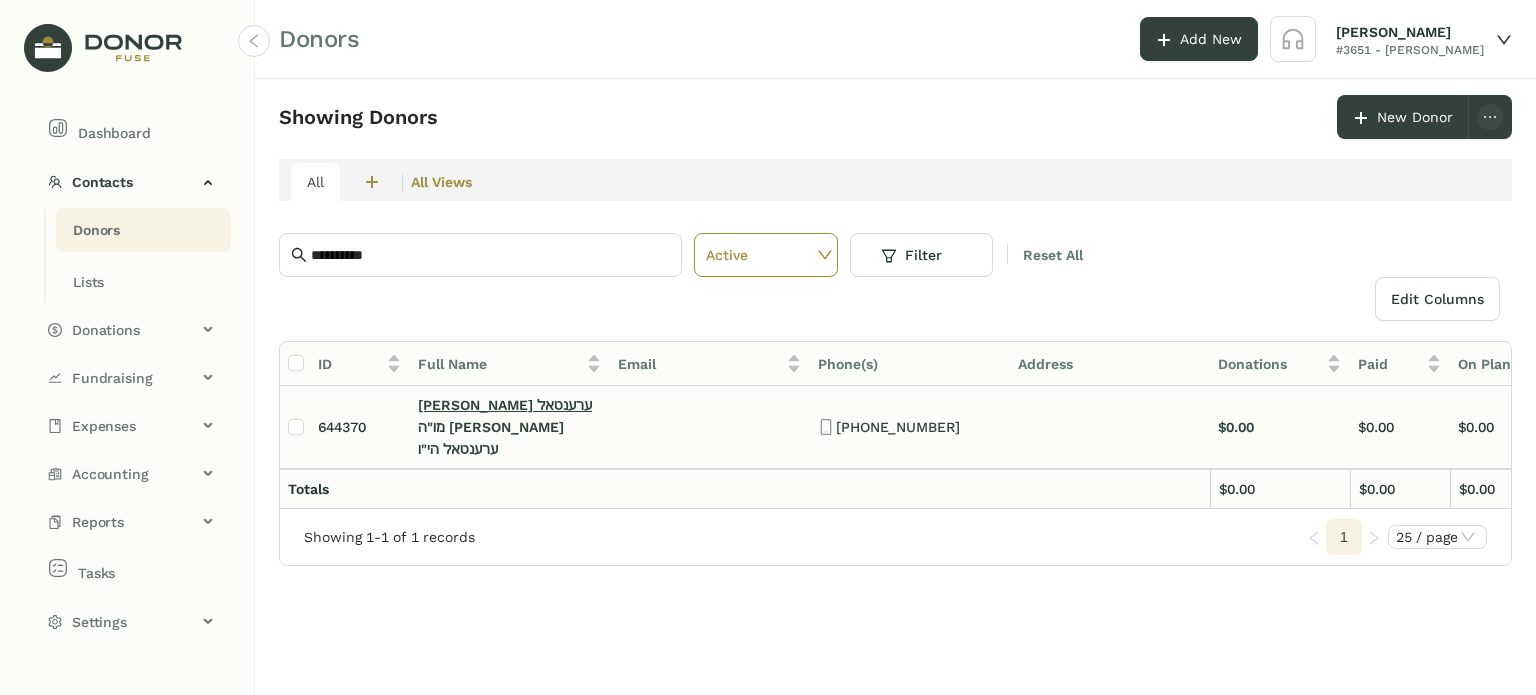 click on "[PERSON_NAME] ערענטאל" 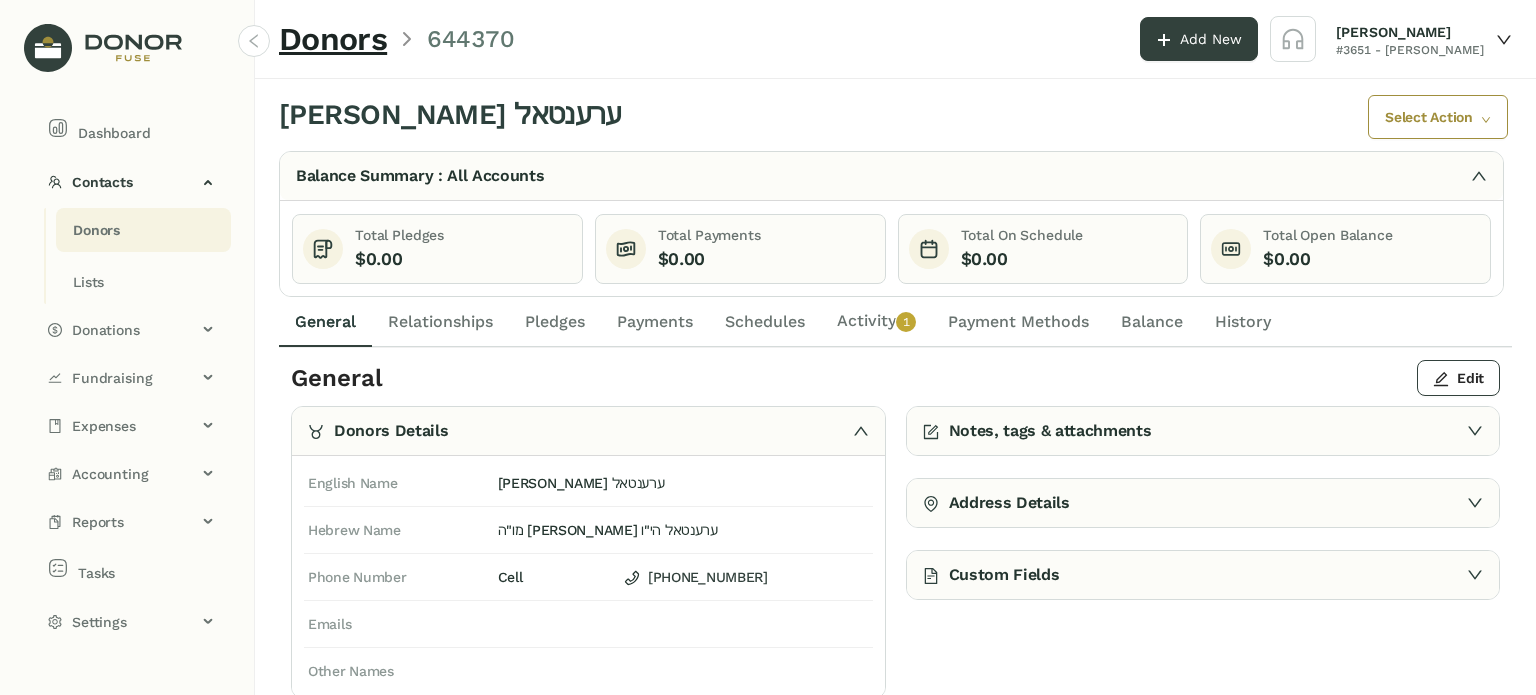 click on "Activity   0   1   2   3   4   5   6   7   8   9" 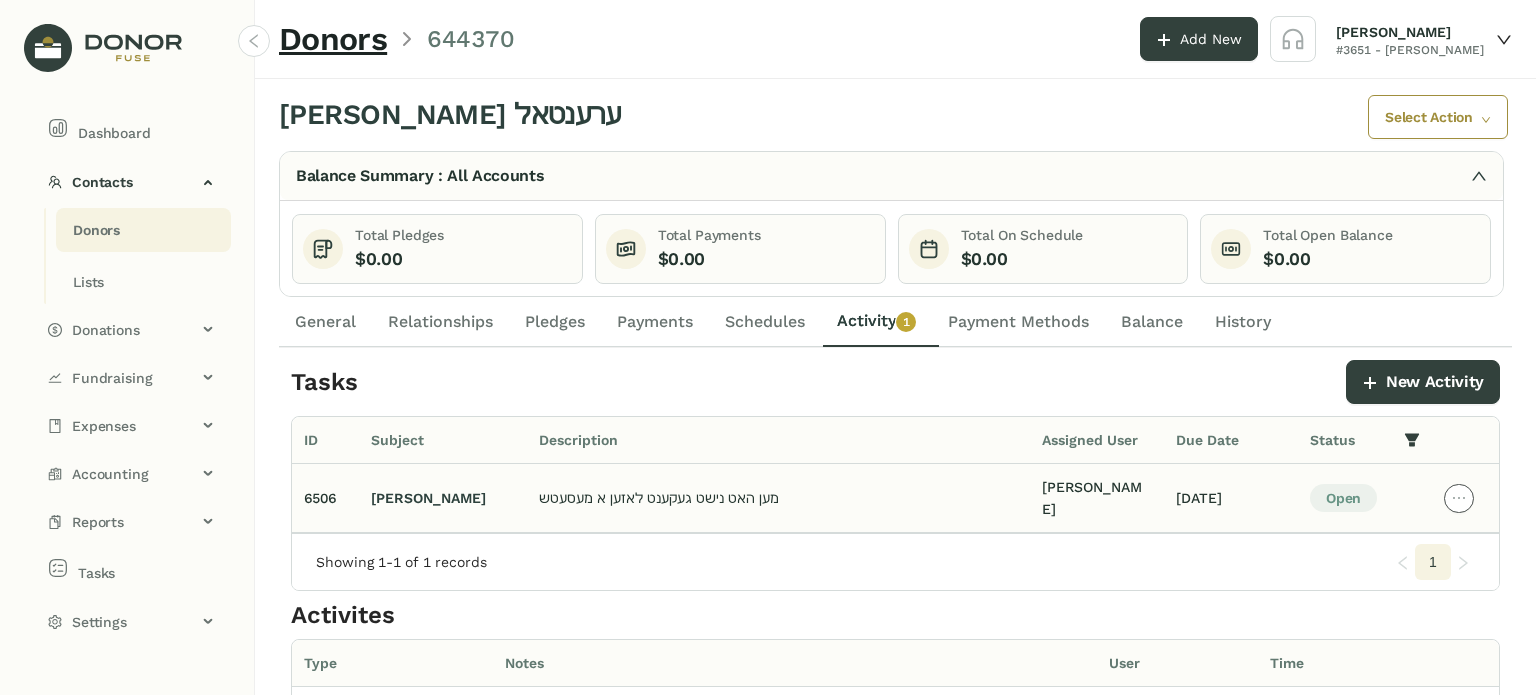 click 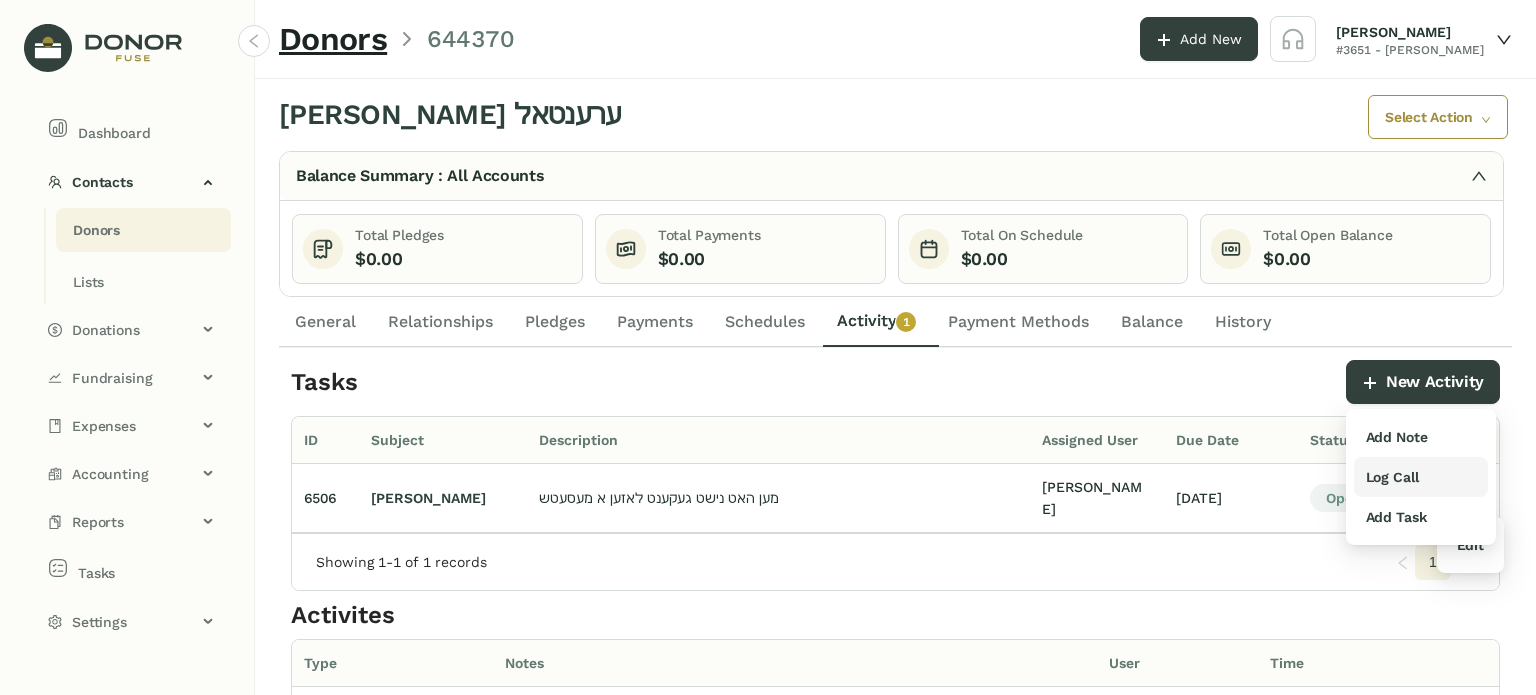 click on "Log Call" at bounding box center (1392, 477) 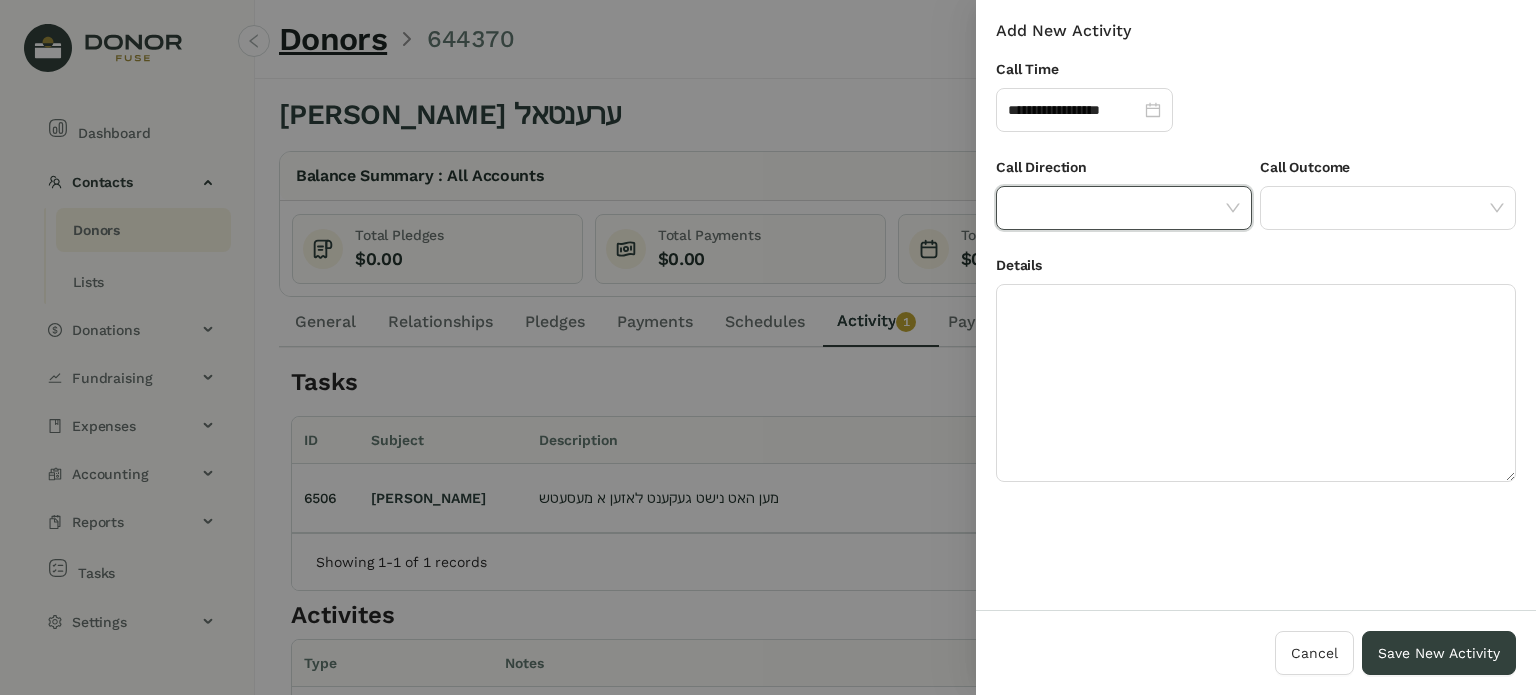 click 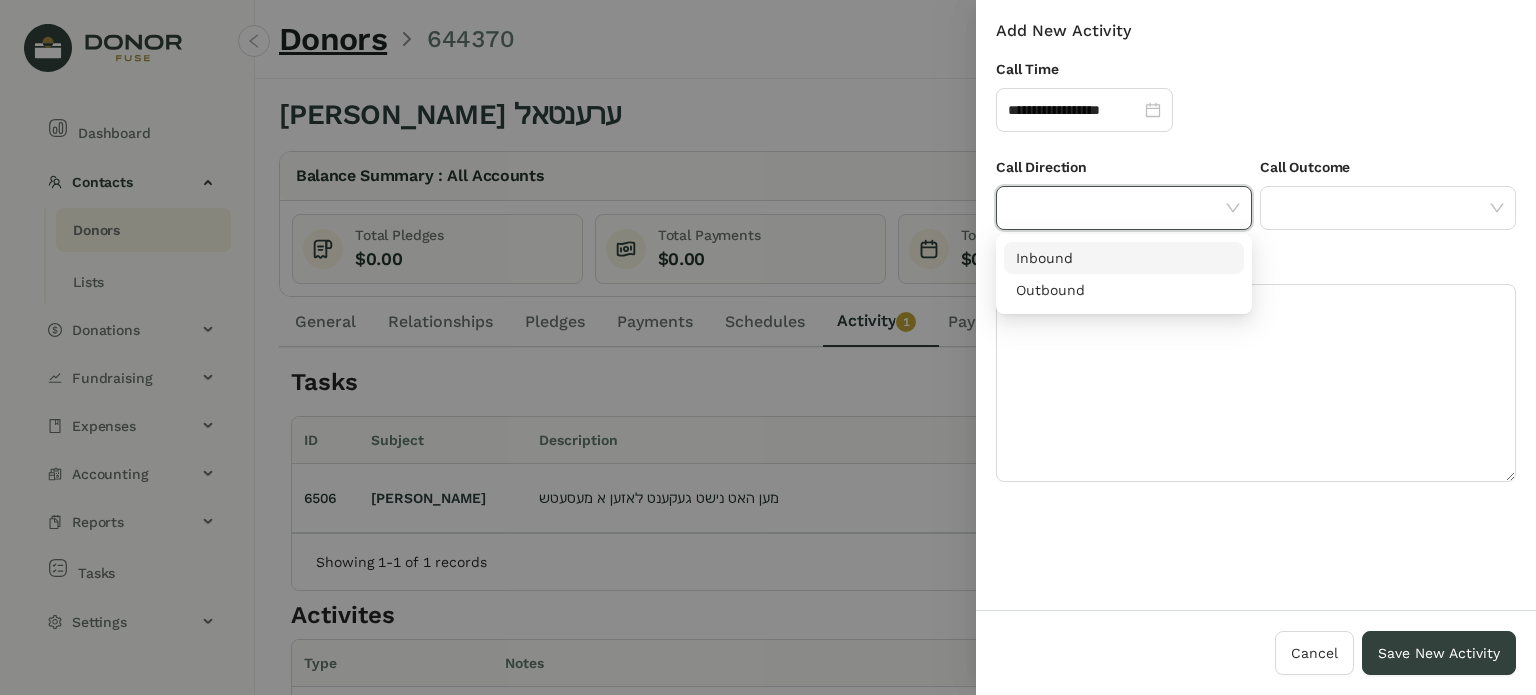 click on "Inbound" at bounding box center [1124, 258] 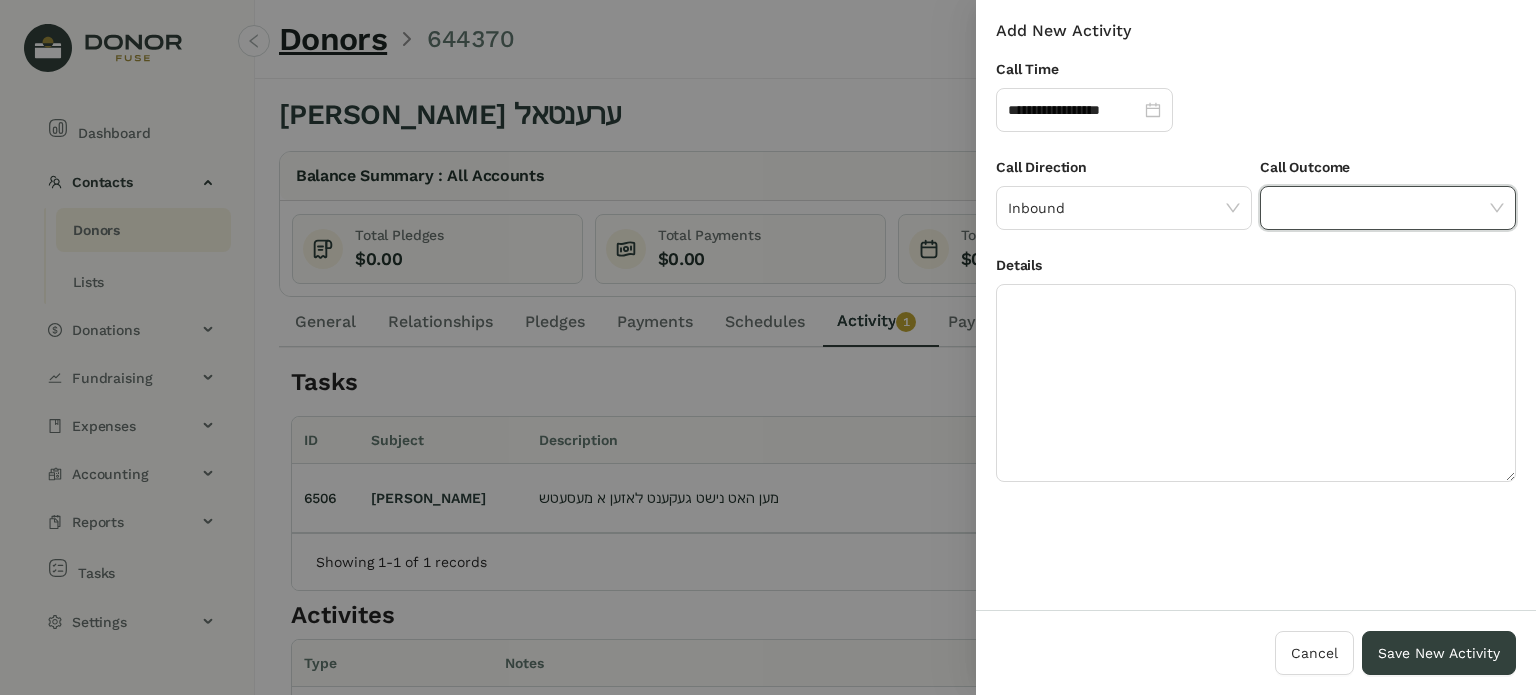 click 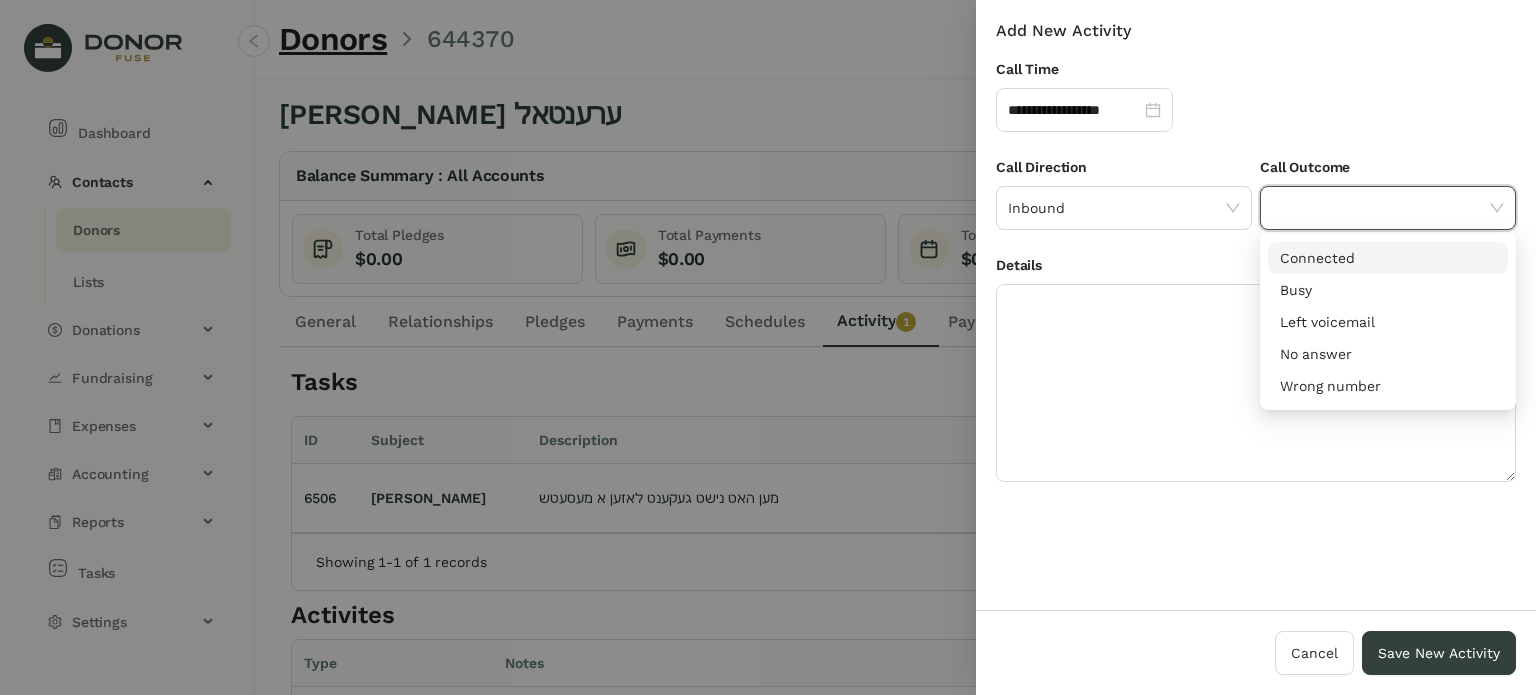 click on "Connected" at bounding box center [1388, 258] 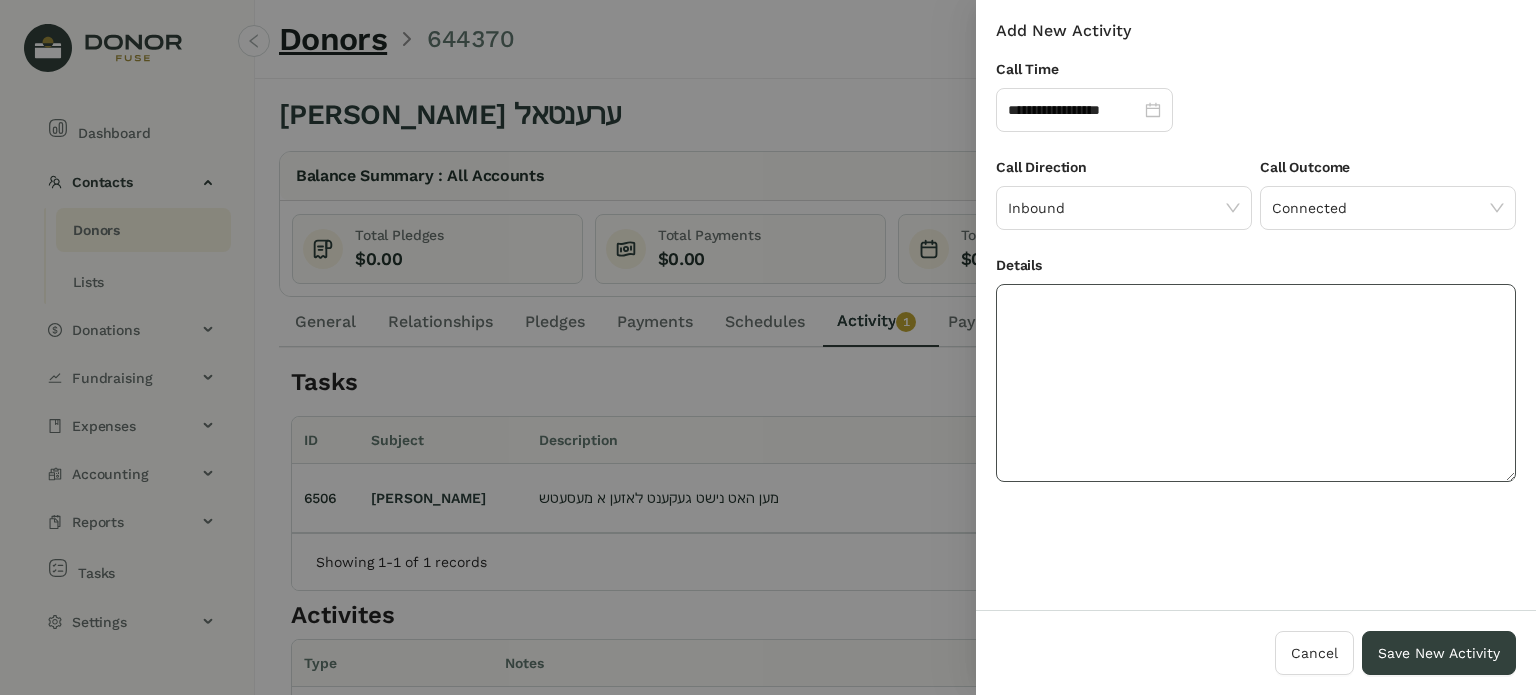 click 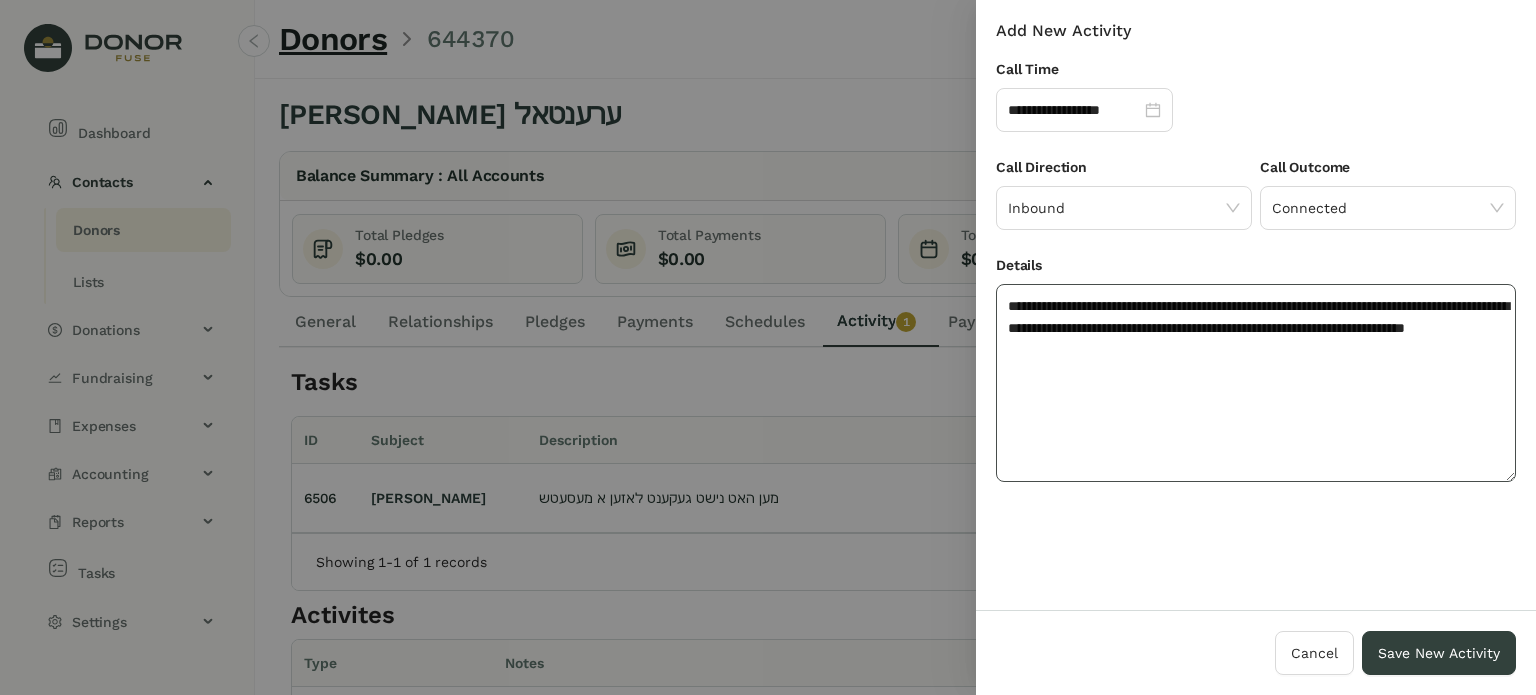 click on "**********" 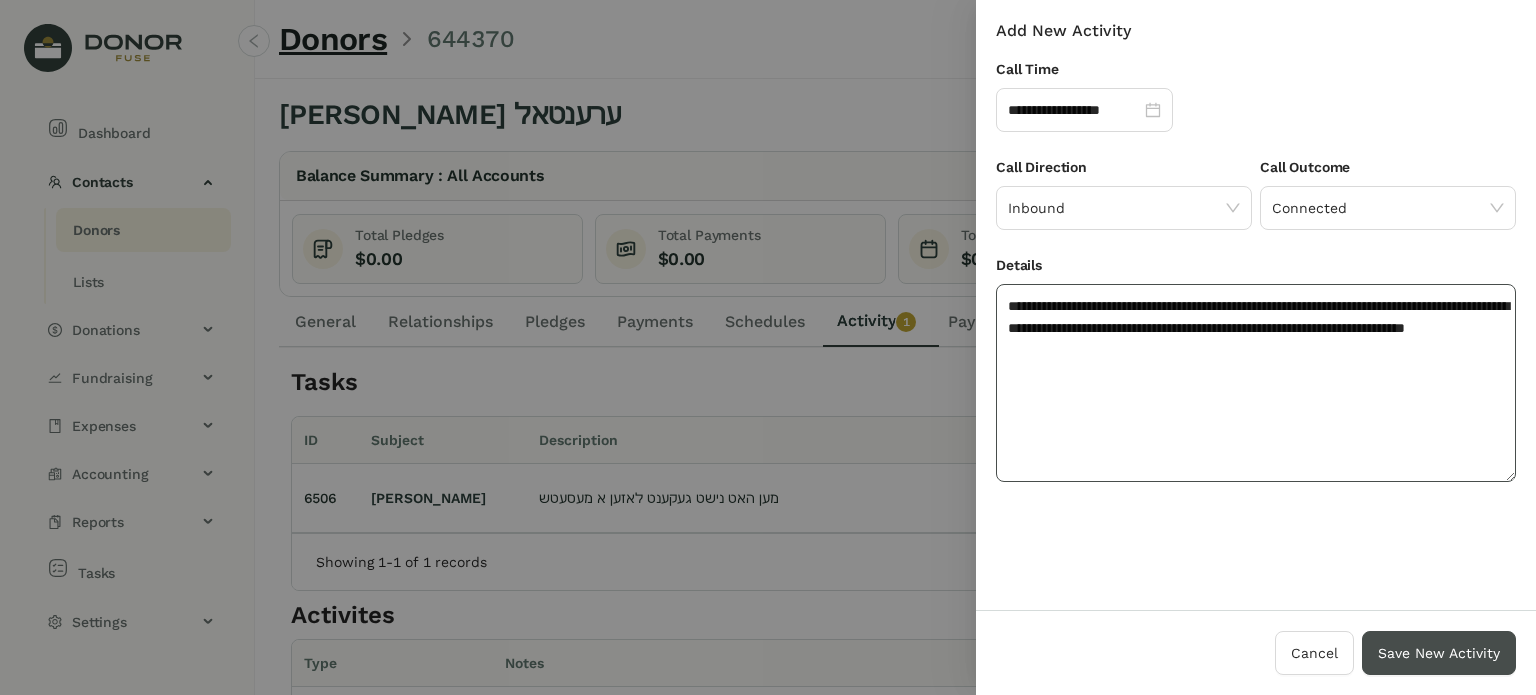 type on "**********" 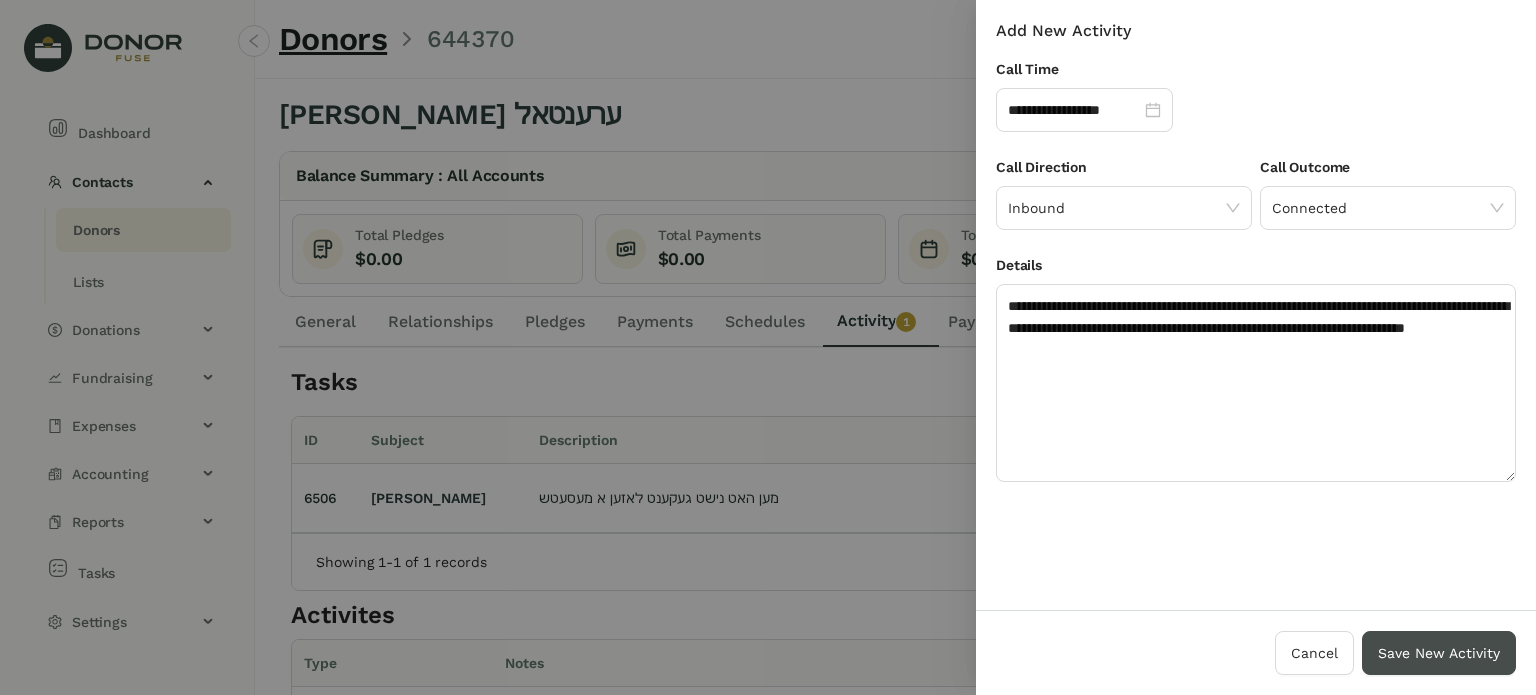drag, startPoint x: 1477, startPoint y: 660, endPoint x: 1464, endPoint y: 660, distance: 13 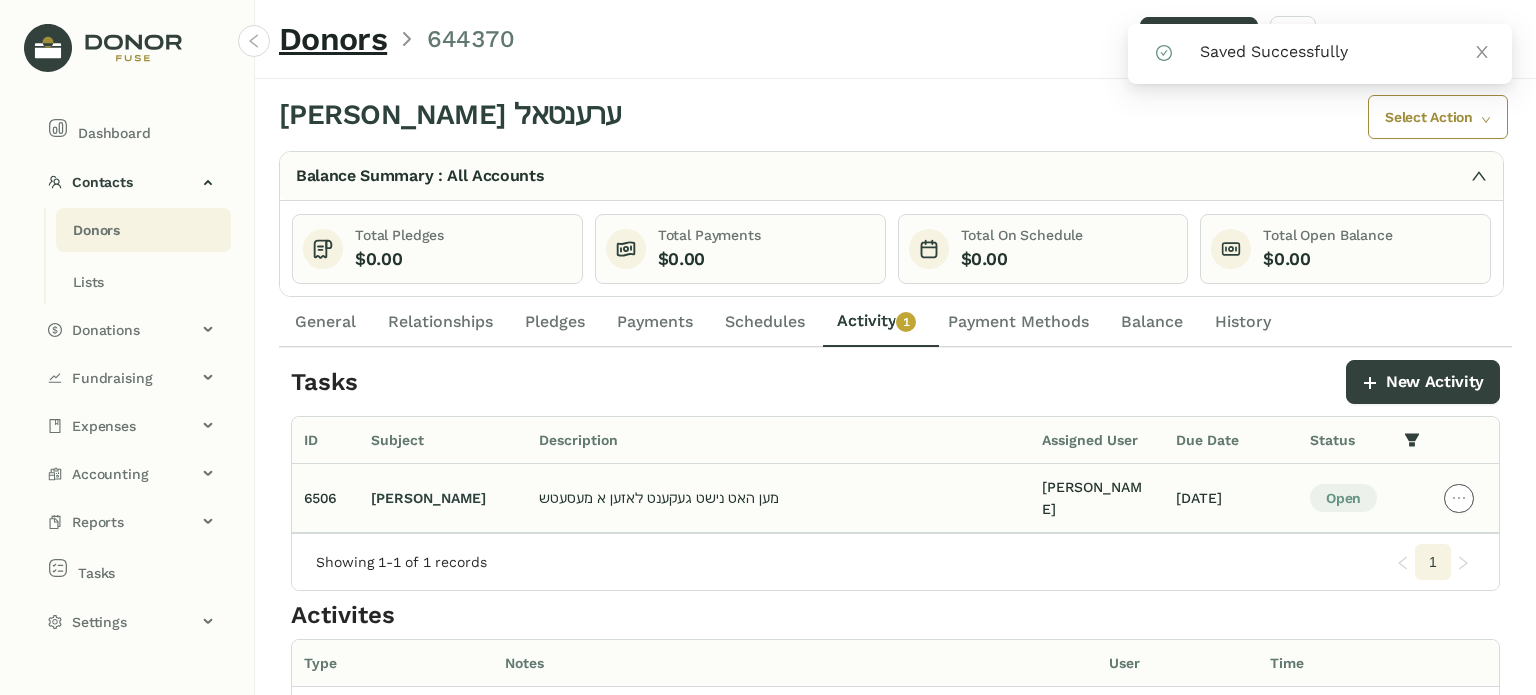 click 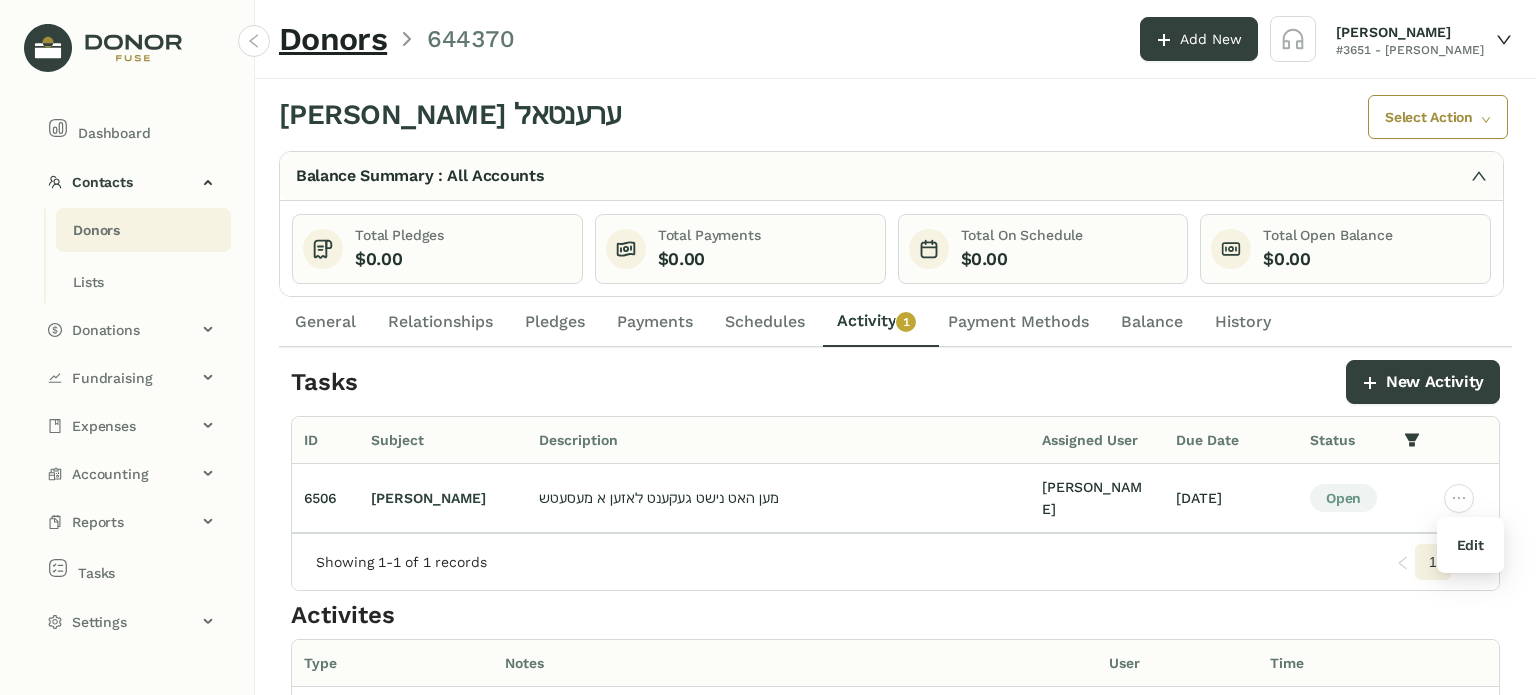 drag, startPoint x: 1455, startPoint y: 548, endPoint x: 1443, endPoint y: 538, distance: 15.6205 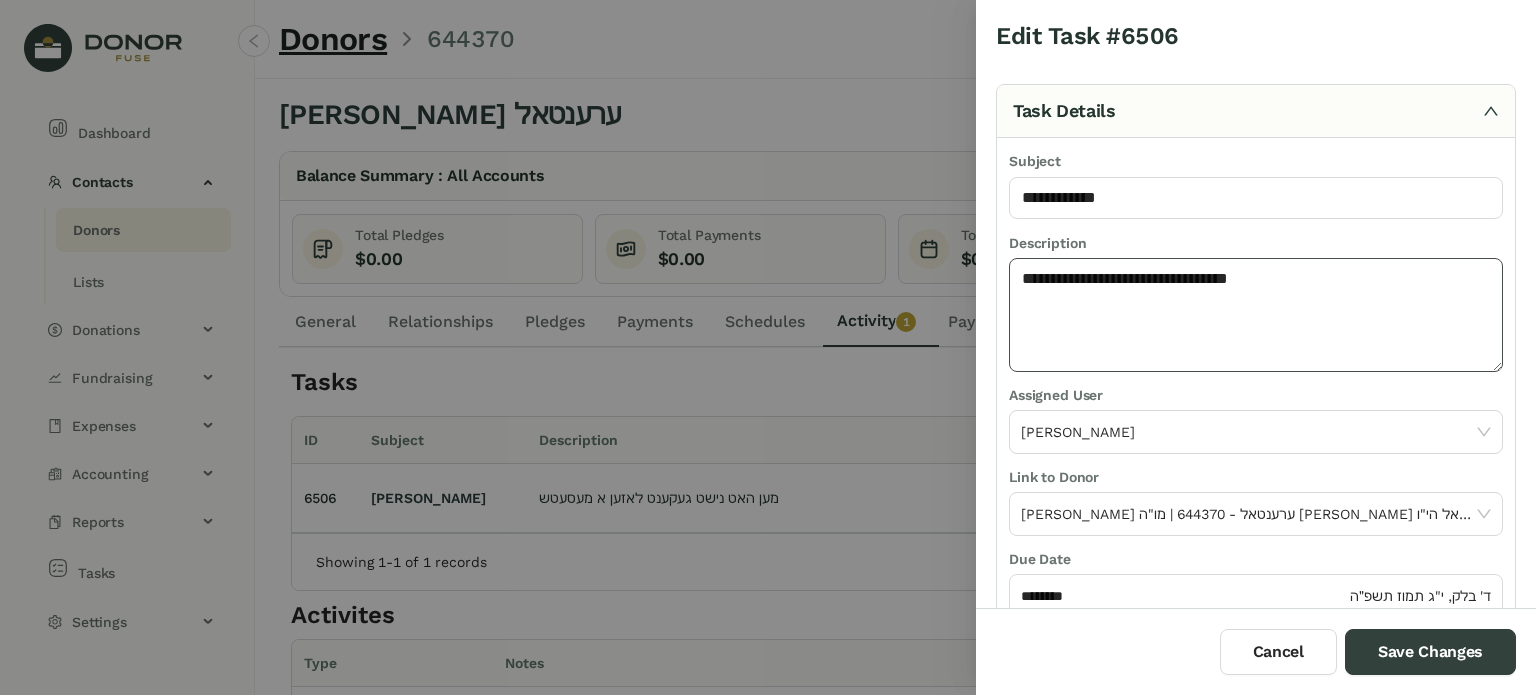 click on "**********" 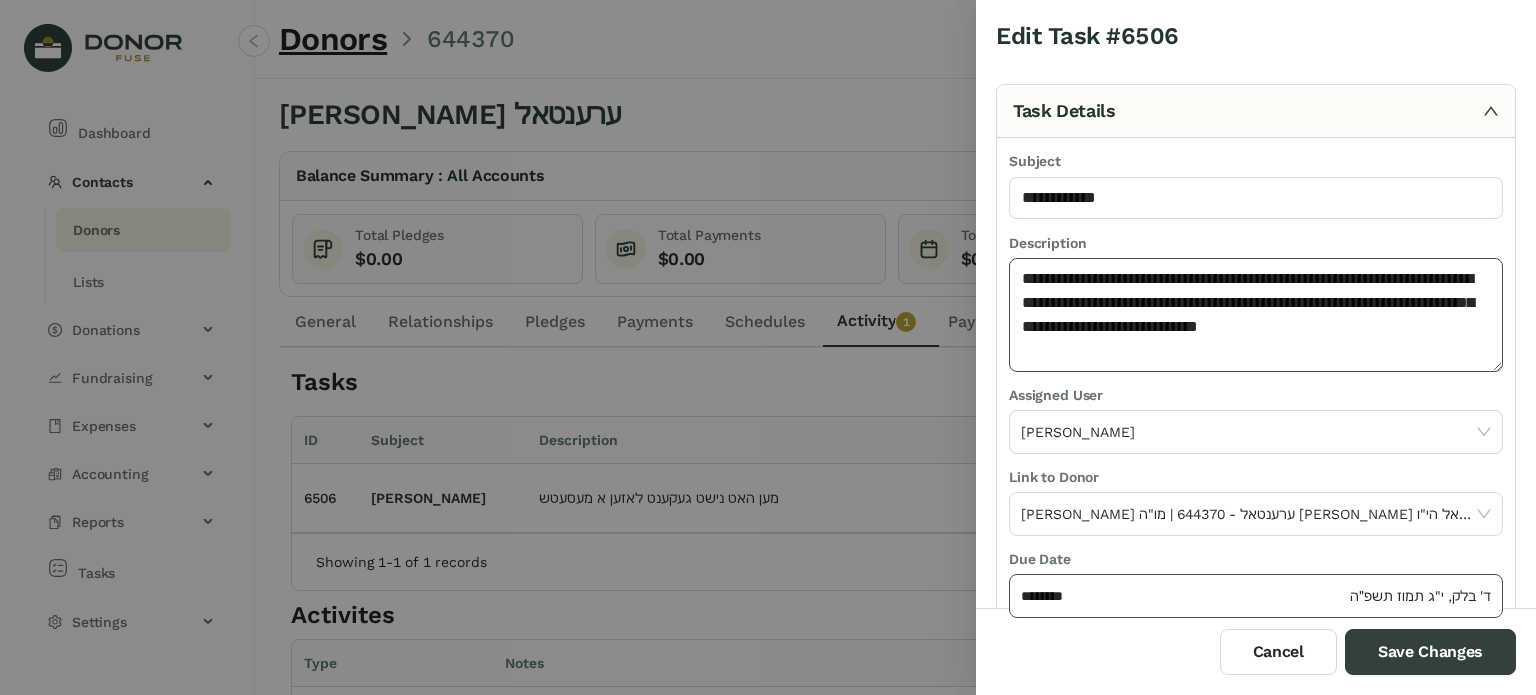 type on "**********" 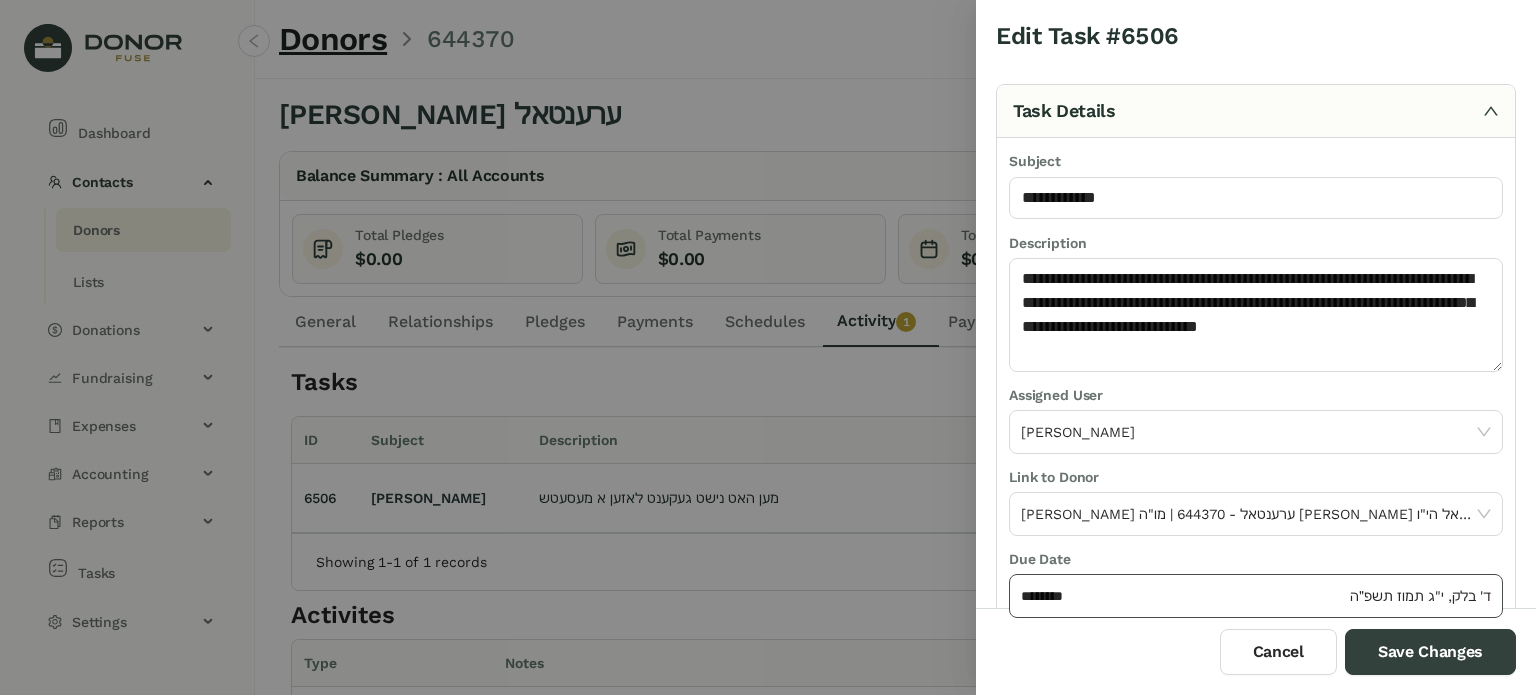 click on "********" 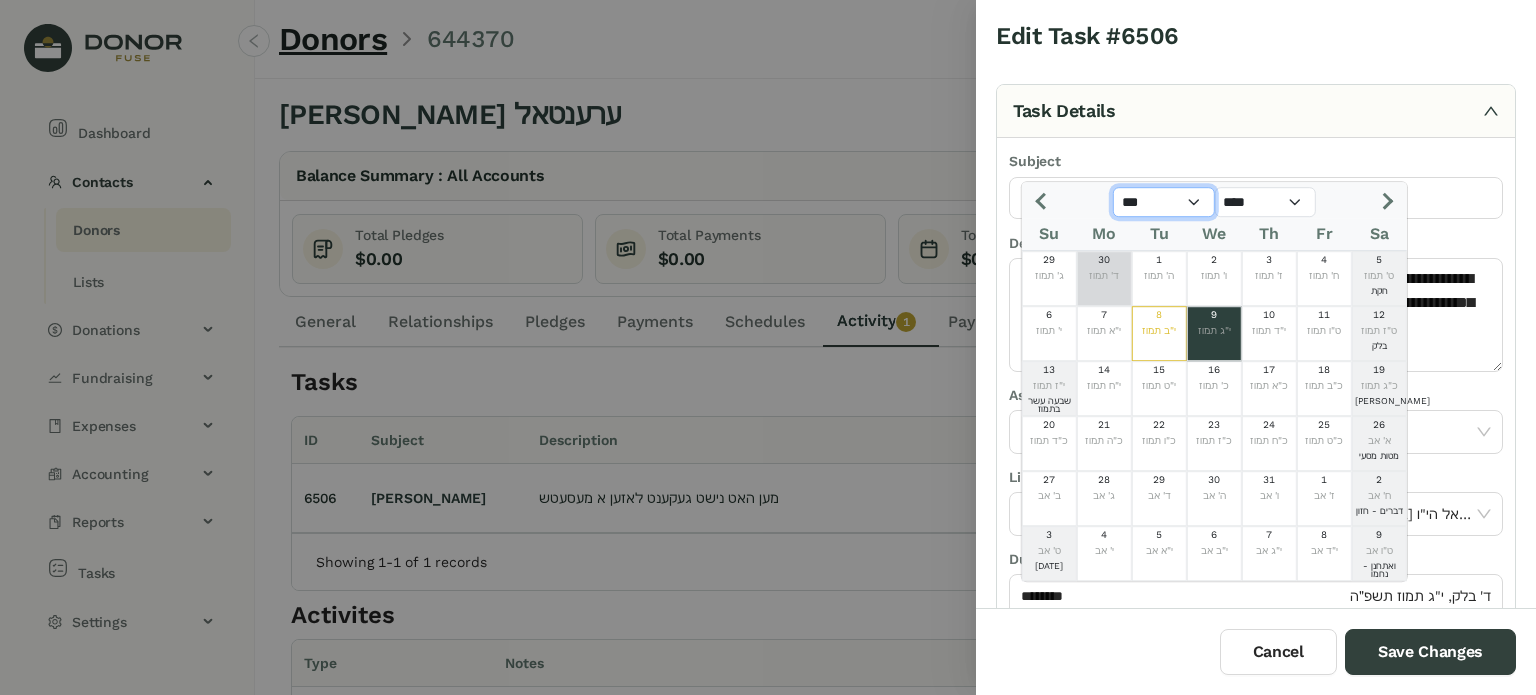 click on "*** *** *** *** *** *** *** *** *** *** *** ***" 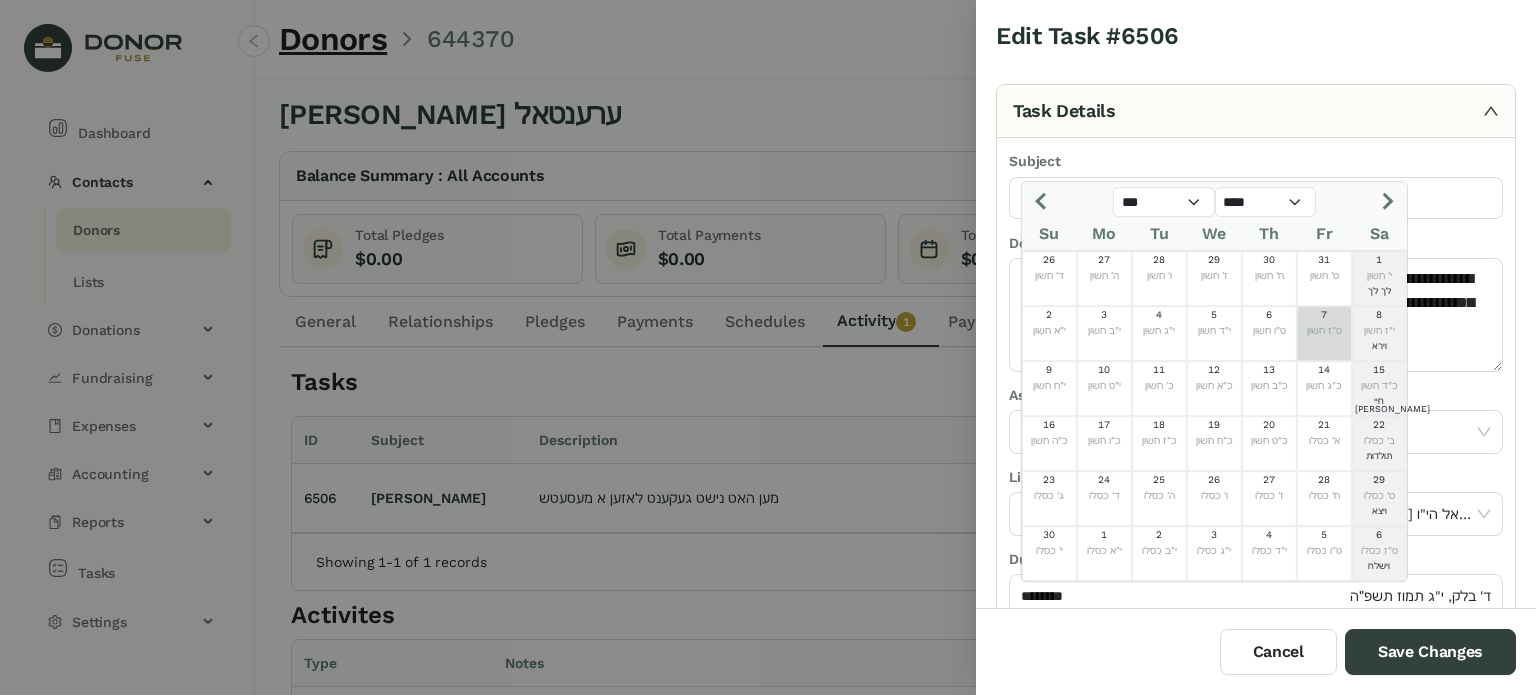 click on "ט"ז חשון" 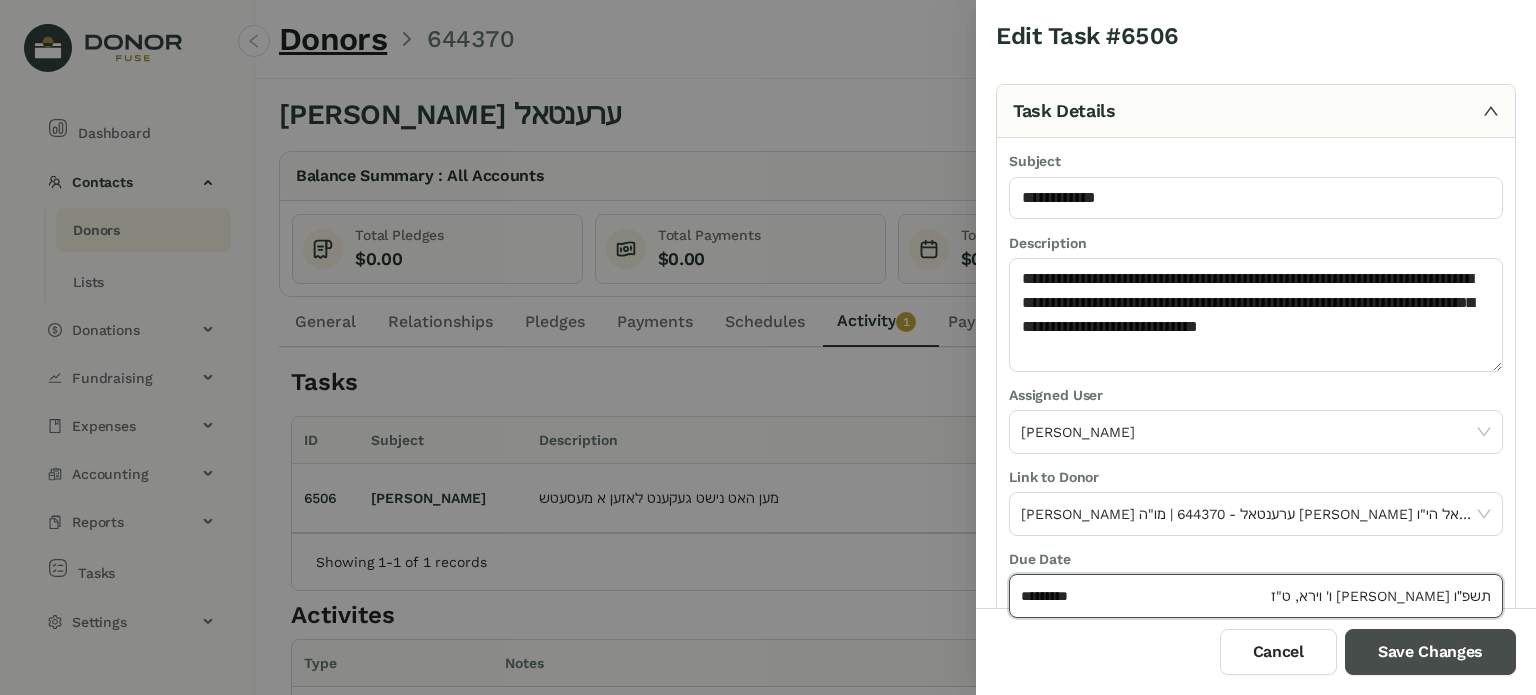 click on "Save Changes" at bounding box center (1430, 652) 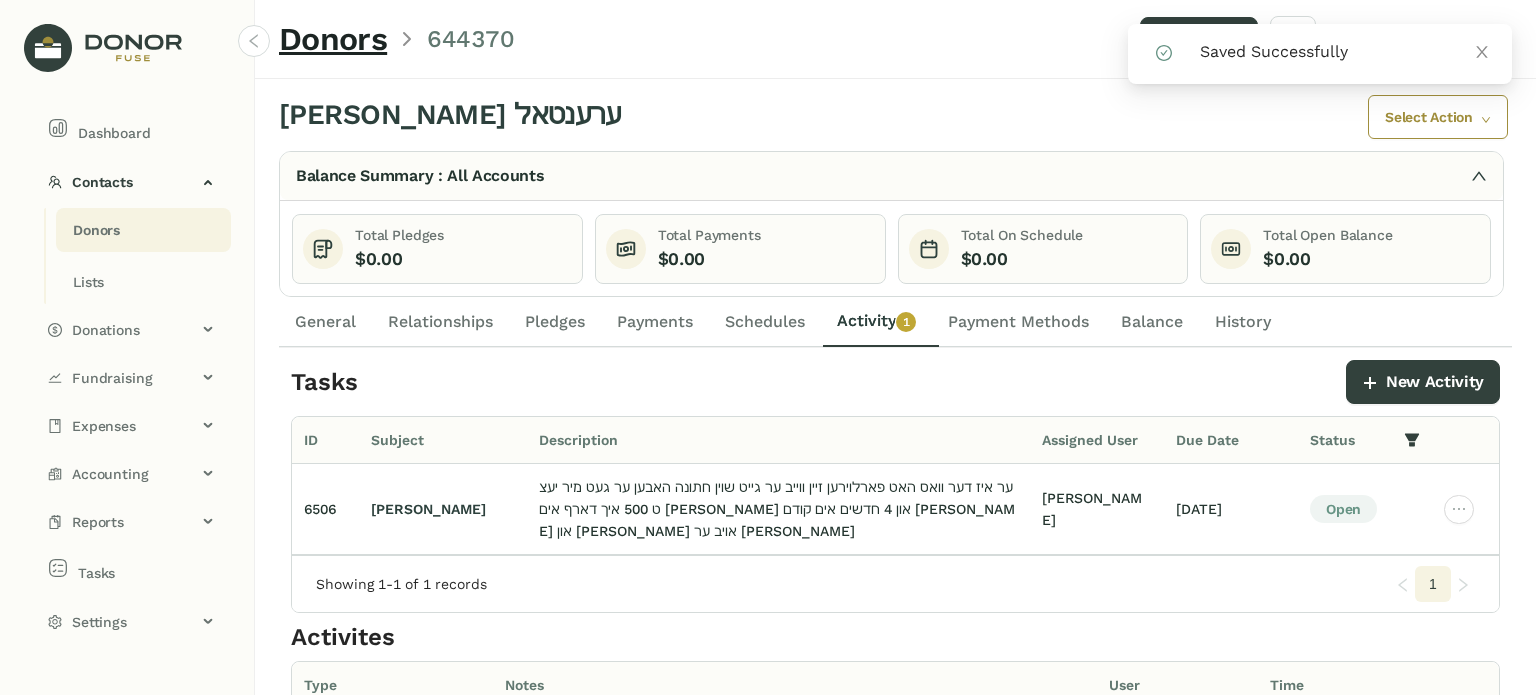click on "Pledges" 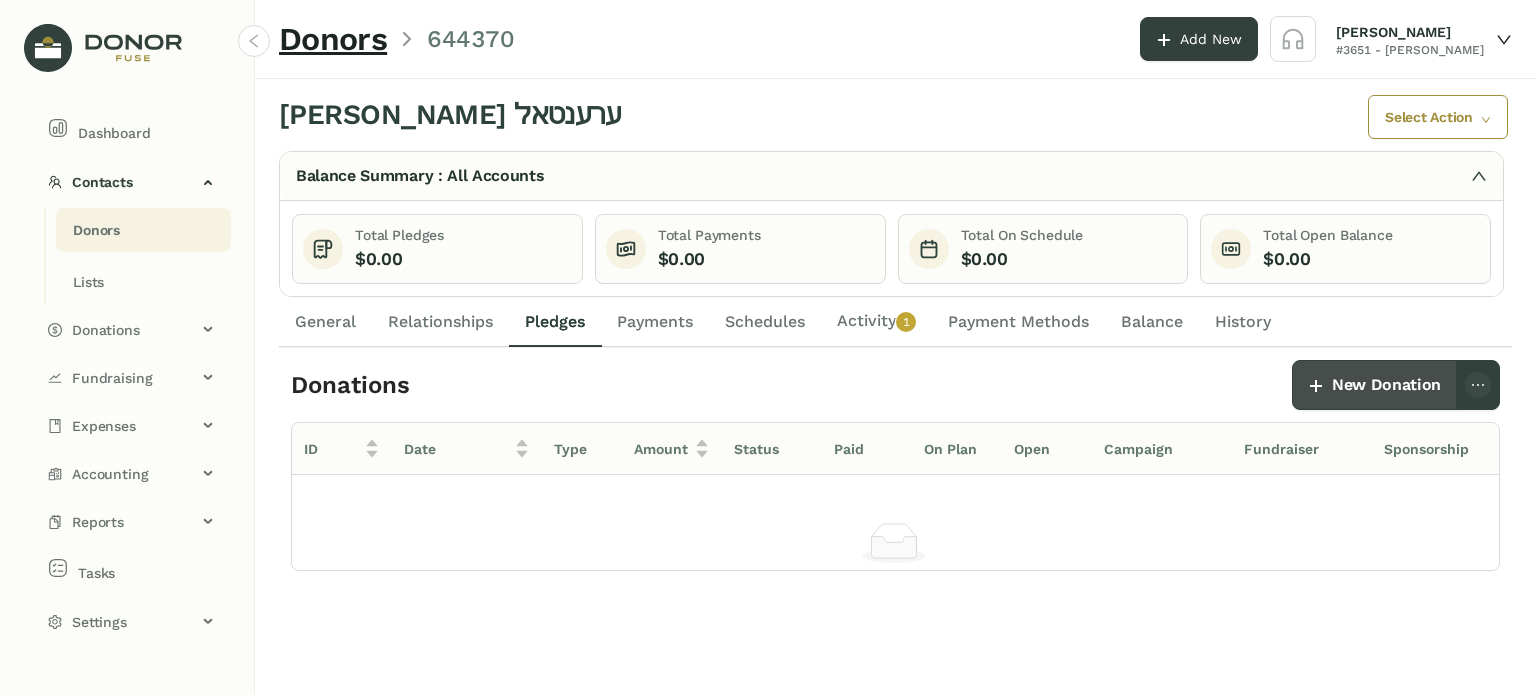 click on "New Donation" 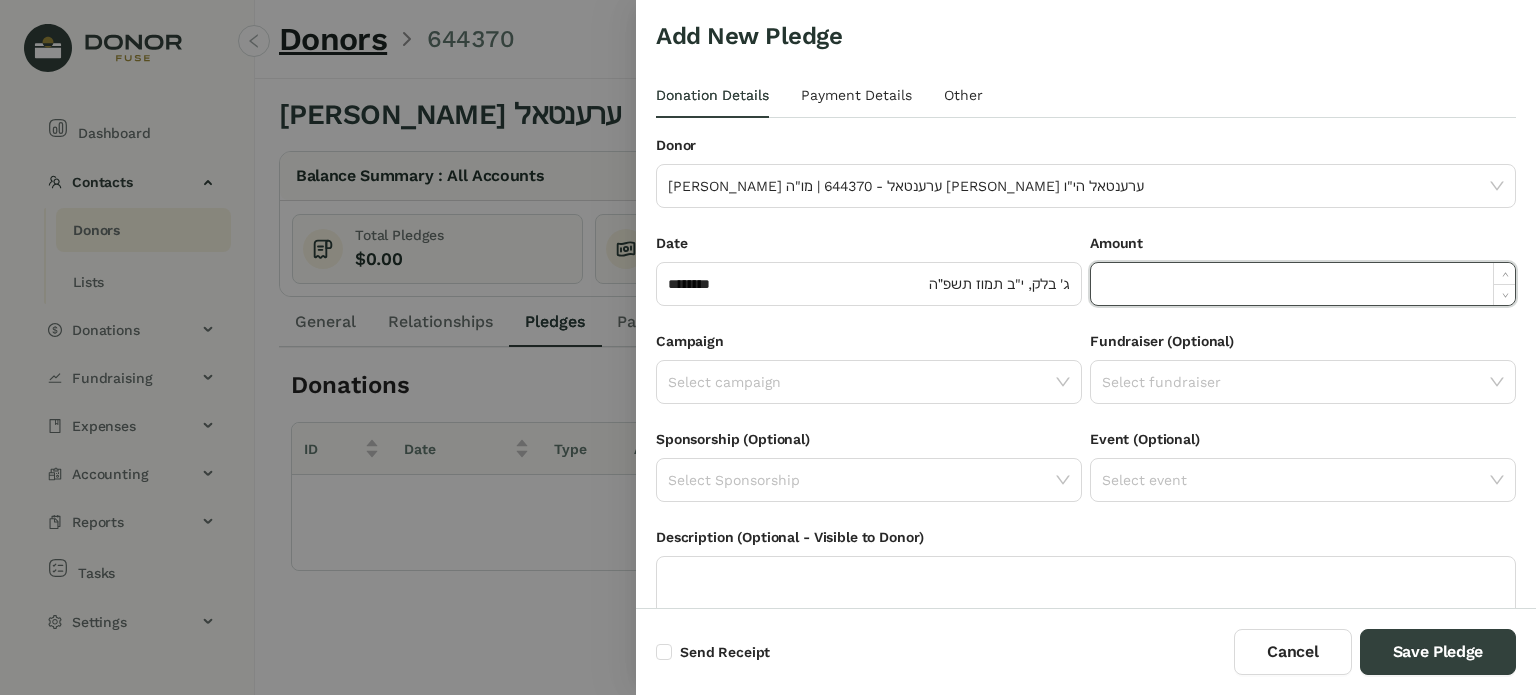 click 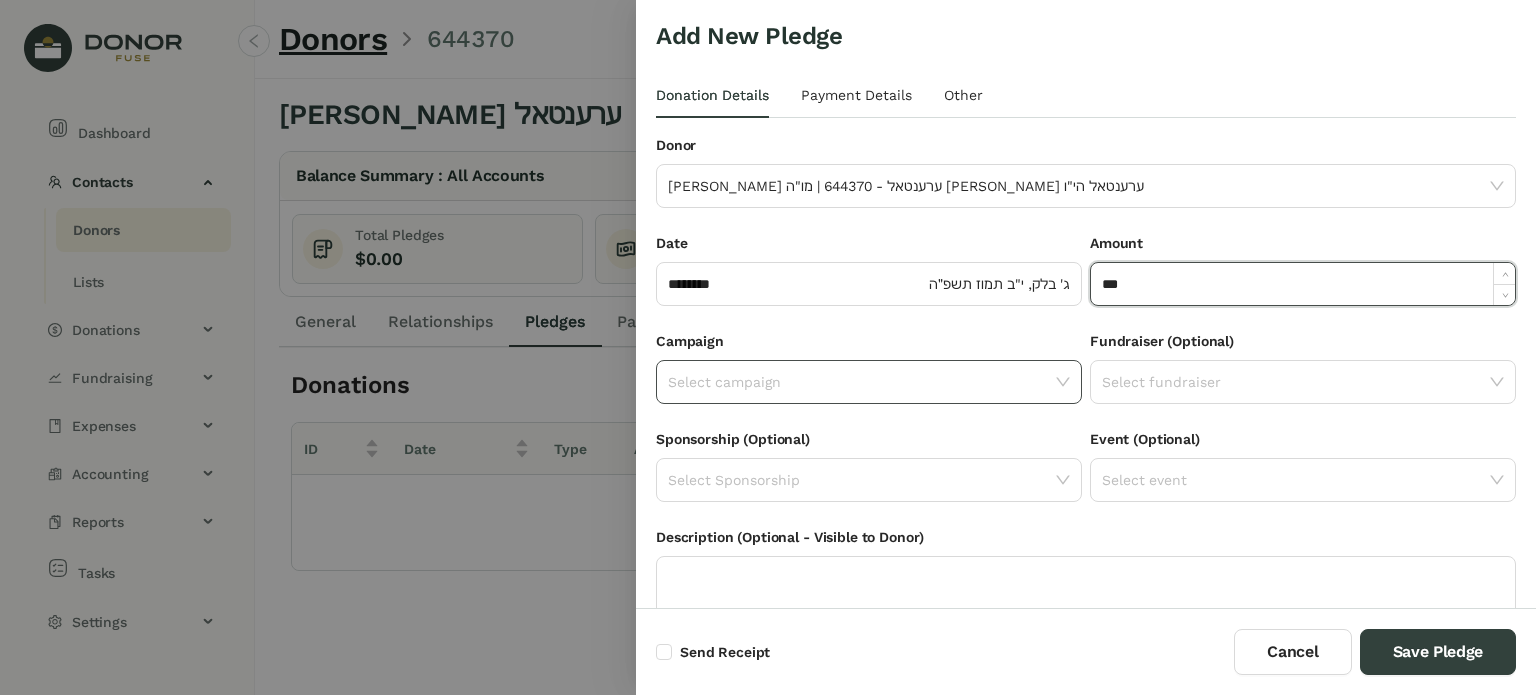 type on "*******" 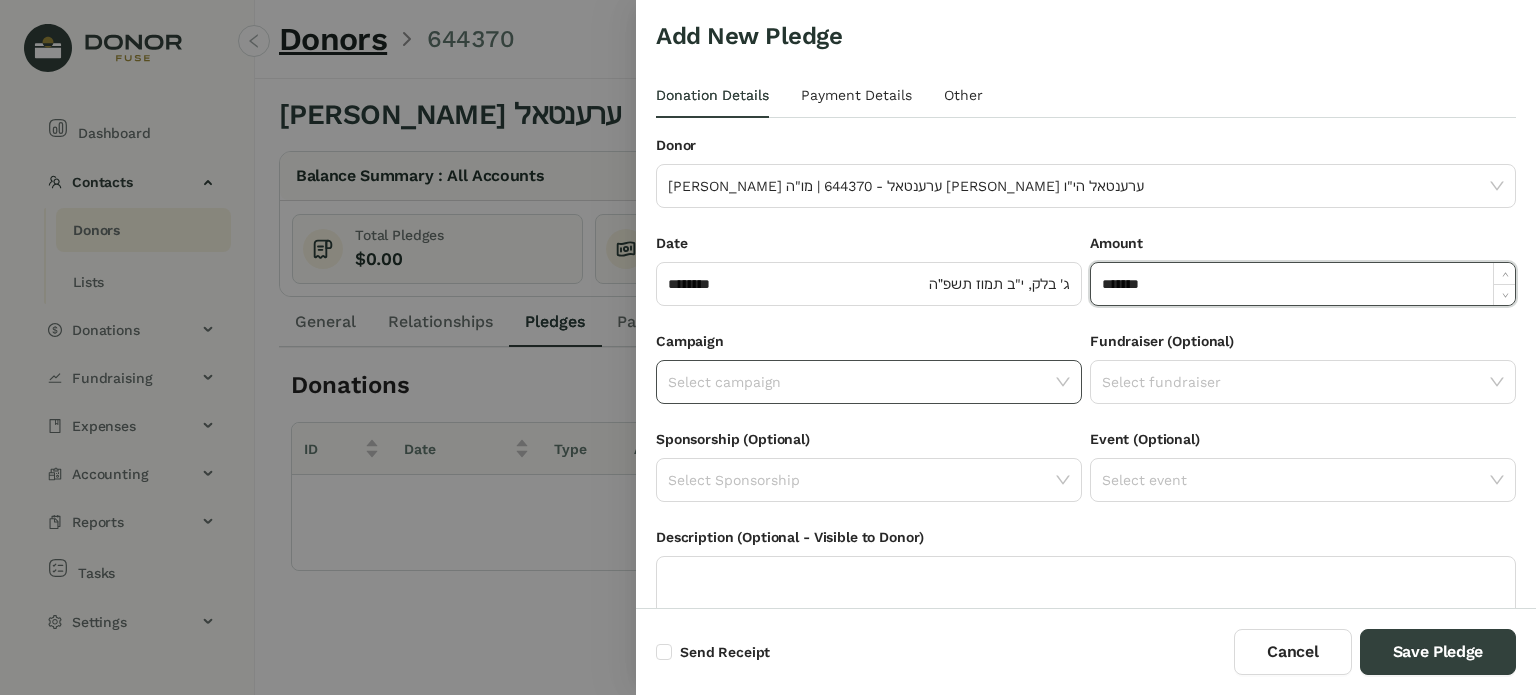 click 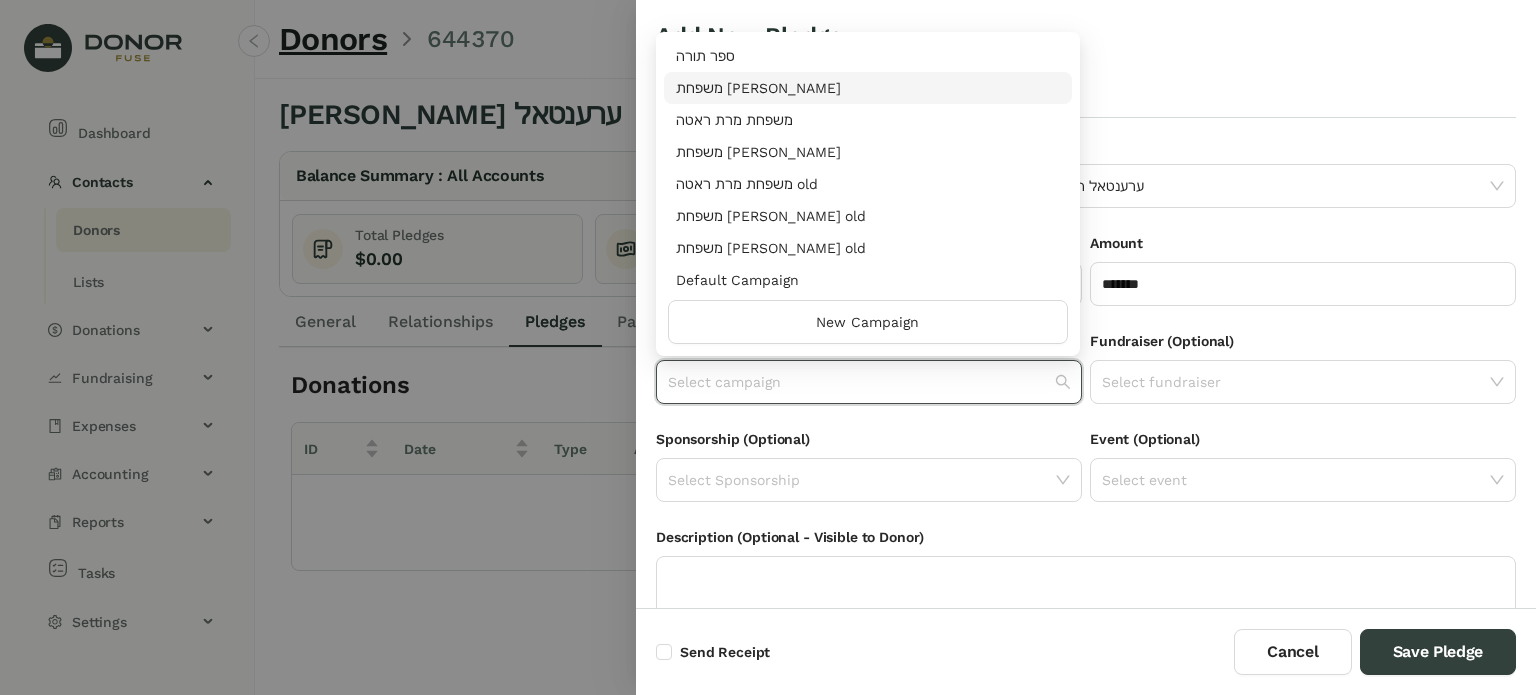 click on "משפחת [PERSON_NAME]" at bounding box center [868, 88] 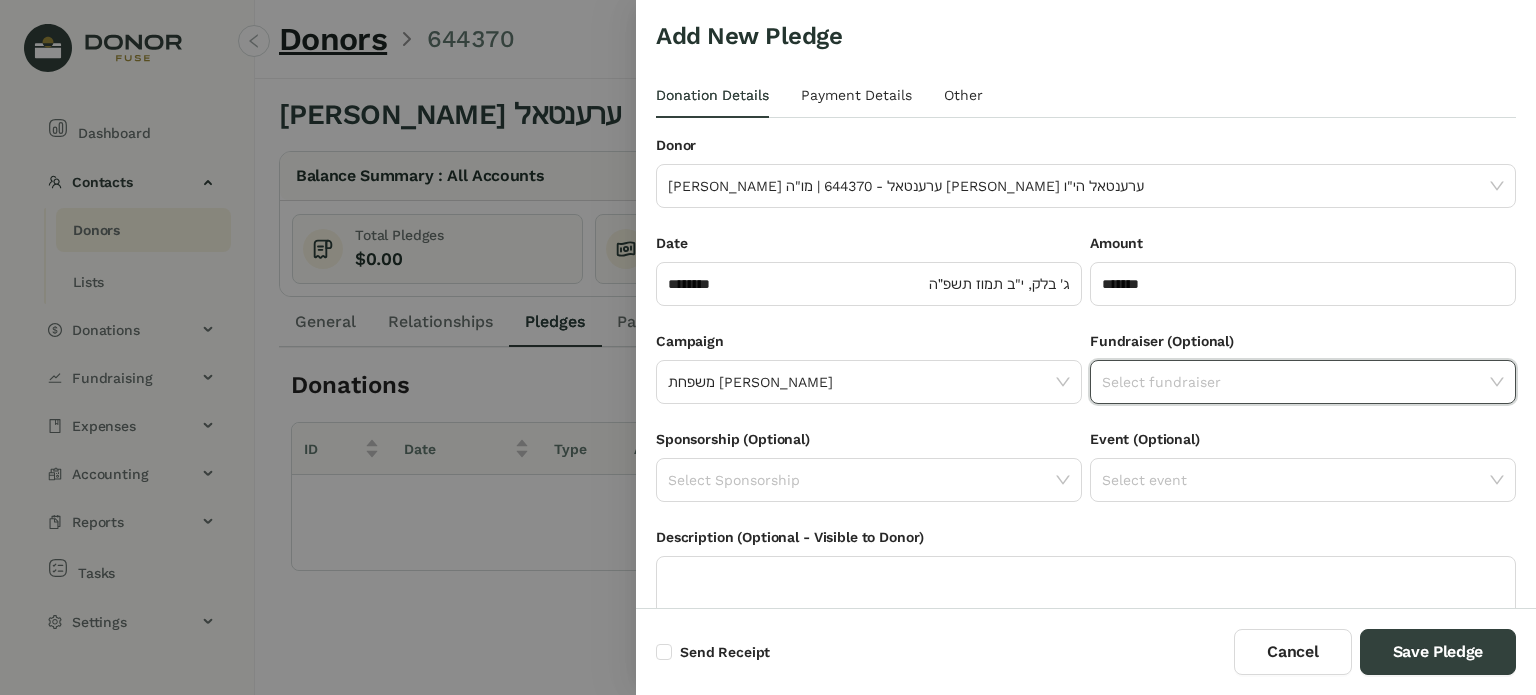 click 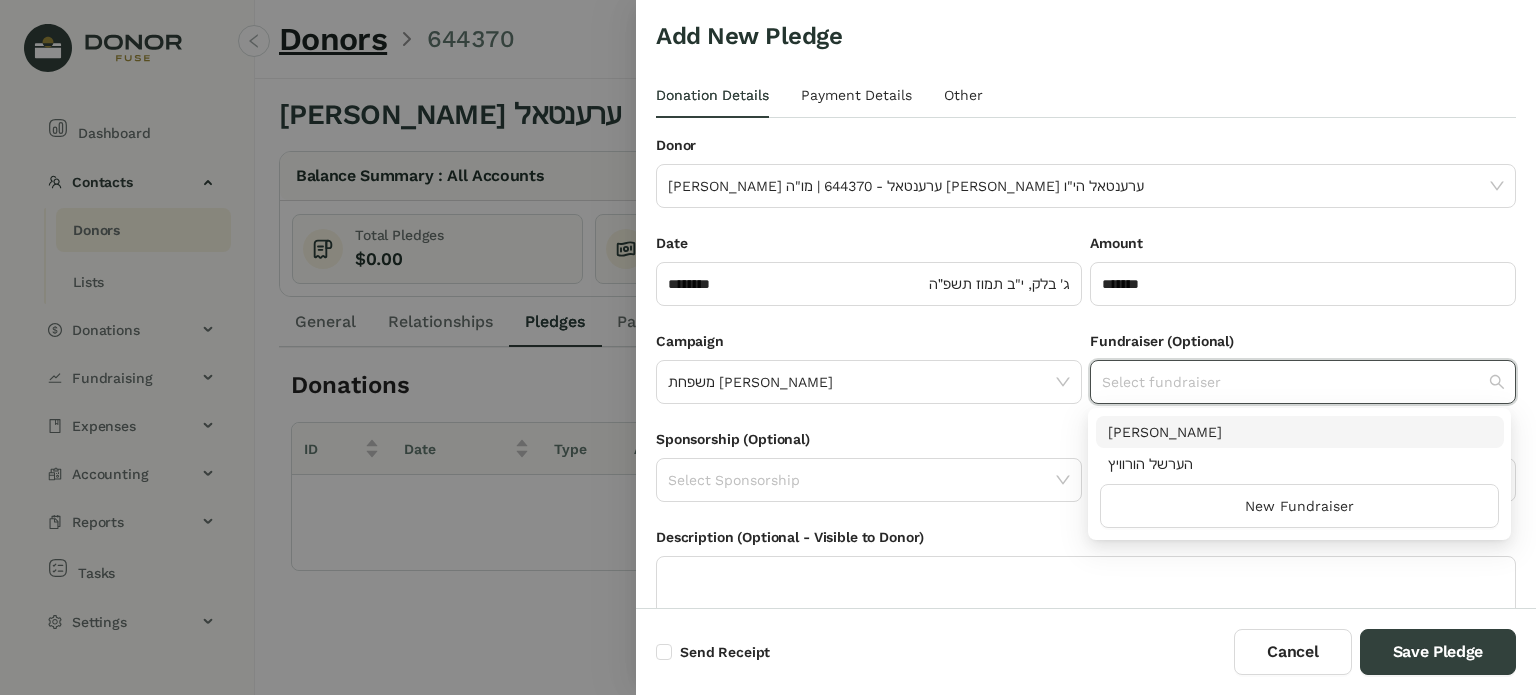 click on "[PERSON_NAME]" at bounding box center [1300, 432] 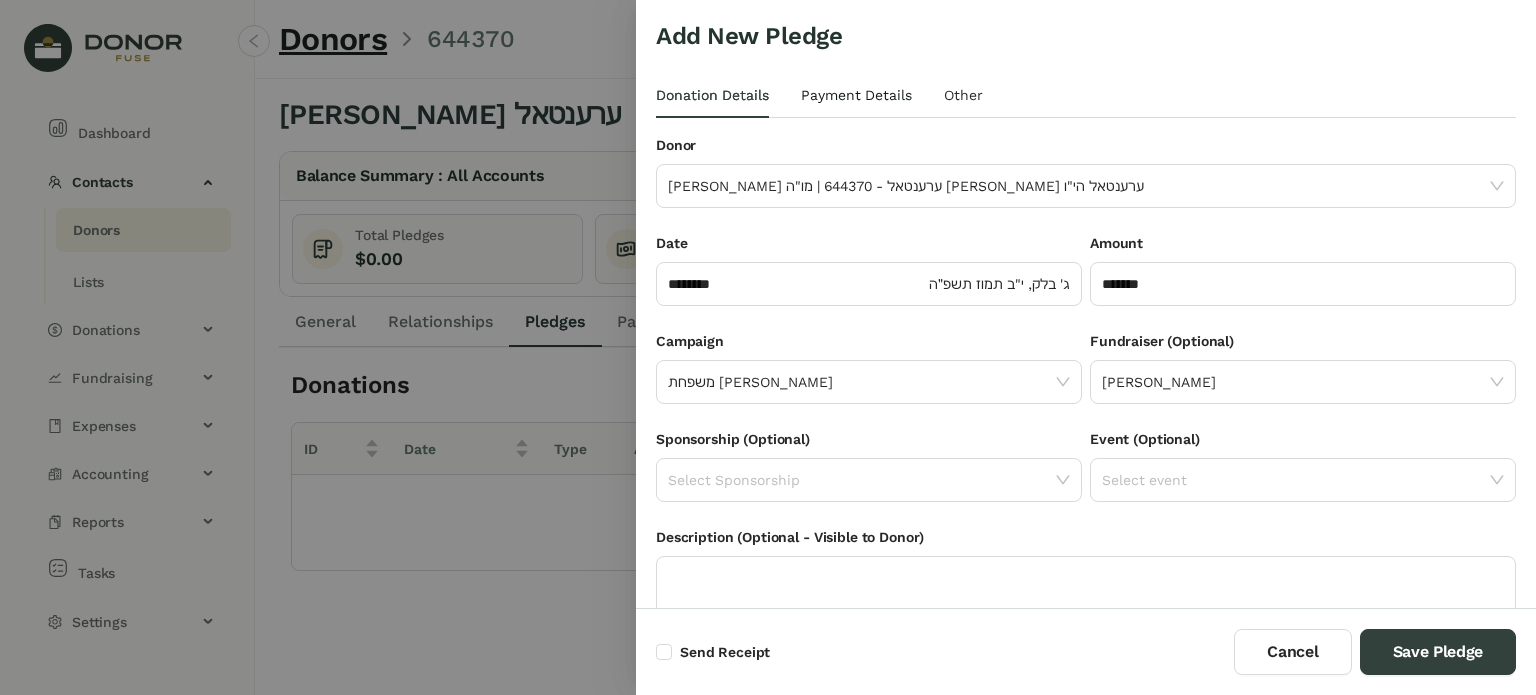 click on "Payment Details" at bounding box center [856, 95] 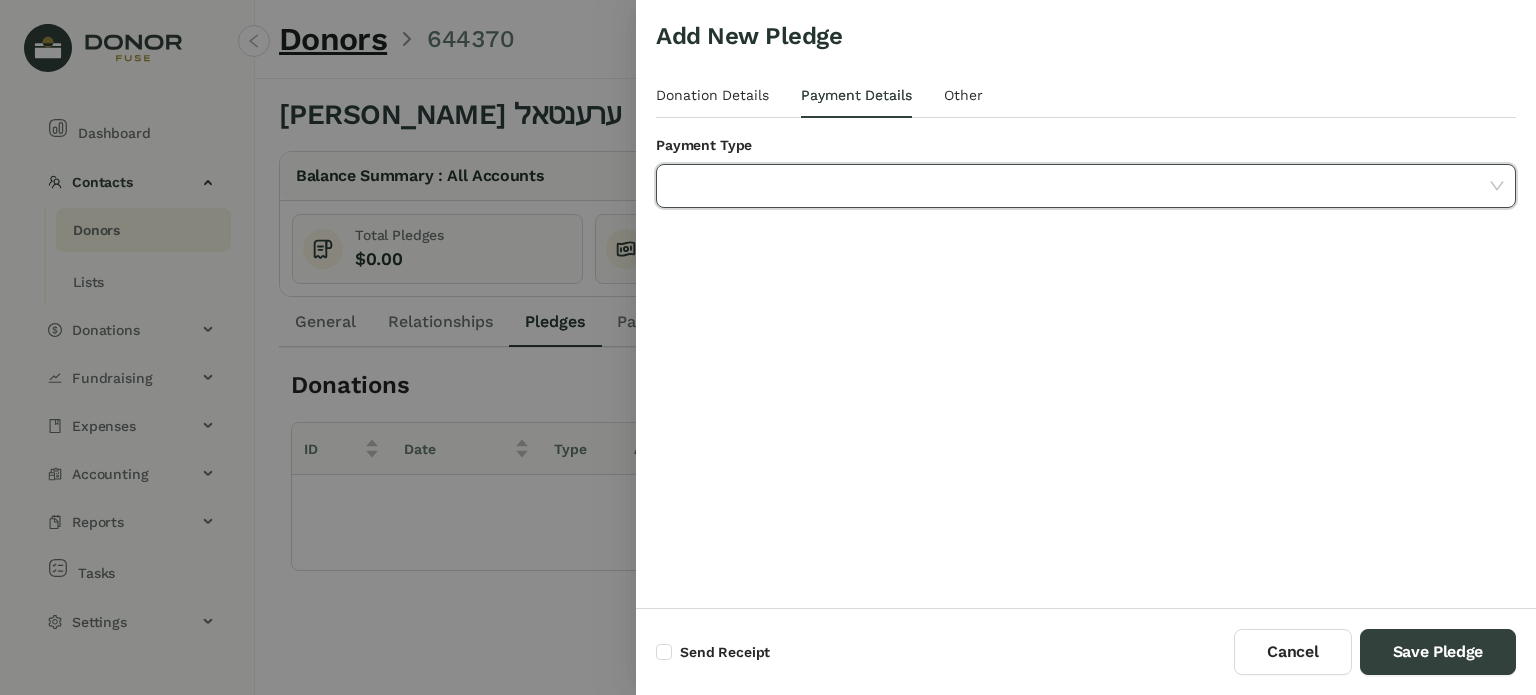 click 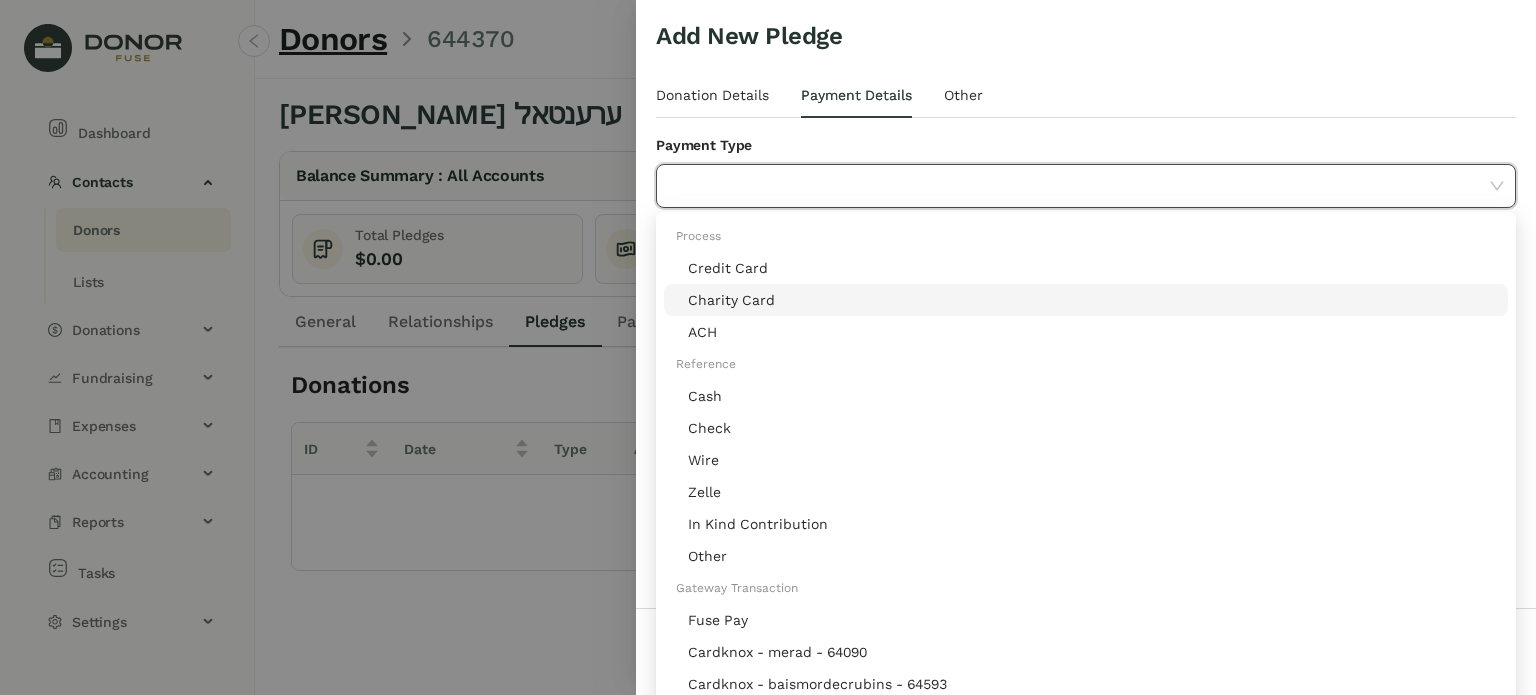 click on "Charity Card" 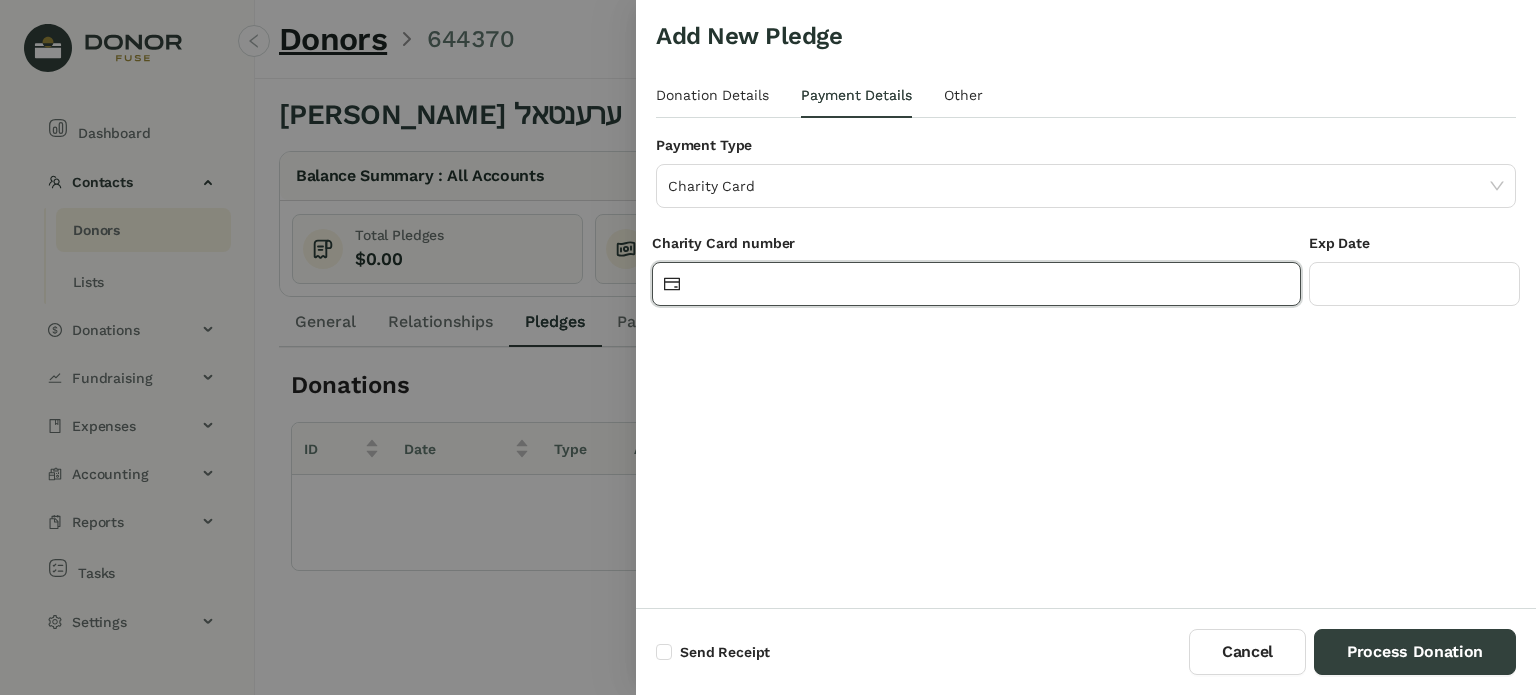 click 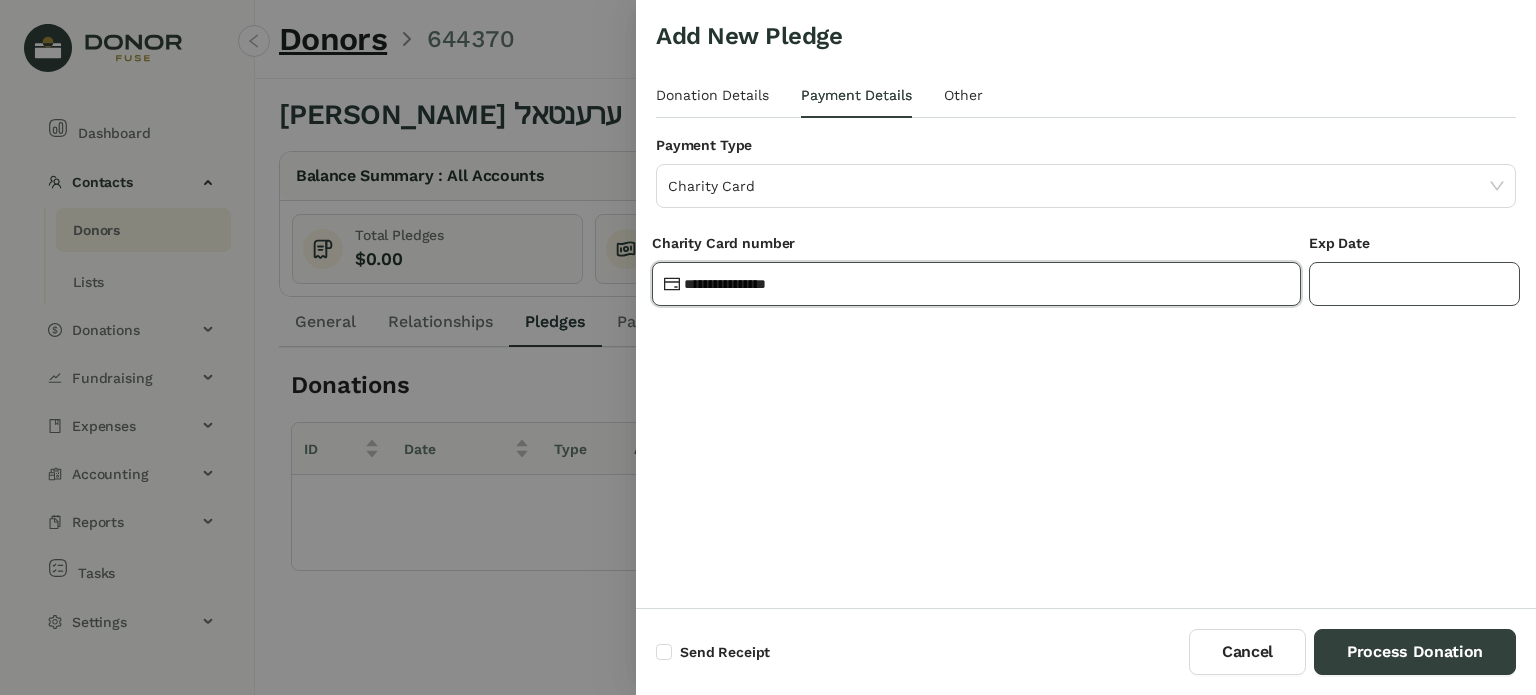 type on "**********" 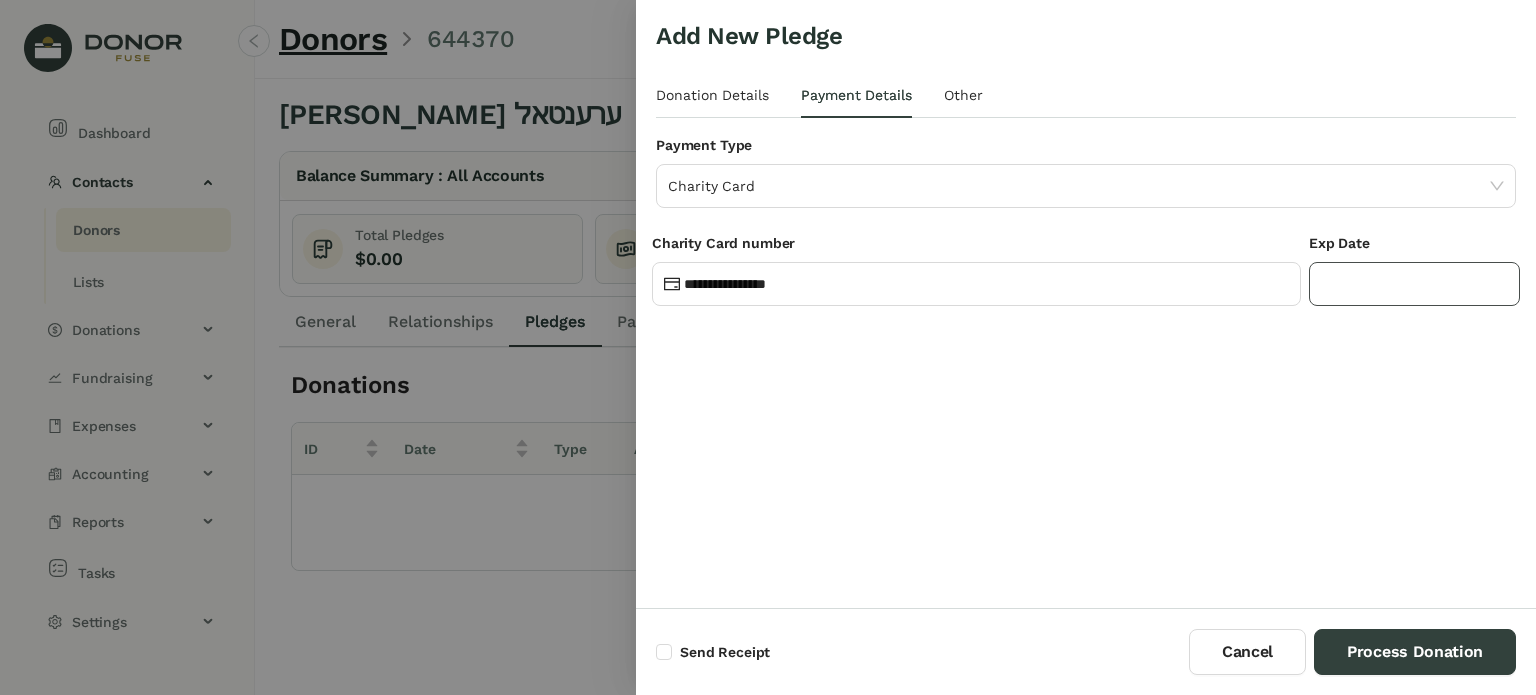 click 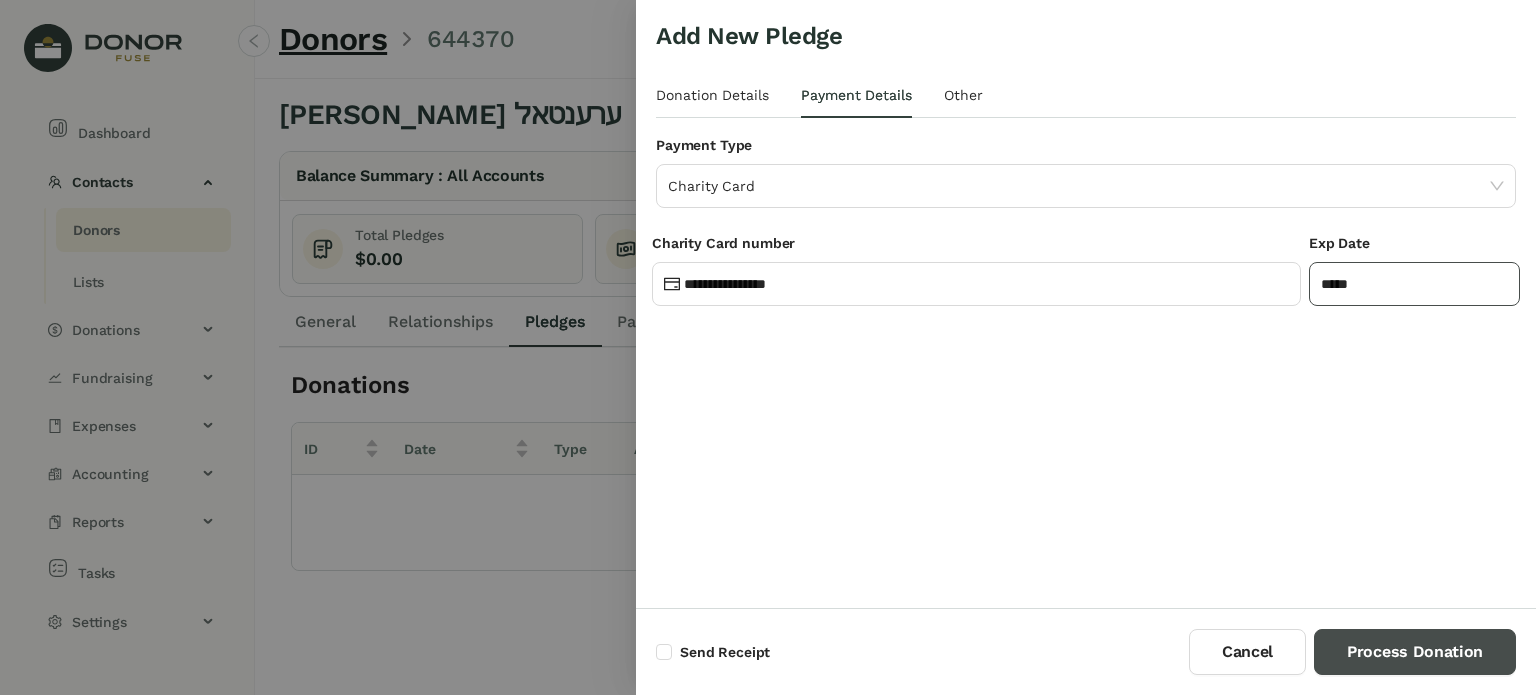 type on "*****" 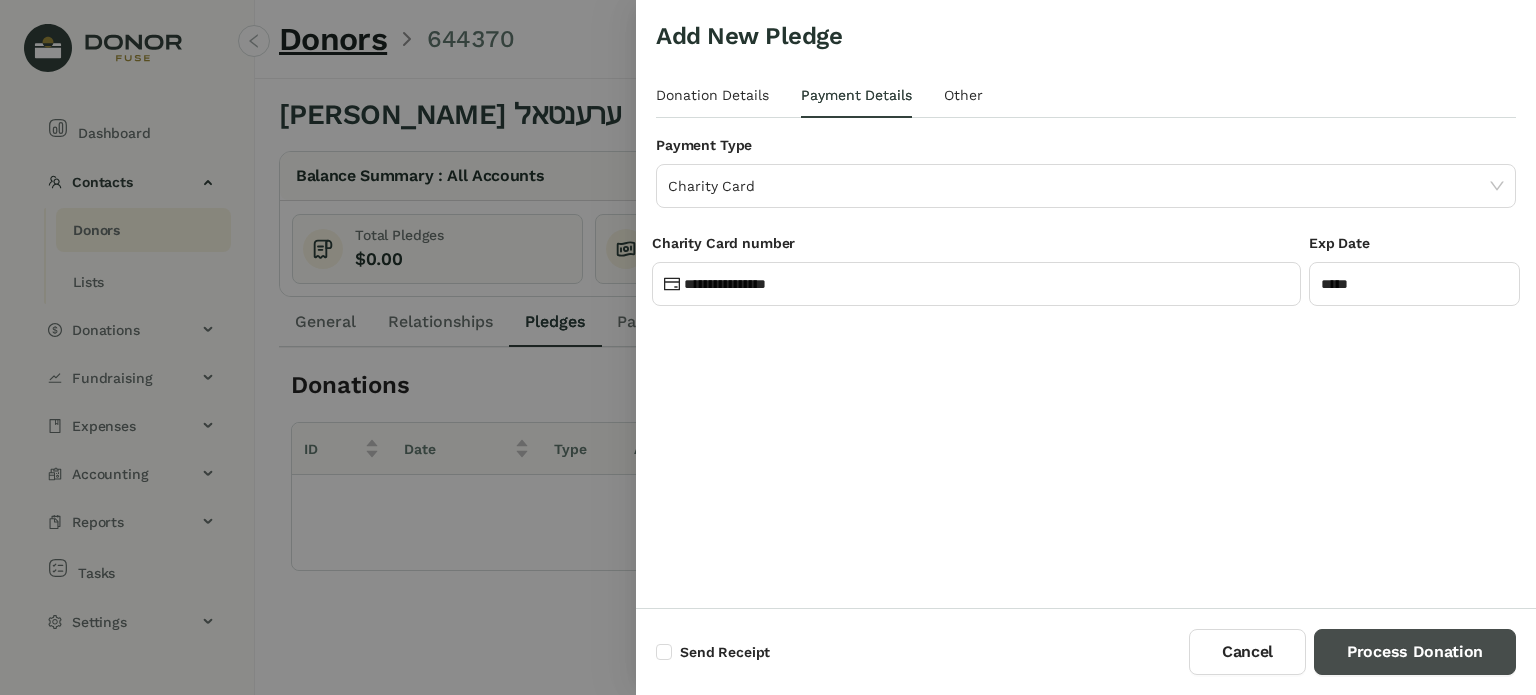 click on "Process Donation" at bounding box center [1415, 652] 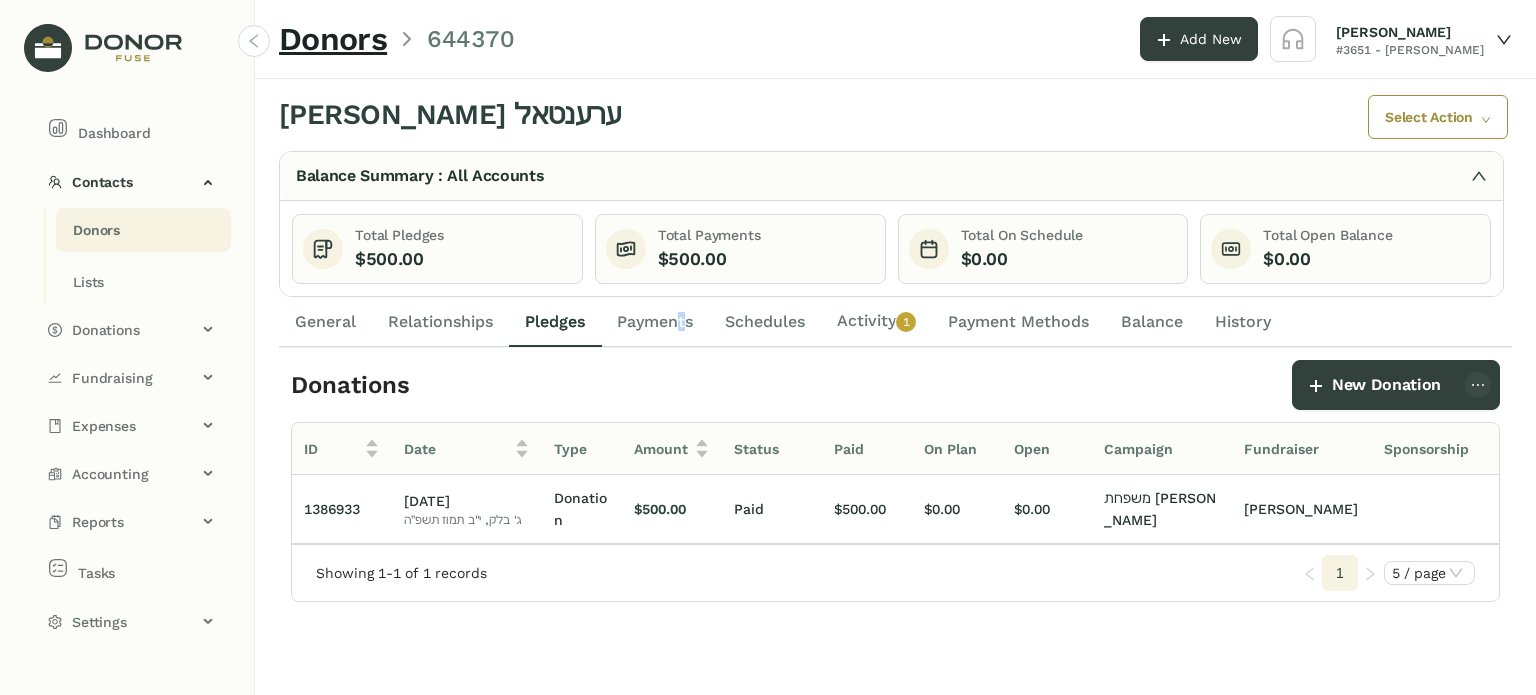 click on "Payments" 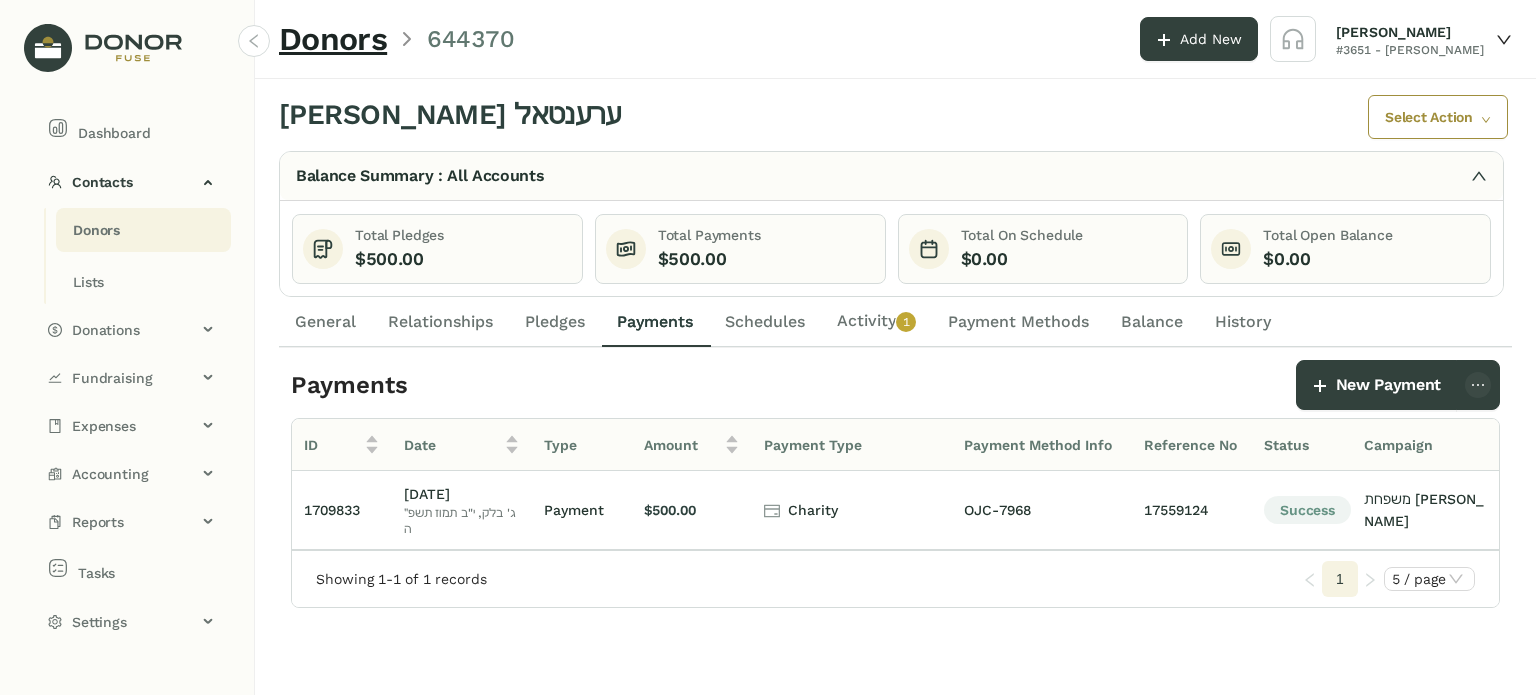 click on "Pledges" 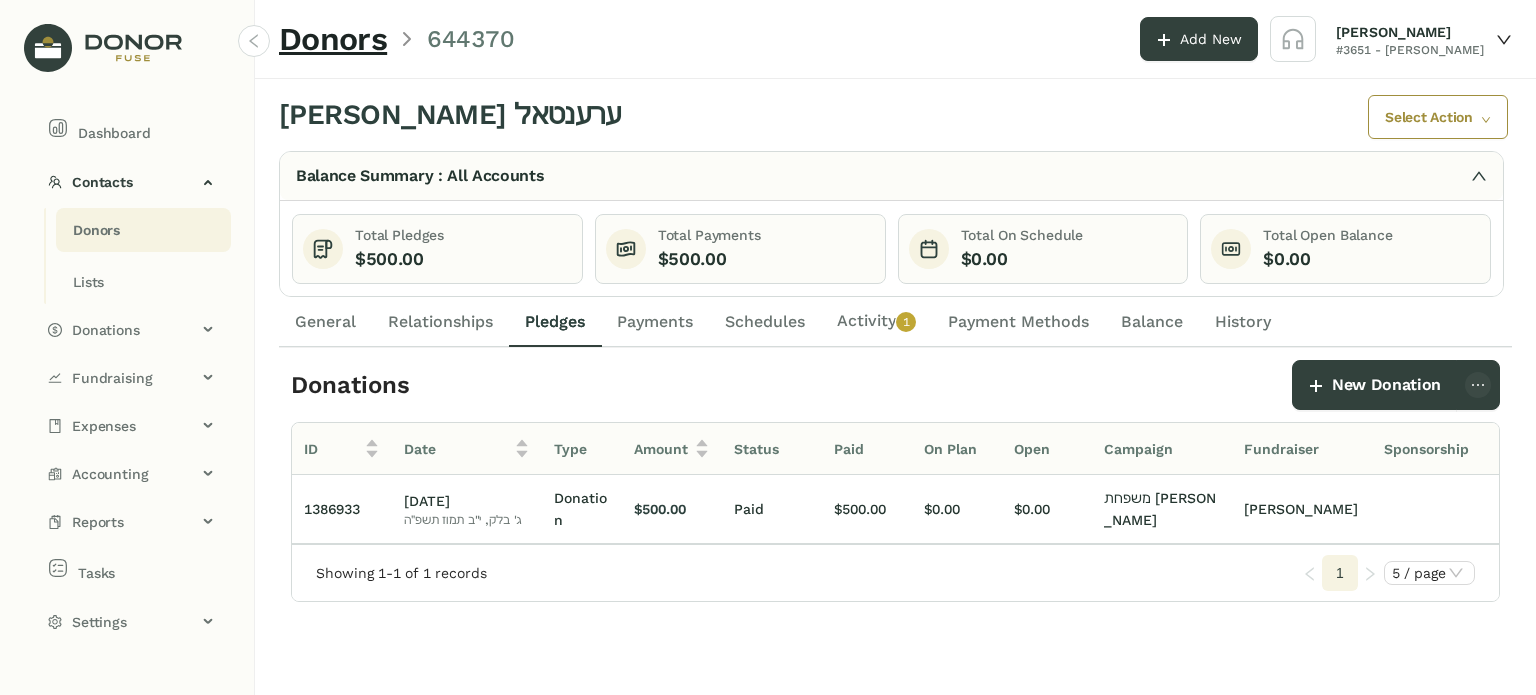 click on "Payments" 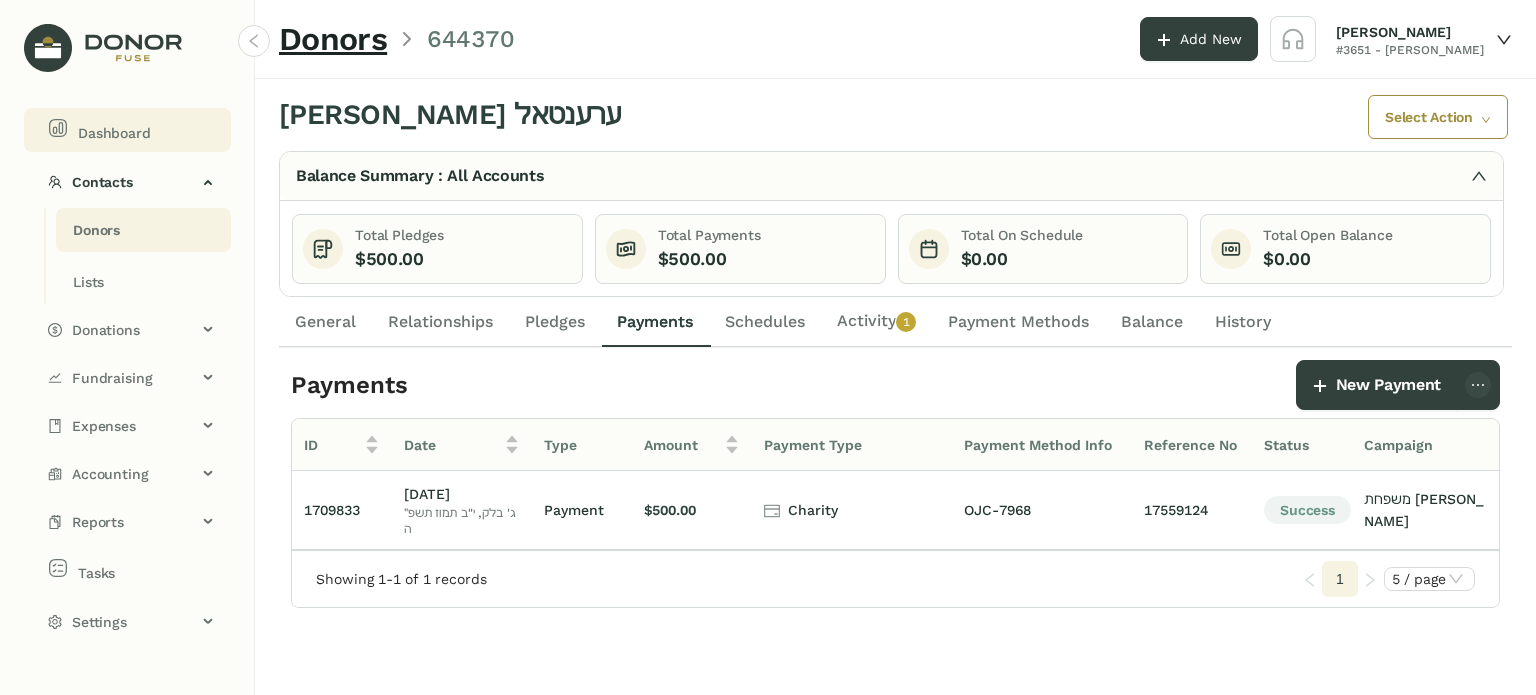 click on "Dashboard" 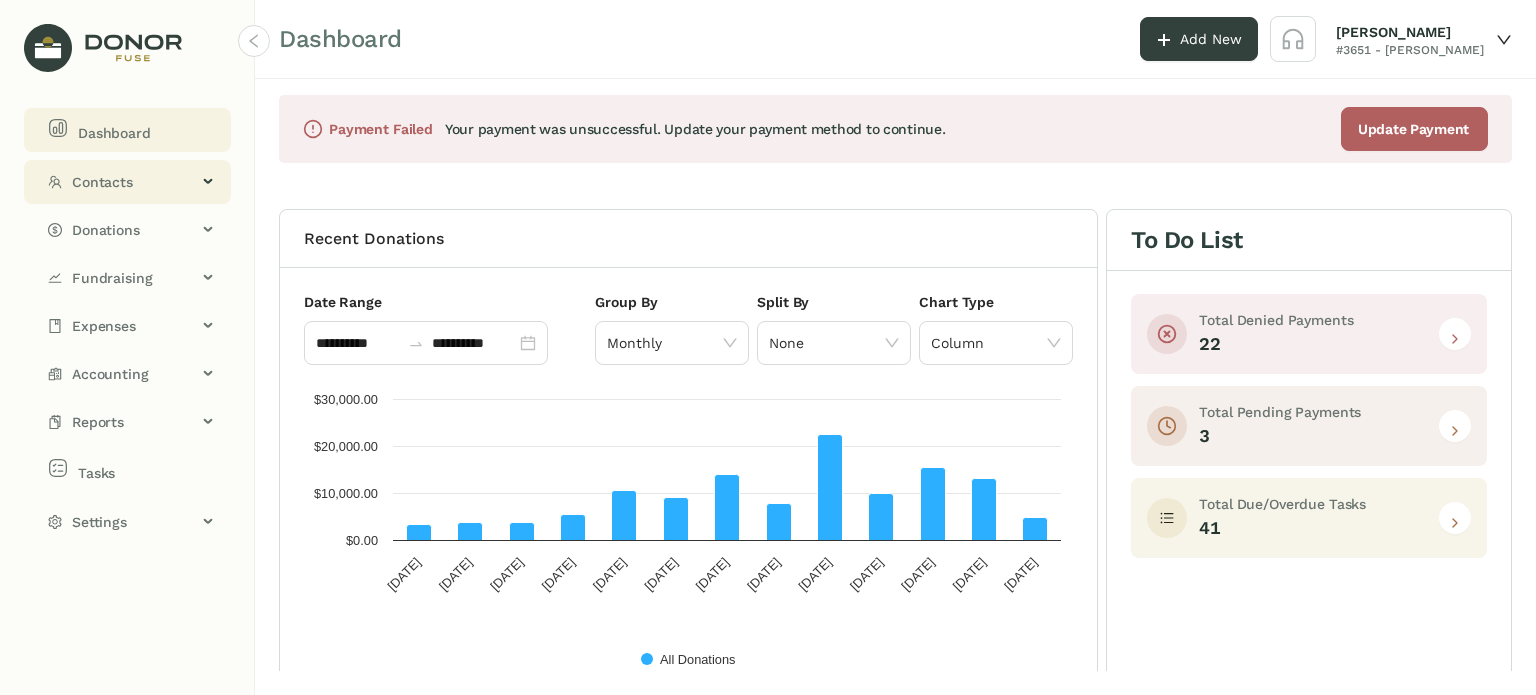 click on "Contacts" 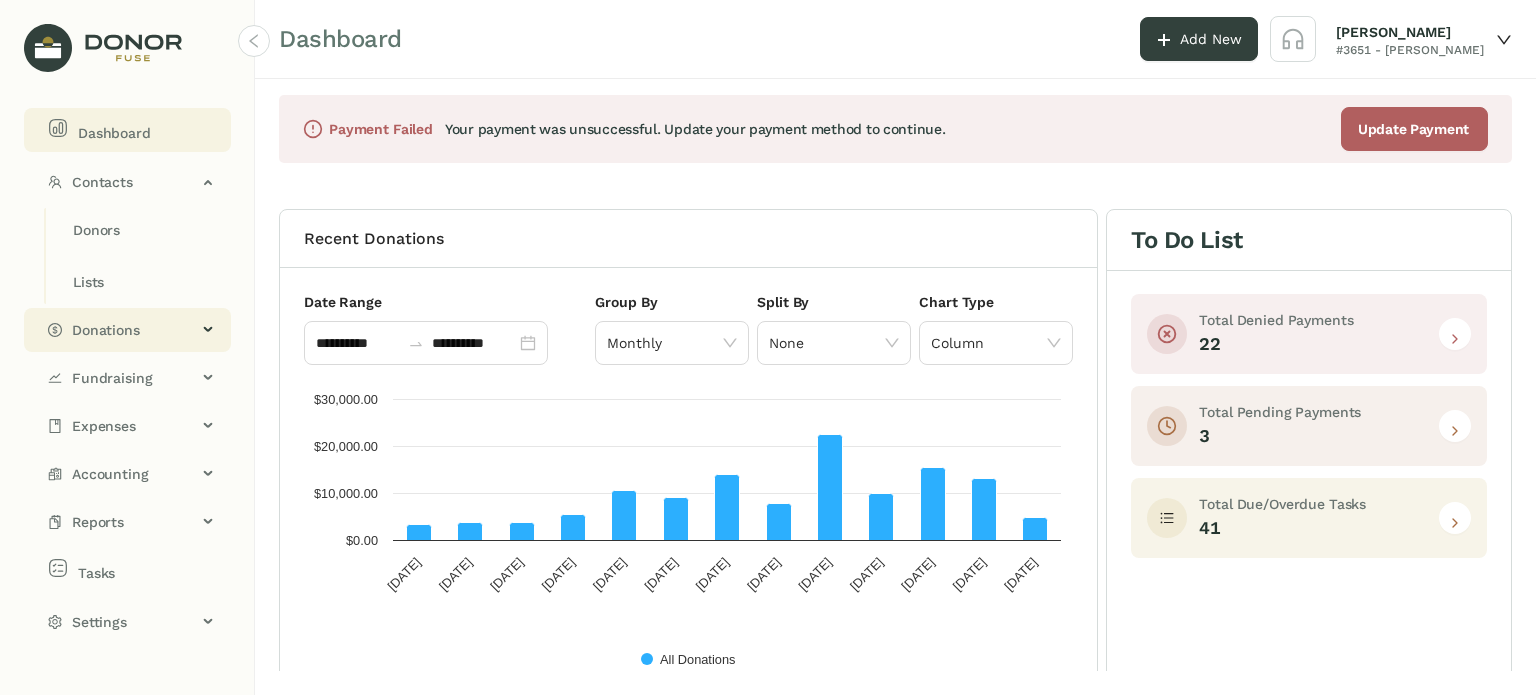 click on "Donations" 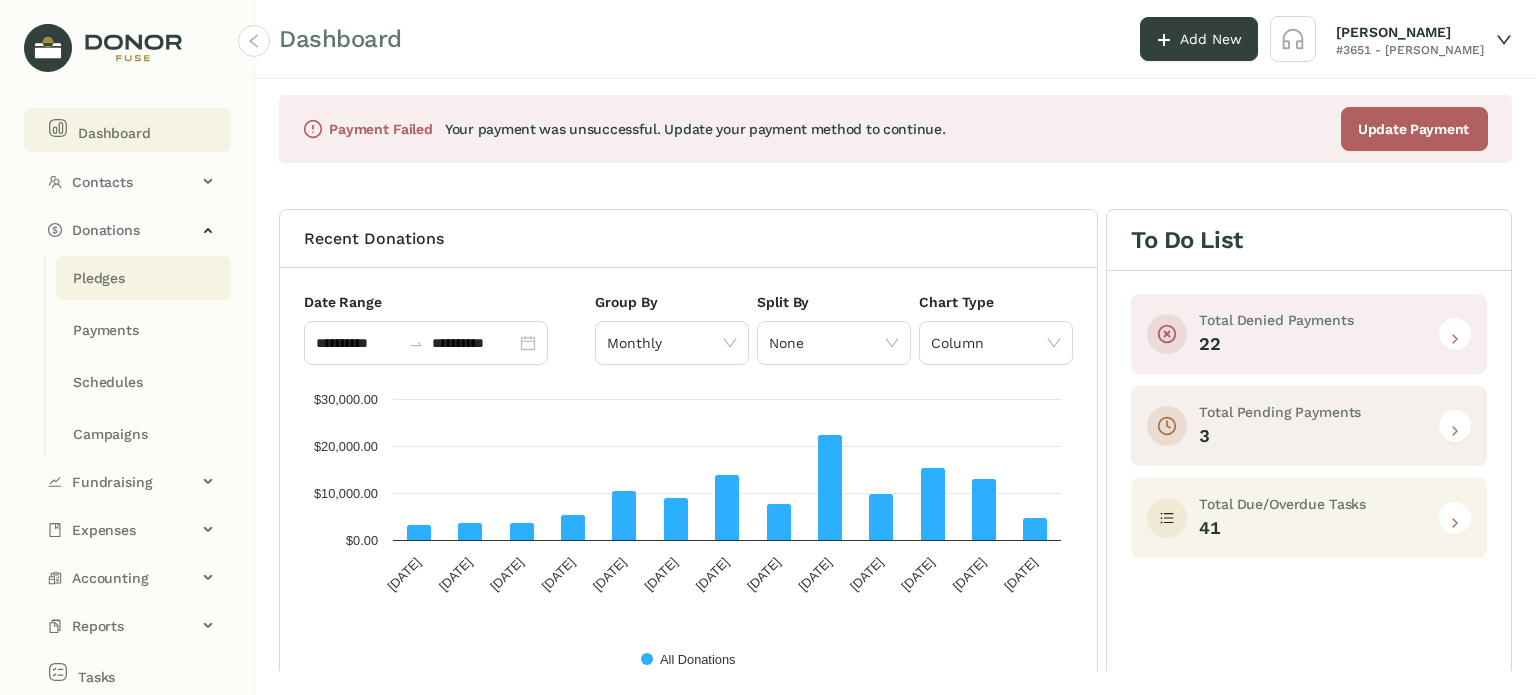 click on "Pledges" 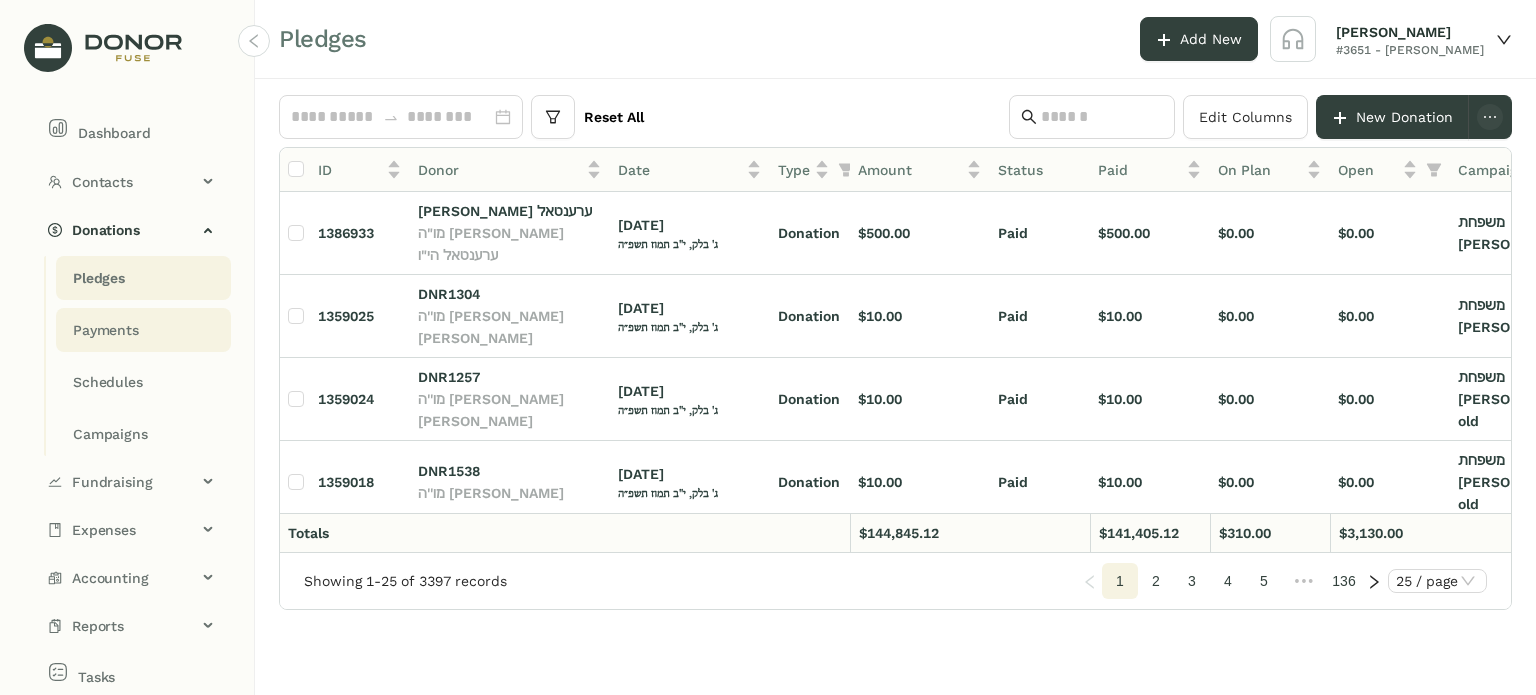 click on "Payments" 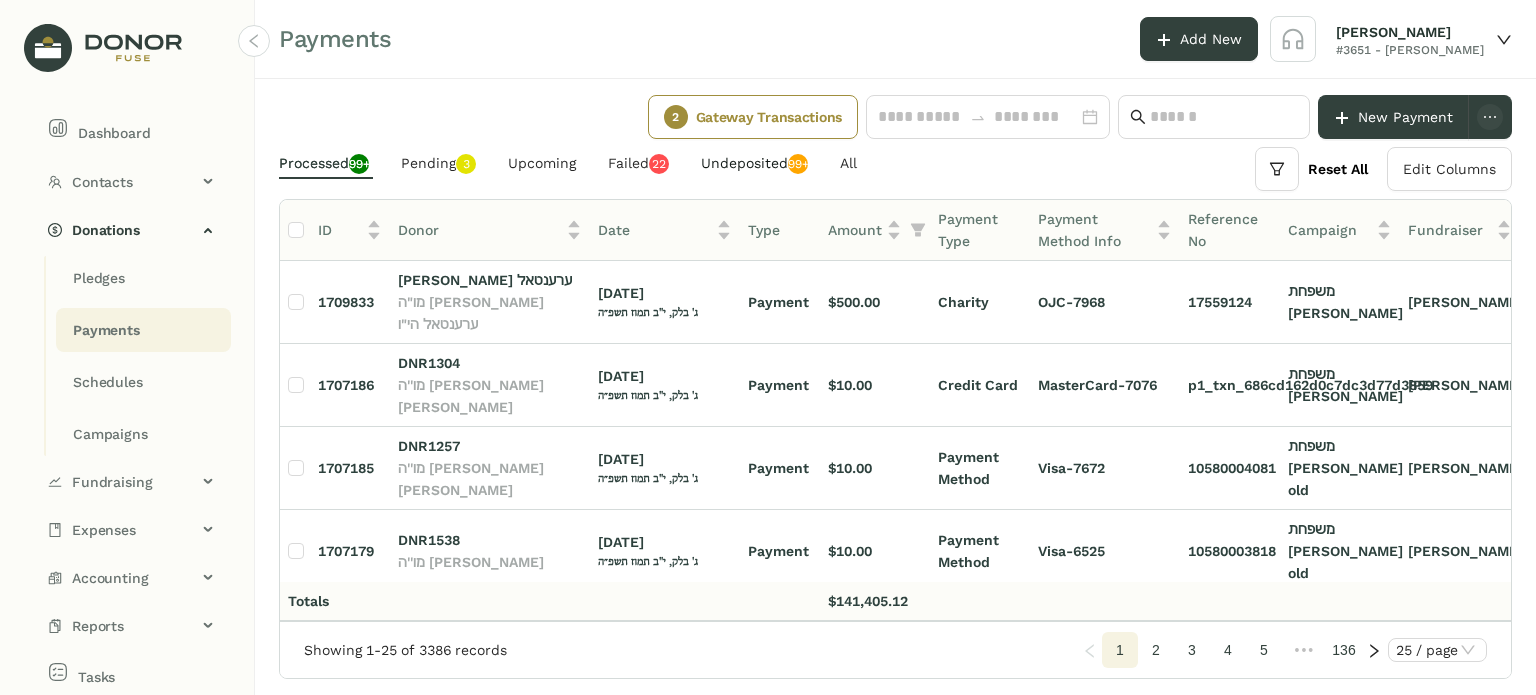 click on "Undeposited  99+" 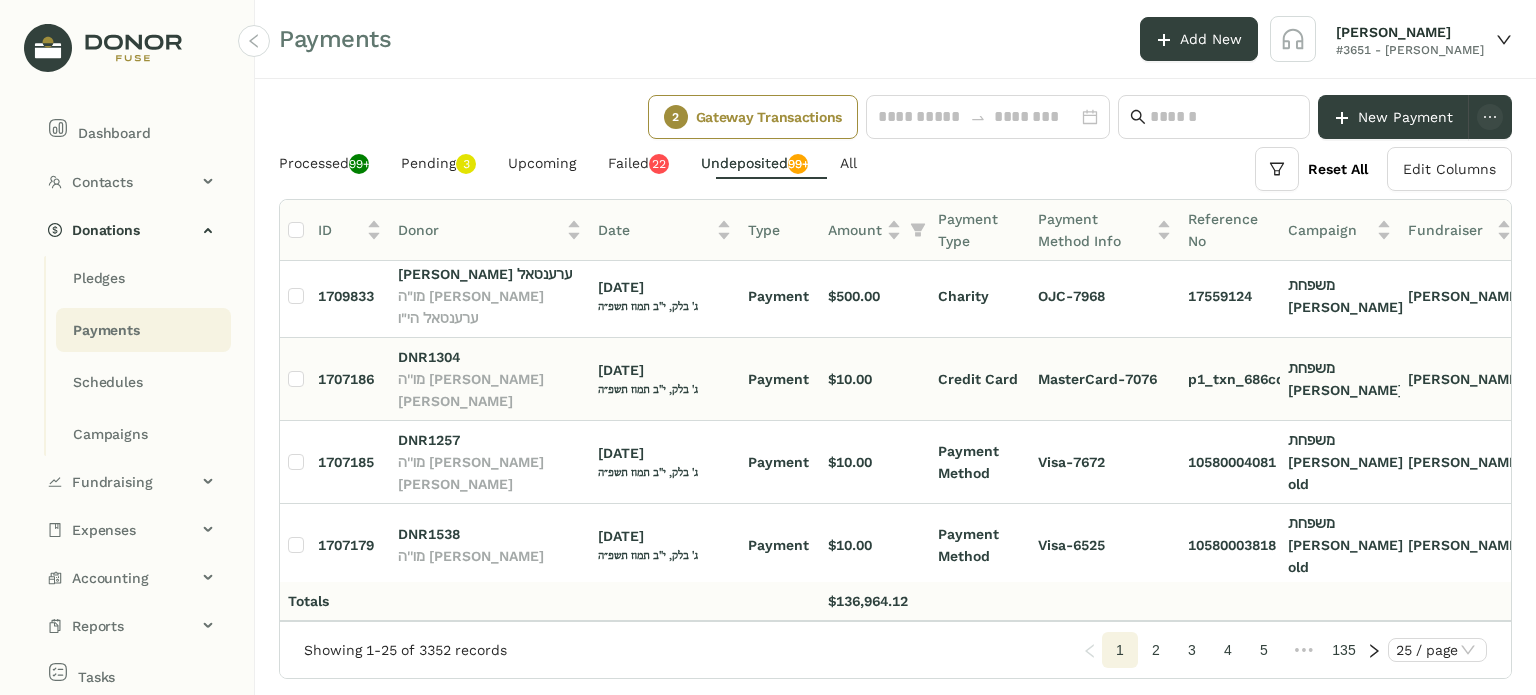 scroll, scrollTop: 0, scrollLeft: 0, axis: both 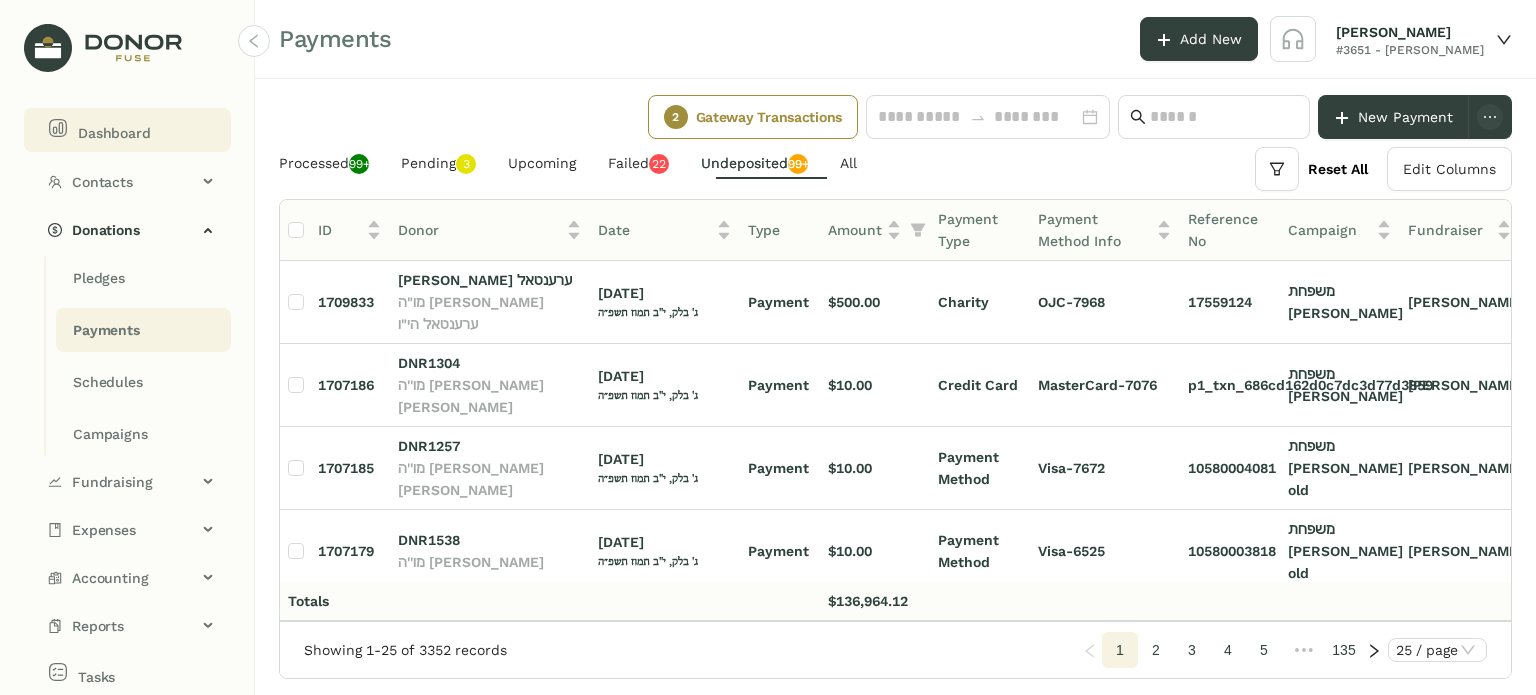 click on "Dashboard" 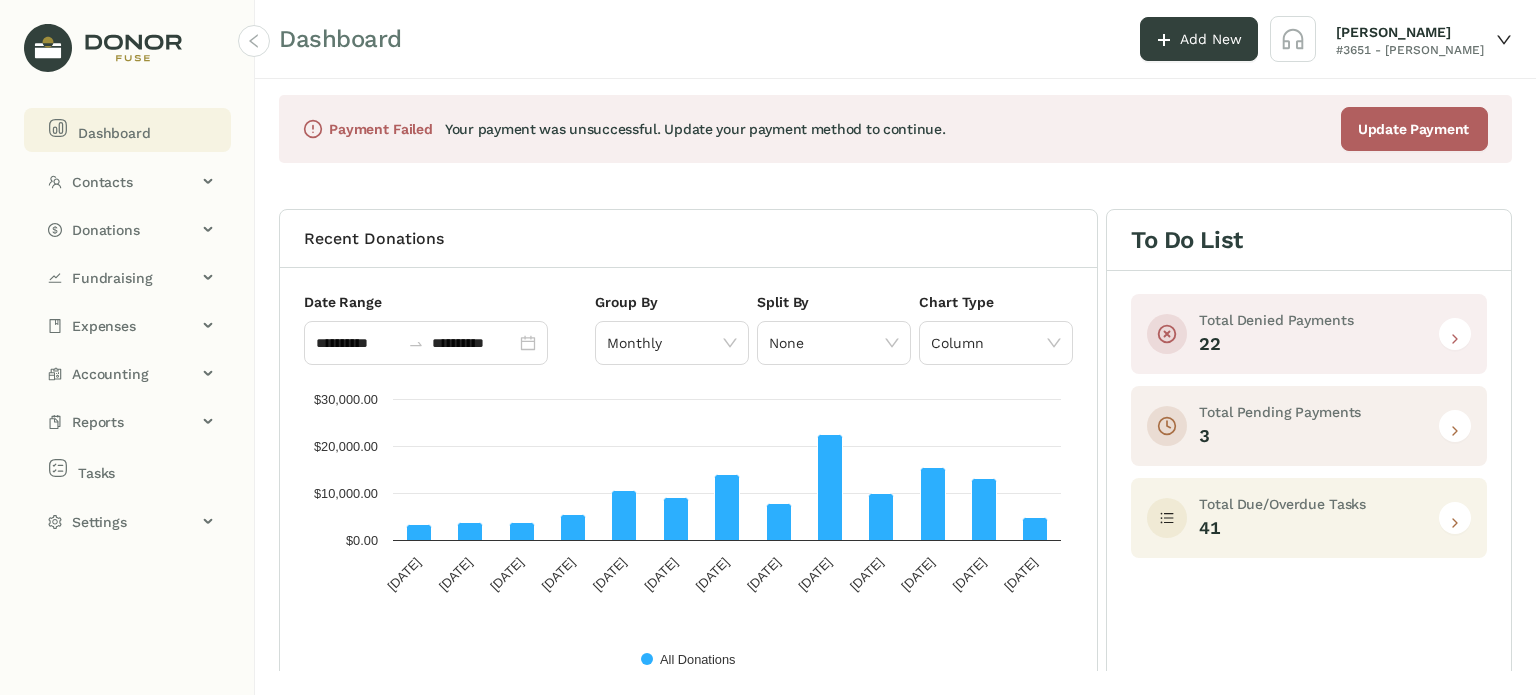 click 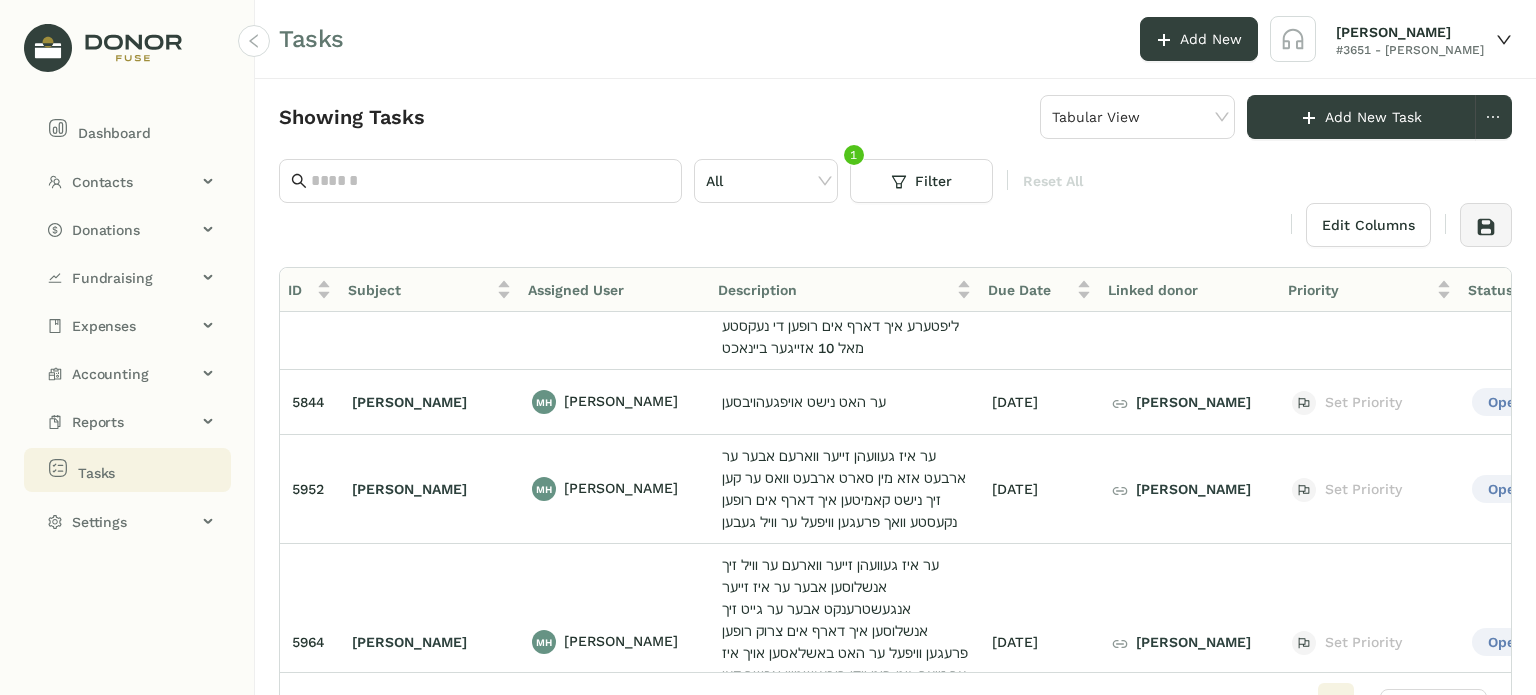 scroll, scrollTop: 0, scrollLeft: 0, axis: both 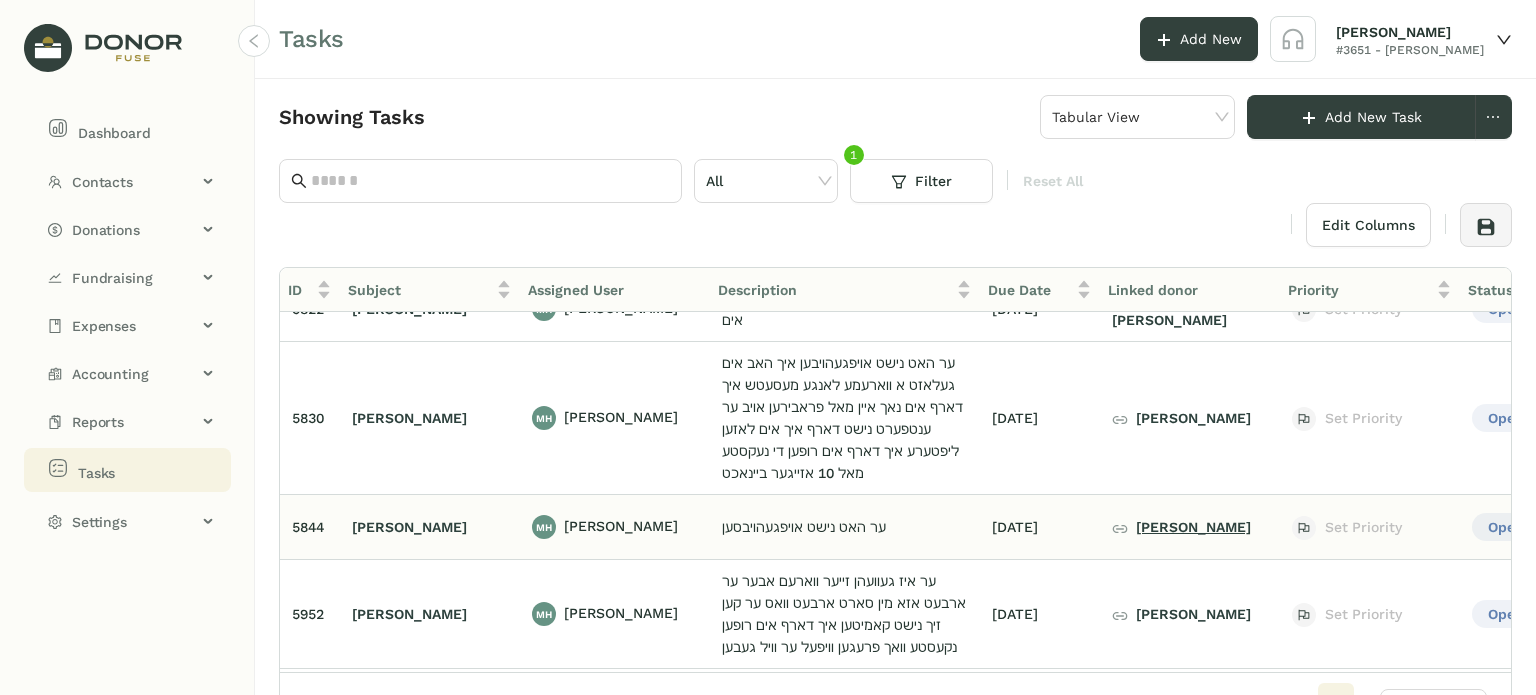 click on "[PERSON_NAME]" 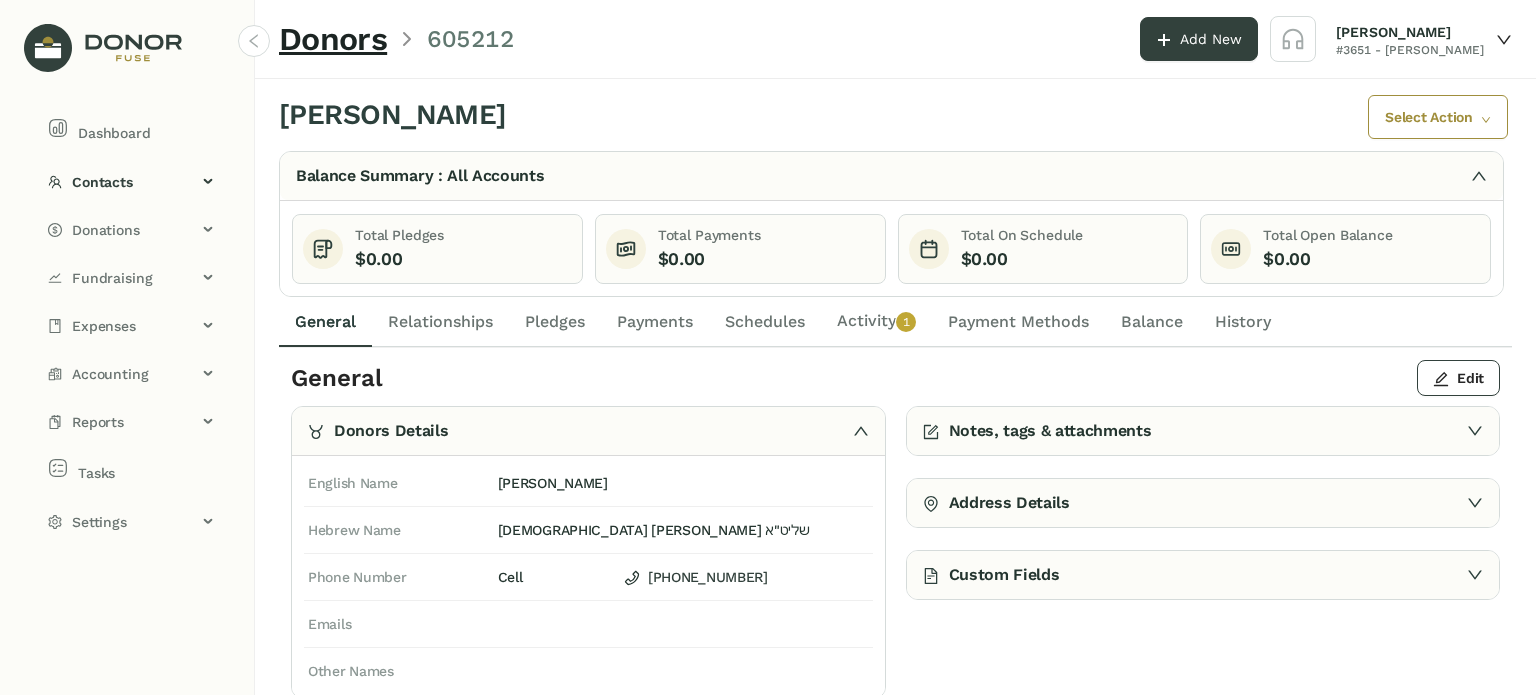 click on "Activity   0   1   2   3   4   5   6   7   8   9" 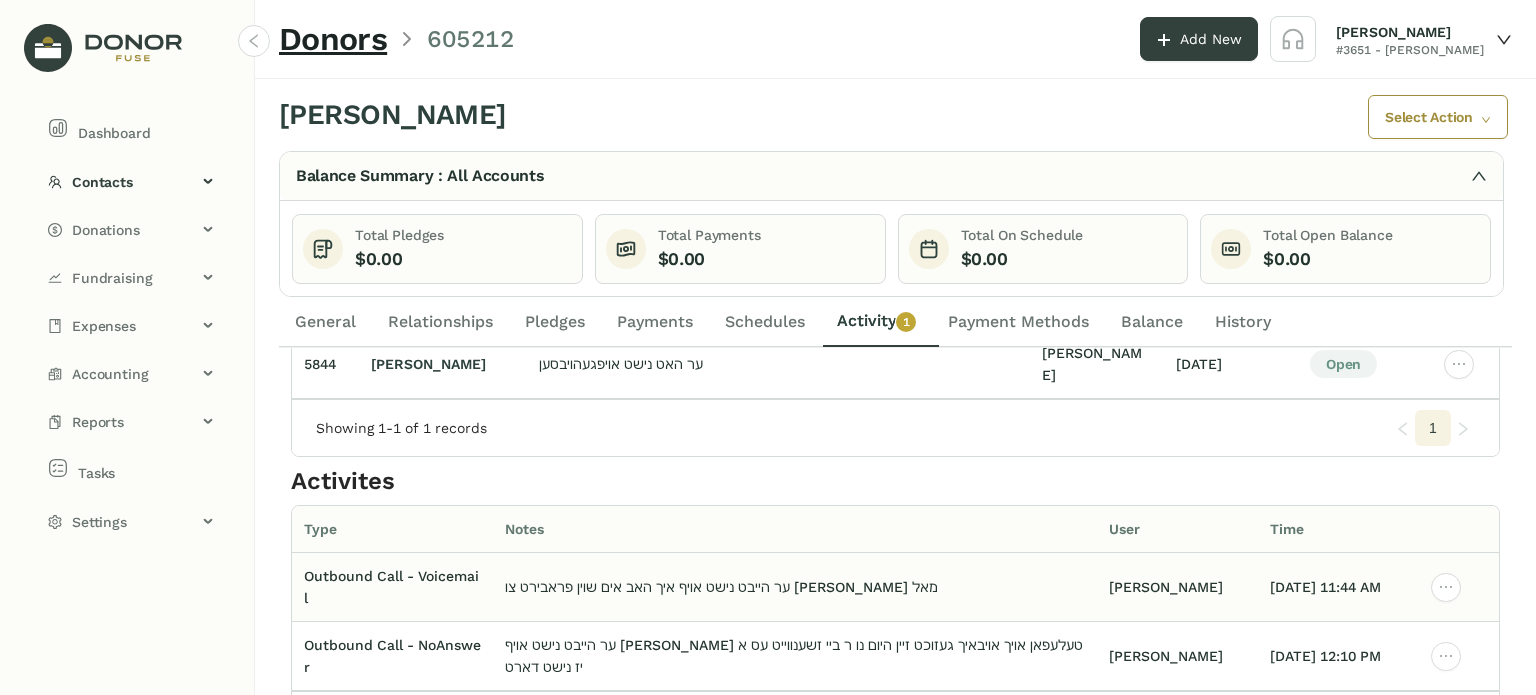 scroll, scrollTop: 162, scrollLeft: 0, axis: vertical 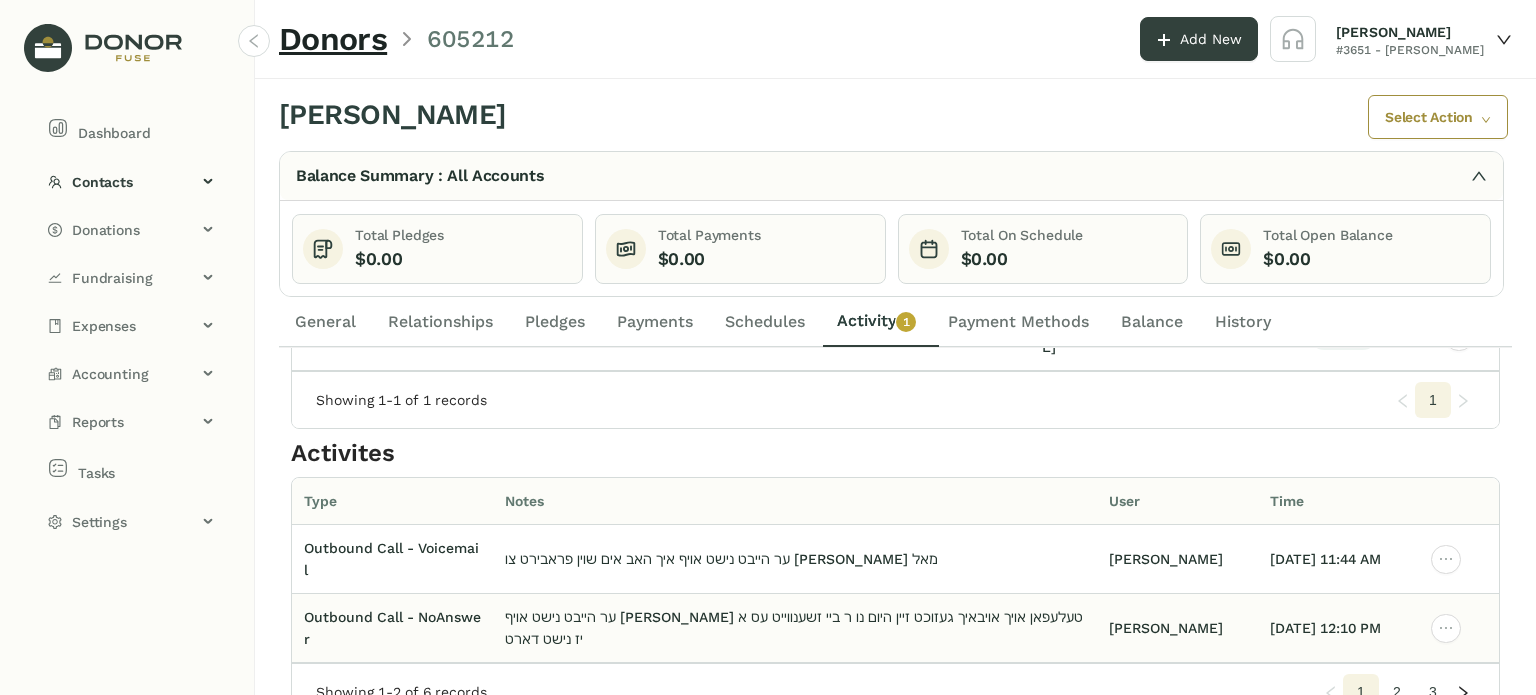 drag, startPoint x: 1010, startPoint y: 595, endPoint x: 1047, endPoint y: 595, distance: 37 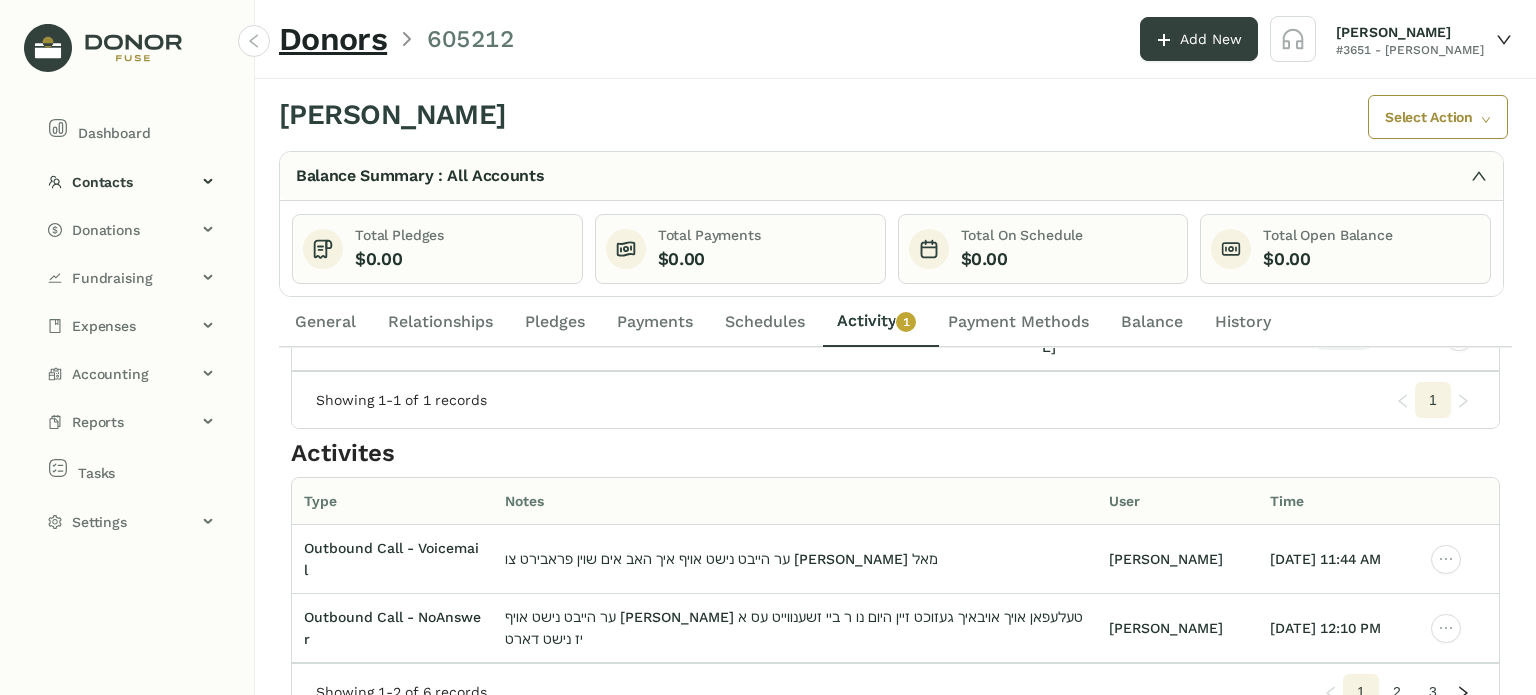 click on "3" 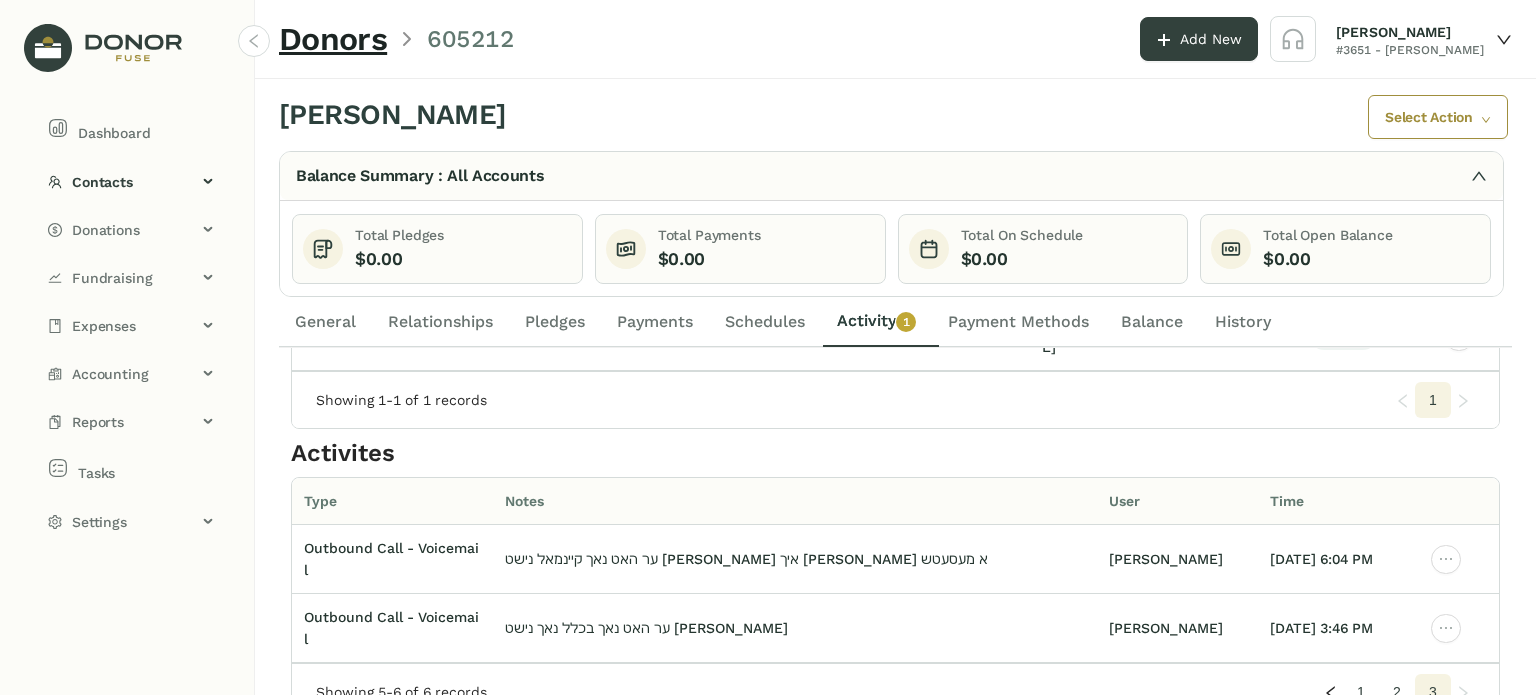 click on "General" 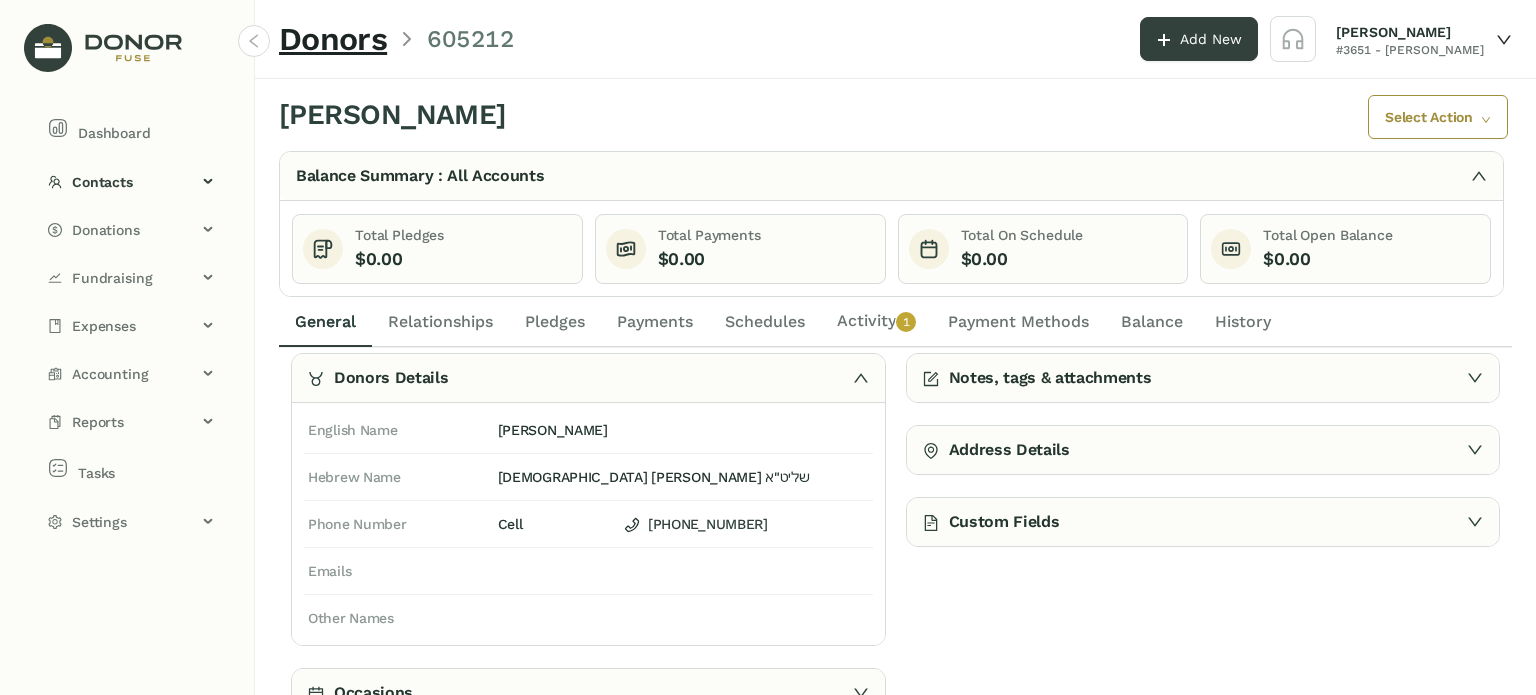 scroll, scrollTop: 50, scrollLeft: 0, axis: vertical 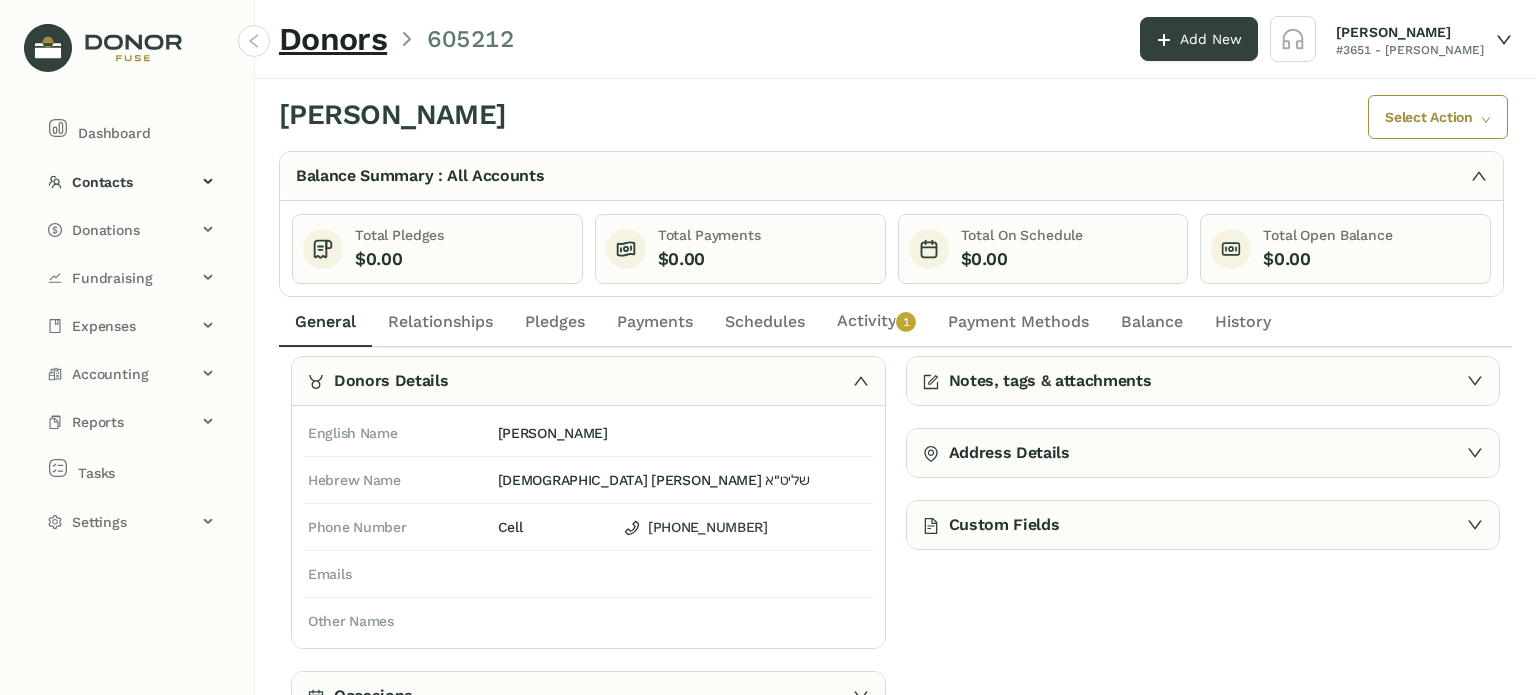 click on "Activity   0   1   2   3   4   5   6   7   8   9" 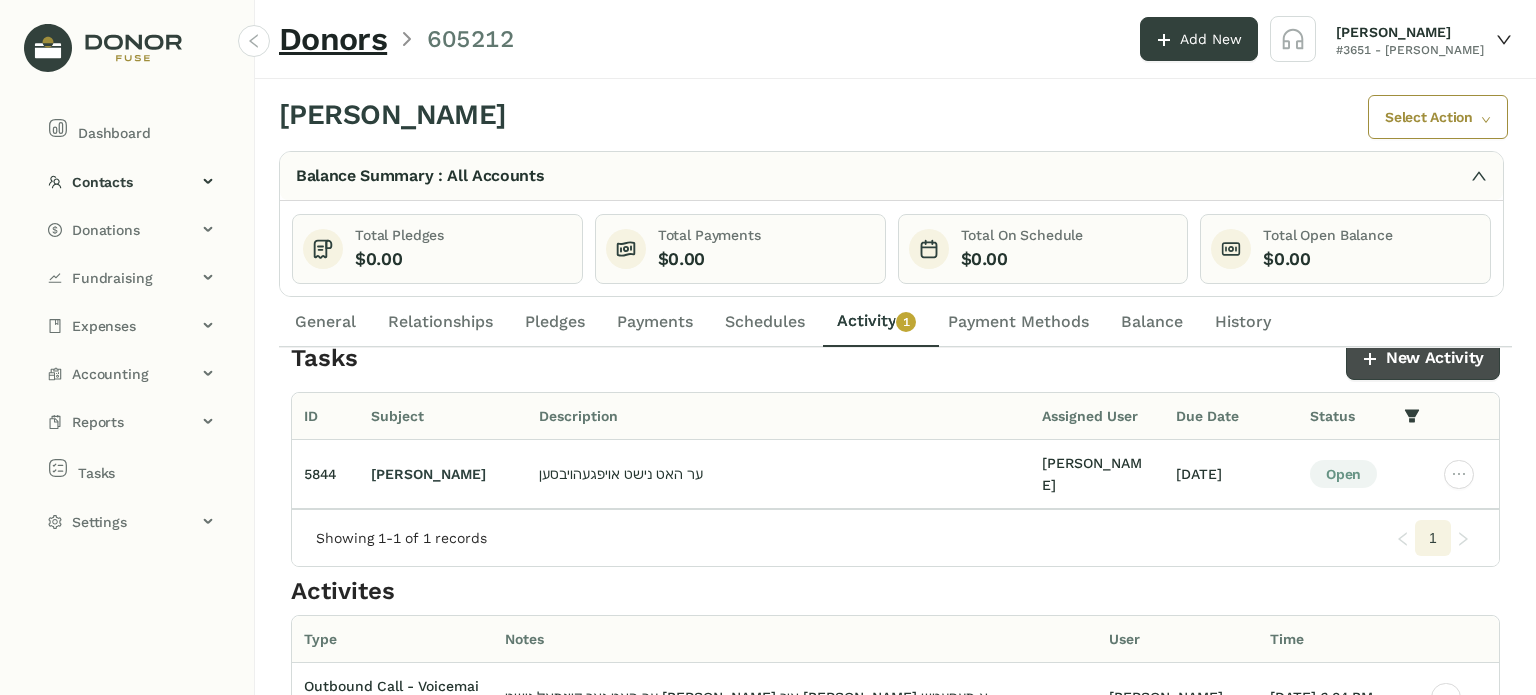 scroll, scrollTop: 0, scrollLeft: 0, axis: both 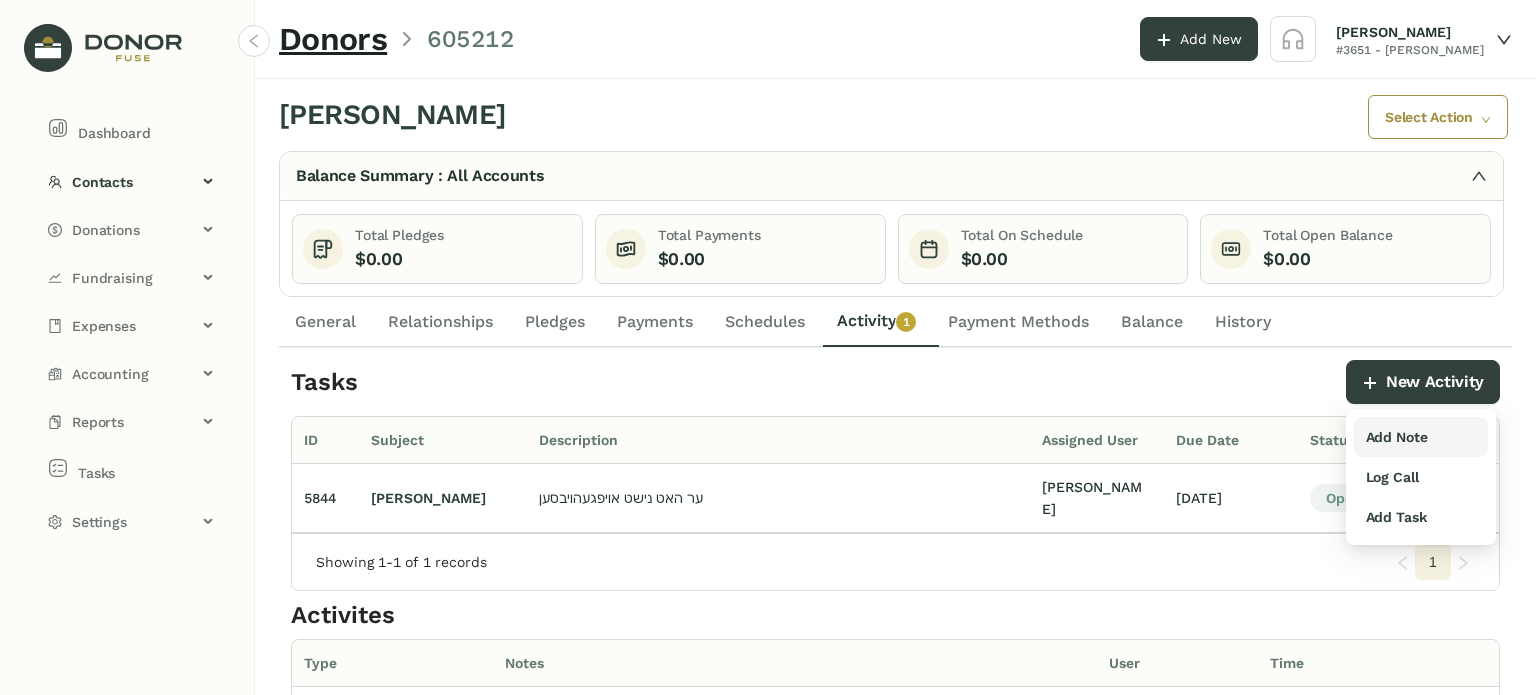 drag, startPoint x: 1401, startPoint y: 475, endPoint x: 1383, endPoint y: 453, distance: 28.42534 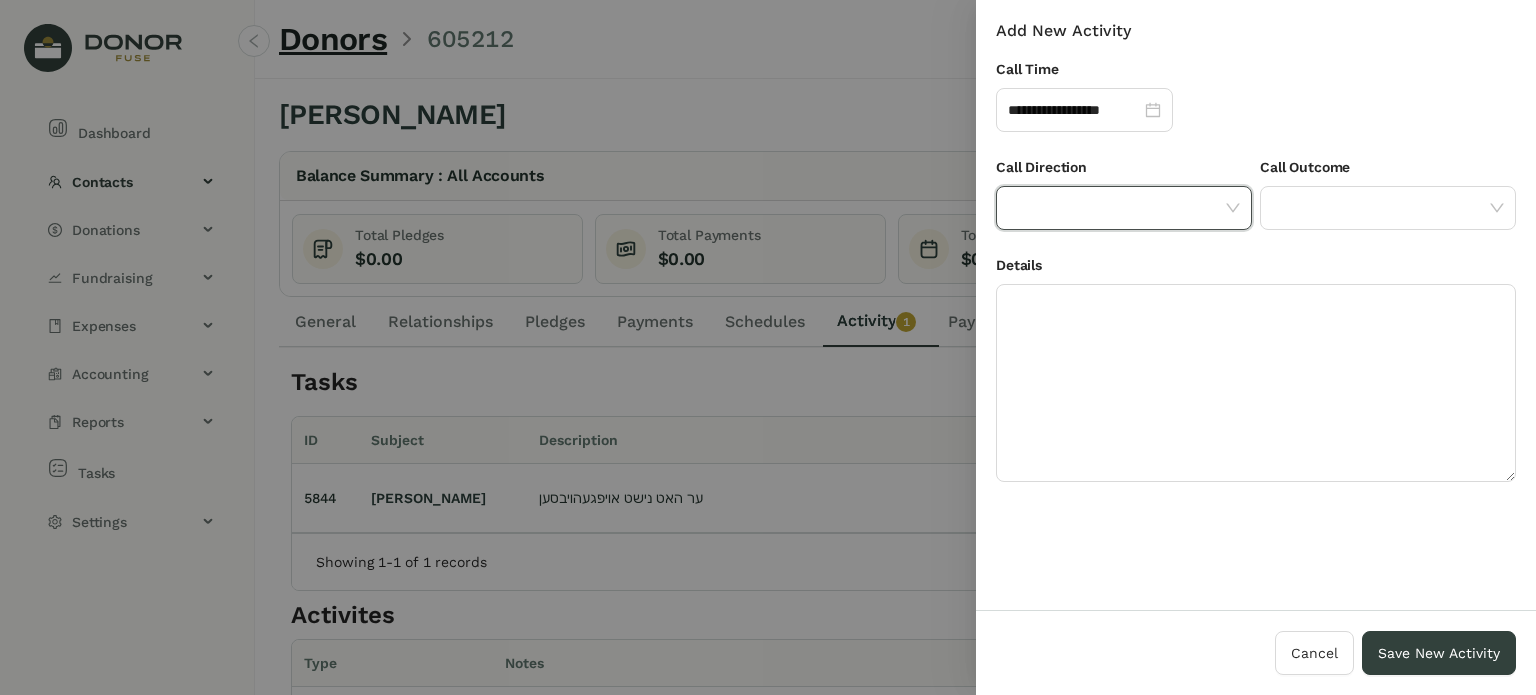 click 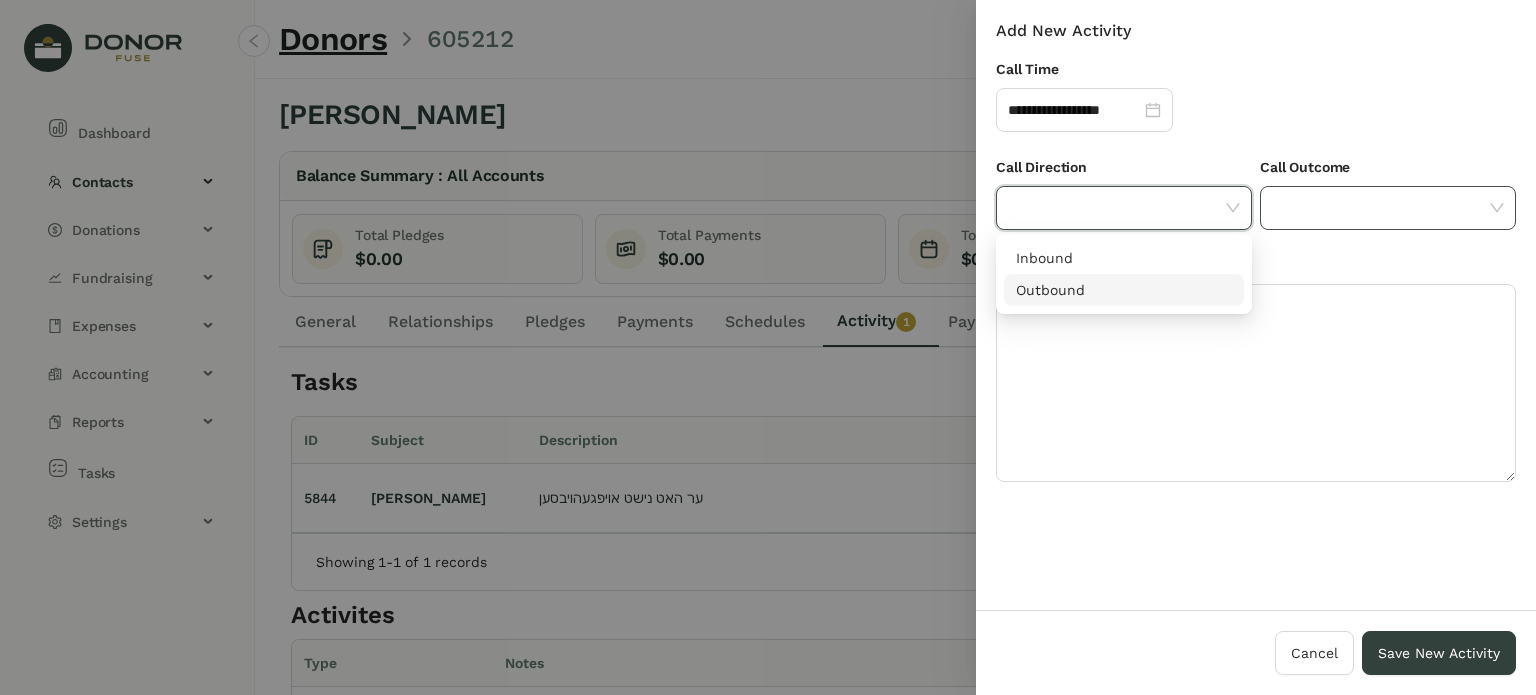drag, startPoint x: 1120, startPoint y: 288, endPoint x: 1267, endPoint y: 196, distance: 173.41568 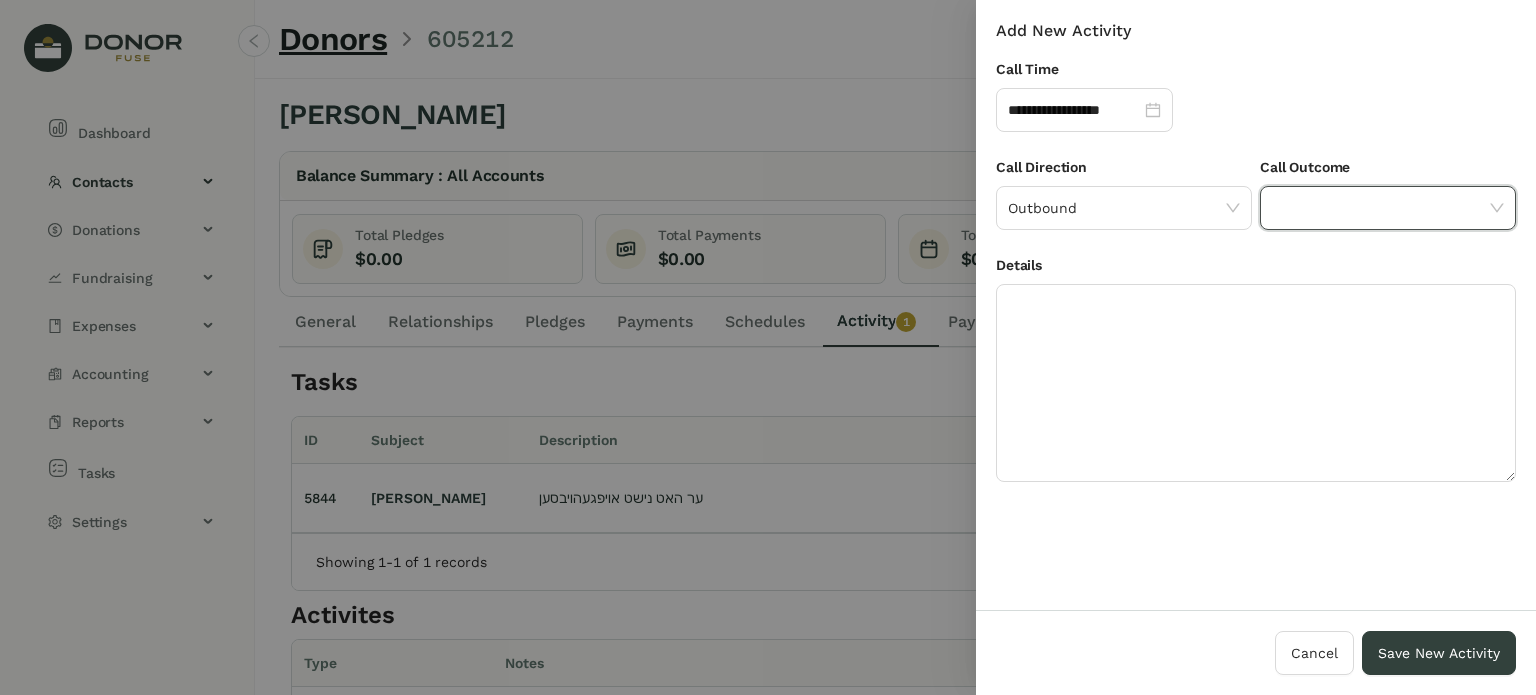 click 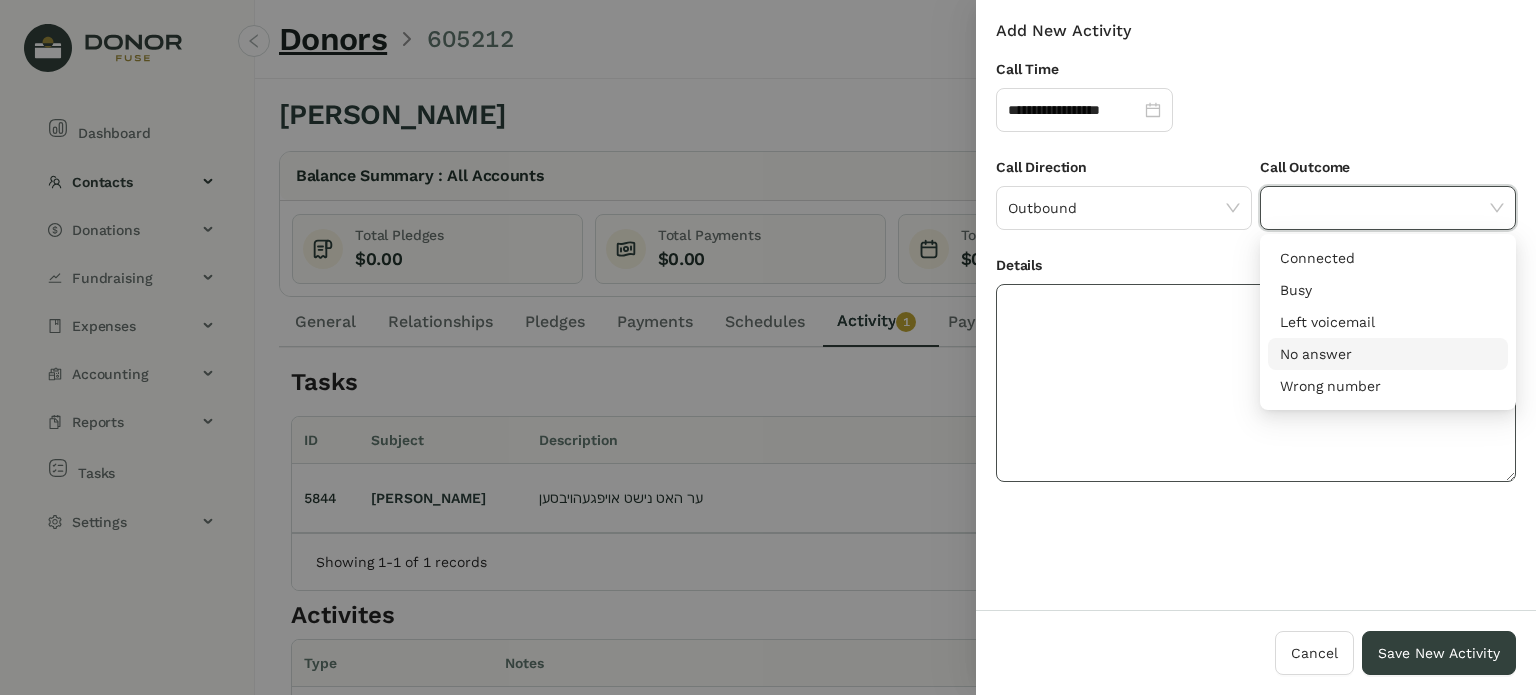 drag, startPoint x: 1336, startPoint y: 348, endPoint x: 1281, endPoint y: 344, distance: 55.145264 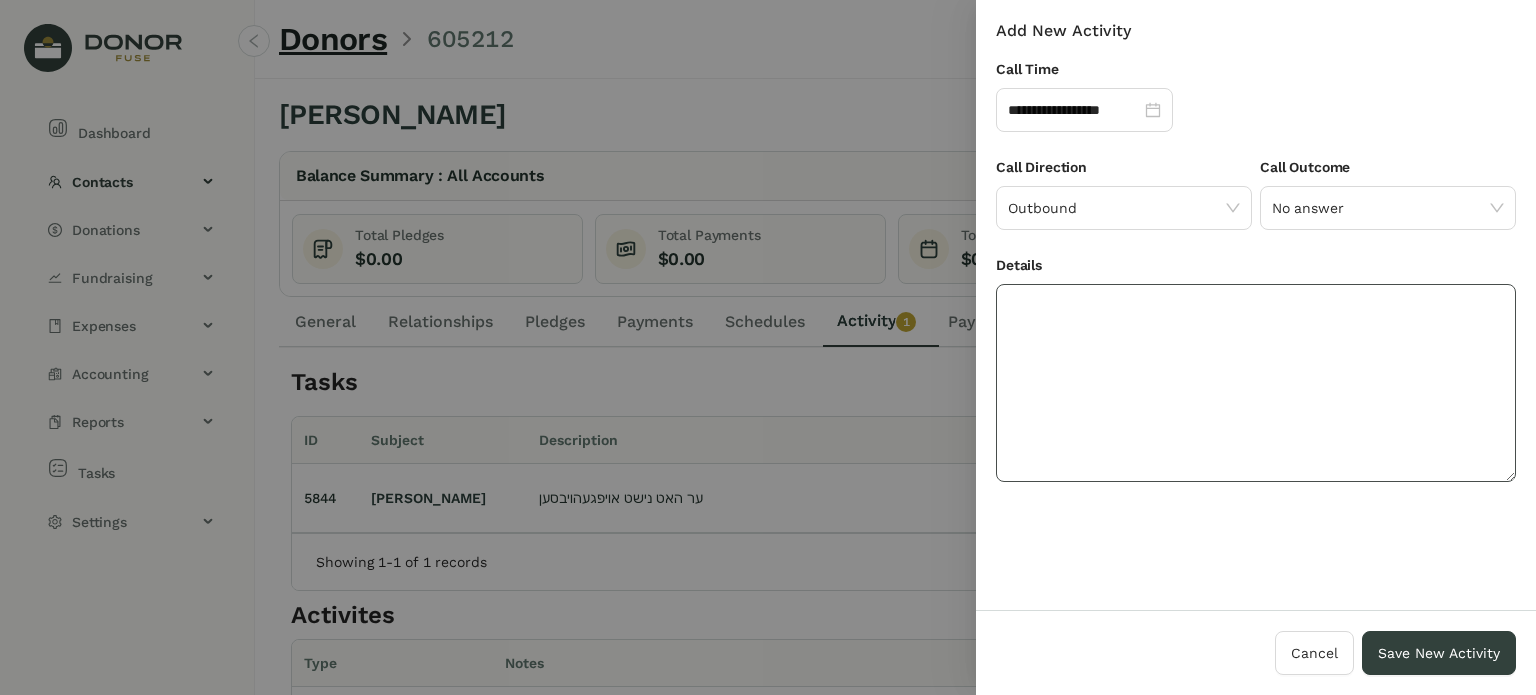 click 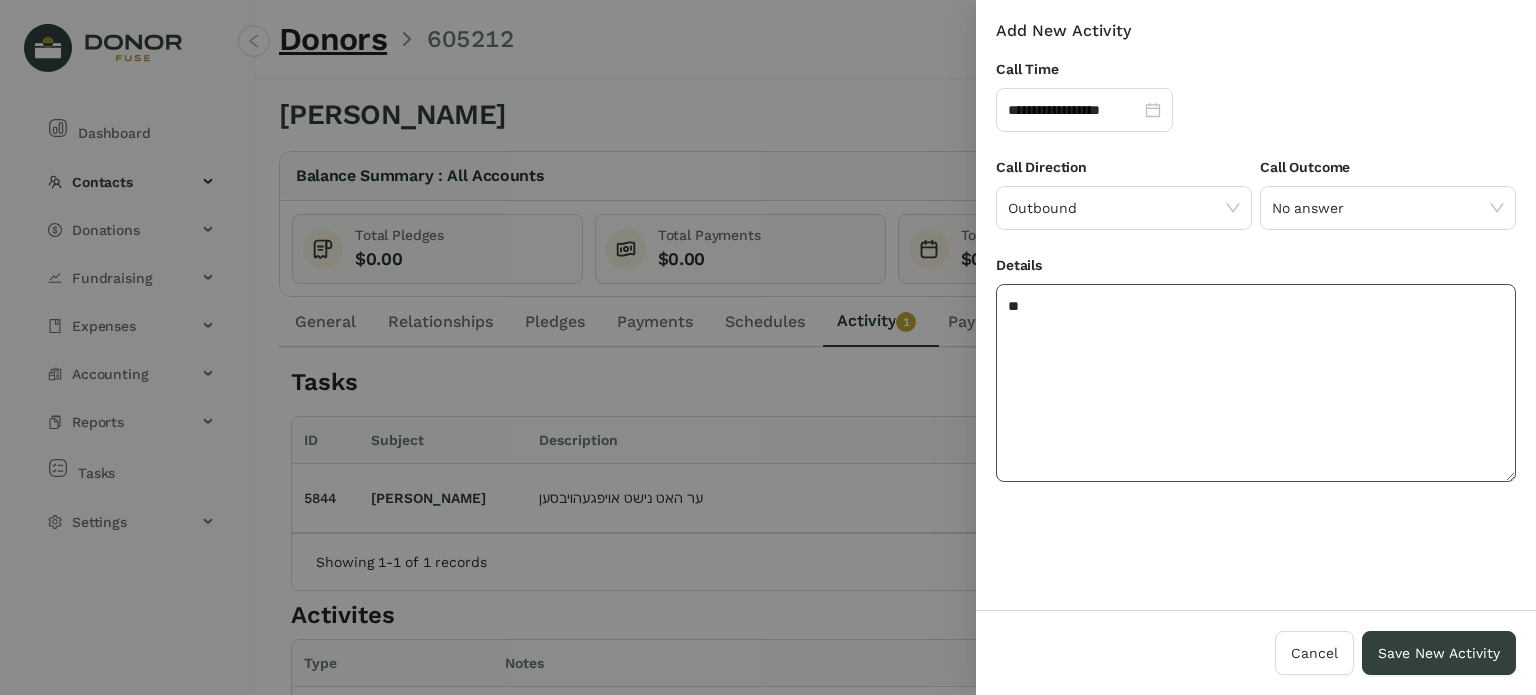 type on "*" 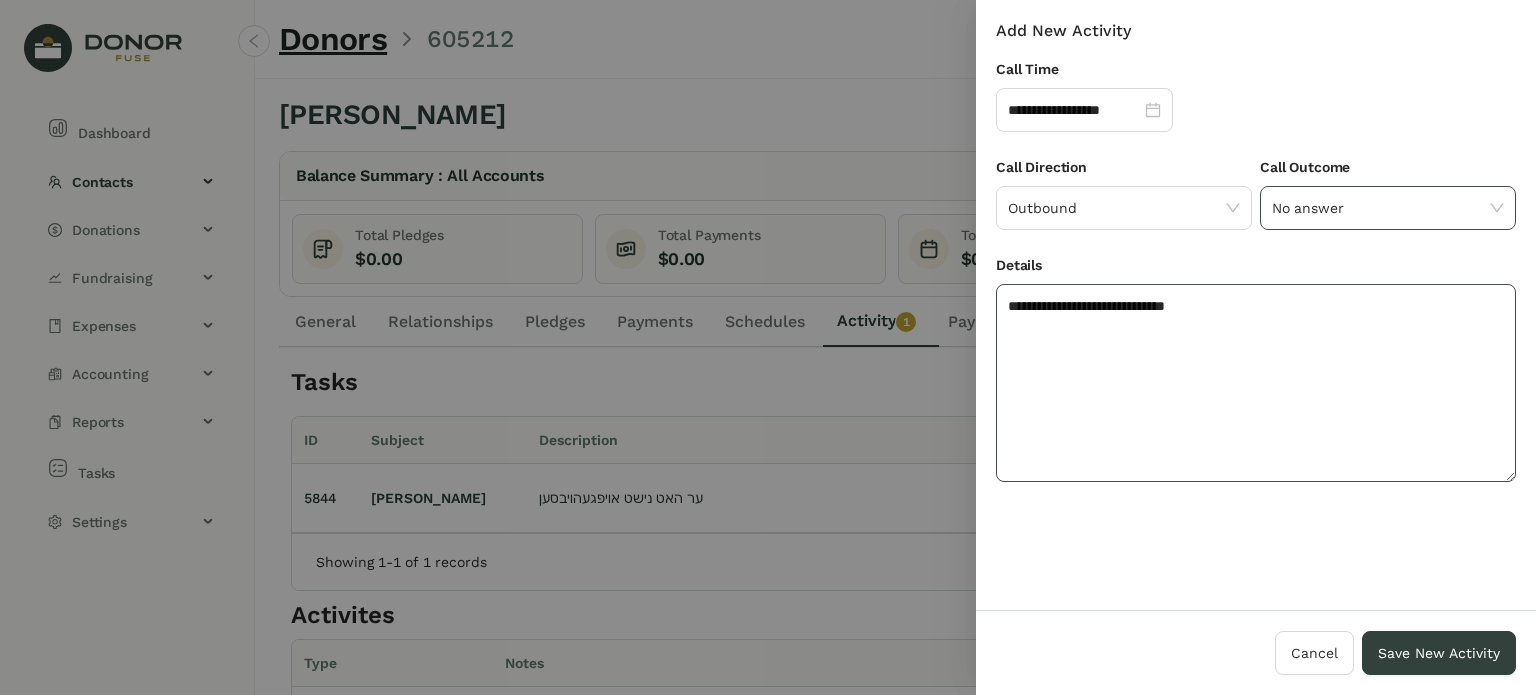 type on "**********" 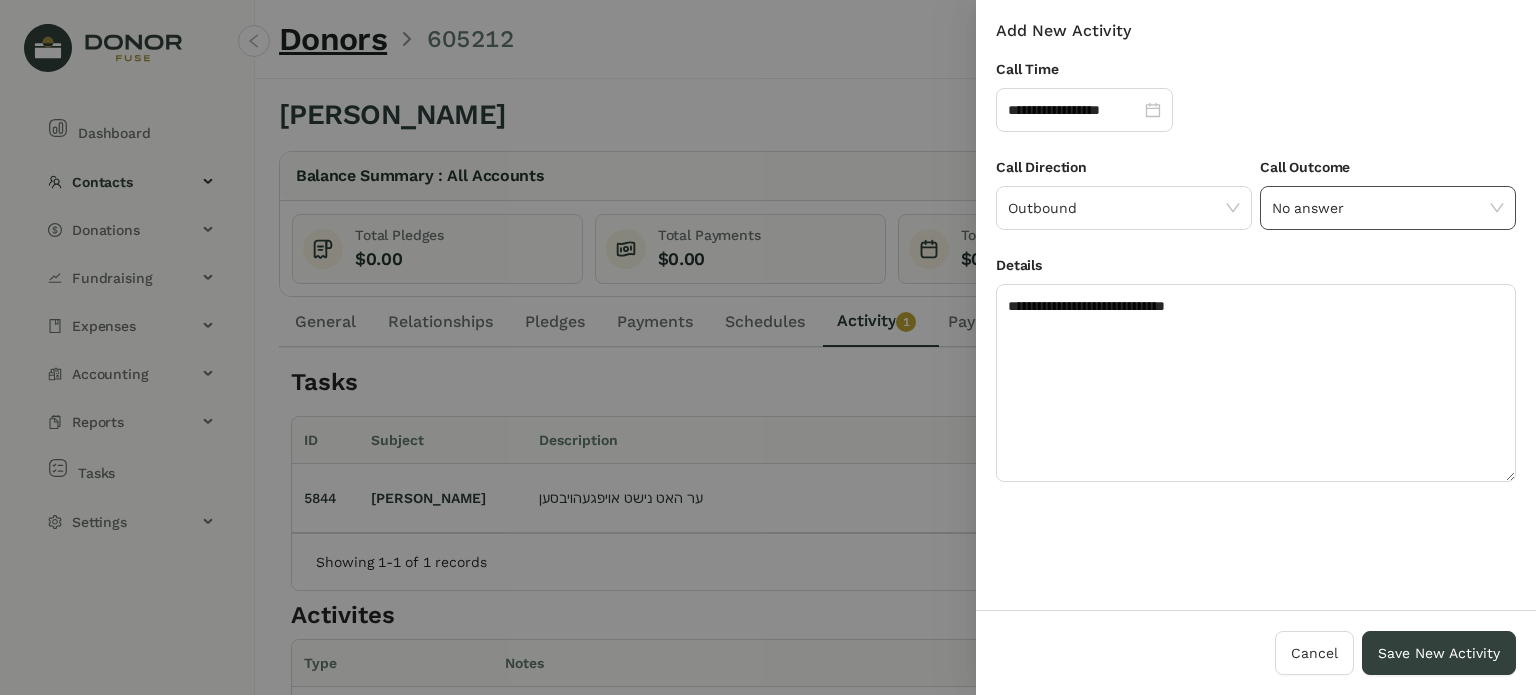 click on "No answer" 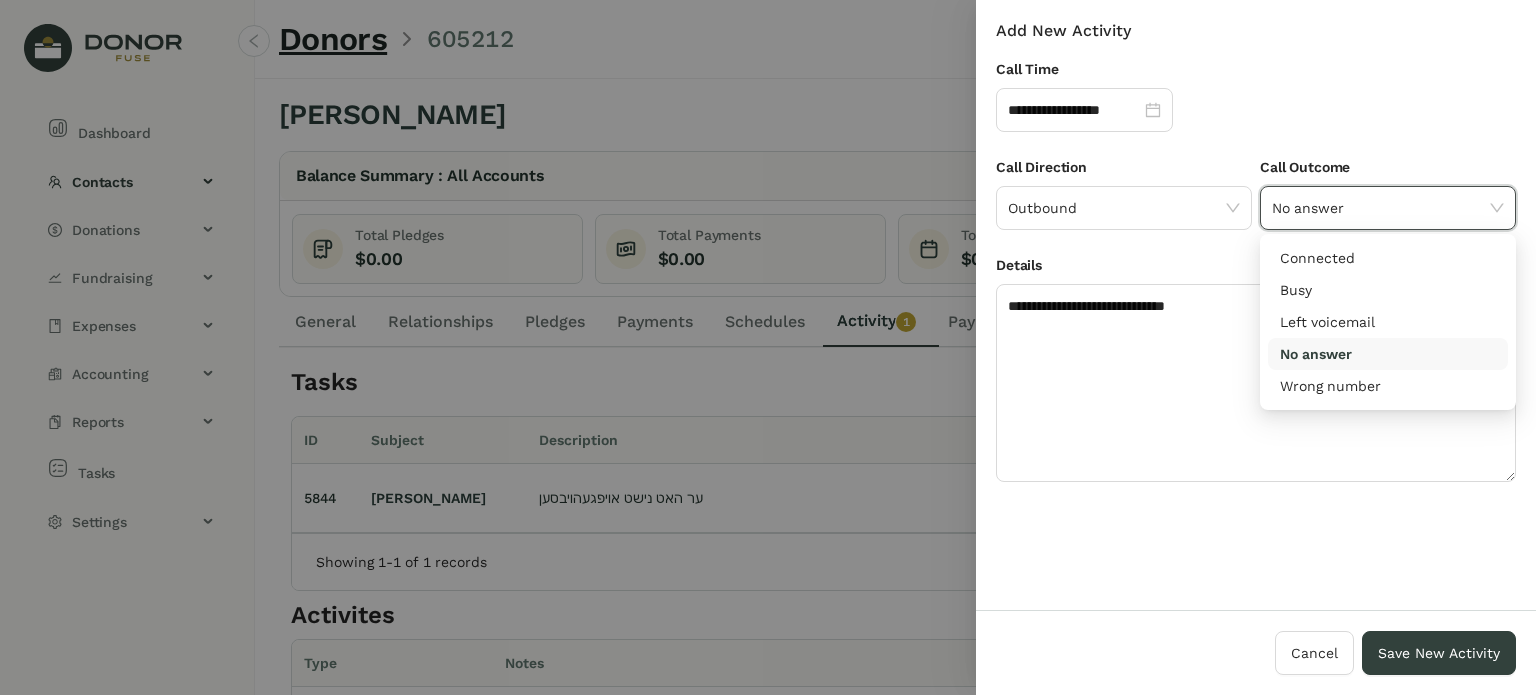 click on "No answer" at bounding box center [1388, 354] 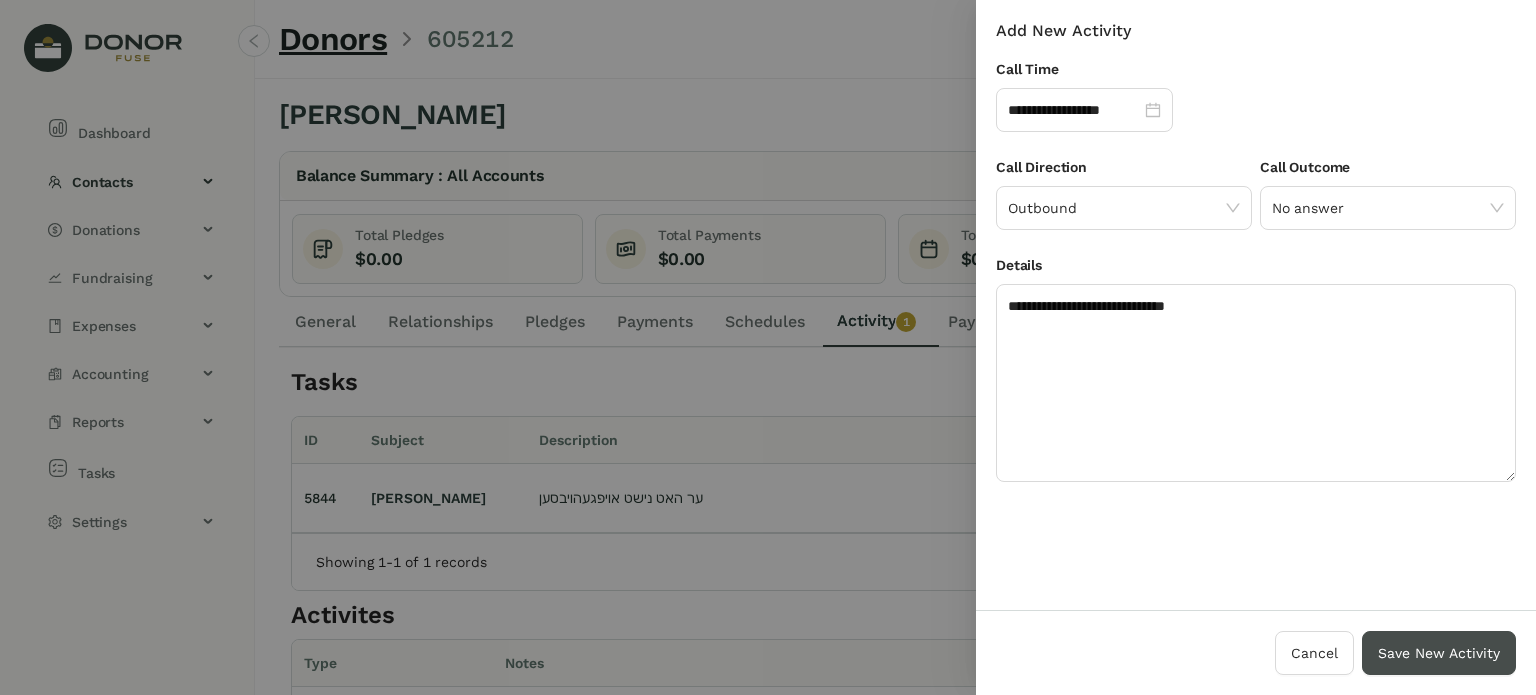 click on "Save New Activity" at bounding box center [1439, 653] 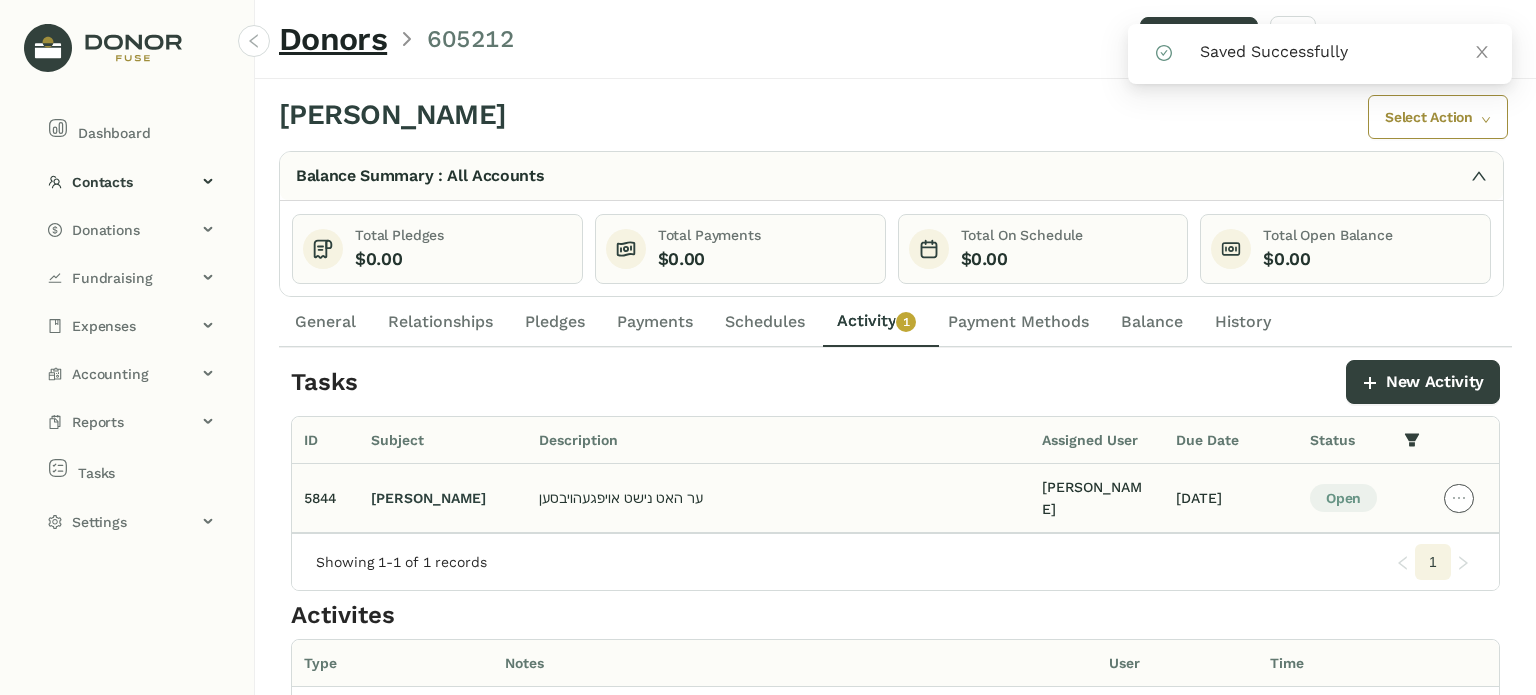 click 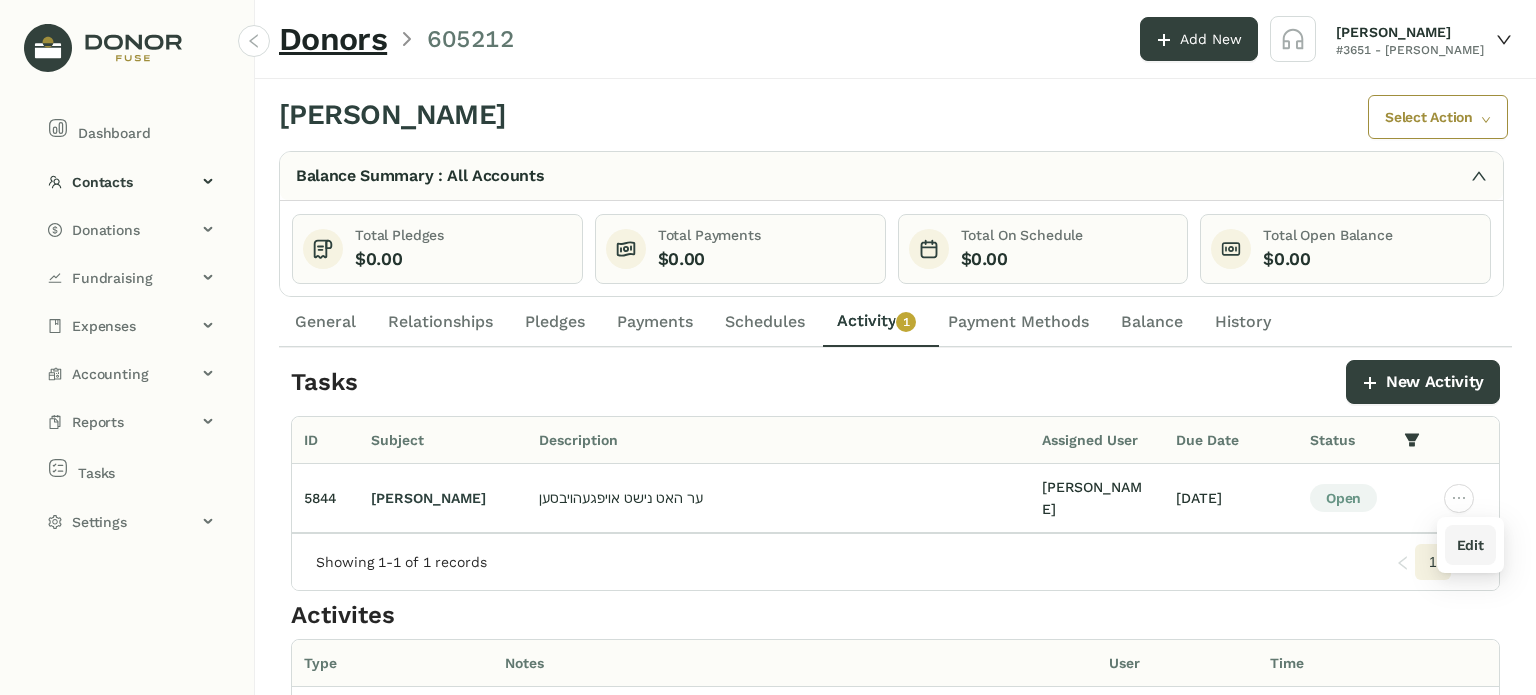 click on "Edit" at bounding box center [1470, 545] 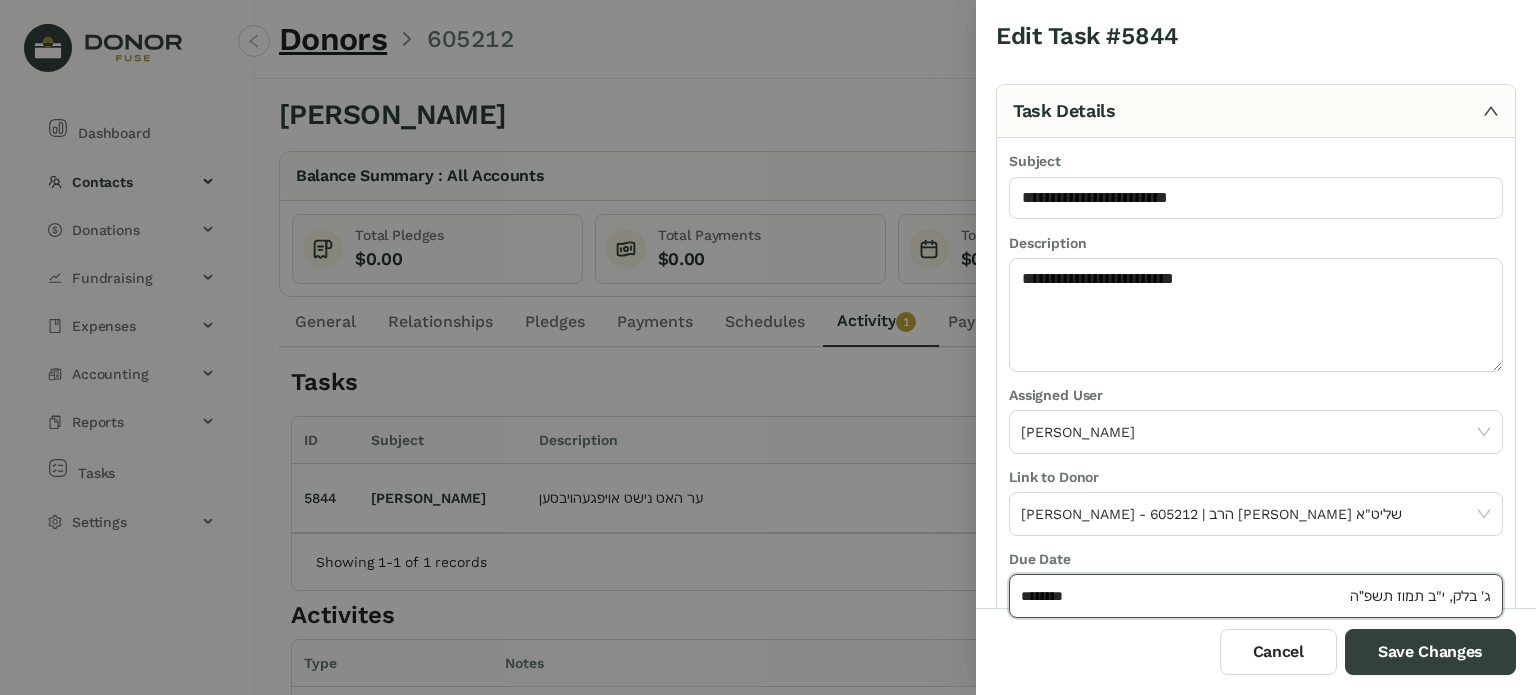 click on "********" 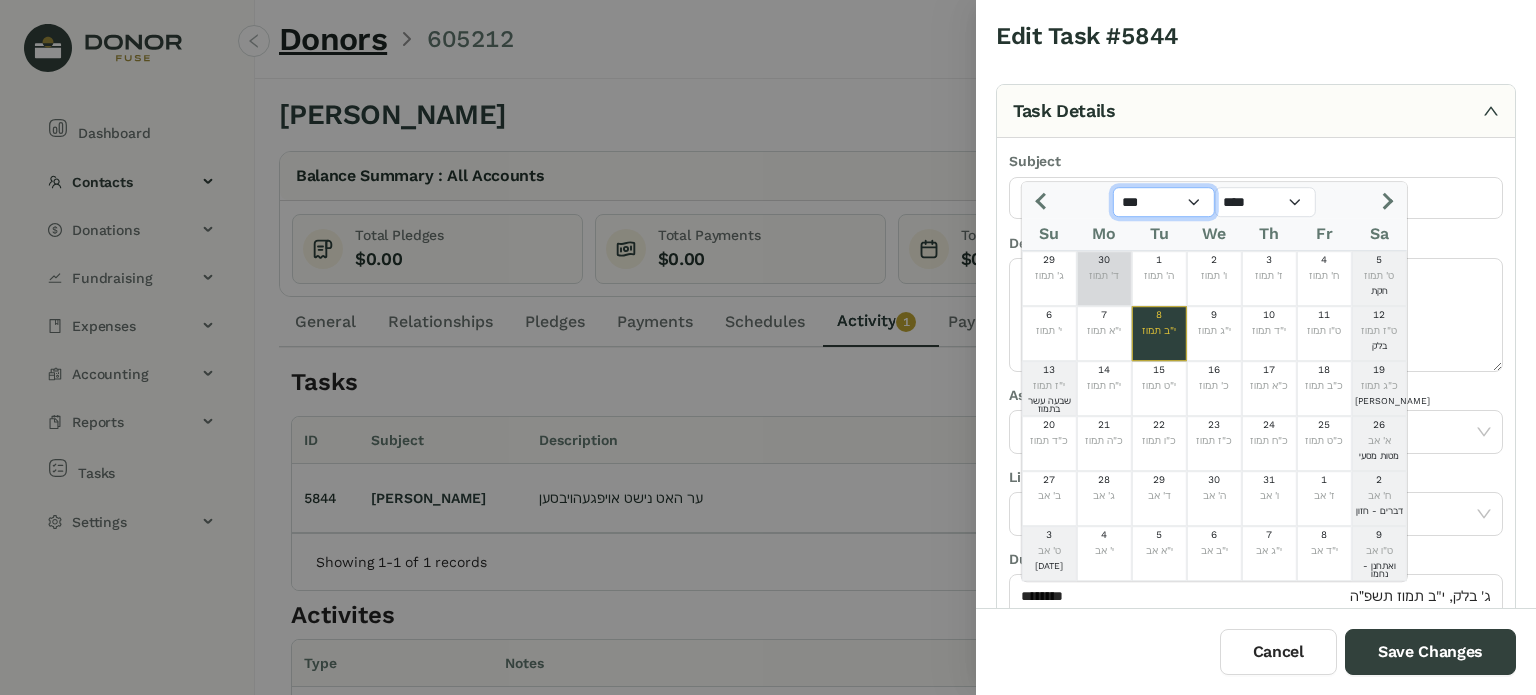 click on "*** *** *** *** *** *** *** *** *** *** *** ***" 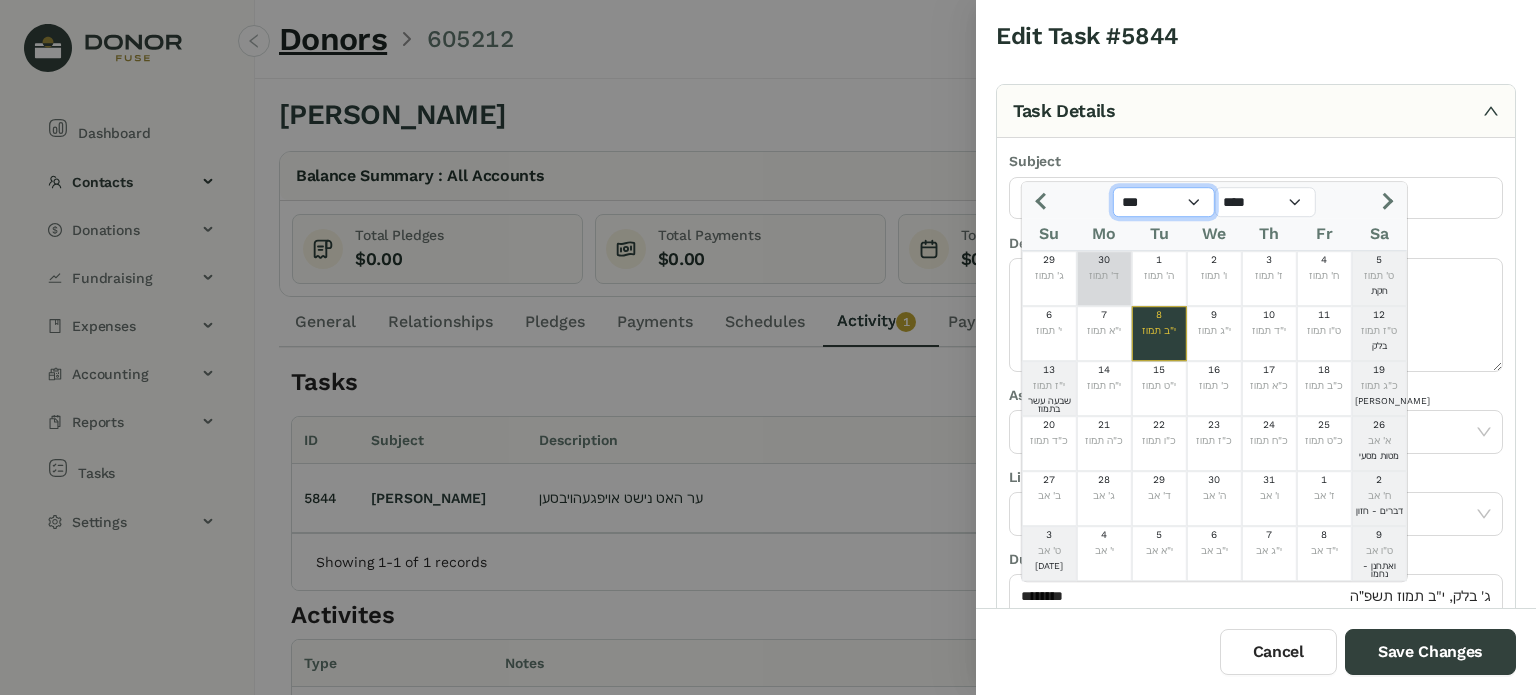 select on "*" 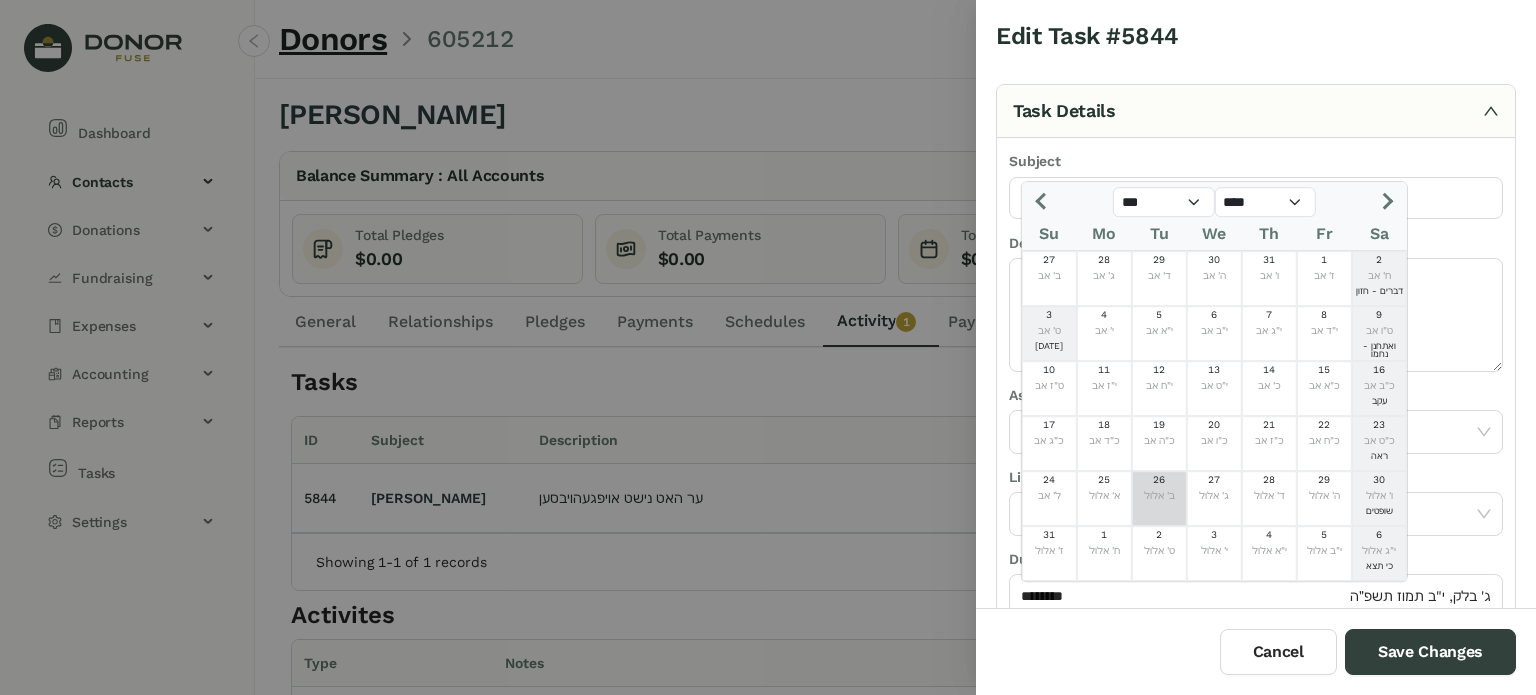drag, startPoint x: 1172, startPoint y: 486, endPoint x: 1193, endPoint y: 547, distance: 64.513565 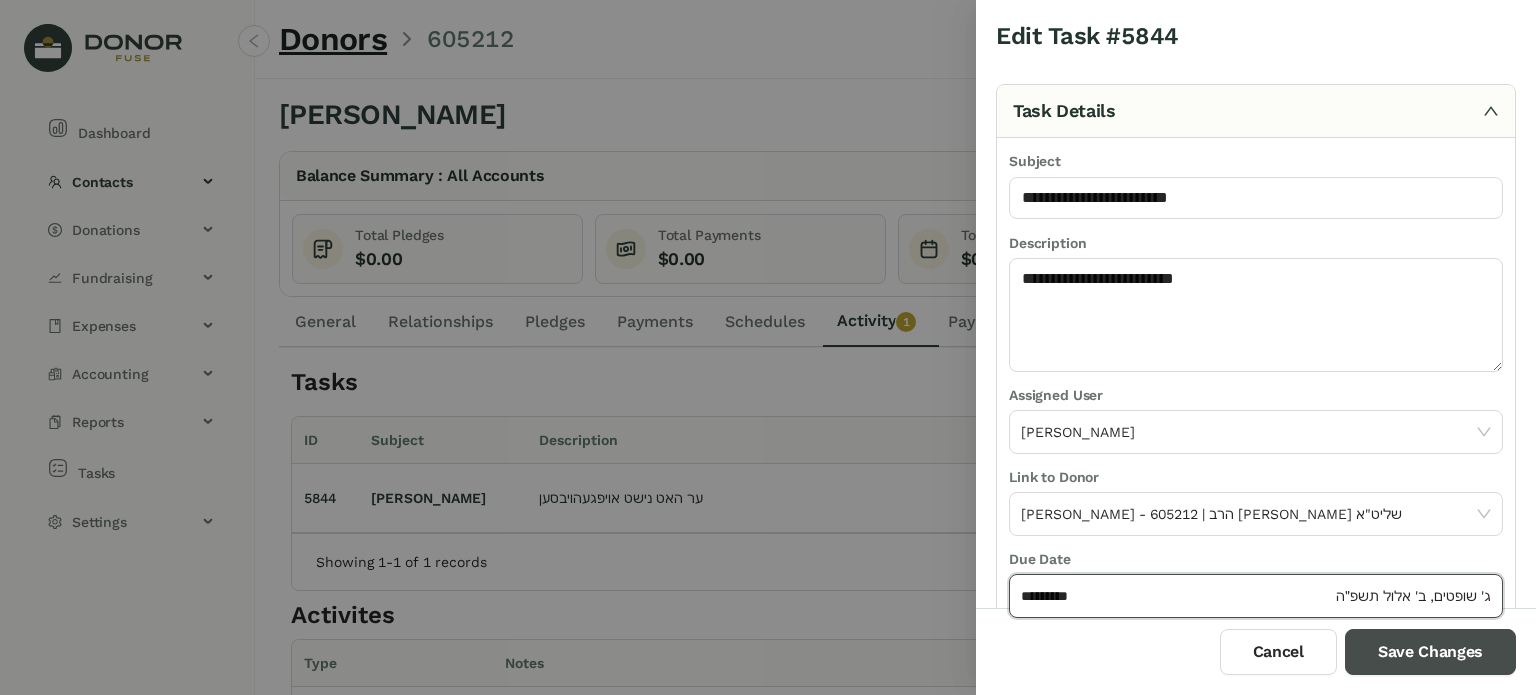 drag, startPoint x: 1413, startPoint y: 654, endPoint x: 1346, endPoint y: 654, distance: 67 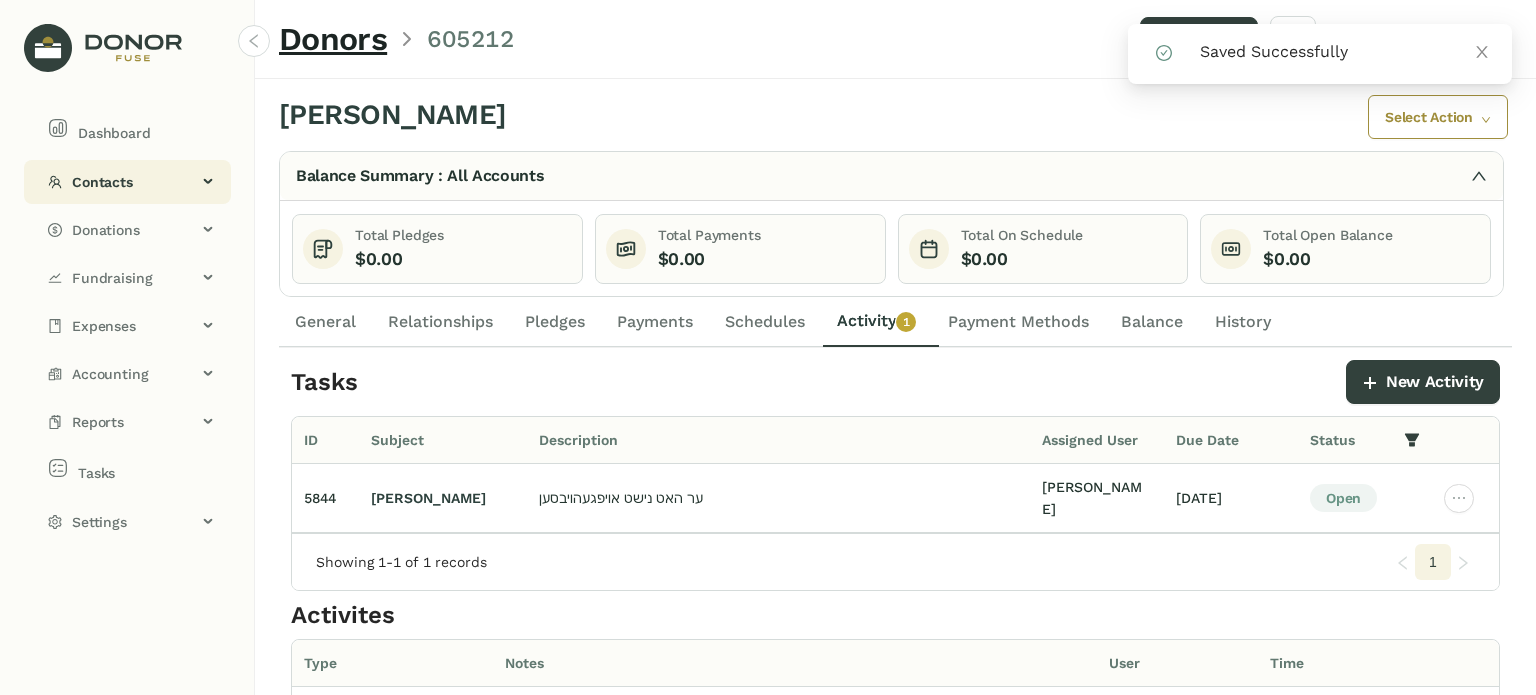 drag, startPoint x: 107, startPoint y: 126, endPoint x: 162, endPoint y: 179, distance: 76.38062 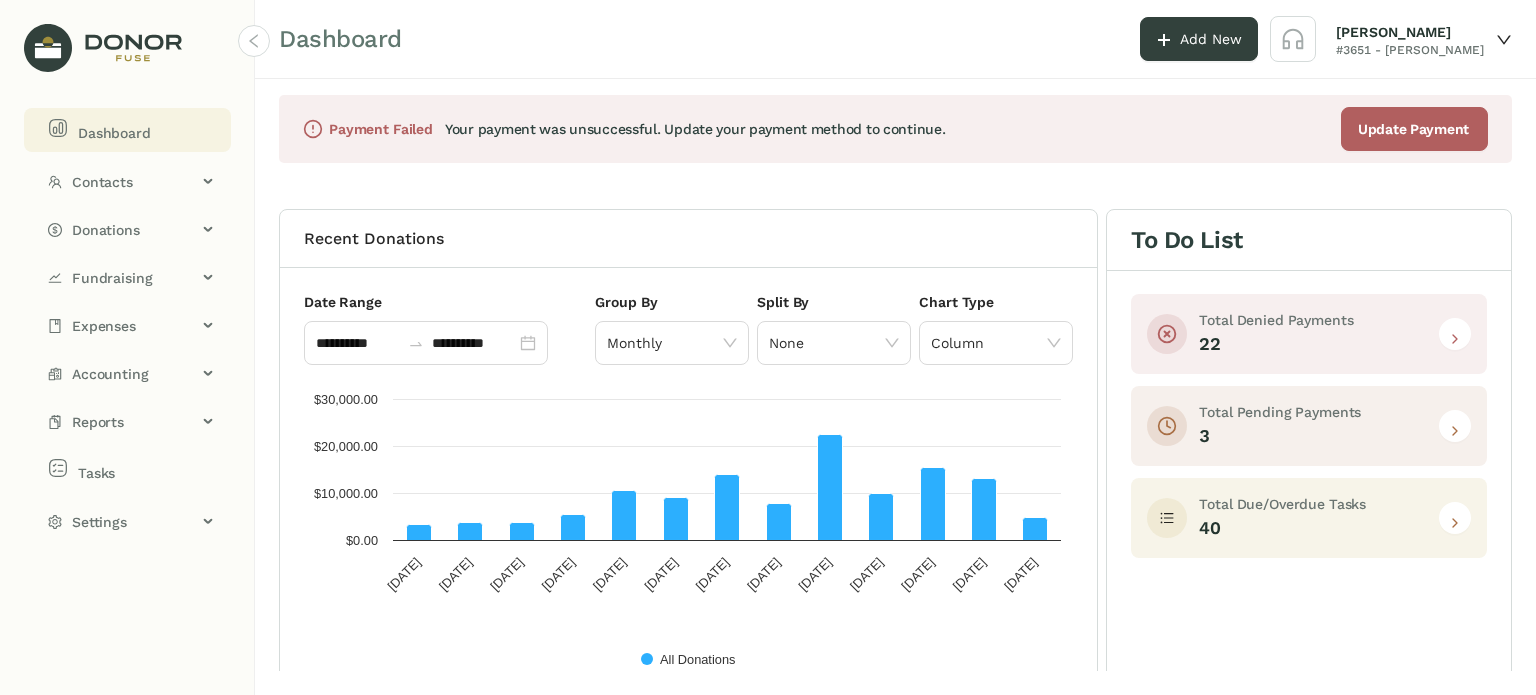 click 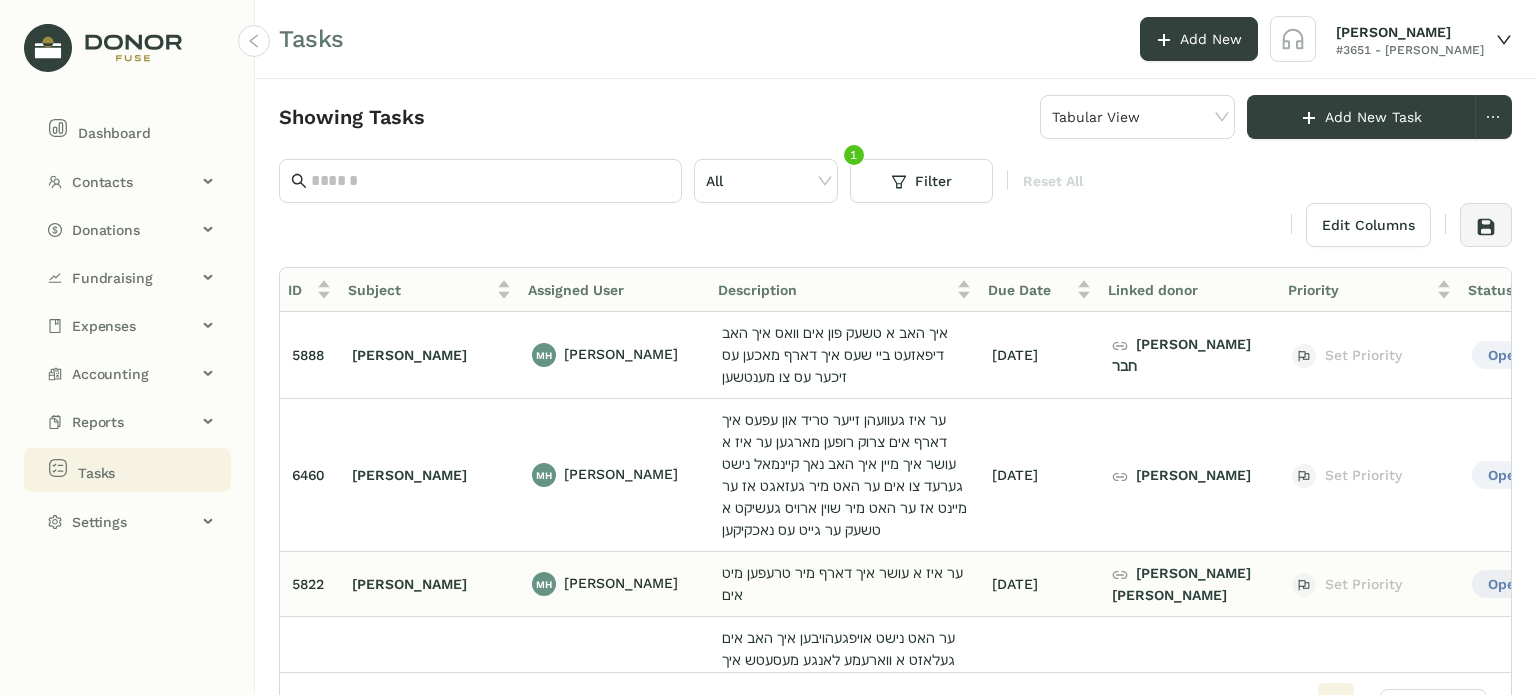 scroll, scrollTop: 400, scrollLeft: 0, axis: vertical 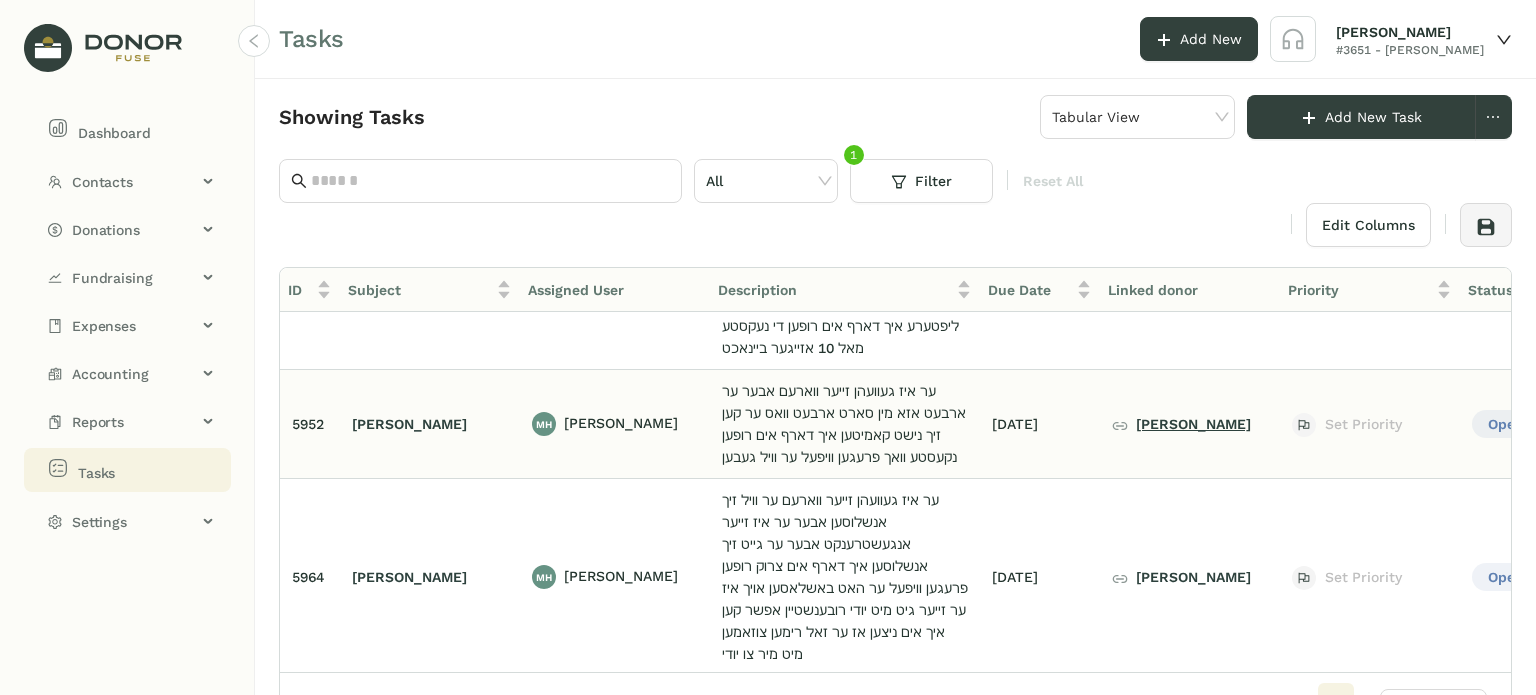 click on "[PERSON_NAME]" 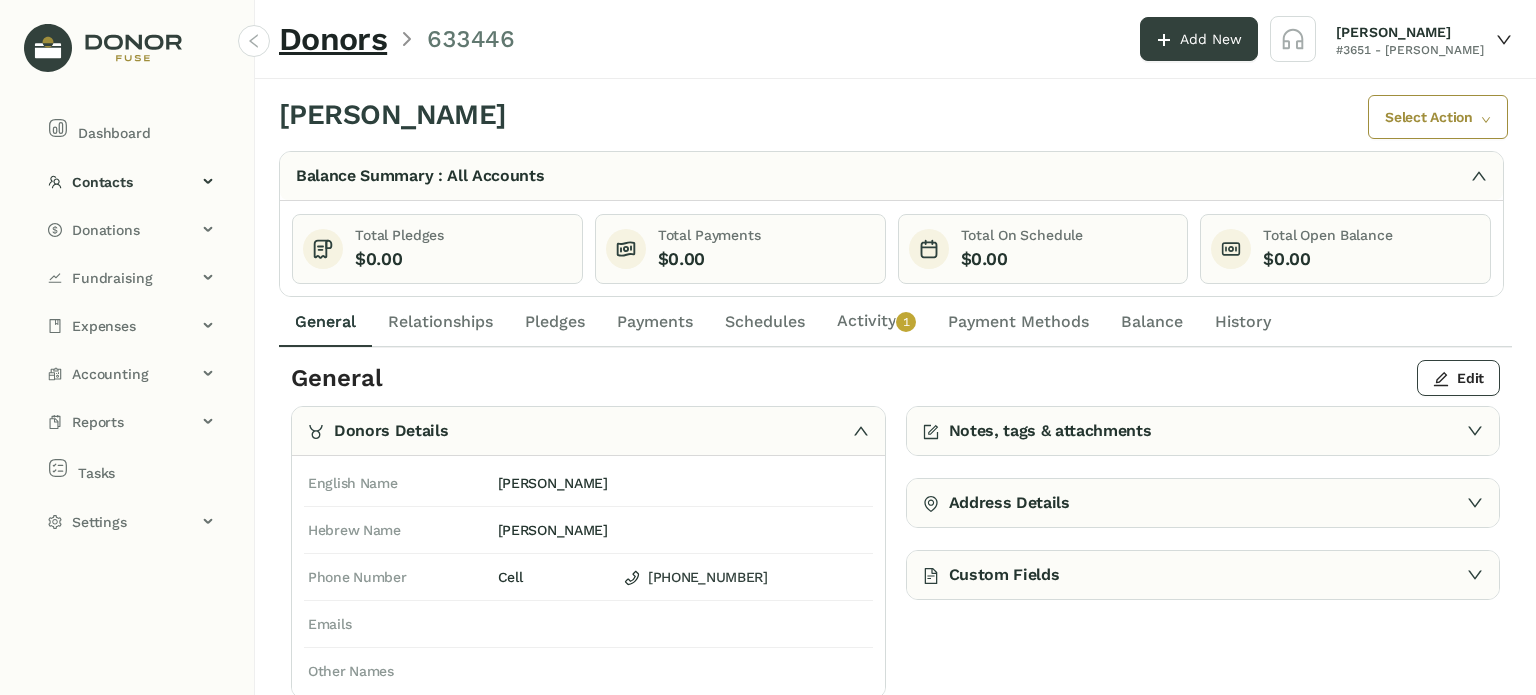 click on "Pledges" 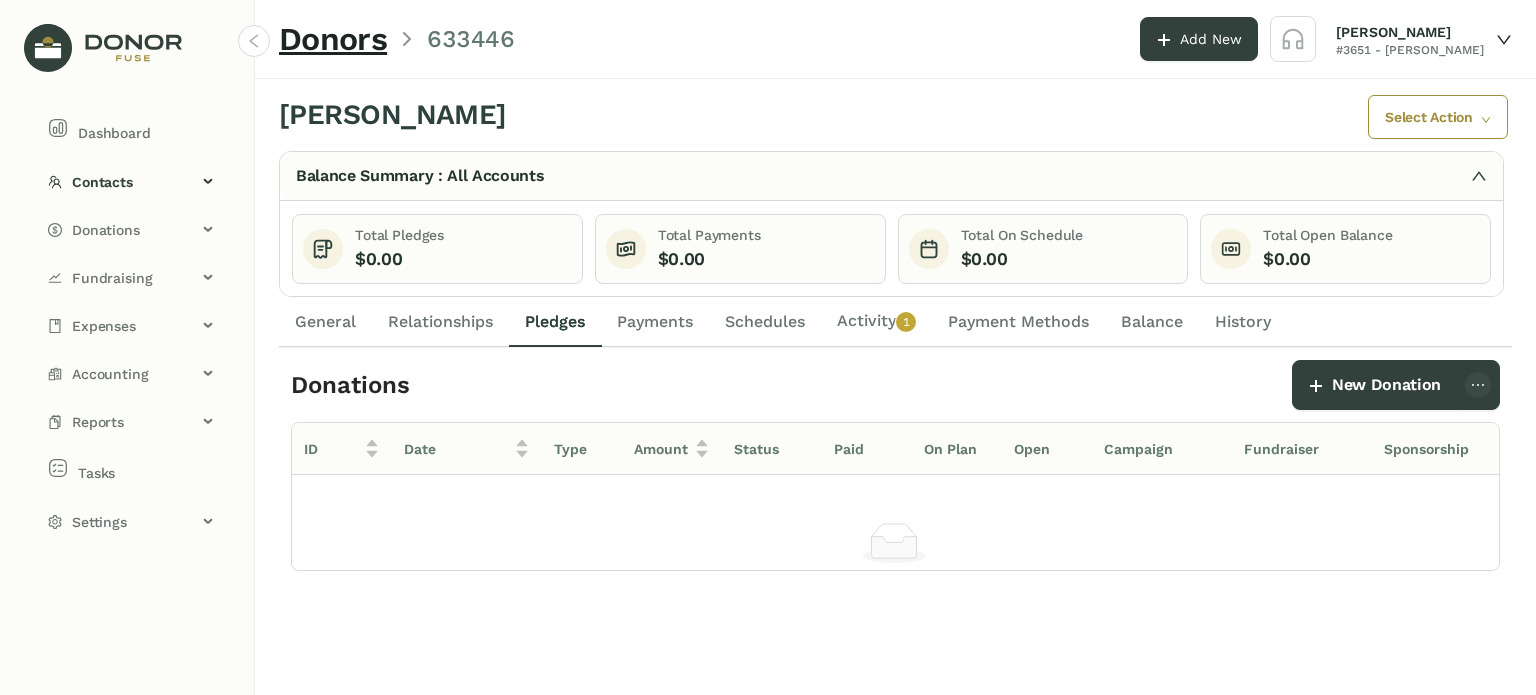 click on "General" 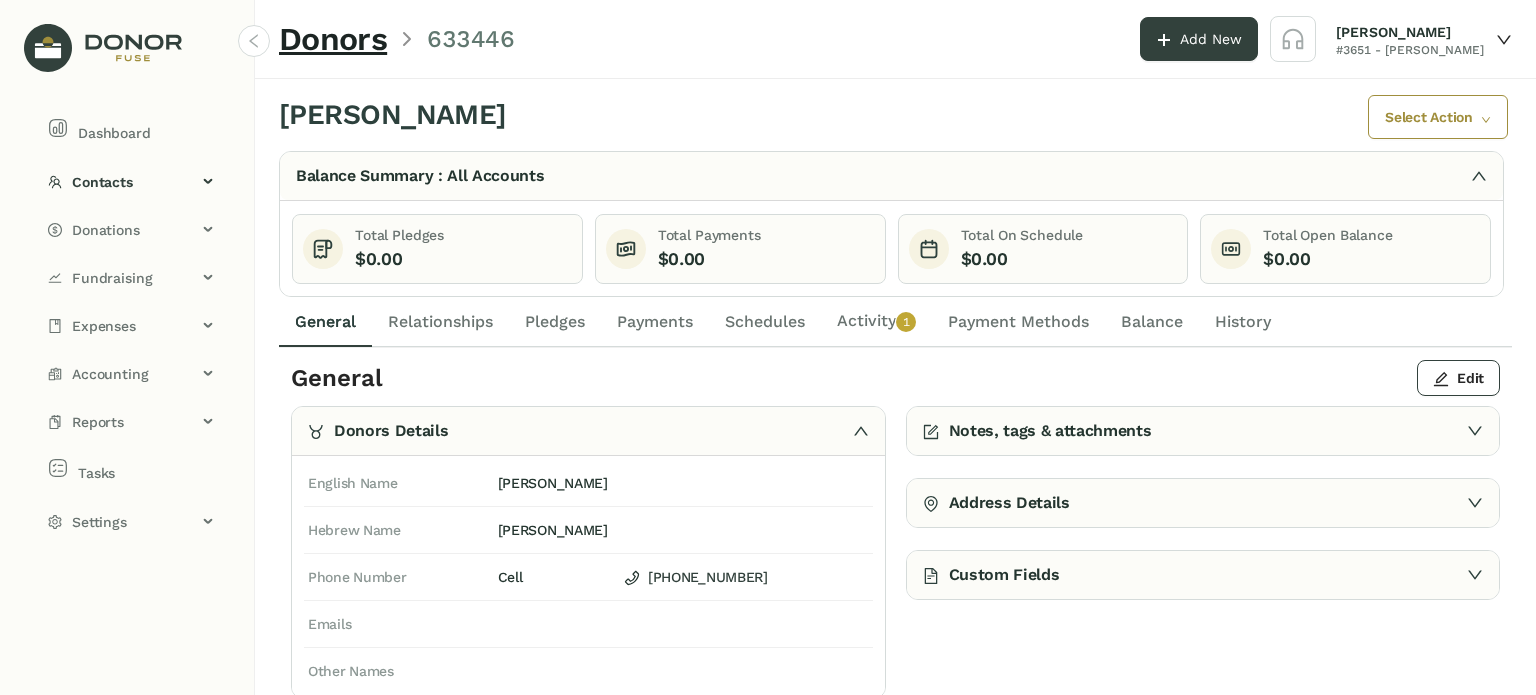 click on "Activity   0   1   2   3   4   5   6   7   8   9" 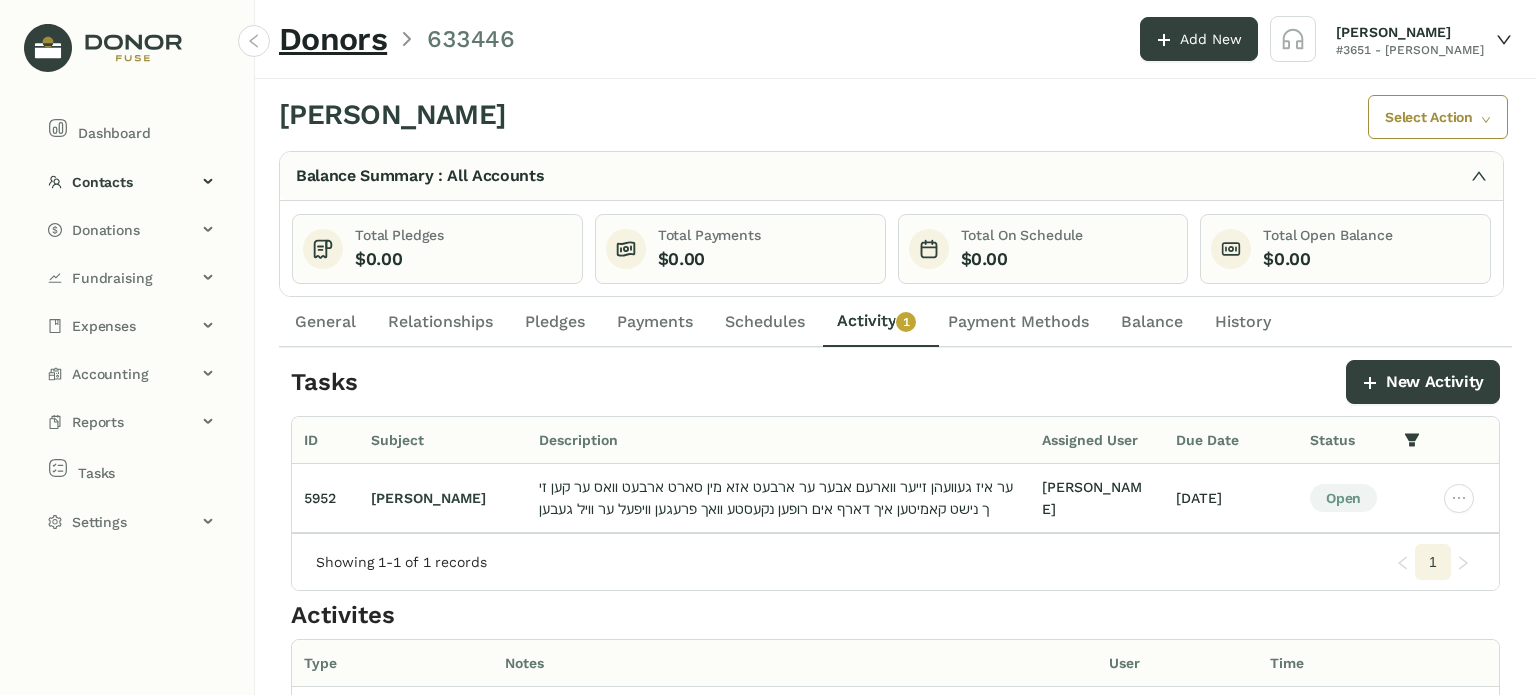 click on "General" 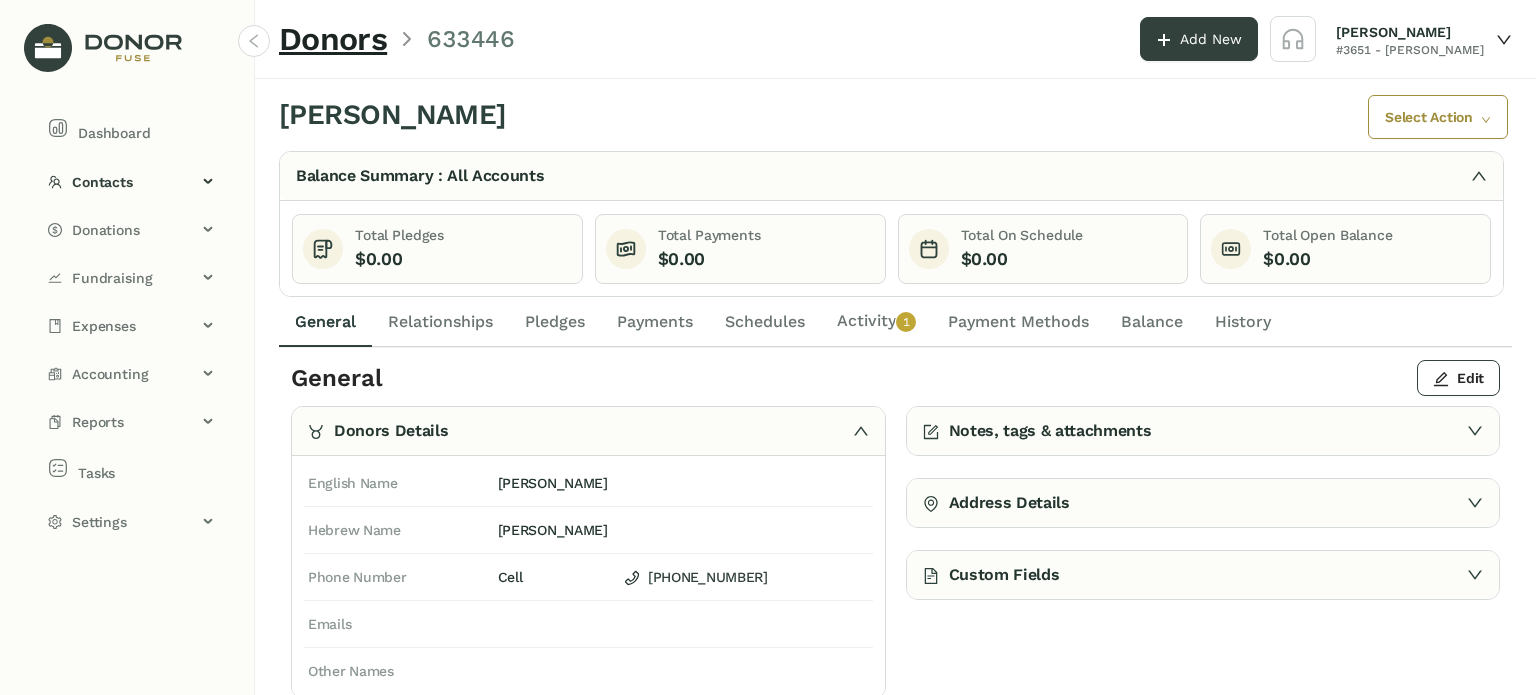 click on "Activity   0   1   2   3   4   5   6   7   8   9" 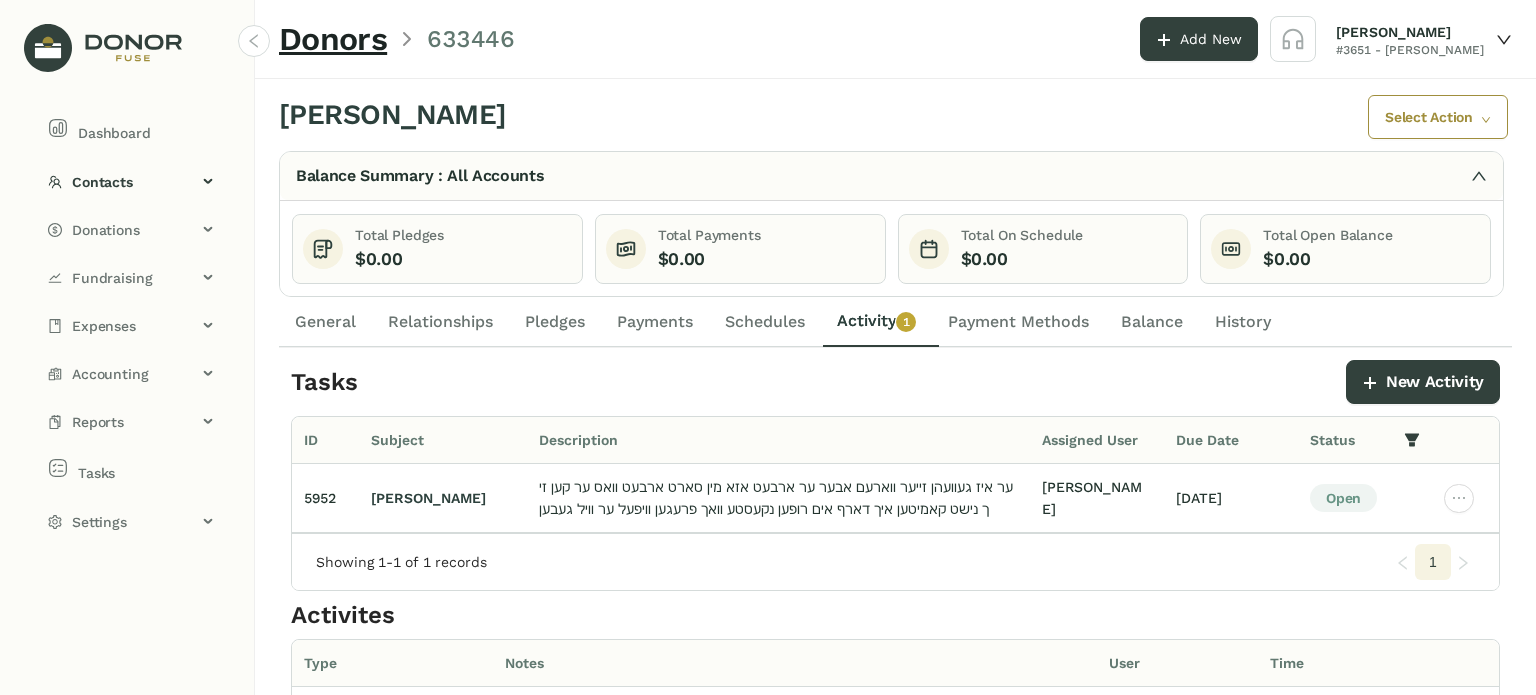 click on "General" 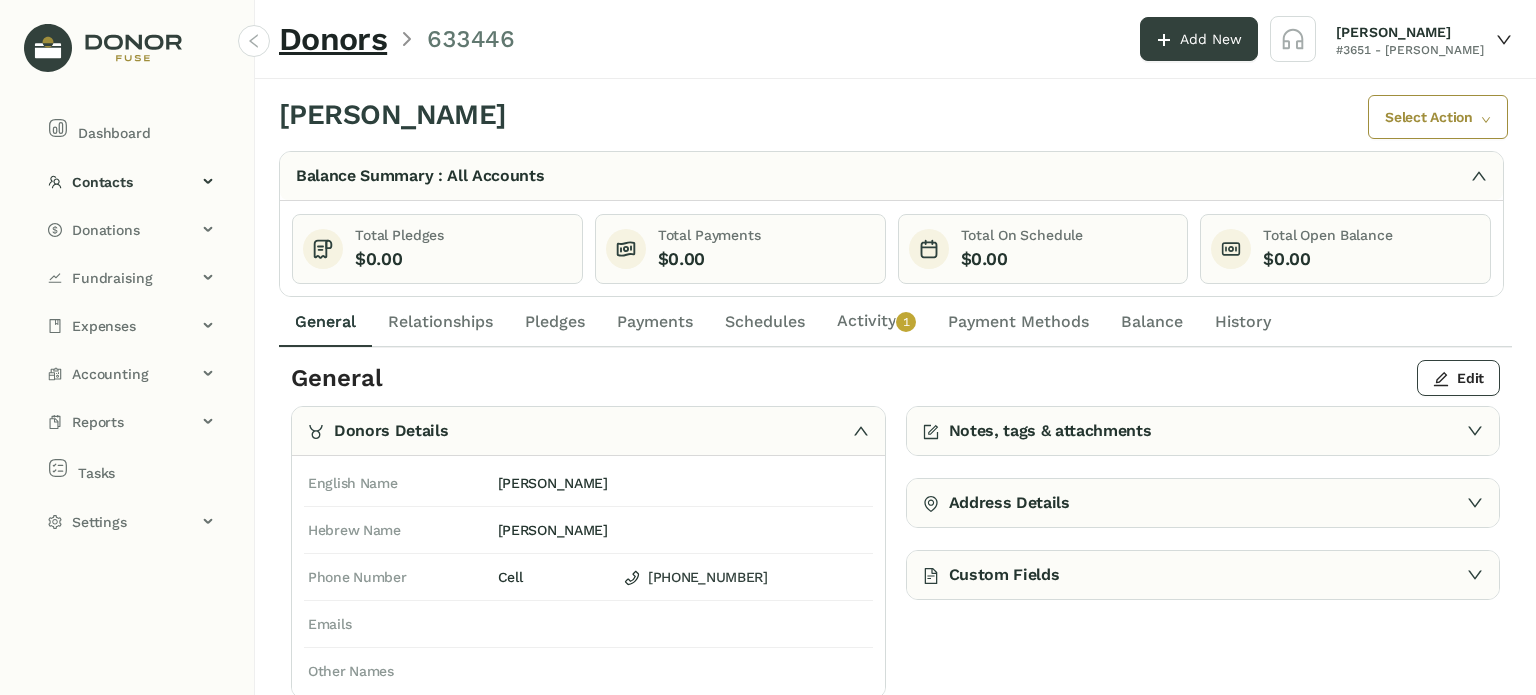 click on "Activity   0   1   2   3   4   5   6   7   8   9" 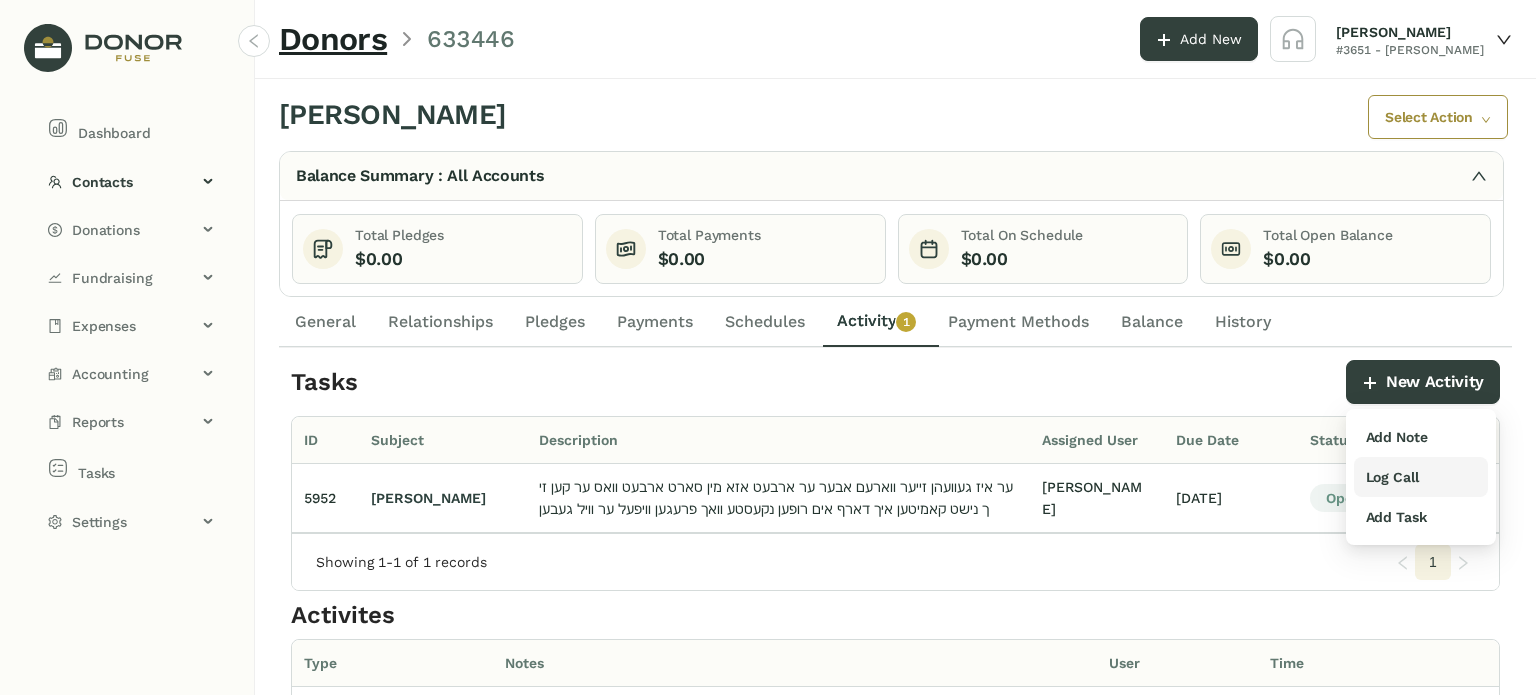 click on "Log Call" at bounding box center (1392, 477) 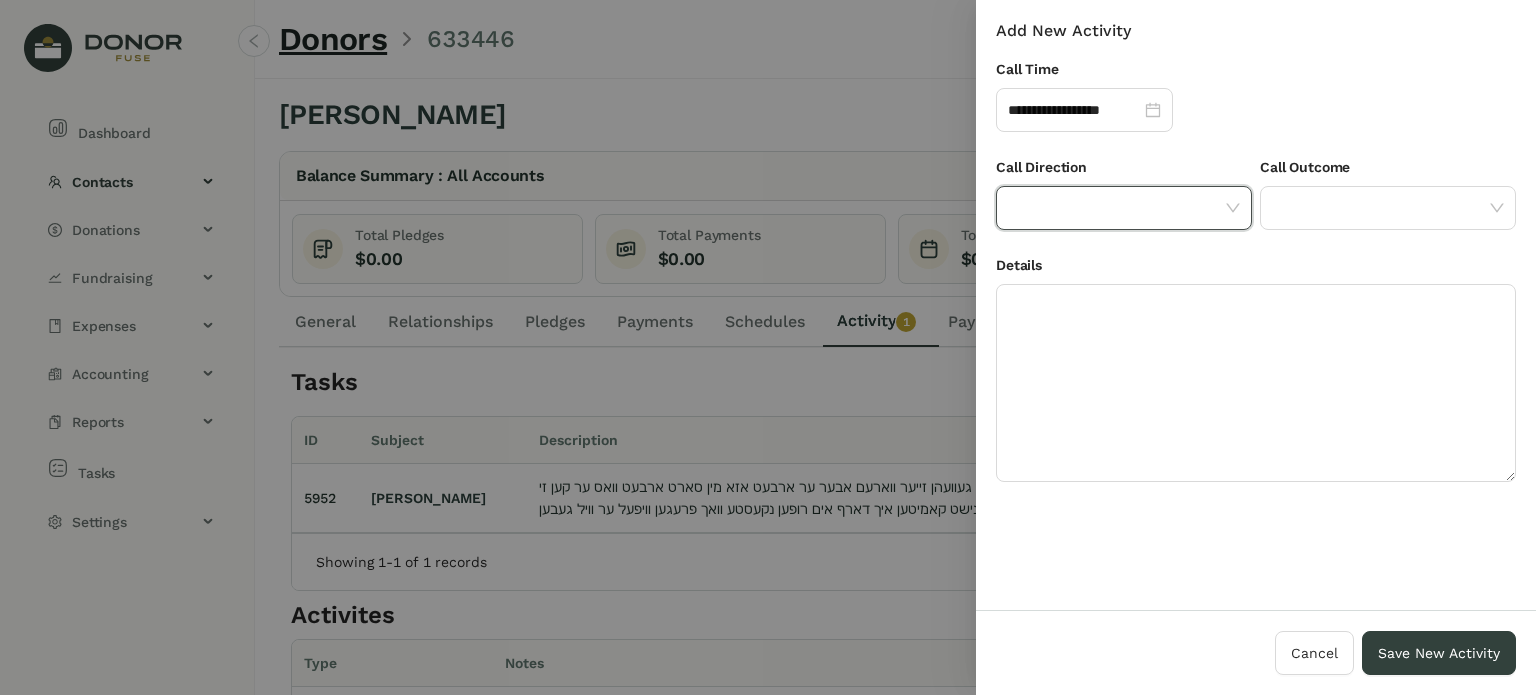 click 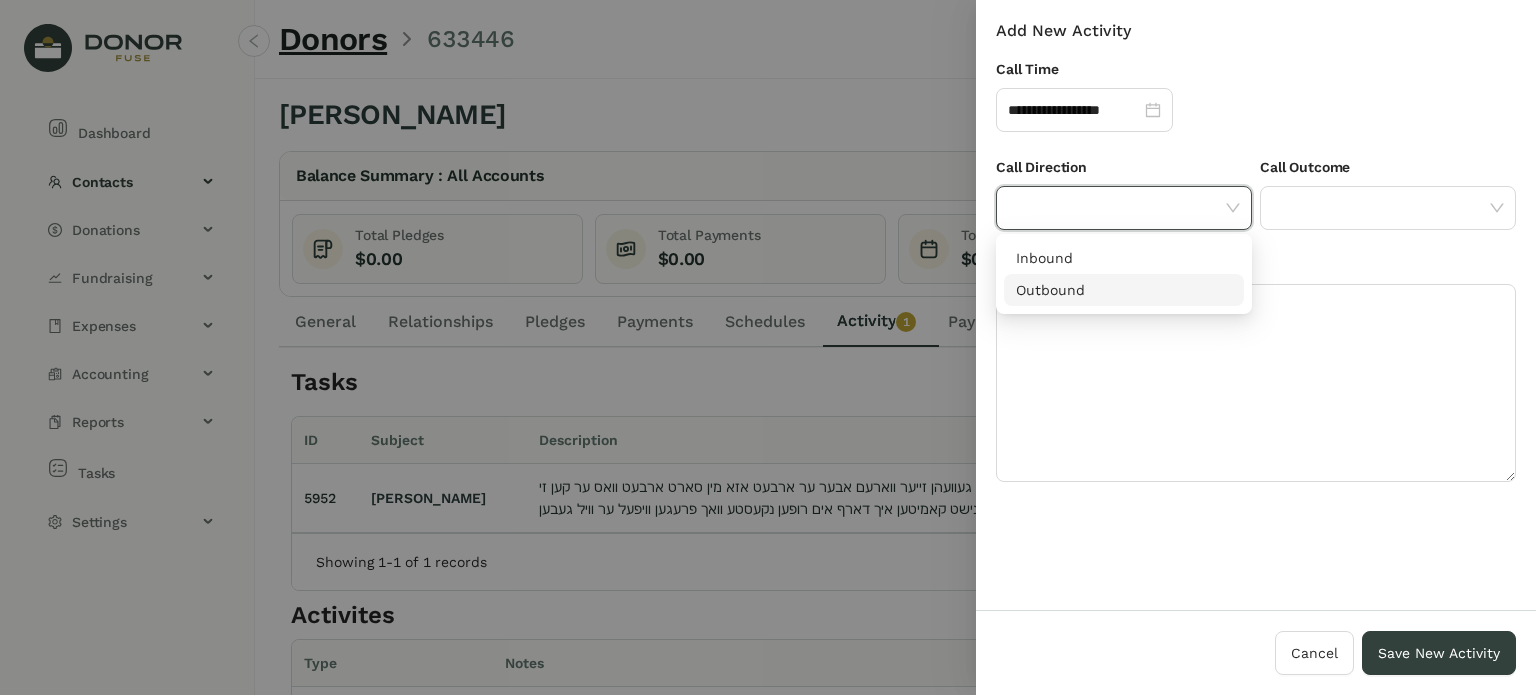 click on "Outbound" at bounding box center [1124, 290] 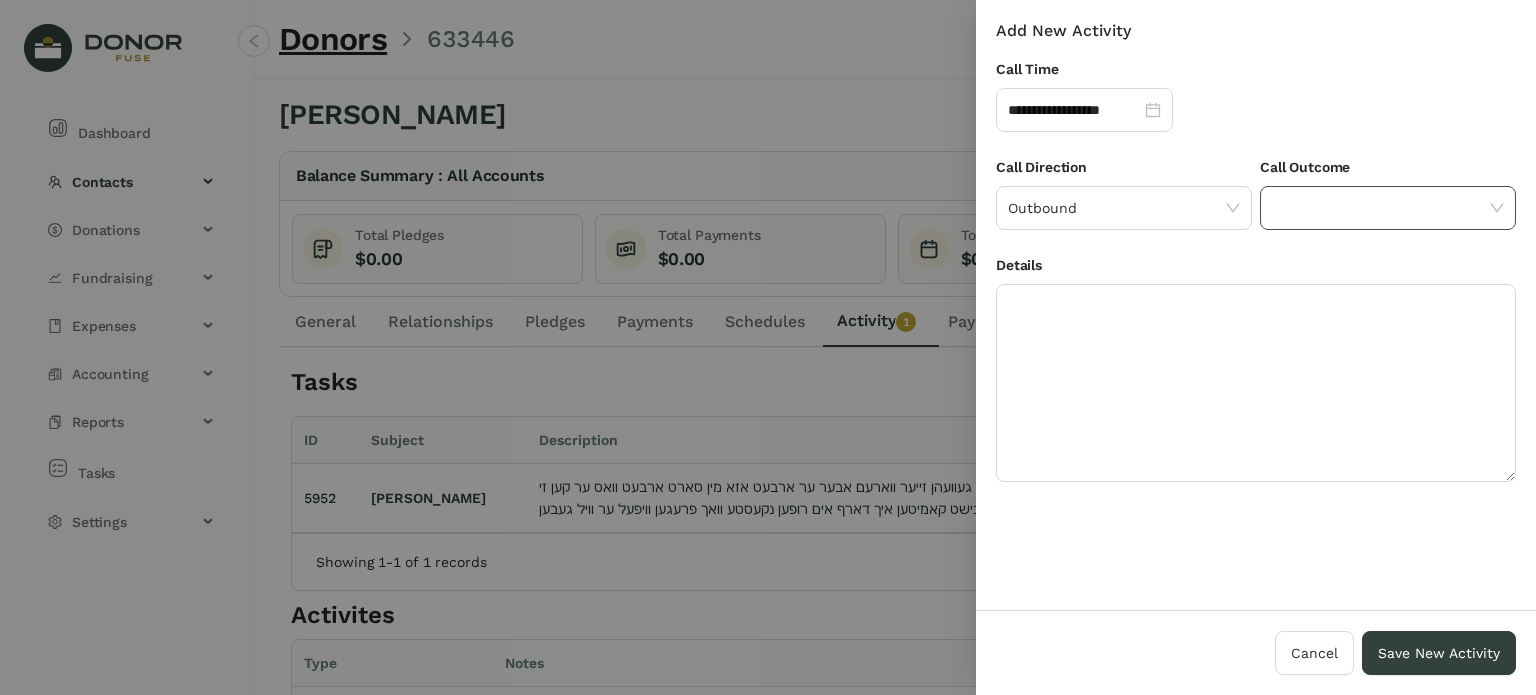 click 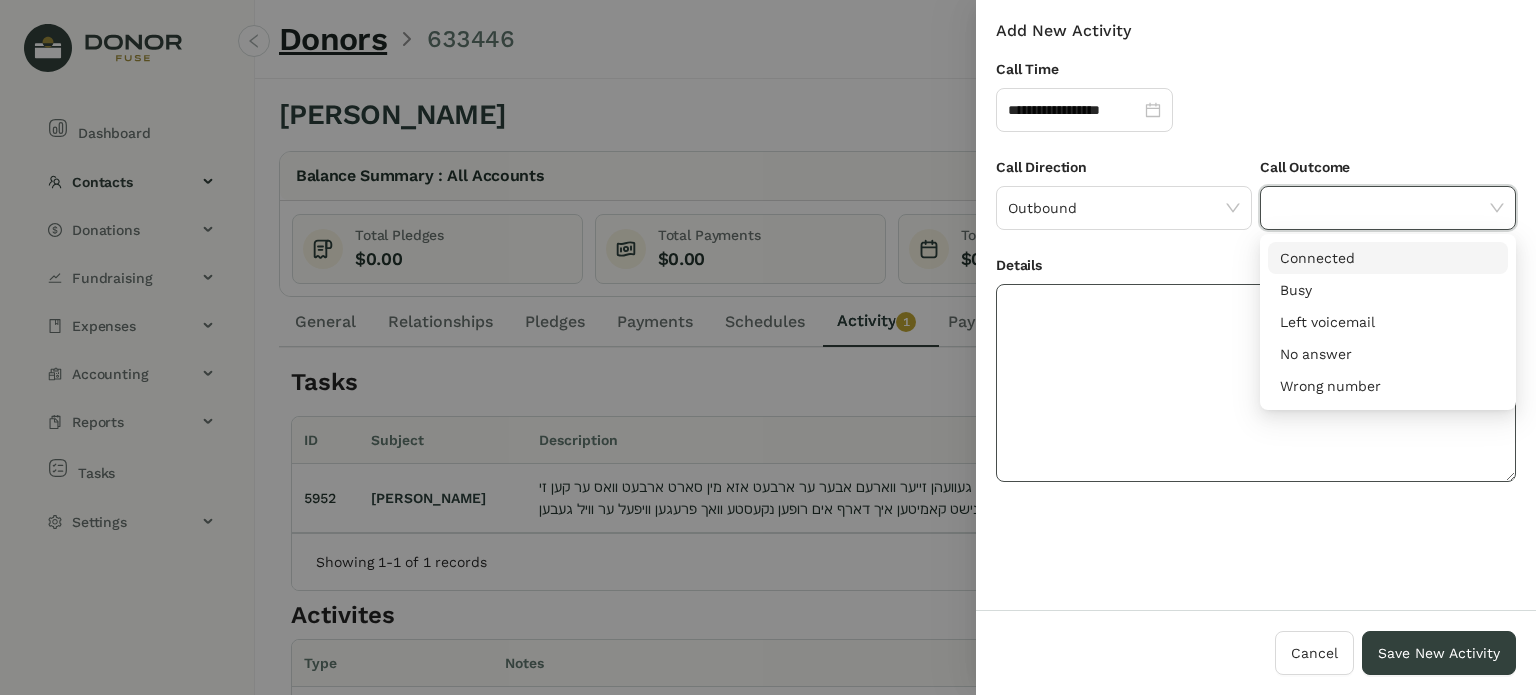 drag, startPoint x: 1342, startPoint y: 258, endPoint x: 1329, endPoint y: 297, distance: 41.109608 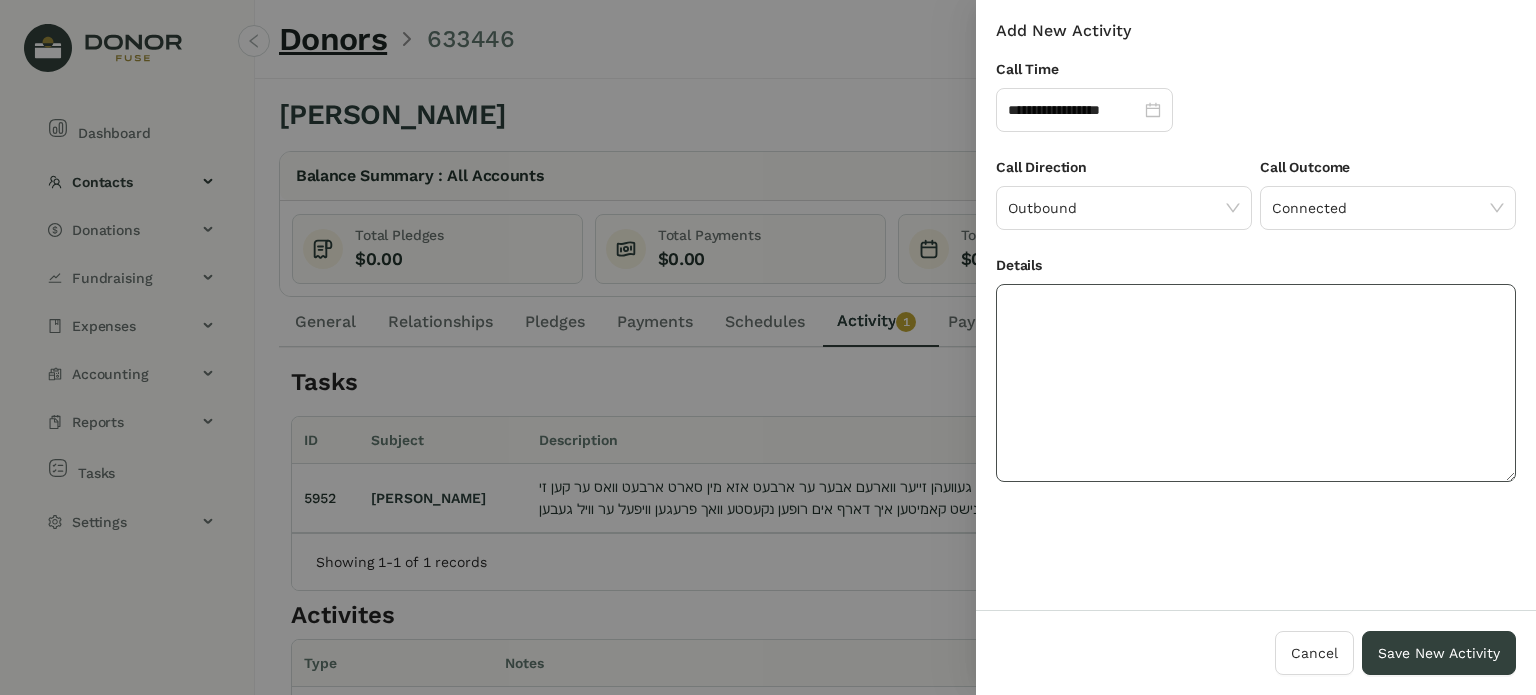 click 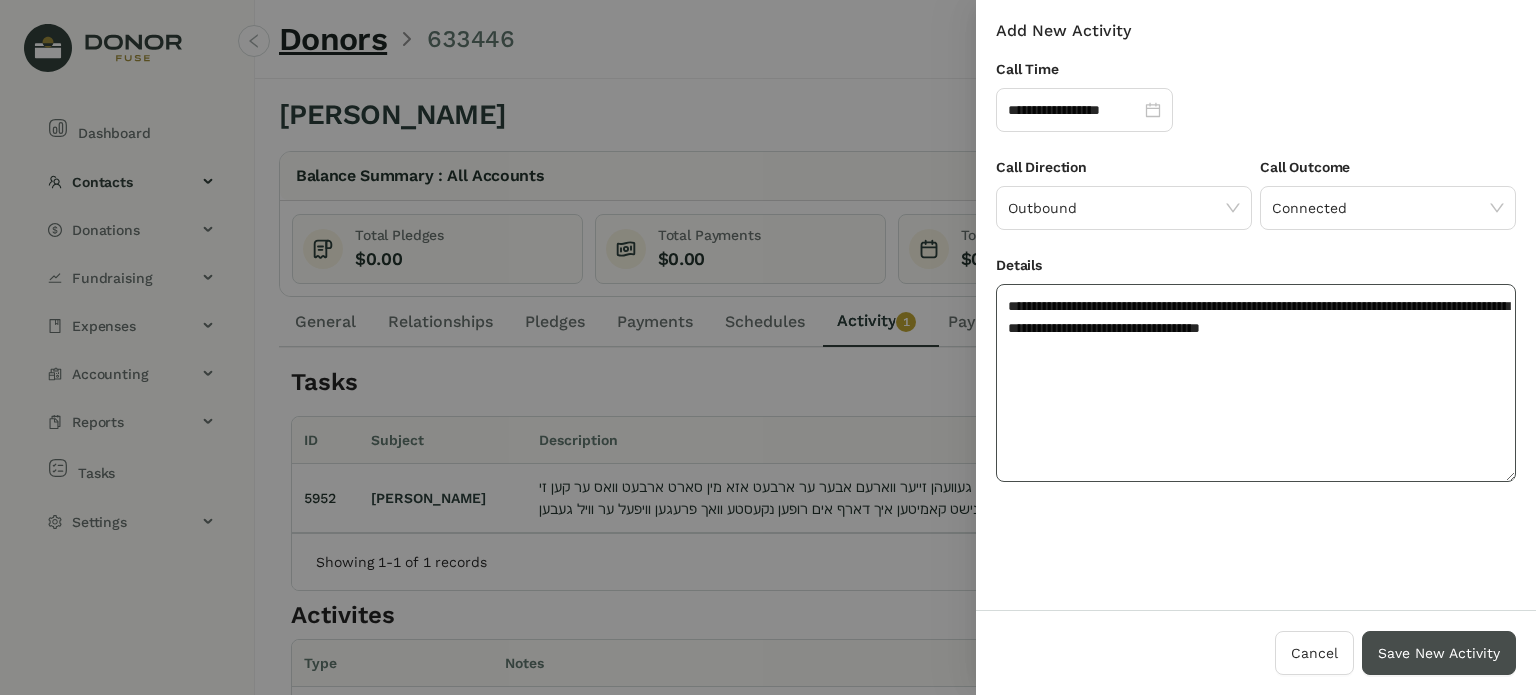 type on "**********" 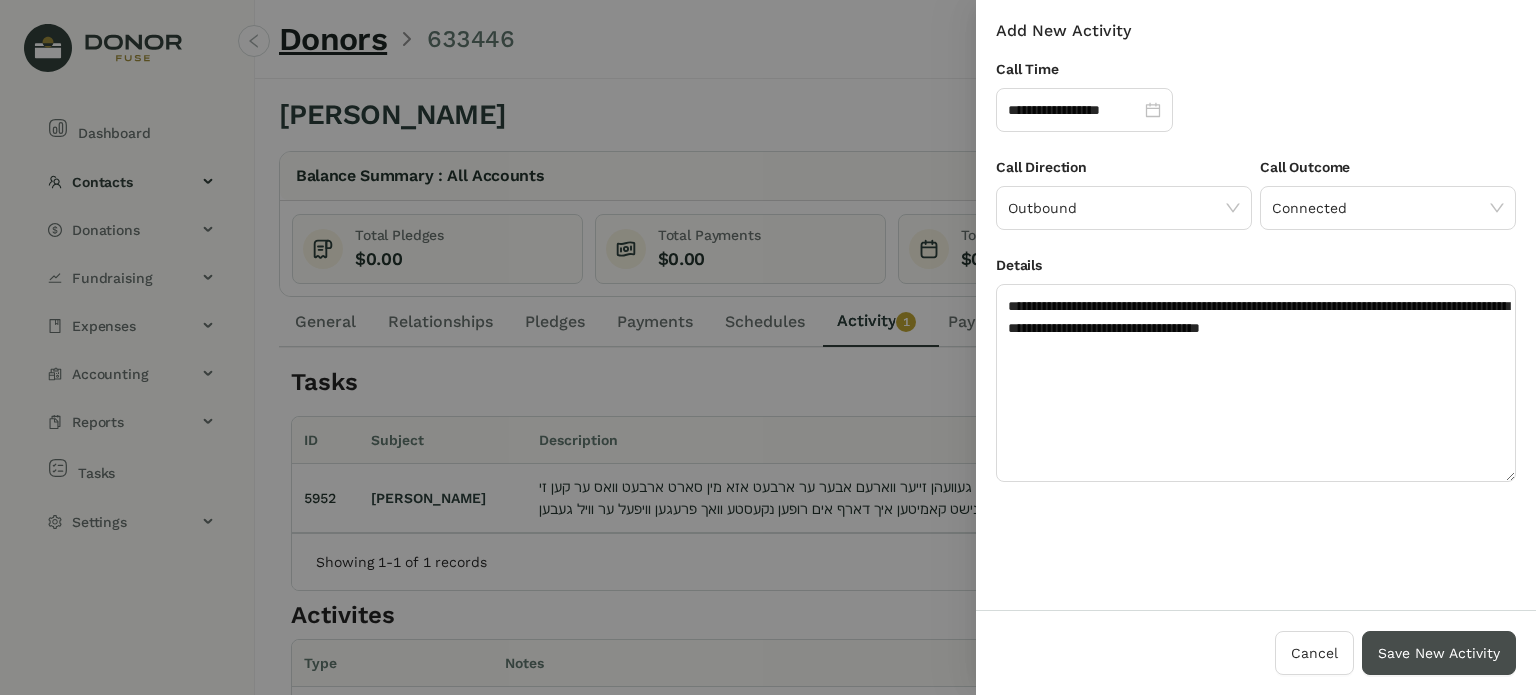 click on "Save New Activity" at bounding box center (1439, 653) 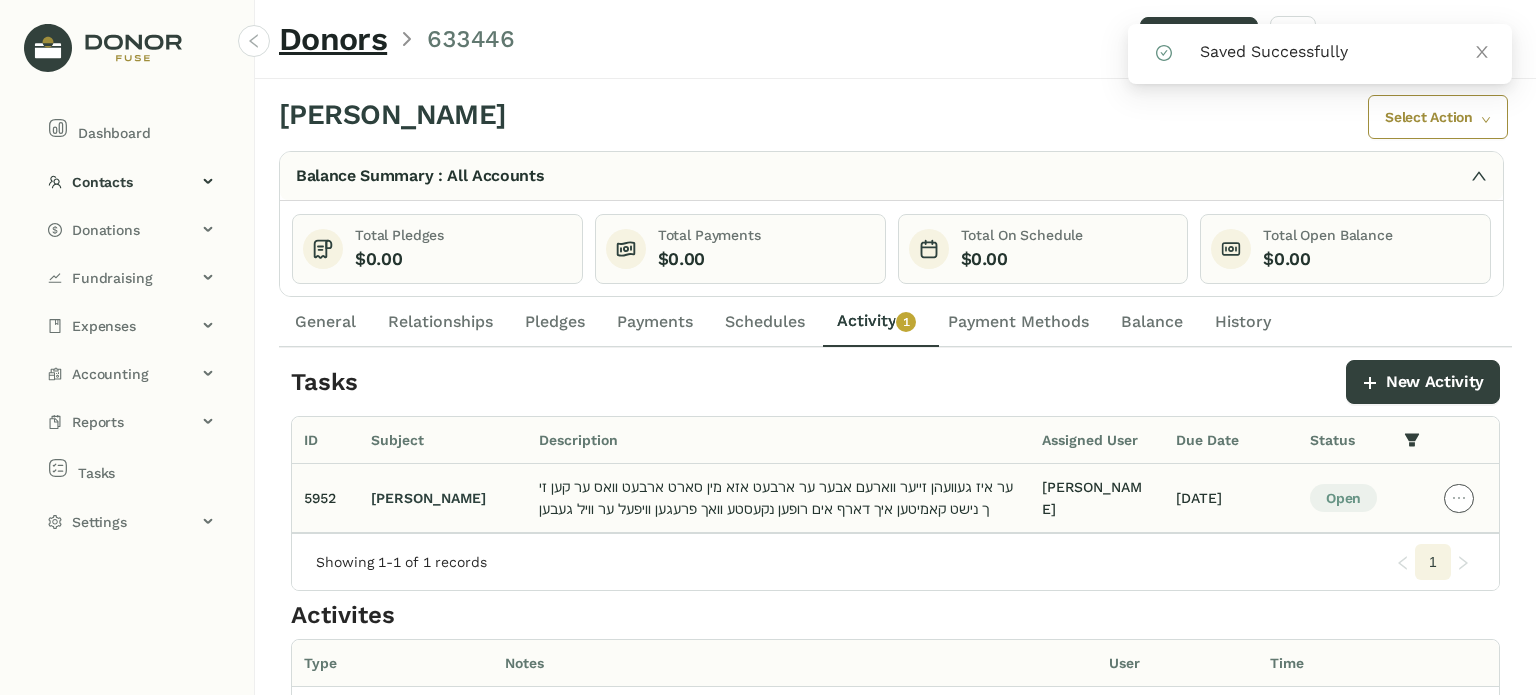 click 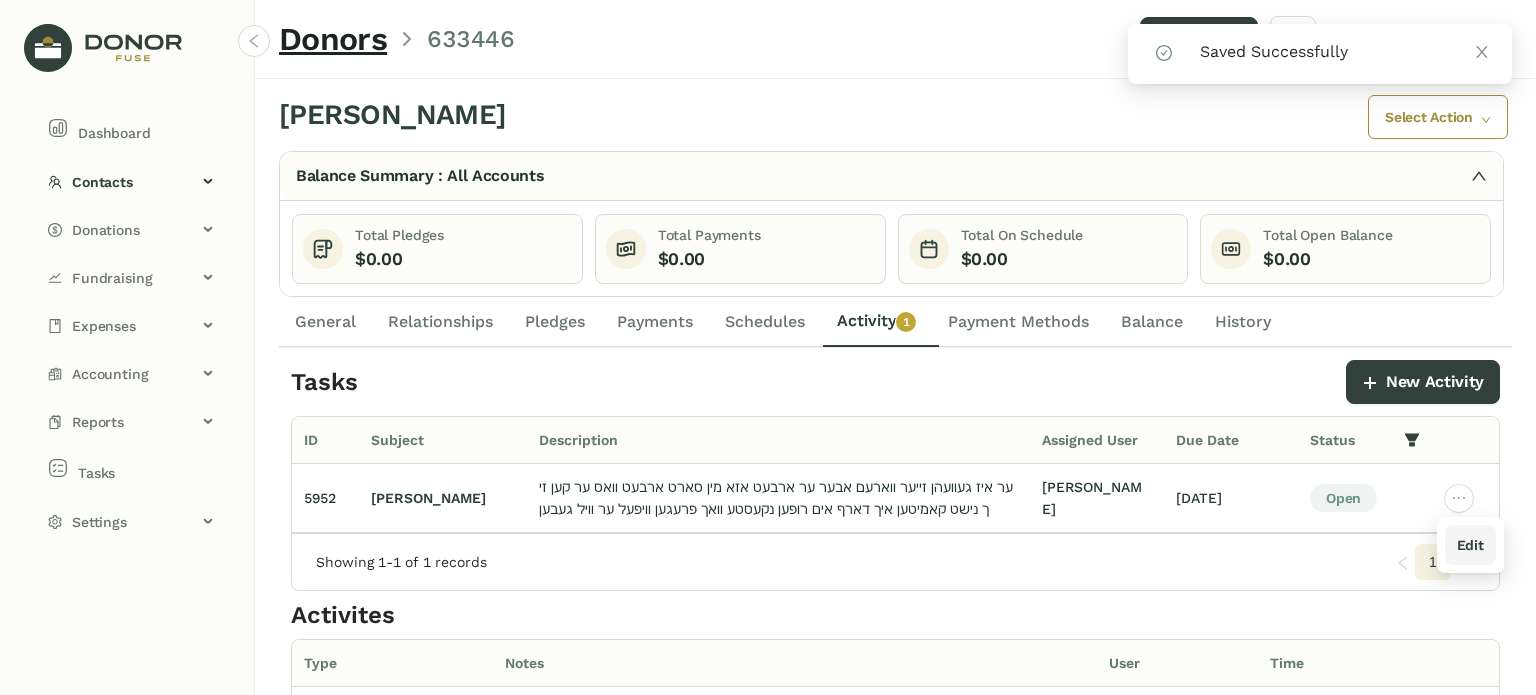 click on "Edit" at bounding box center [1470, 545] 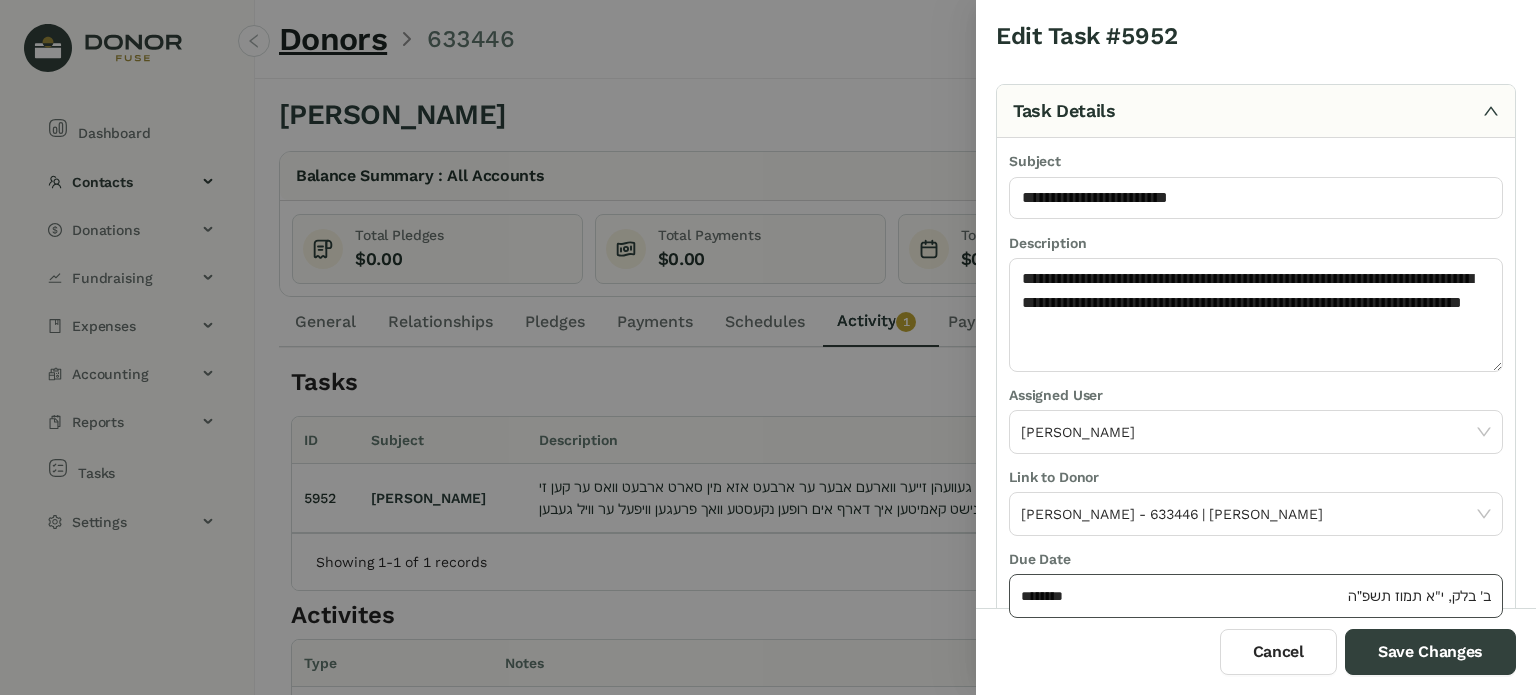 click on "********" 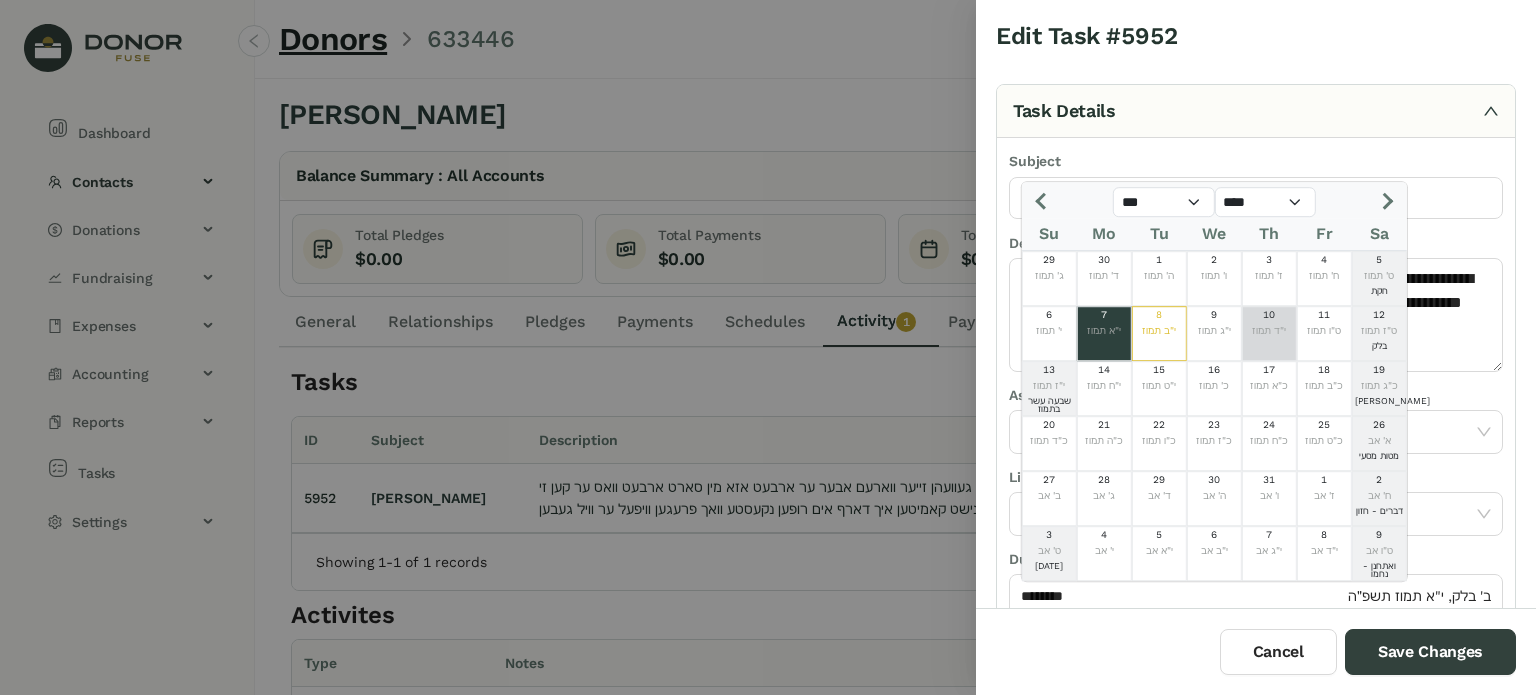click on "י"ד תמוז" 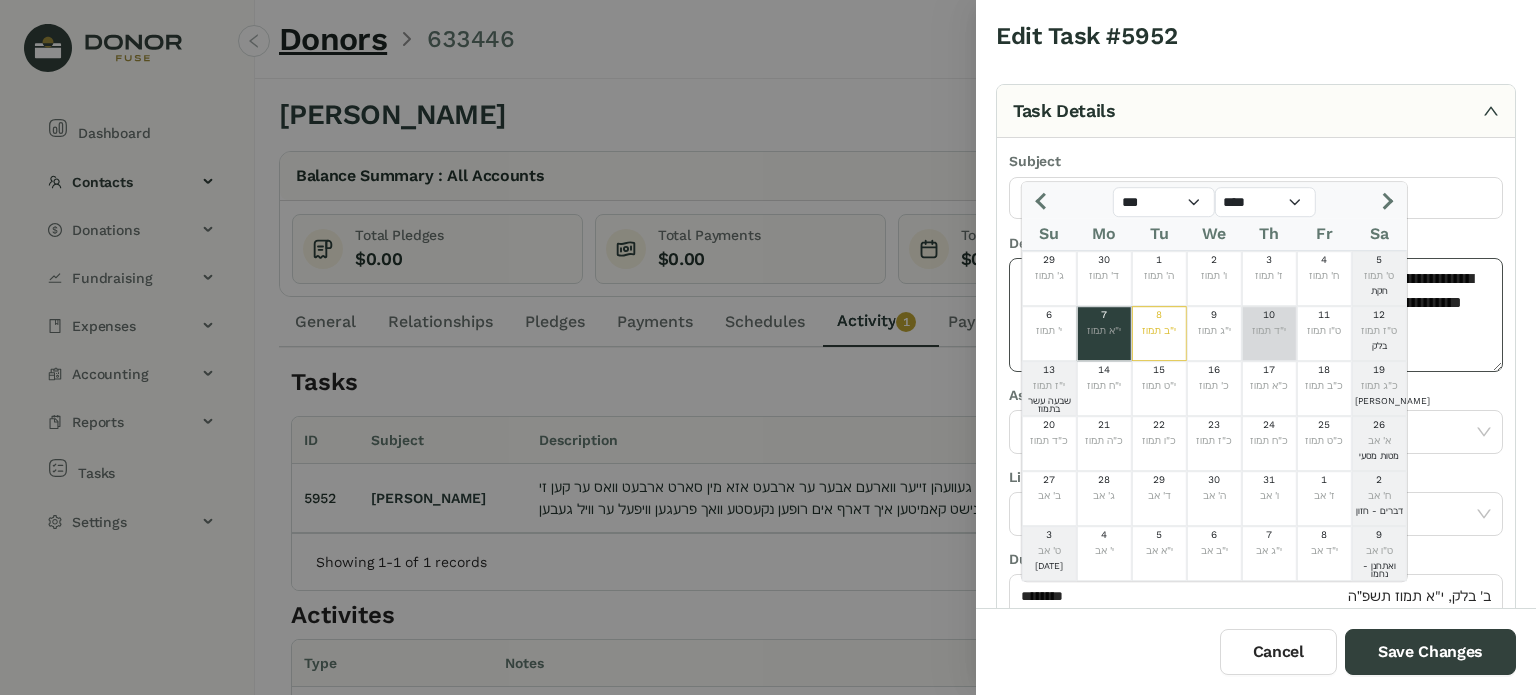 type on "*********" 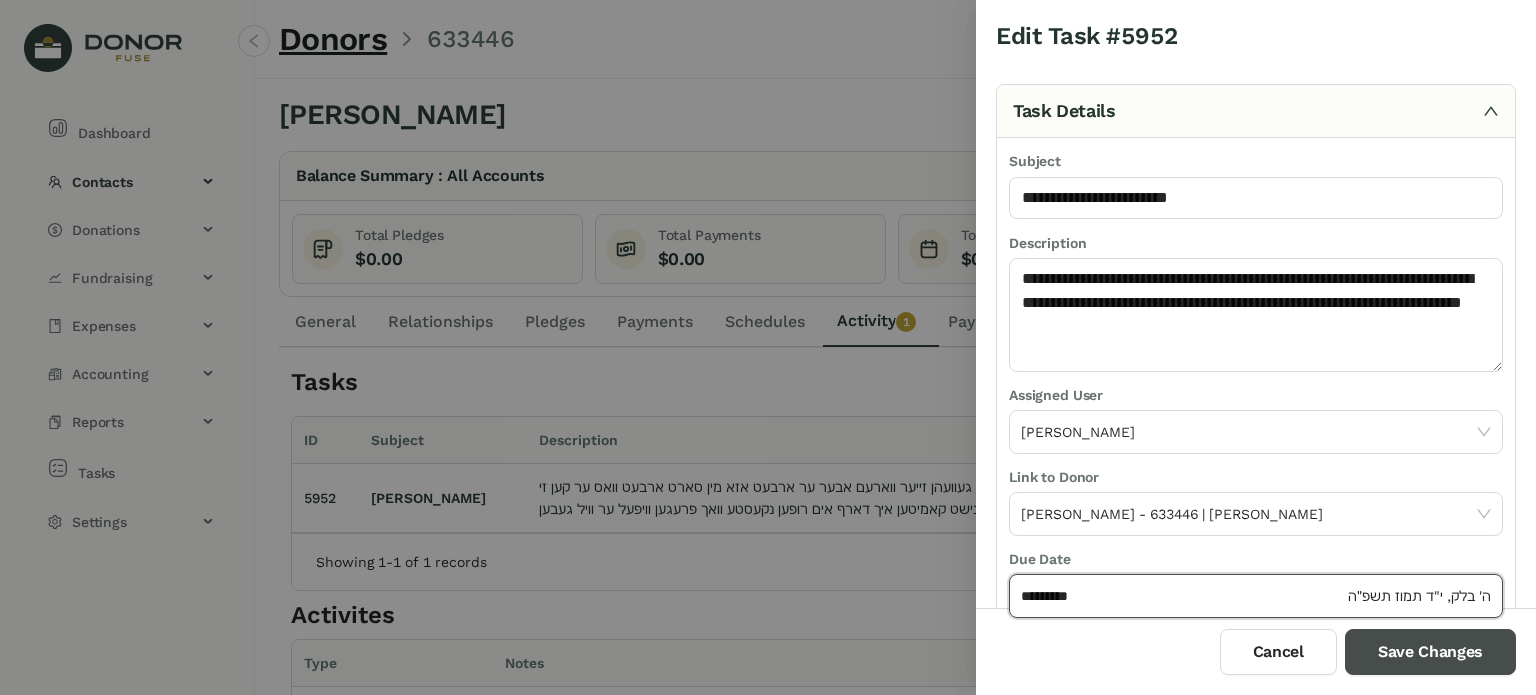 click on "Save Changes" at bounding box center (1430, 652) 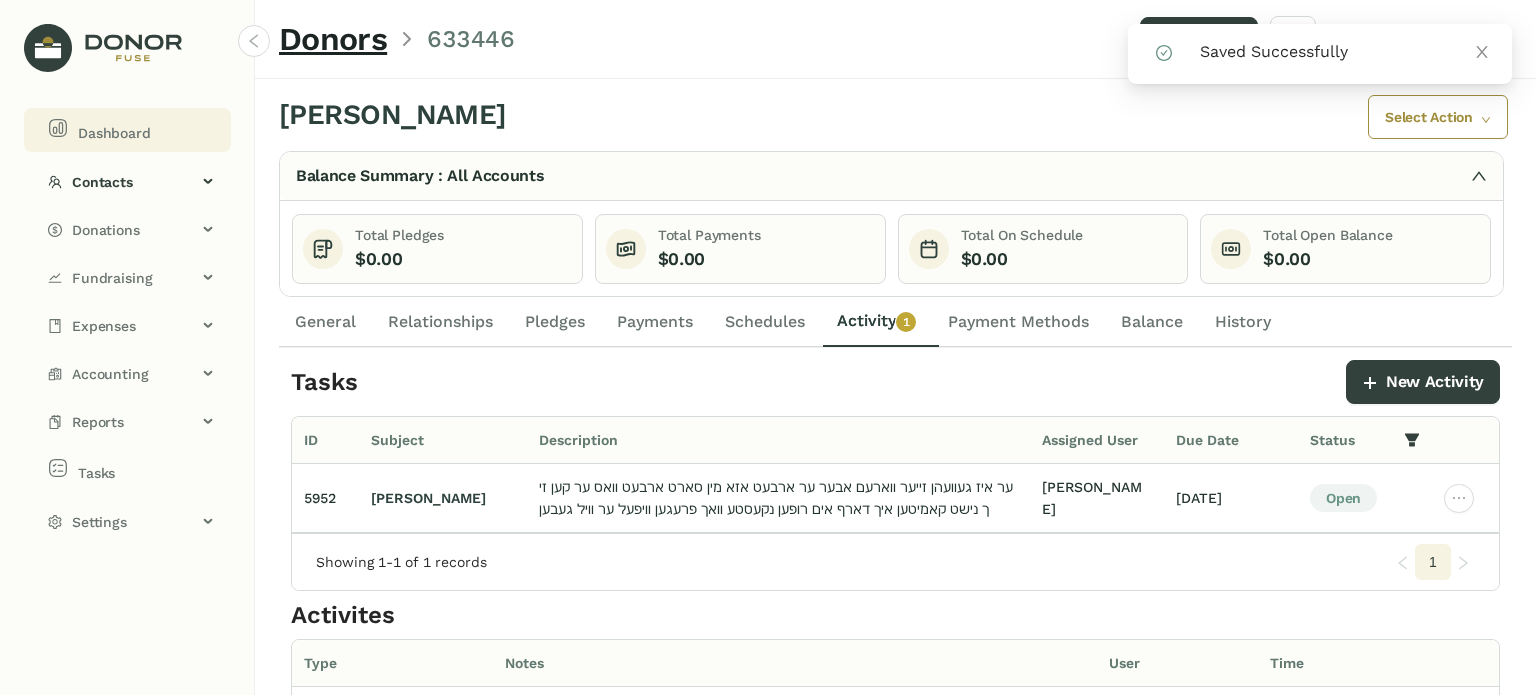 click on "Dashboard" 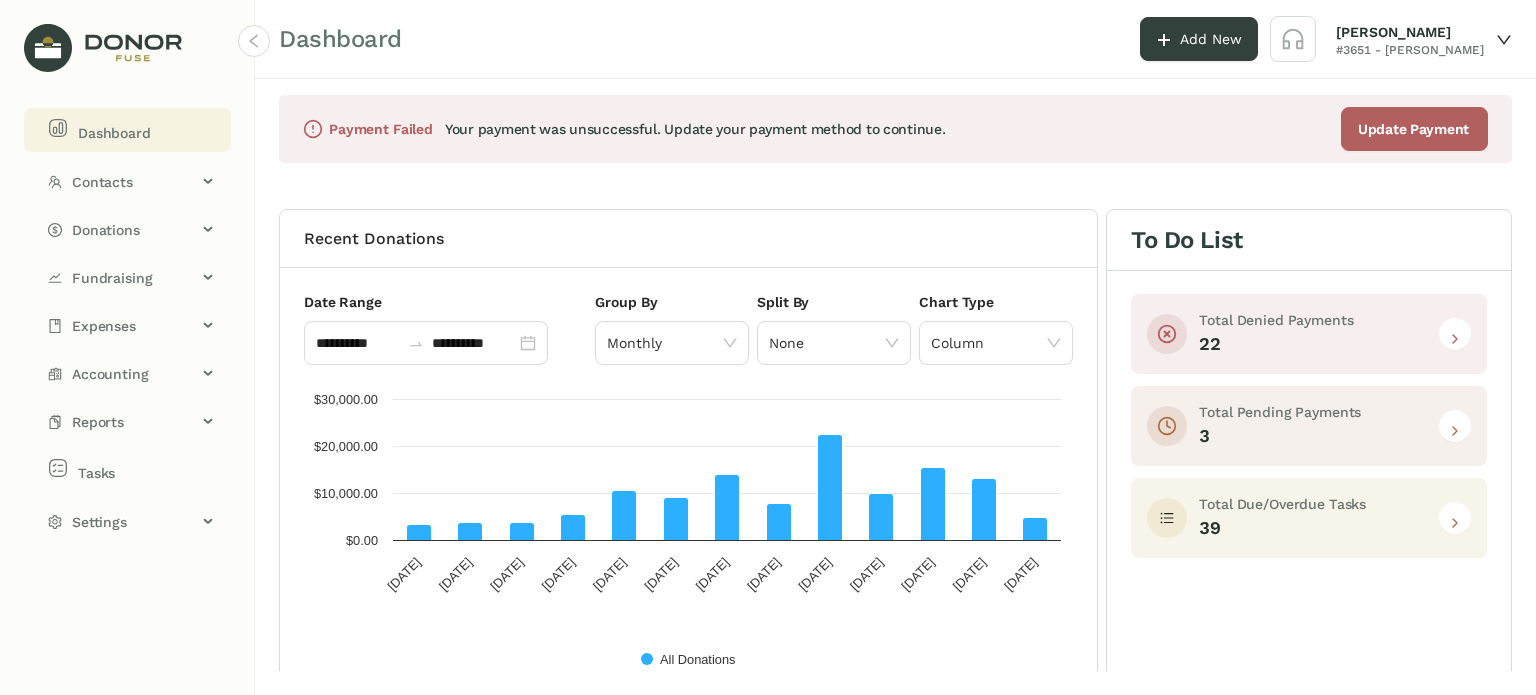 click 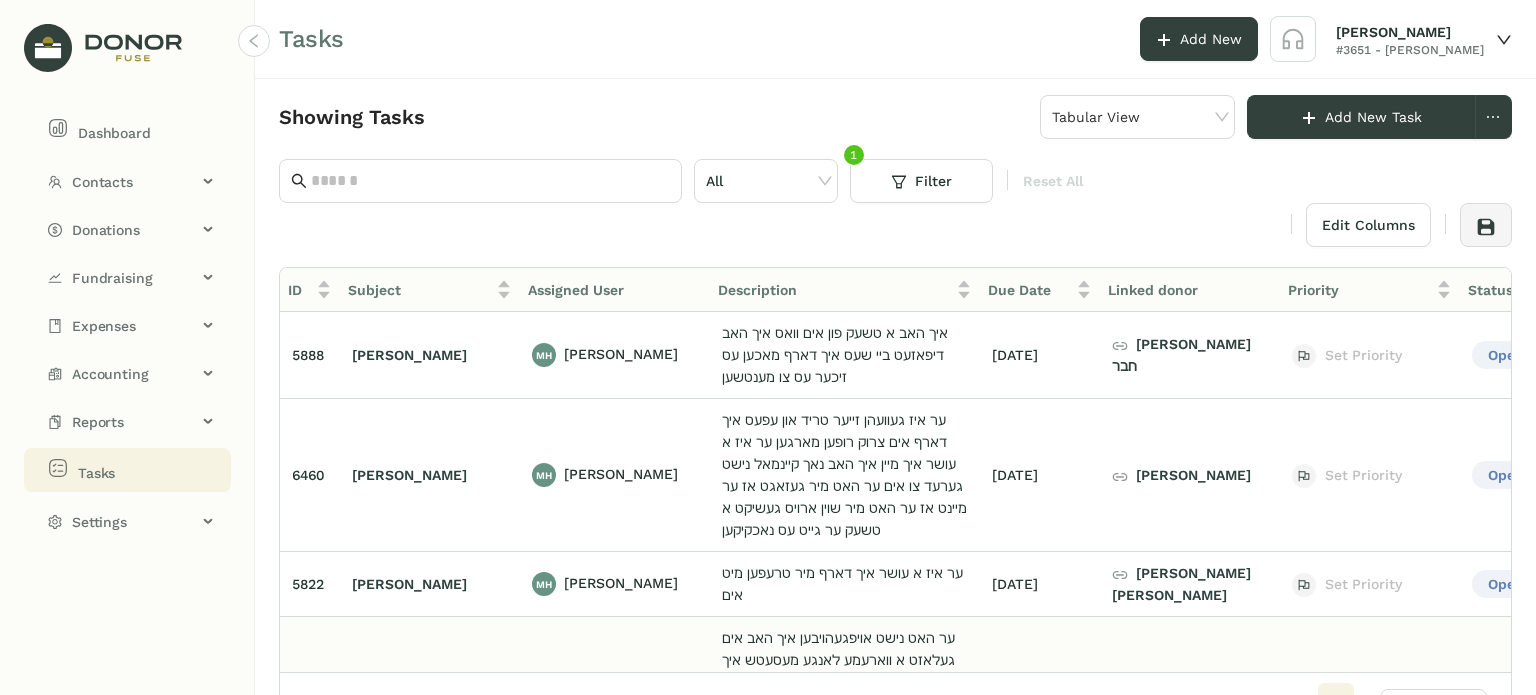 scroll, scrollTop: 400, scrollLeft: 0, axis: vertical 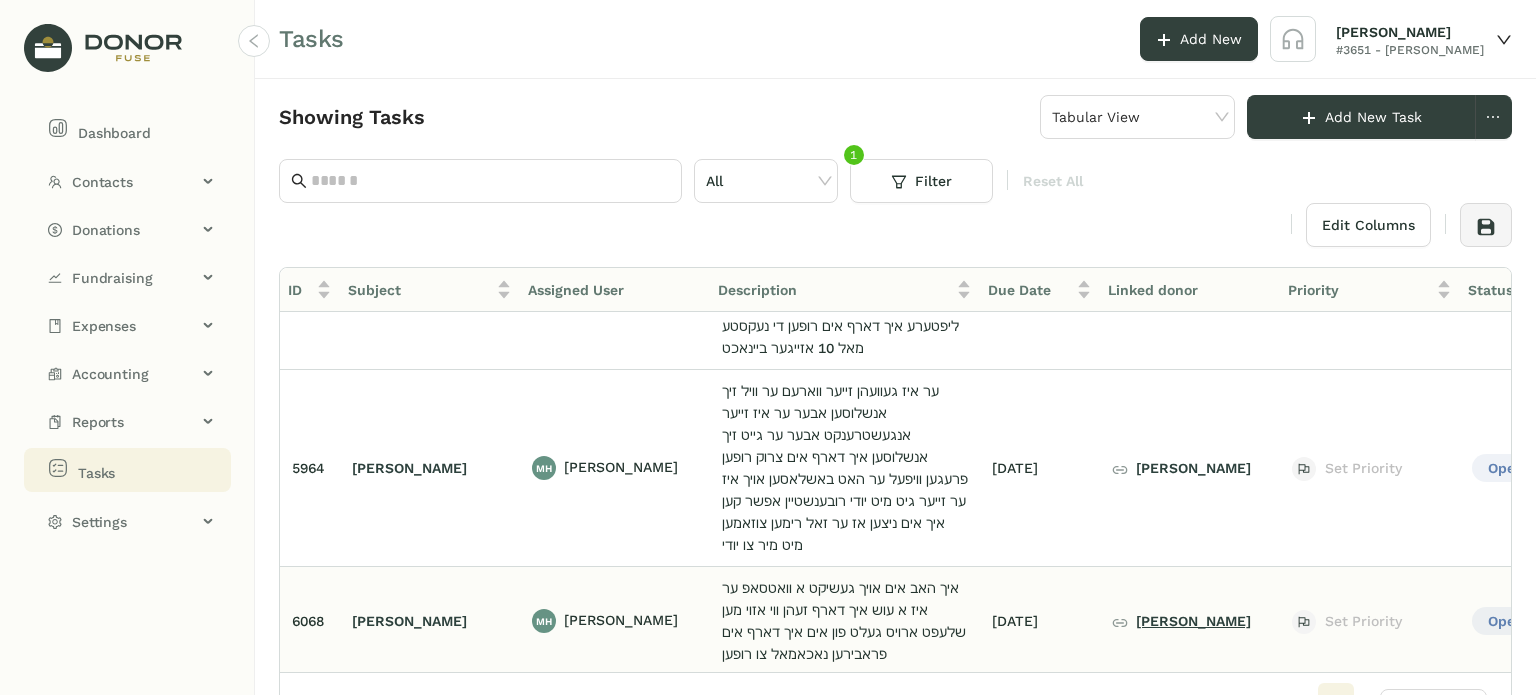 click on "[PERSON_NAME]" 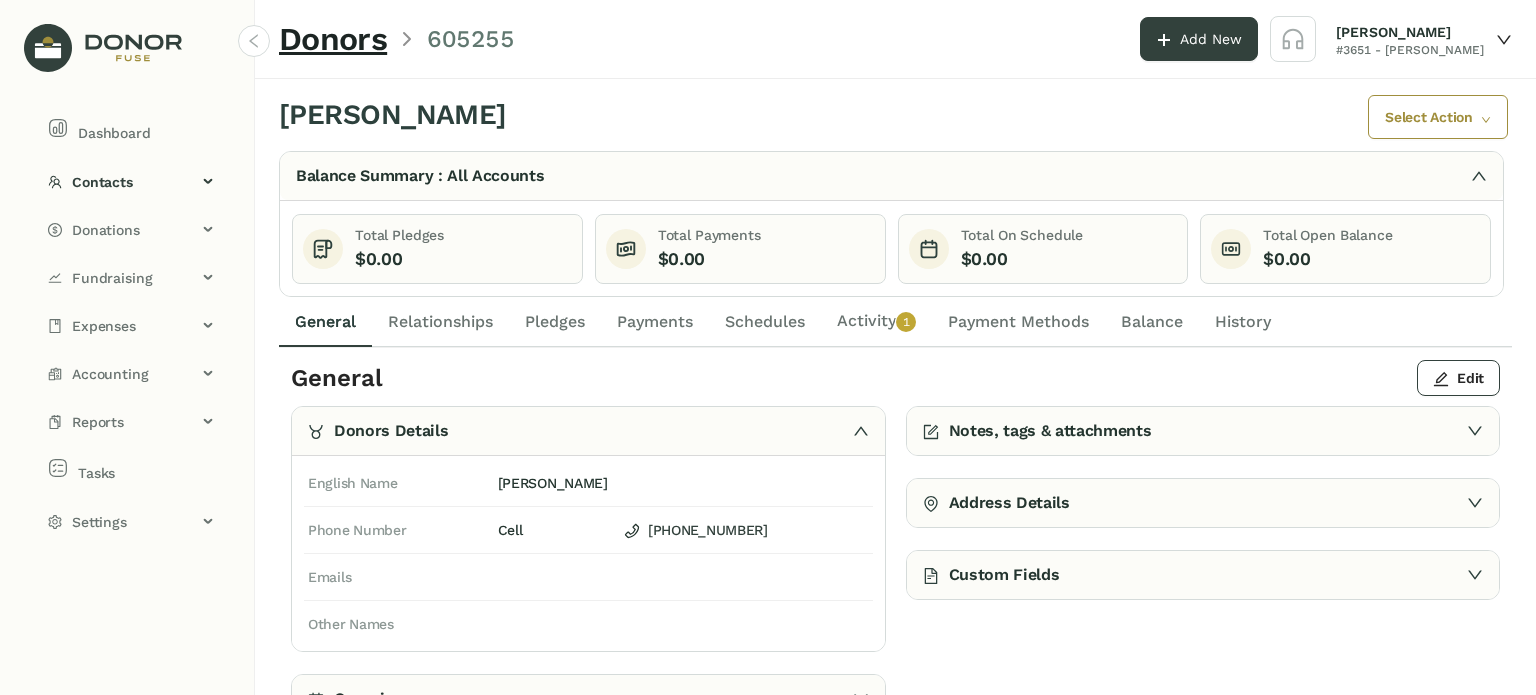 click on "Activity   0   1   2   3   4   5   6   7   8   9" 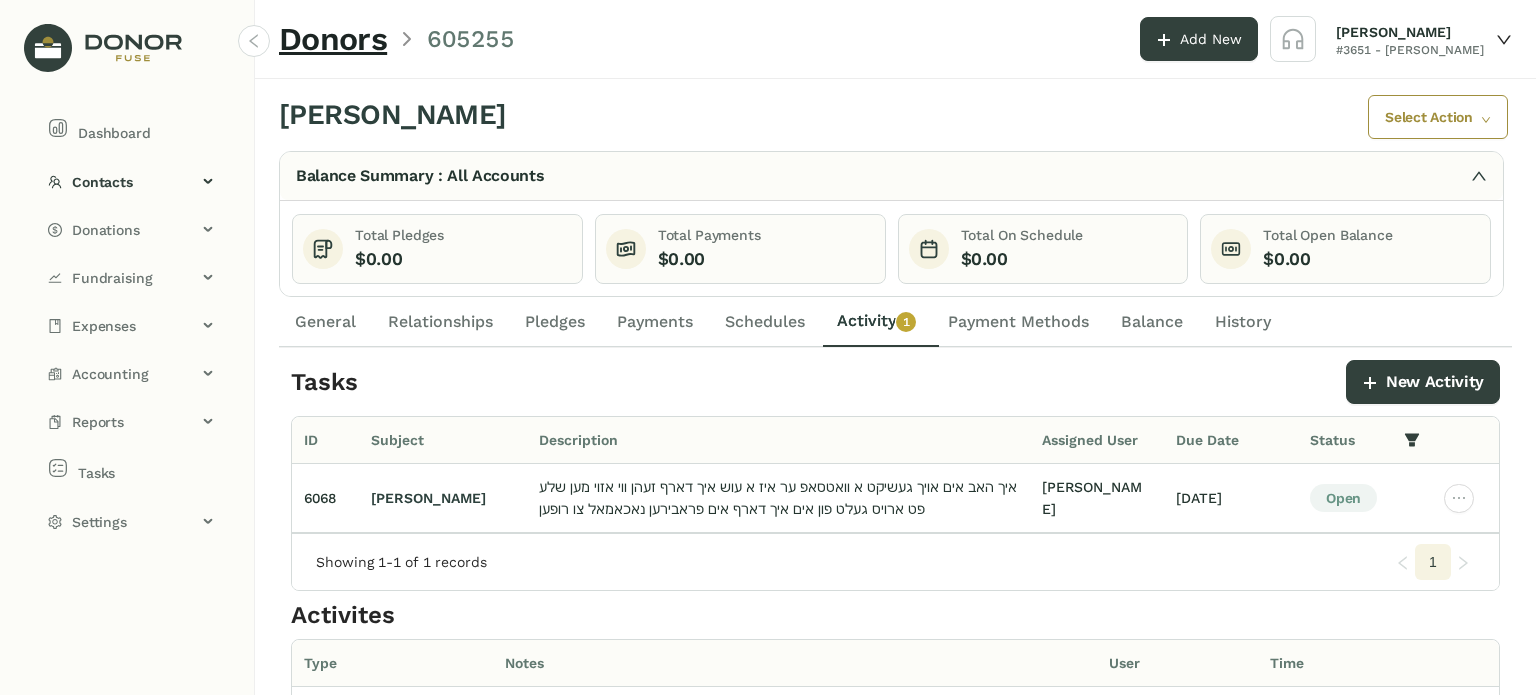 click on "General" 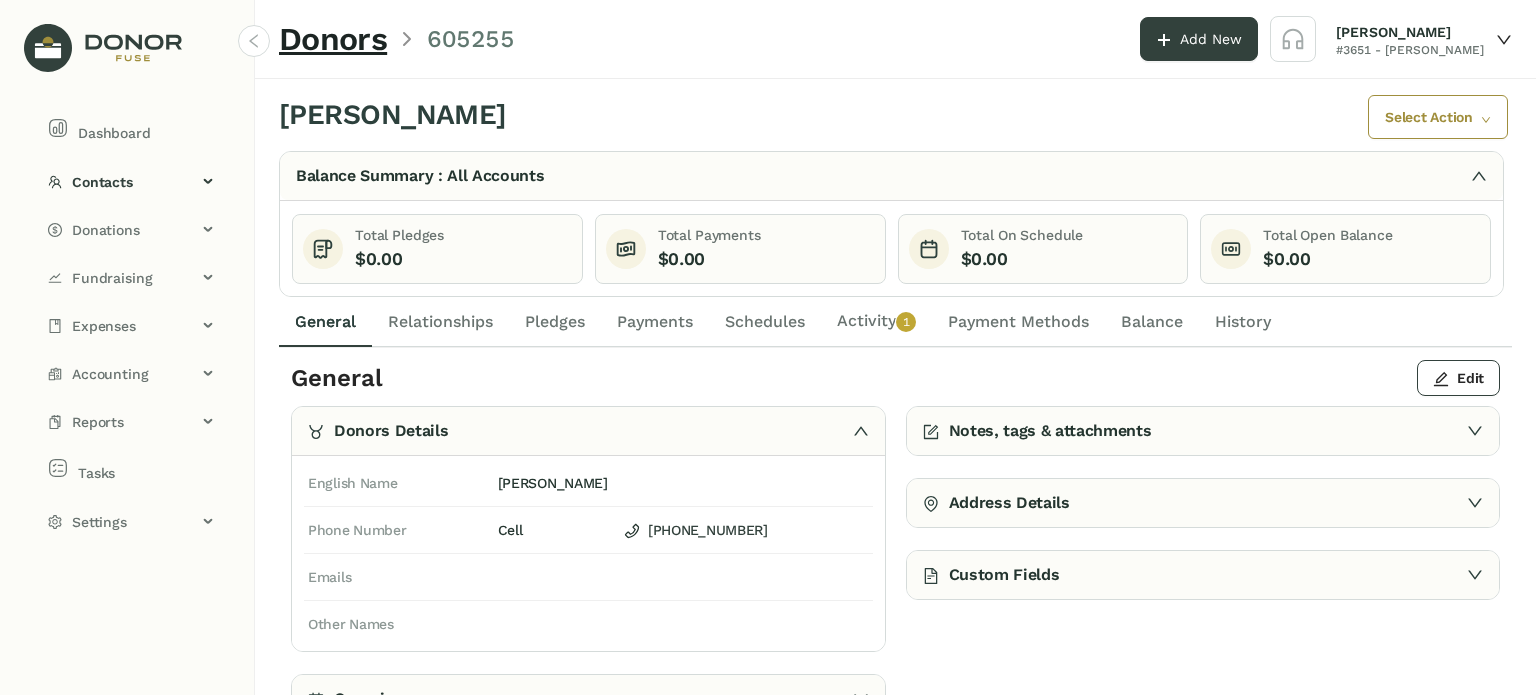 click on "Relationships" 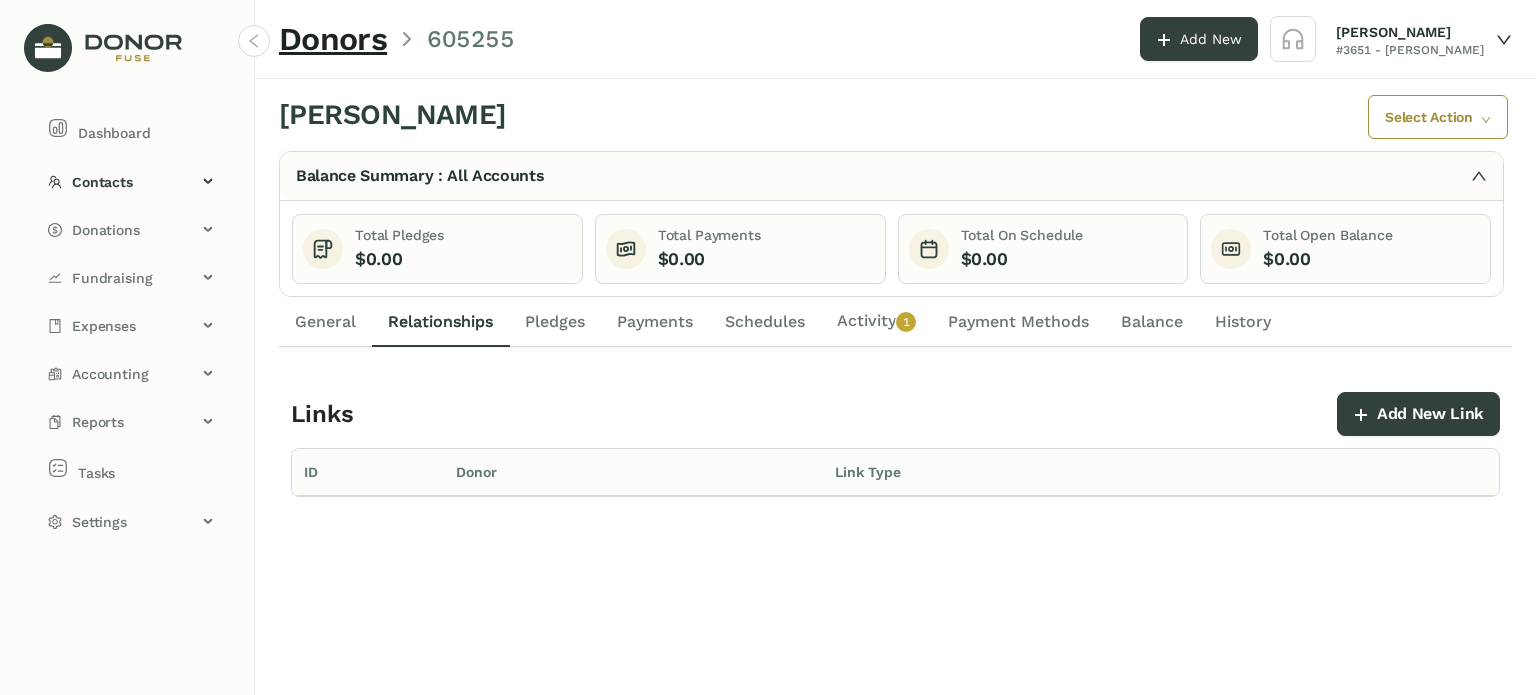 click on "Pledges" 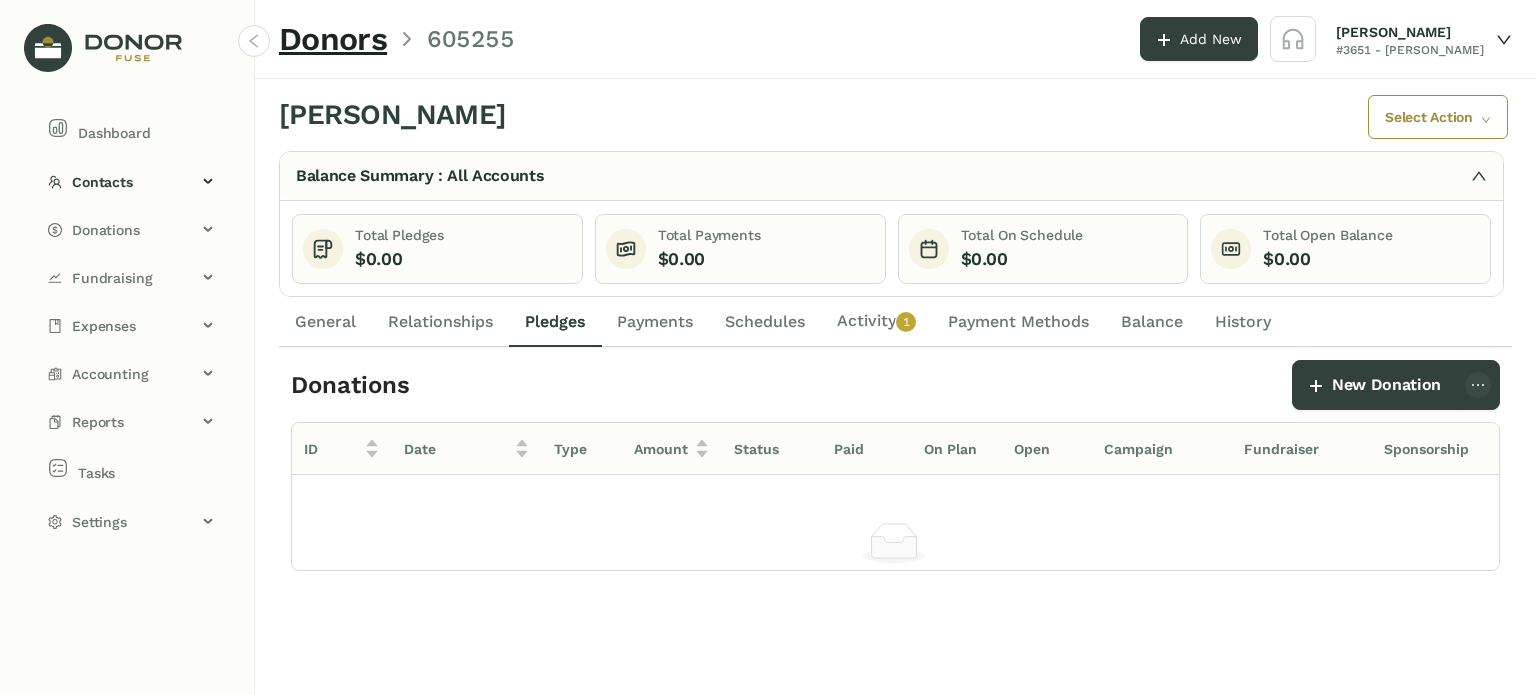 click on "[PERSON_NAME]  Select Action  Balance Summary : All Accounts Total Pledges    $0.00    Total Payments    $0.00    Total On Schedule    $0.00    Total Open Balance    $0.00    Totals By Campaign Pledges Created with Highcharts 11.4.8 Chart title [DOMAIN_NAME] General Relationships Pledges Payments Schedules  Activity   0   1   2   3   4   5   6   7   8   9  Payment Methods Balance History Donations     New Donation  ID Date Type Amount Status Paid On Plan Open Campaign Fundraiser Sponsorship Description Notes  No Data" 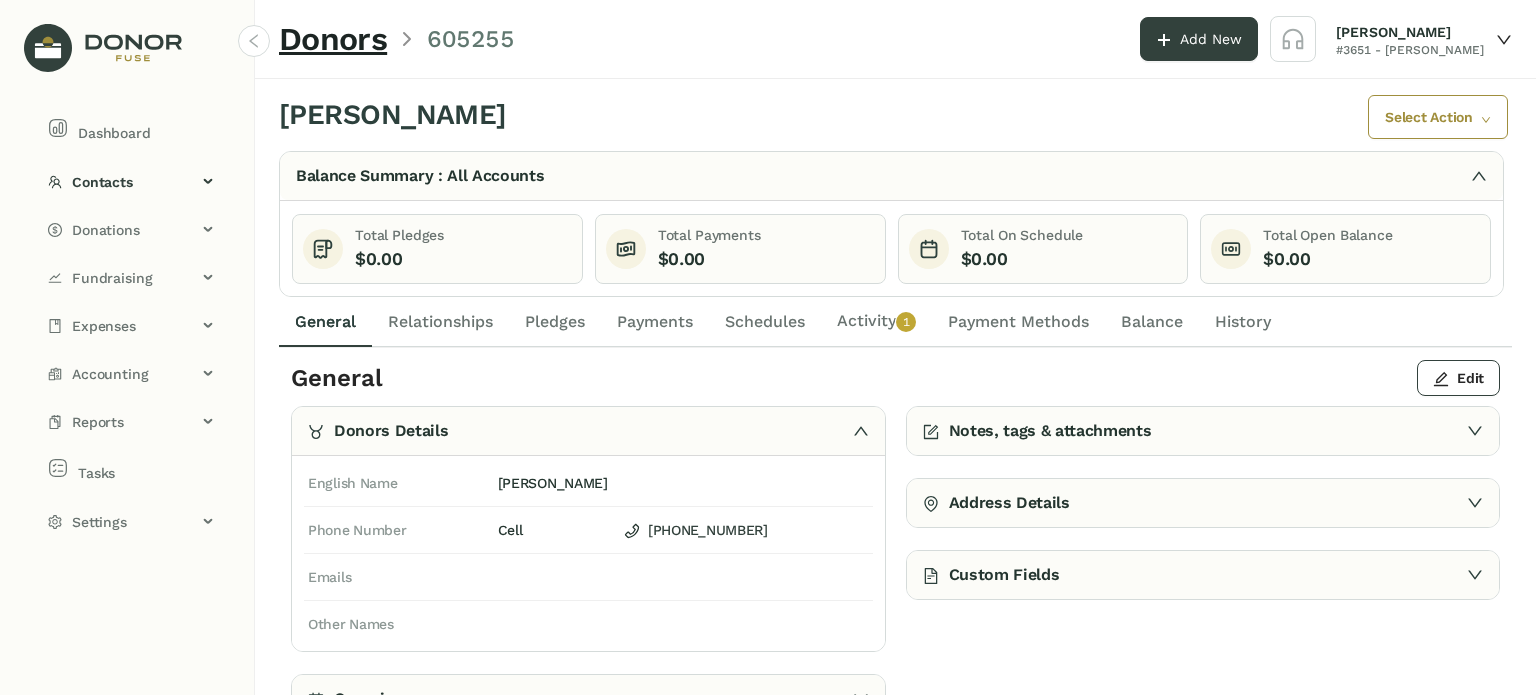 click on "Schedules" 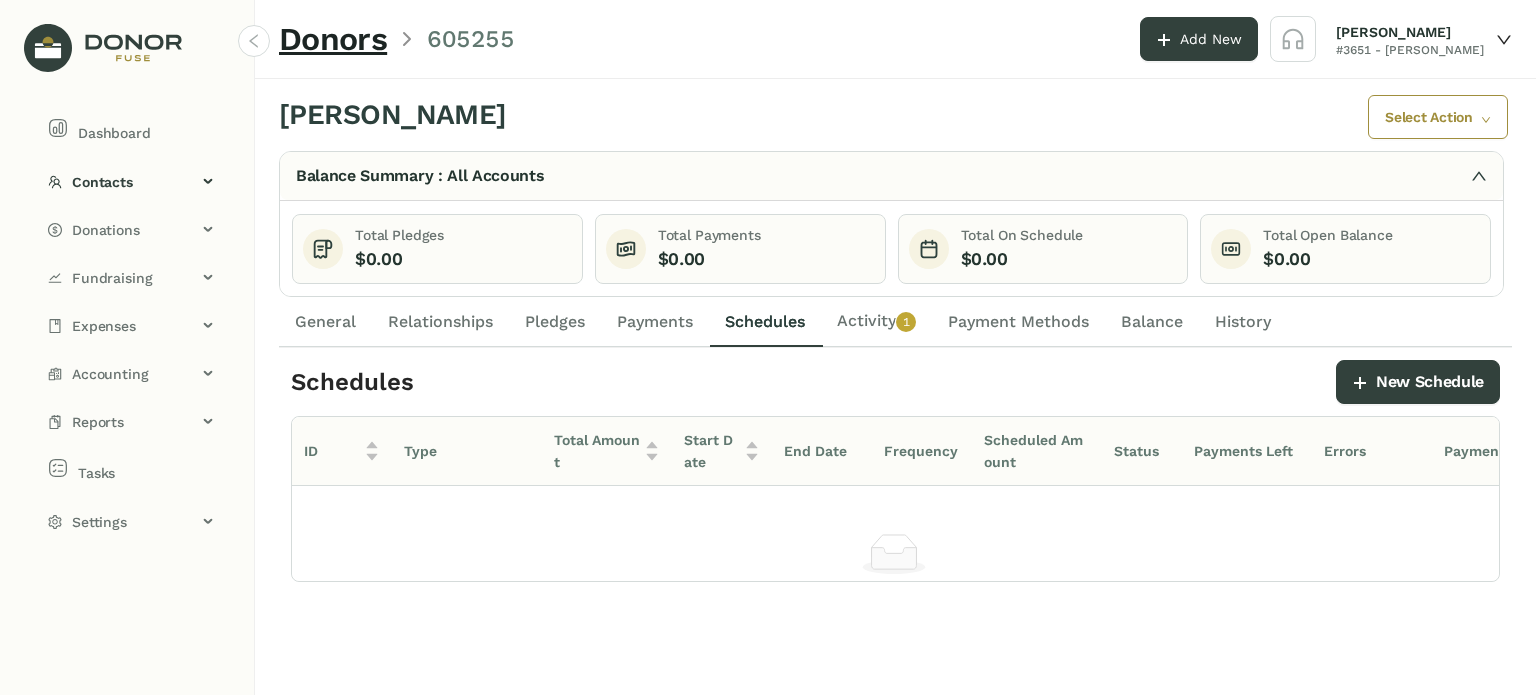 click on "0   1   2   3   4   5   6   7   8   9" 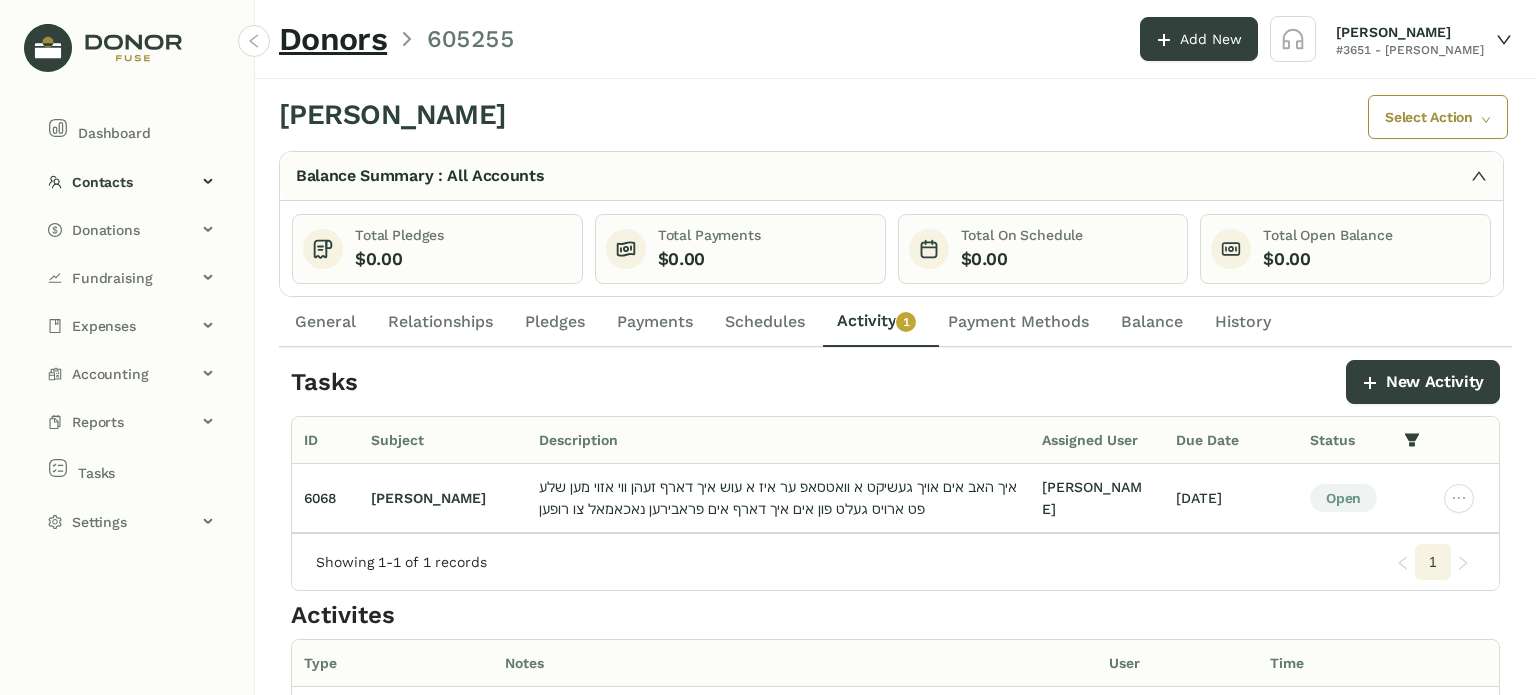 drag, startPoint x: 370, startPoint y: 321, endPoint x: 355, endPoint y: 323, distance: 15.132746 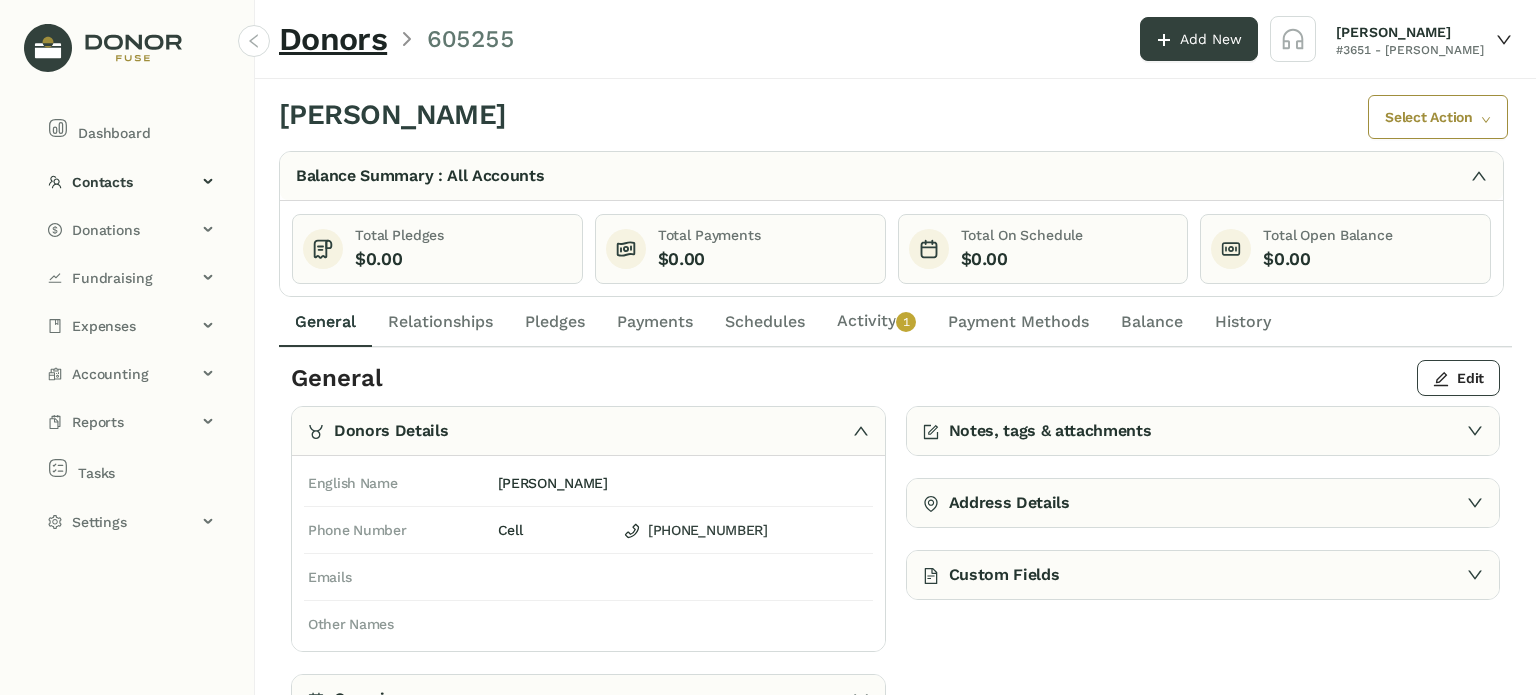 click on "Payments" 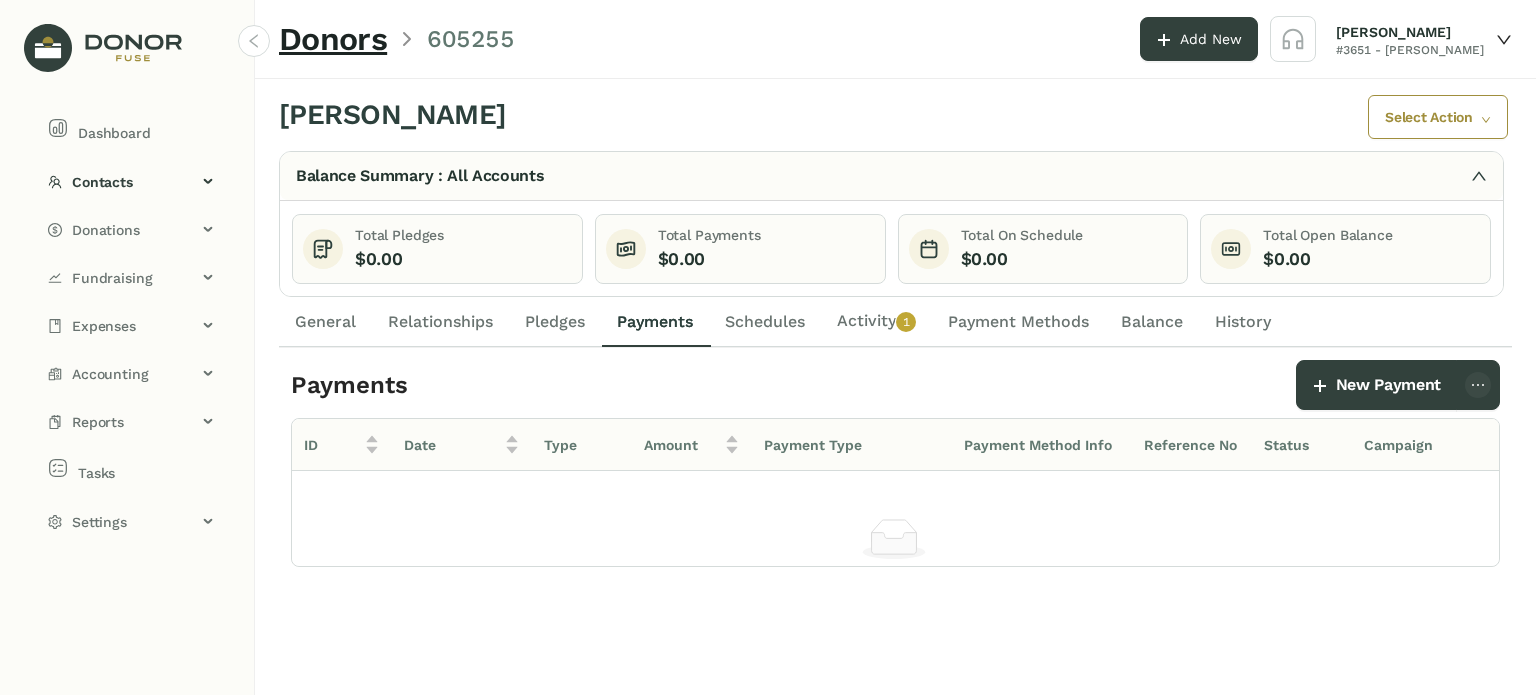 click on "Activity   0   1   2   3   4   5   6   7   8   9" 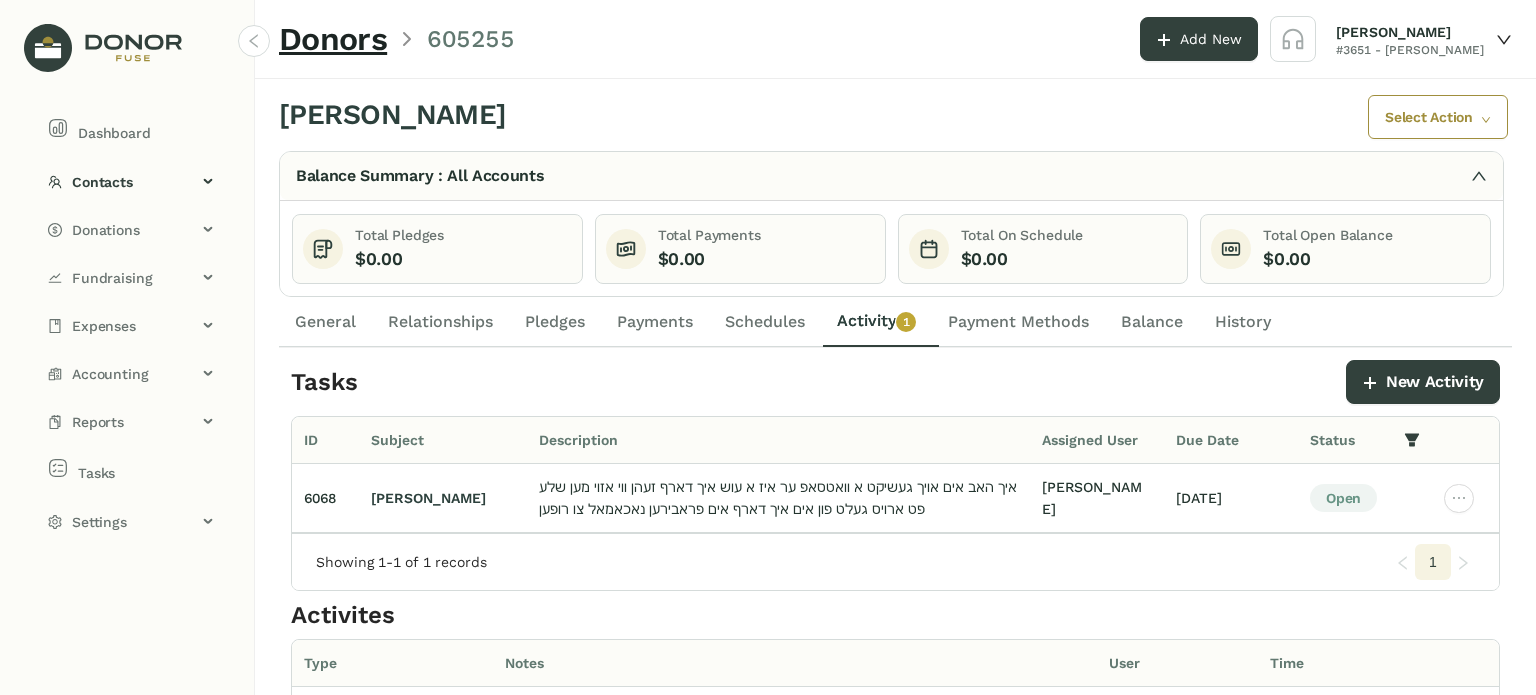 click on "General" 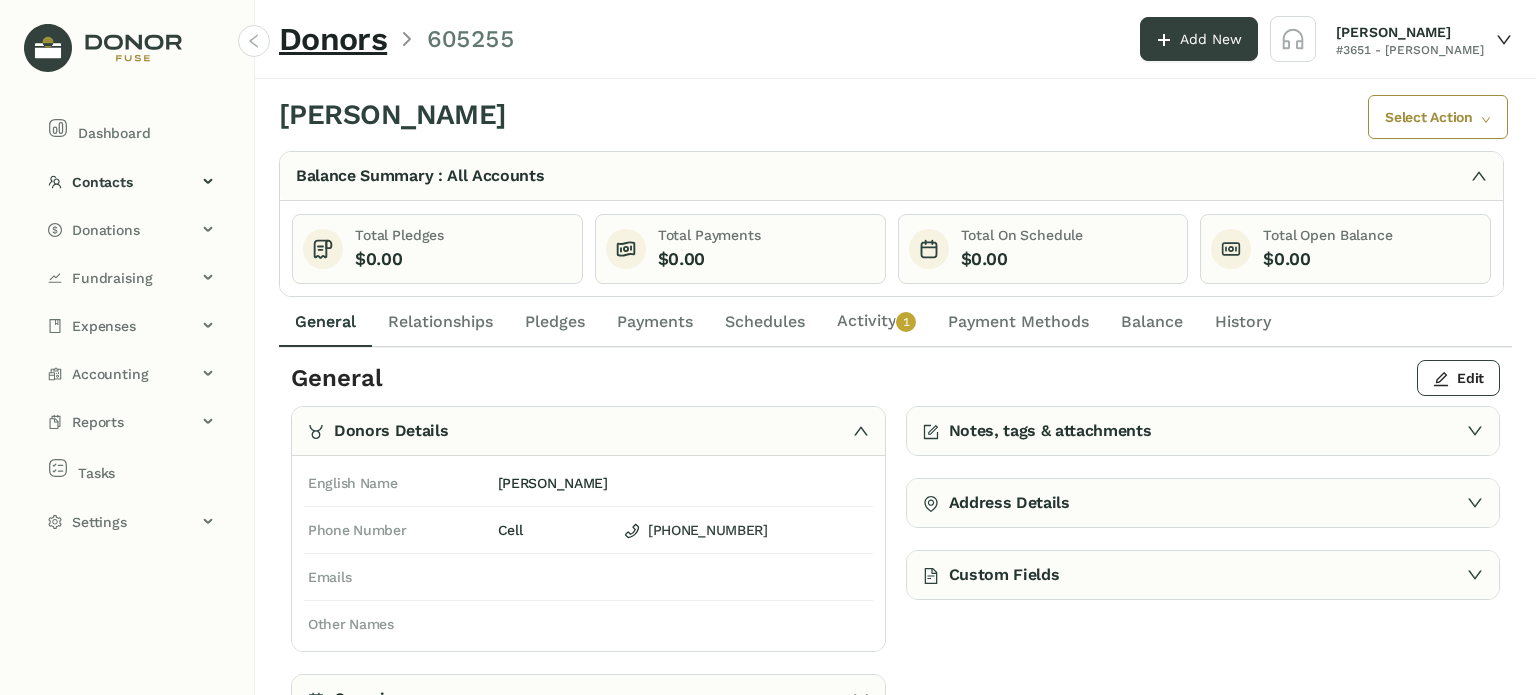 click on "Relationships" 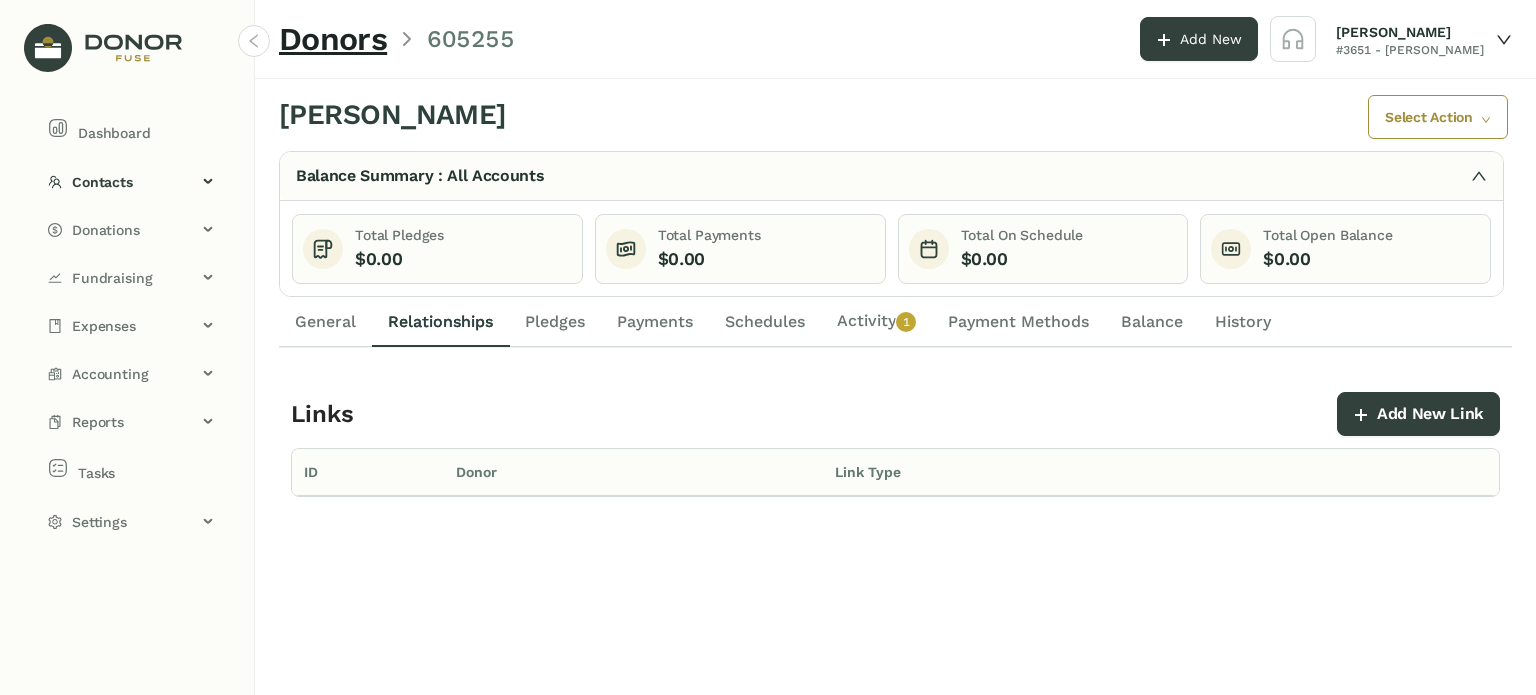 click on "Pledges" 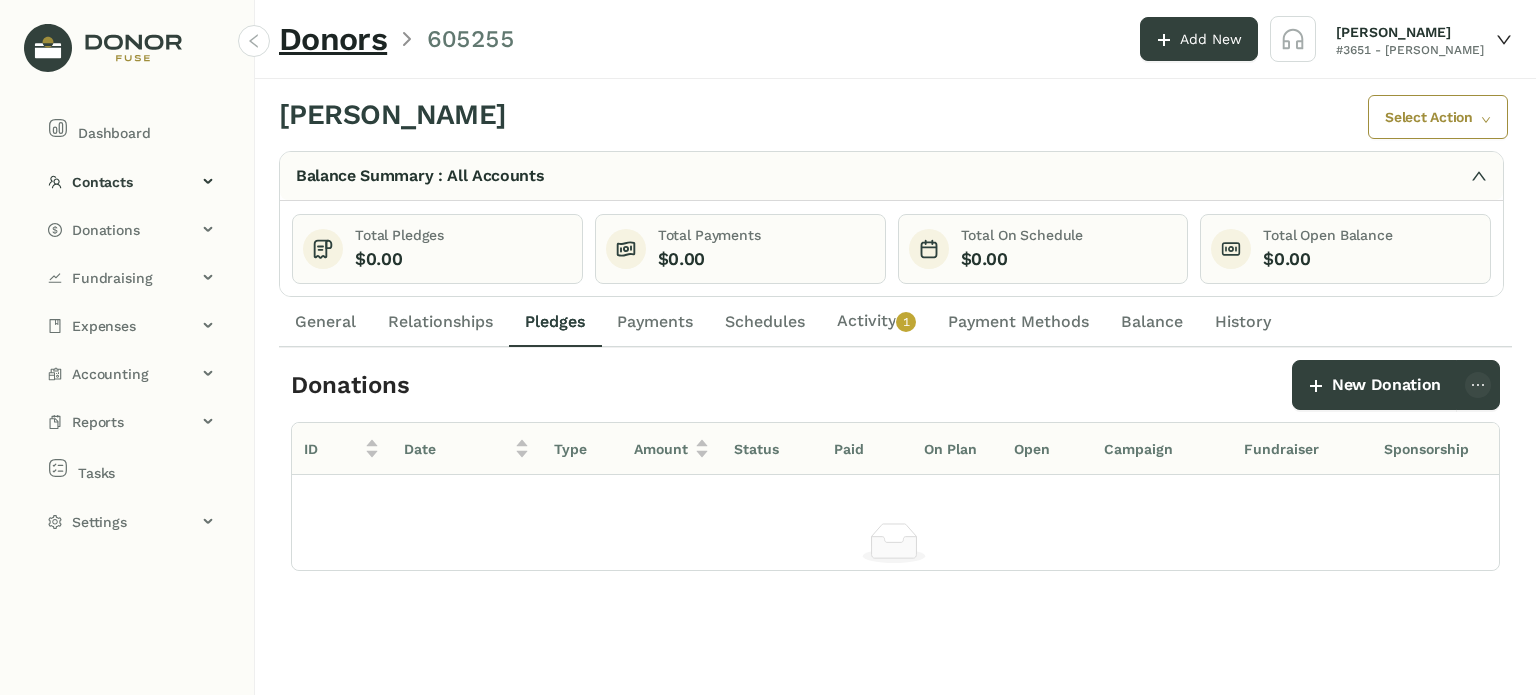click on "Payments" 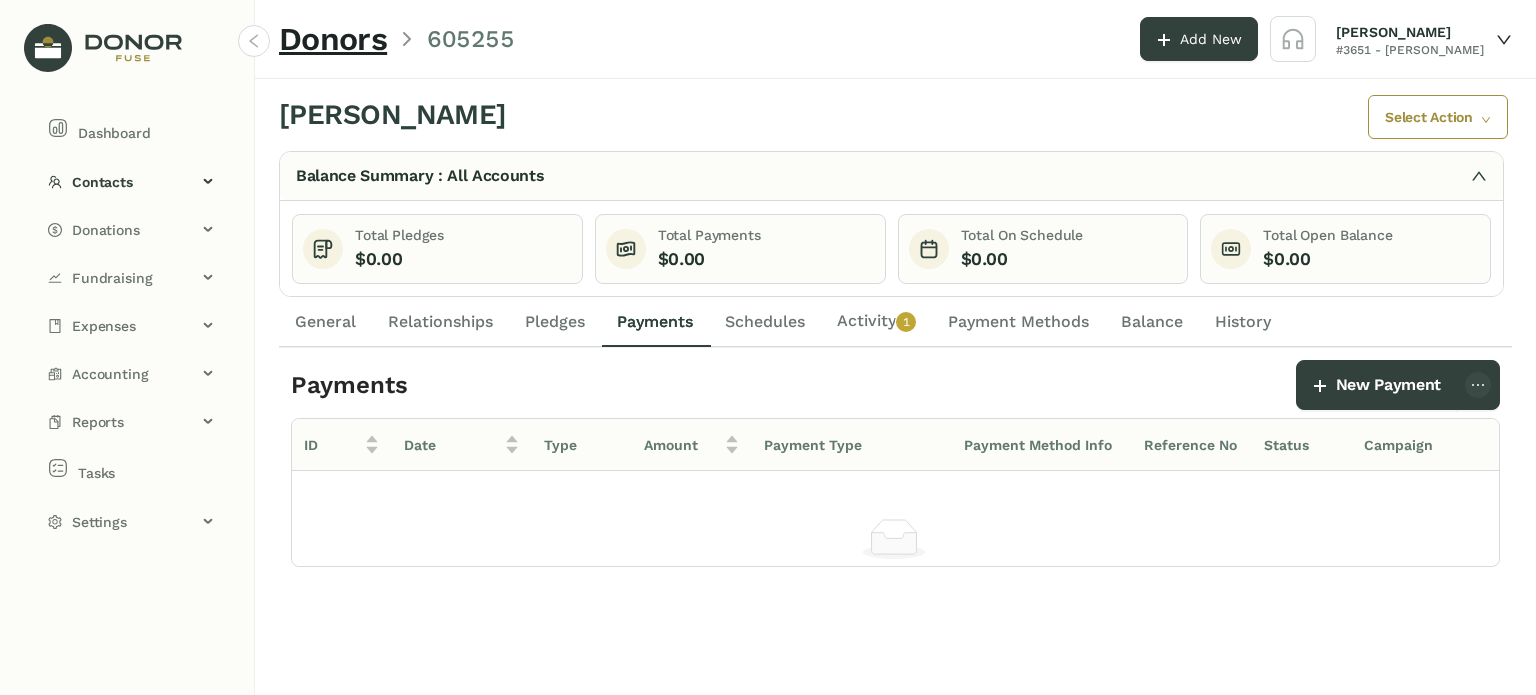 click on "General" 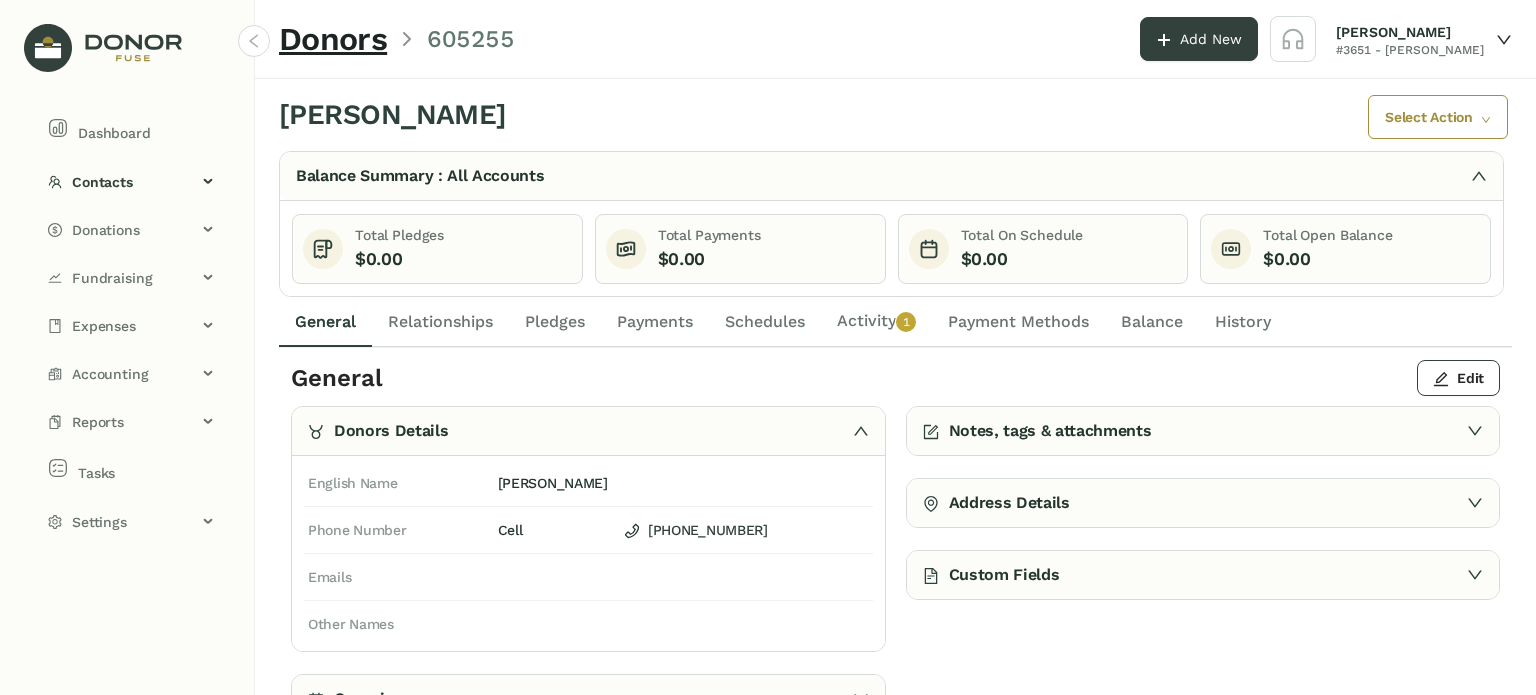 click on "Relationships" 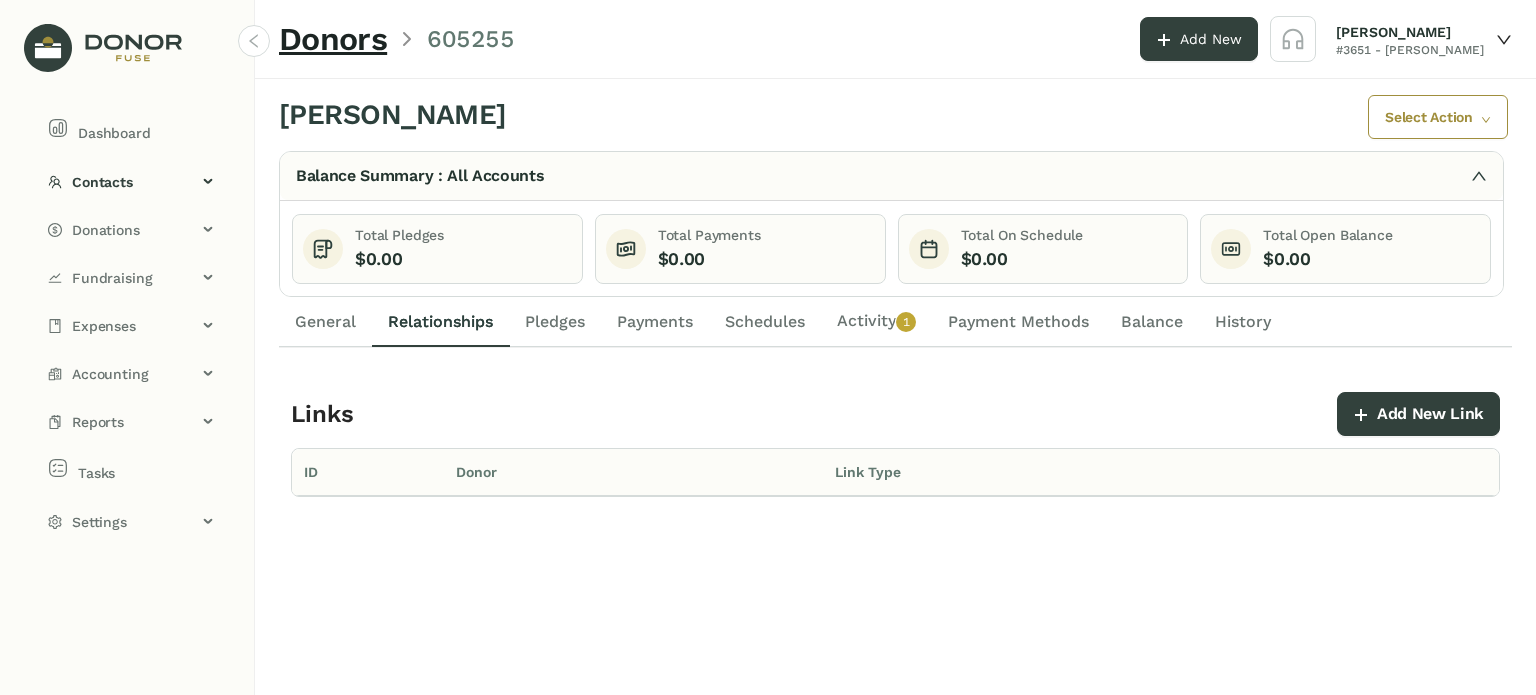 click on "General" 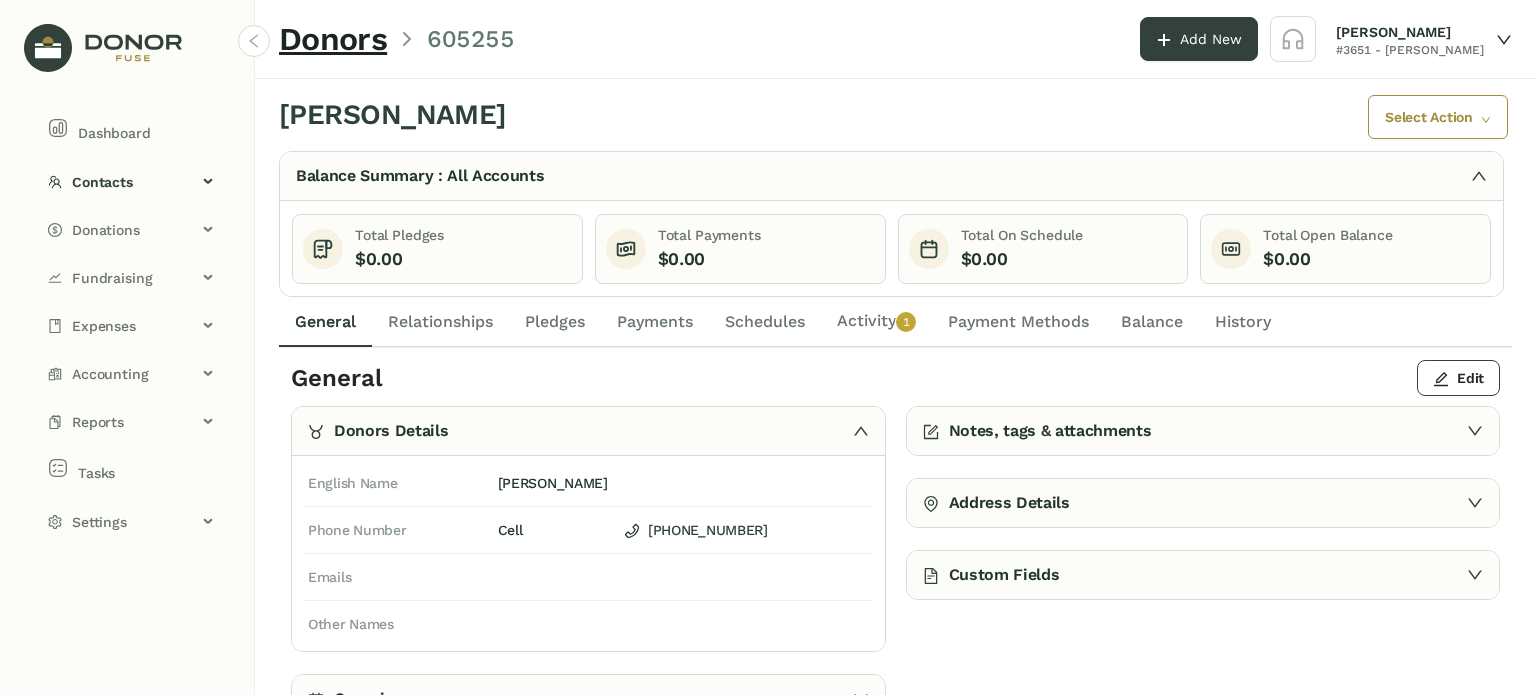 click on "Pledges" 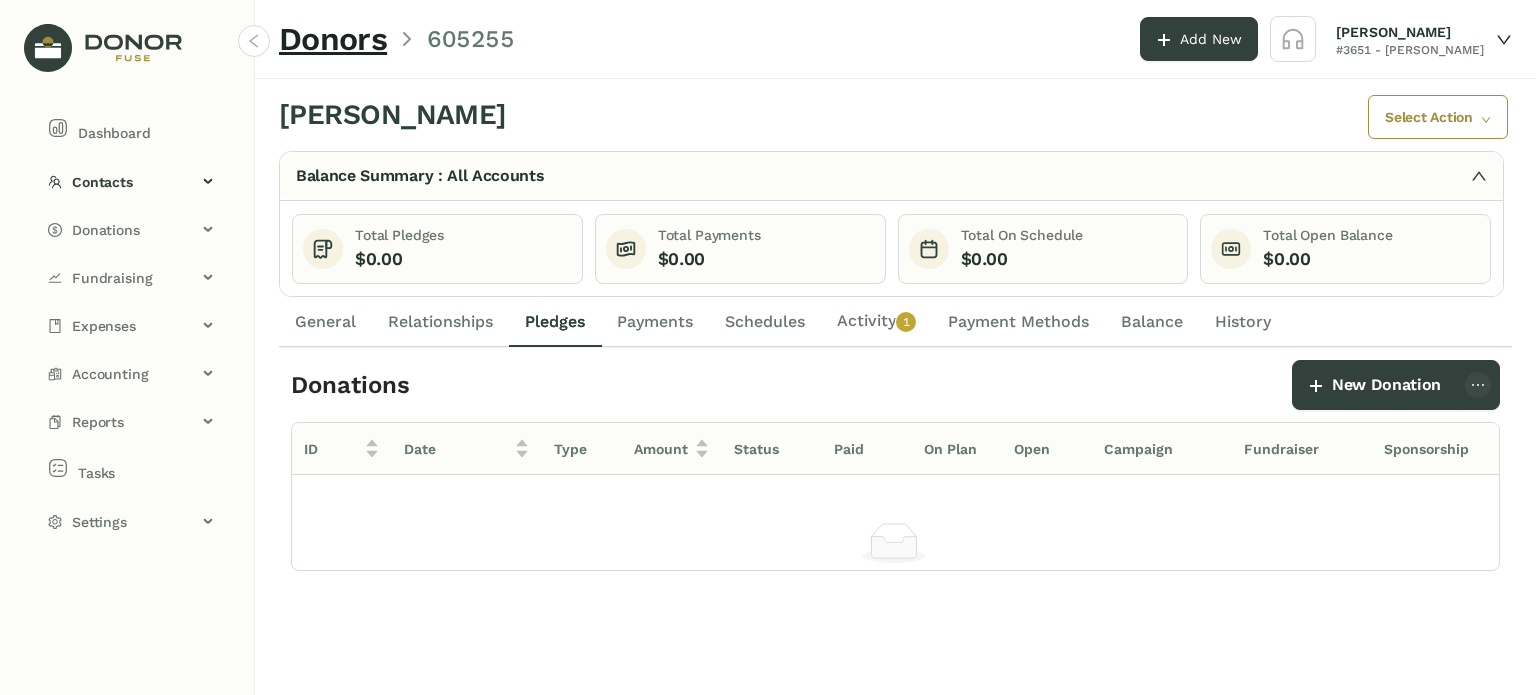 click on "Payments" 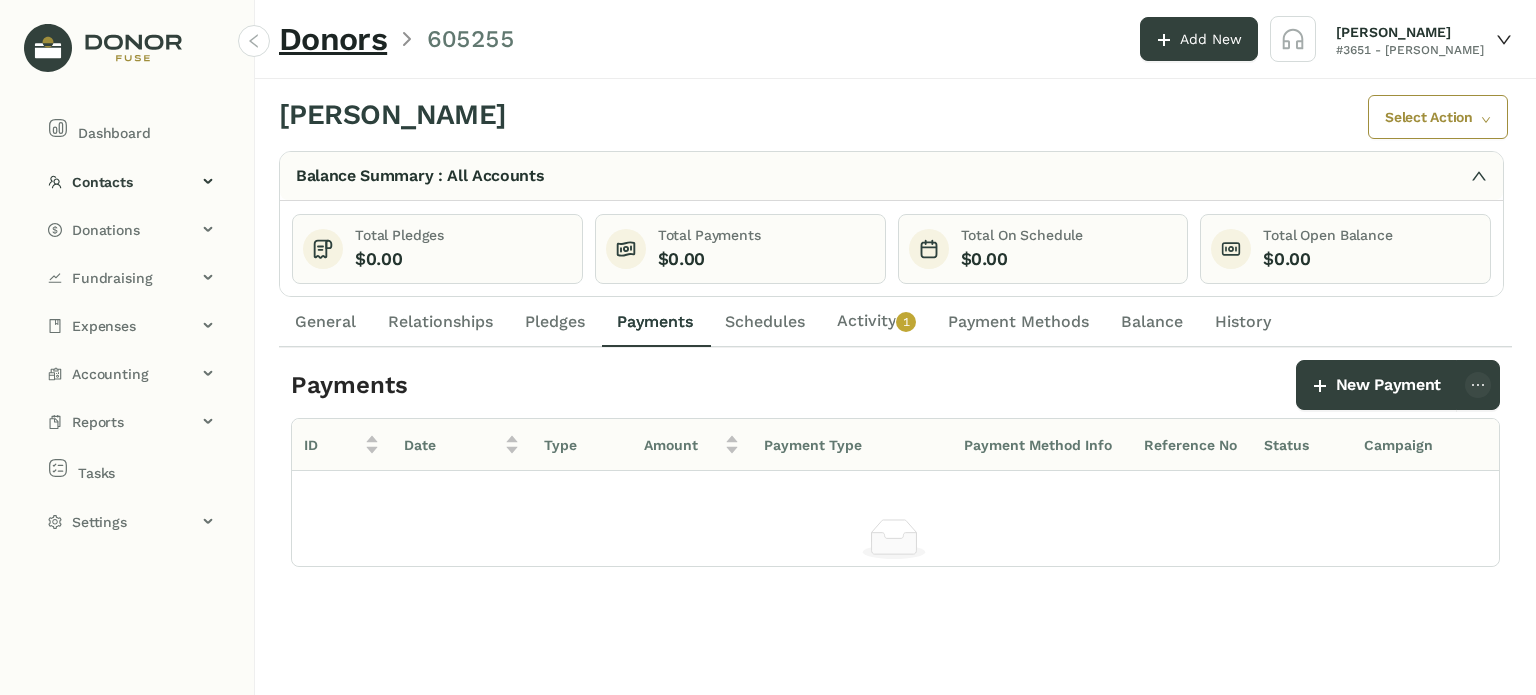 click on "General" 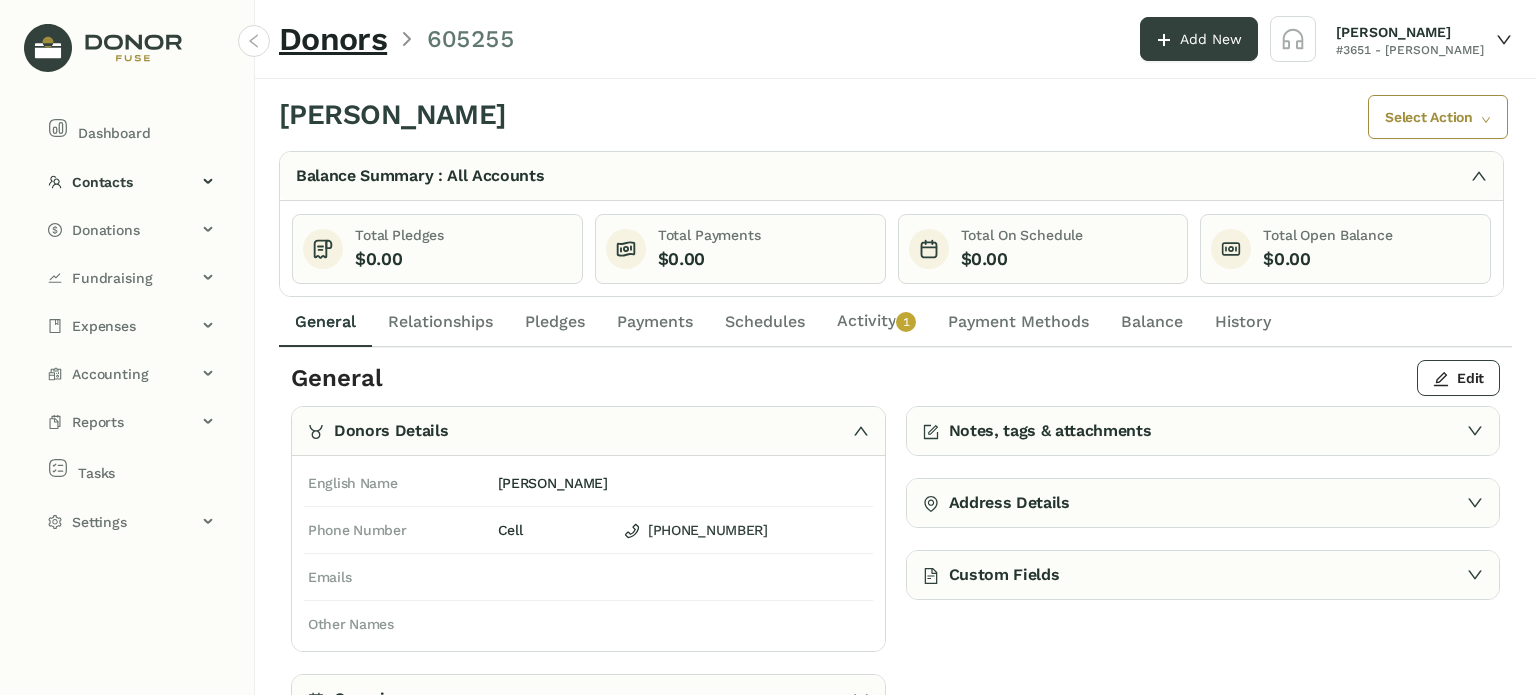 click on "Activity   0   1   2   3   4   5   6   7   8   9" 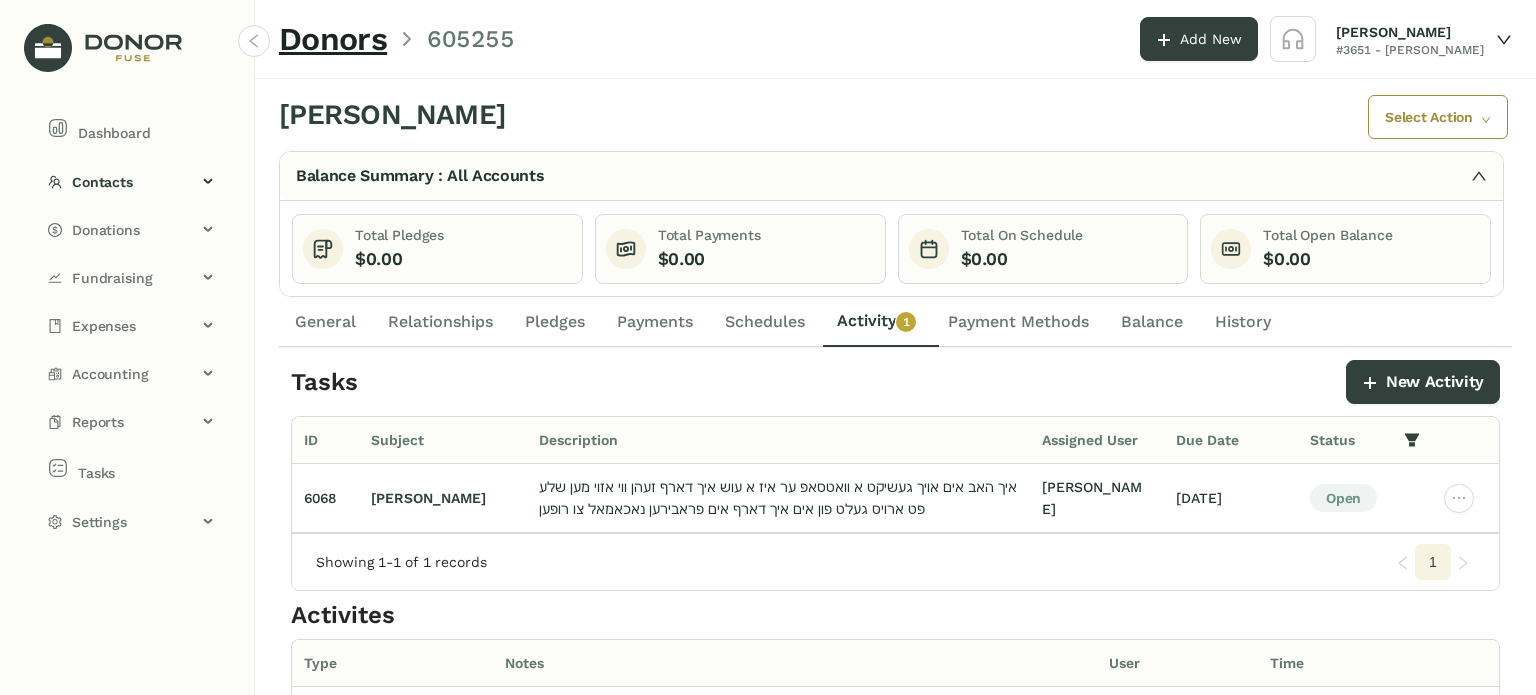 click on "Schedules" 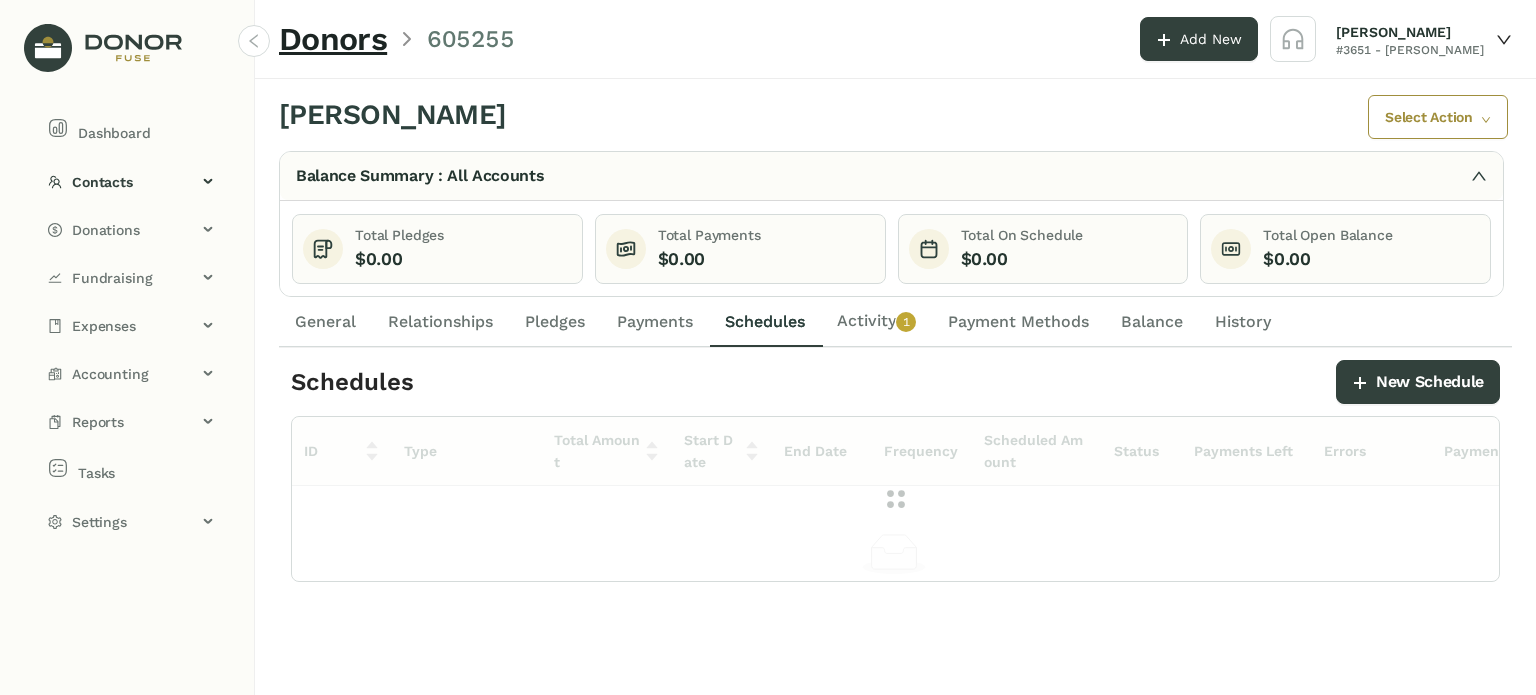 click on "Activity   0   1   2   3   4   5   6   7   8   9" 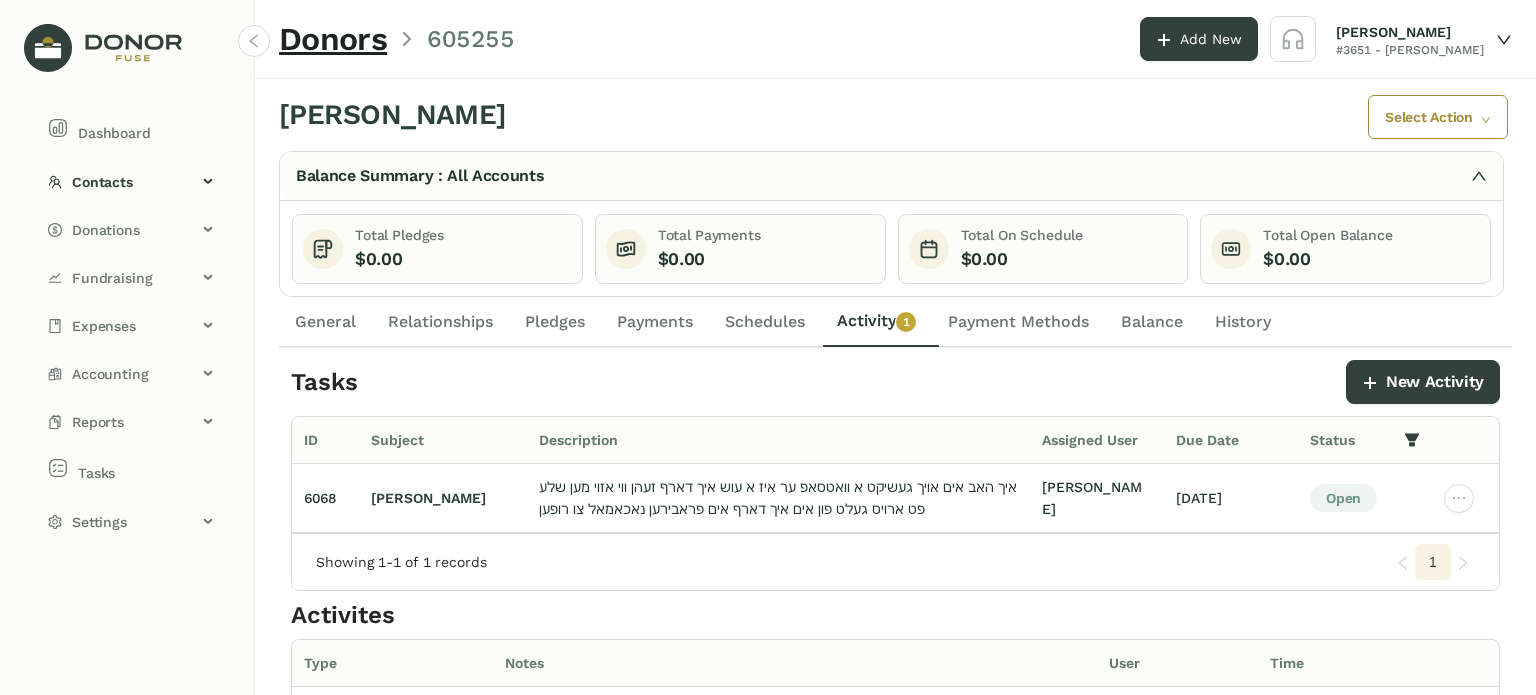 click on "Schedules" 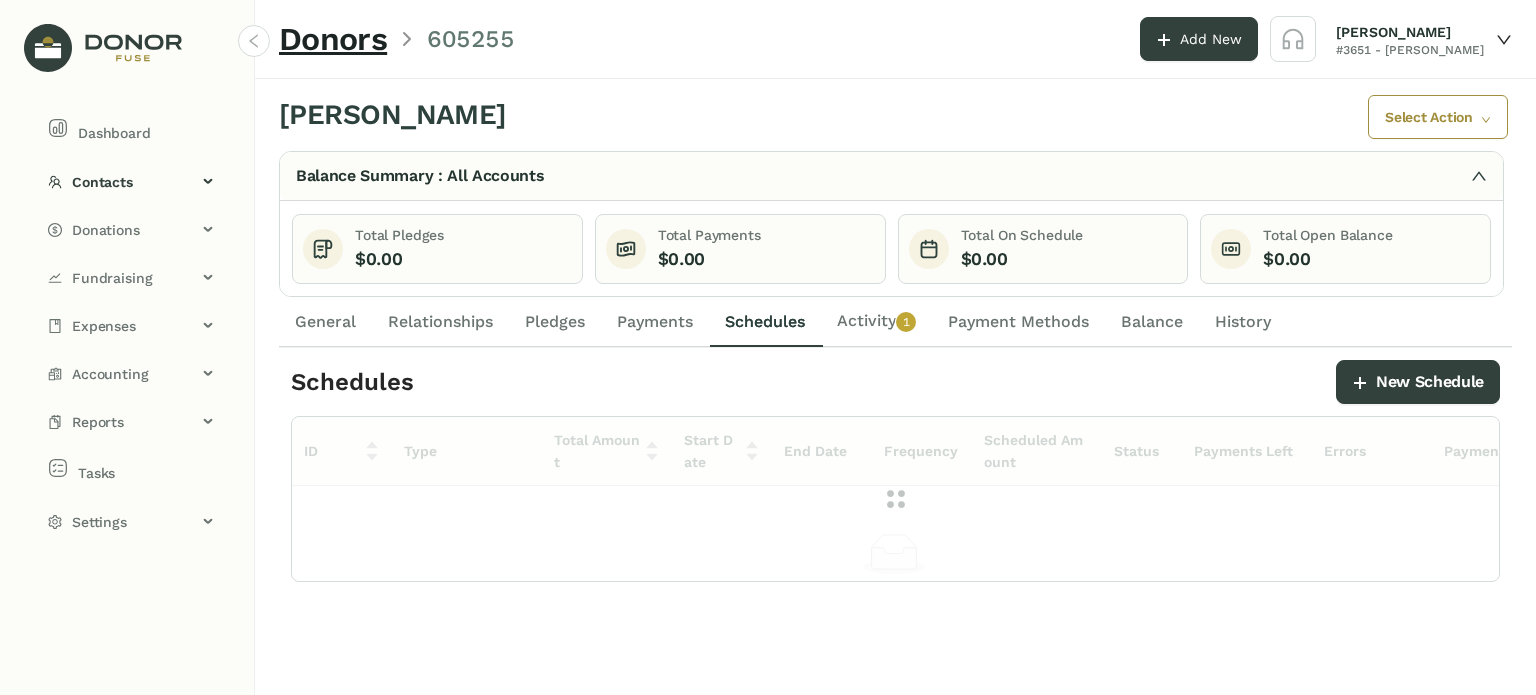 click on "Activity   0   1   2   3   4   5   6   7   8   9" 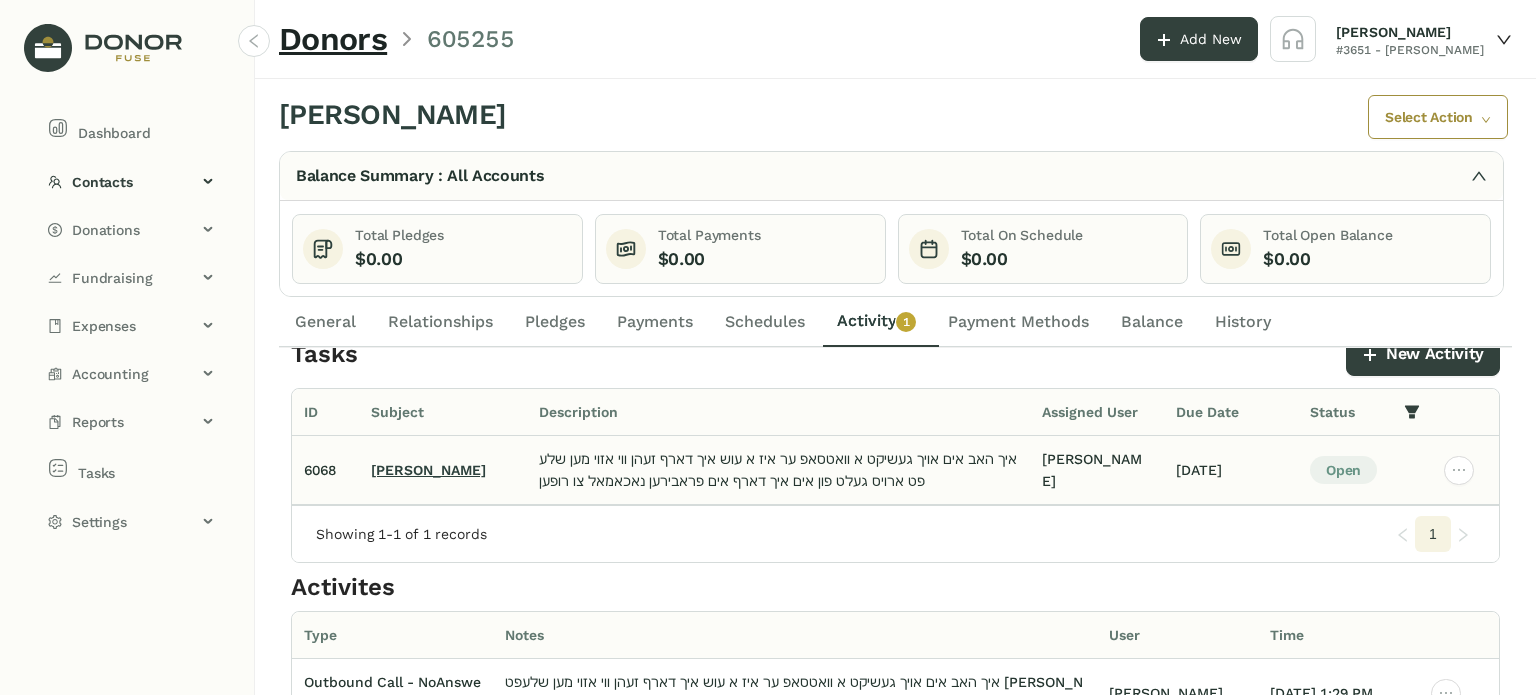scroll, scrollTop: 0, scrollLeft: 0, axis: both 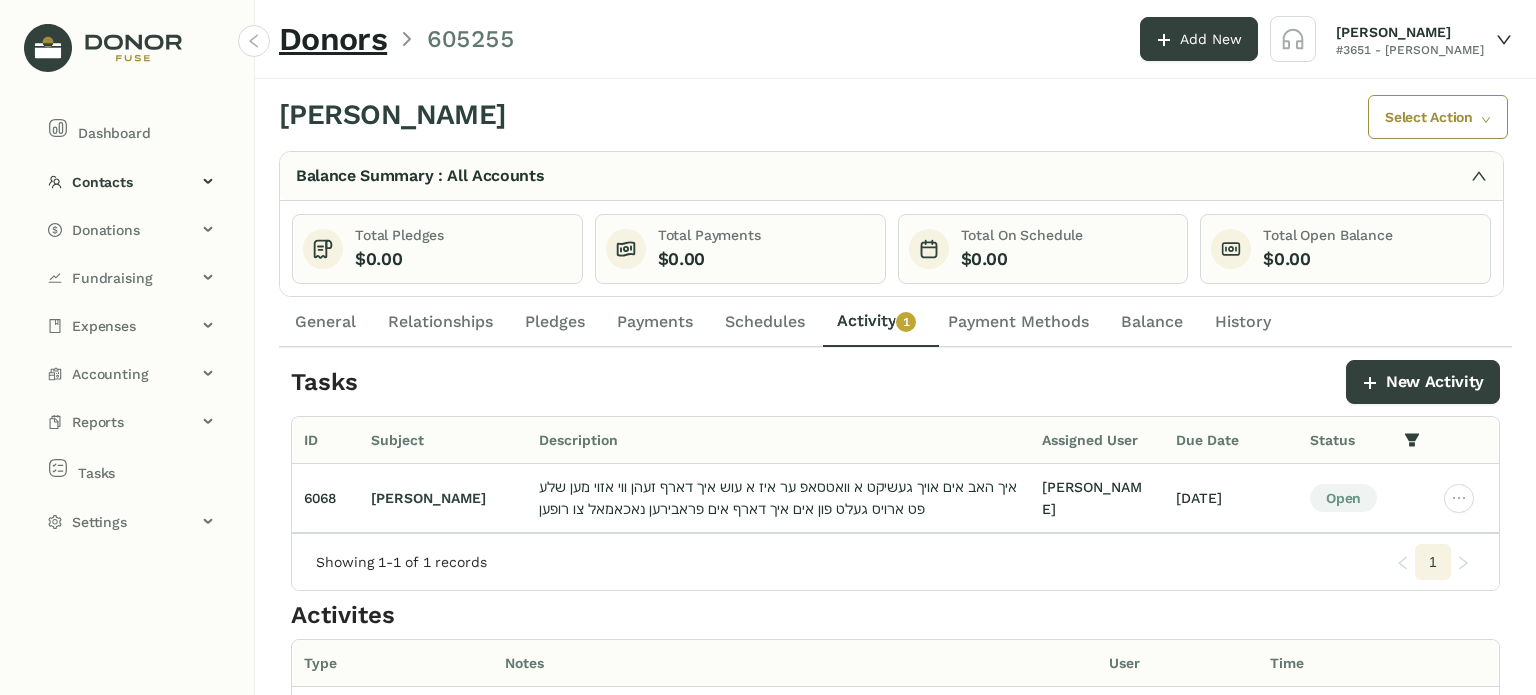click on "Activity   0   1   2   3   4   5   6   7   8   9" 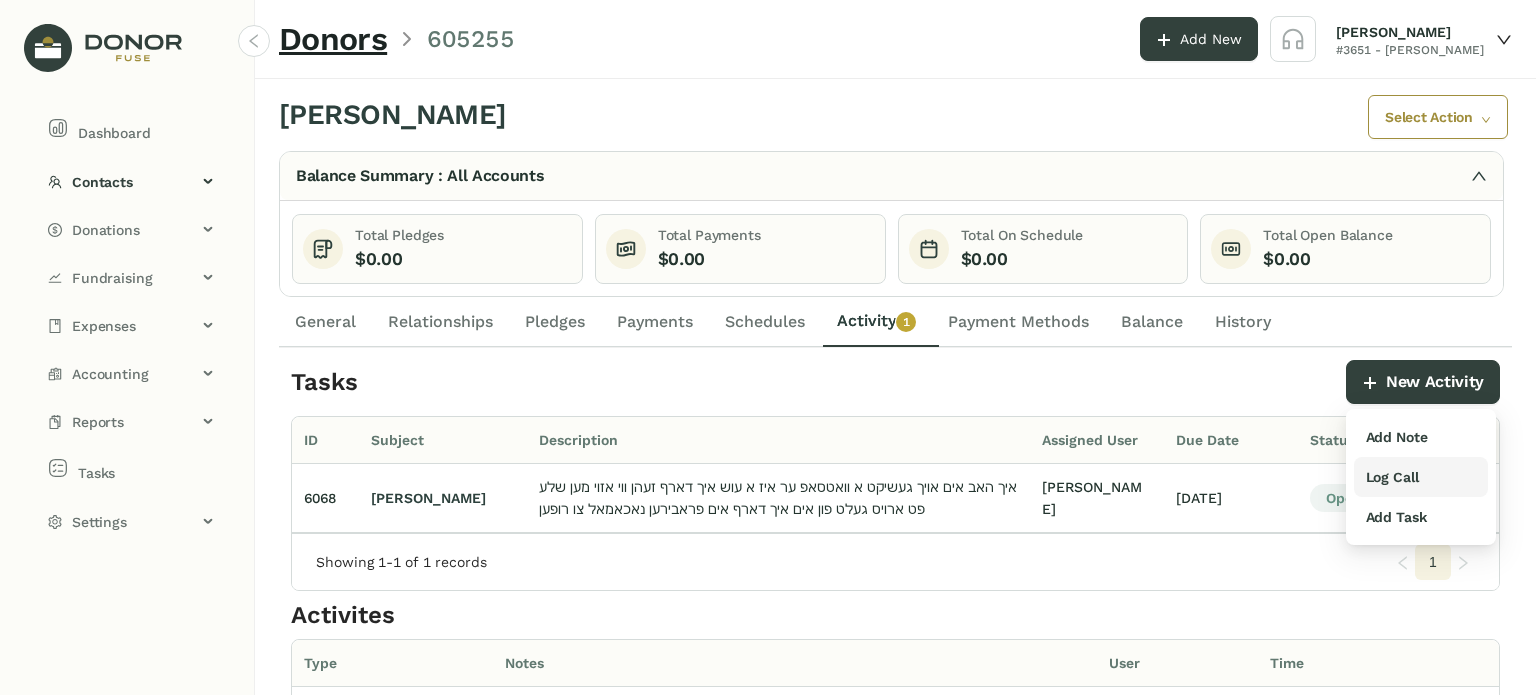 click on "Log Call" at bounding box center (1421, 477) 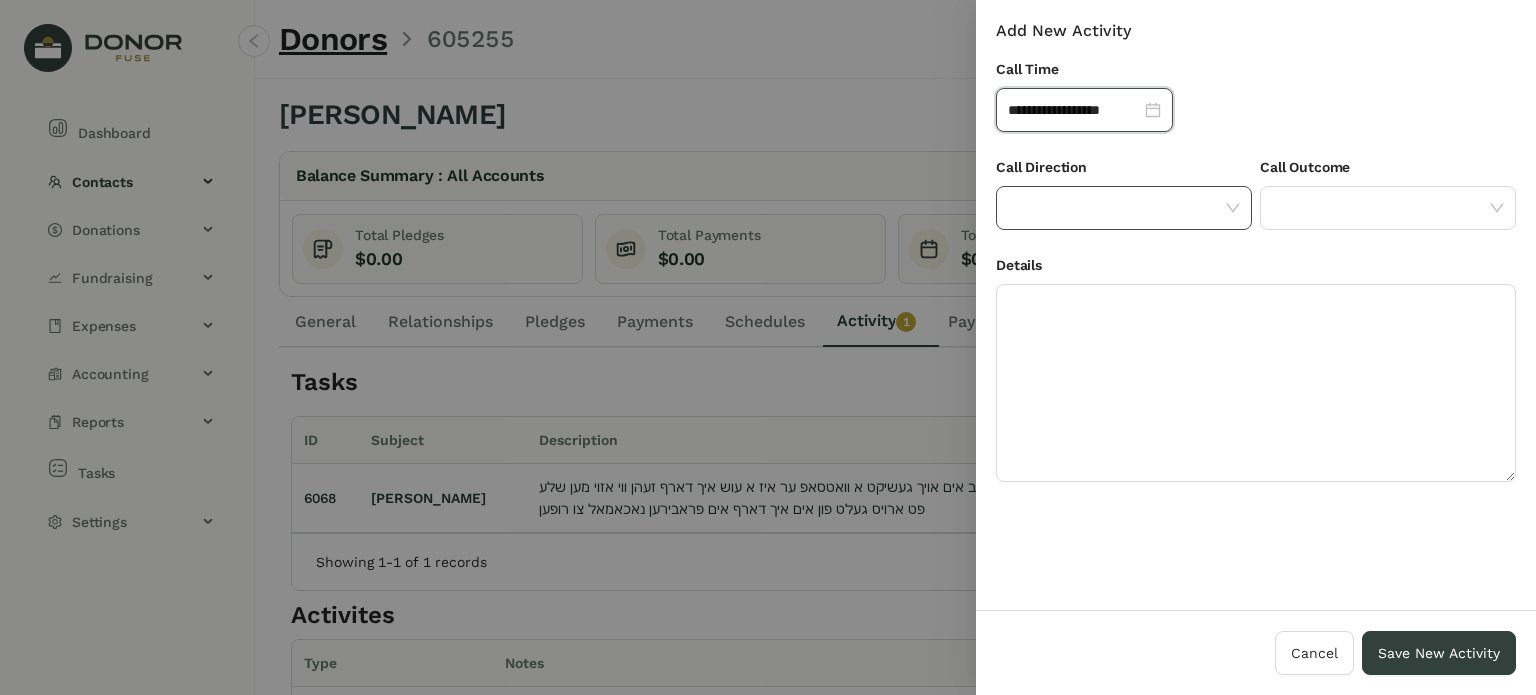click 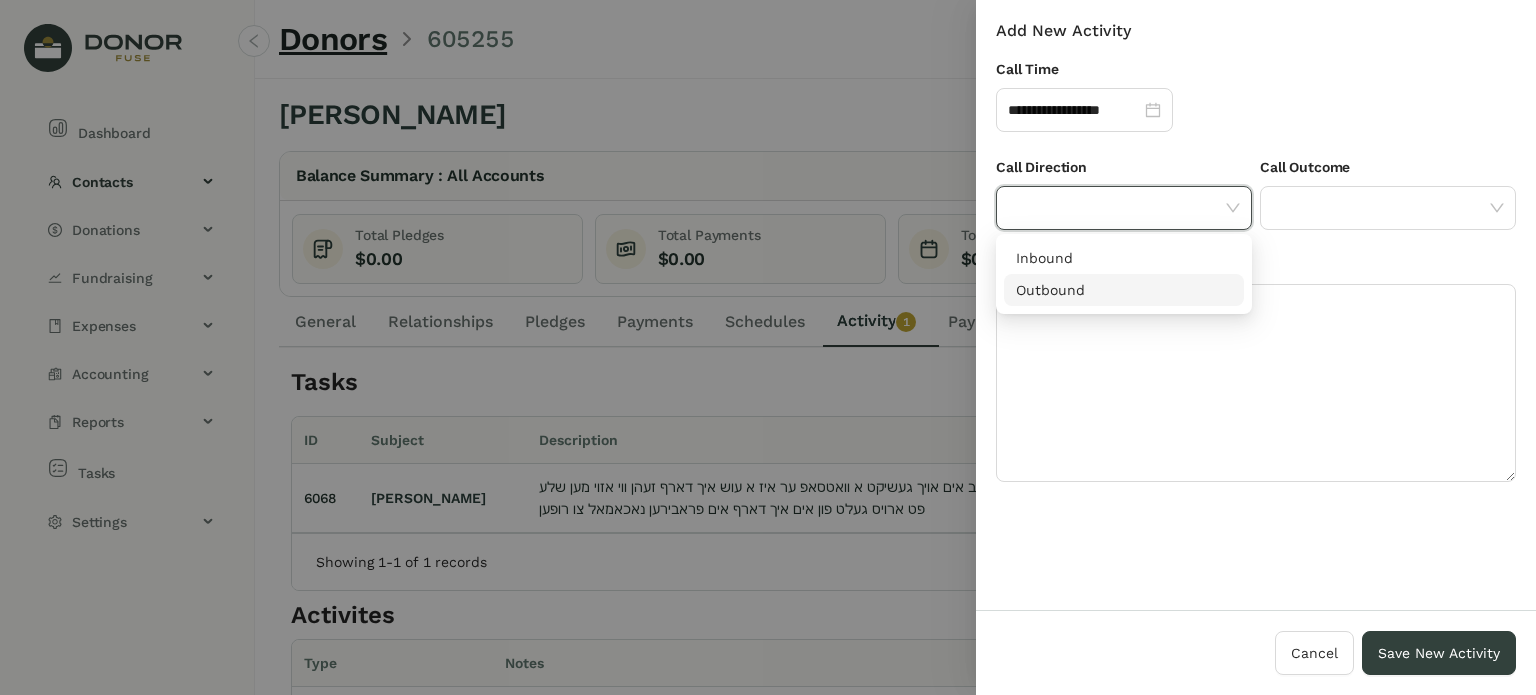 click on "Outbound" at bounding box center [1124, 290] 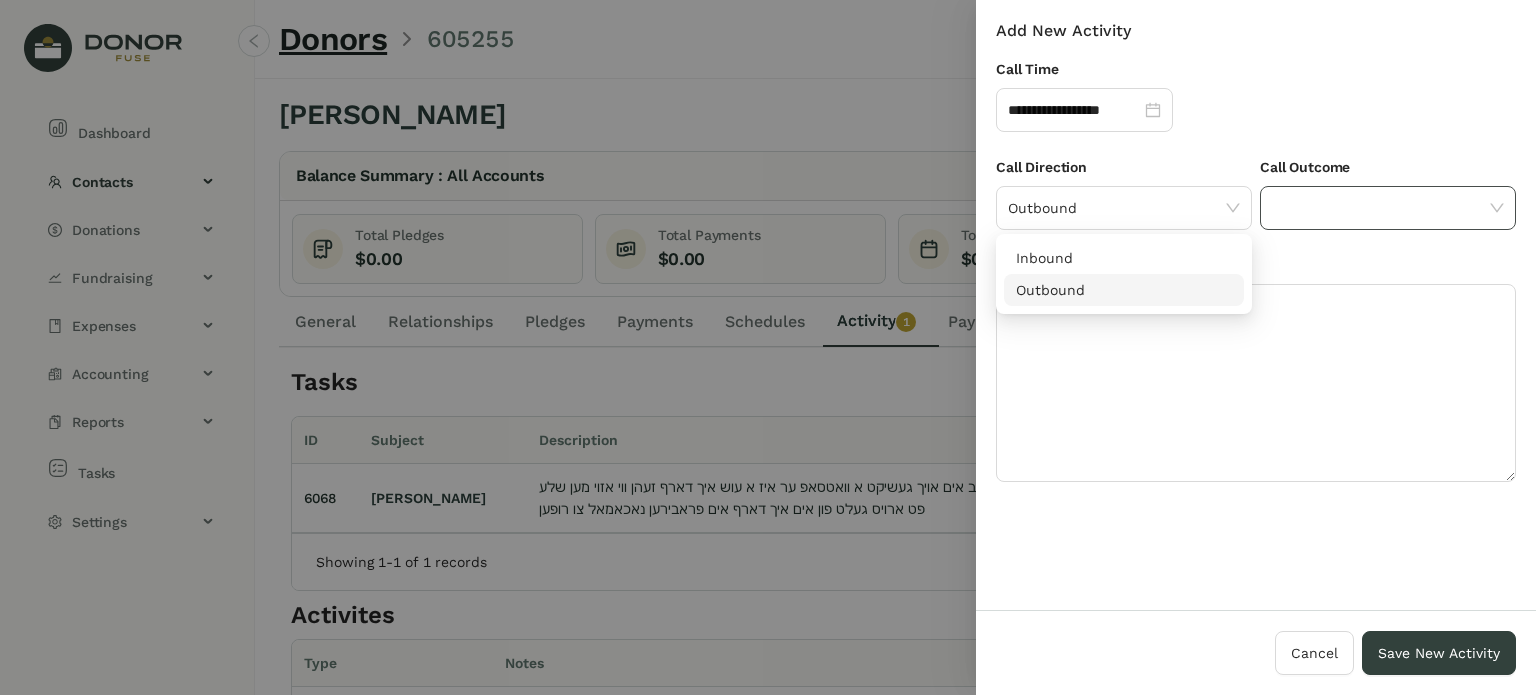 click 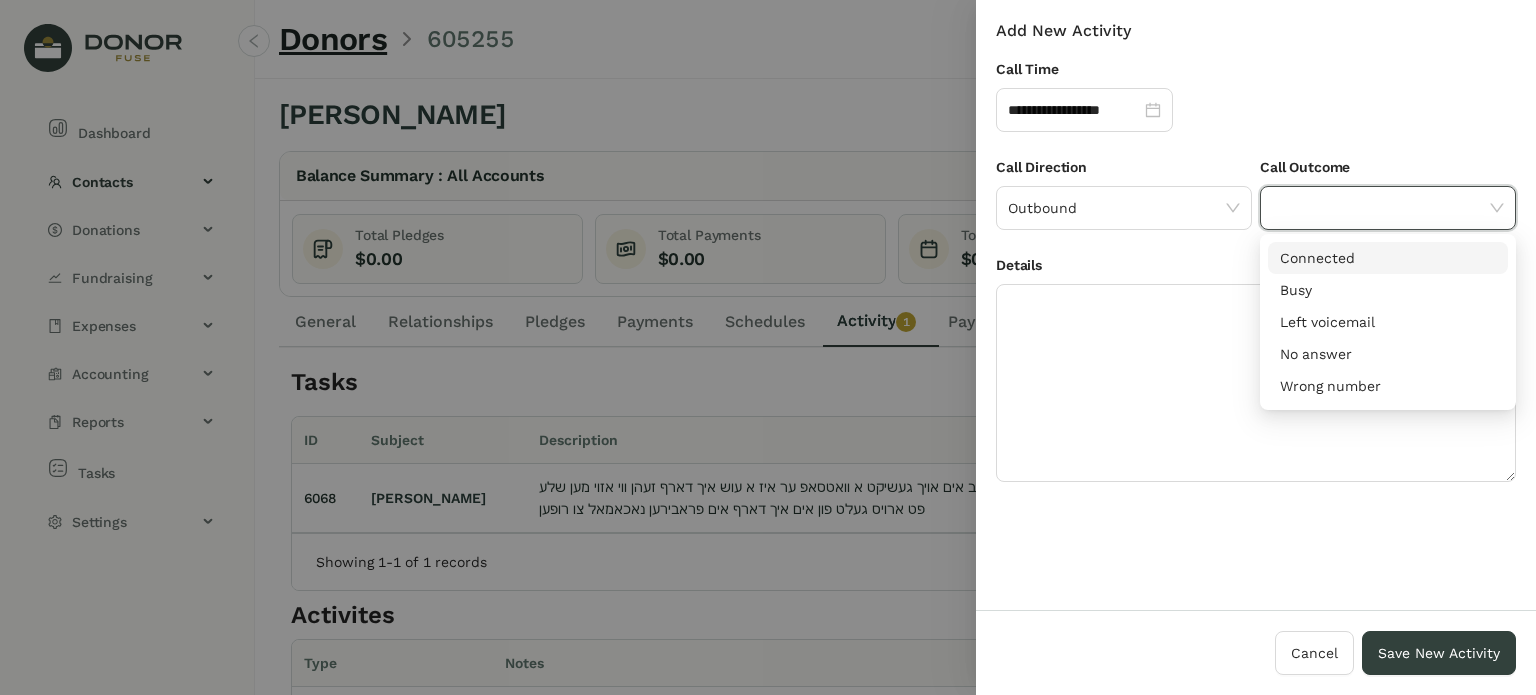 click on "Connected" at bounding box center (1388, 258) 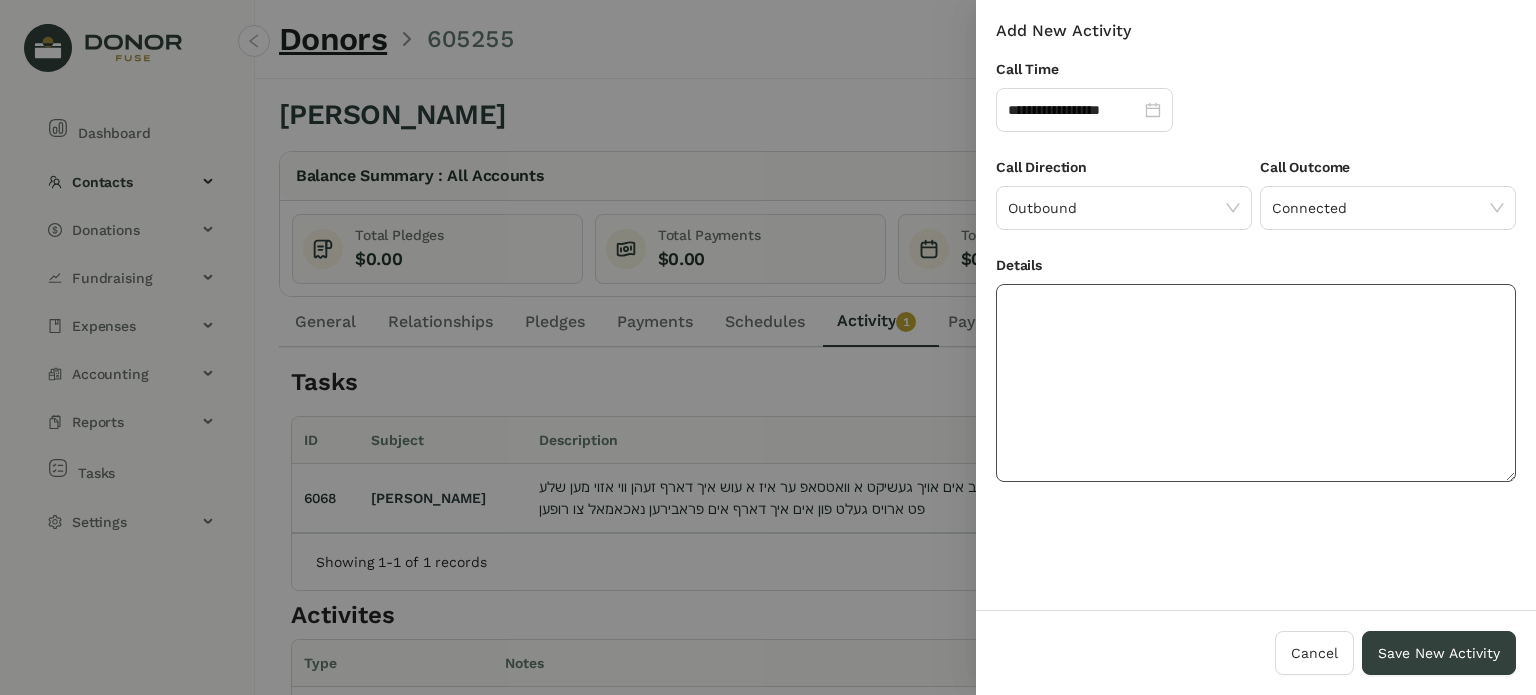 click 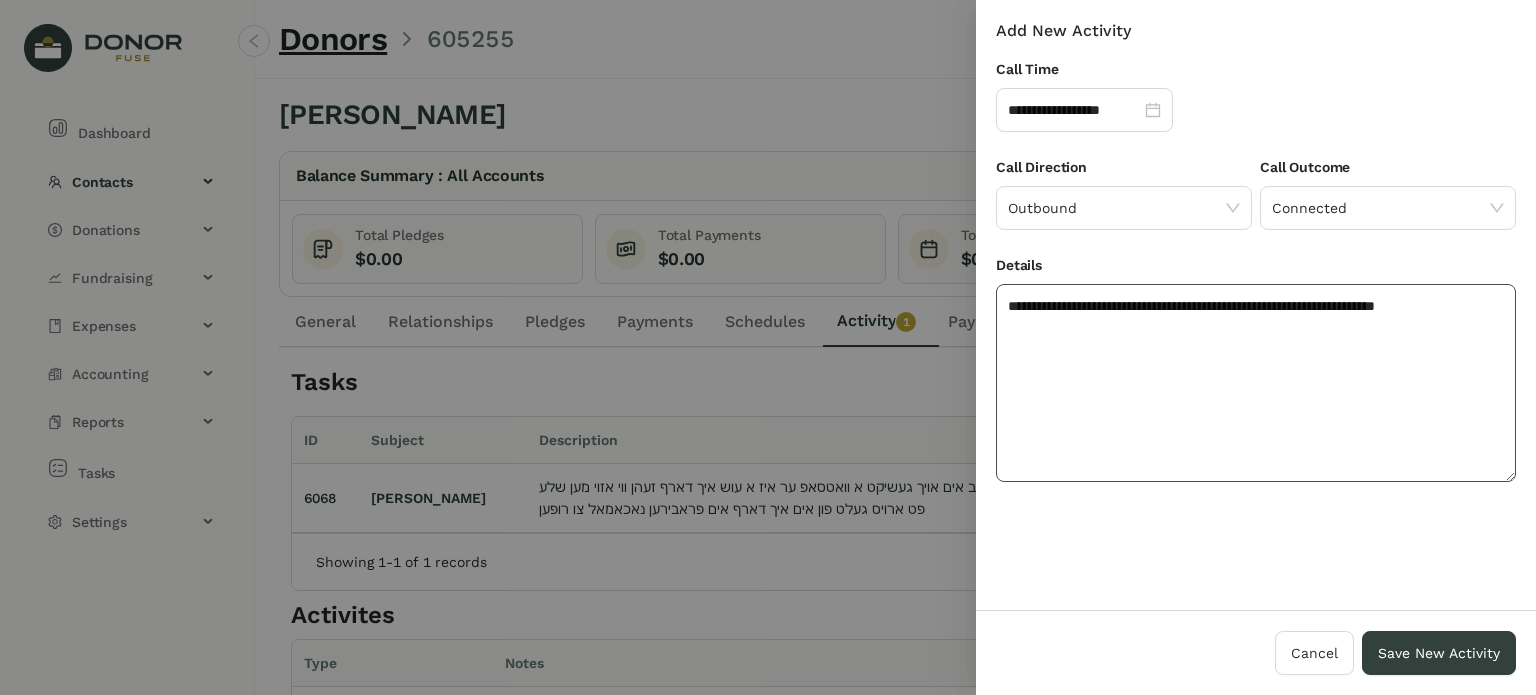 click on "**********" 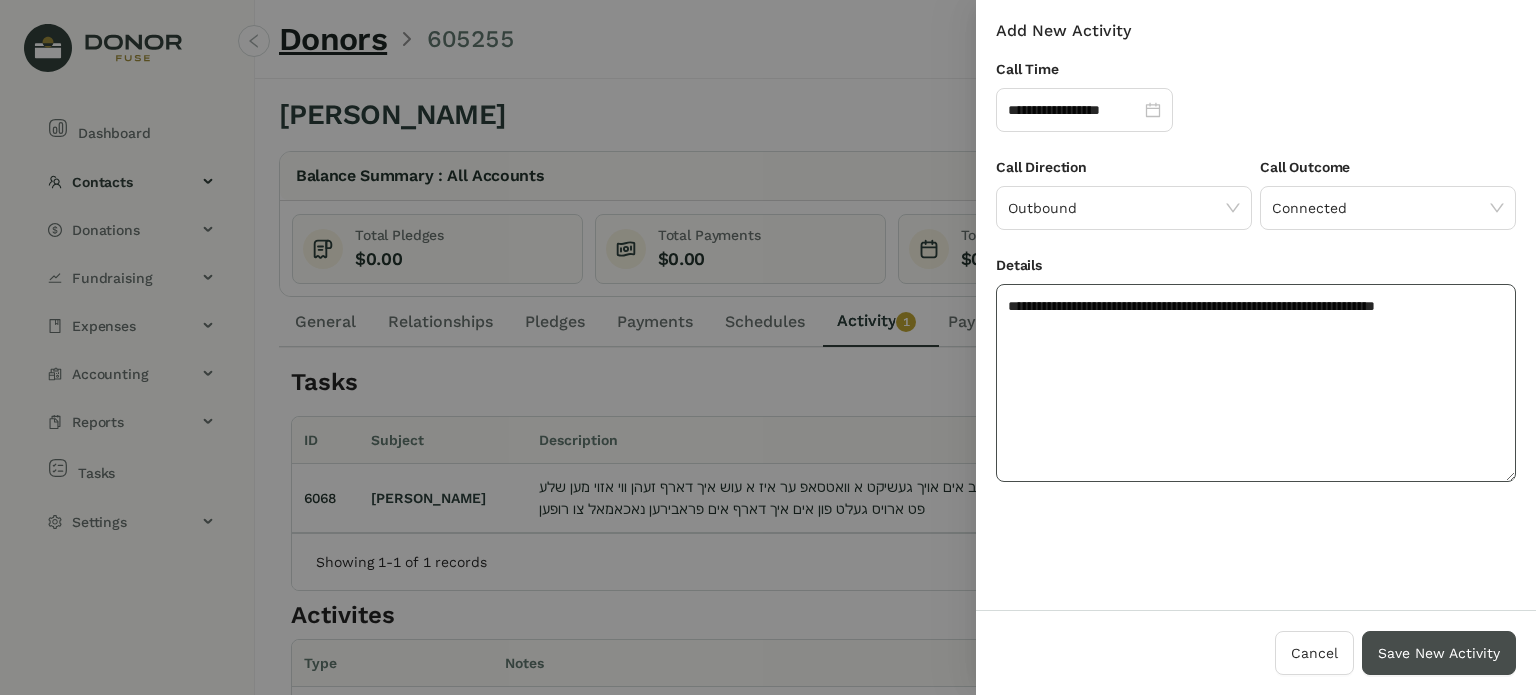 type on "**********" 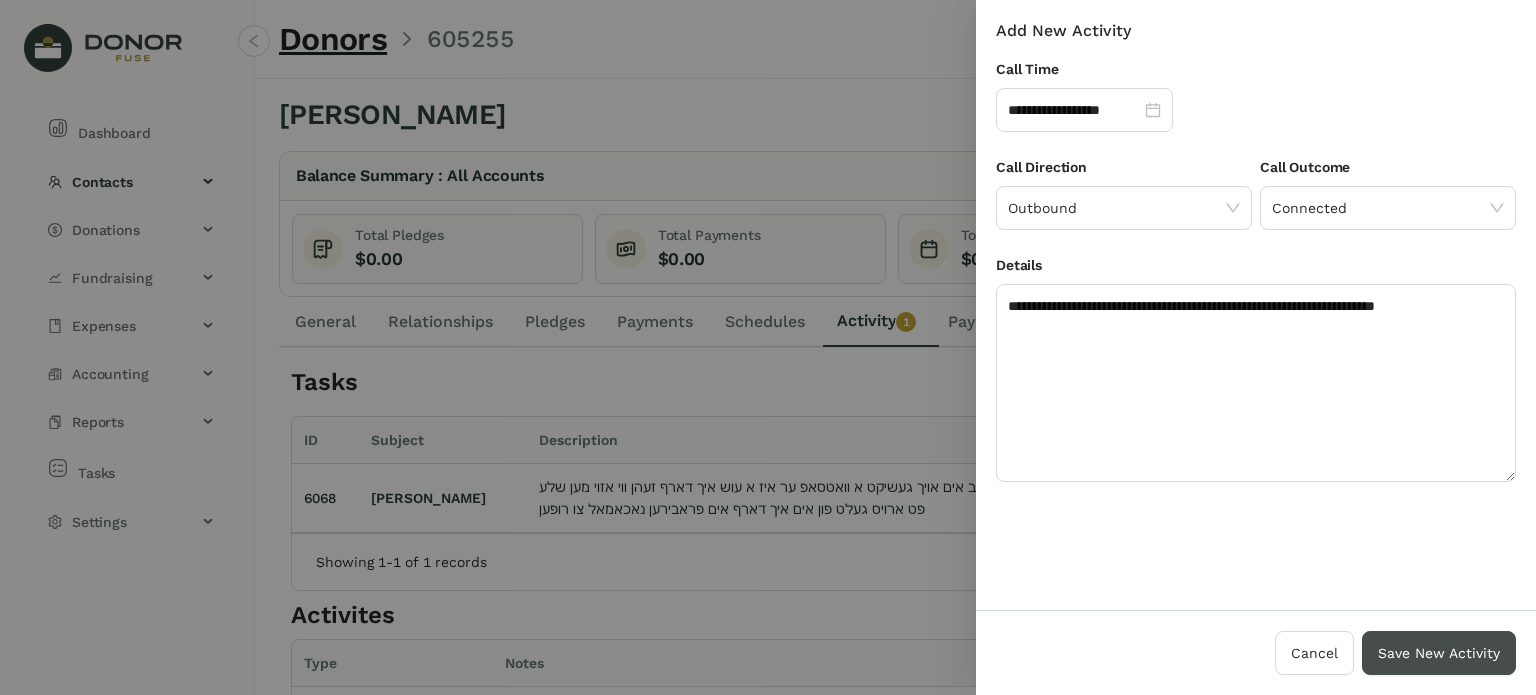 click on "Save New Activity" at bounding box center (1439, 653) 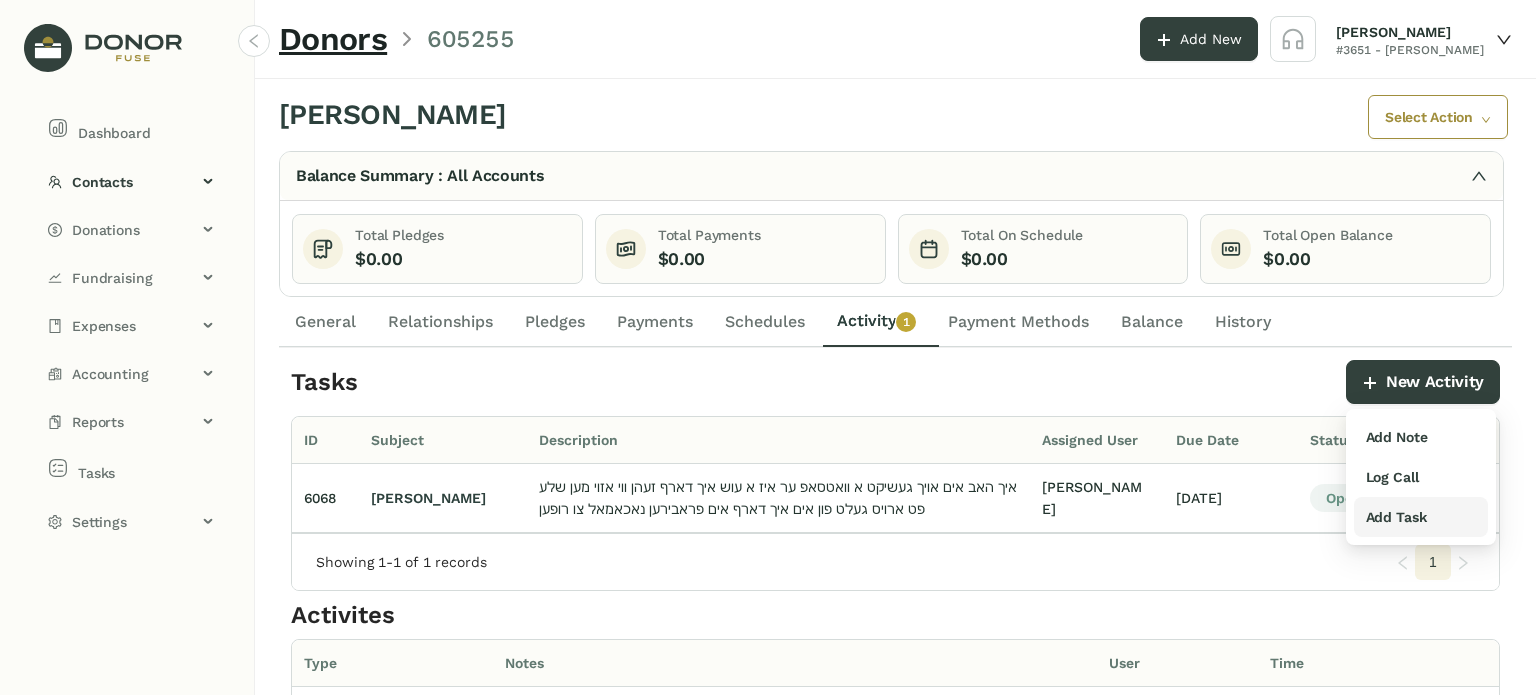 click on "Add Task" at bounding box center [1396, 517] 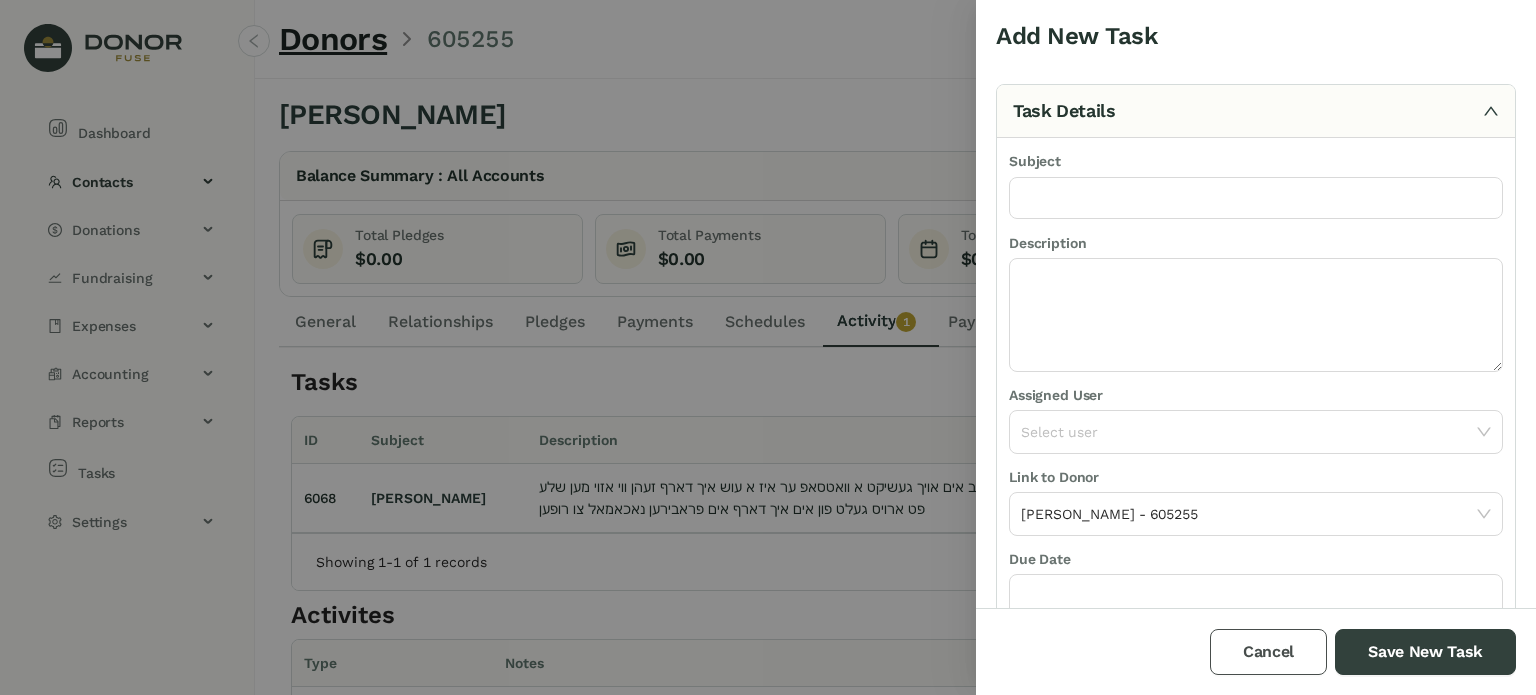 drag, startPoint x: 1254, startPoint y: 647, endPoint x: 1247, endPoint y: 636, distance: 13.038404 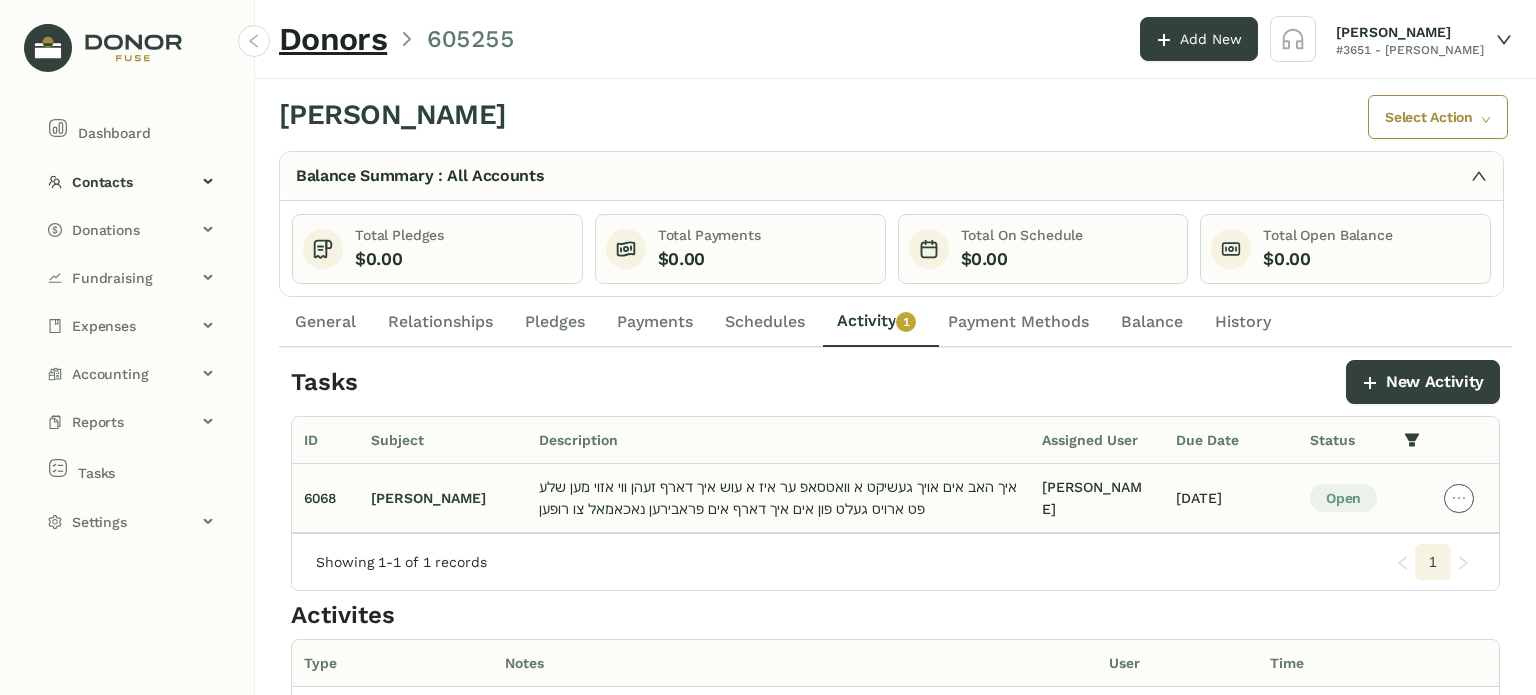 click 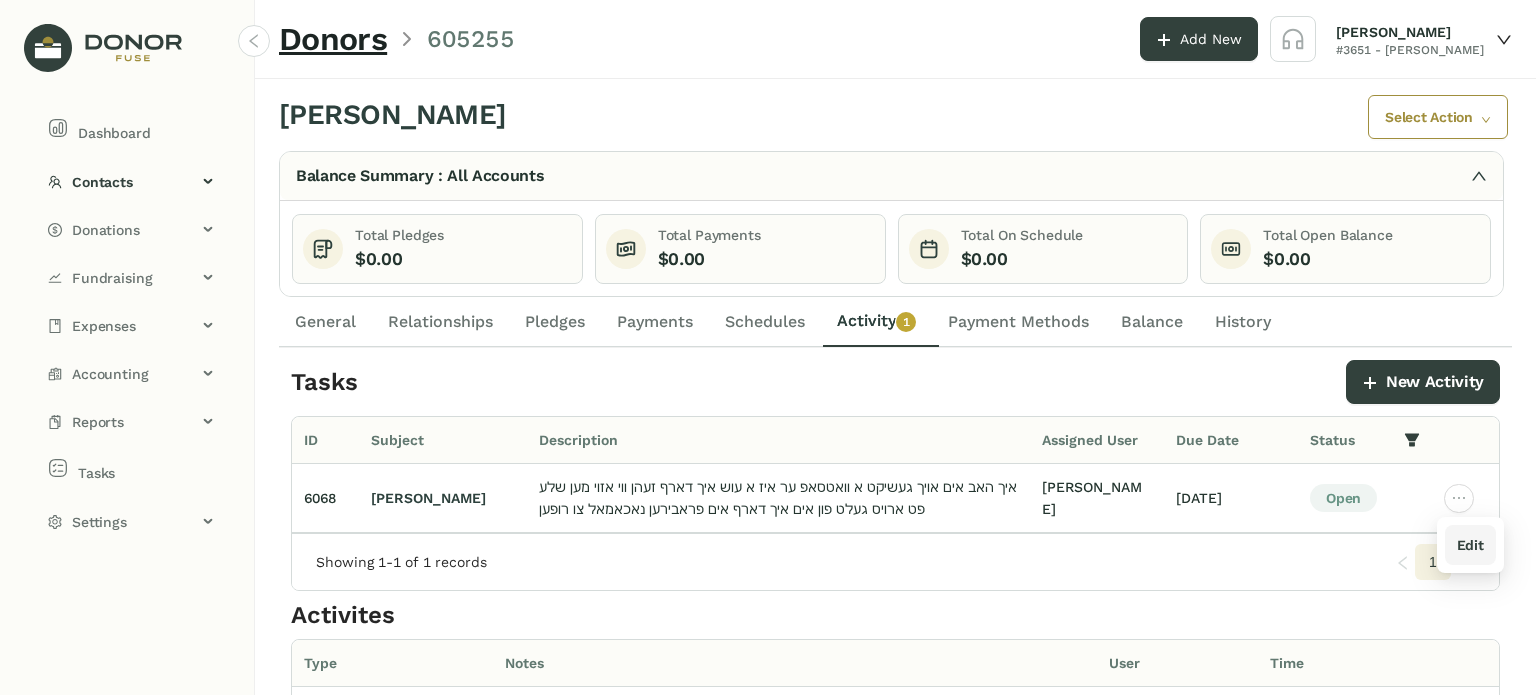 click on "Edit" at bounding box center [1470, 545] 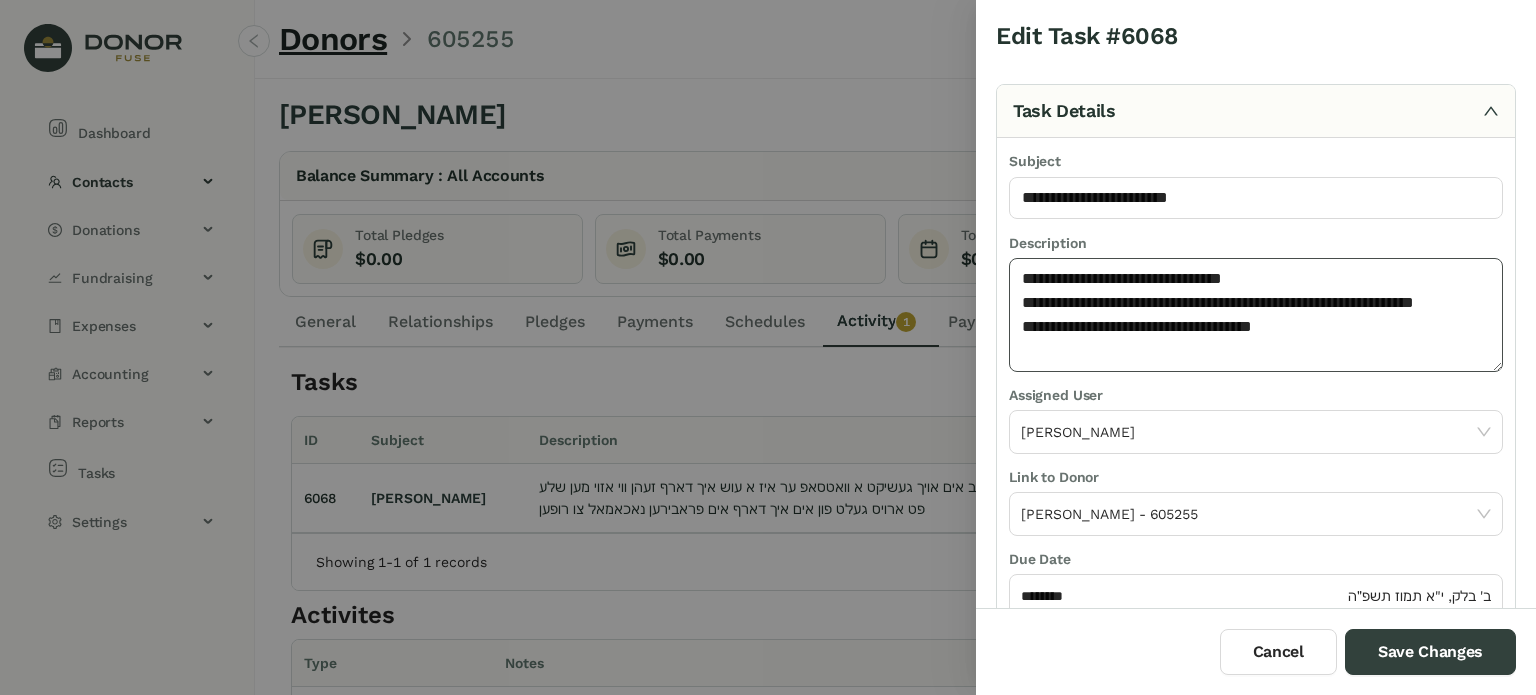 click on "**********" 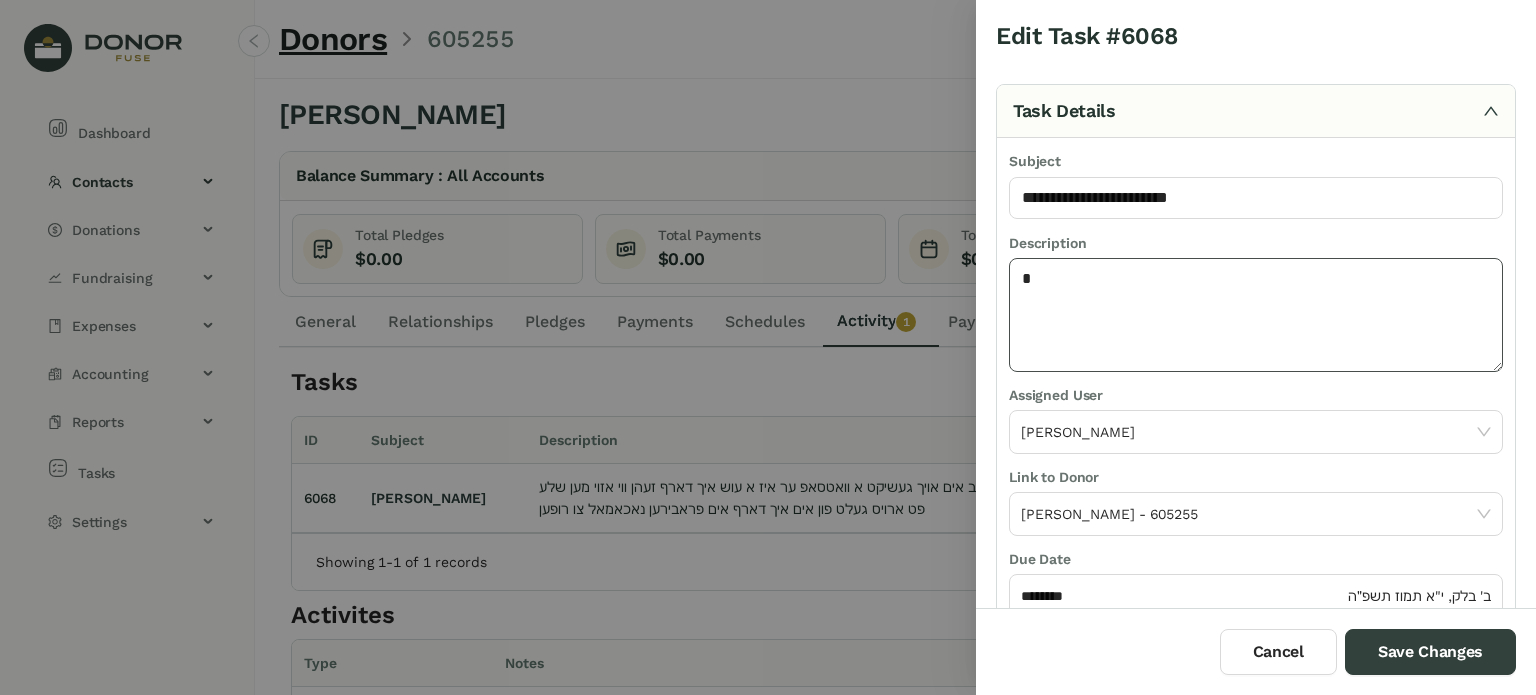 drag, startPoint x: 1020, startPoint y: 279, endPoint x: 1040, endPoint y: 279, distance: 20 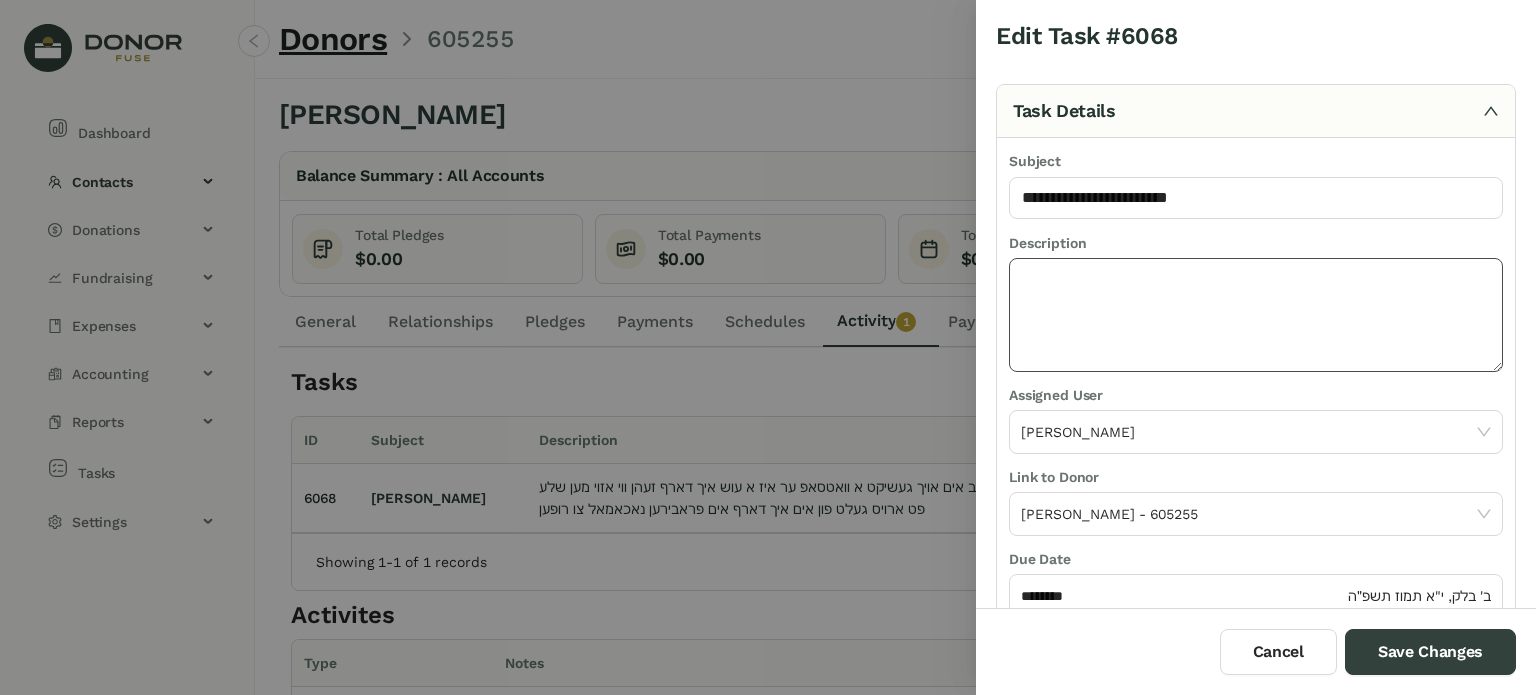 paste on "**********" 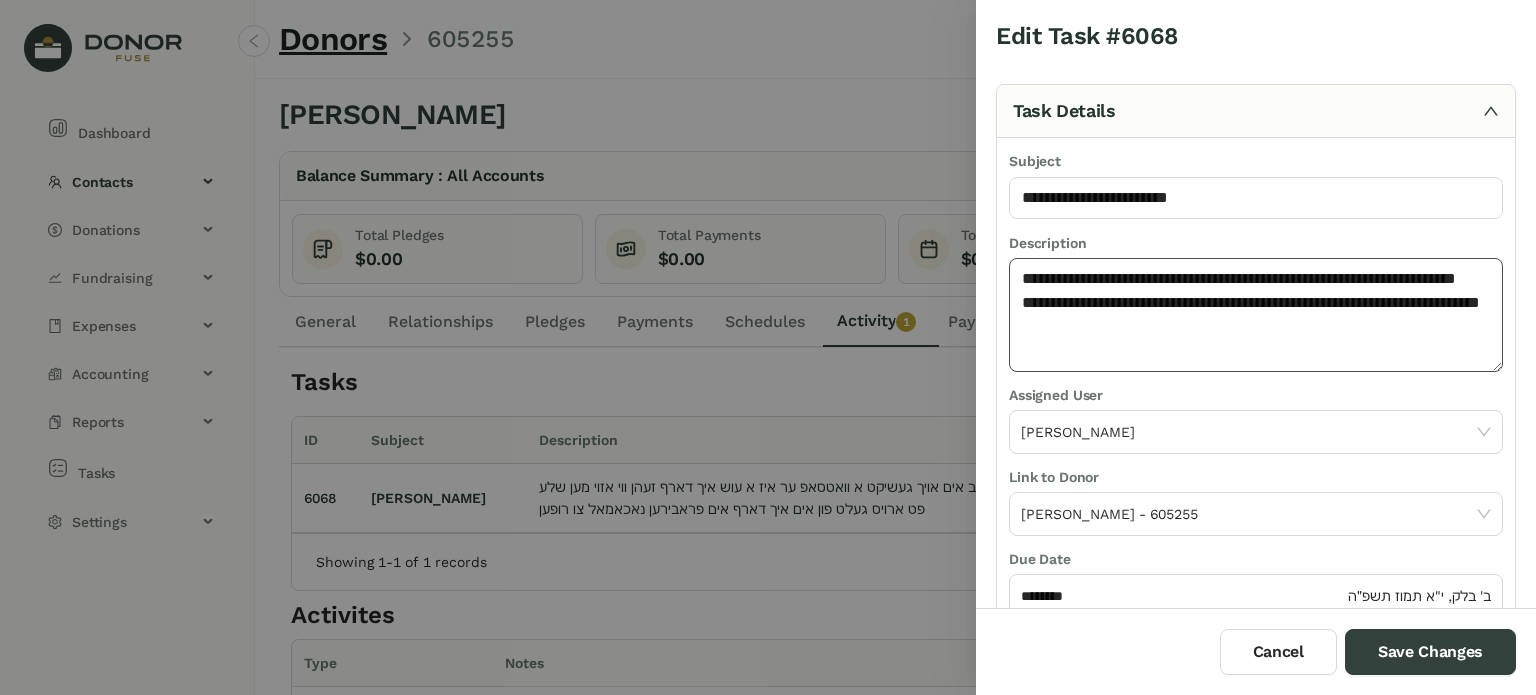 scroll, scrollTop: 292, scrollLeft: 0, axis: vertical 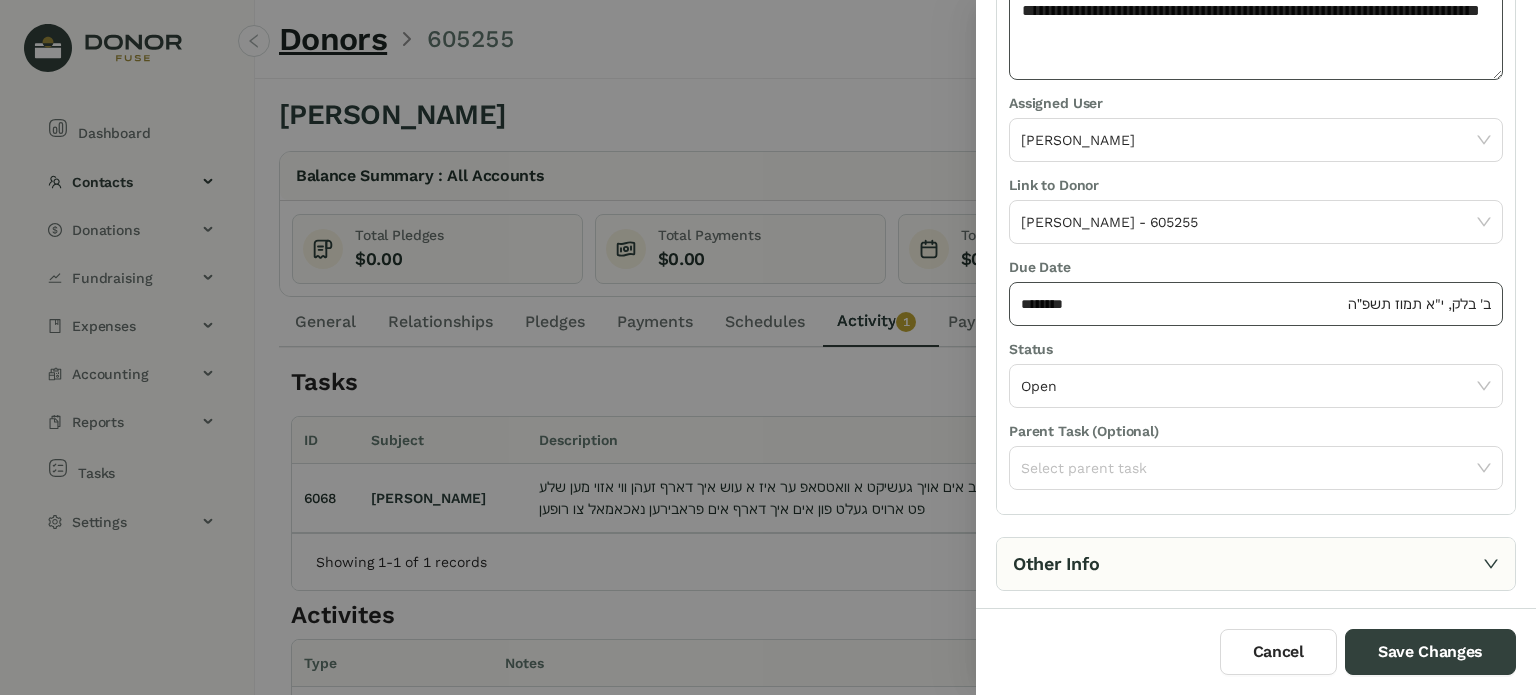 type on "**********" 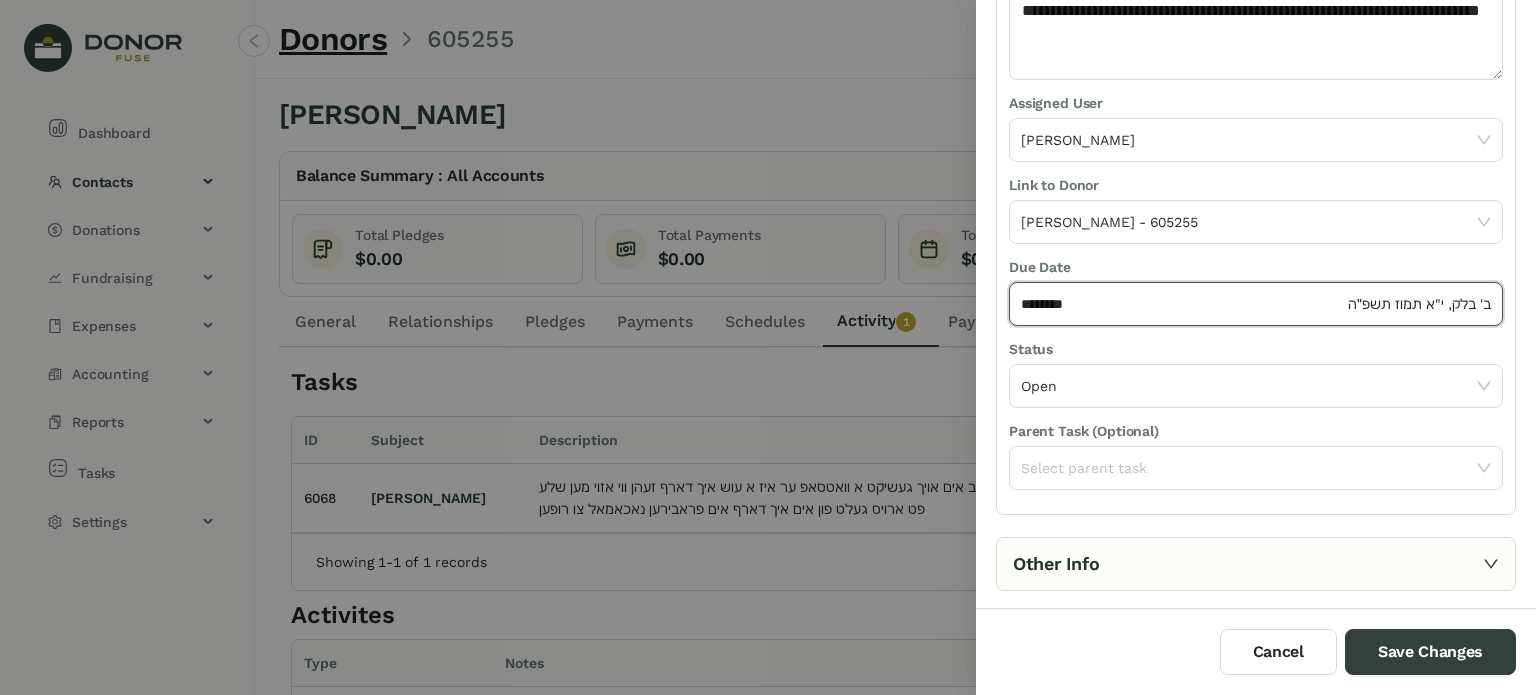 click on "********" 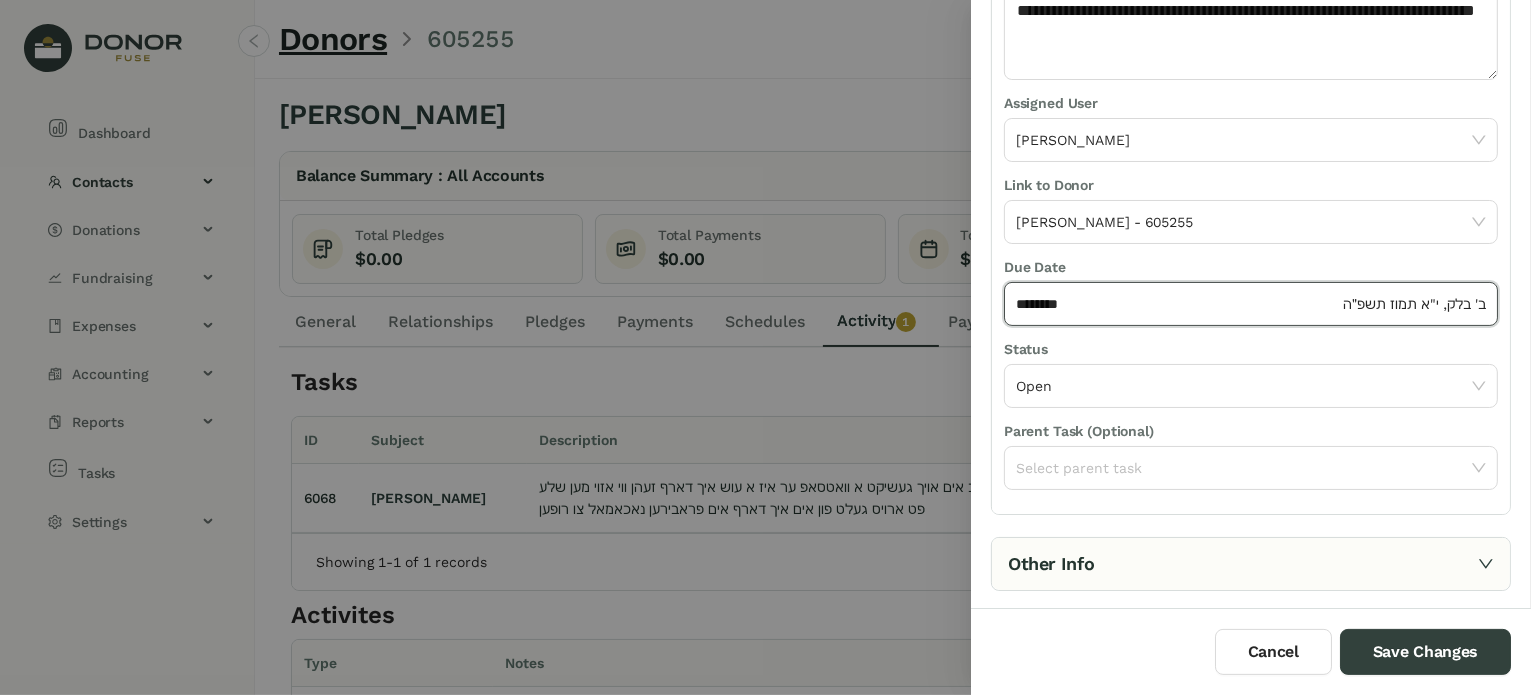 select on "*" 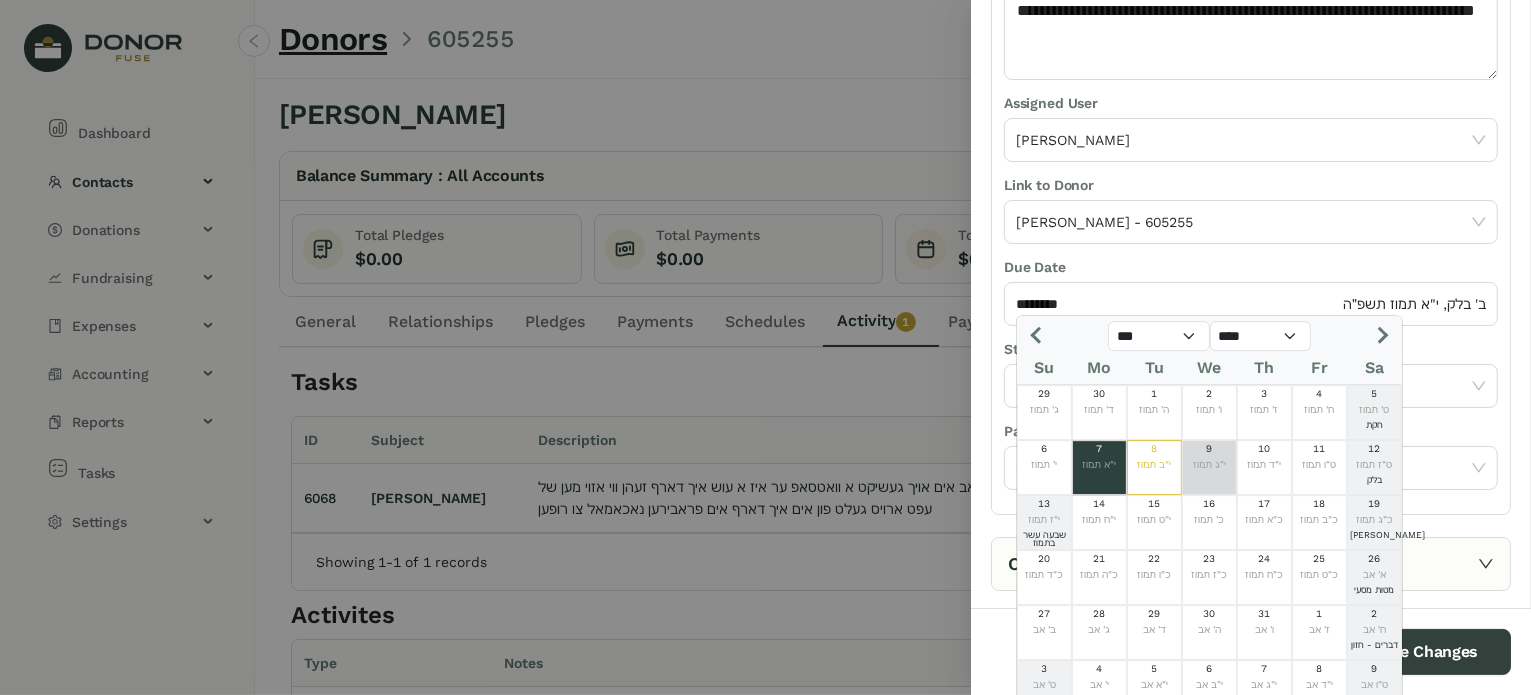 click on "9  י"ג תמוז" 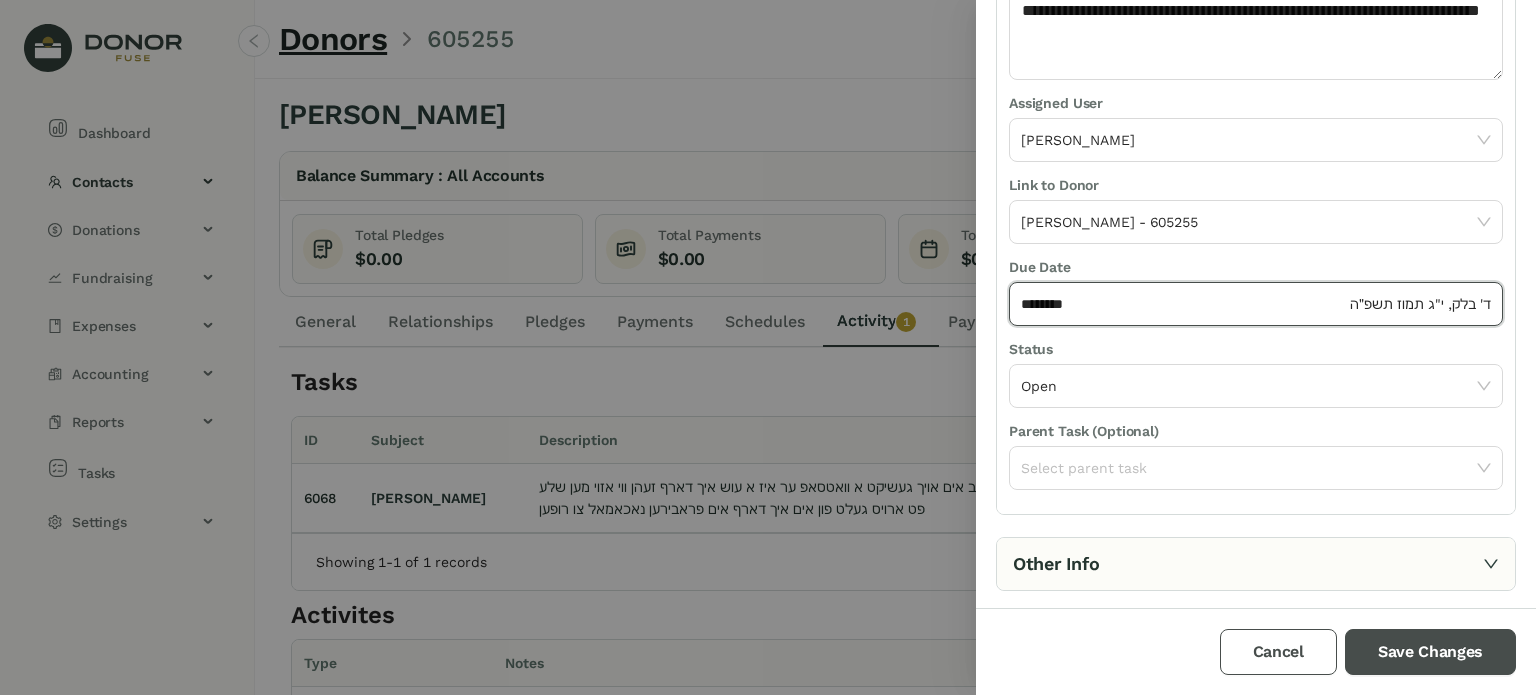 drag, startPoint x: 1397, startPoint y: 636, endPoint x: 1278, endPoint y: 635, distance: 119.0042 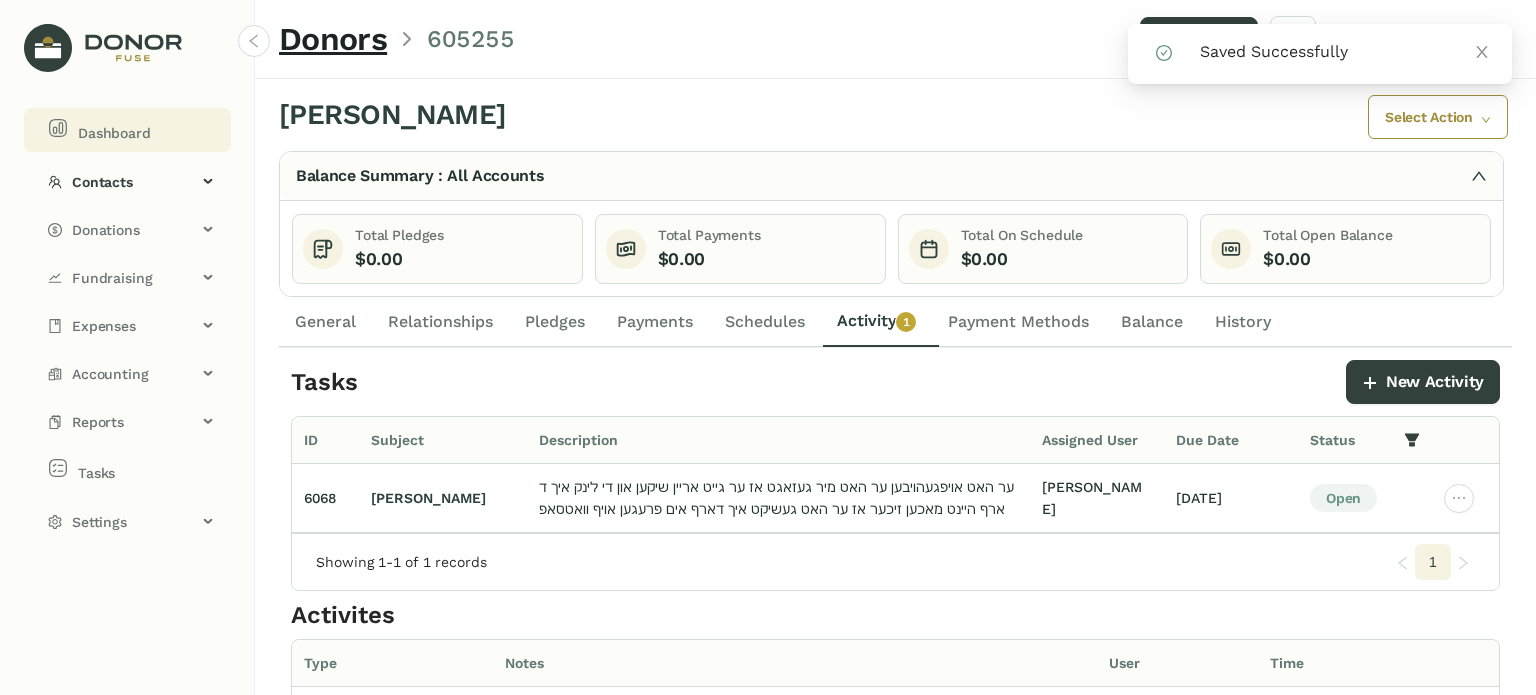 click on "Dashboard" 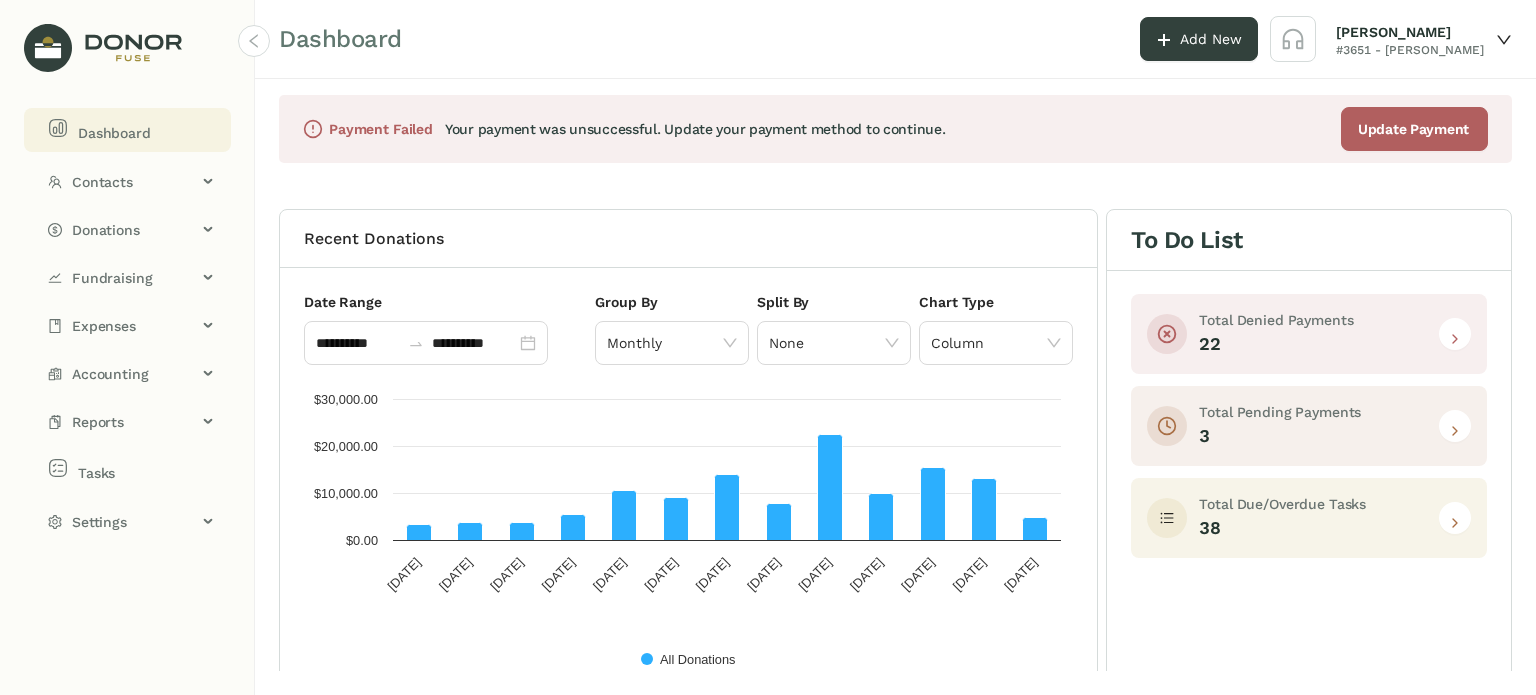 click 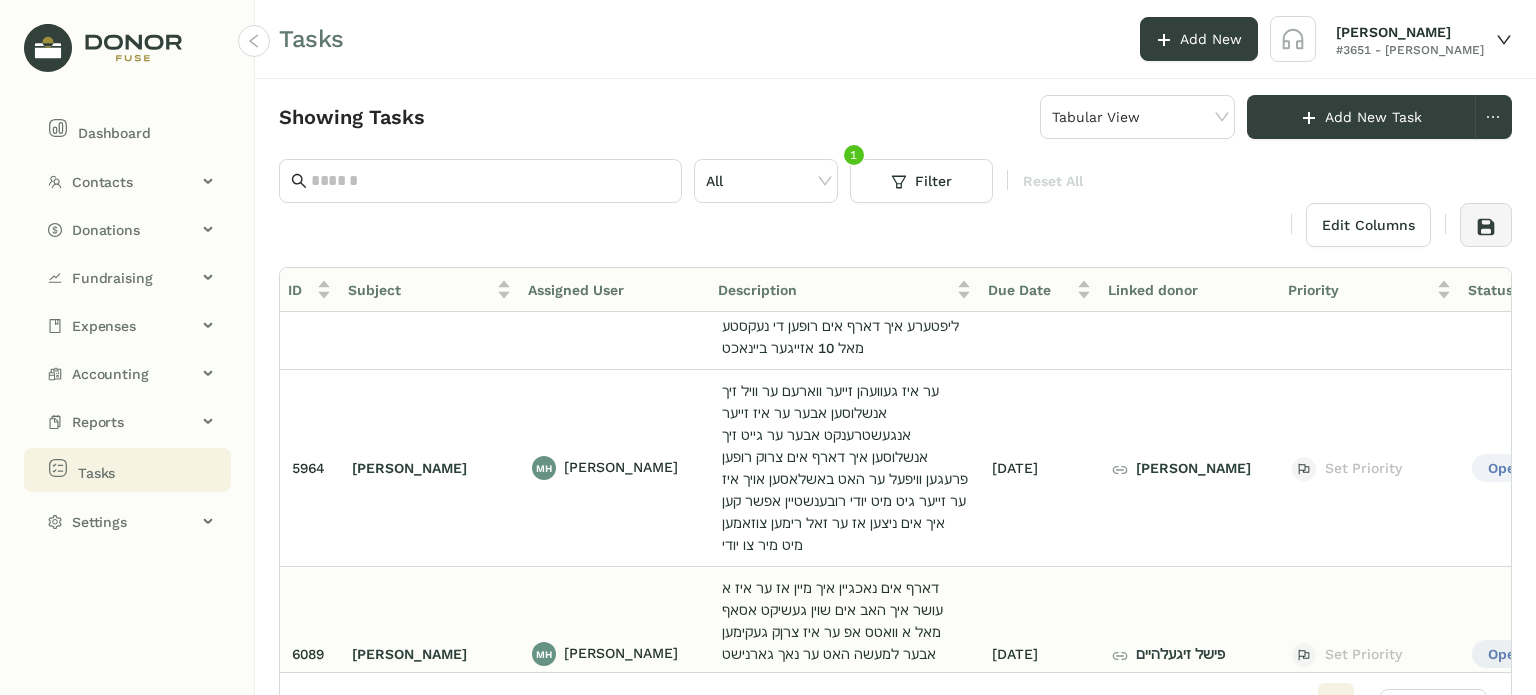 scroll, scrollTop: 800, scrollLeft: 0, axis: vertical 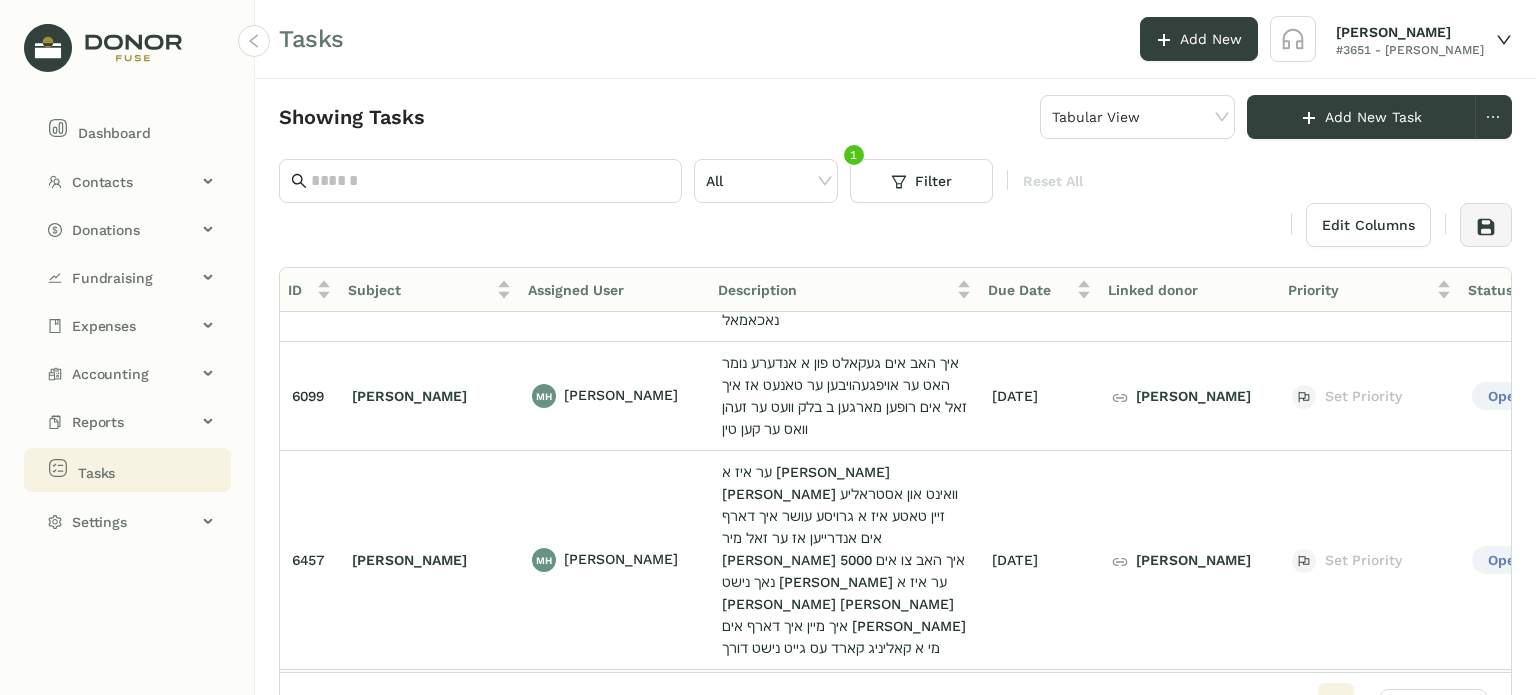 click on "שאלי קנאבלעך" 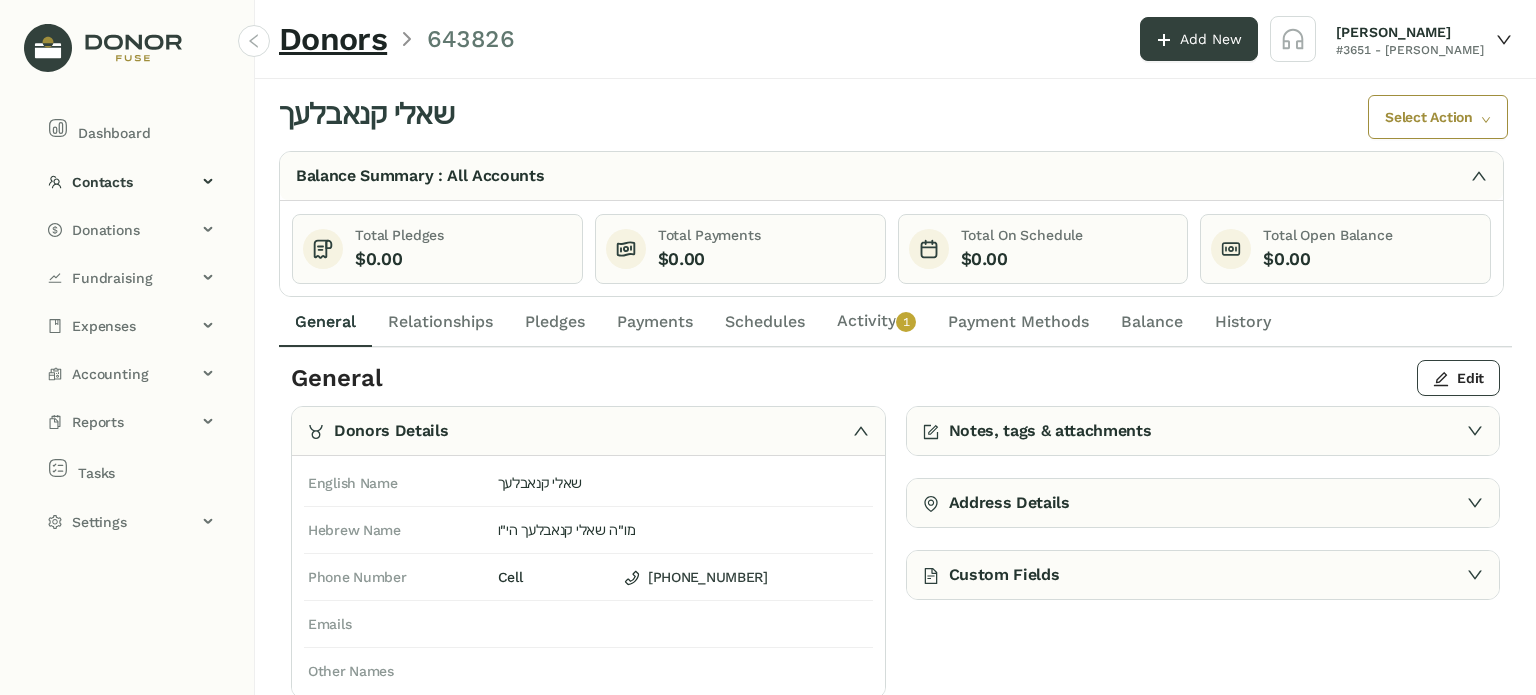 click on "Relationships" 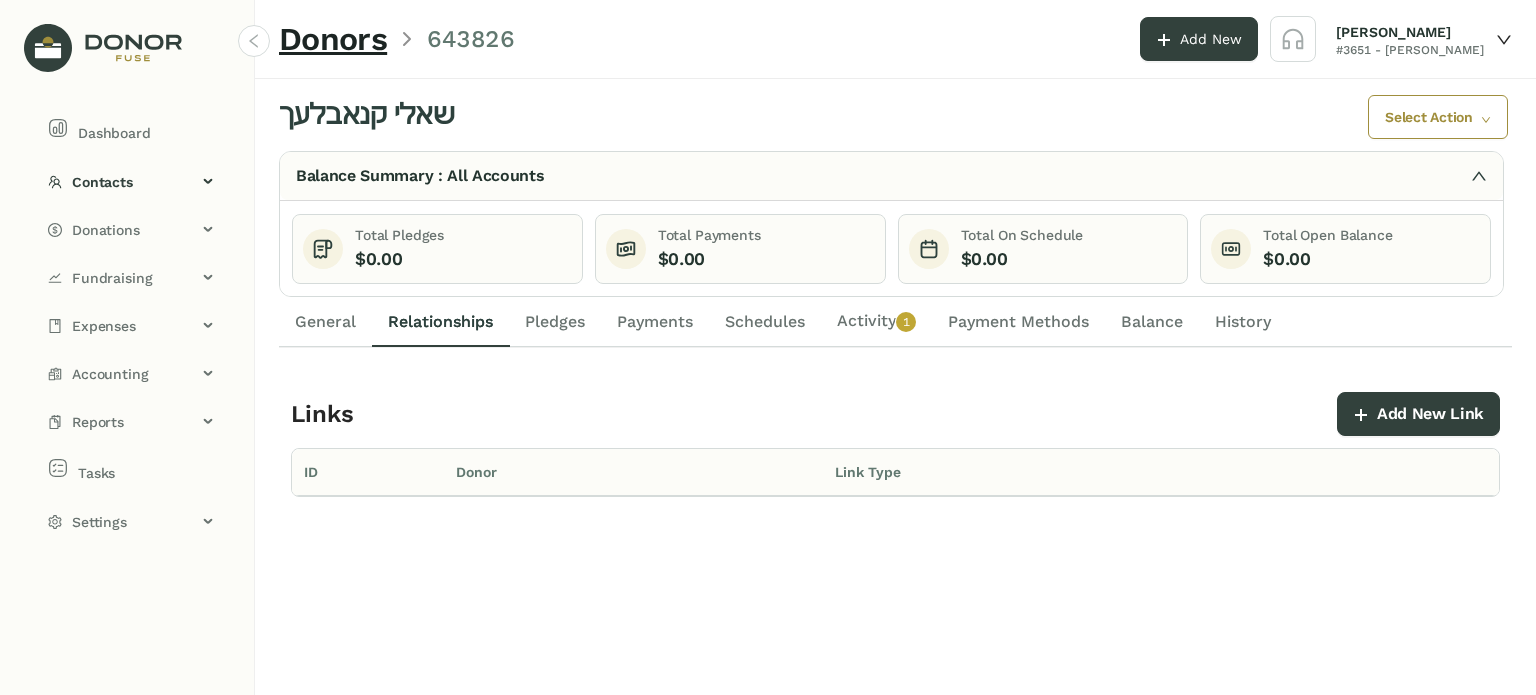 click on "General" 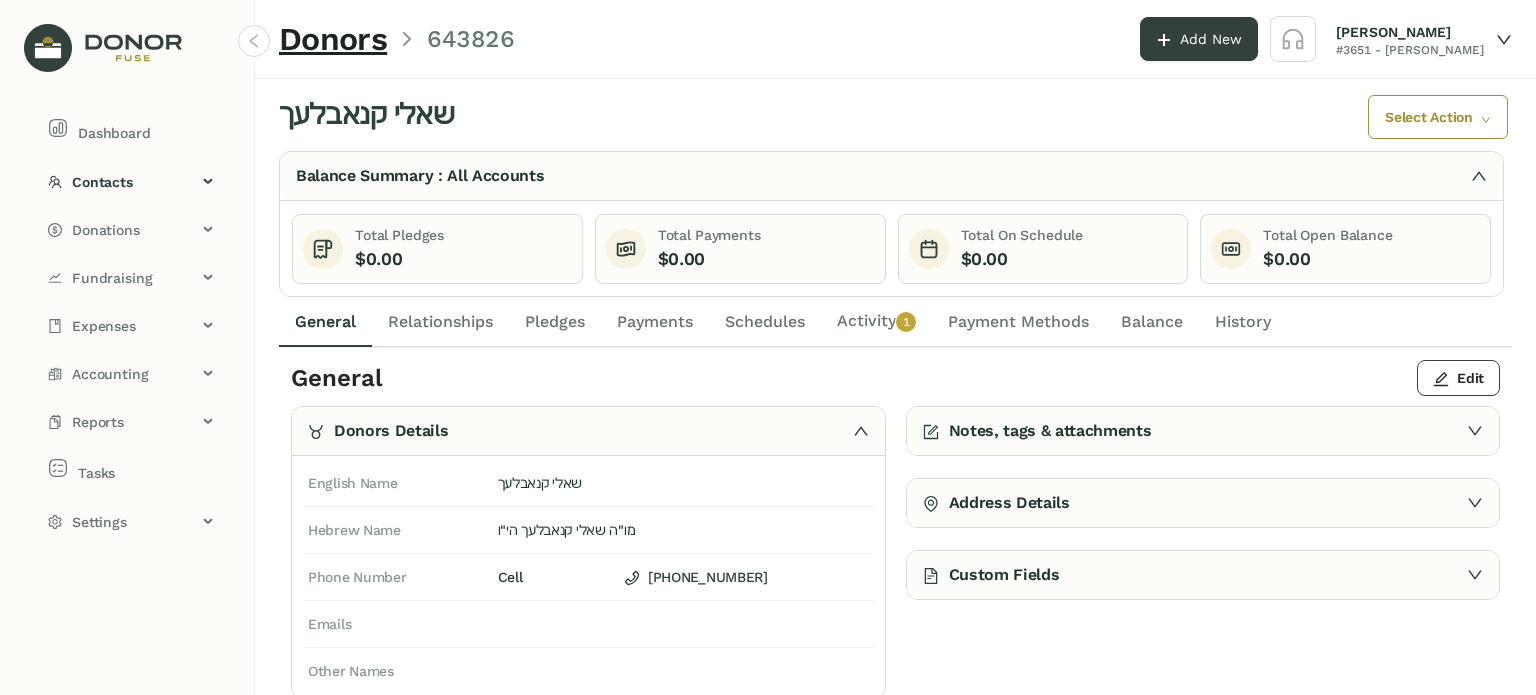 click on "Relationships" 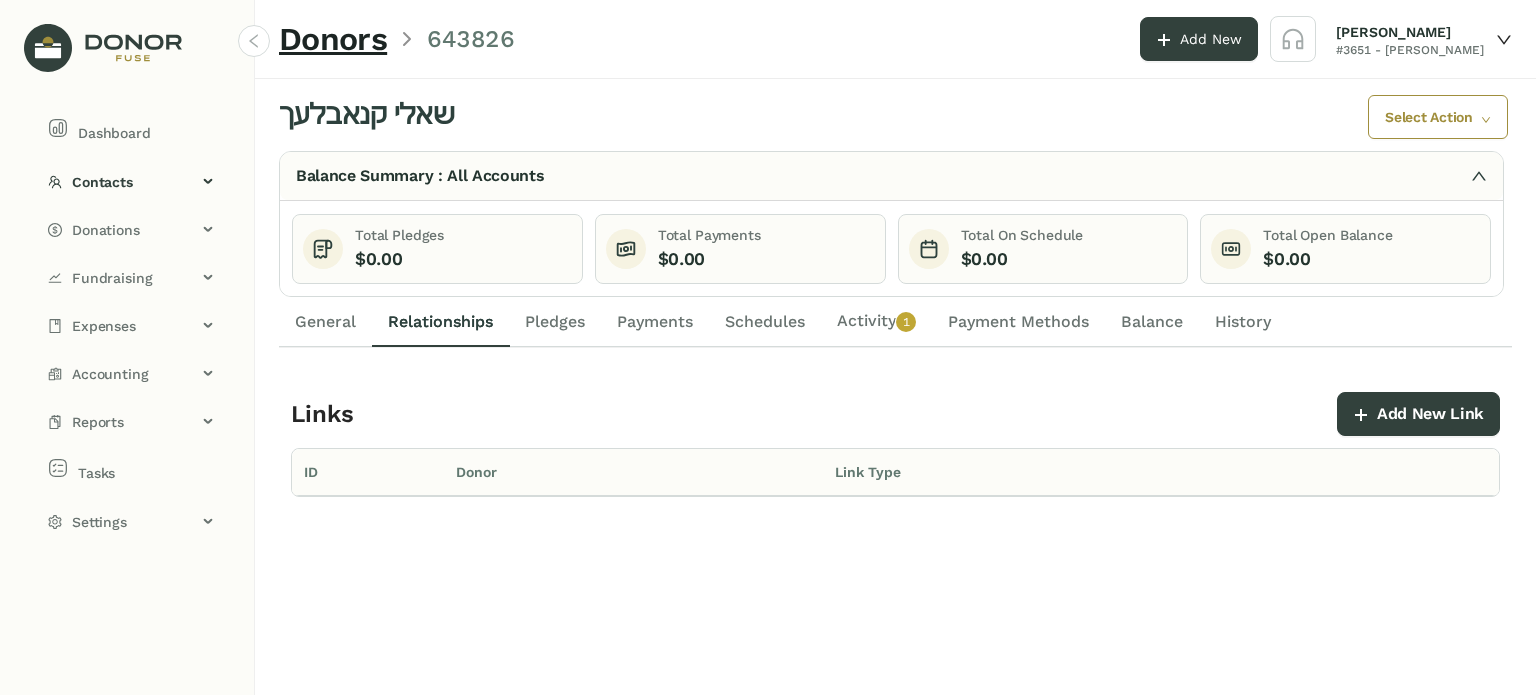 click on "General" 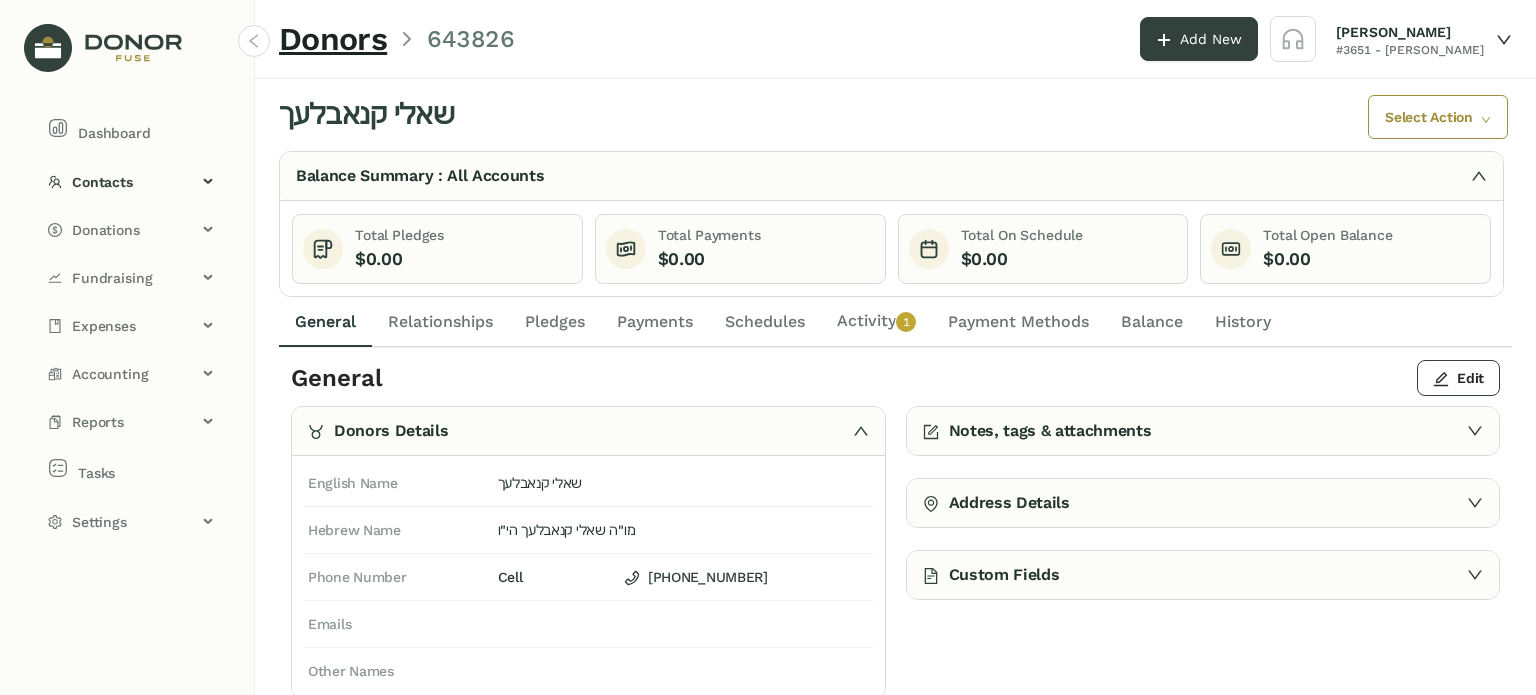 click on "Activity   0   1   2   3   4   5   6   7   8   9" 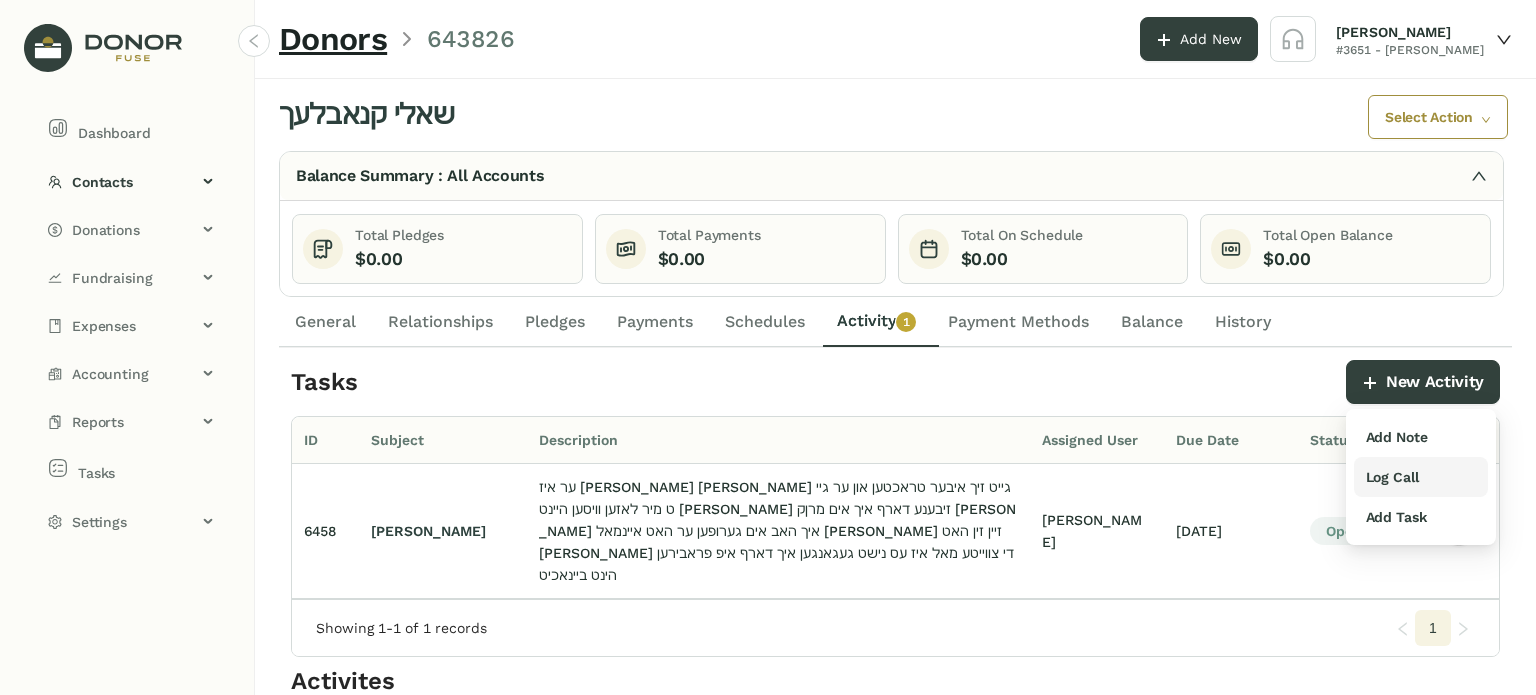 click on "Log Call" at bounding box center [1392, 477] 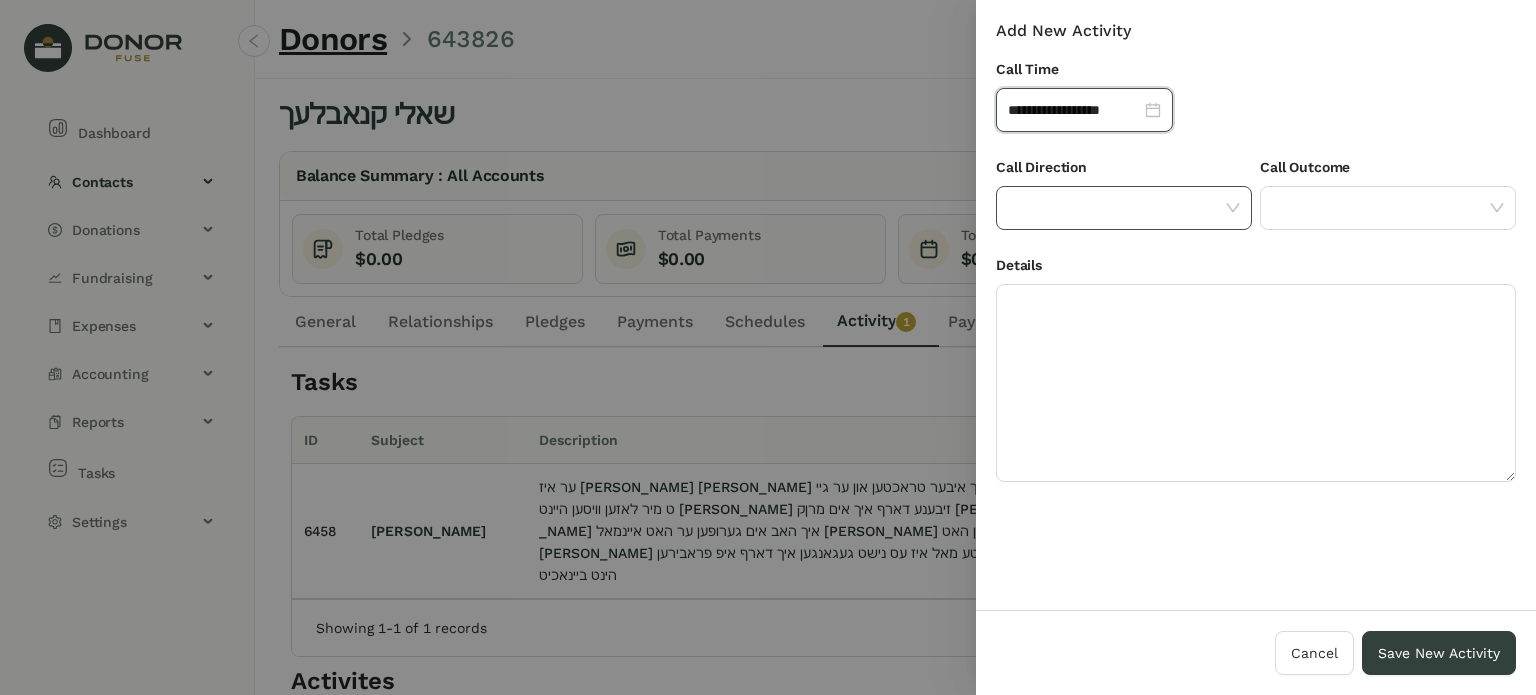 click 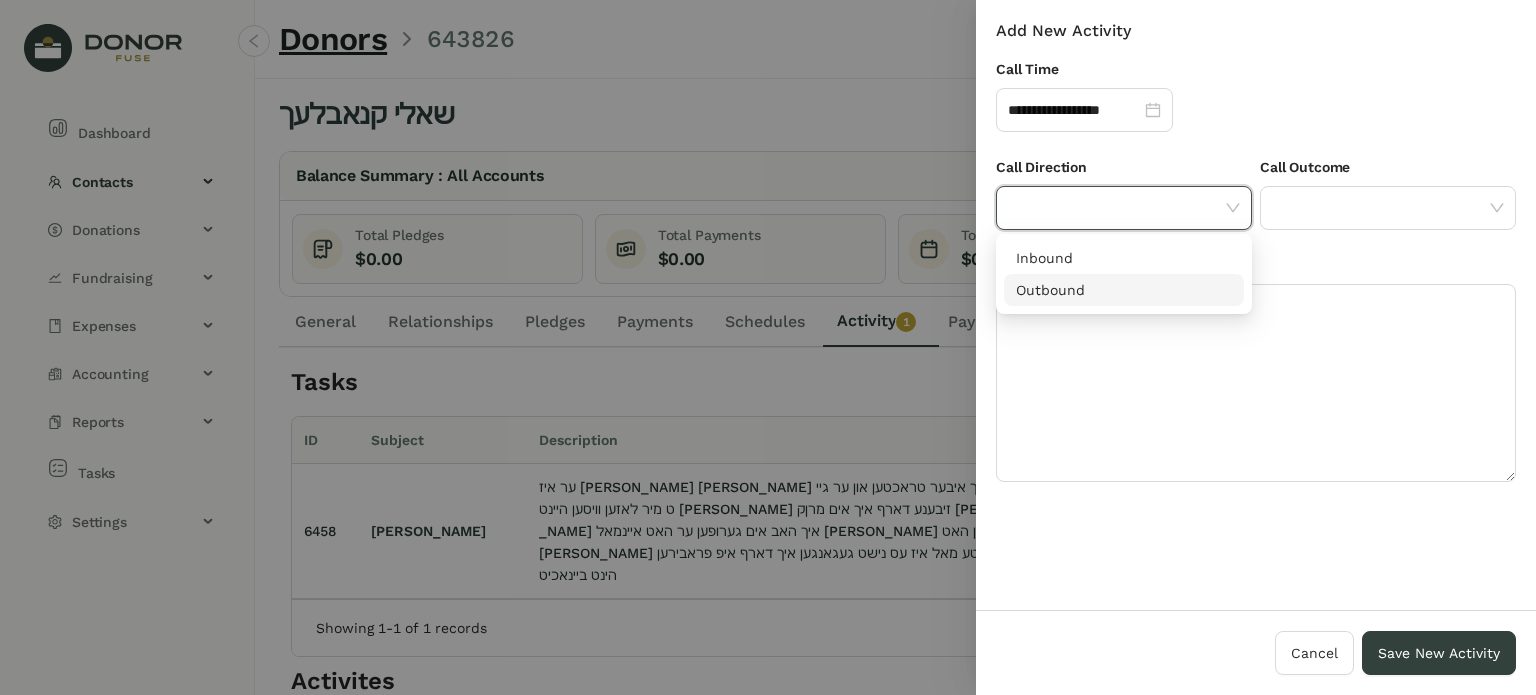 click on "Outbound" at bounding box center [1124, 290] 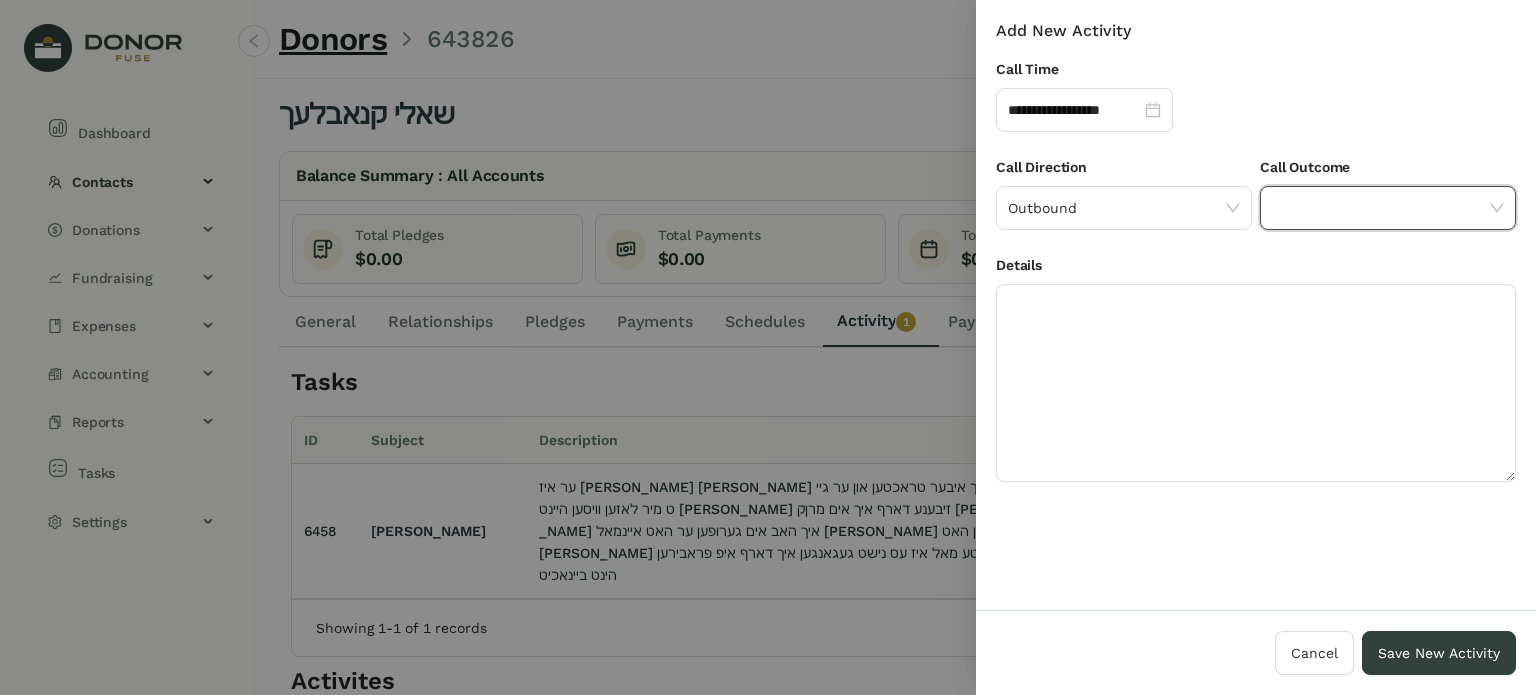 click 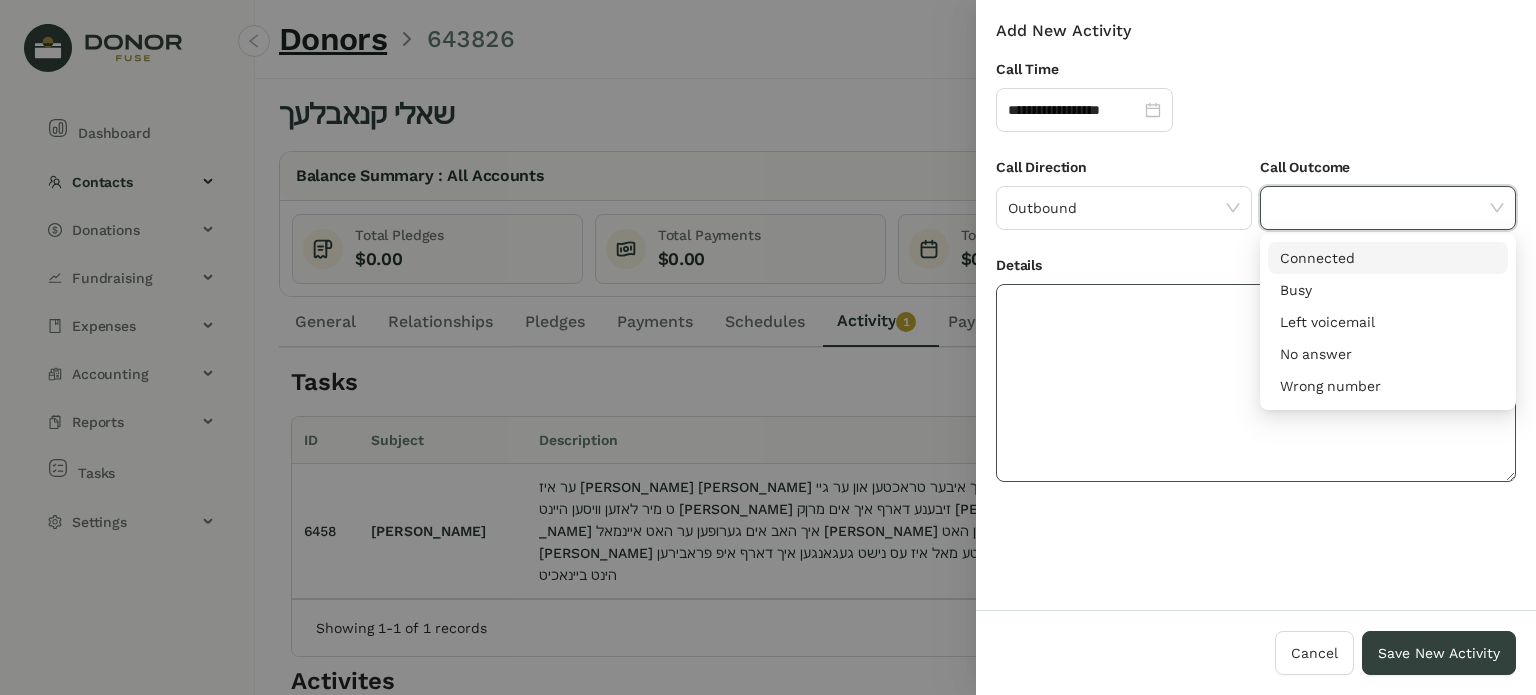 drag, startPoint x: 1312, startPoint y: 267, endPoint x: 1247, endPoint y: 317, distance: 82.006096 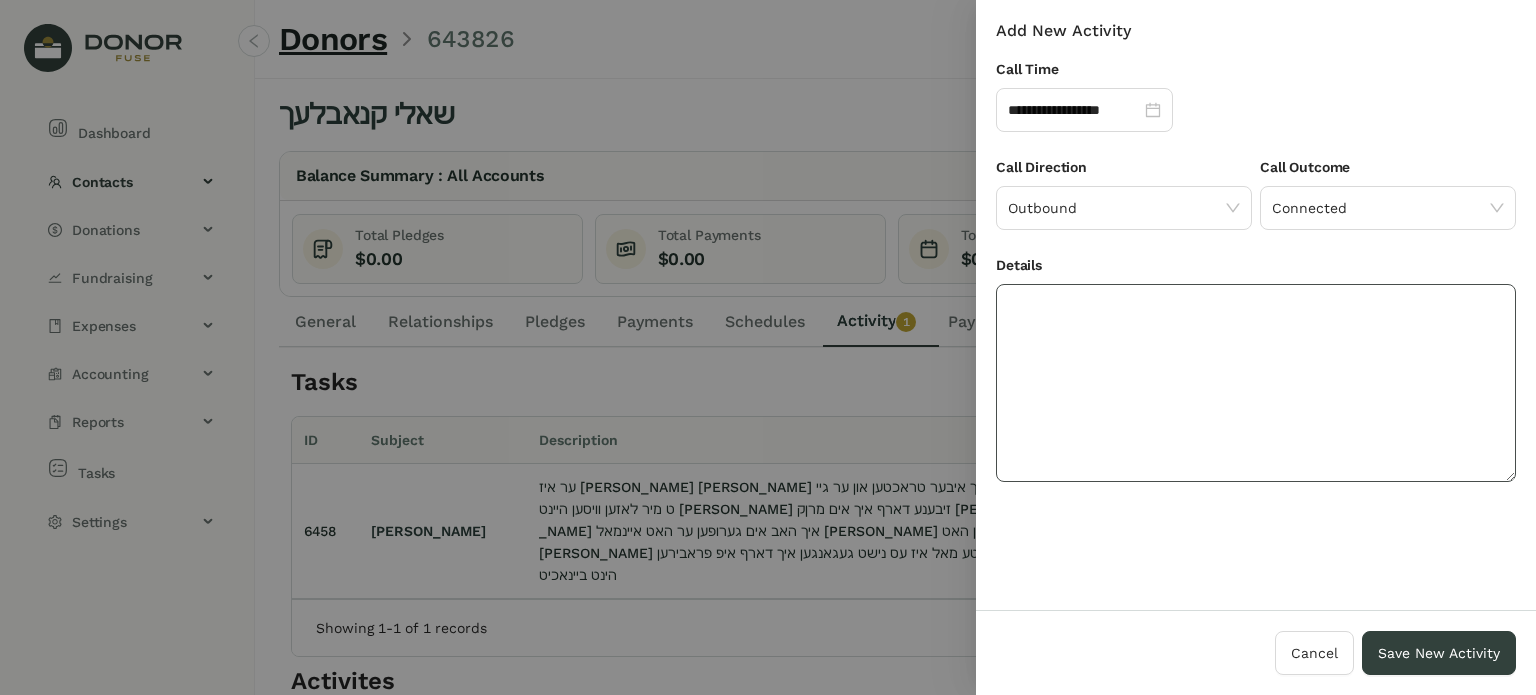 drag, startPoint x: 1225, startPoint y: 365, endPoint x: 1212, endPoint y: 380, distance: 19.849434 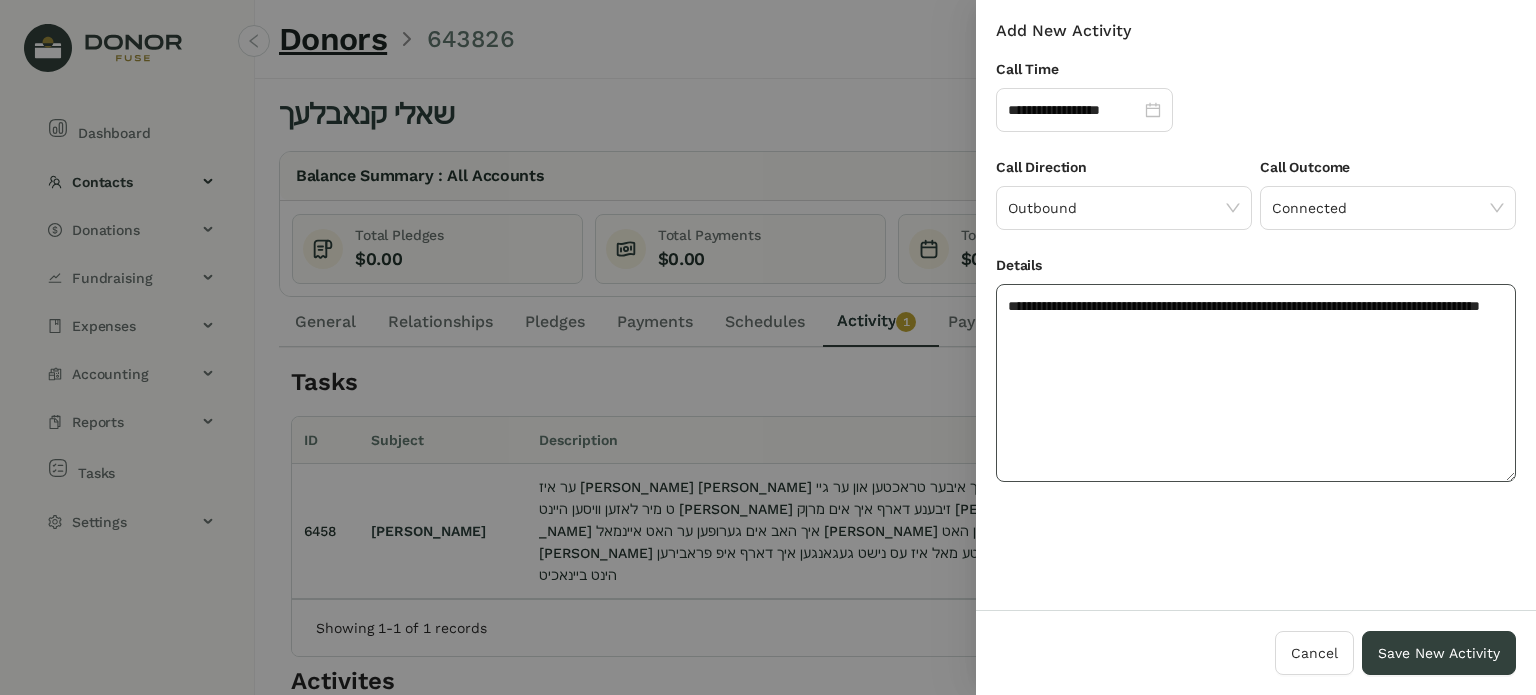 click on "**********" 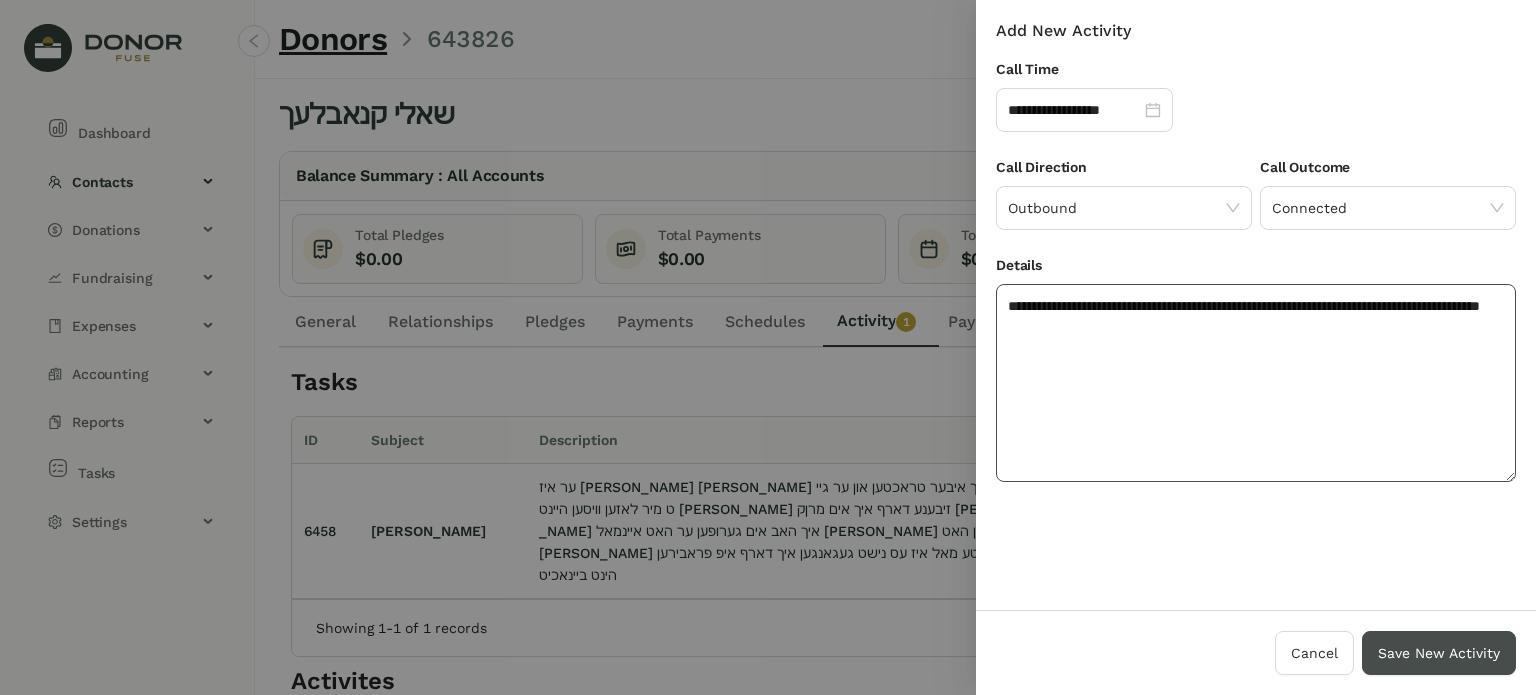 type on "**********" 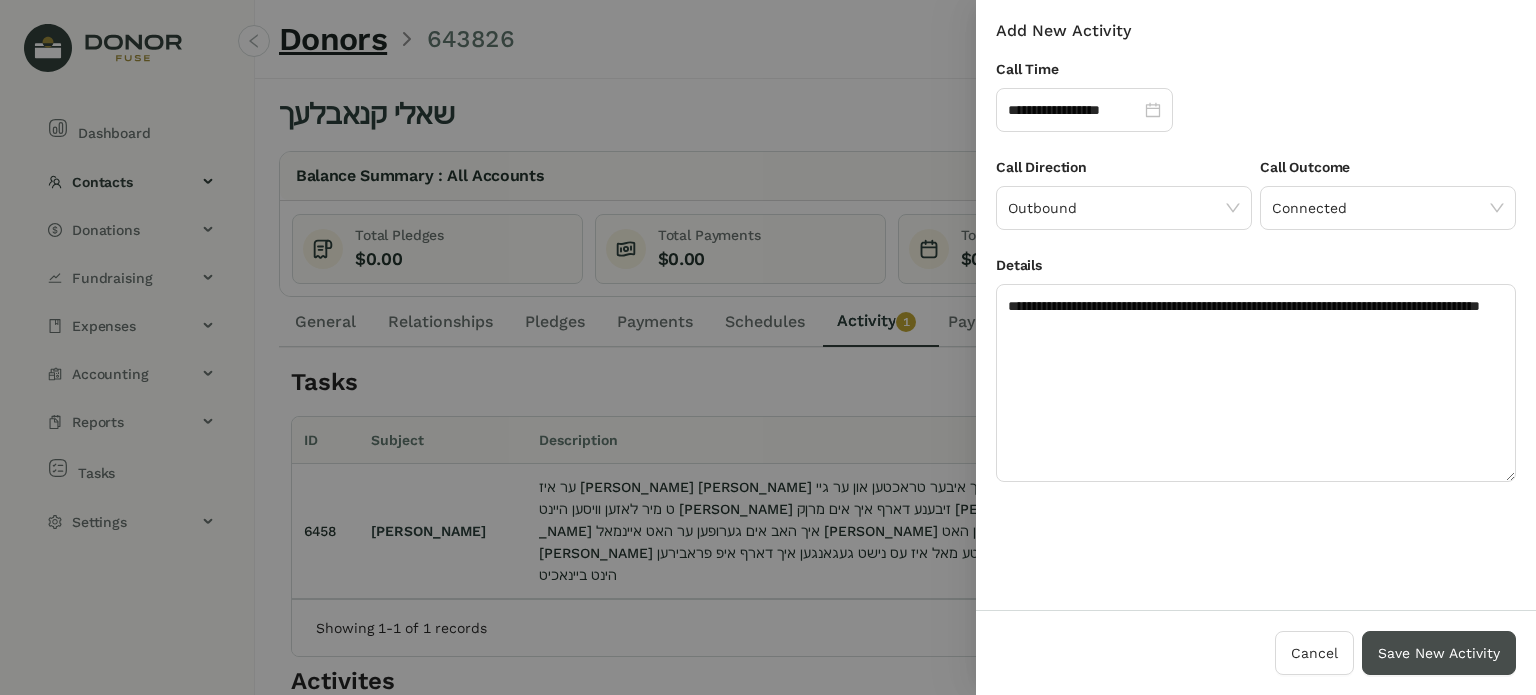 drag, startPoint x: 1387, startPoint y: 656, endPoint x: 1369, endPoint y: 644, distance: 21.633308 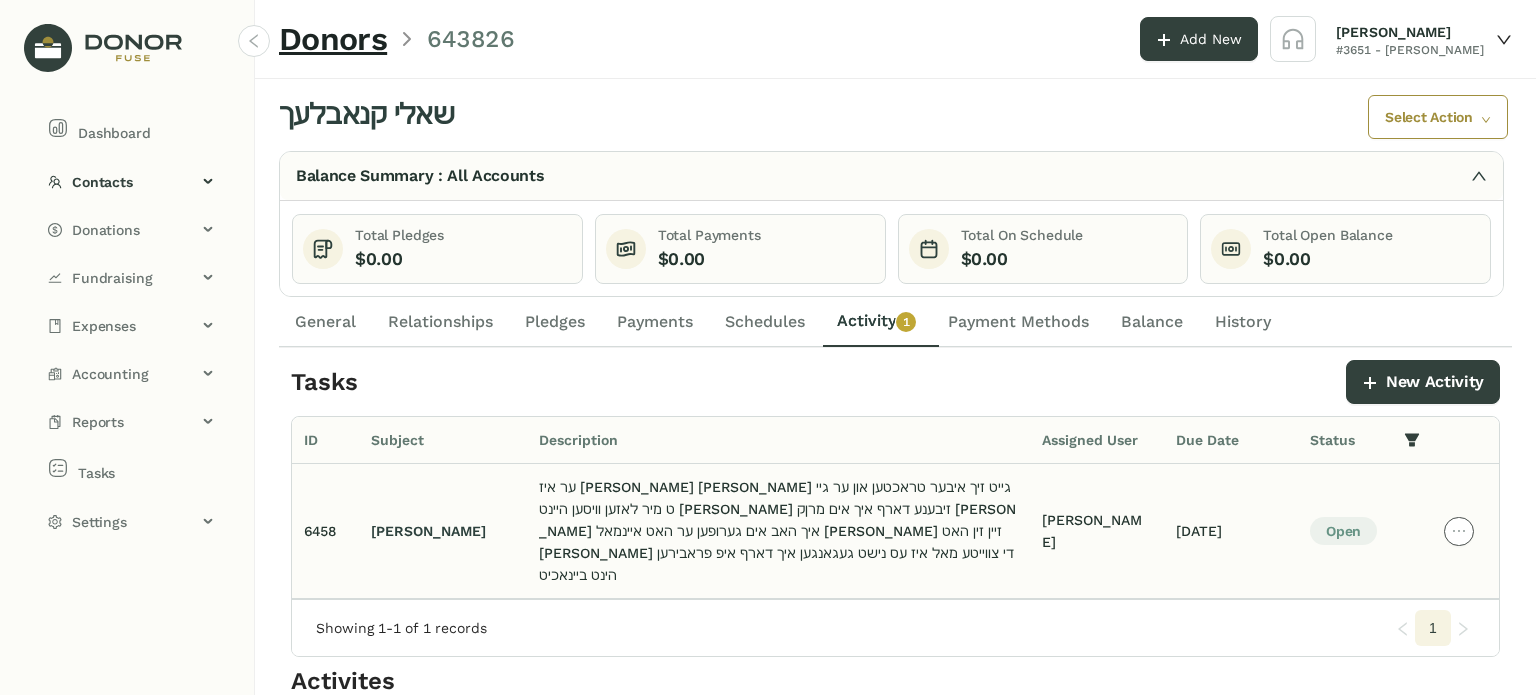 click 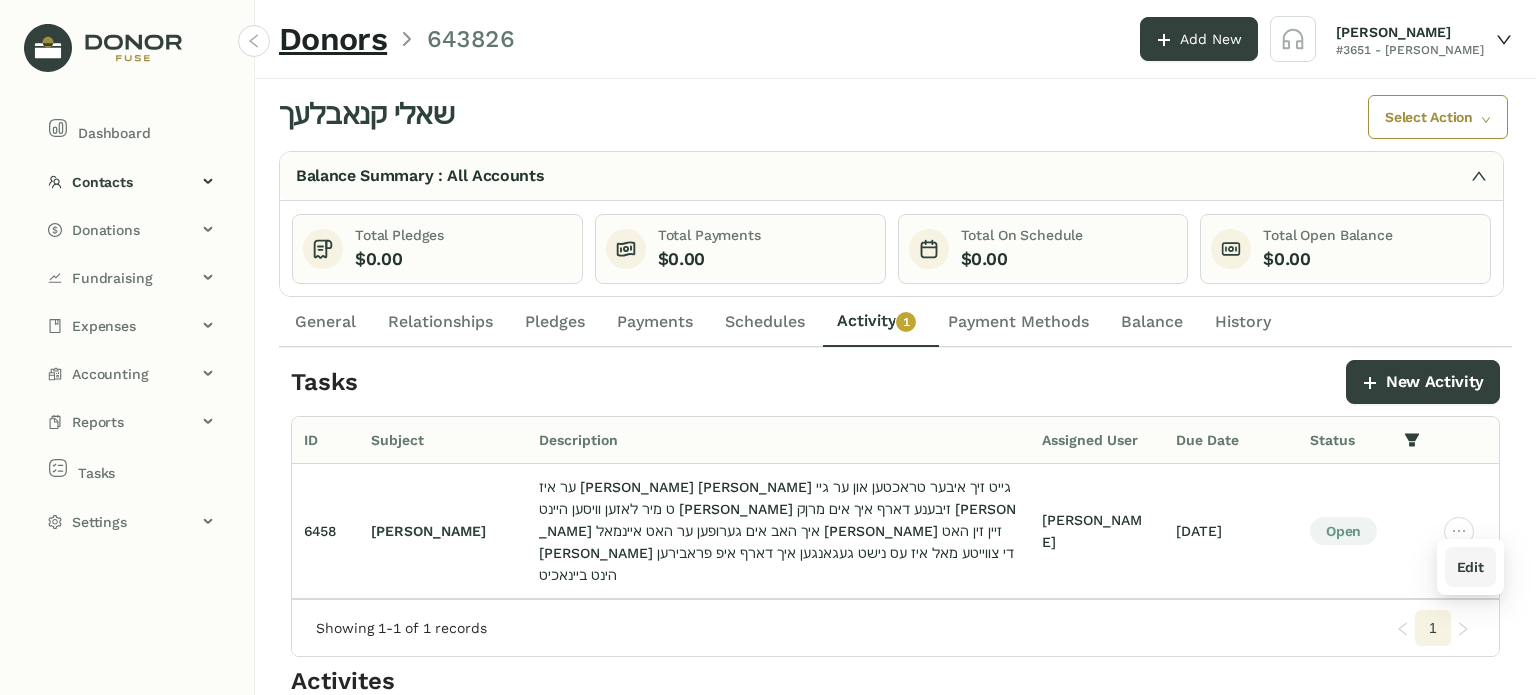 click on "Edit" at bounding box center (1470, 567) 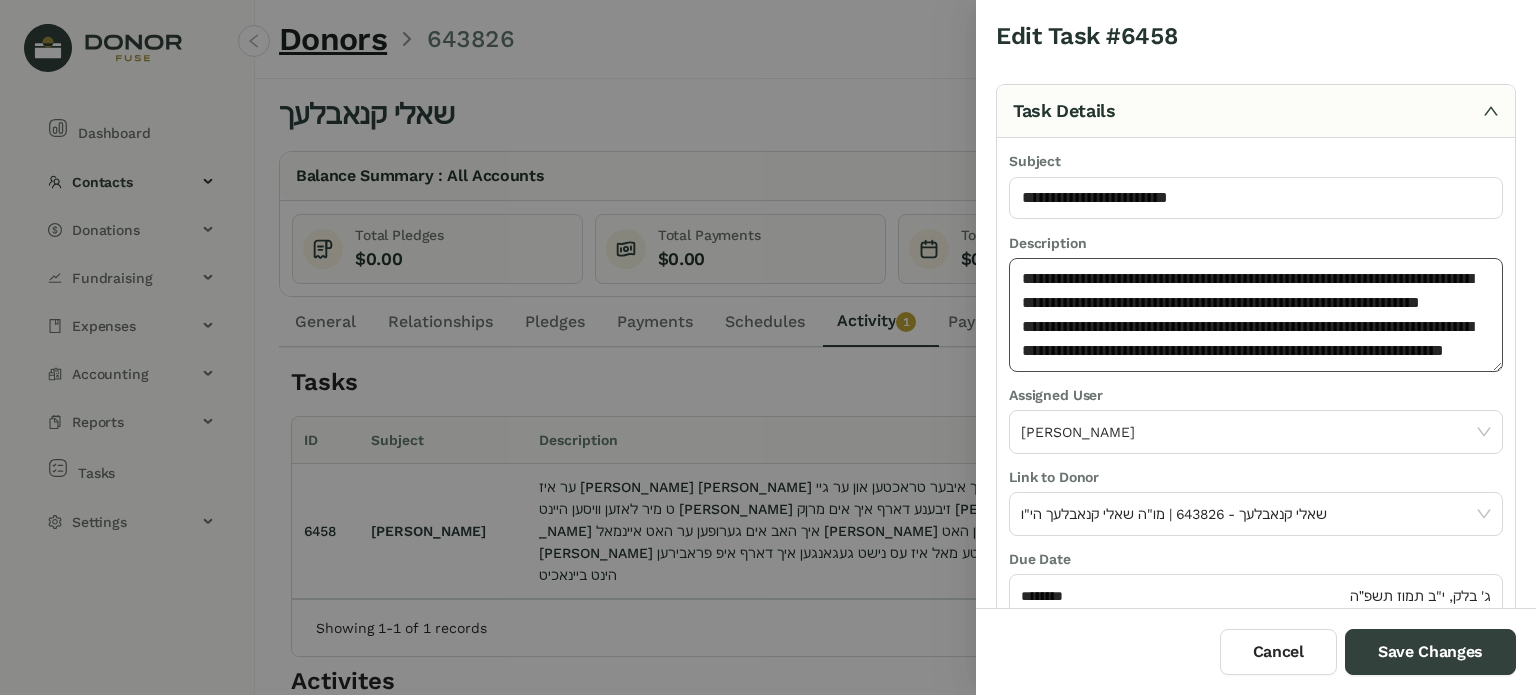 click on "**********" 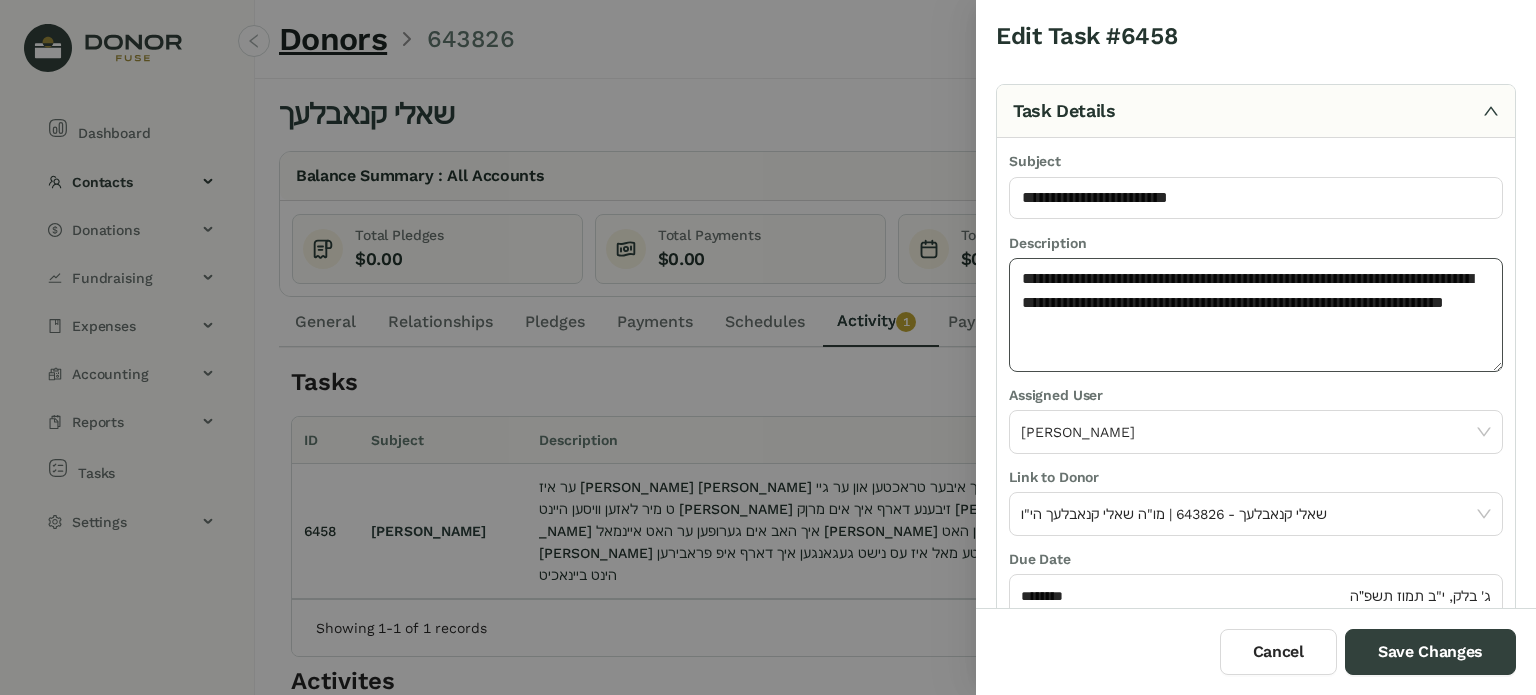 click on "**********" 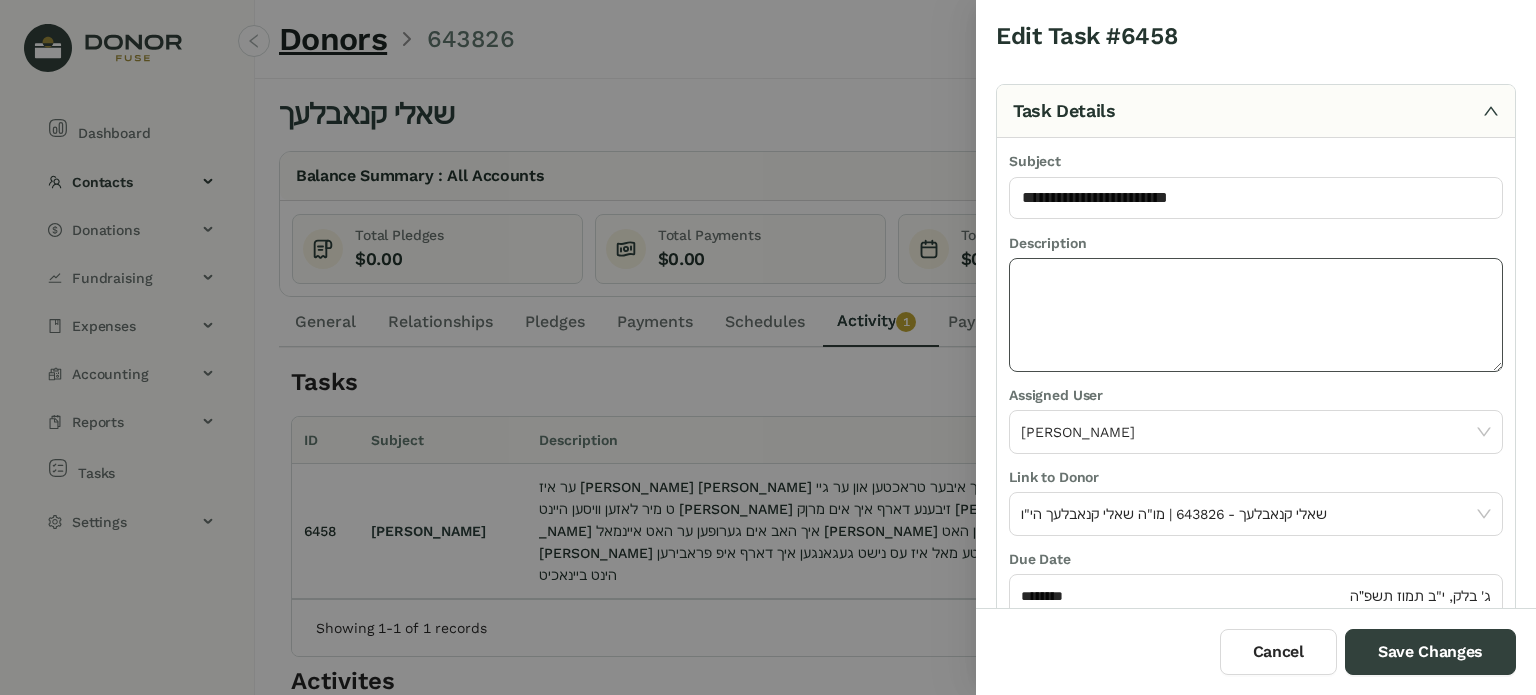 paste on "**********" 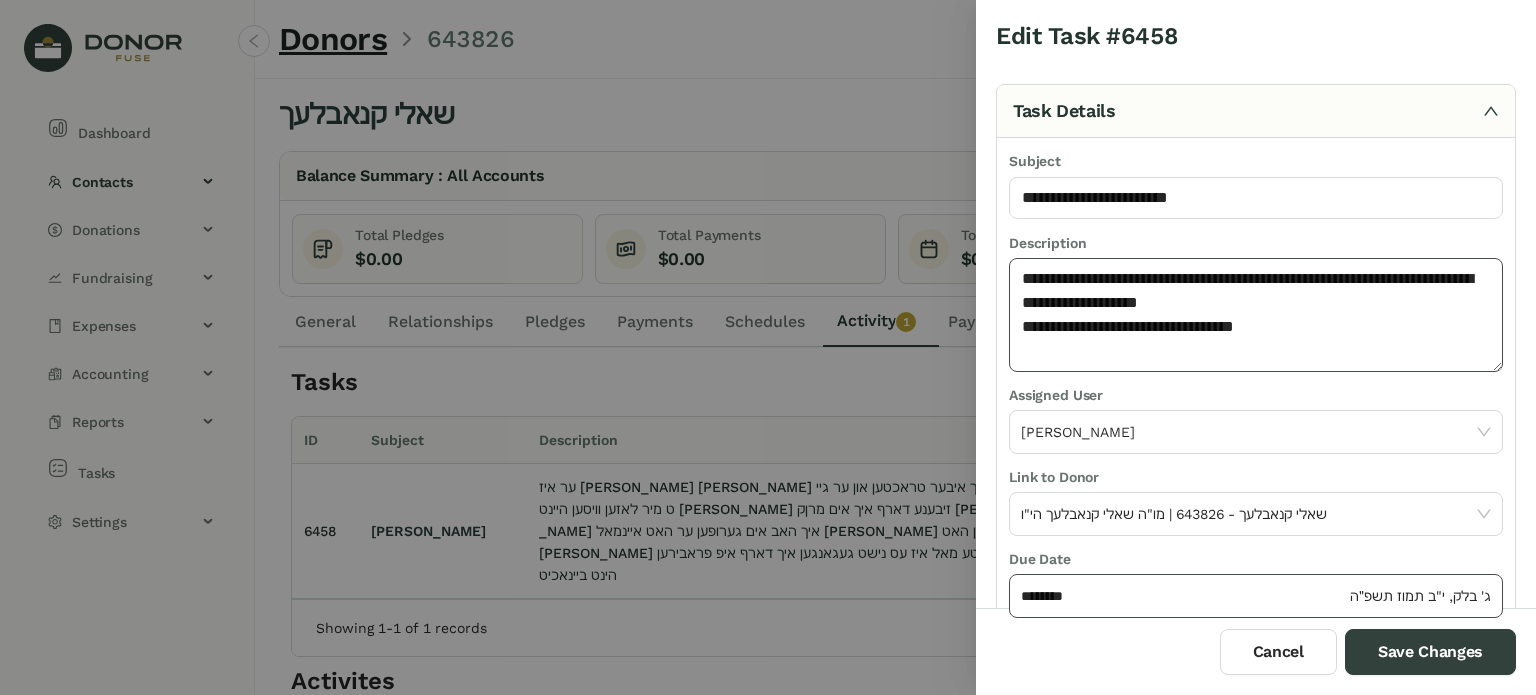 type on "**********" 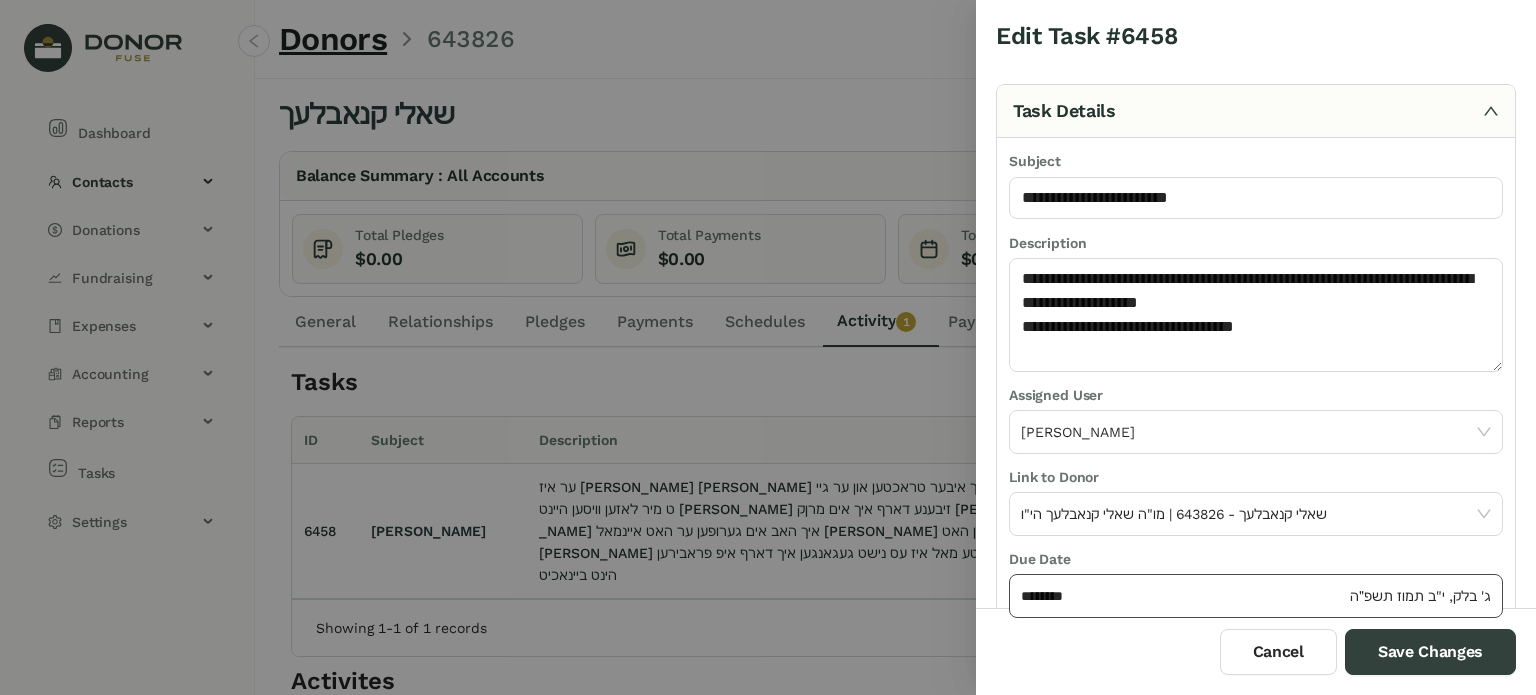 click on "********" 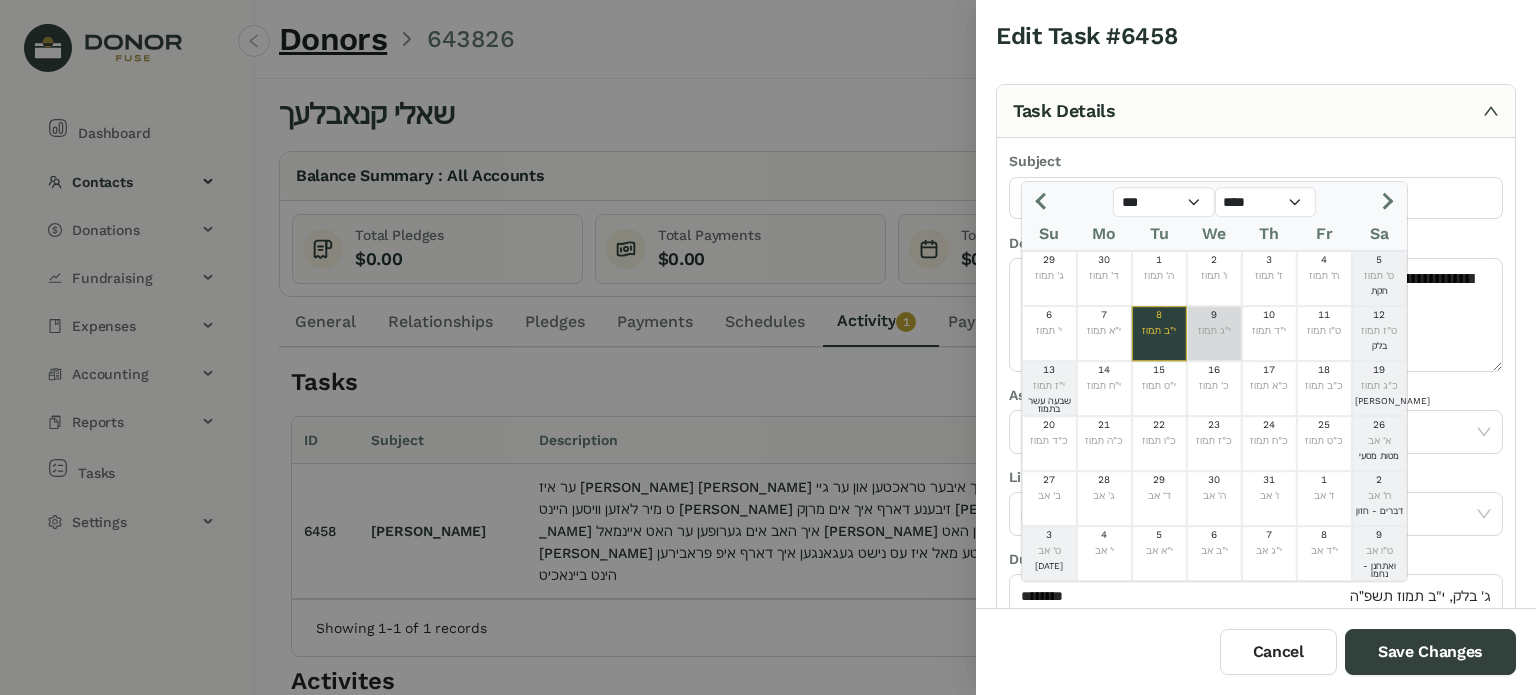 click on "9  י"ג תמוז" 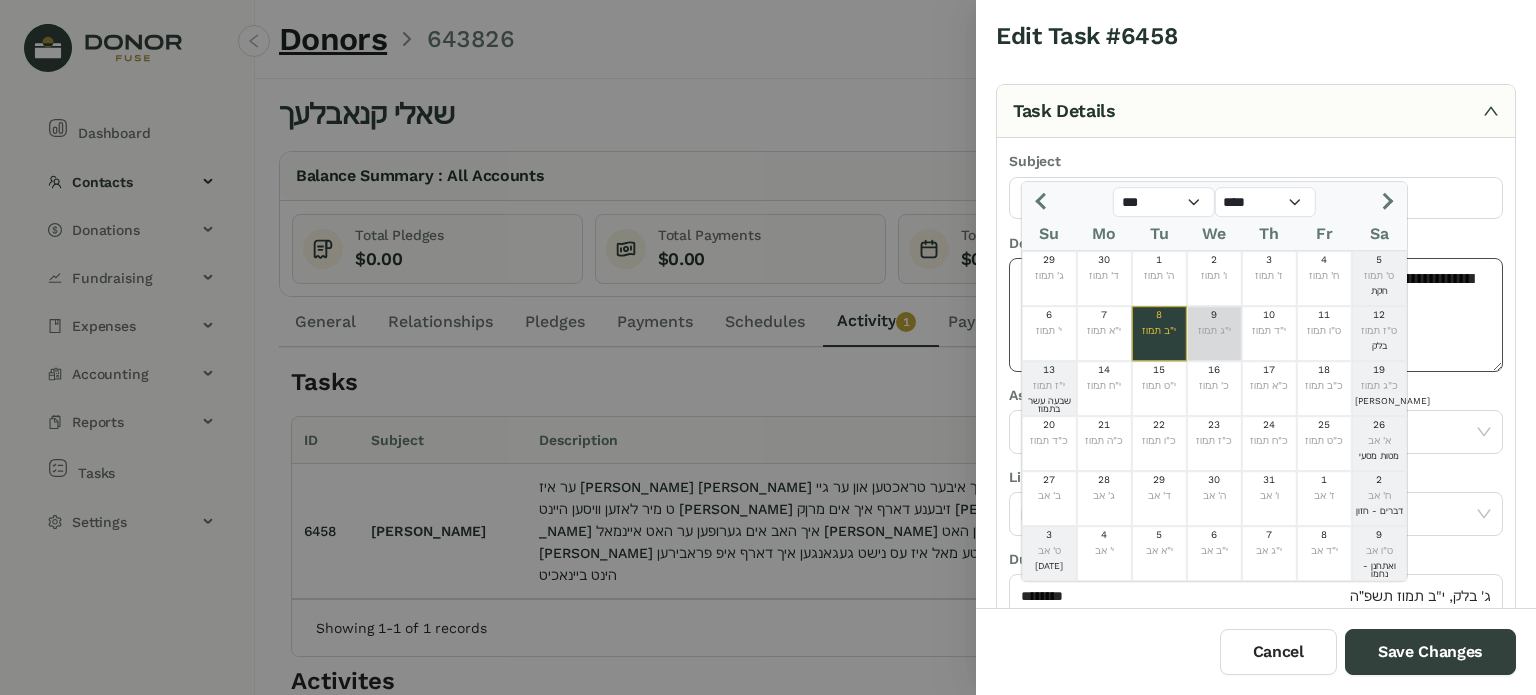type on "********" 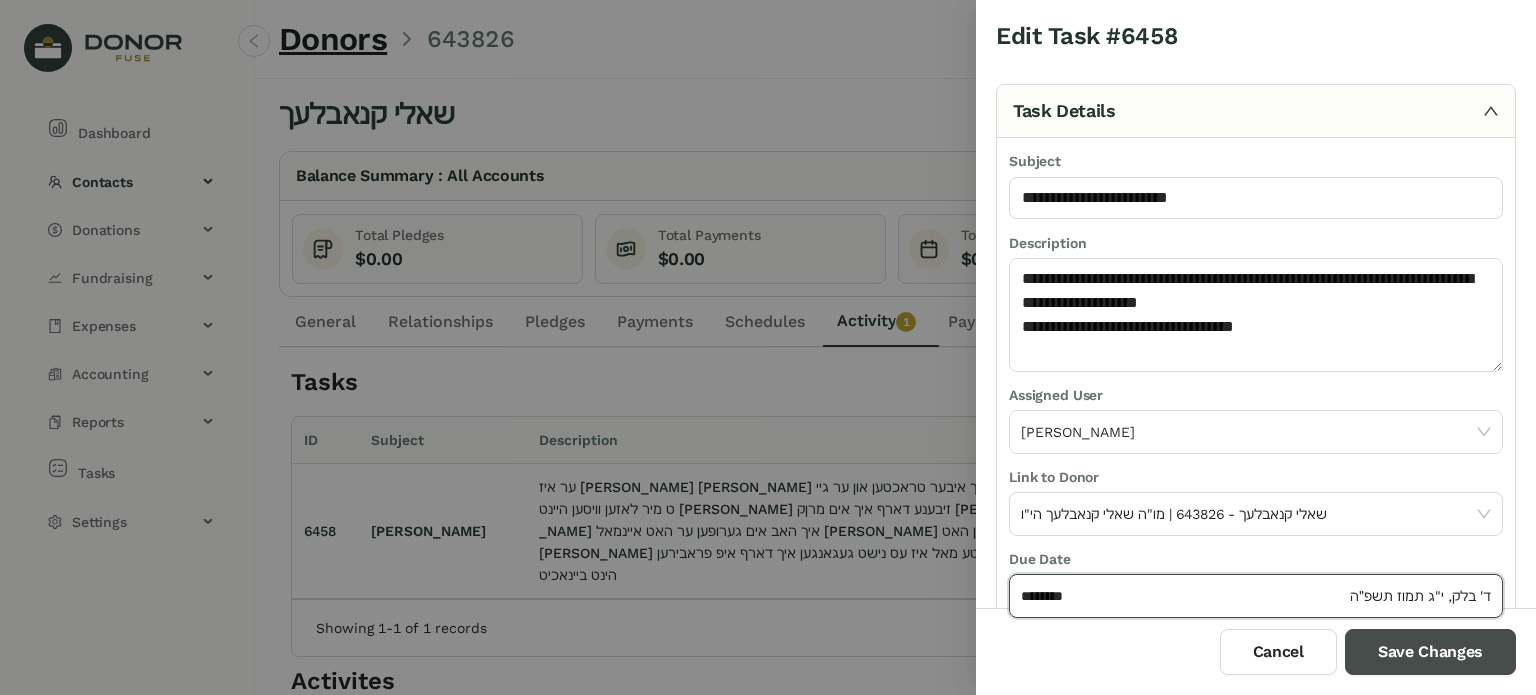 click on "Save Changes" at bounding box center (1430, 652) 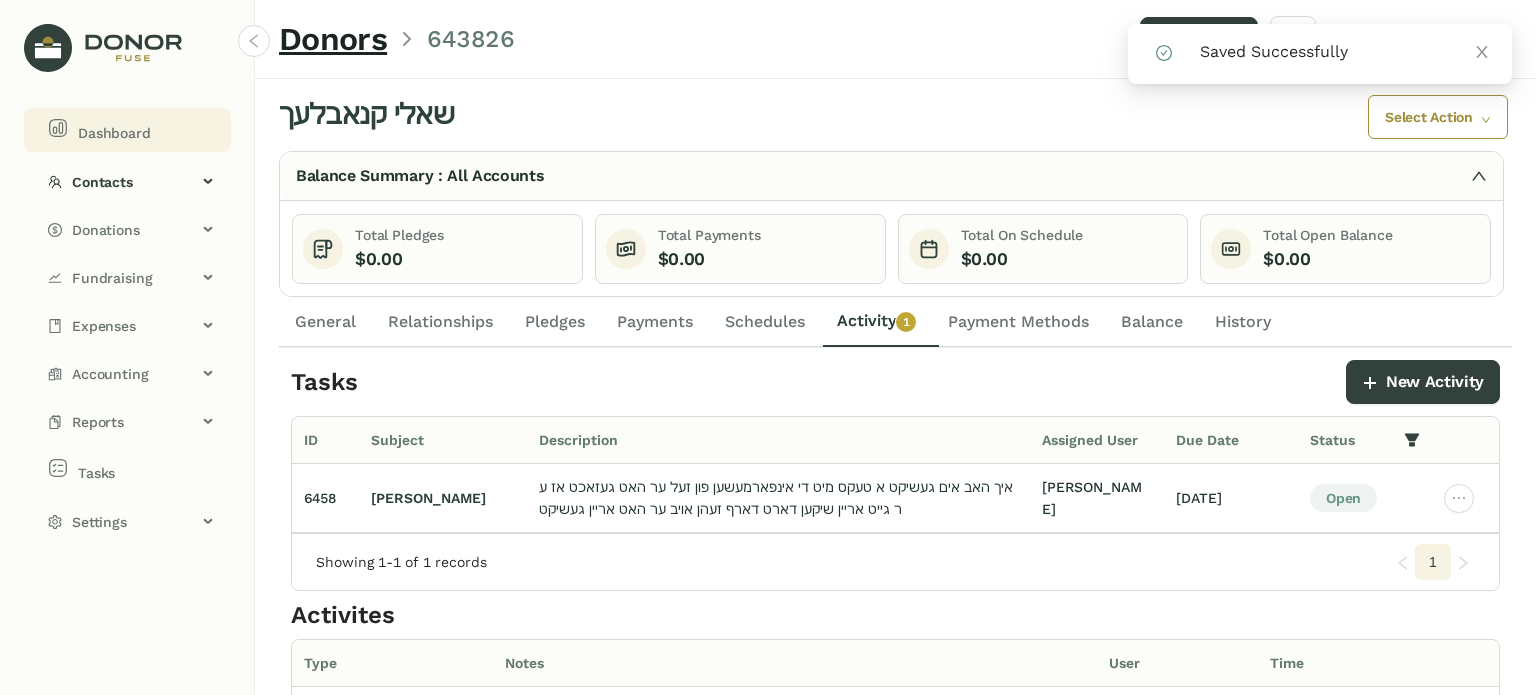 drag, startPoint x: 93, startPoint y: 123, endPoint x: 128, endPoint y: 126, distance: 35.128338 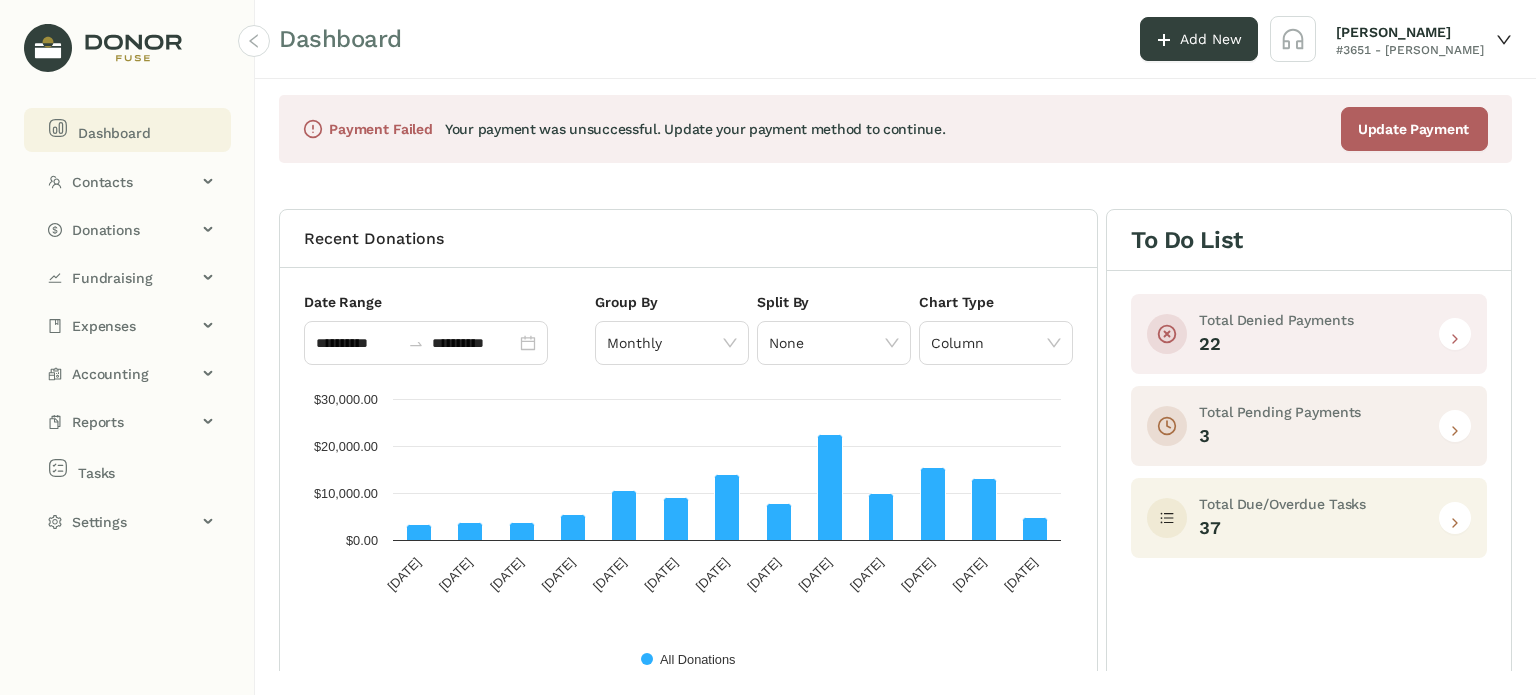 click 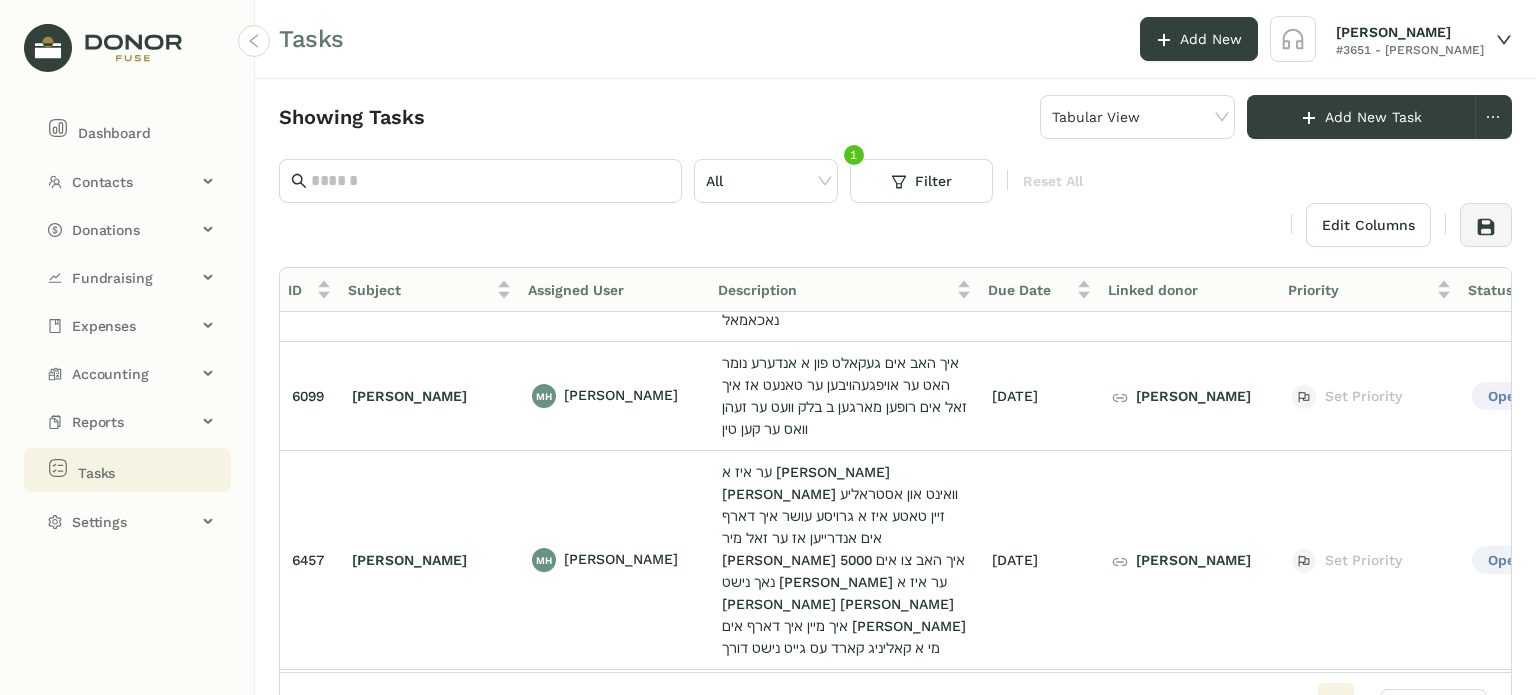 scroll, scrollTop: 400, scrollLeft: 0, axis: vertical 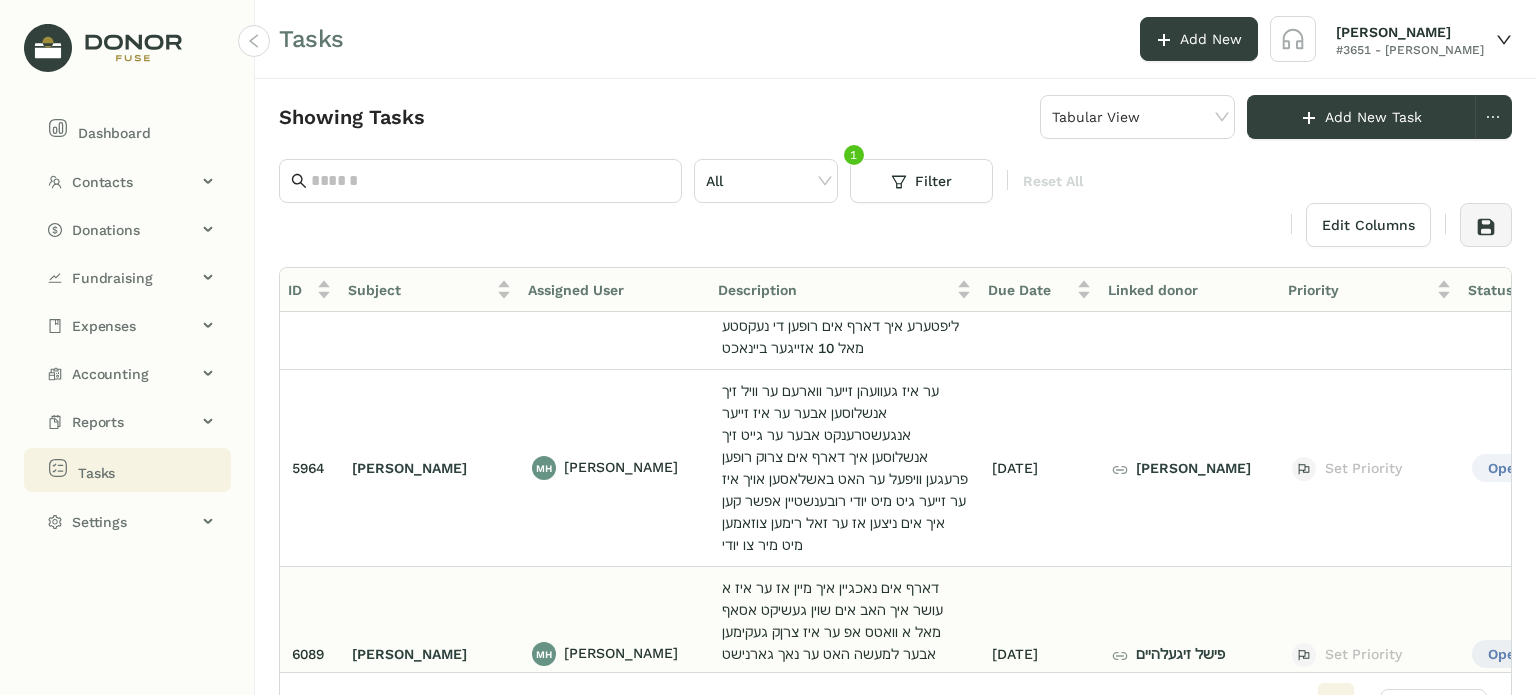 click on "דארף אים נאכגיין איך מיין אז ער איז א עושר איך האב אים שוין געשיקט אסאף מאל א וואטס אפ ער איז צרןק געקימען אבער למעשה האט ער נאך גארנישט געגעבען
דארף אים רופען אויב ער הייבט נישט אויף דארף איך אים שיקען א וואטסאפ נאכאמאל" 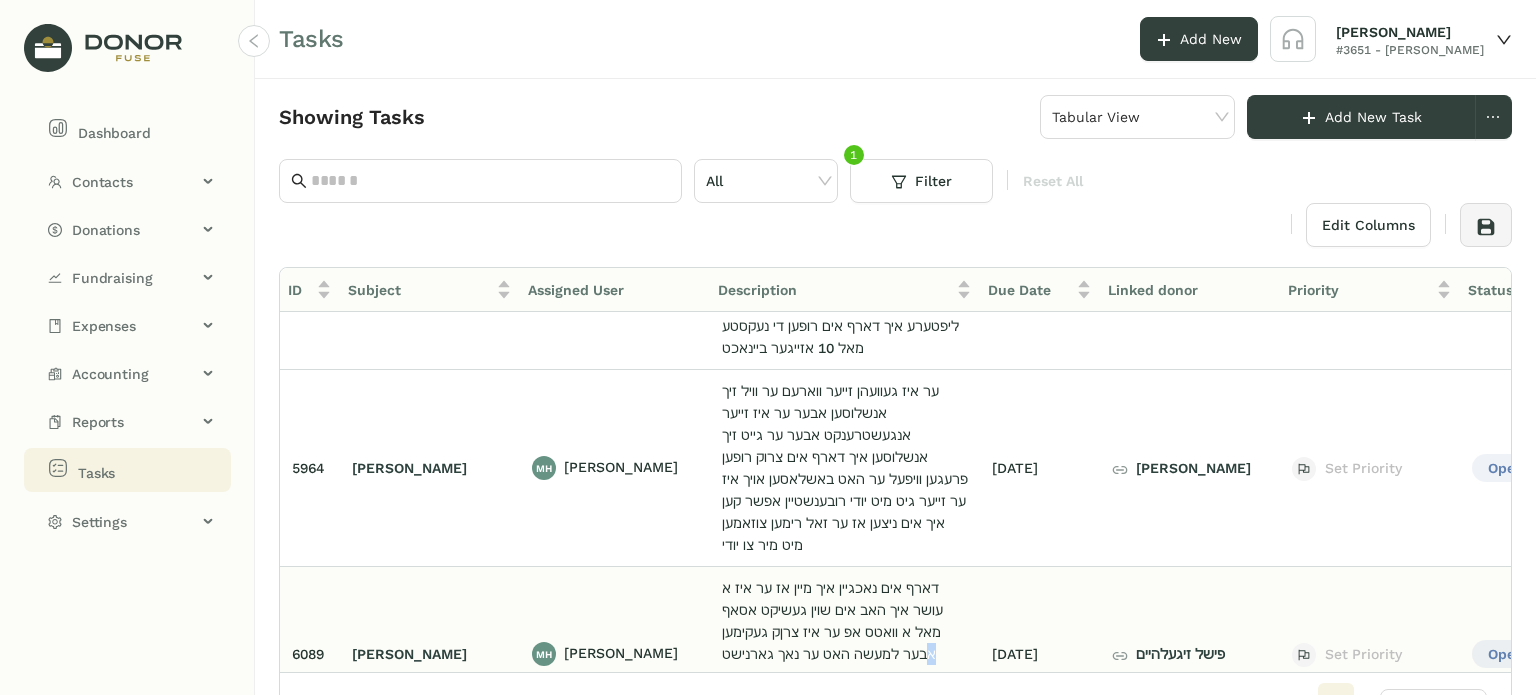 click on "דארף אים נאכגיין איך מיין אז ער איז א עושר איך האב אים שוין געשיקט אסאף מאל א וואטס אפ ער איז צרןק געקימען אבער למעשה האט ער נאך גארנישט געגעבען
דארף אים רופען אויב ער הייבט נישט אויף דארף איך אים שיקען א וואטסאפ נאכאמאל" 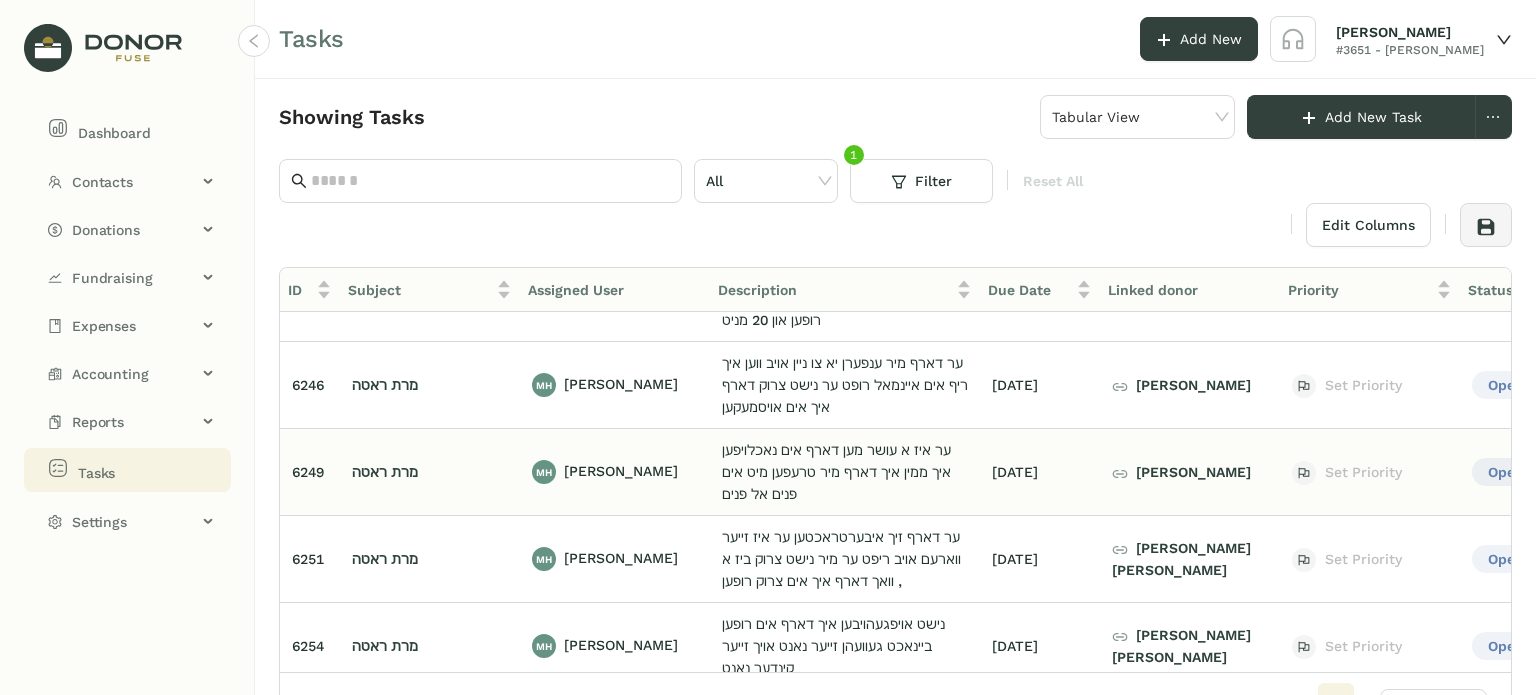 scroll, scrollTop: 1600, scrollLeft: 0, axis: vertical 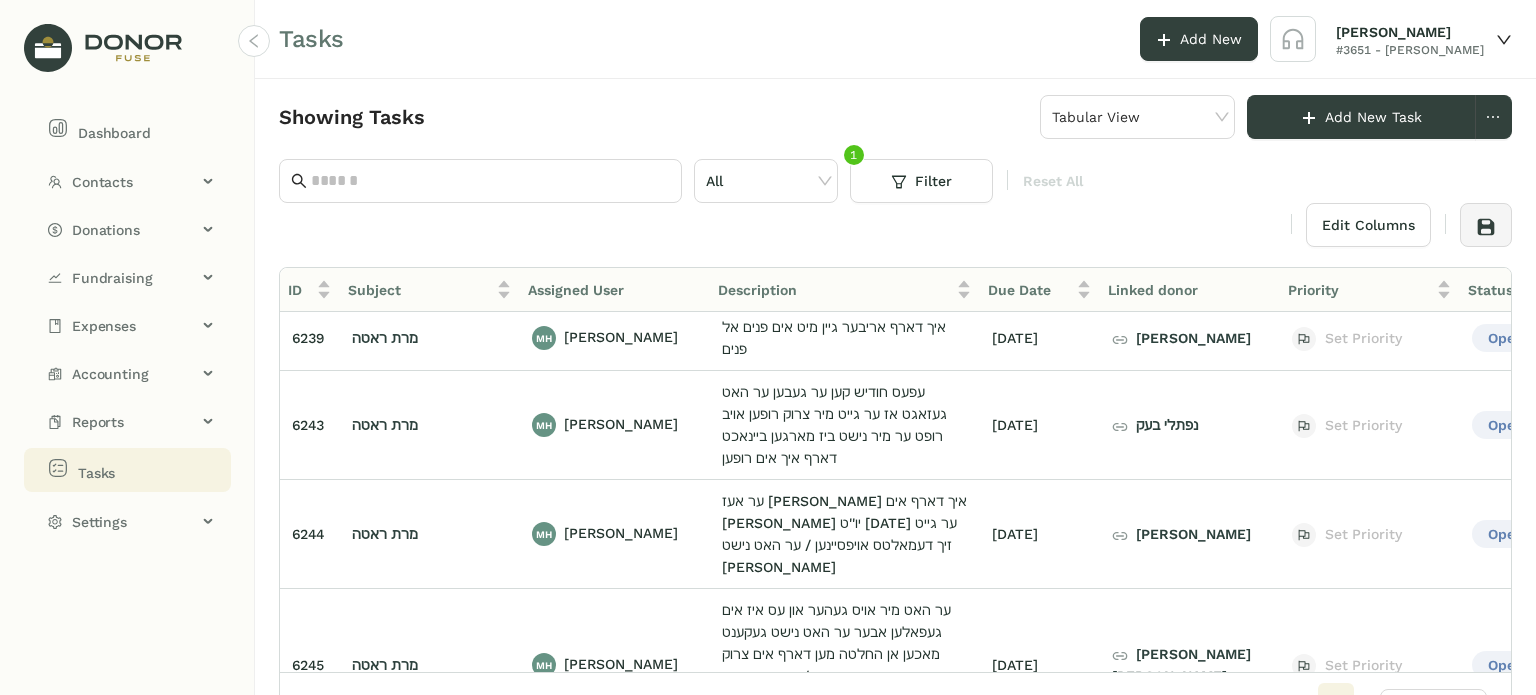 click on "[PERSON_NAME]" 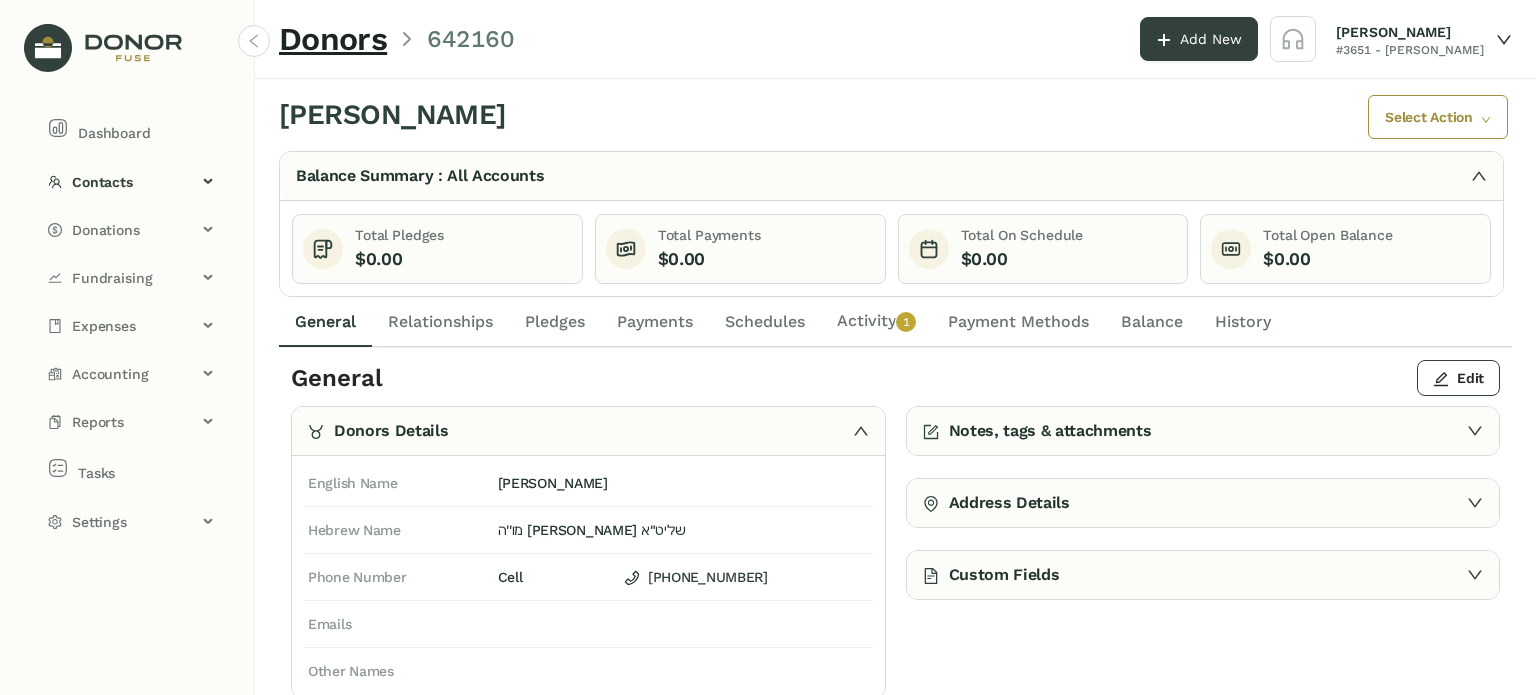 click on "Payments" 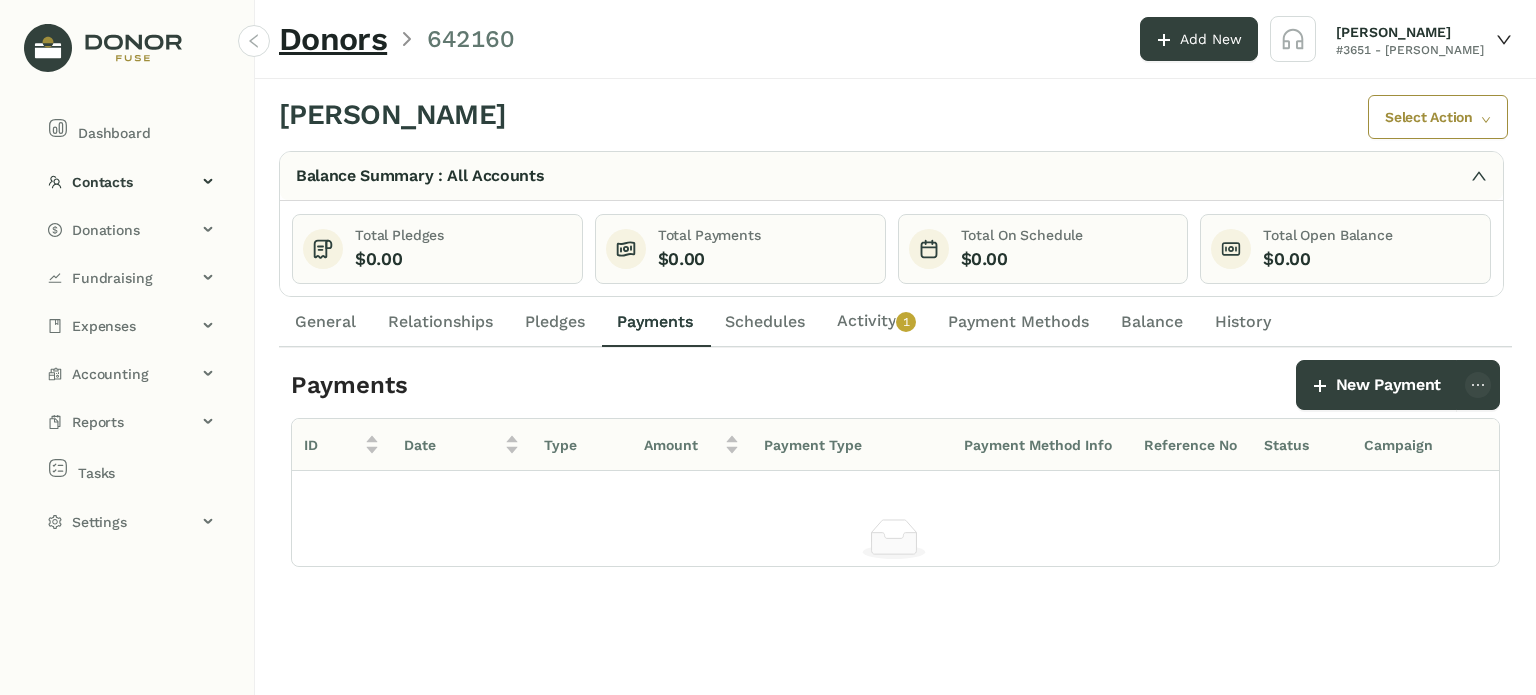 click on "General" 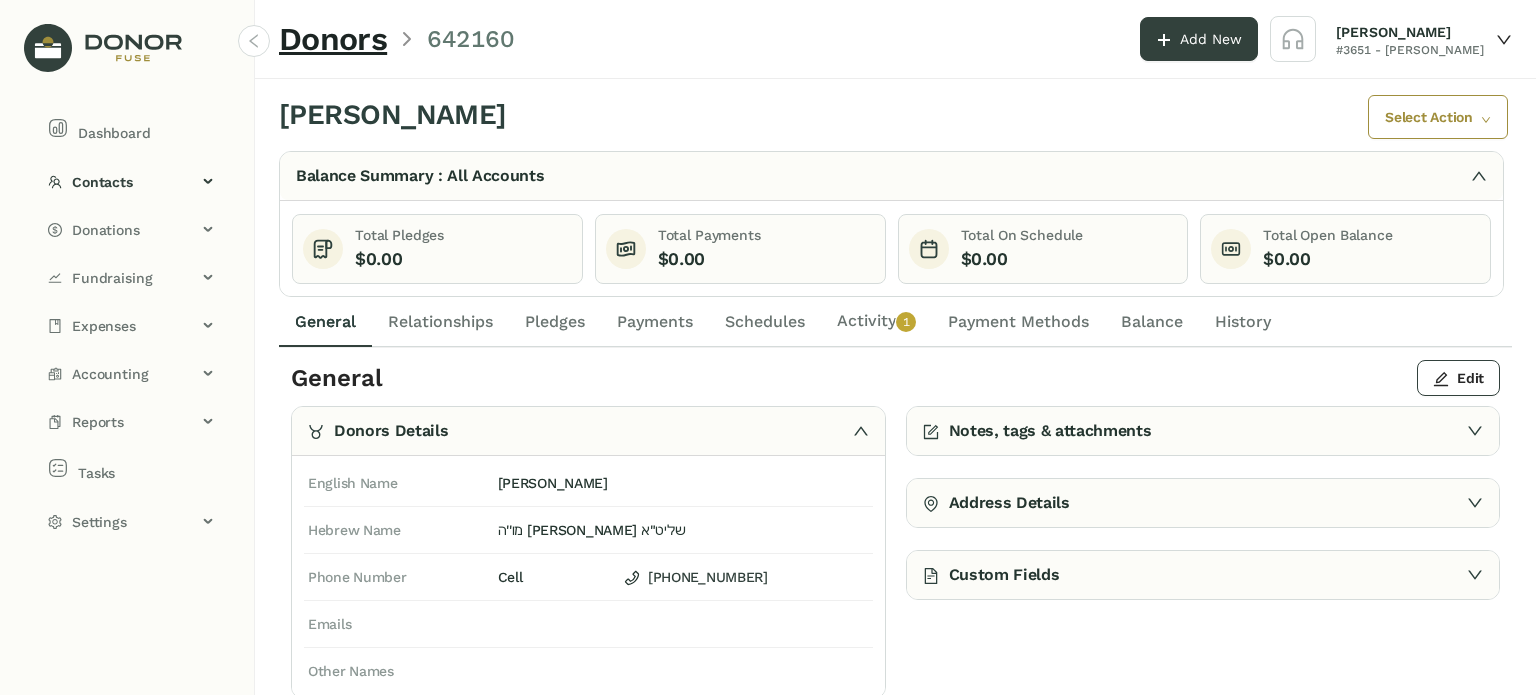 drag, startPoint x: 404, startPoint y: 323, endPoint x: 576, endPoint y: 323, distance: 172 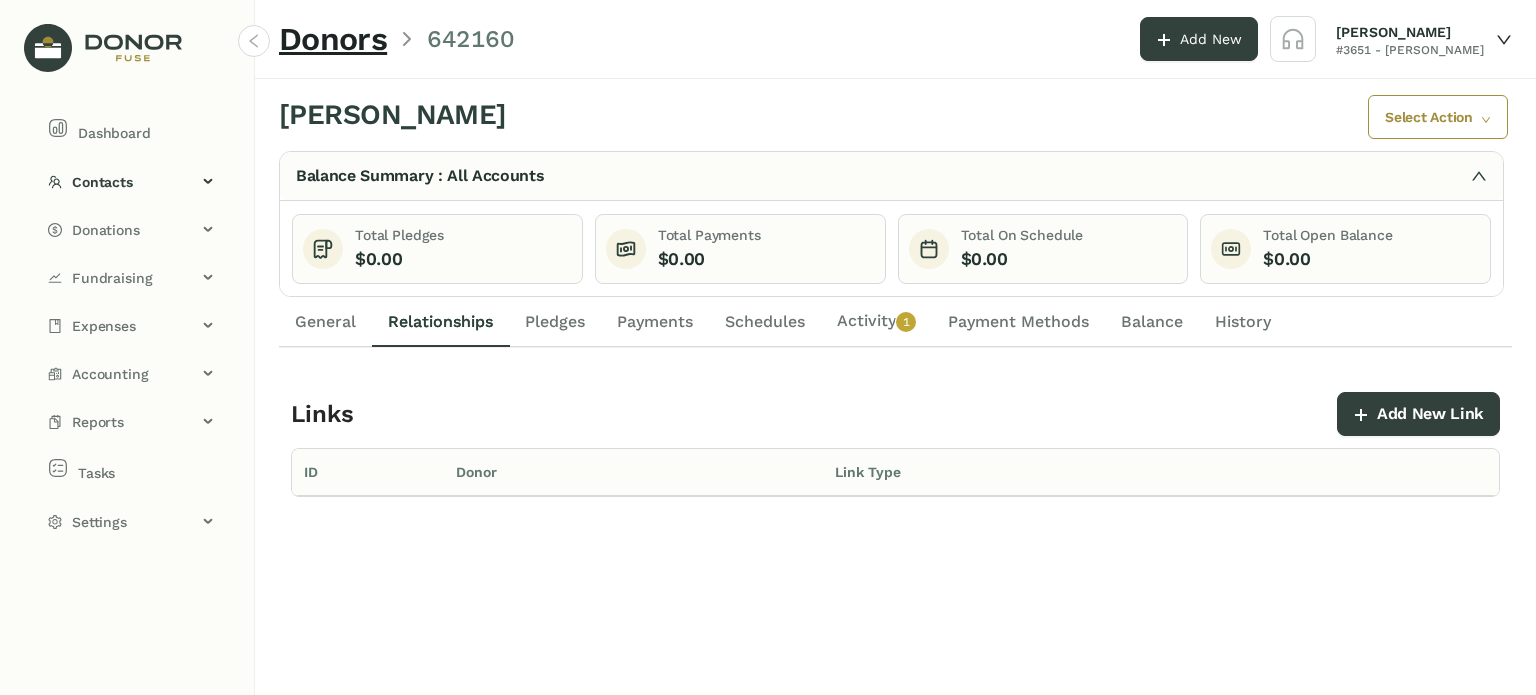 click on "Pledges" 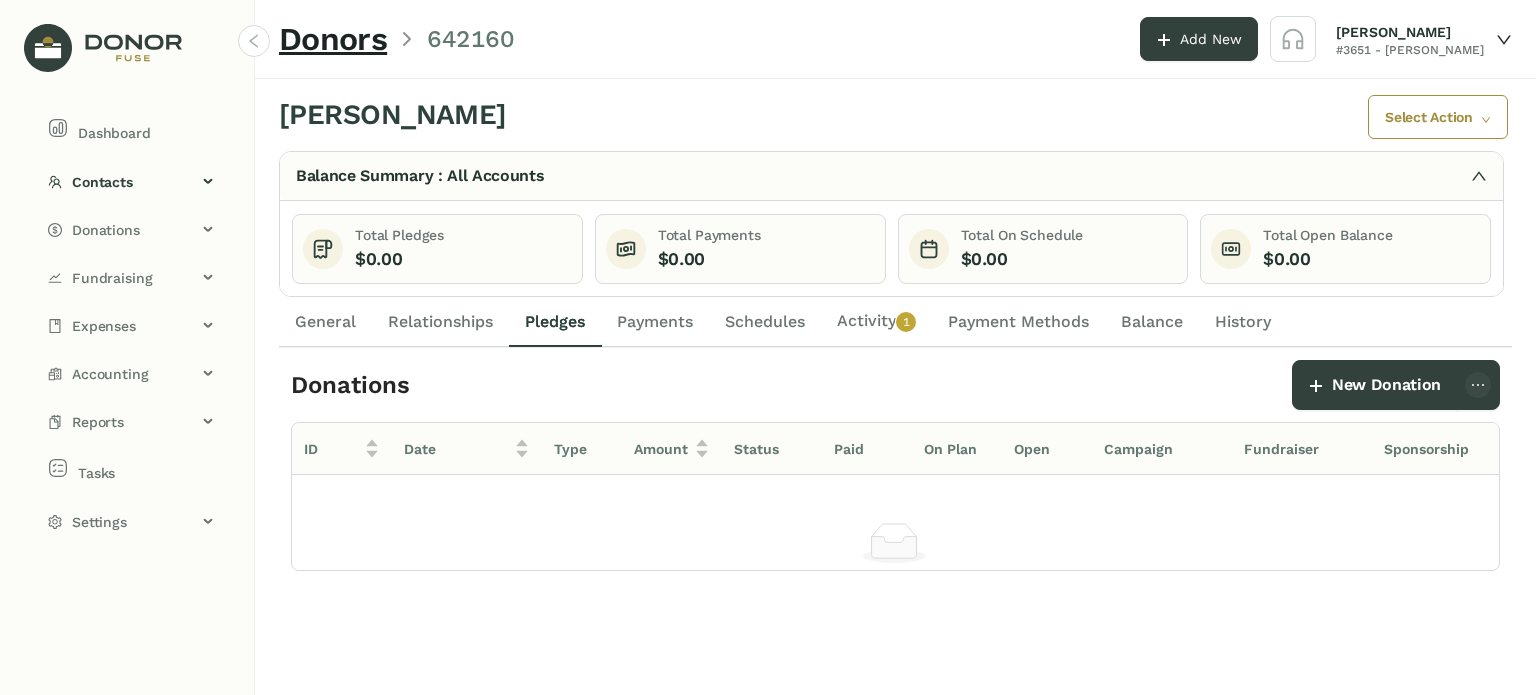 drag, startPoint x: 368, startPoint y: 327, endPoint x: 384, endPoint y: 326, distance: 16.03122 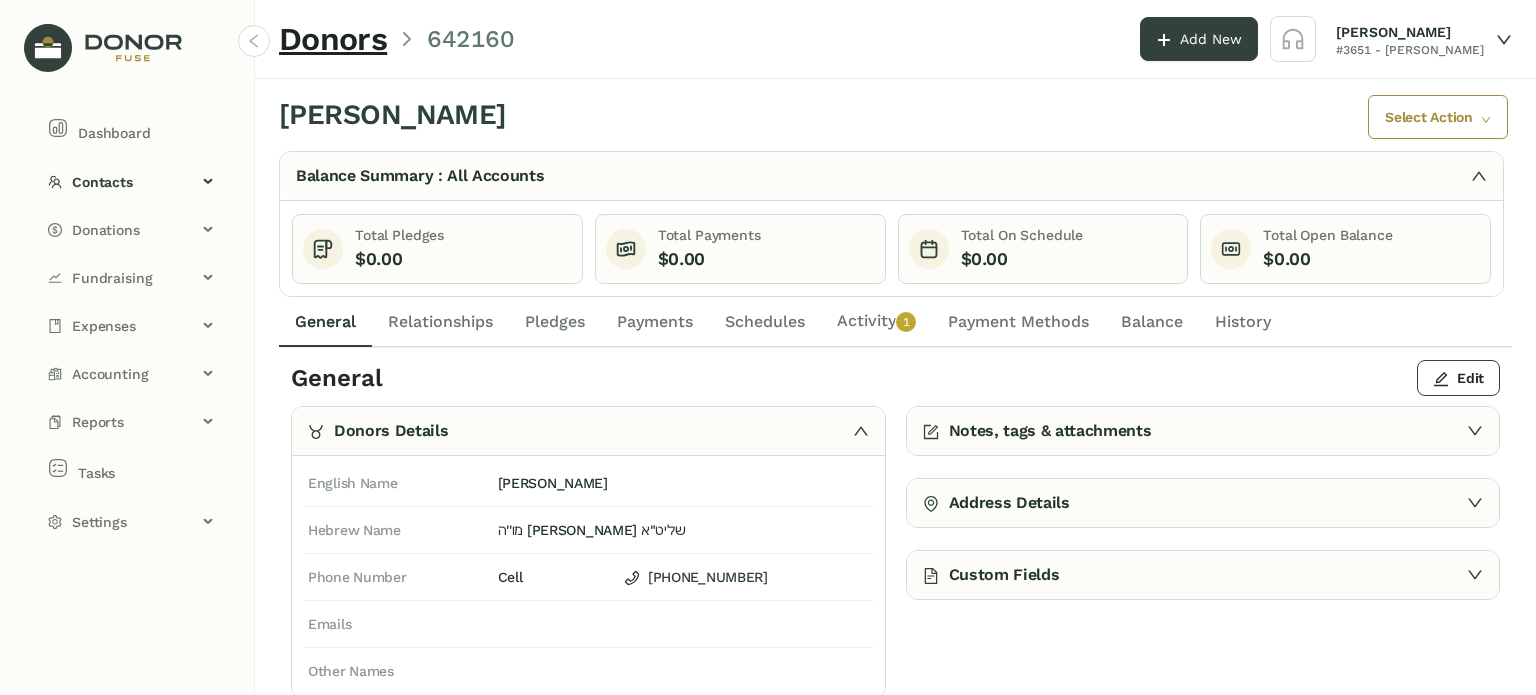 click on "Activity   0   1   2   3   4   5   6   7   8   9" 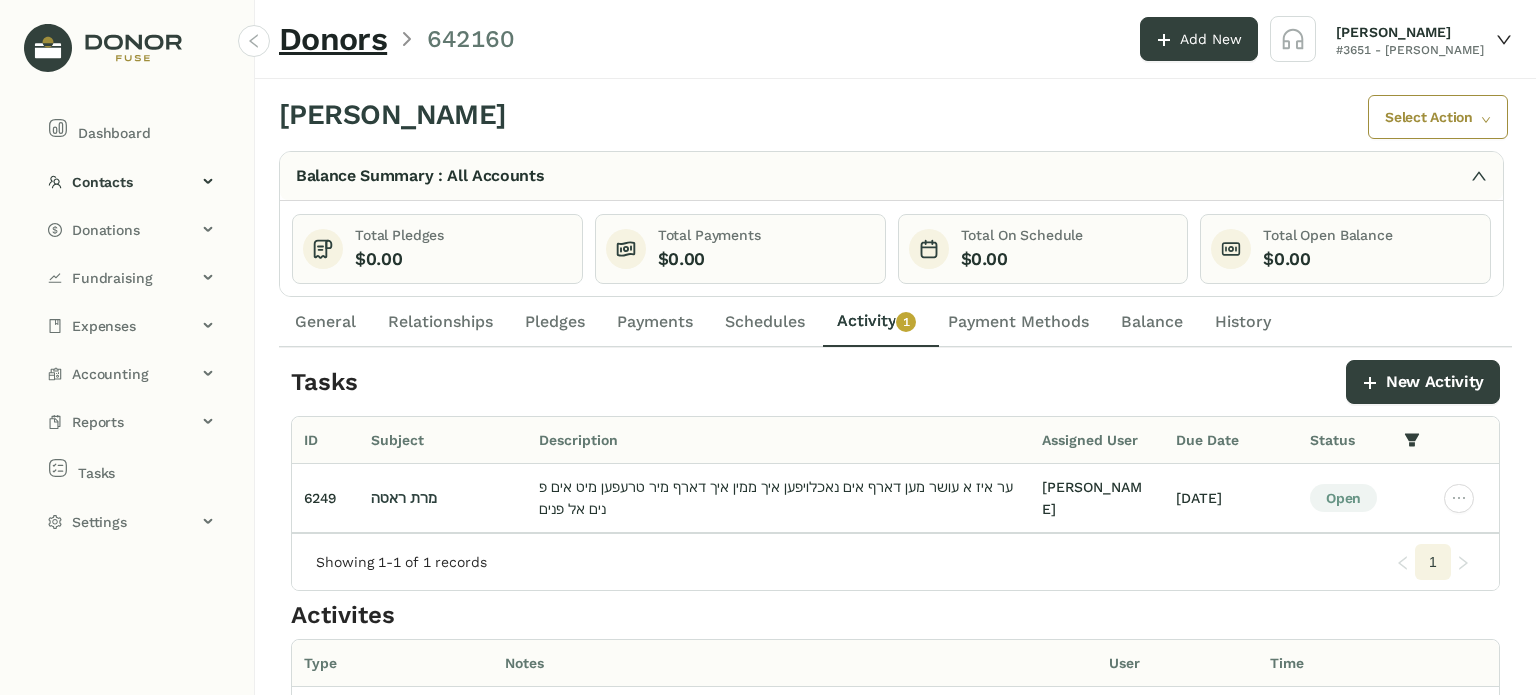 click on "Payment Methods" 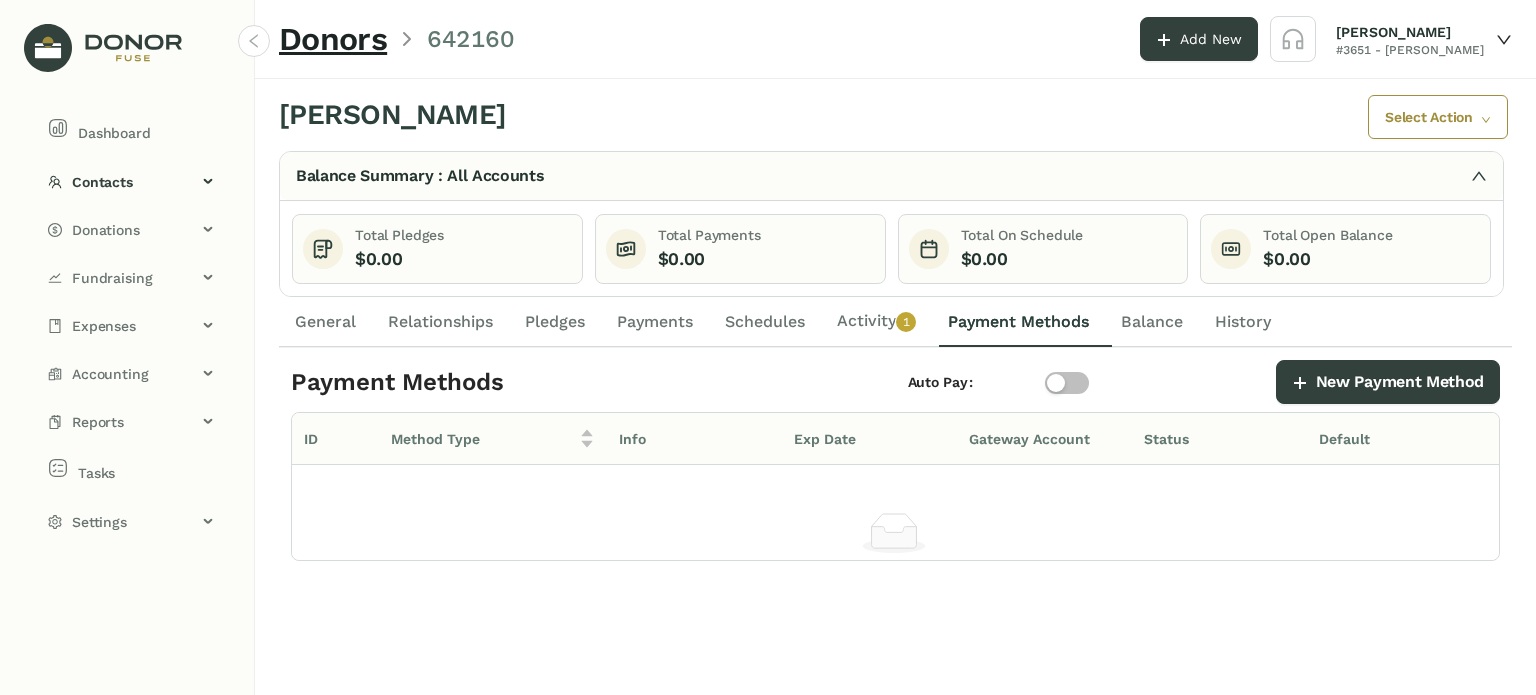 click on "General" 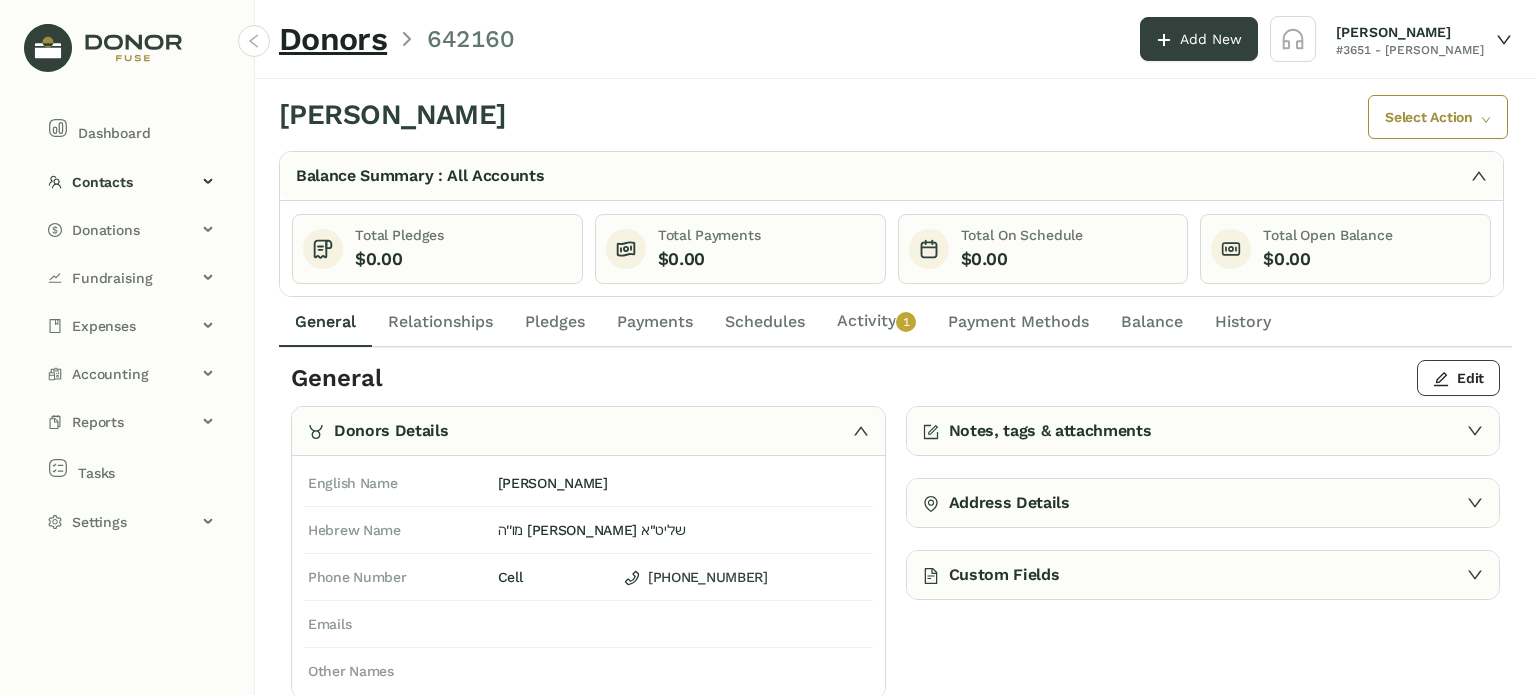 click on "Relationships" 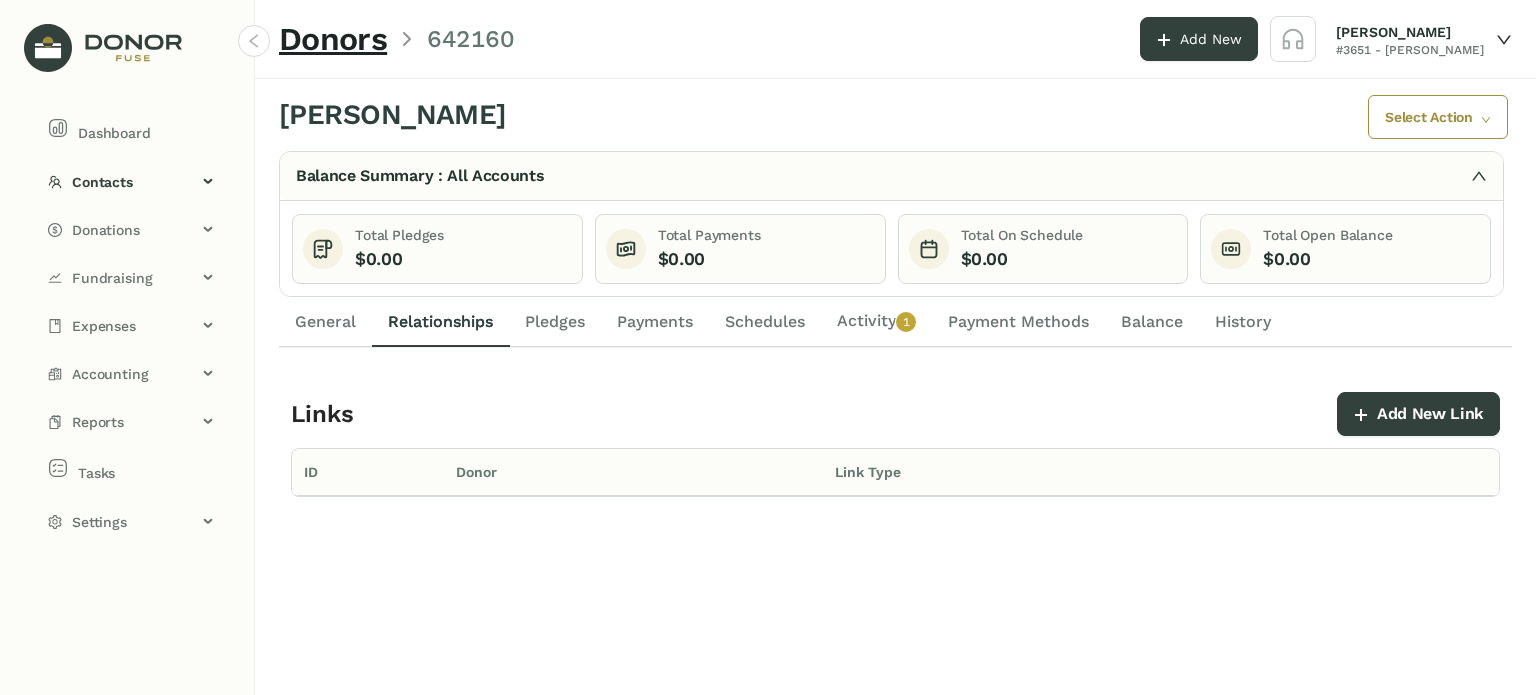 click on "Payments" 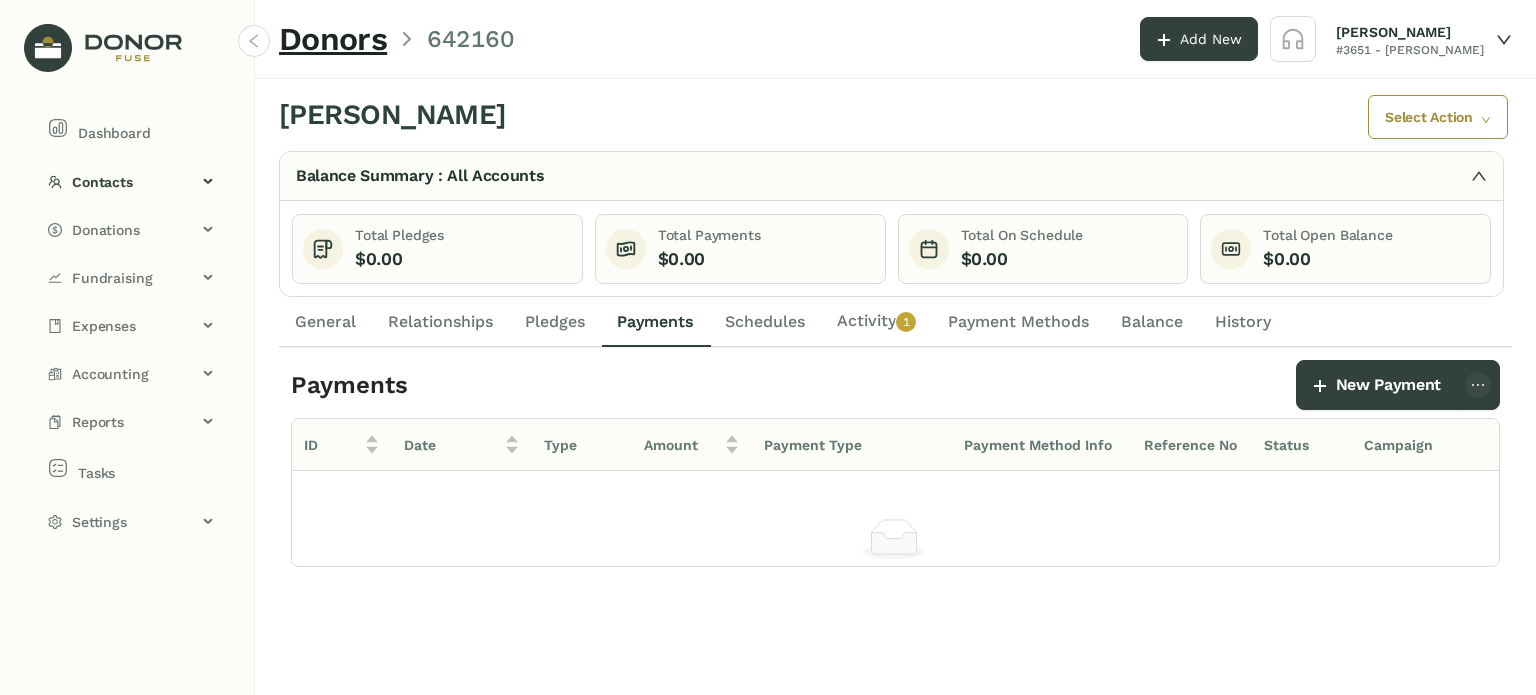 click on "Schedules" 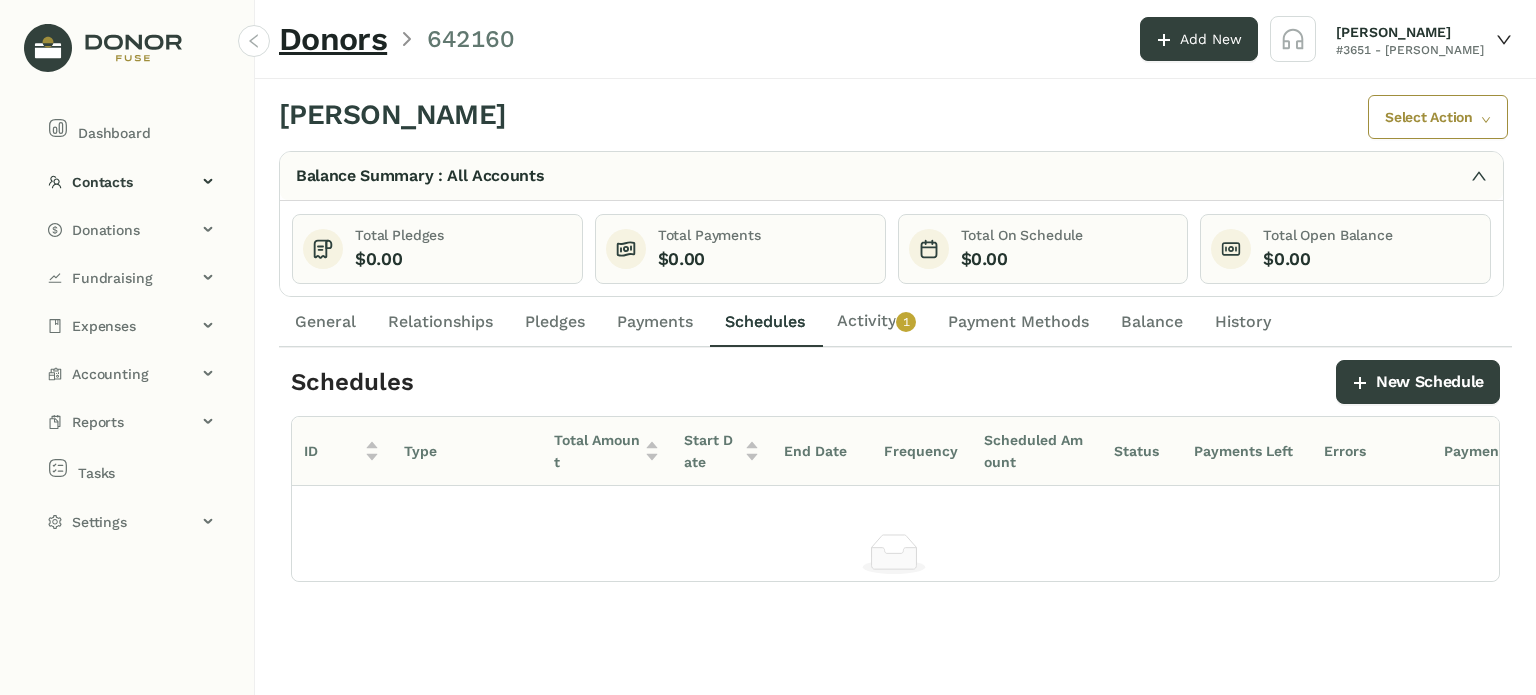 click on "Activity   0   1   2   3   4   5   6   7   8   9" 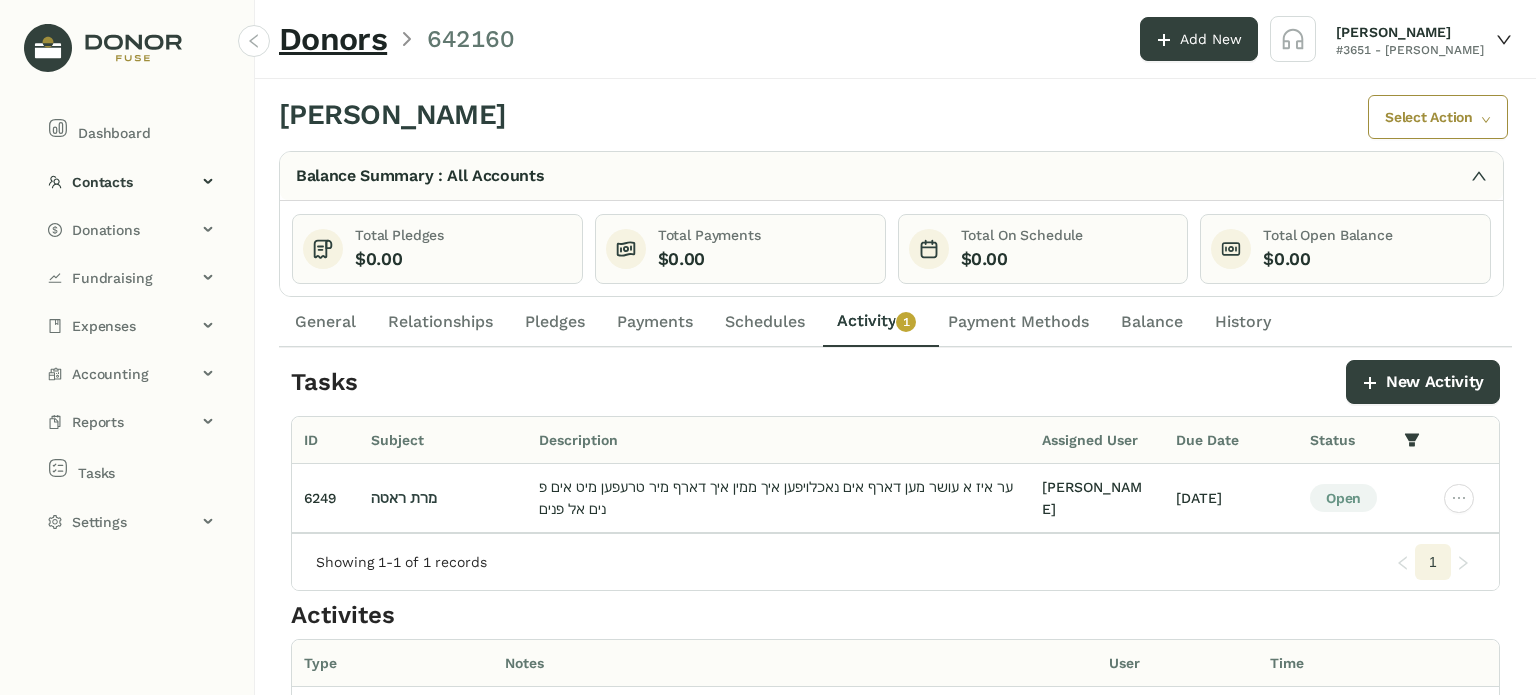 click on "Payment Methods" 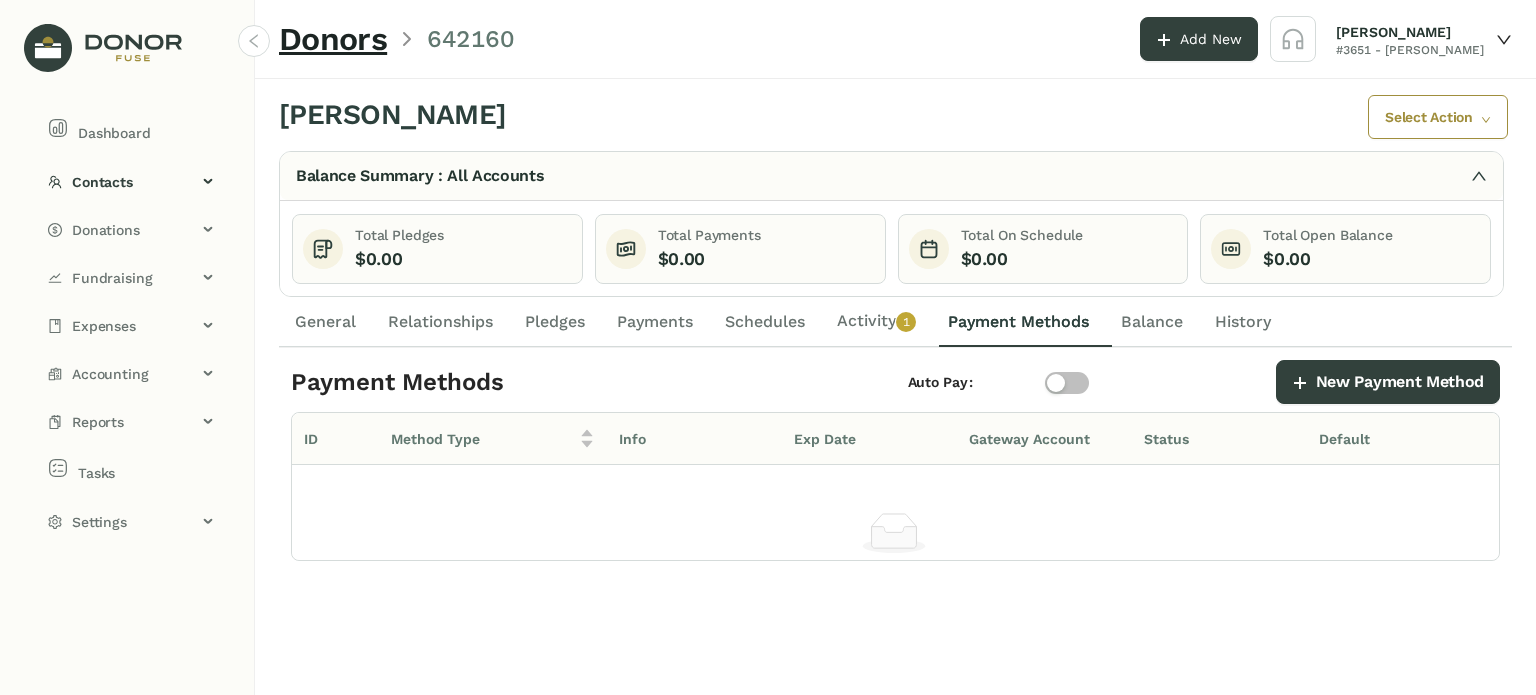 click on "General" 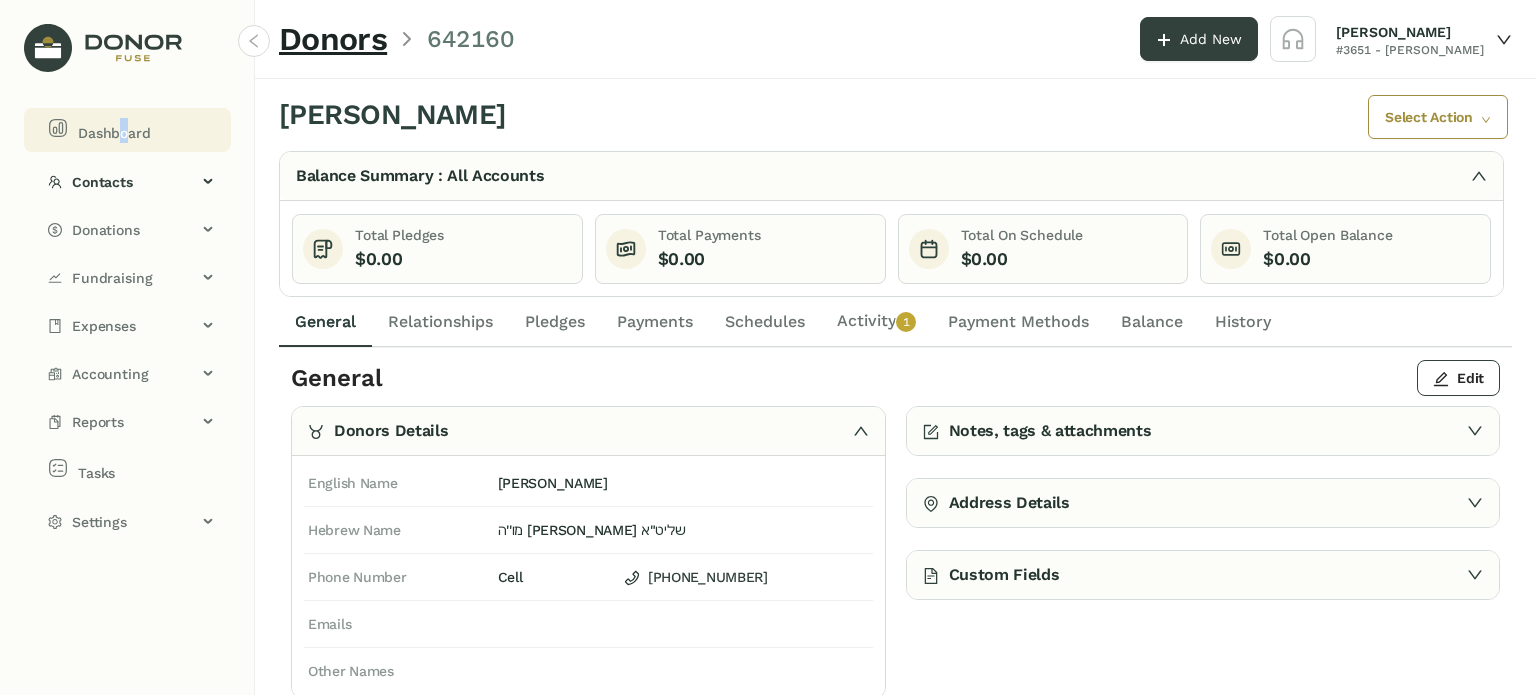 click on "Dashboard" 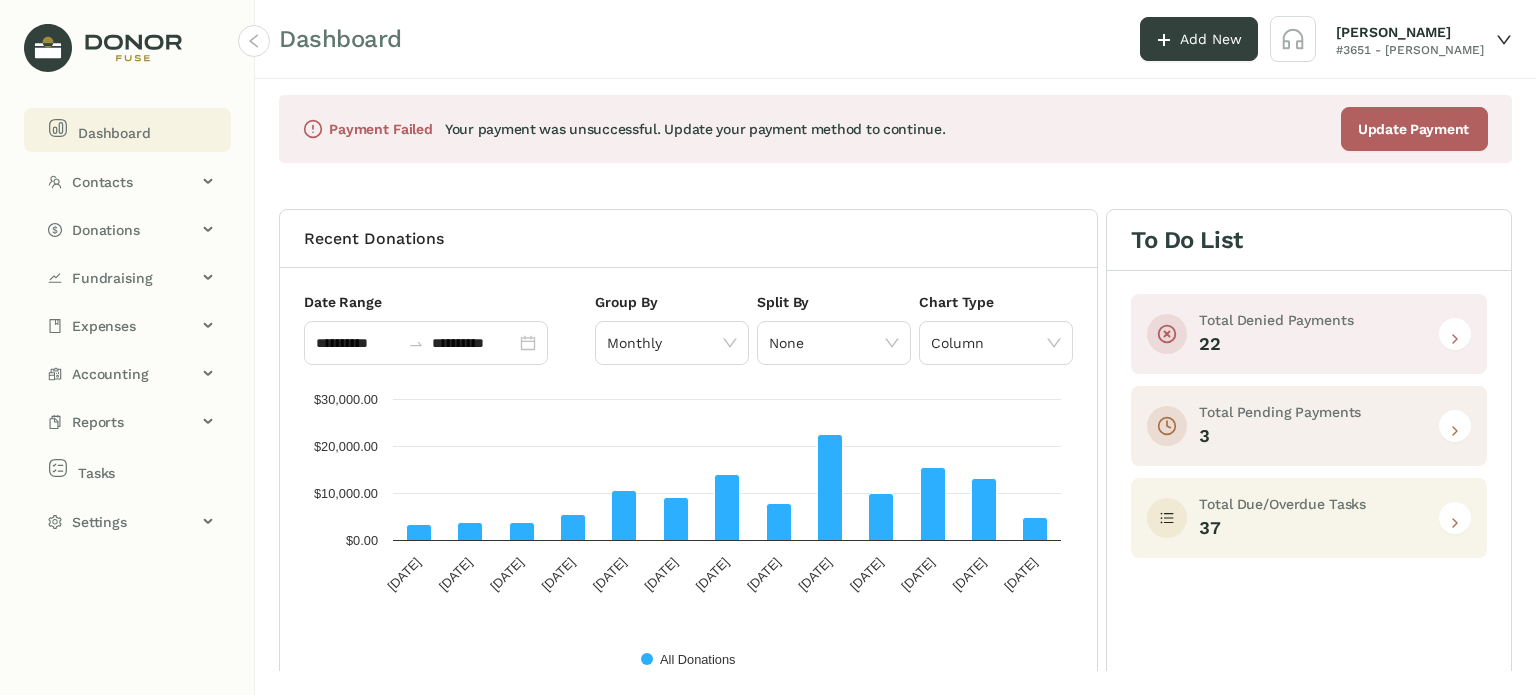 click 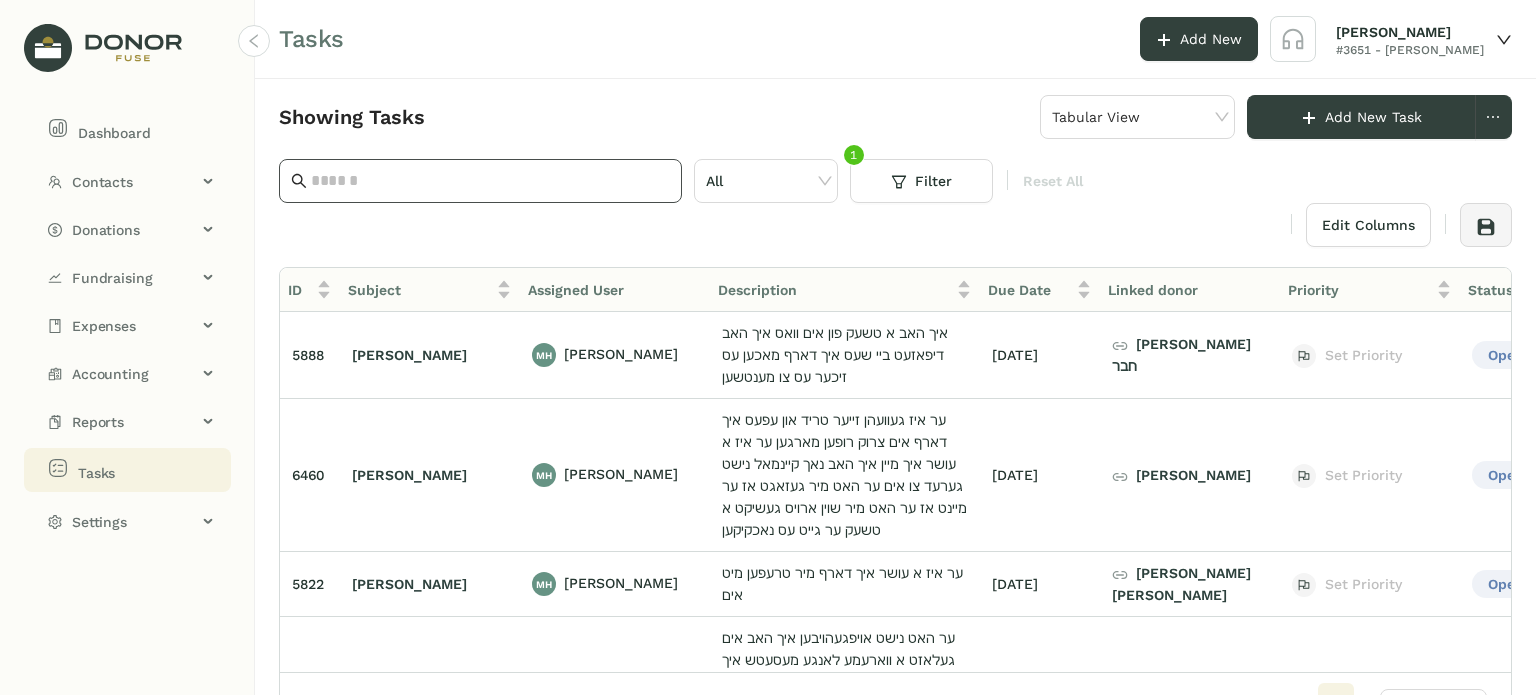 click 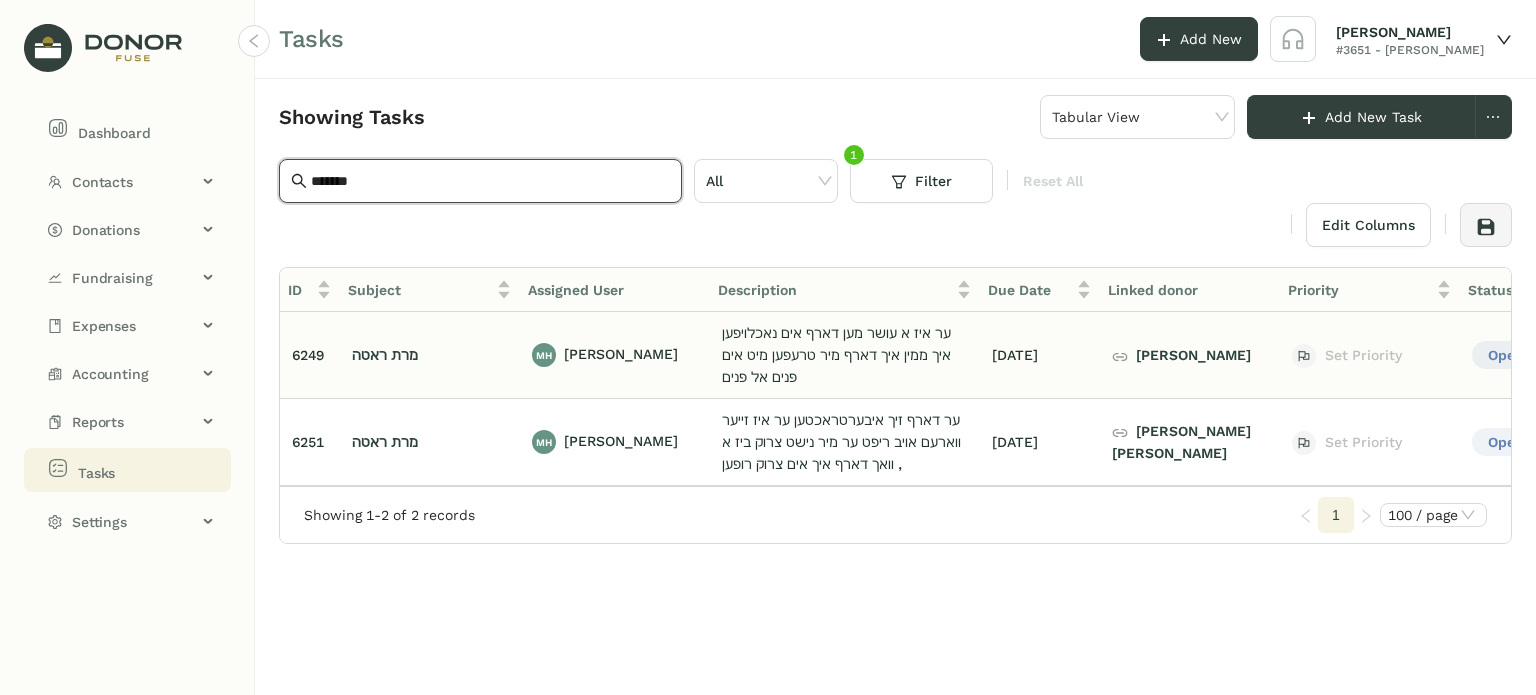 type on "*******" 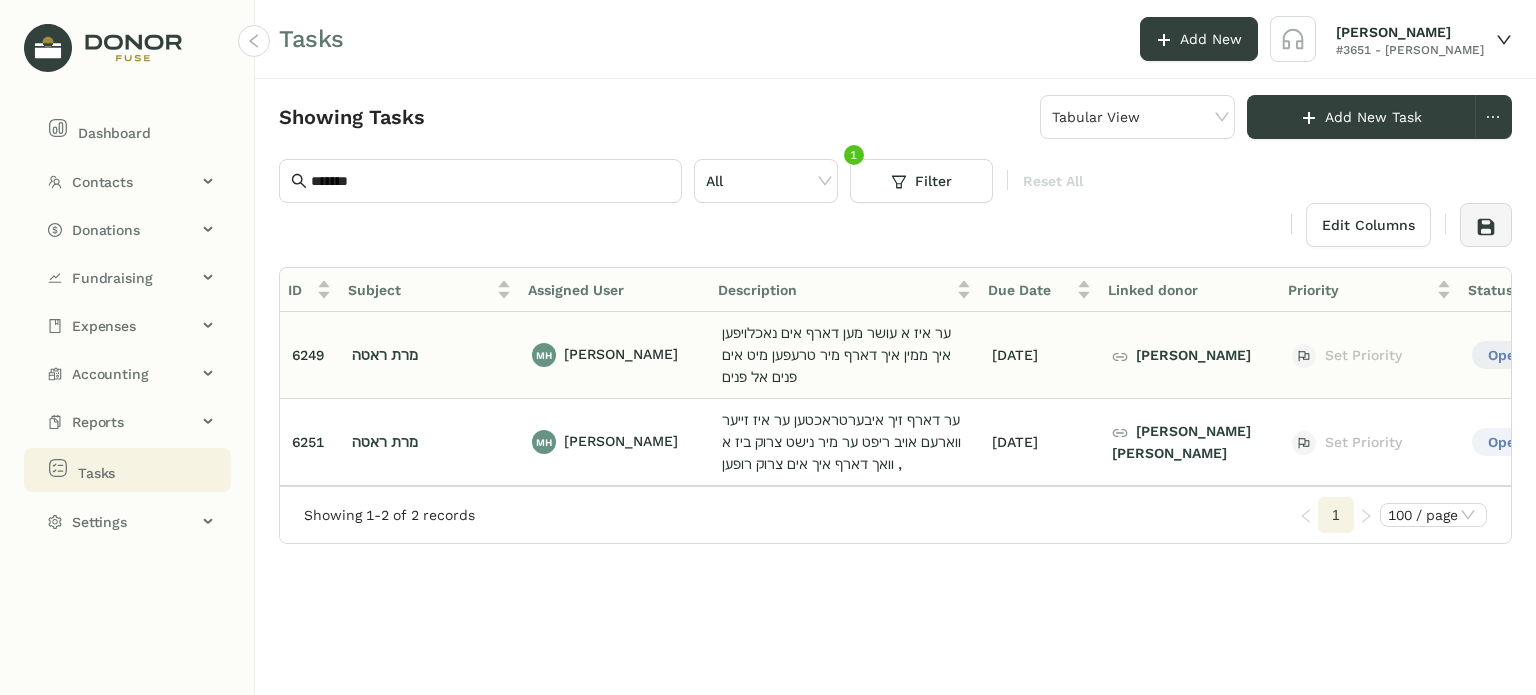 click on "[PERSON_NAME]" 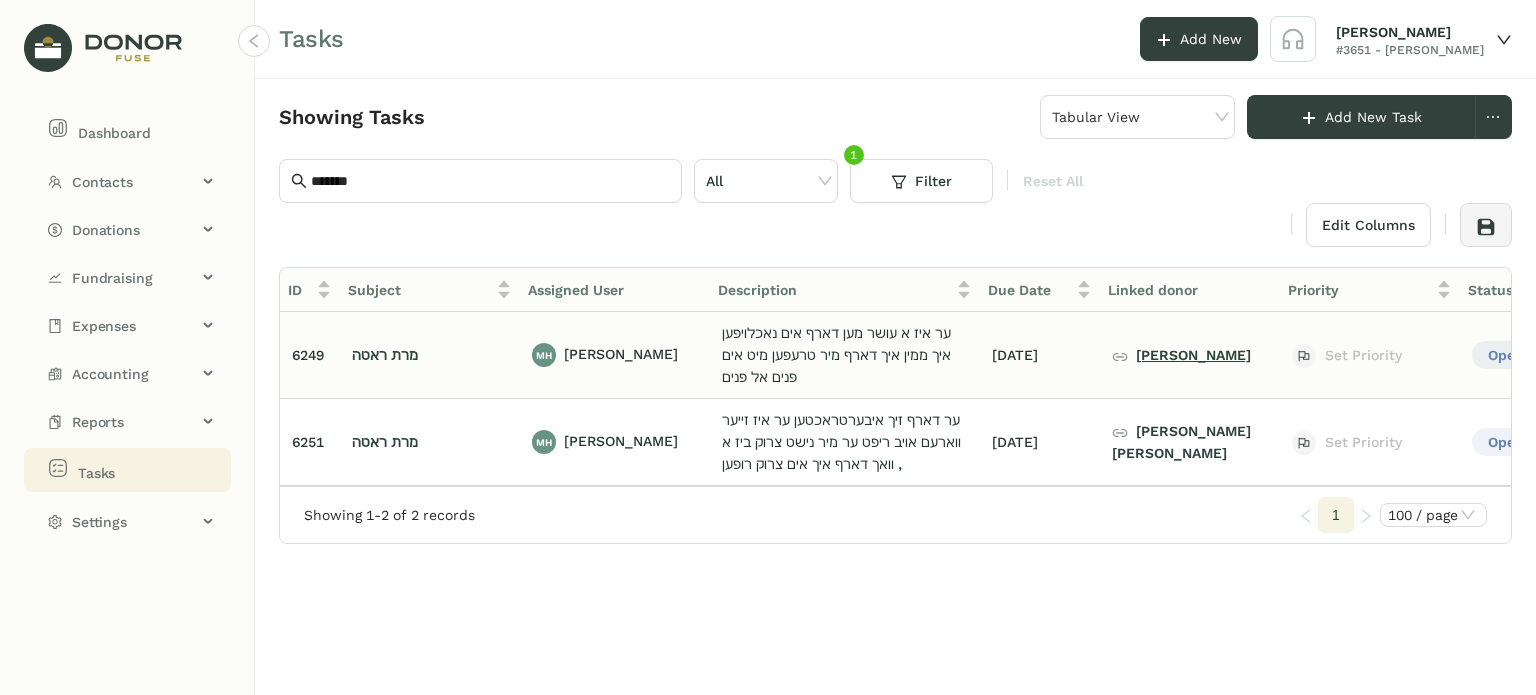 click on "[PERSON_NAME]" 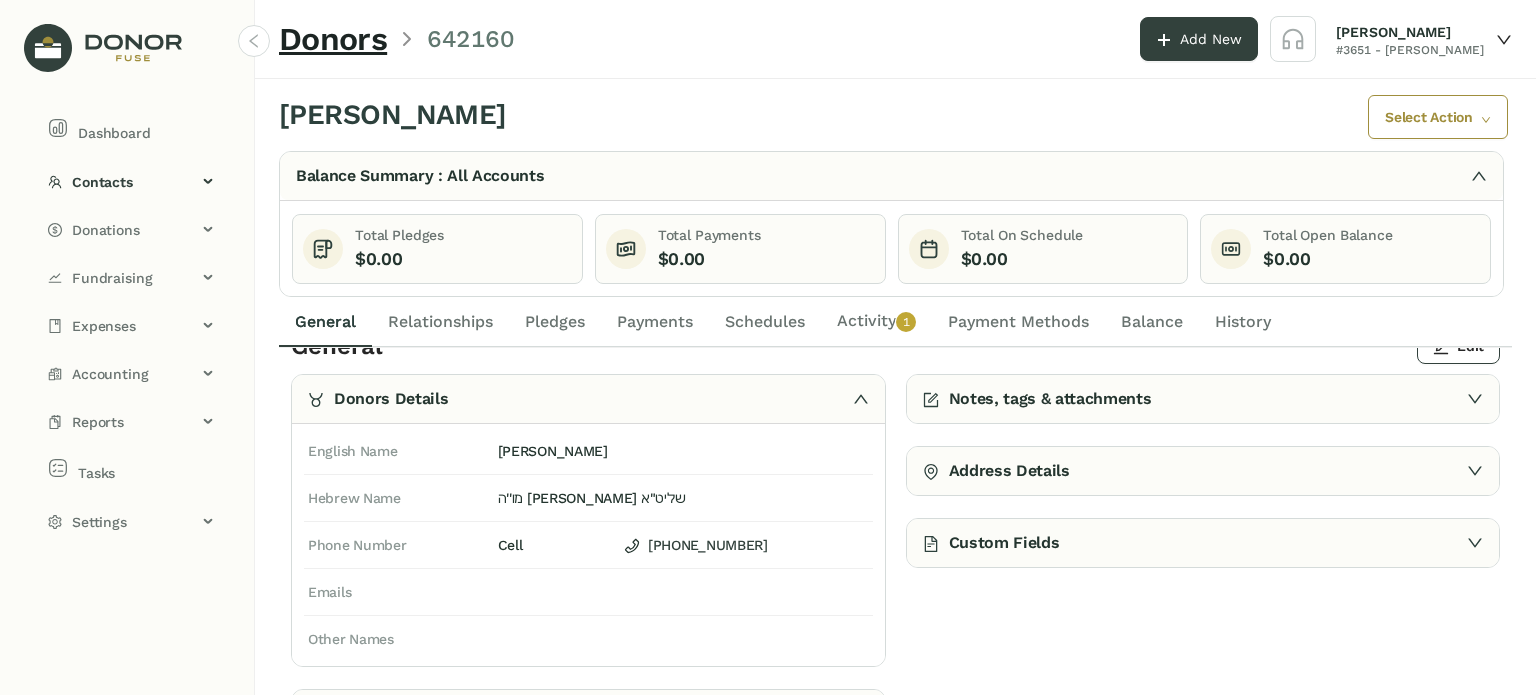 scroll, scrollTop: 50, scrollLeft: 0, axis: vertical 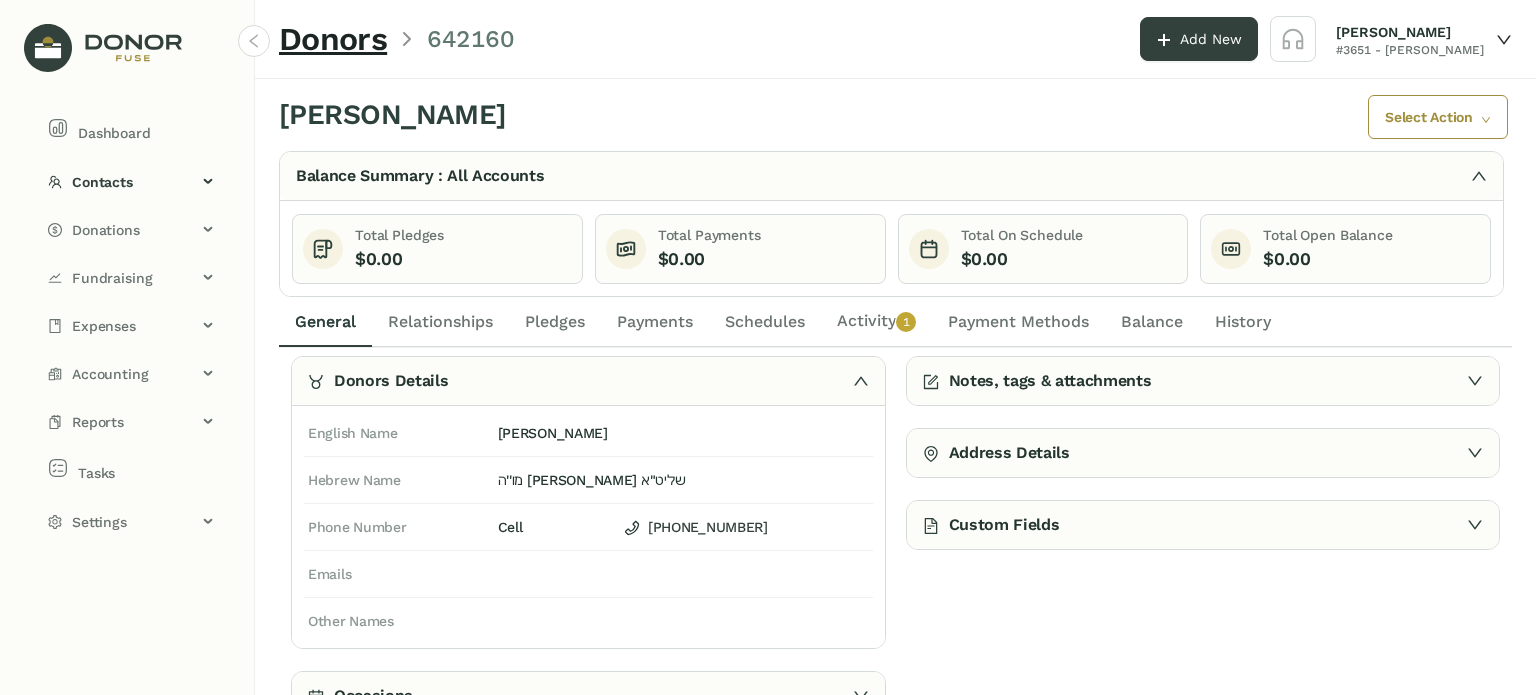 click on "Activity   0   1   2   3   4   5   6   7   8   9" 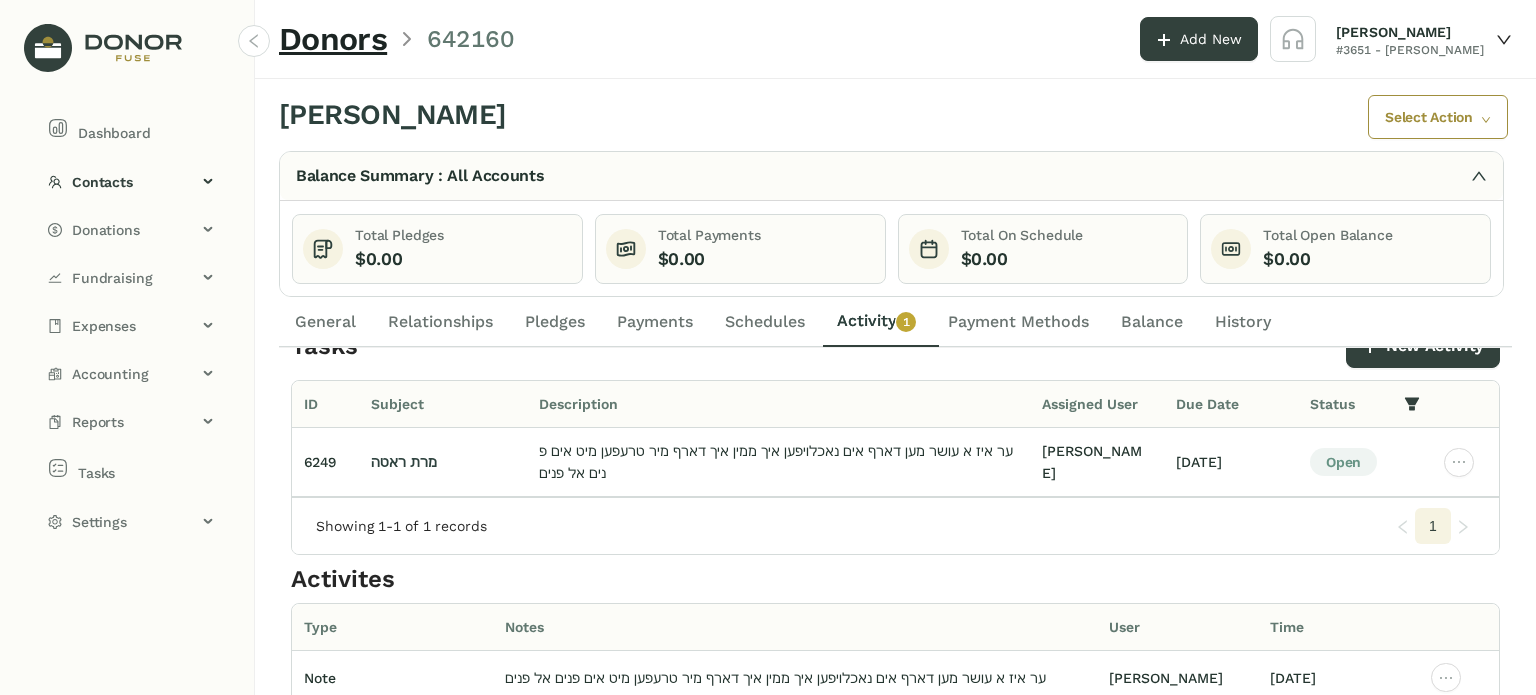 scroll, scrollTop: 0, scrollLeft: 0, axis: both 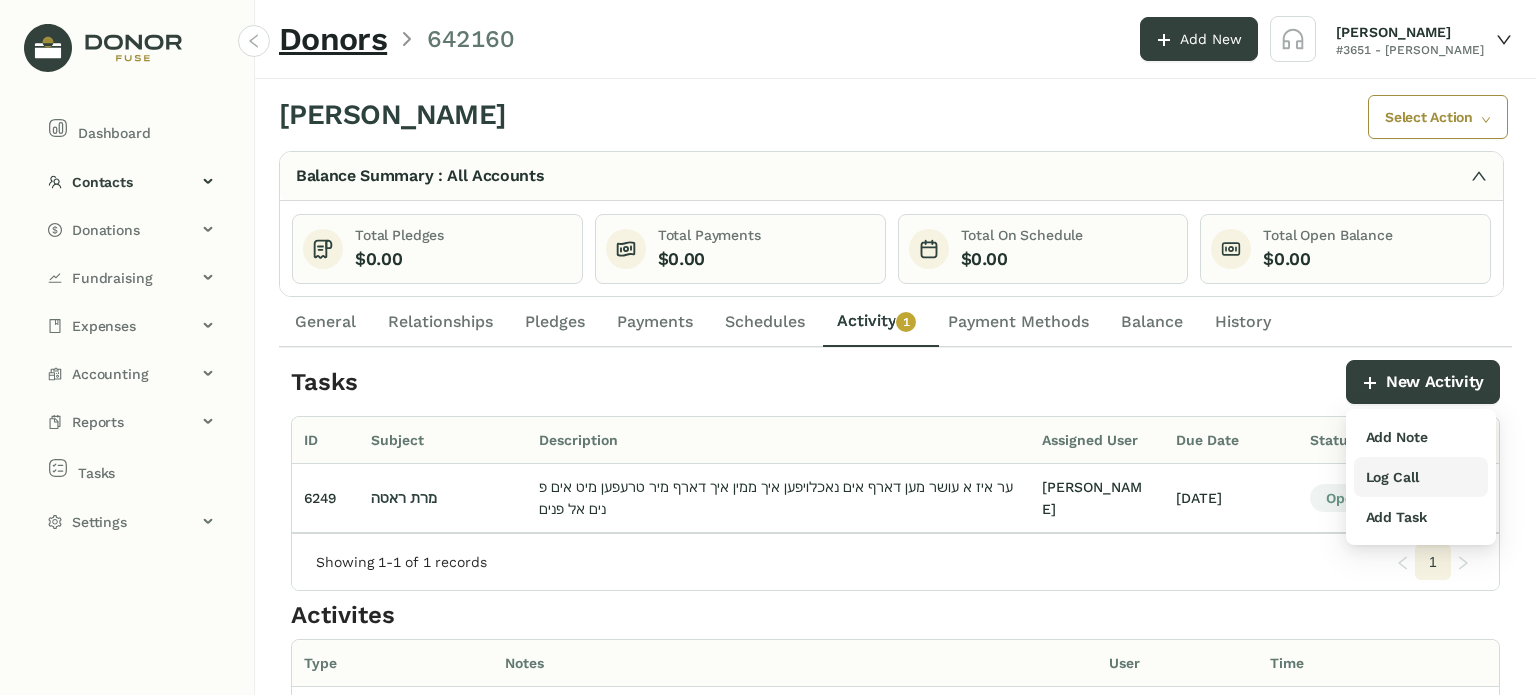 click on "Log Call" at bounding box center (1392, 477) 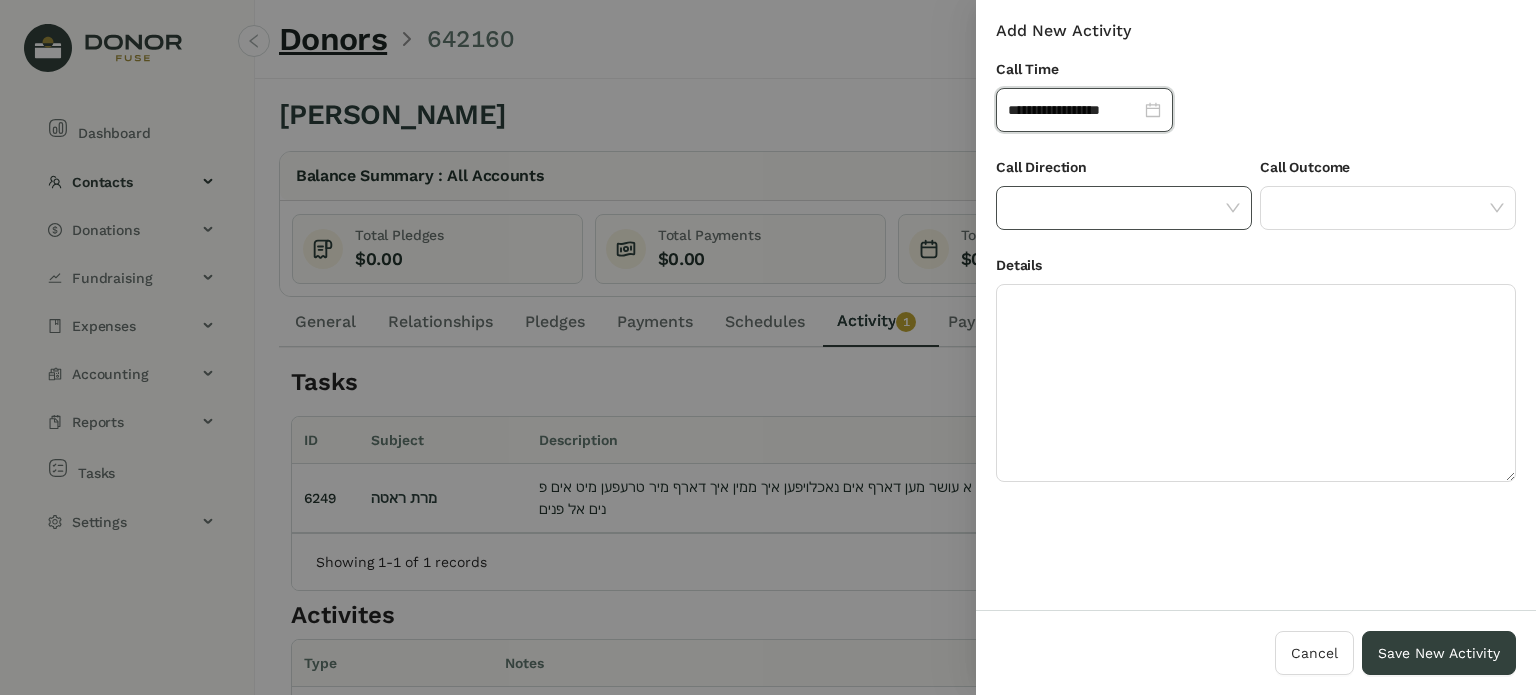 click 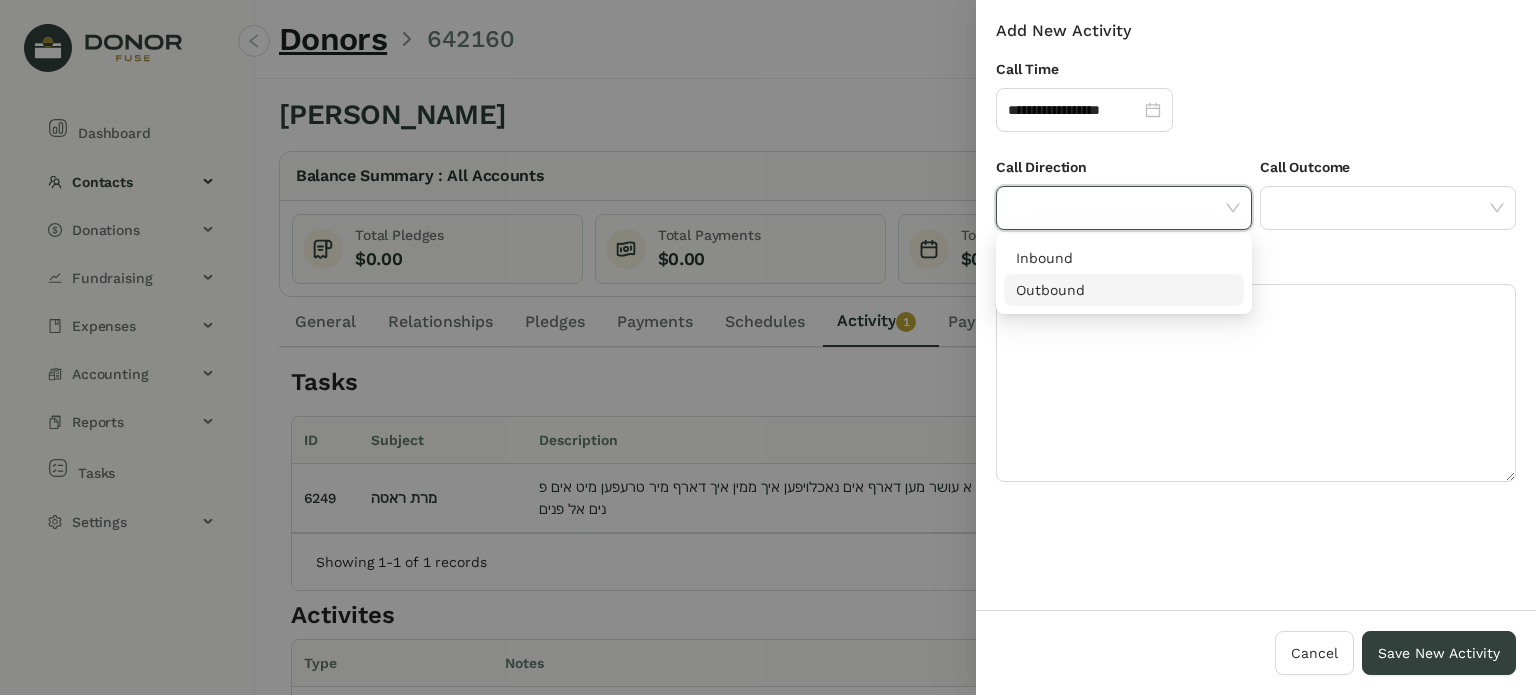 drag, startPoint x: 1153, startPoint y: 292, endPoint x: 1194, endPoint y: 265, distance: 49.09175 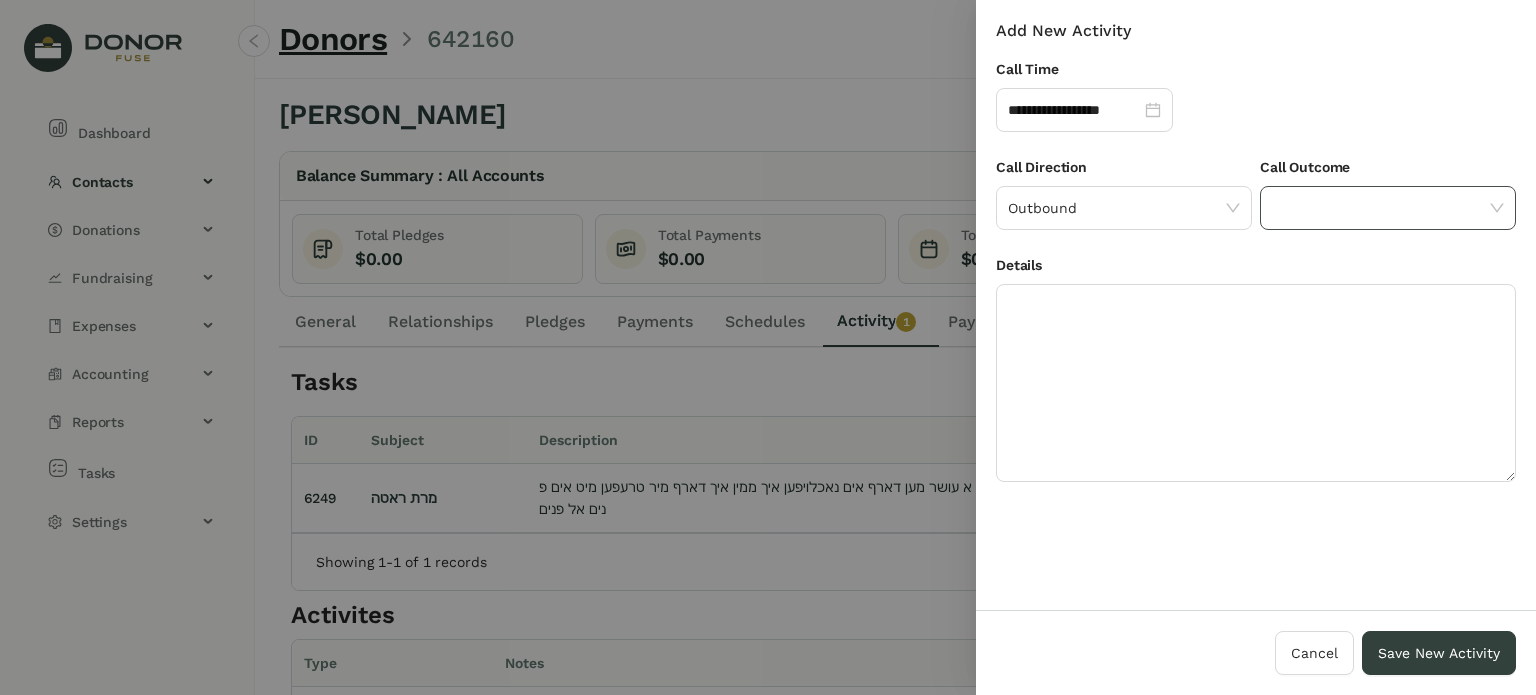click 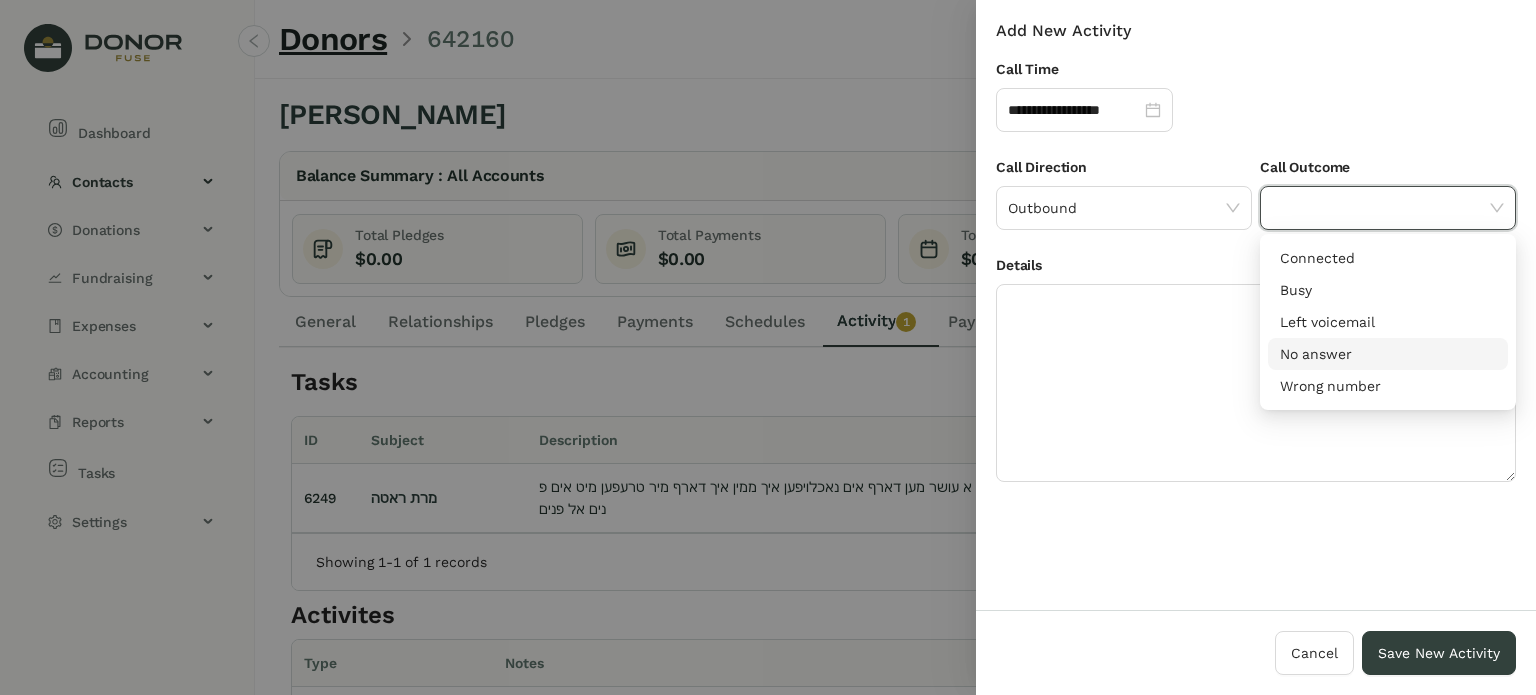 click on "No answer" at bounding box center (1388, 354) 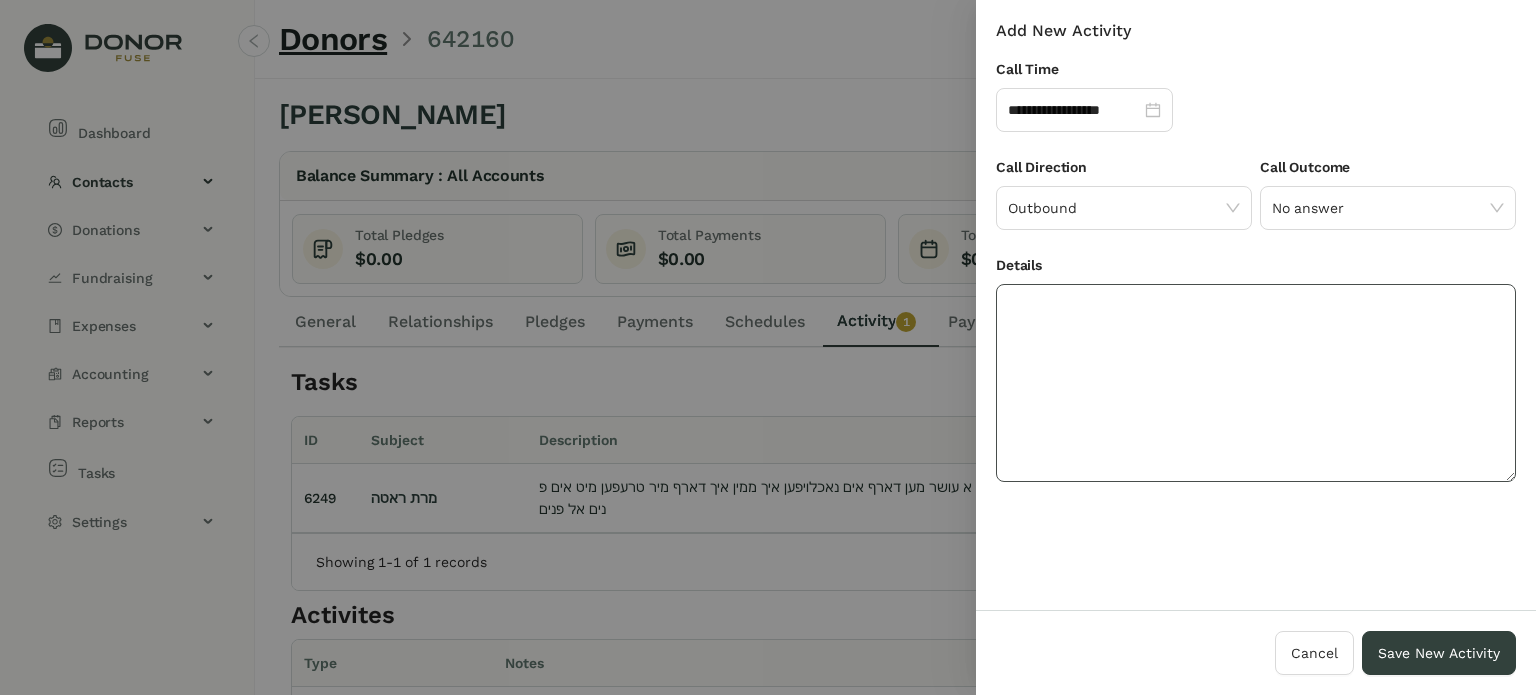 click 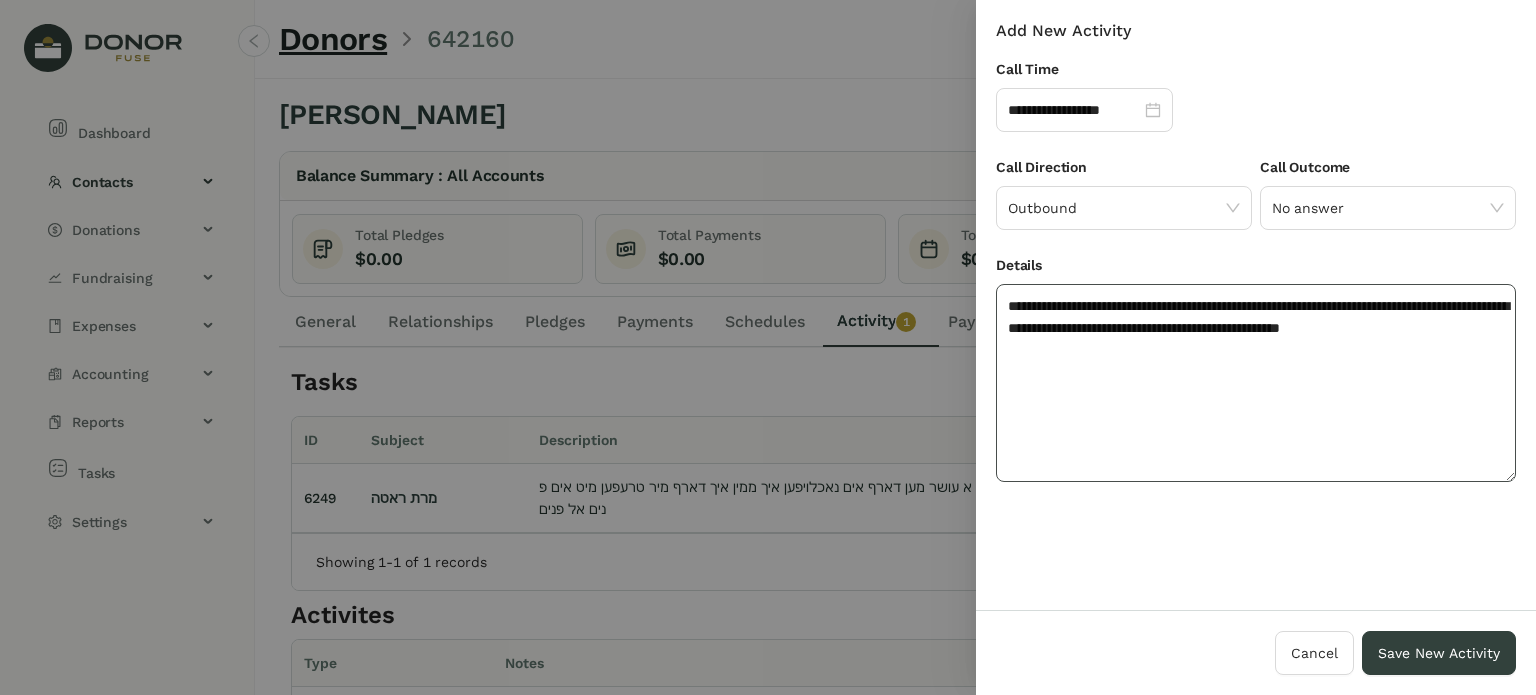 click on "**********" 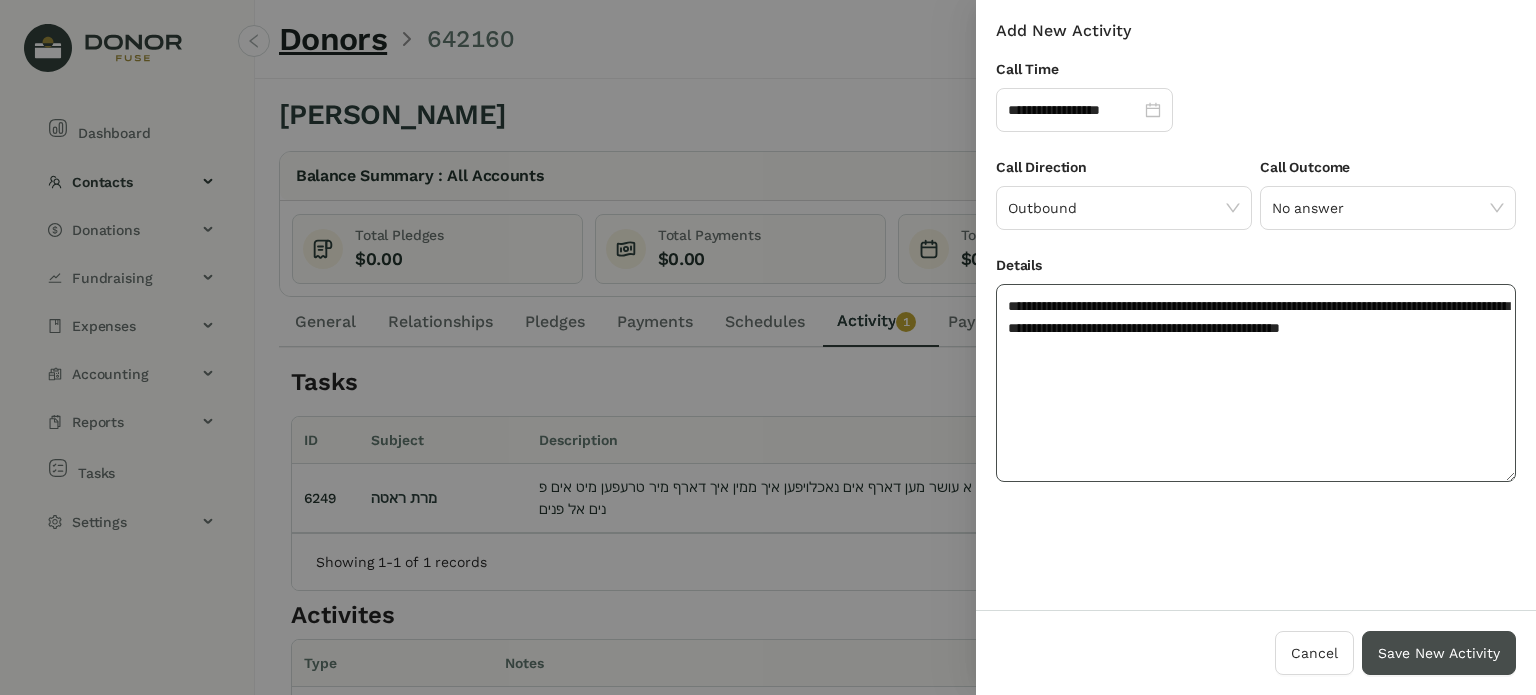 type on "**********" 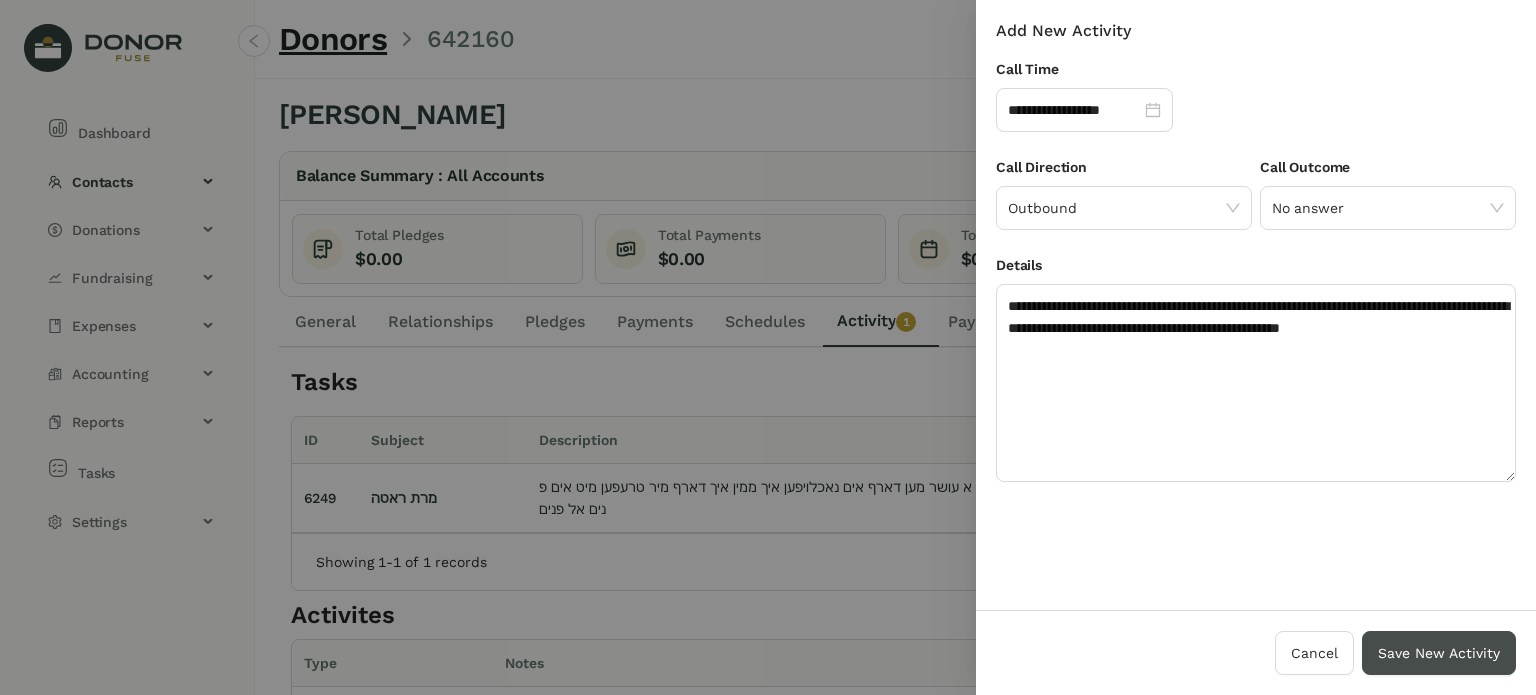 click on "Save New Activity" at bounding box center (1439, 653) 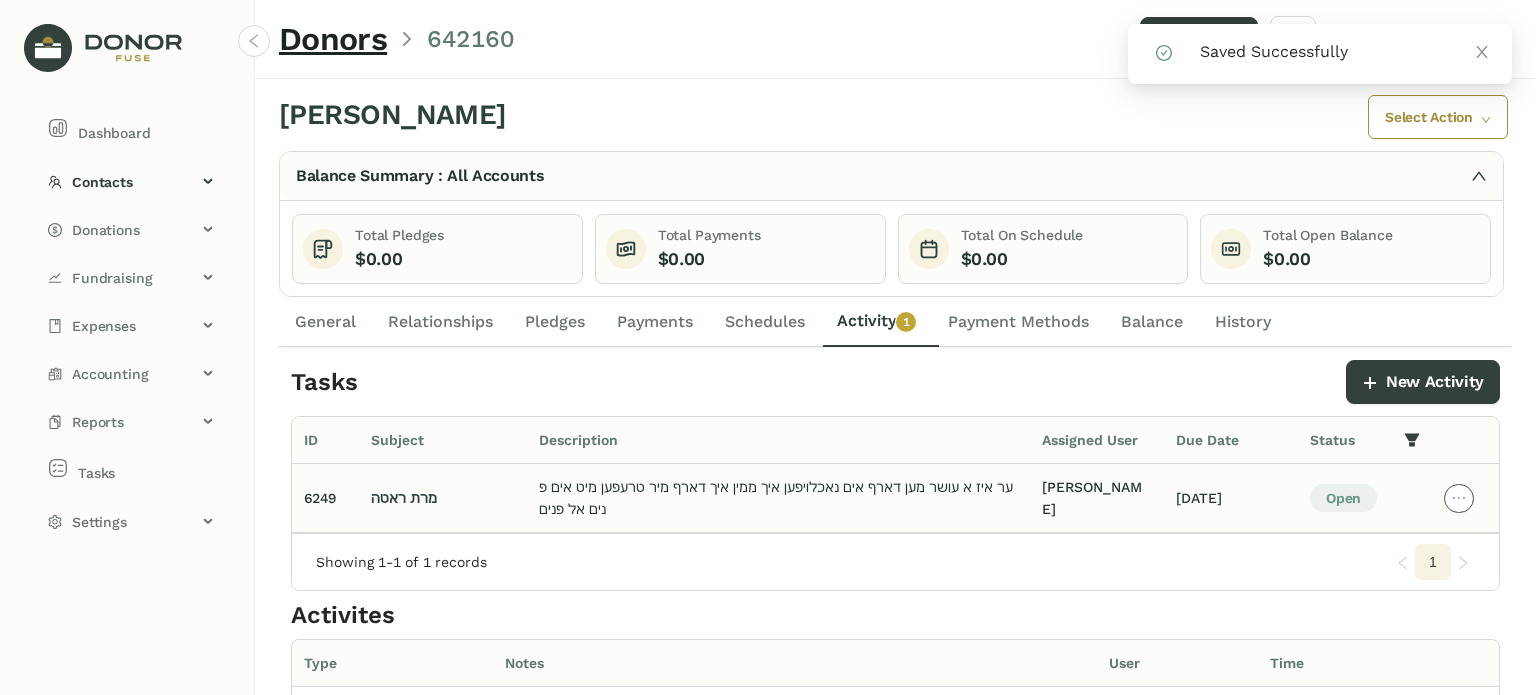 click 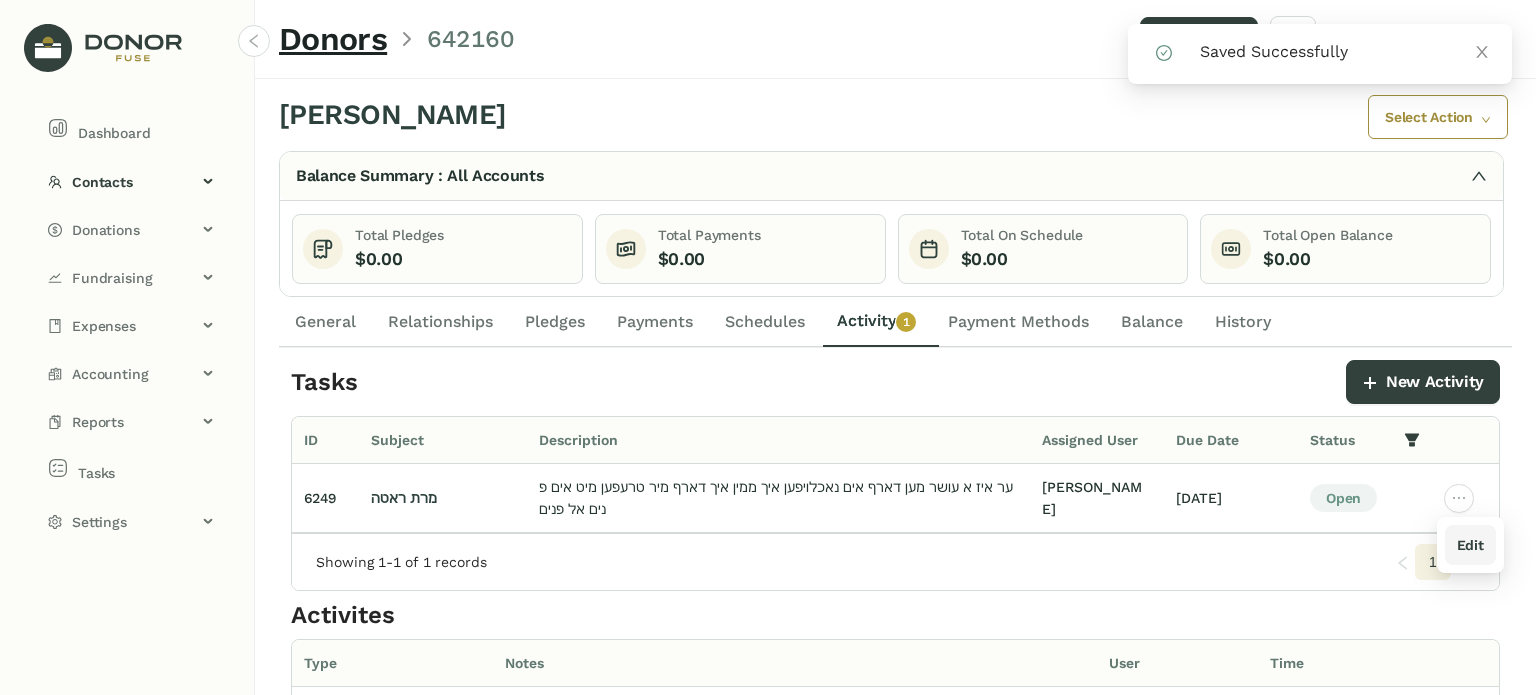click on "Edit" at bounding box center (1470, 545) 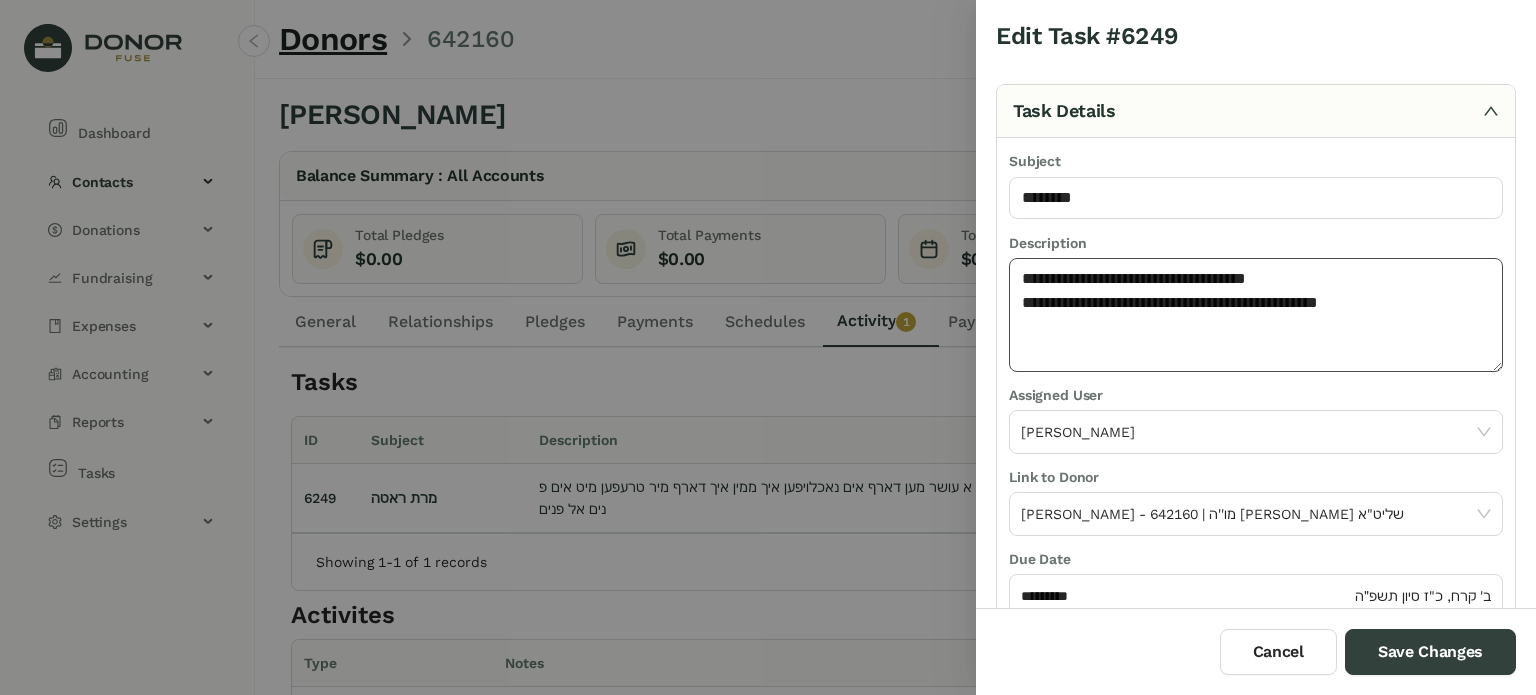 click on "**********" 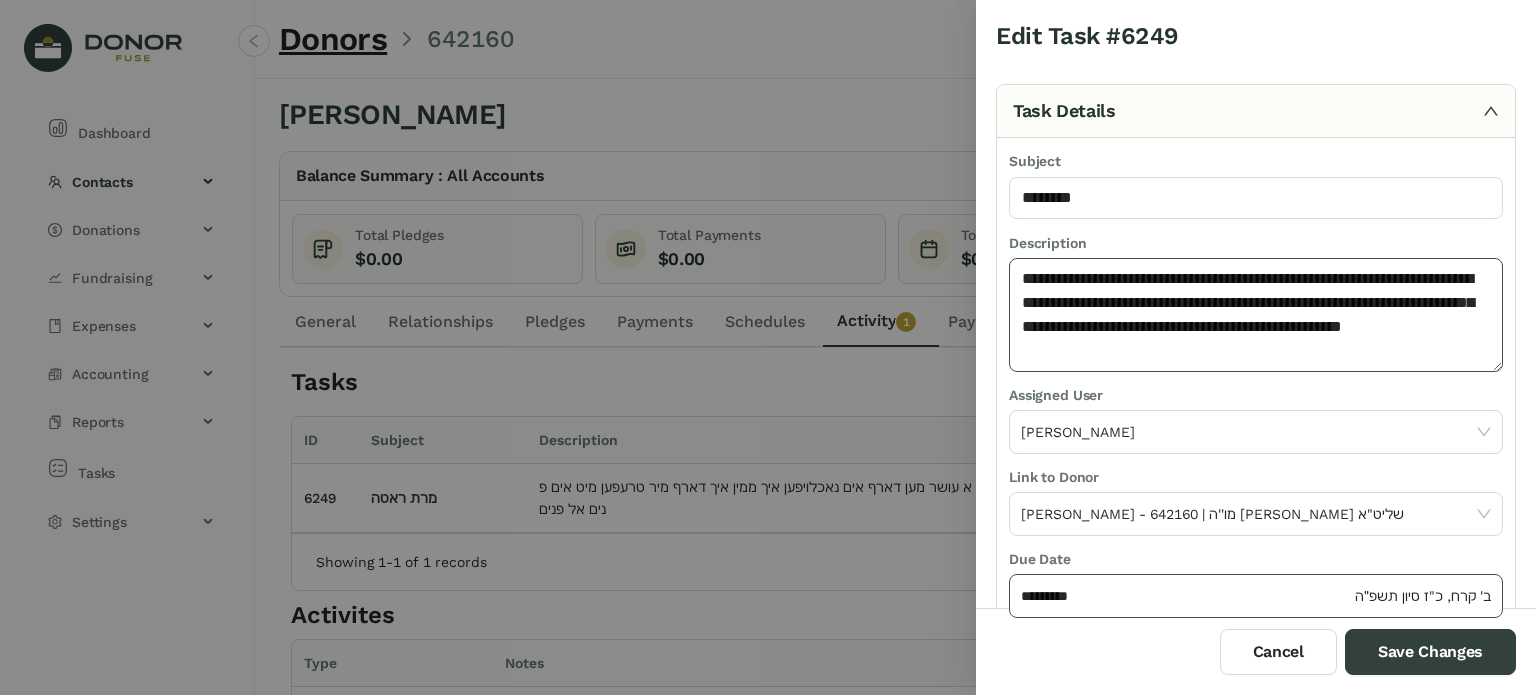 type on "**********" 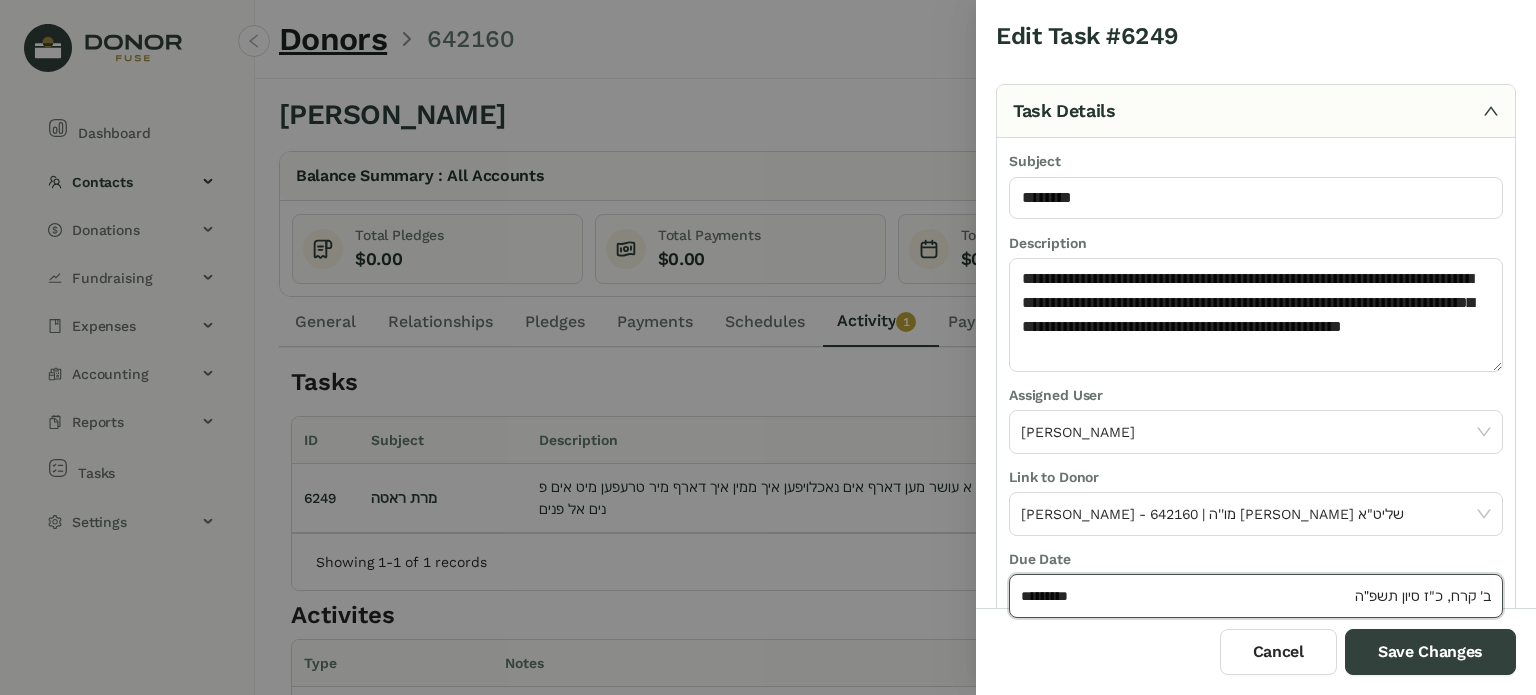 click on "*********" 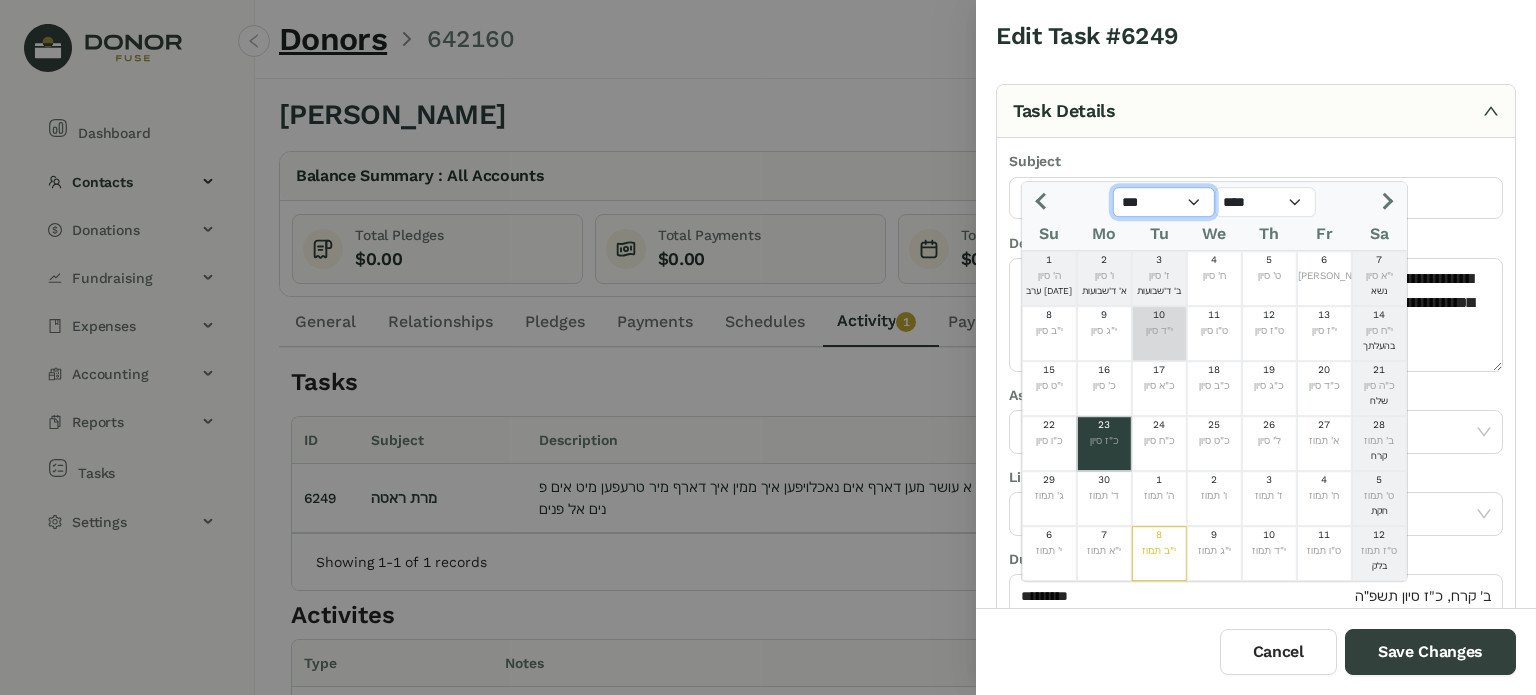 click on "*** *** *** *** *** *** *** *** *** *** *** ***" 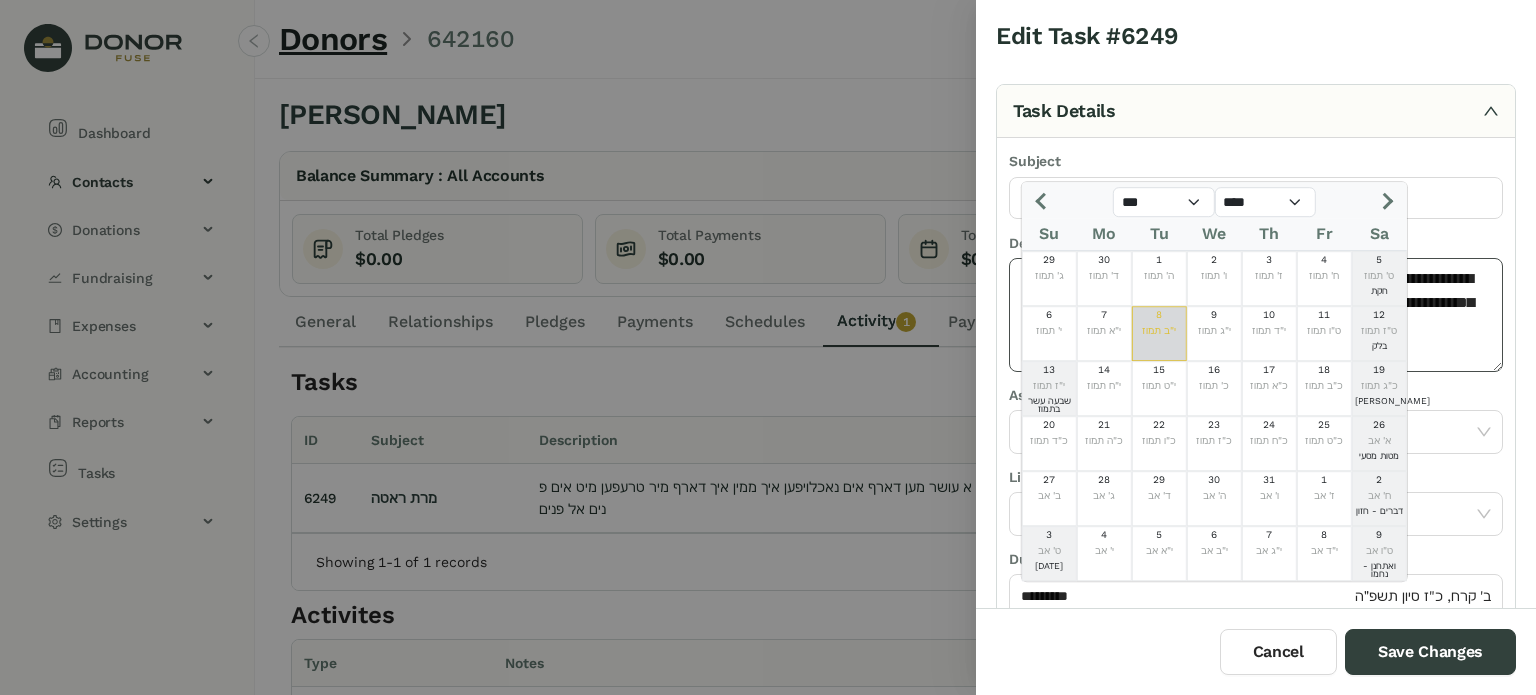 click on "8  י"ב תמוז" 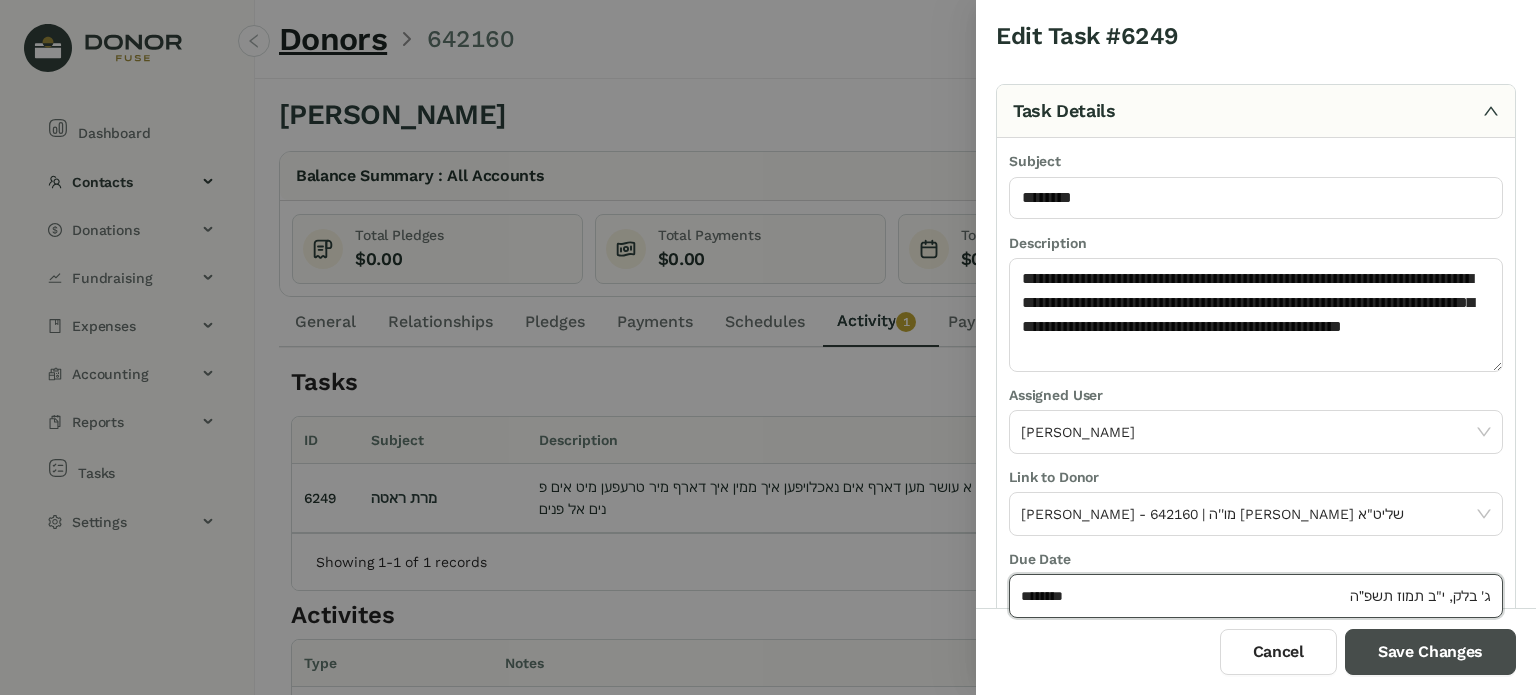 click on "Save Changes" at bounding box center (1430, 652) 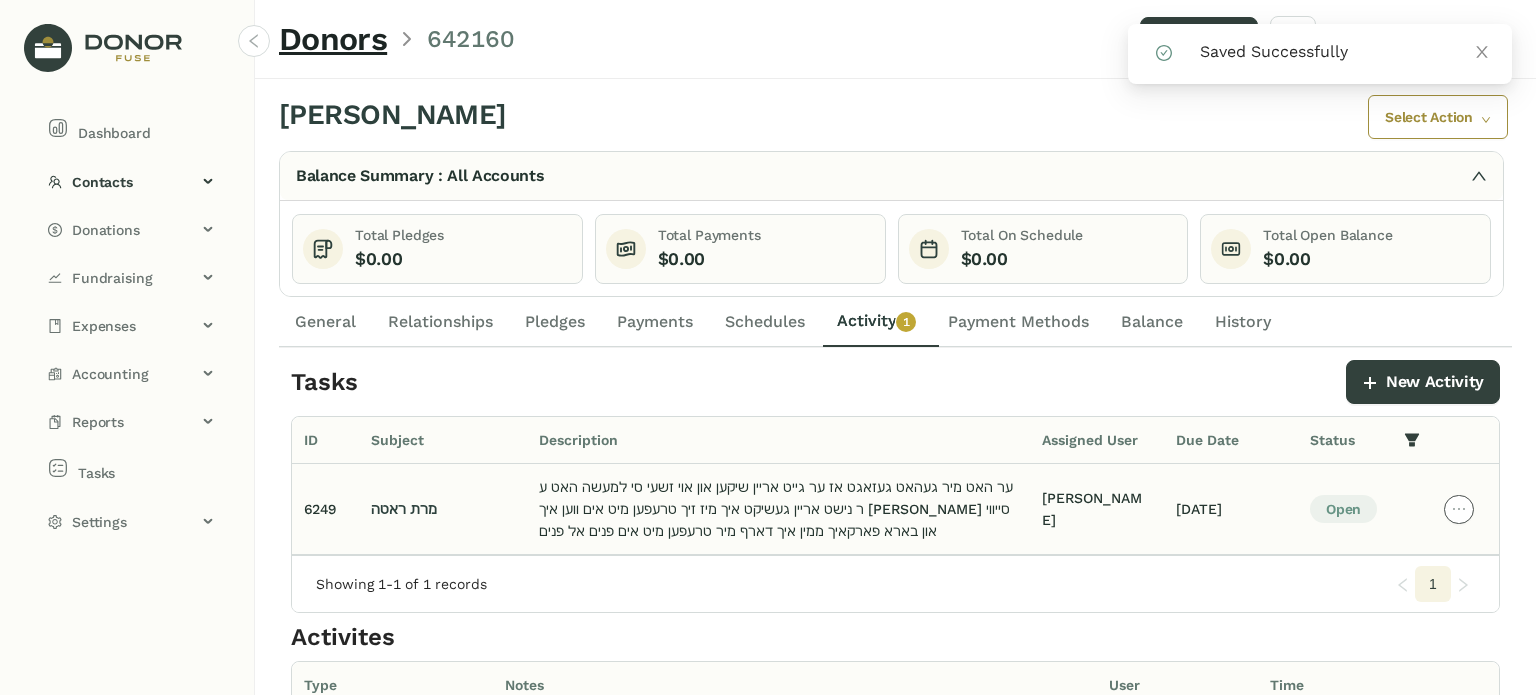 click 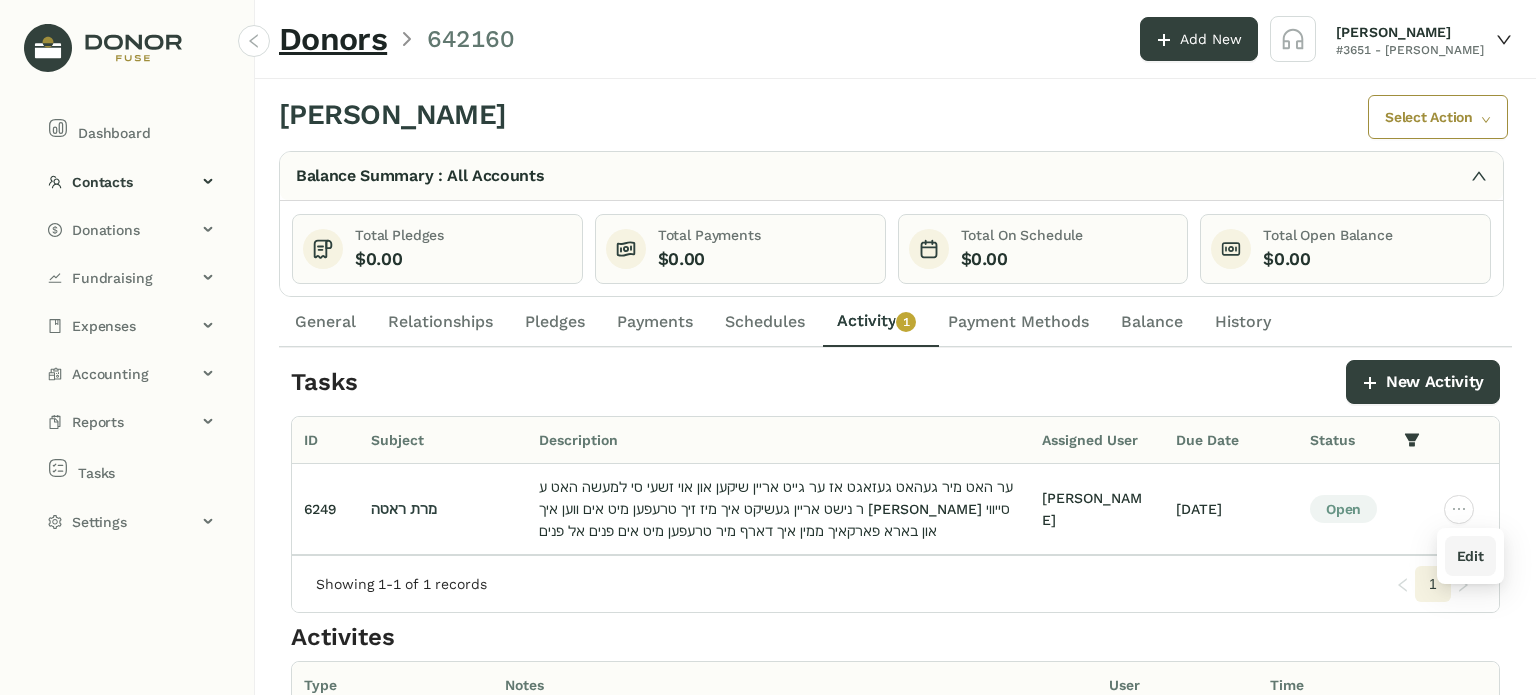 click on "Edit" at bounding box center [1470, 556] 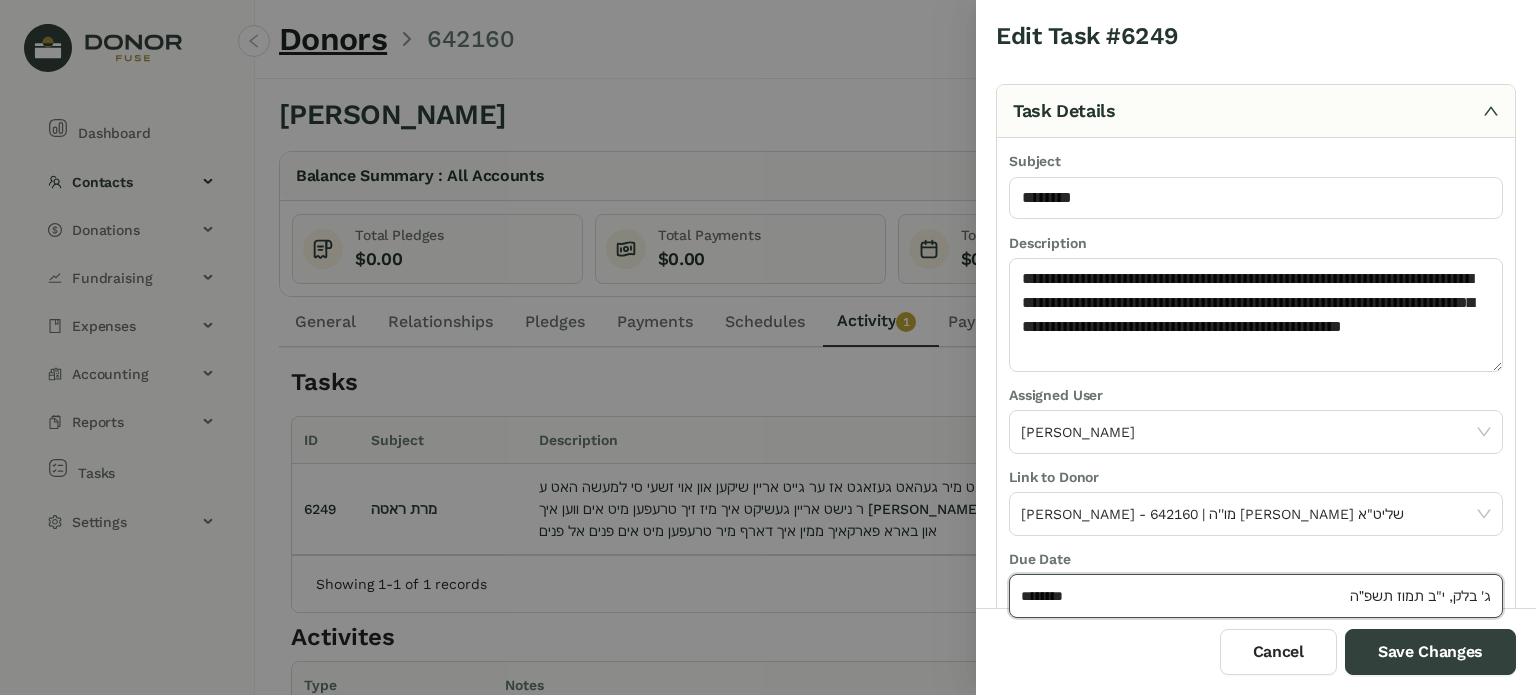 click on "********" 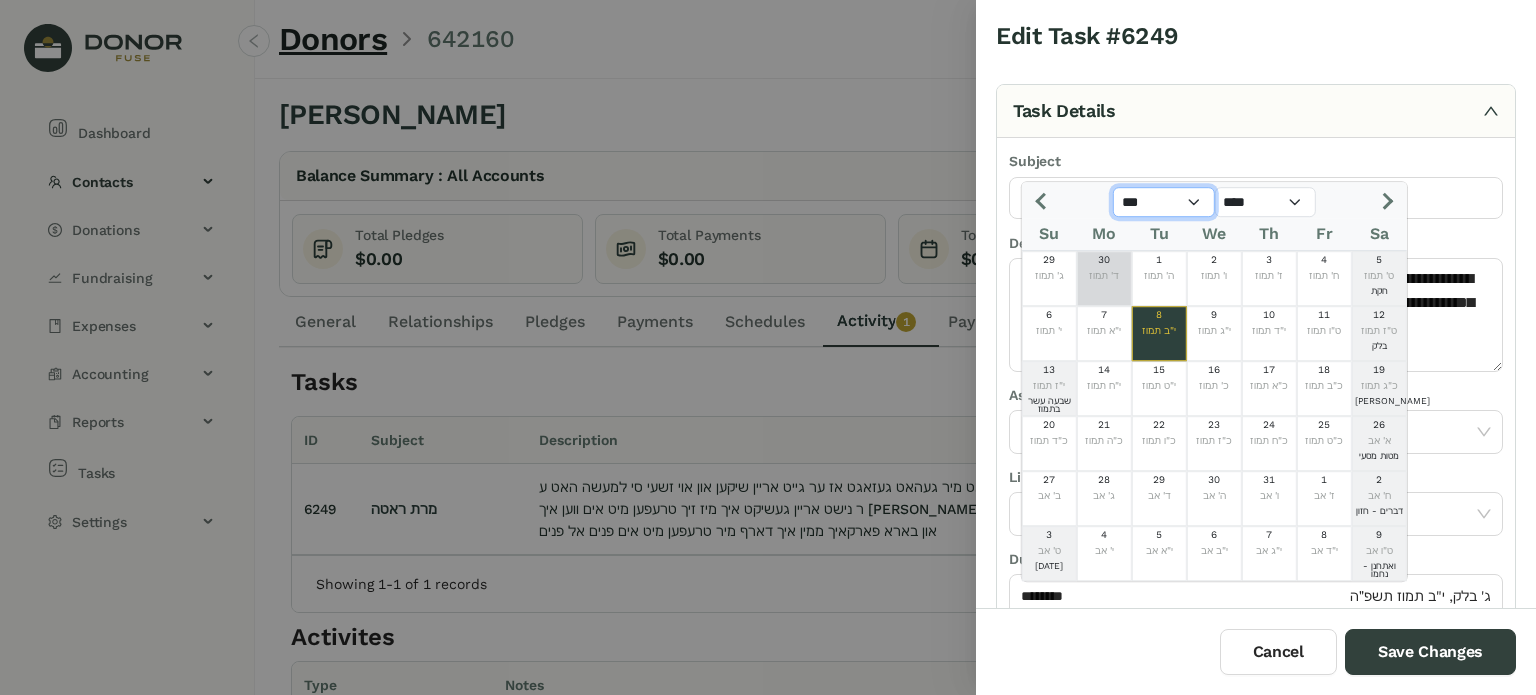 drag, startPoint x: 1143, startPoint y: 203, endPoint x: 1148, endPoint y: 215, distance: 13 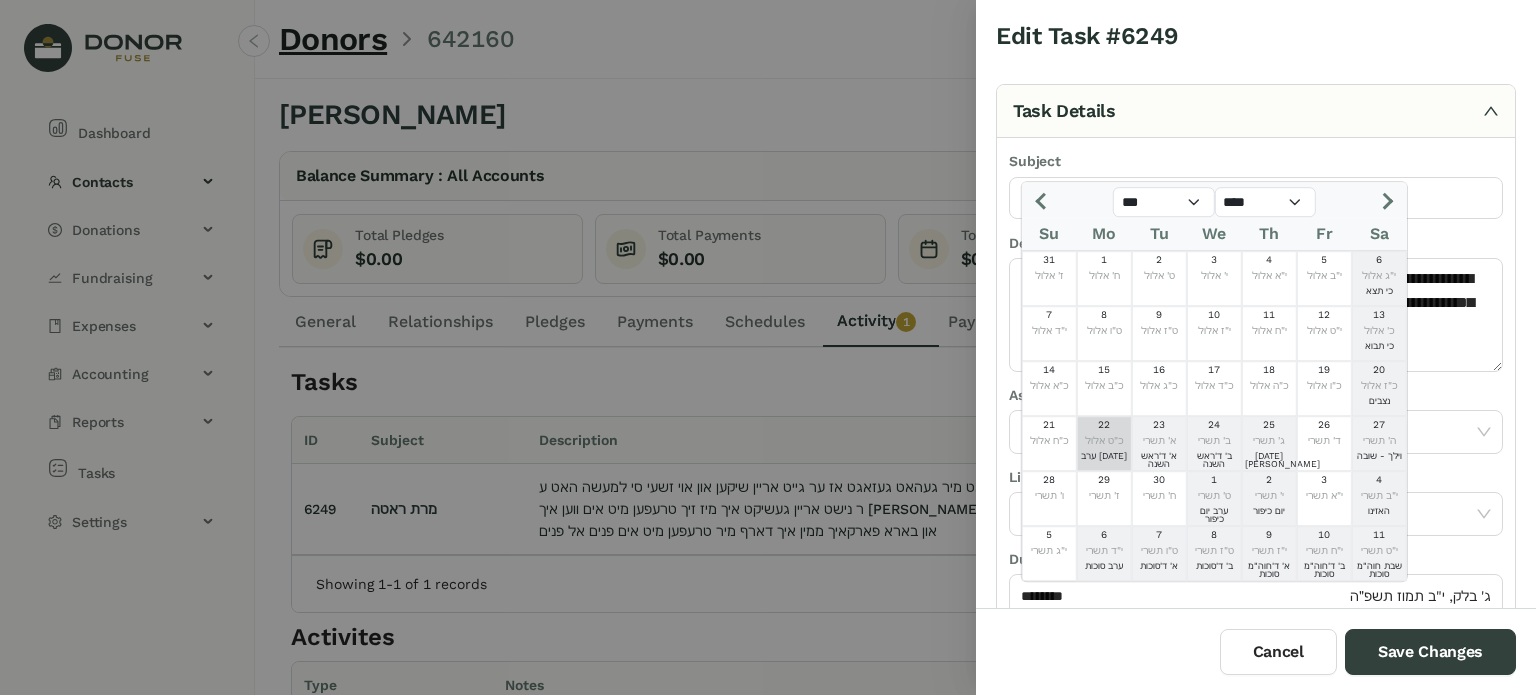 click on "כ"ט אלול" 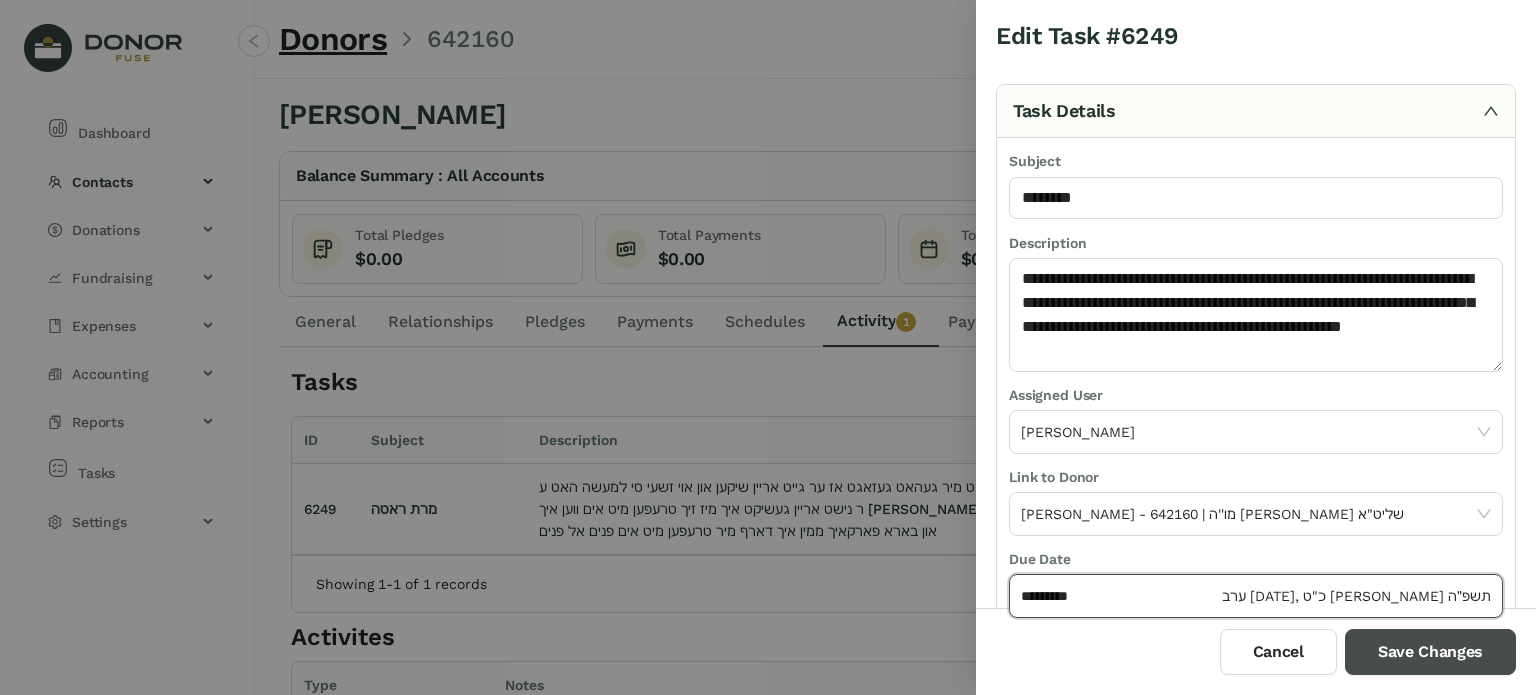 click on "Save Changes" at bounding box center (1430, 652) 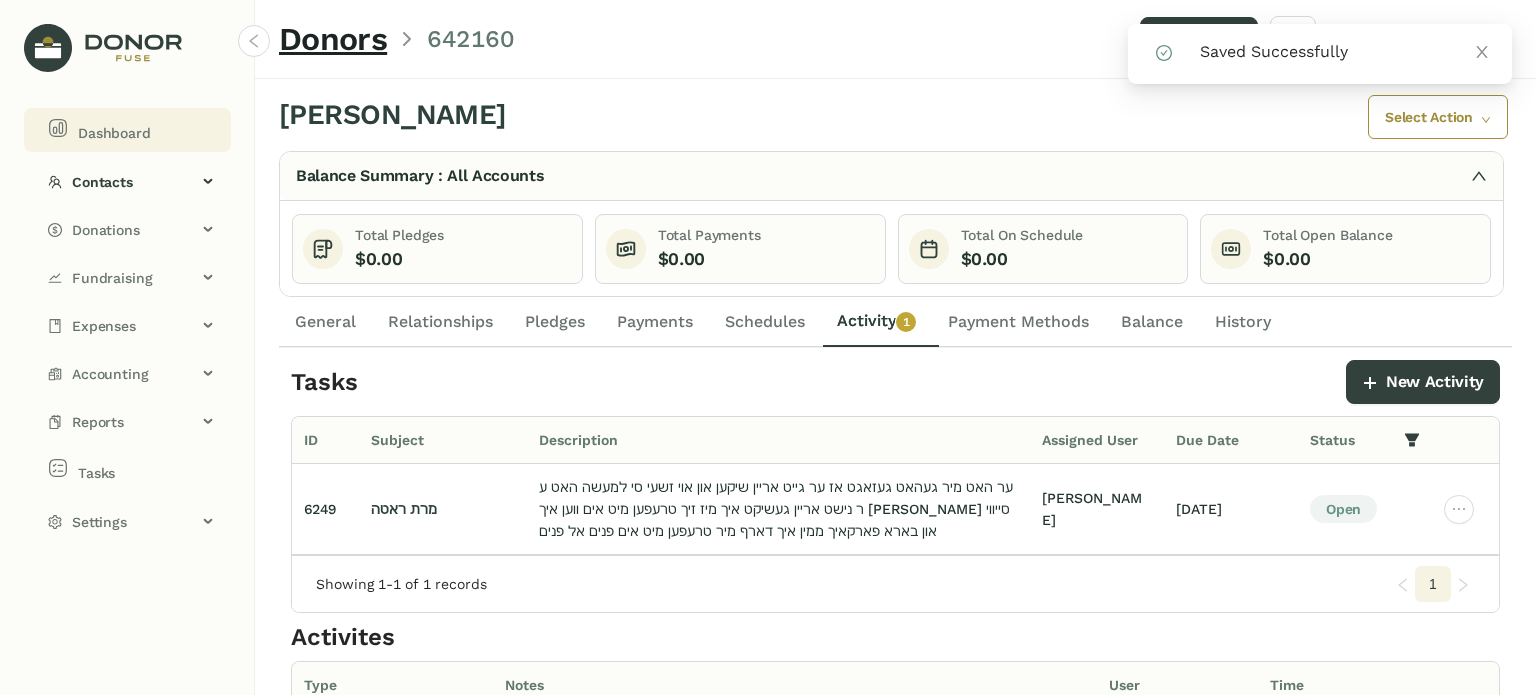 click on "Dashboard" 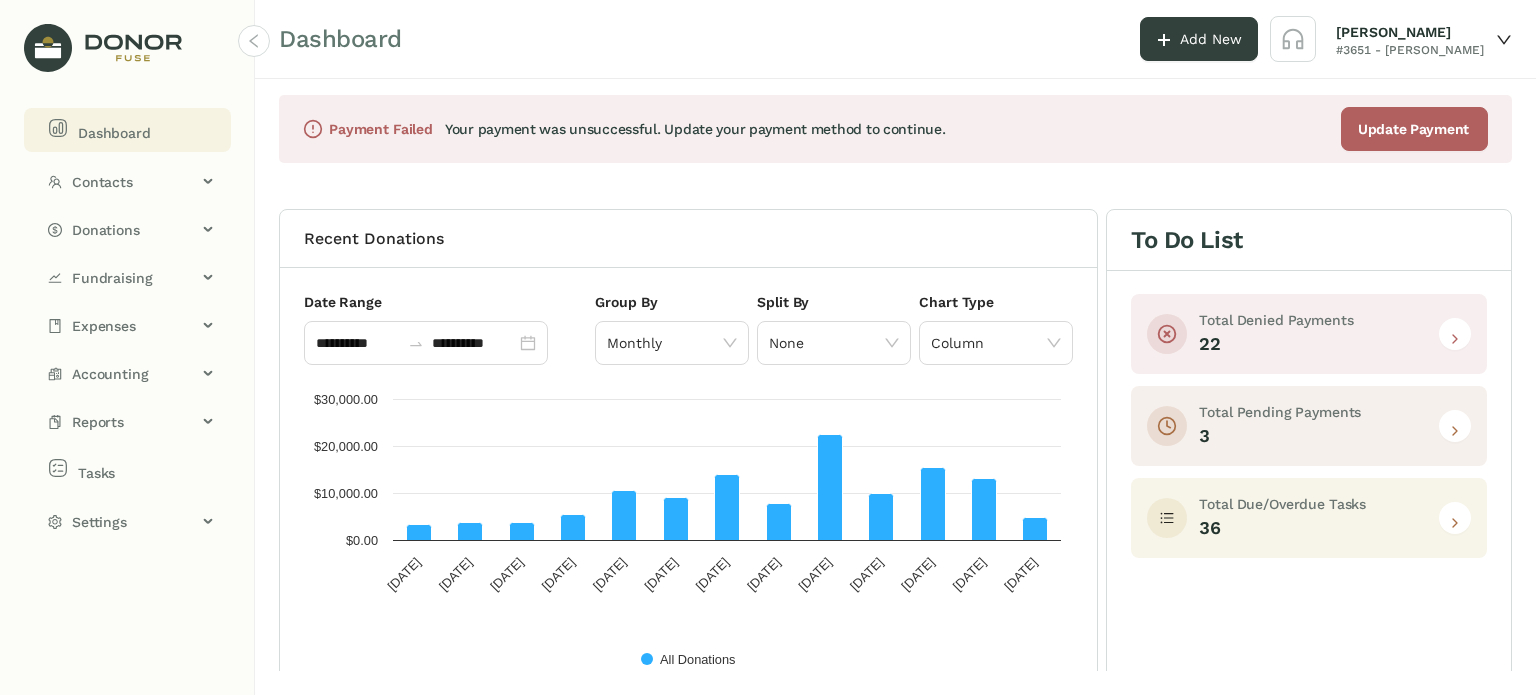 click 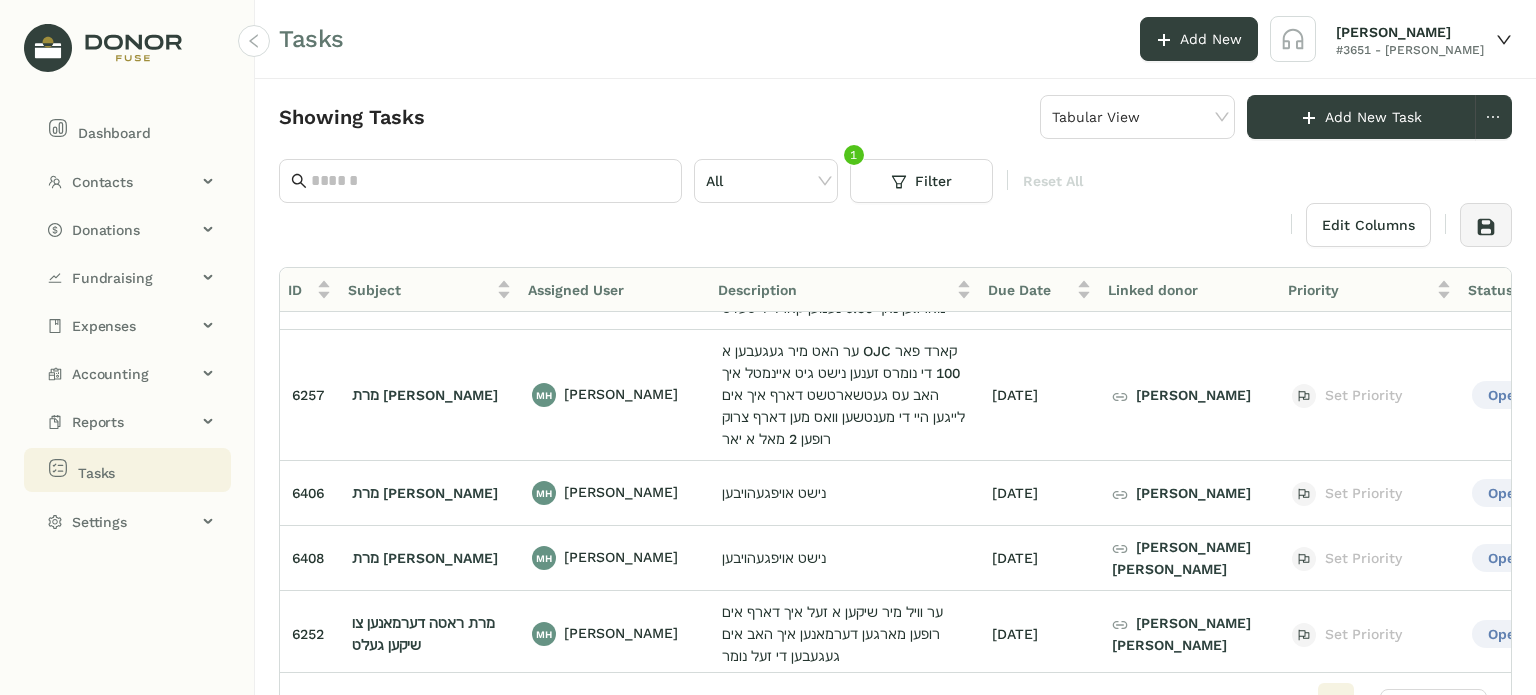 scroll, scrollTop: 0, scrollLeft: 0, axis: both 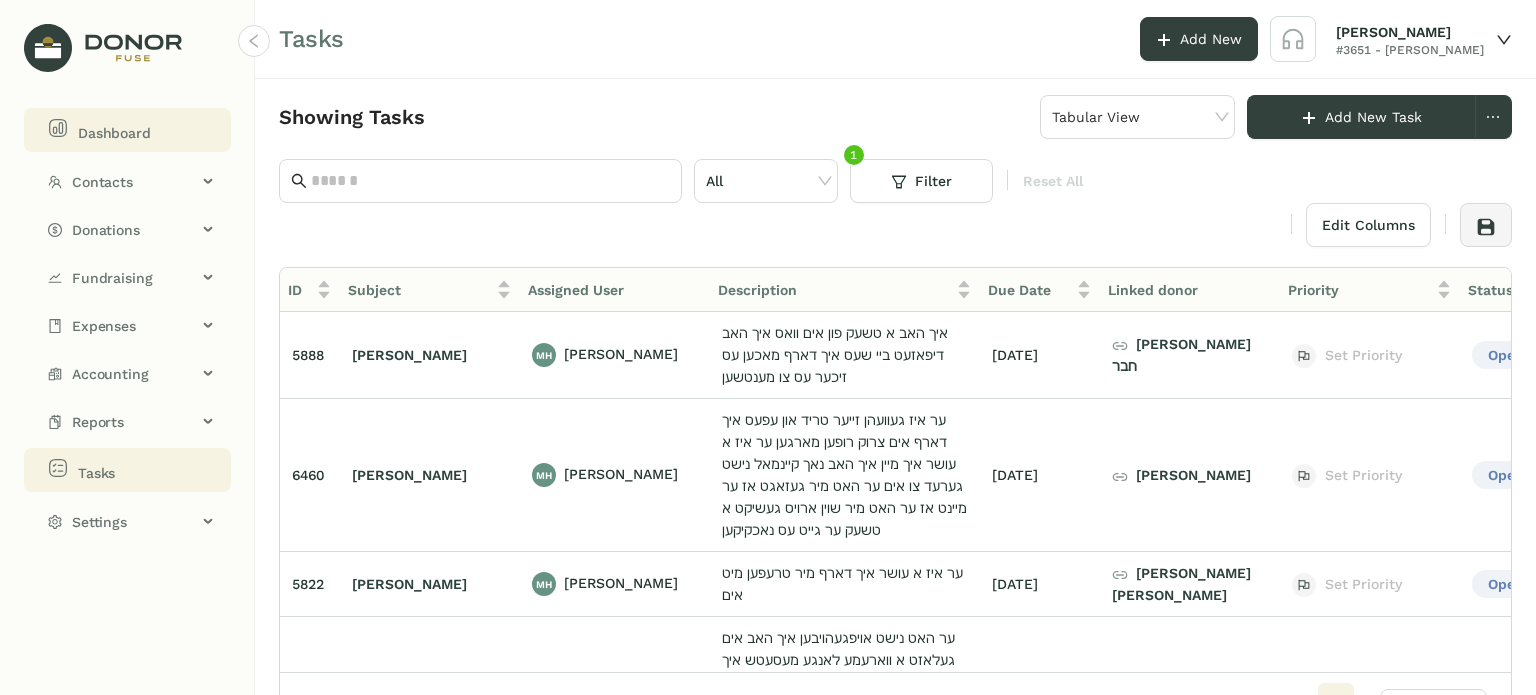 click on "Dashboard" 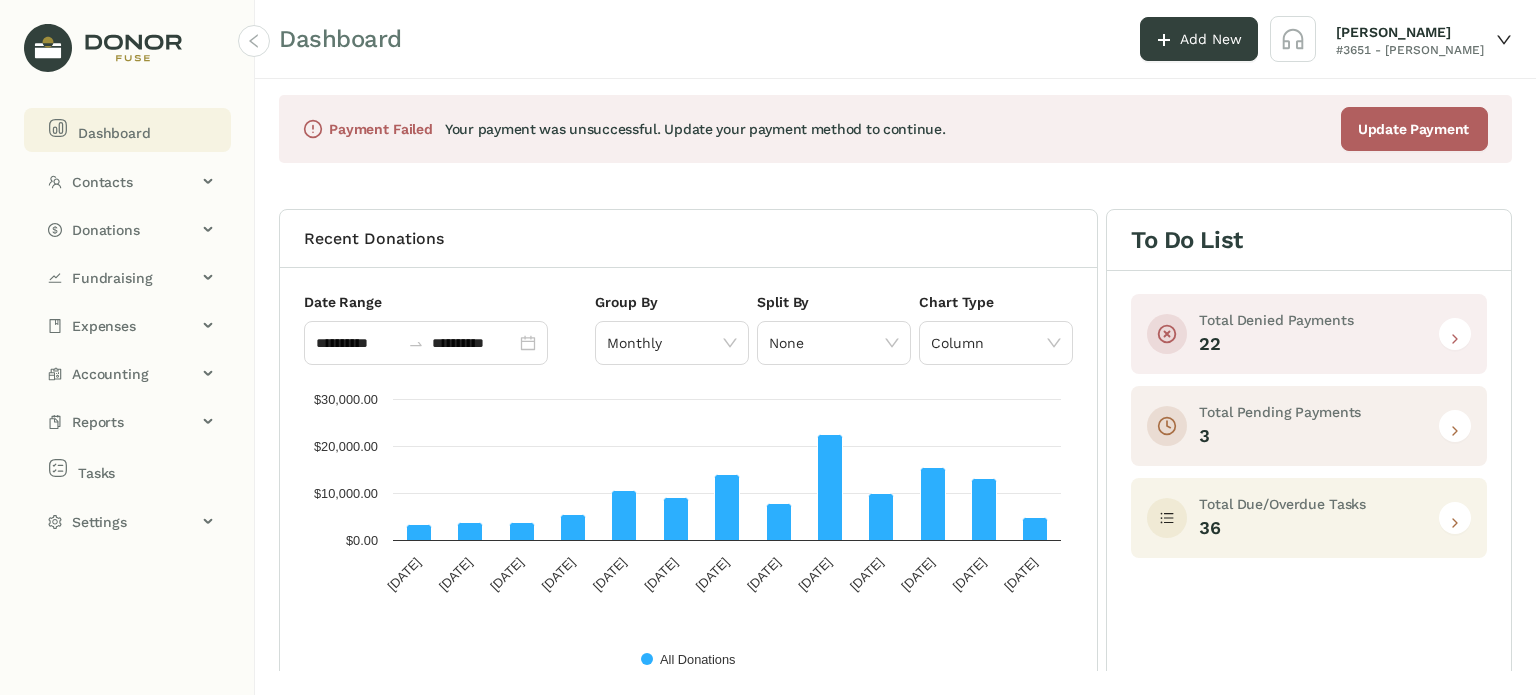 click 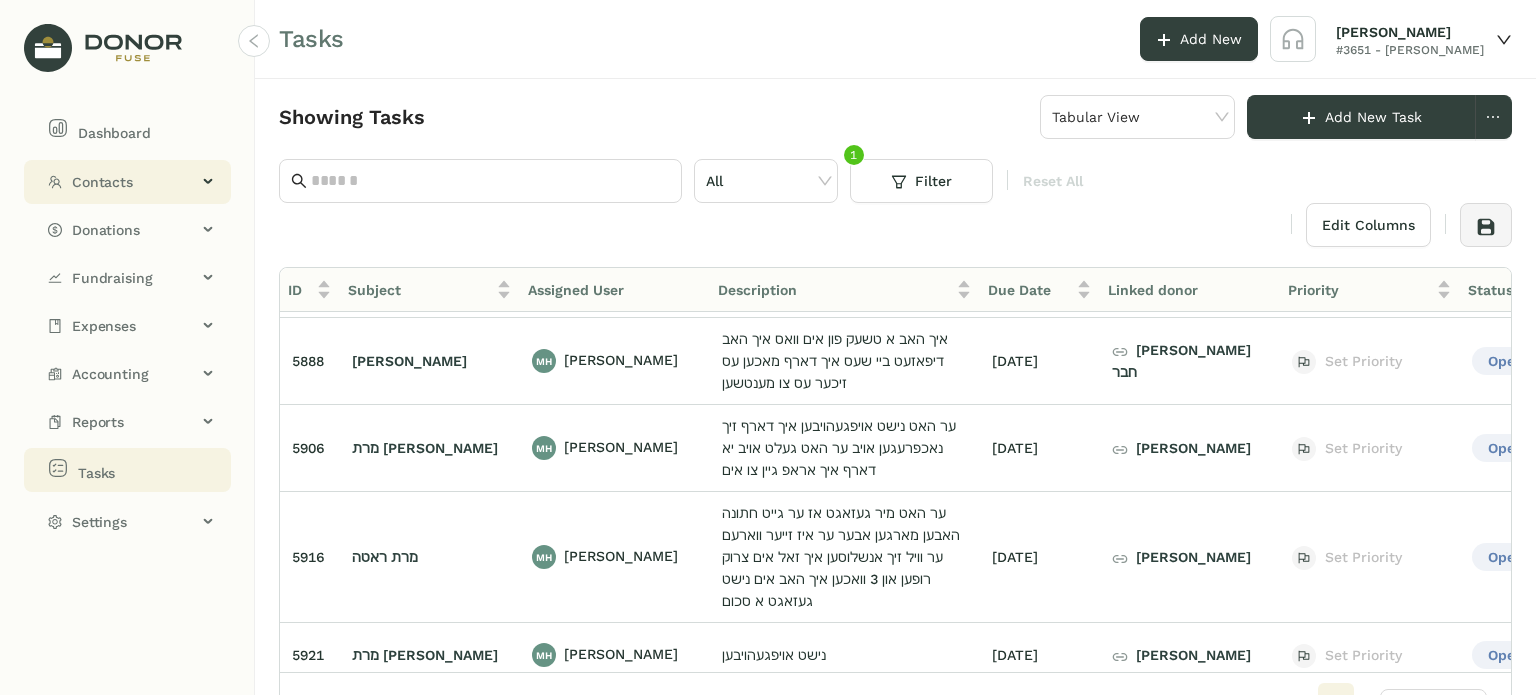 scroll, scrollTop: 0, scrollLeft: 0, axis: both 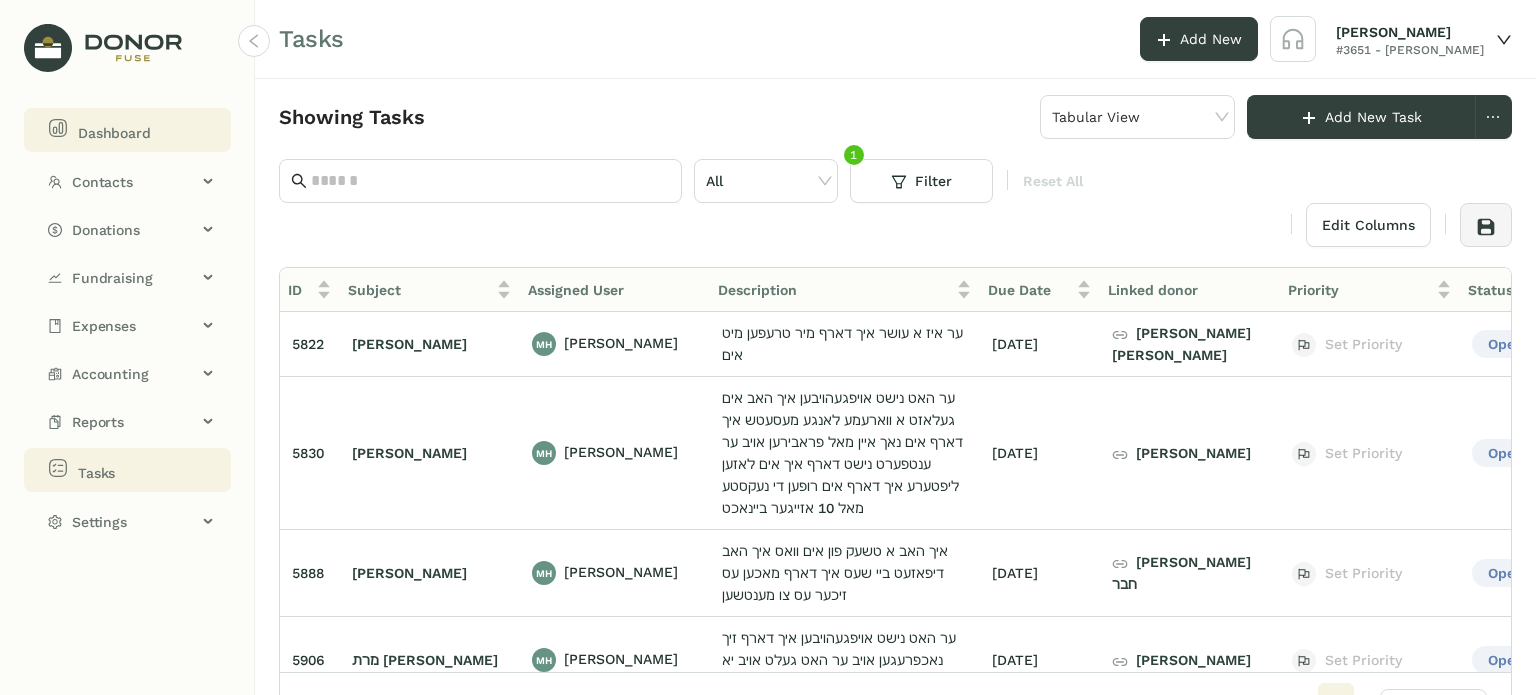 click on "Dashboard" 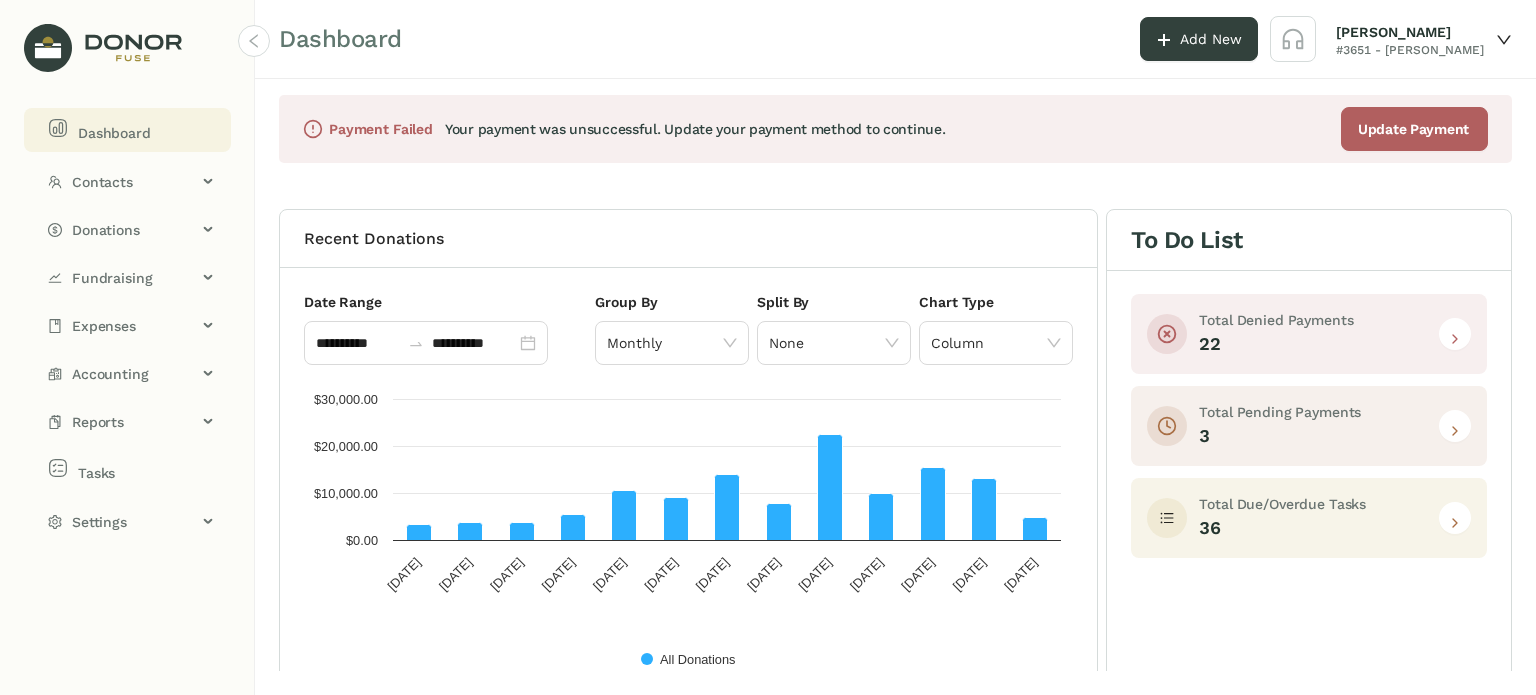click 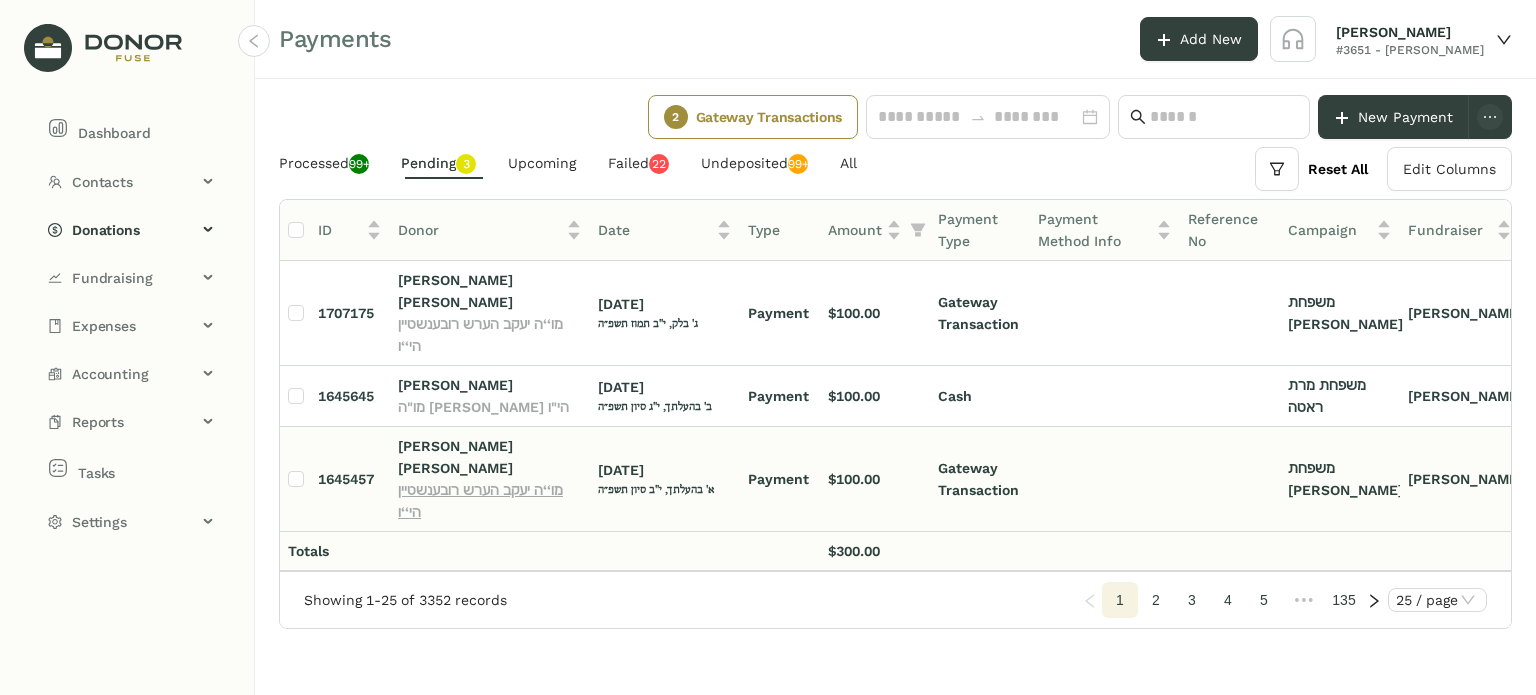 click on "מו‘‘ה יעקב הערש רובענשטיין הי‘‘ו" 